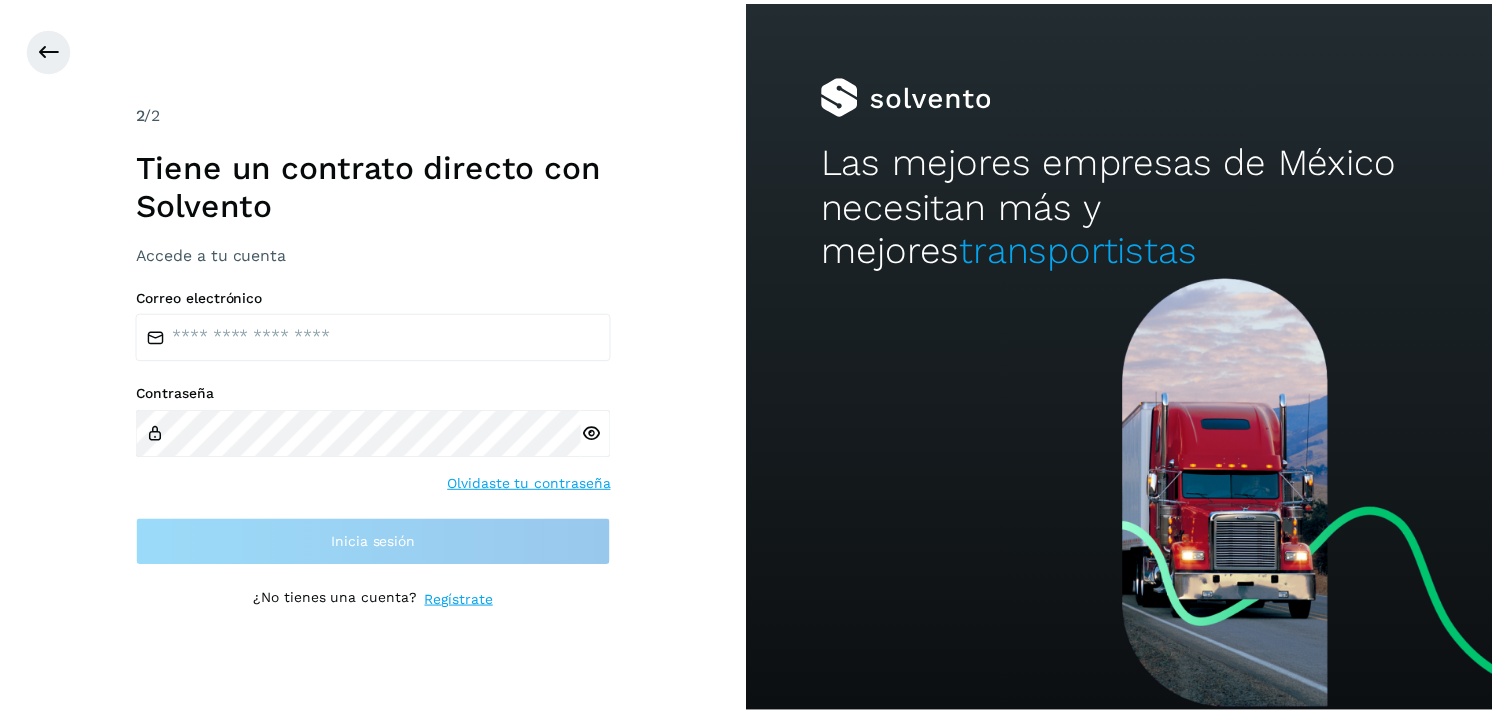 scroll, scrollTop: 0, scrollLeft: 0, axis: both 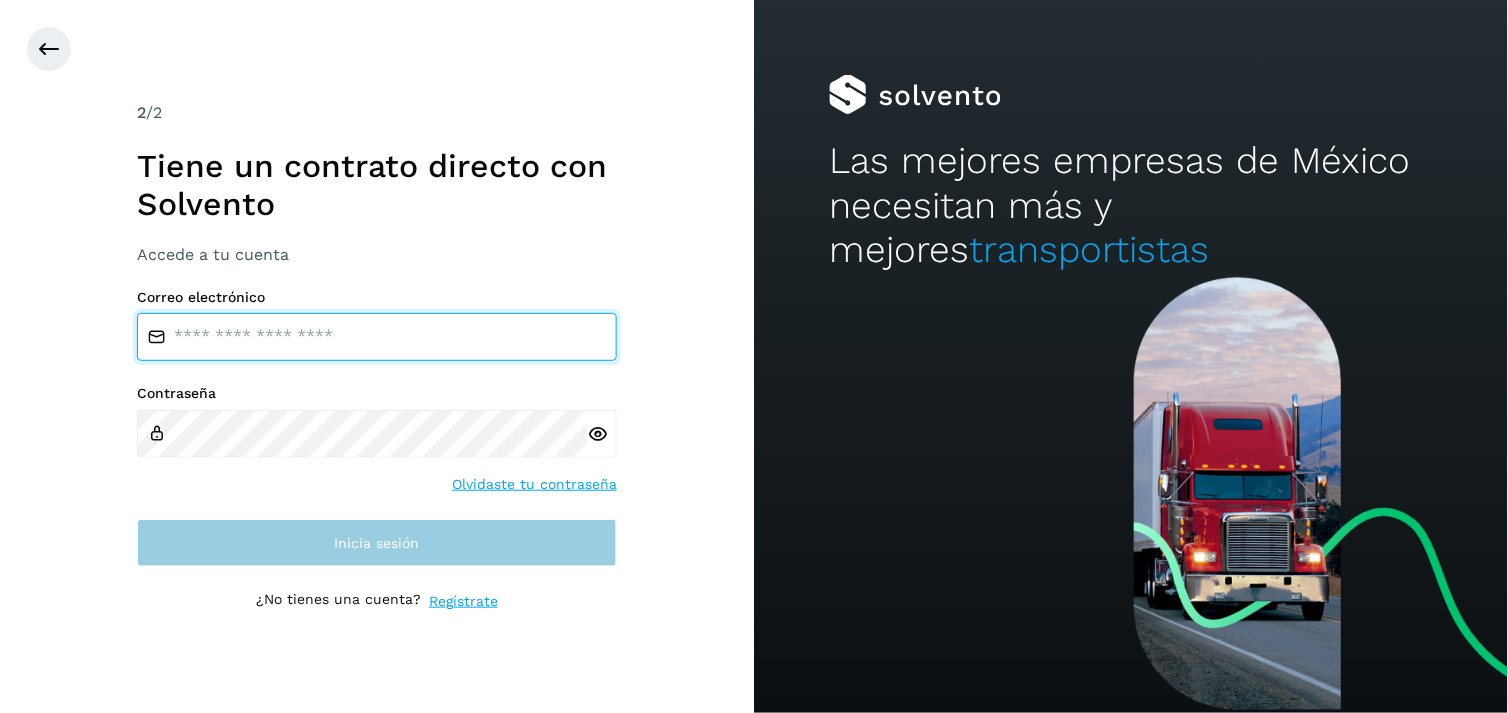 type on "**********" 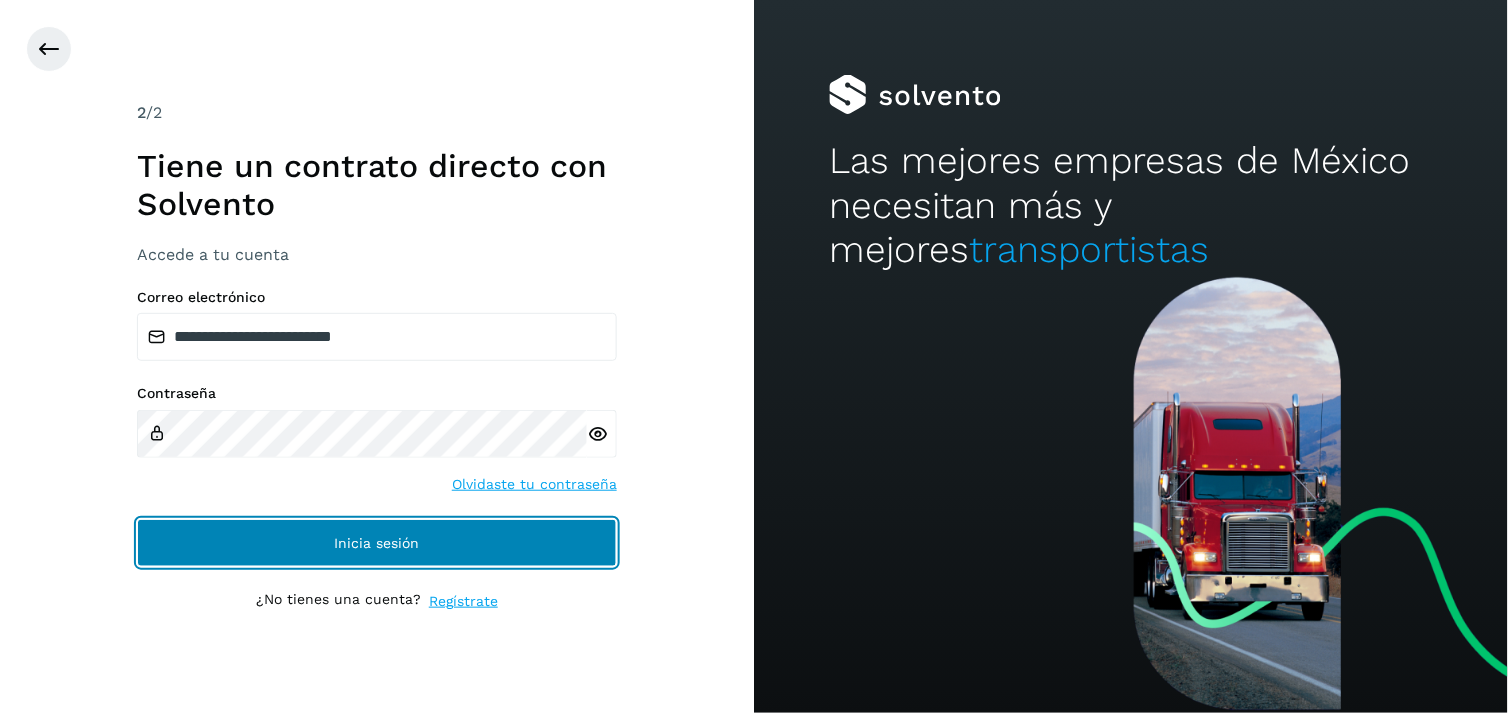 click on "Inicia sesión" at bounding box center [377, 543] 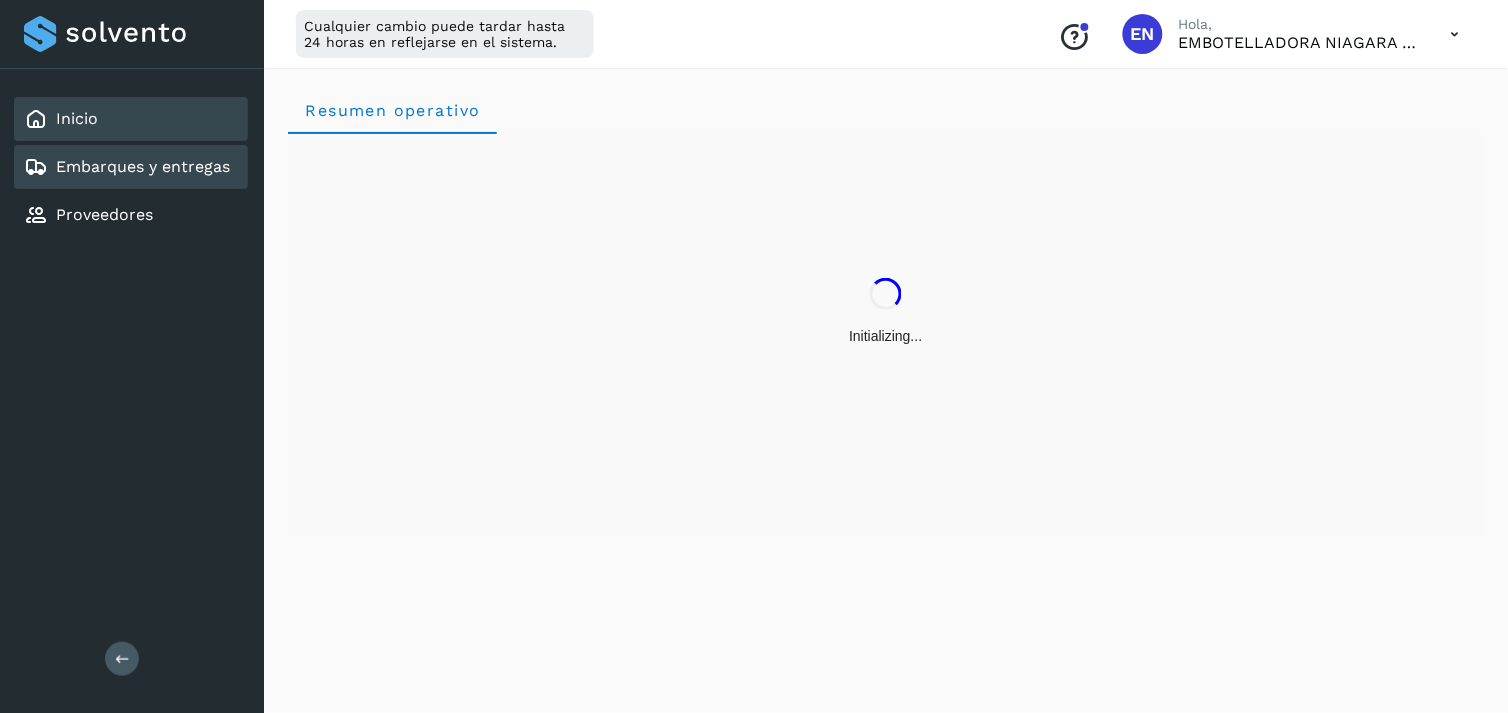 click on "Embarques y entregas" 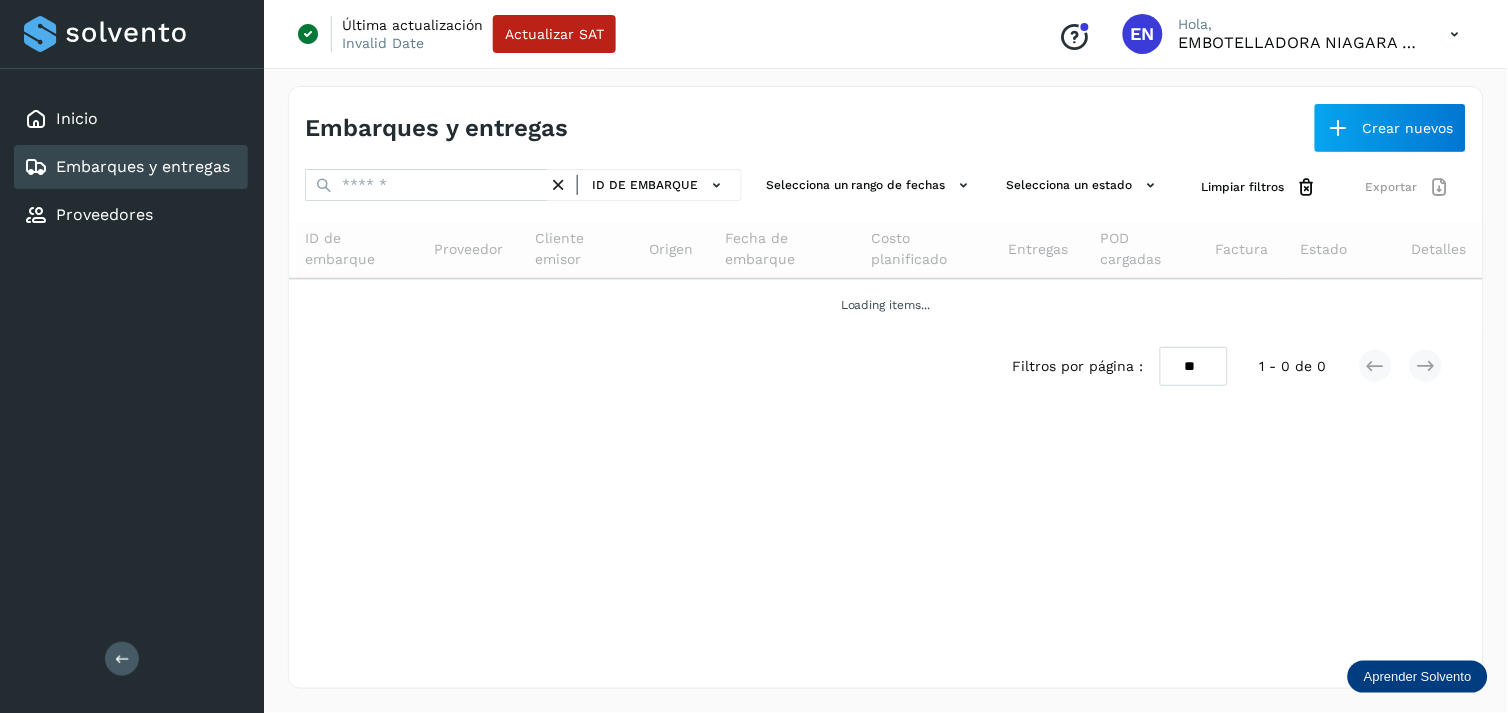 click on "ID de embarque Selecciona un rango de fechas  Selecciona un estado Limpiar filtros Exportar ID de embarque Proveedor Cliente emisor Origen Fecha de embarque Costo planificado Entregas POD cargadas Factura Estado Detalles Loading items... Filtros por página : ** ** ** 1 - 0 de 0" at bounding box center [886, 285] 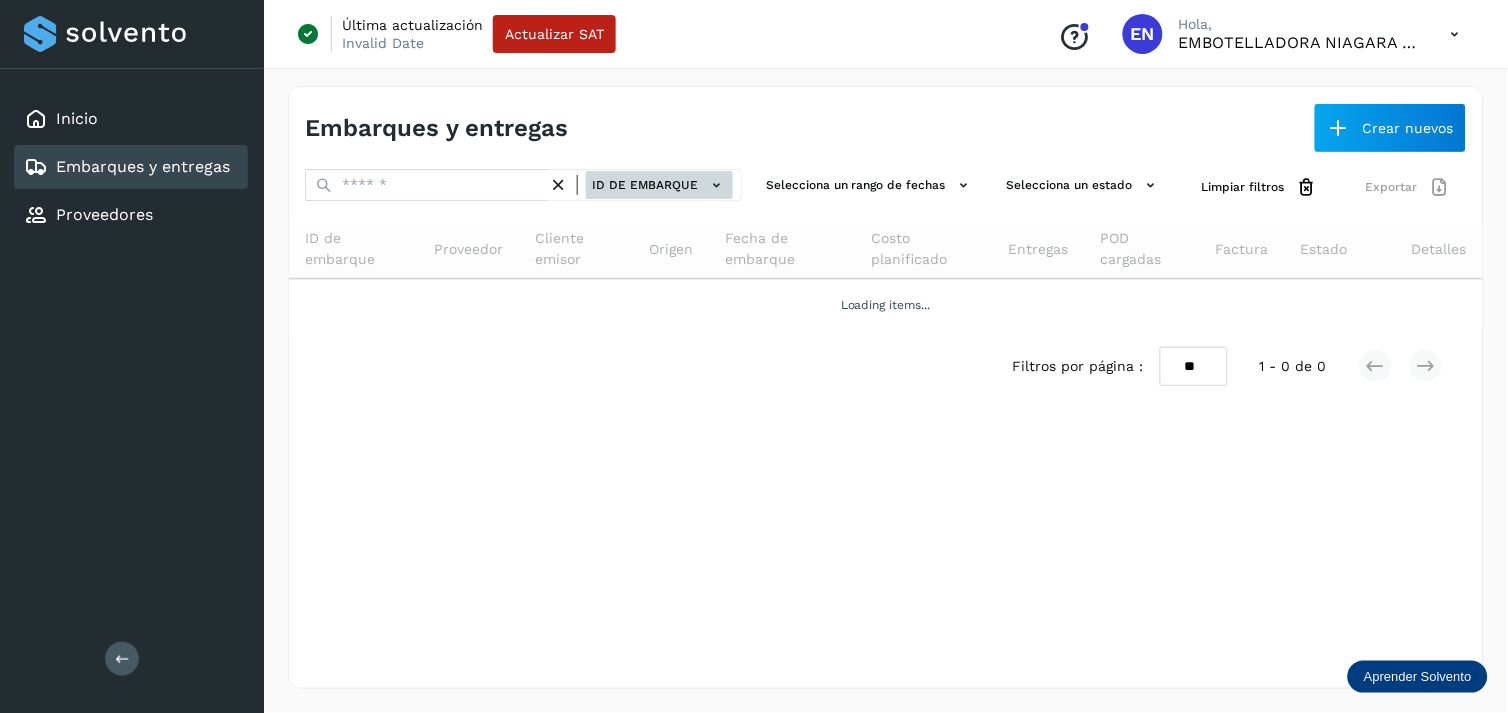 click on "ID de embarque" 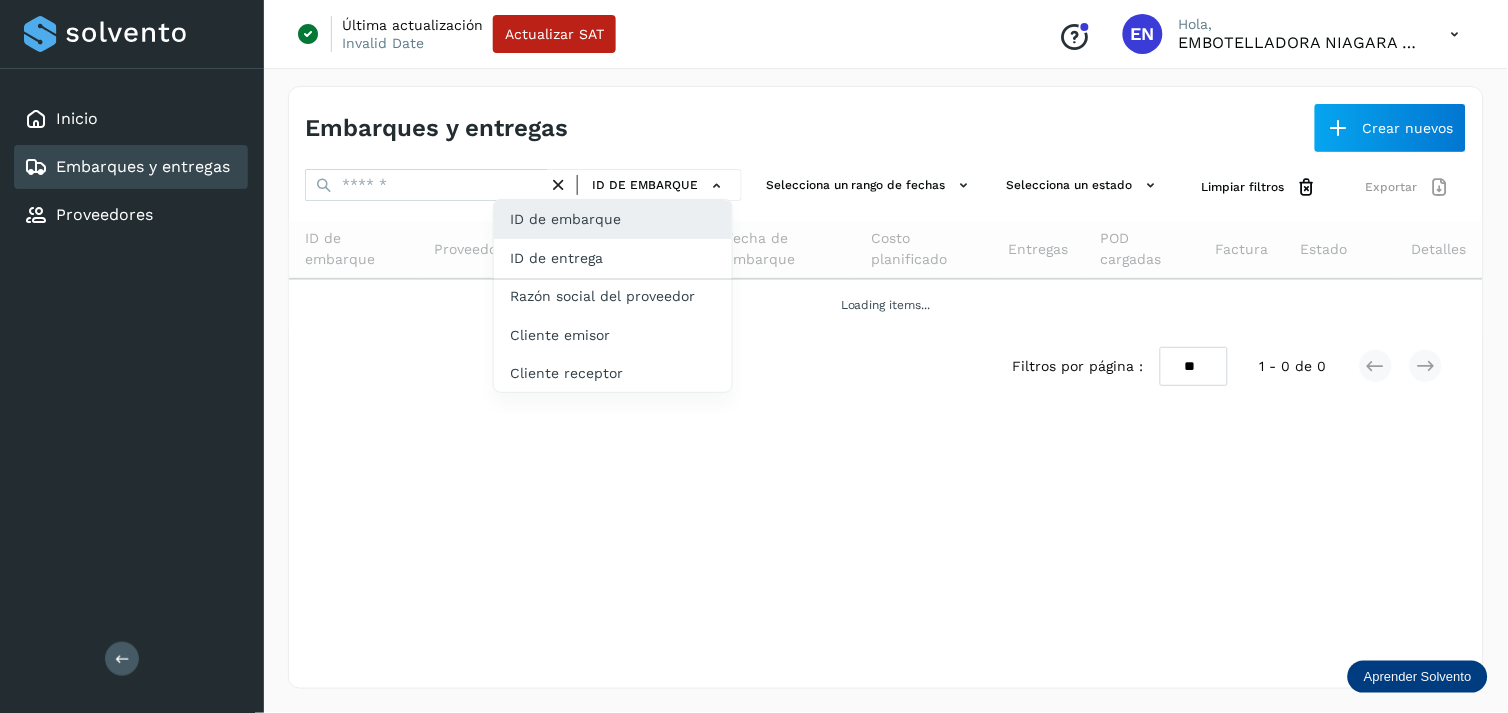 drag, startPoint x: 631, startPoint y: 250, endPoint x: 564, endPoint y: 124, distance: 142.706 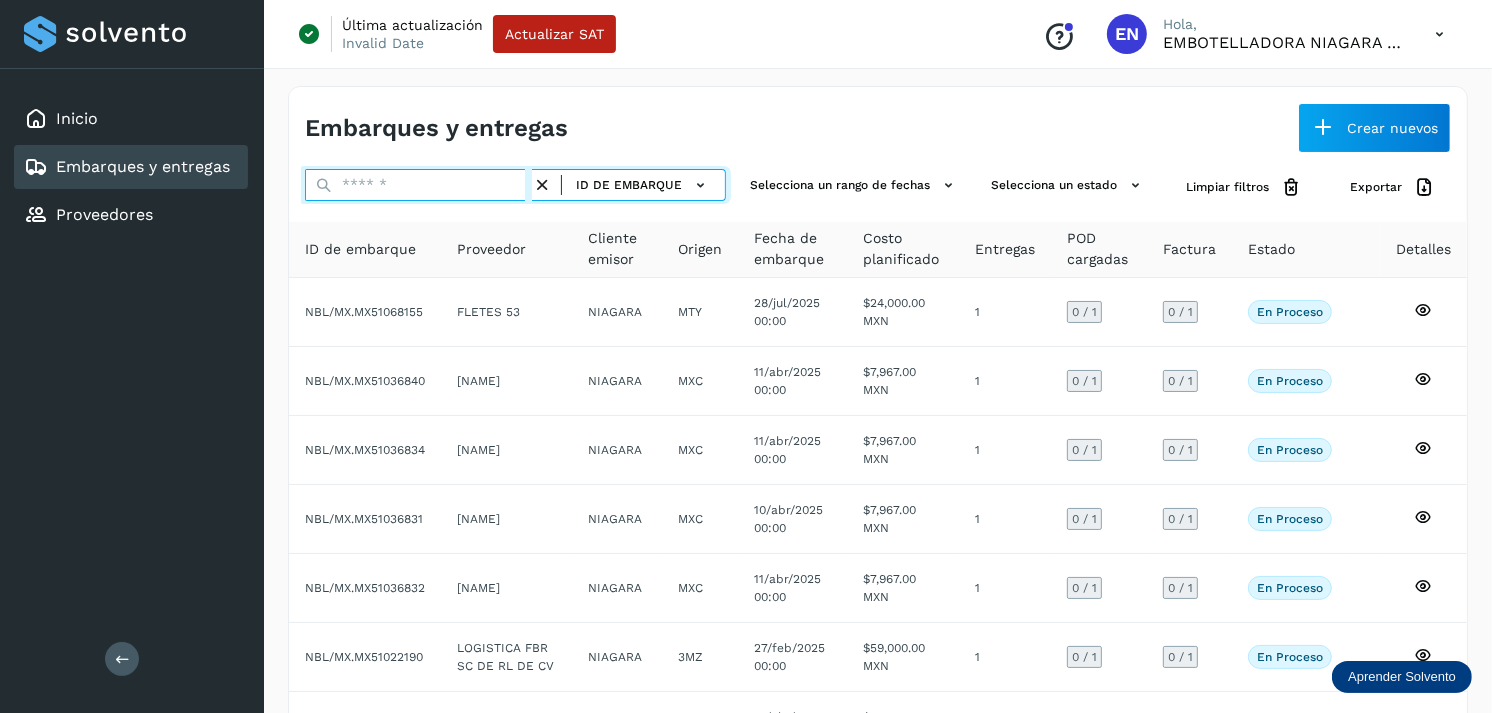 paste on "**********" 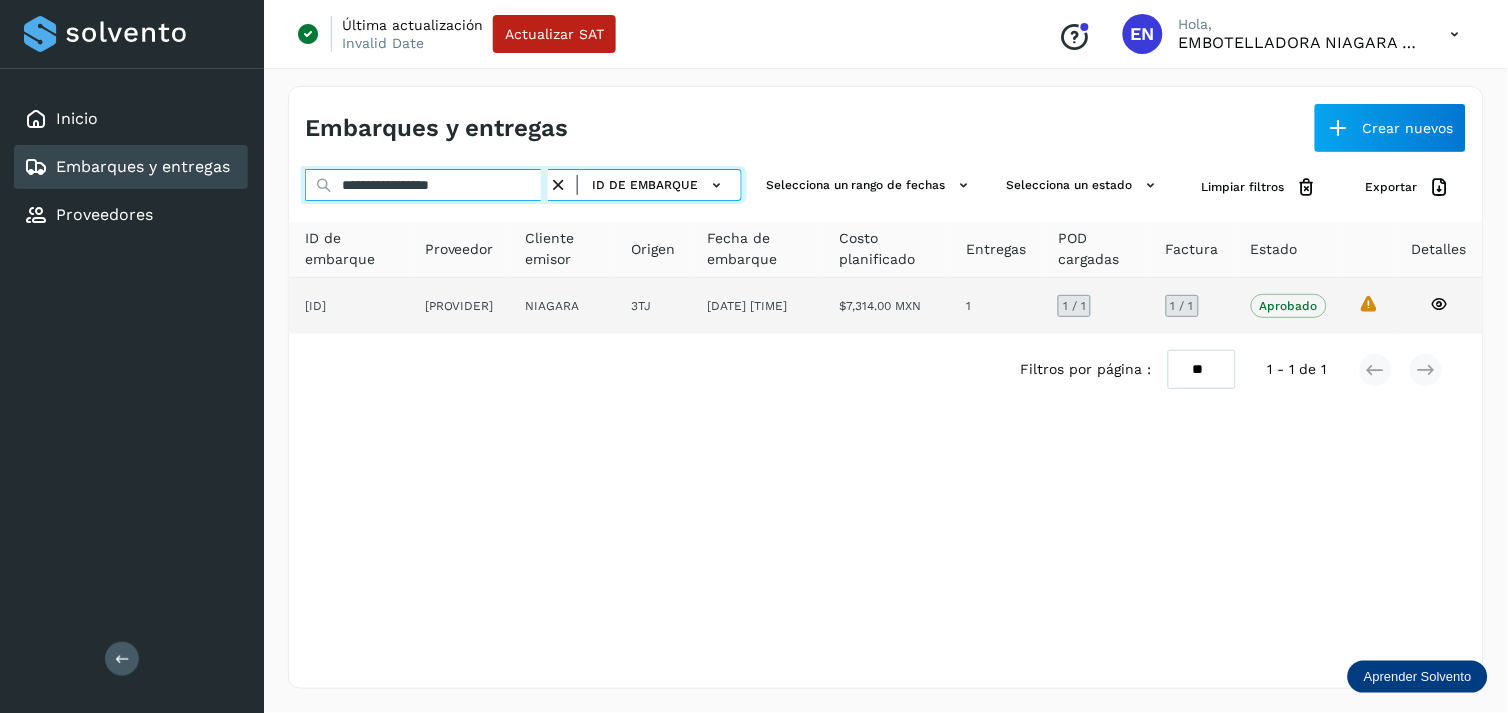 type on "**********" 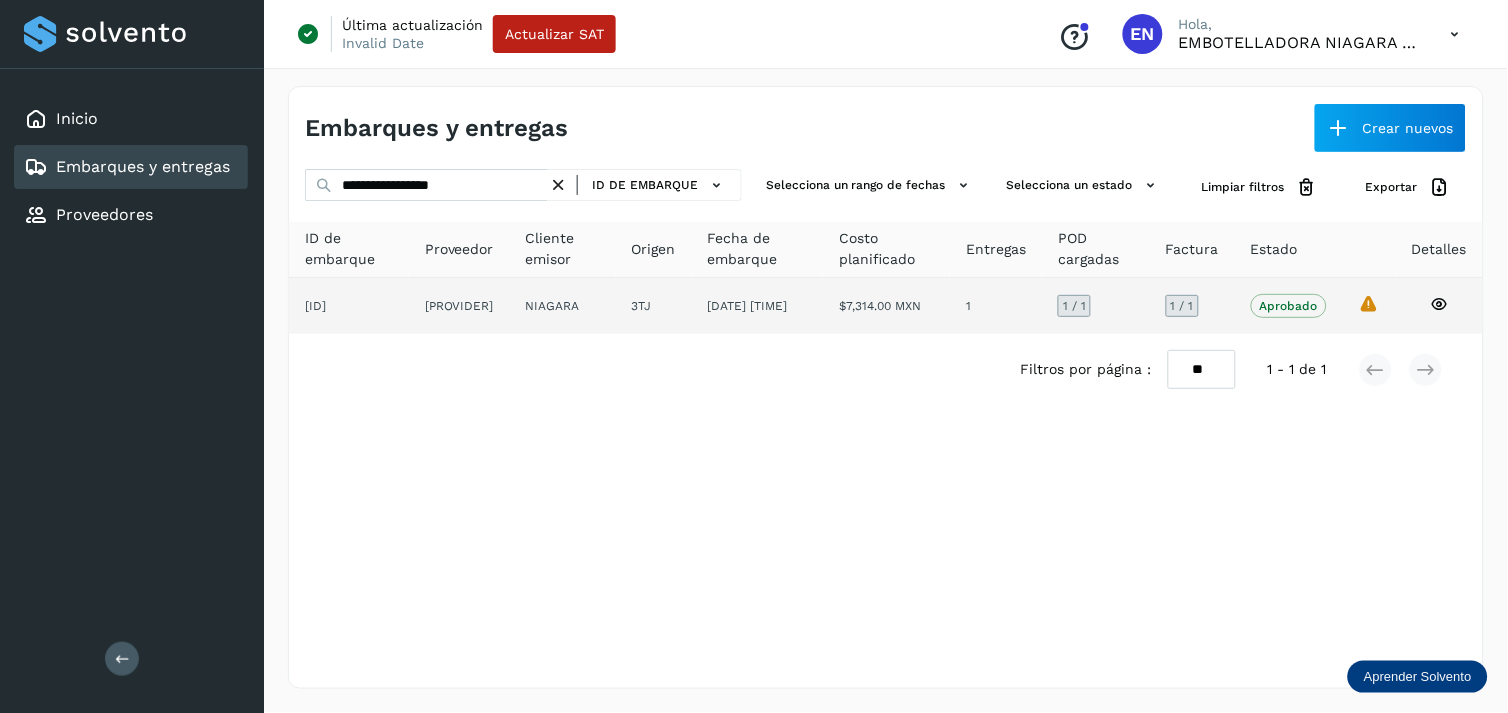 click on "NIAGARA" 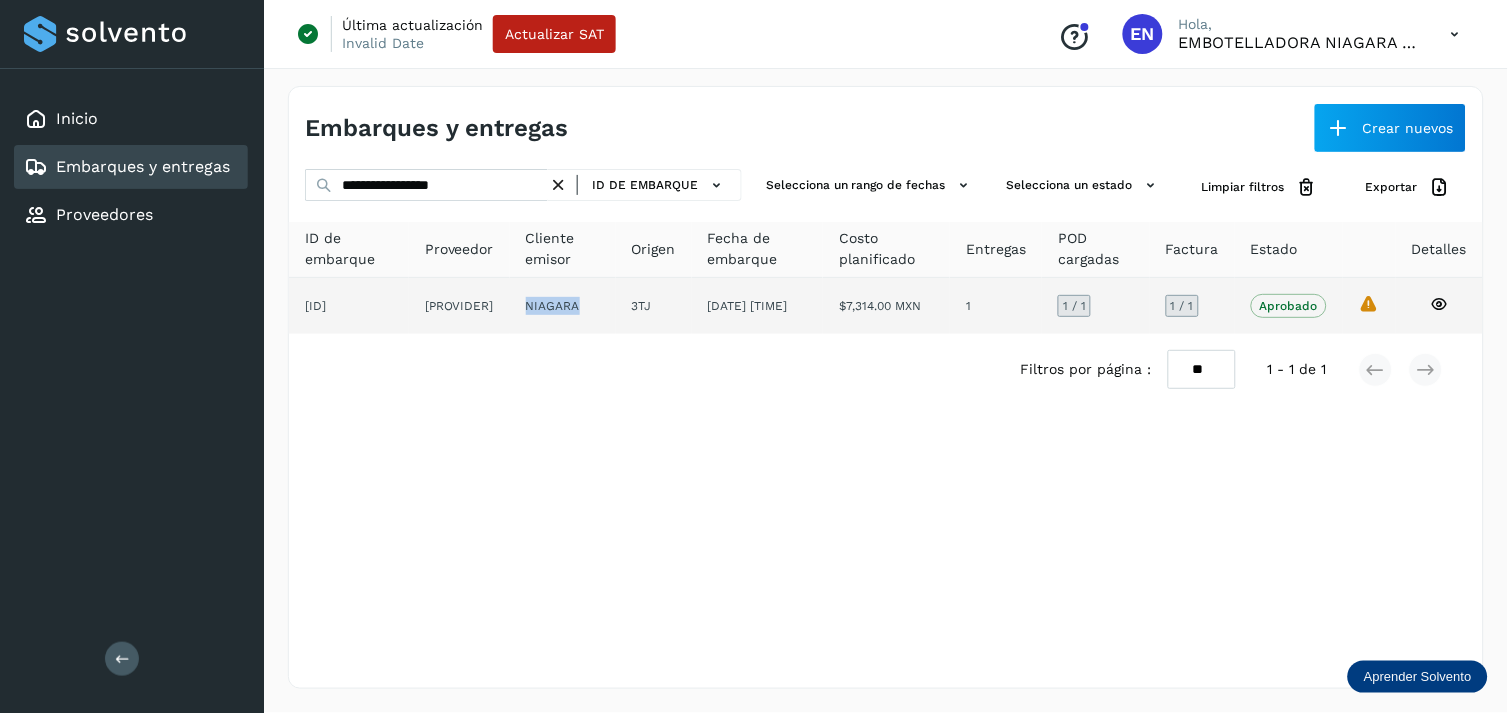 click on "NIAGARA" 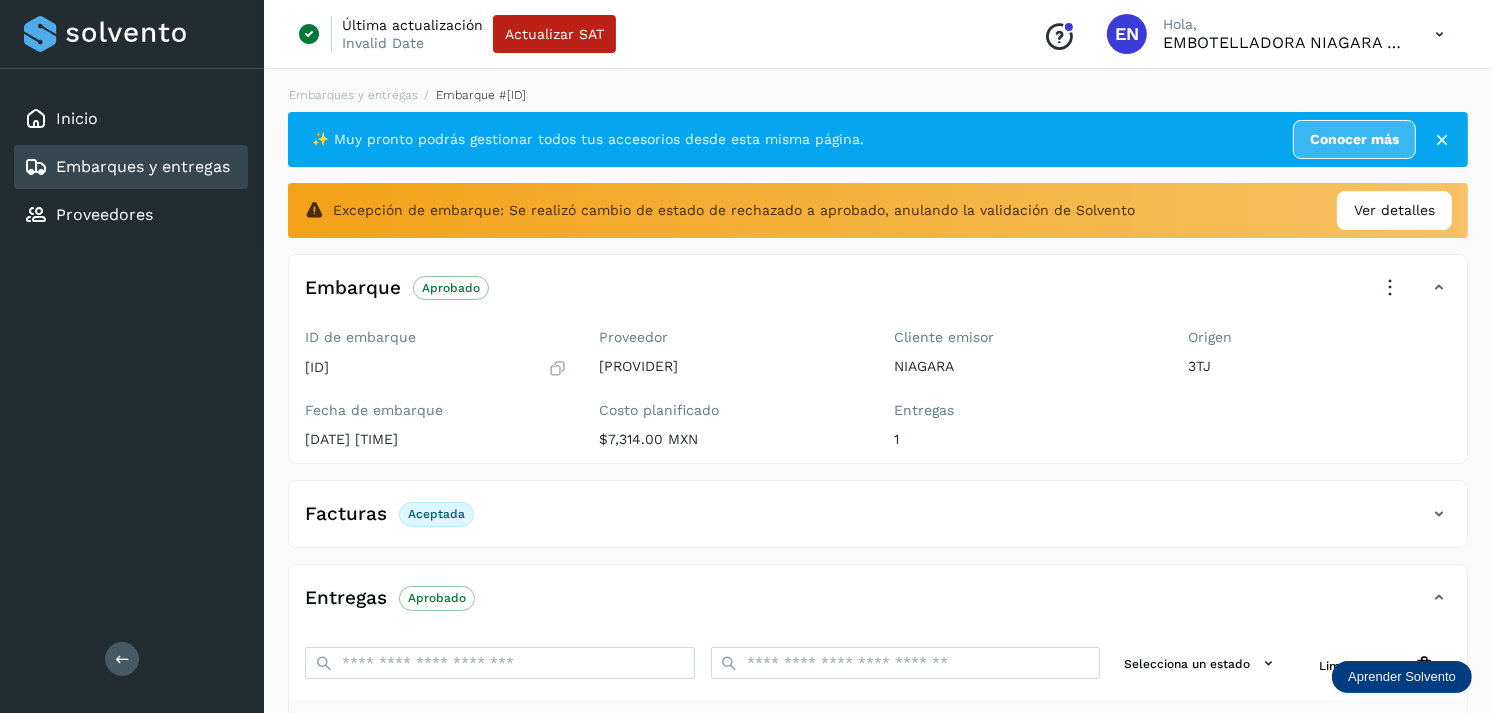 click on "ID de embarque [ID] Fecha de embarque [DATE] [TIME]" at bounding box center [436, 392] 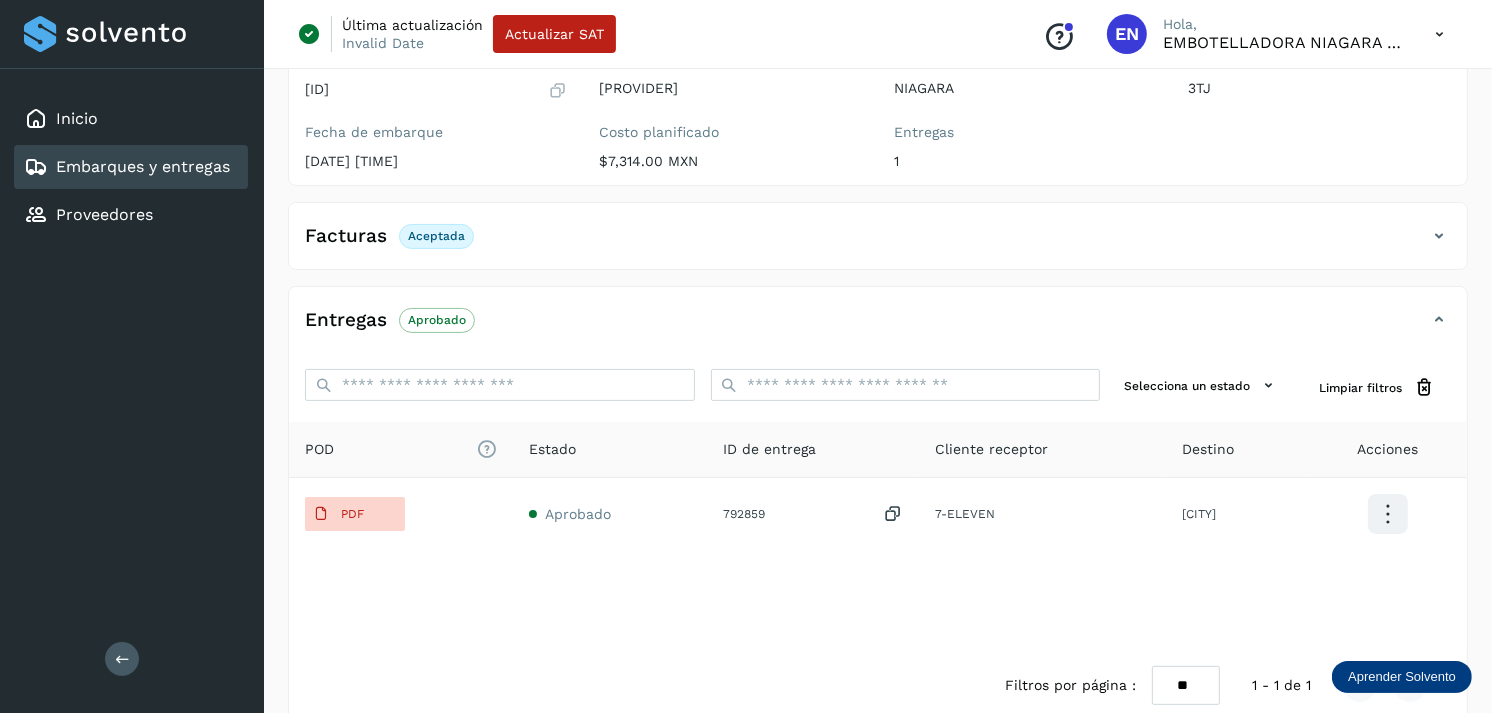 scroll, scrollTop: 325, scrollLeft: 0, axis: vertical 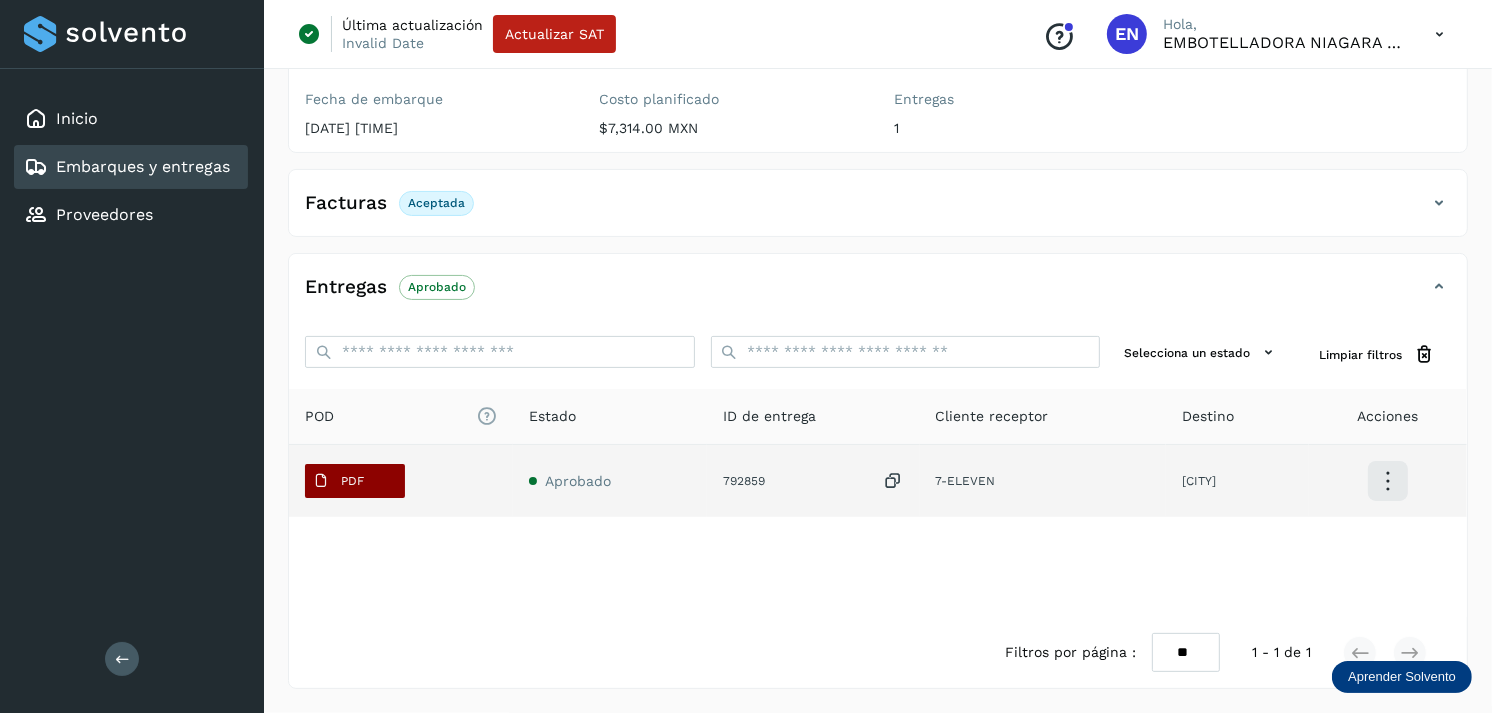click on "PDF" at bounding box center [355, 481] 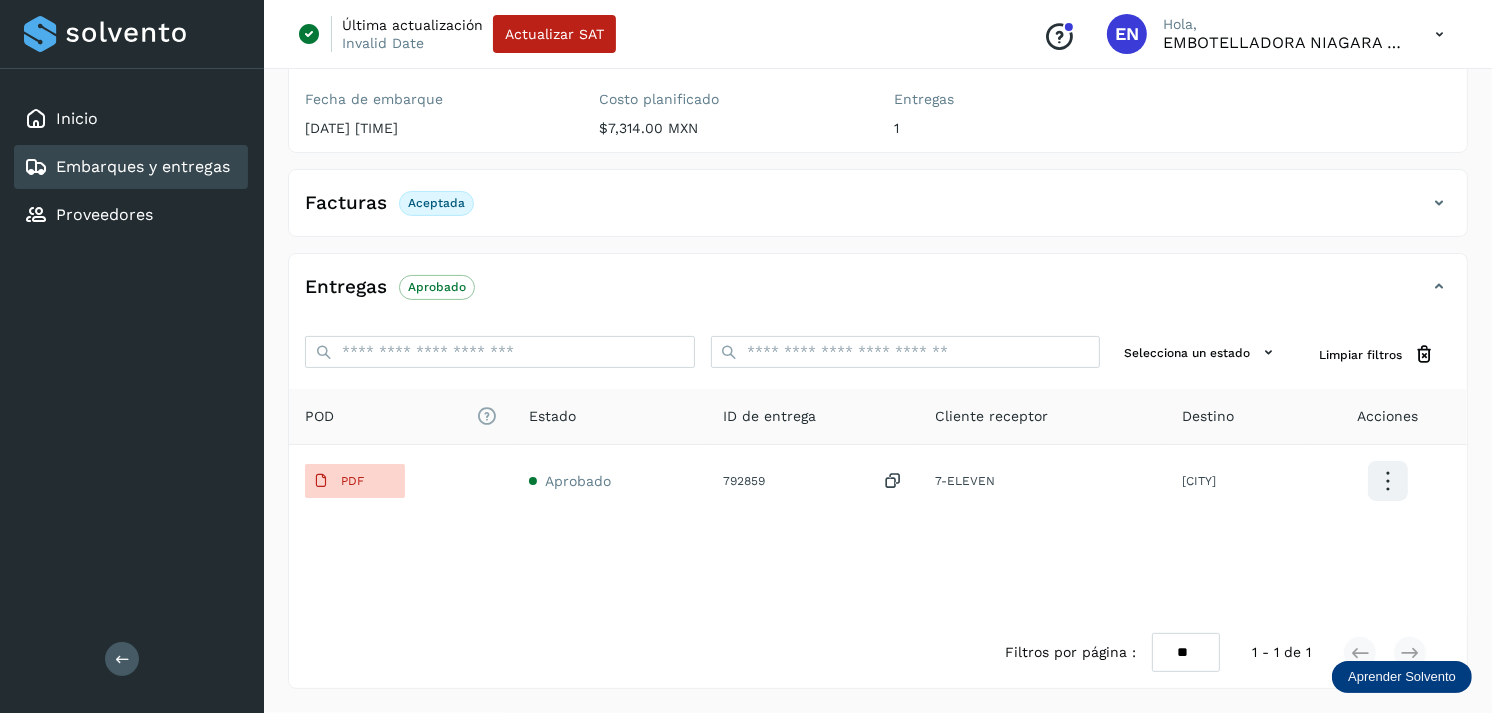 click on "Embarques y entregas" at bounding box center (143, 166) 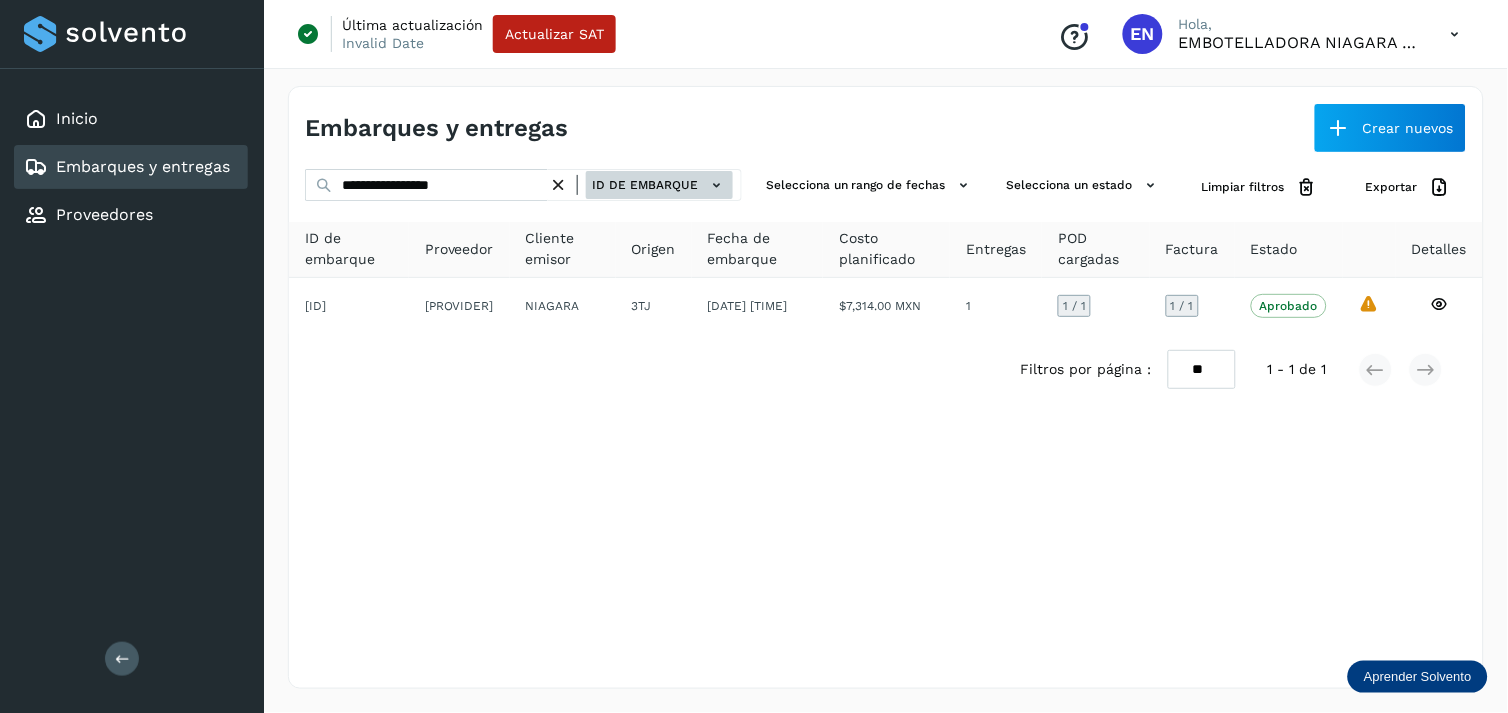 click on "ID de embarque" 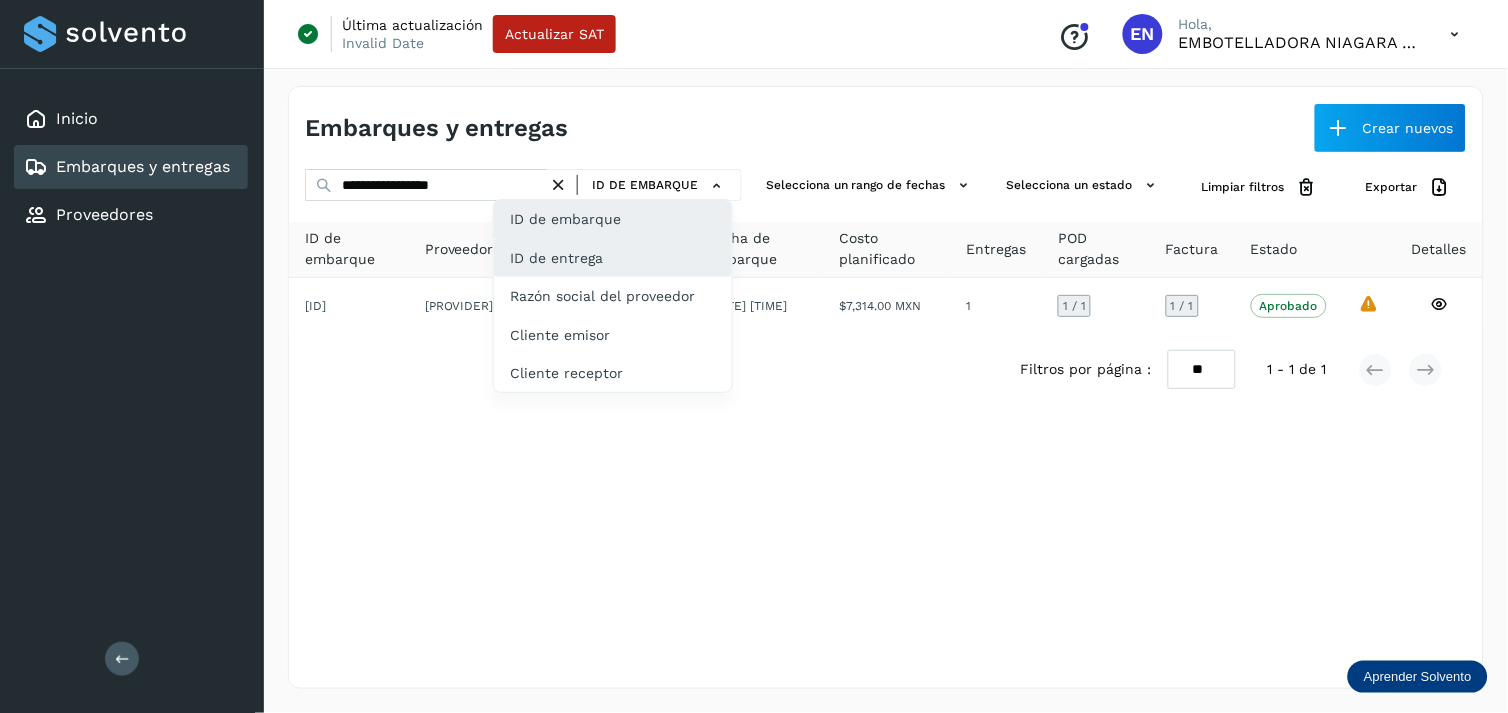 click on "ID de entrega" 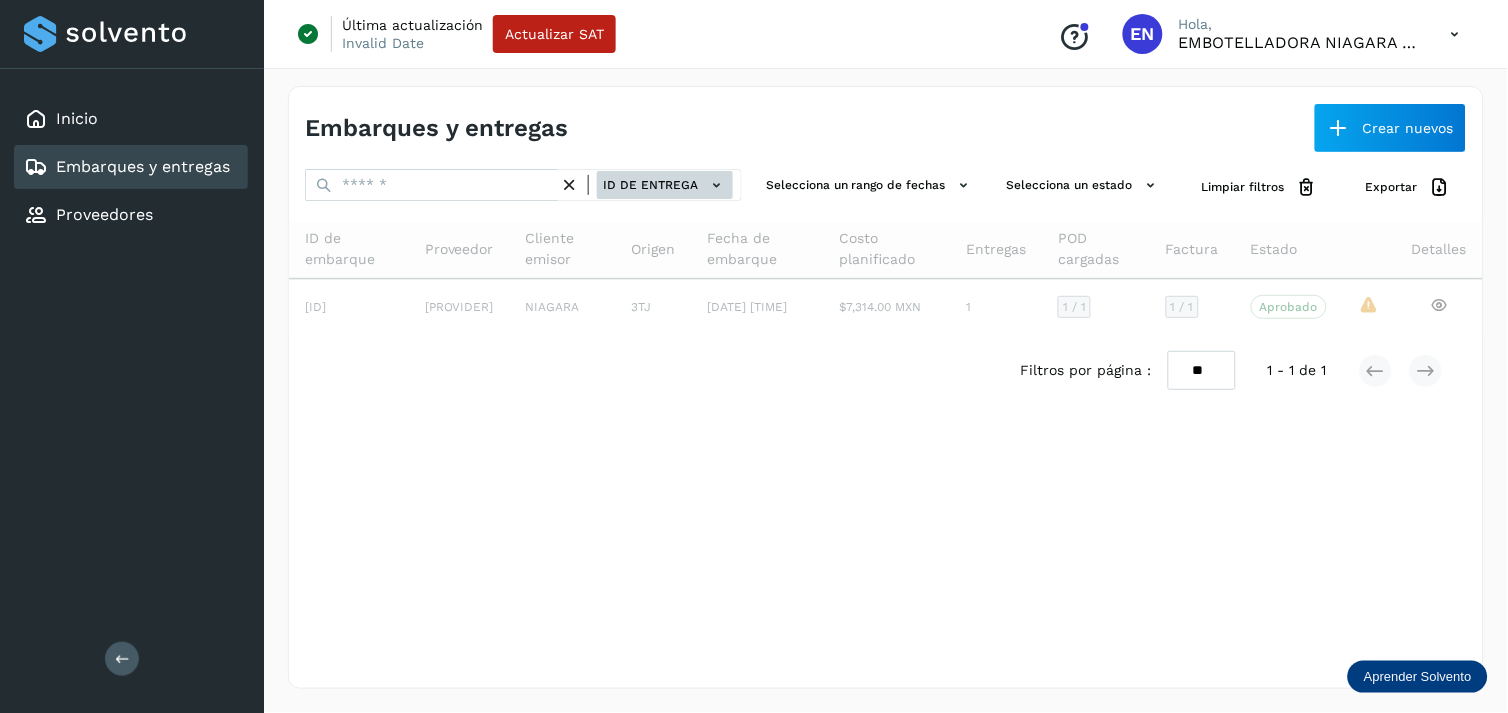 click on "ID de entrega" 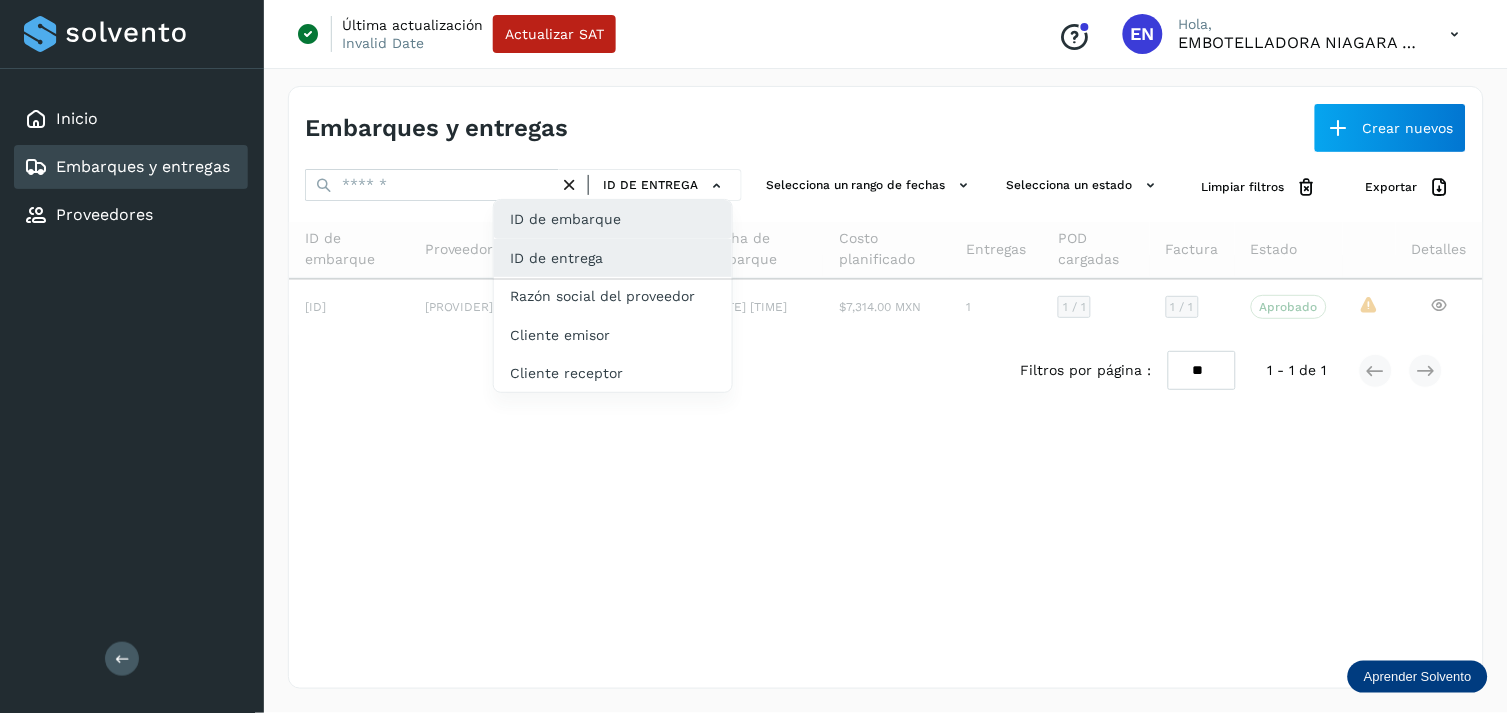 click on "ID de embarque" 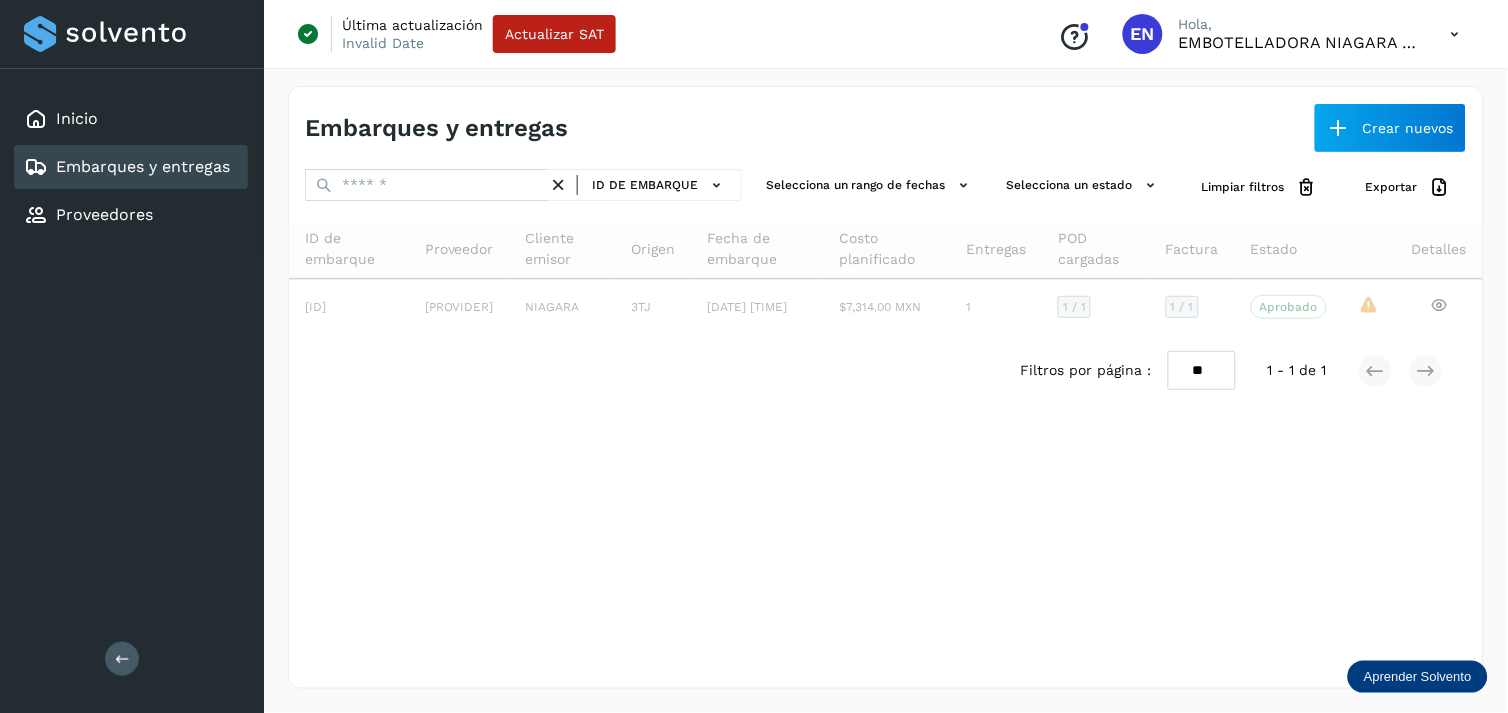 click at bounding box center [558, 185] 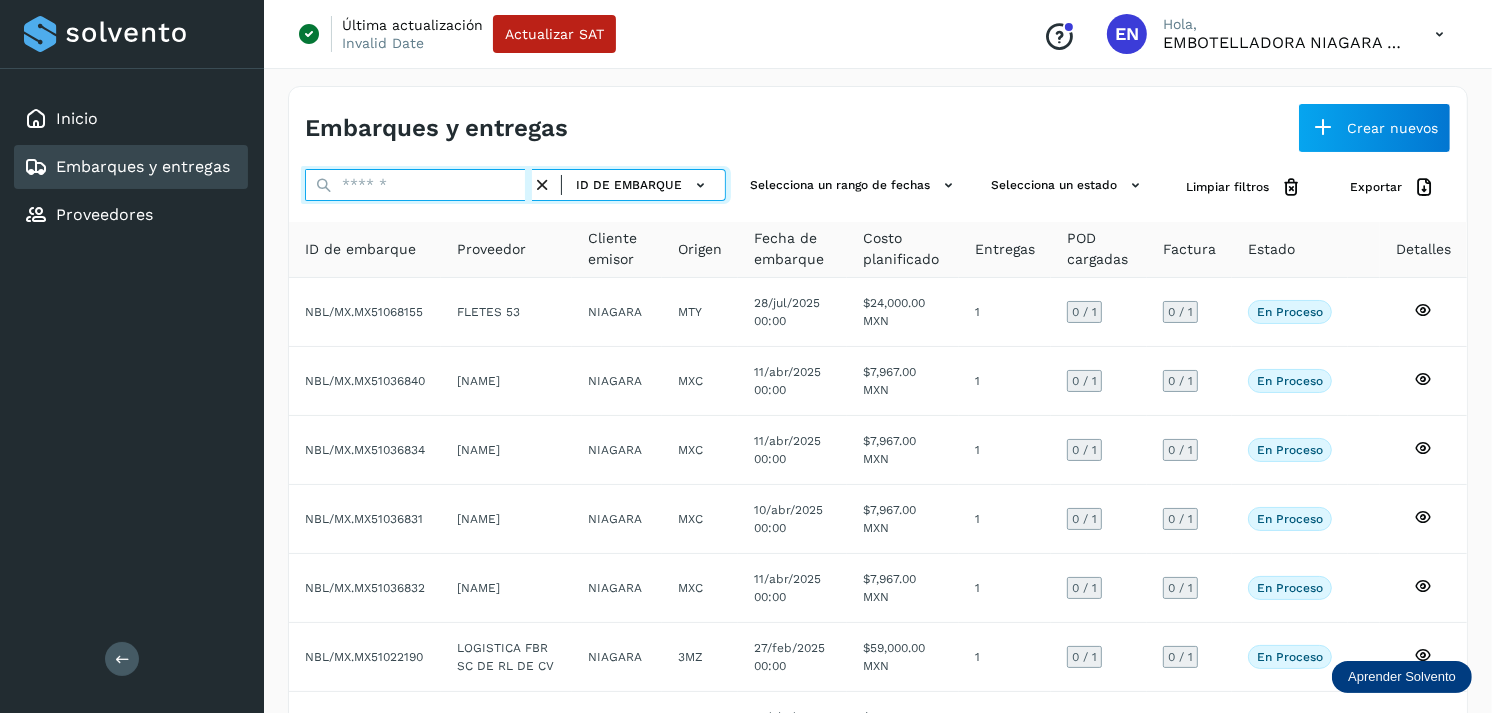 click at bounding box center (418, 185) 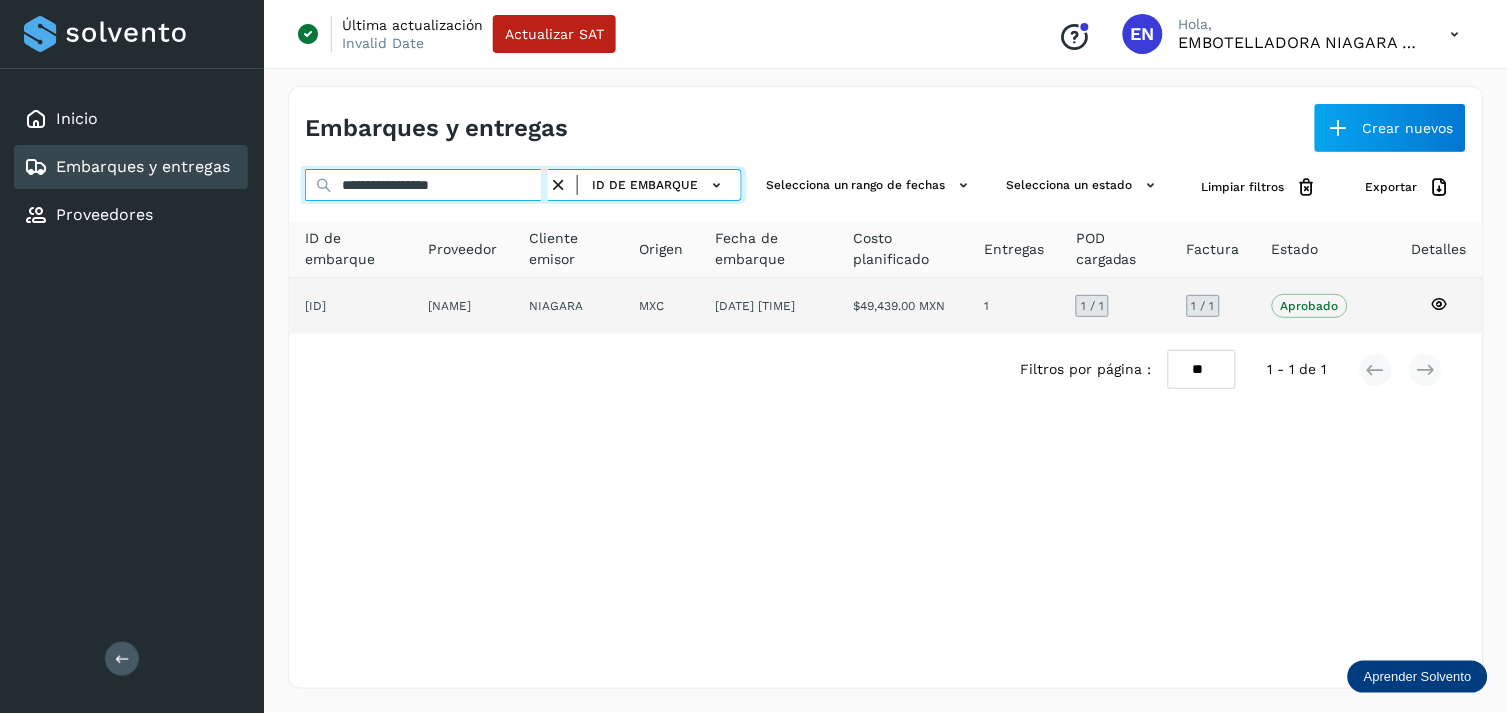 type on "**********" 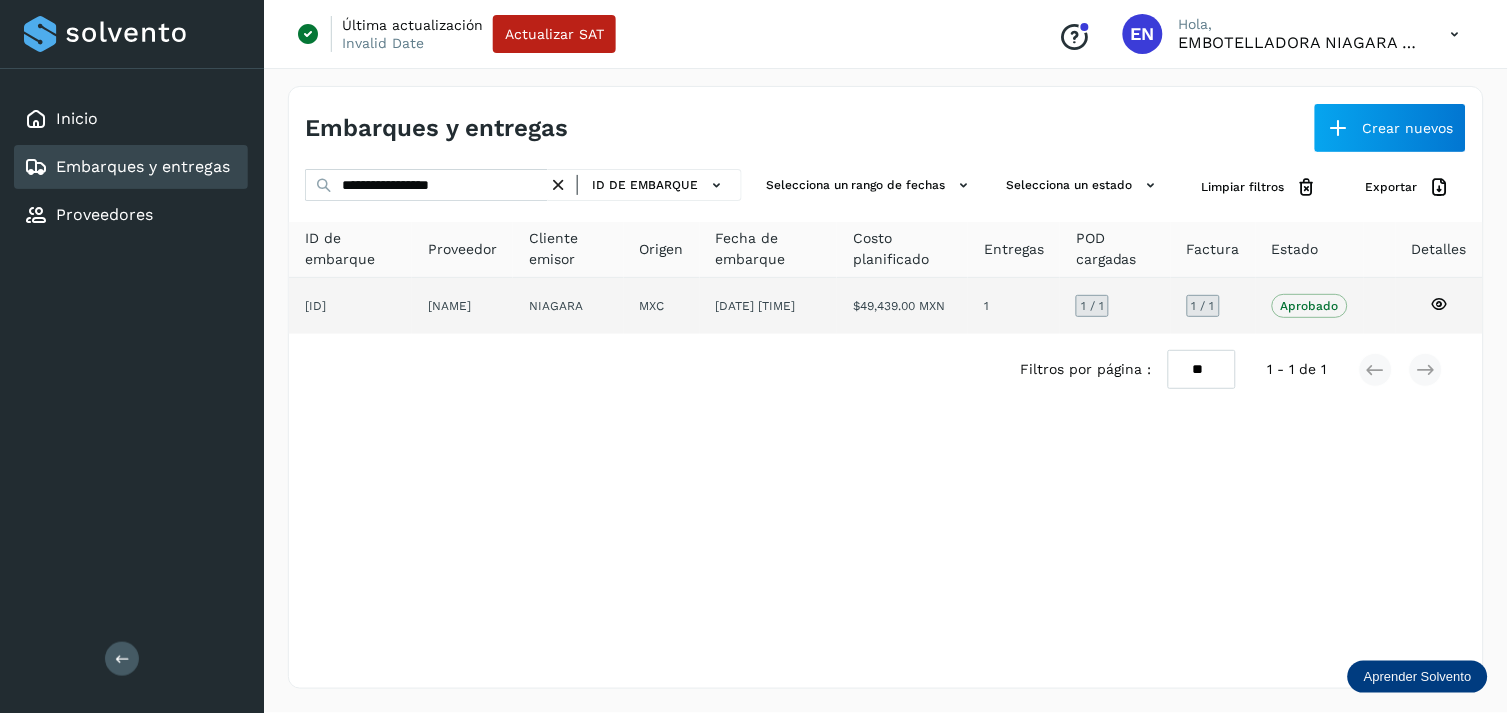 click on "[NAME]" 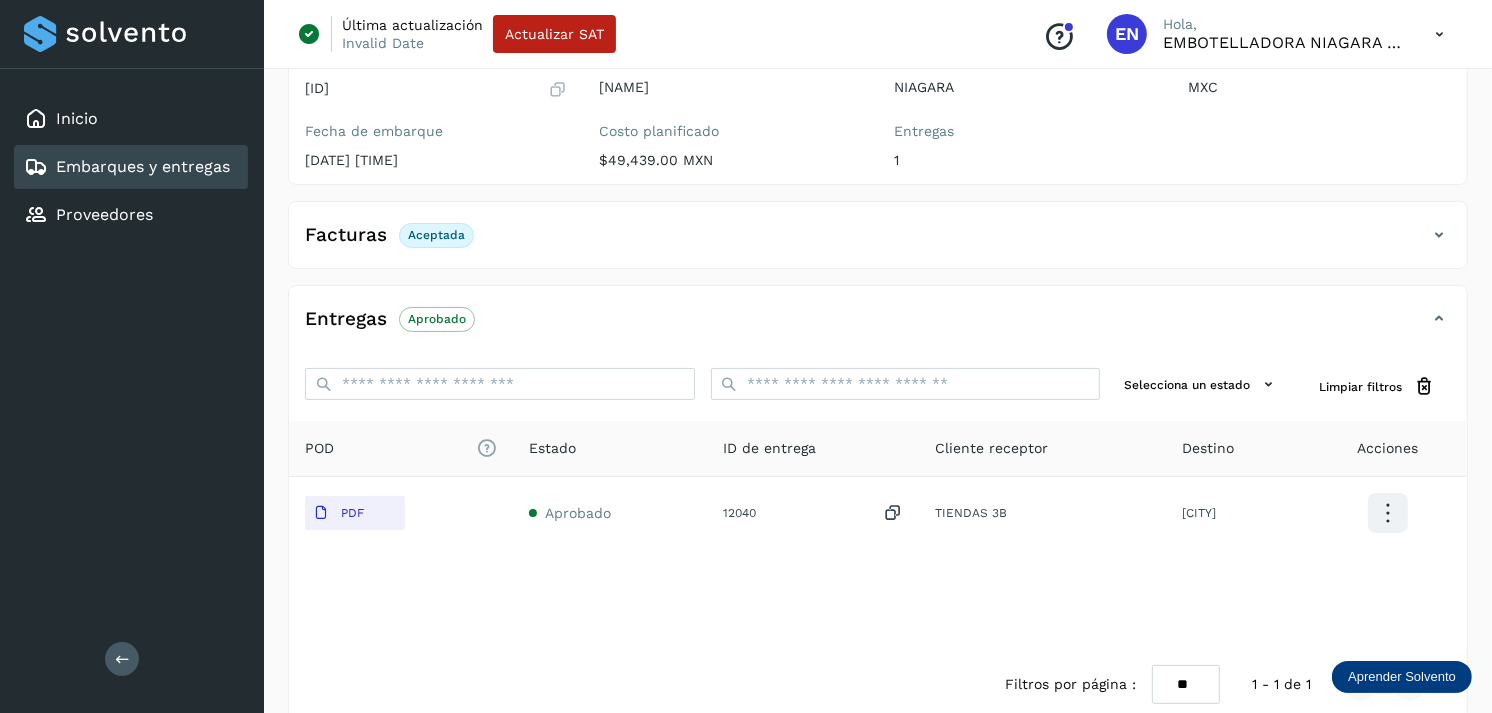 scroll, scrollTop: 241, scrollLeft: 0, axis: vertical 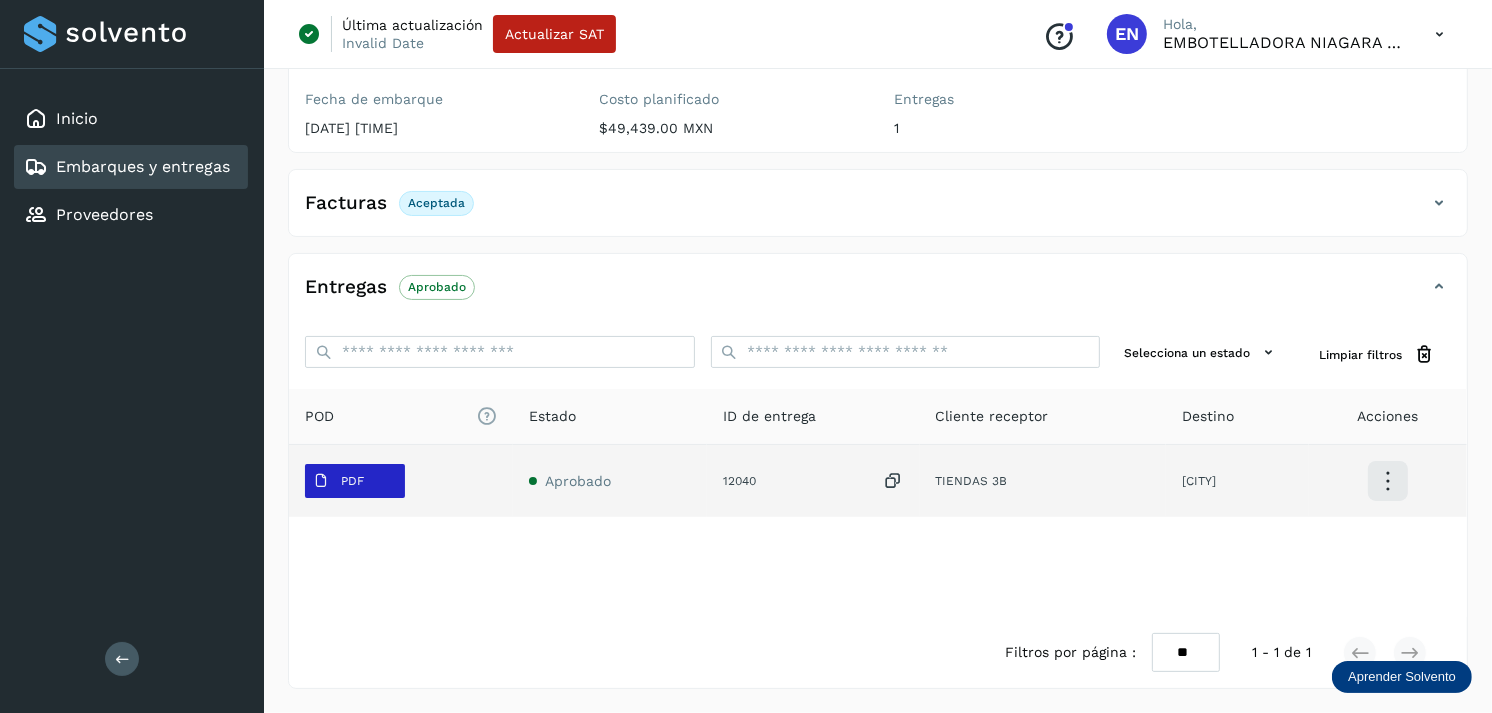 click on "PDF" at bounding box center (338, 481) 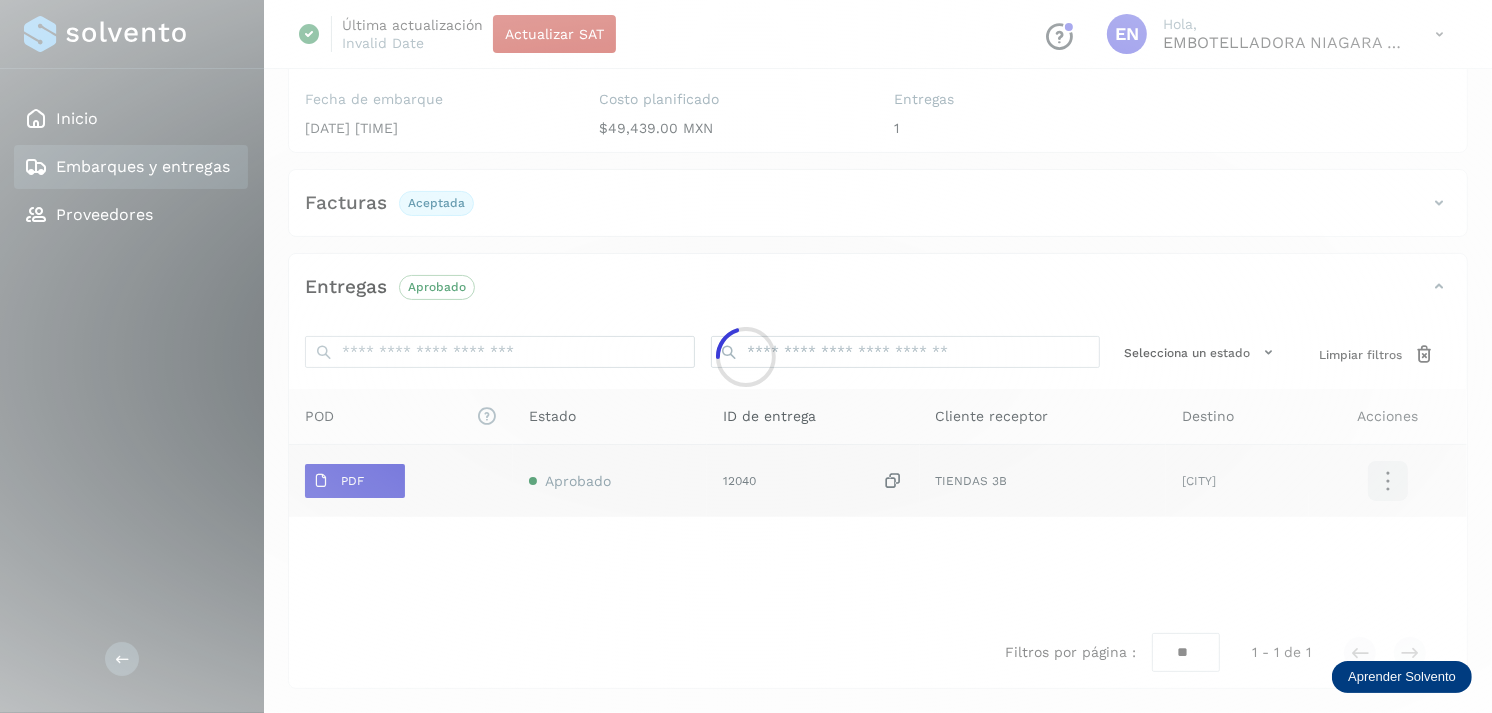 type 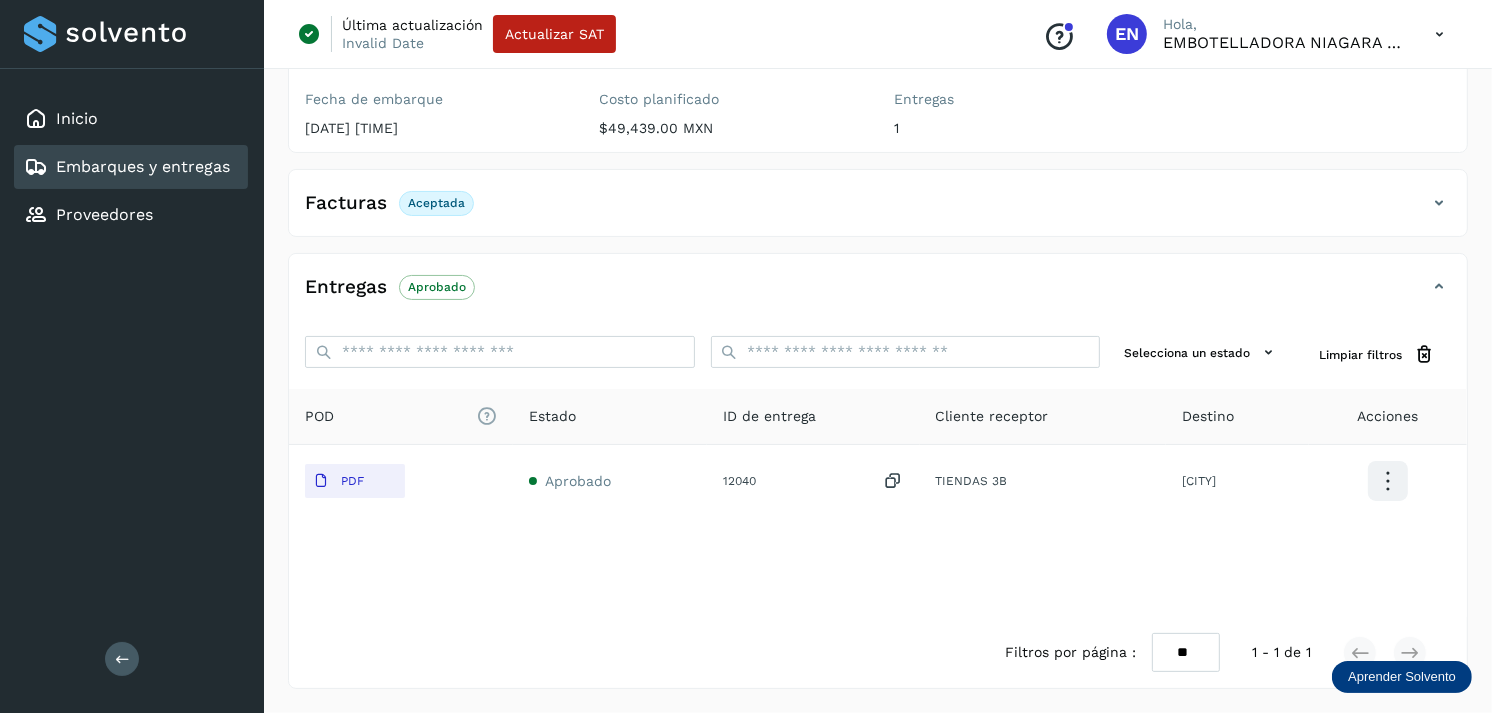 click on "Embarques y entregas" 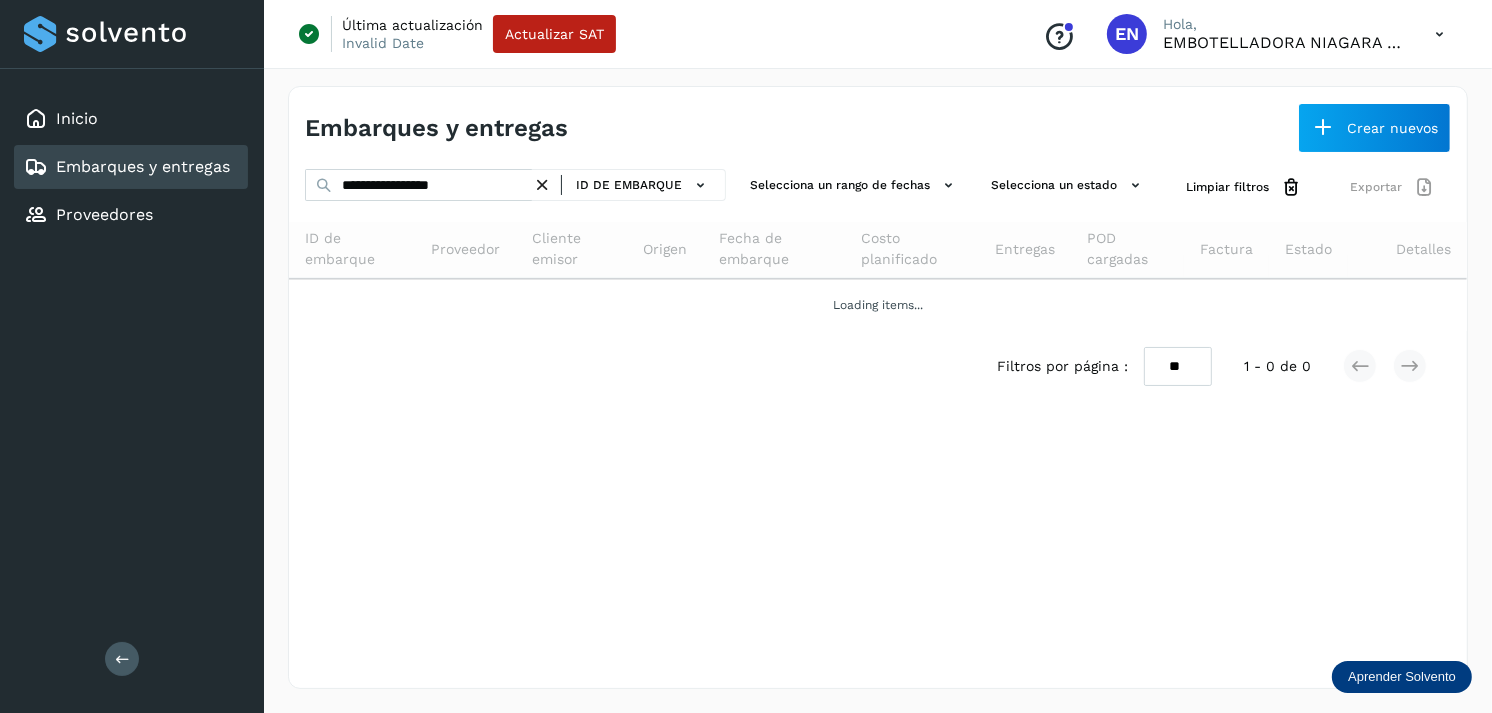 scroll, scrollTop: 0, scrollLeft: 0, axis: both 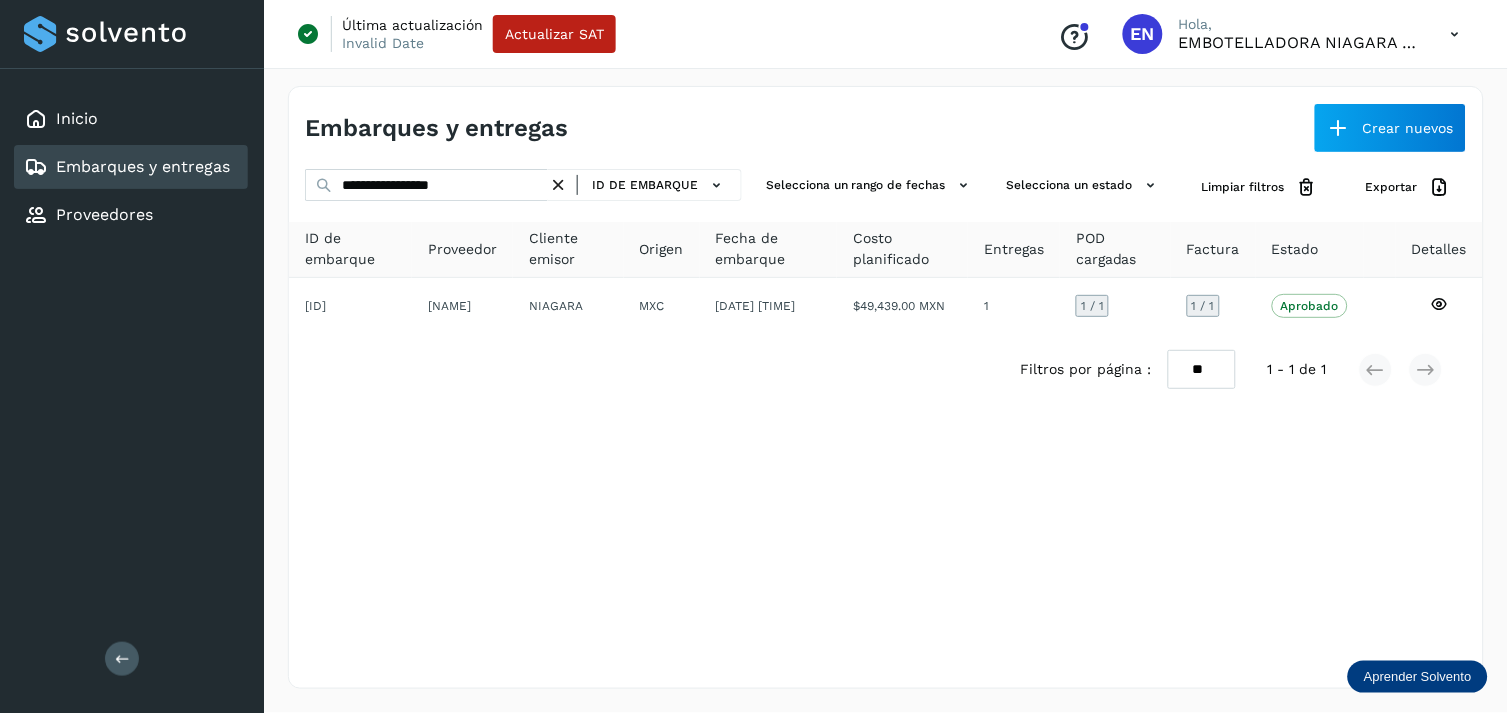 click at bounding box center [558, 185] 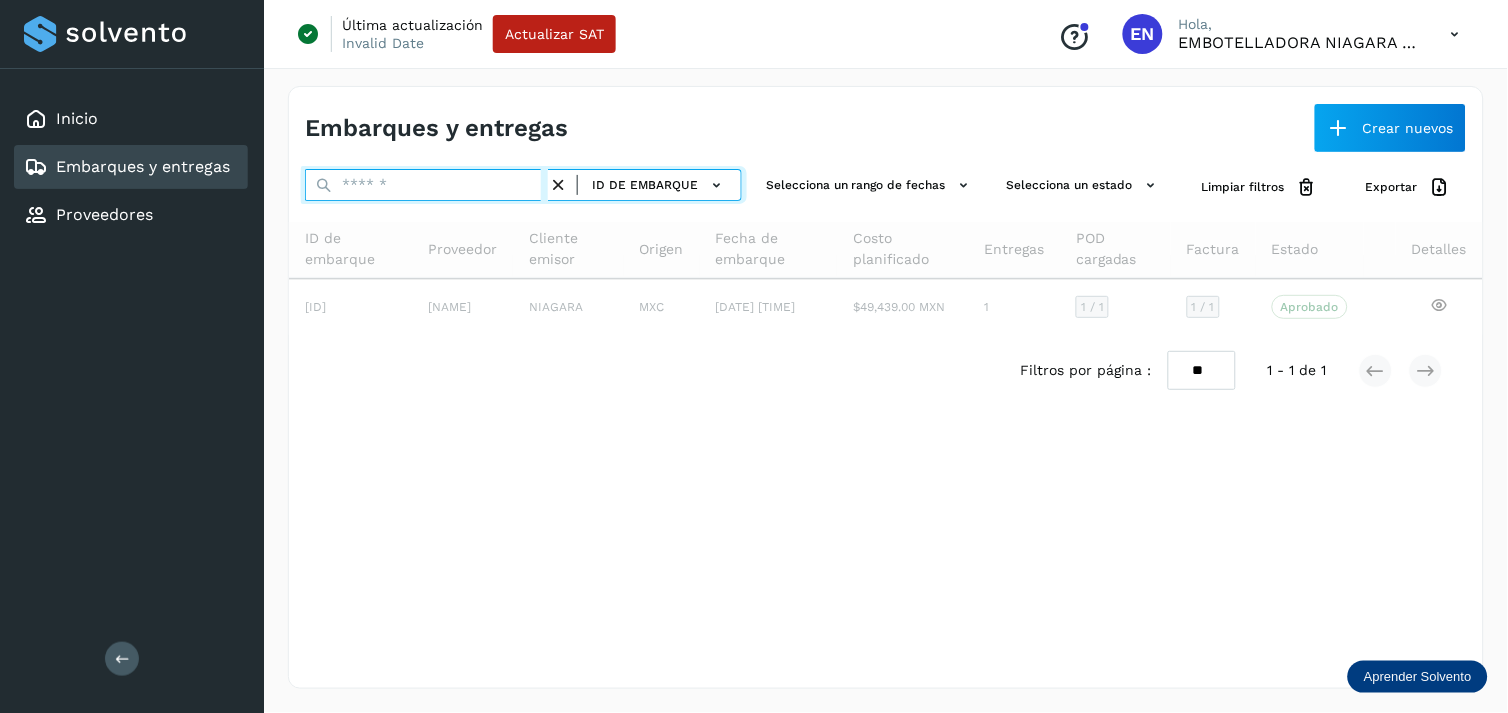 paste on "**********" 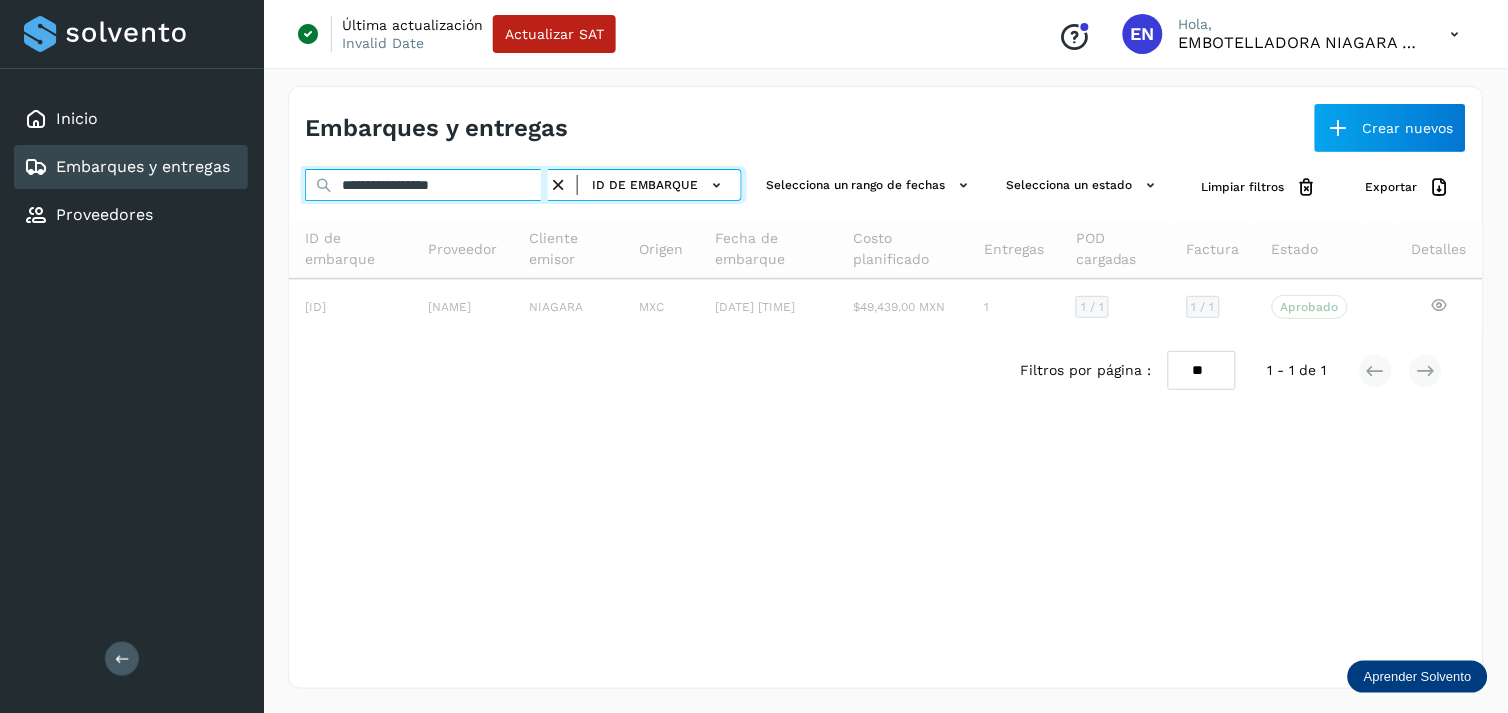 click on "**********" at bounding box center [426, 185] 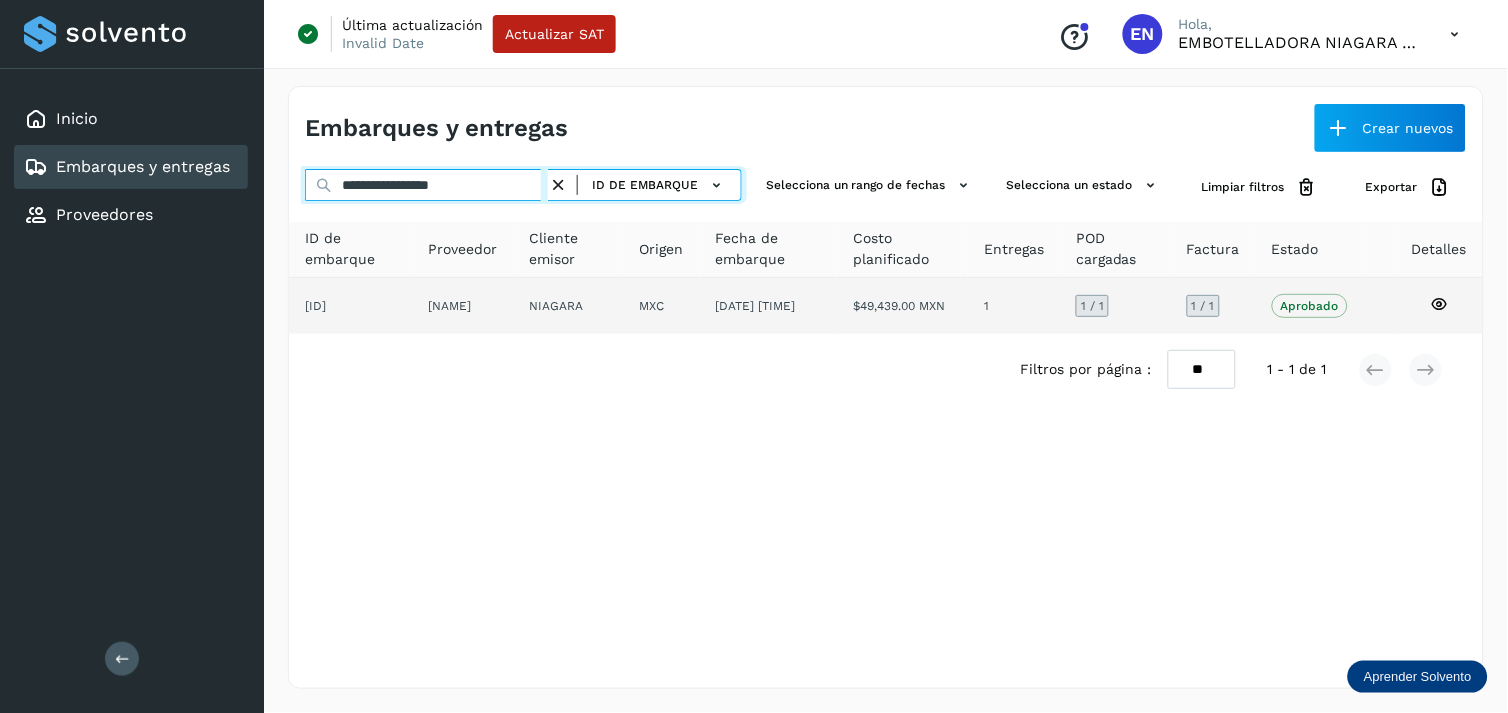 type on "**********" 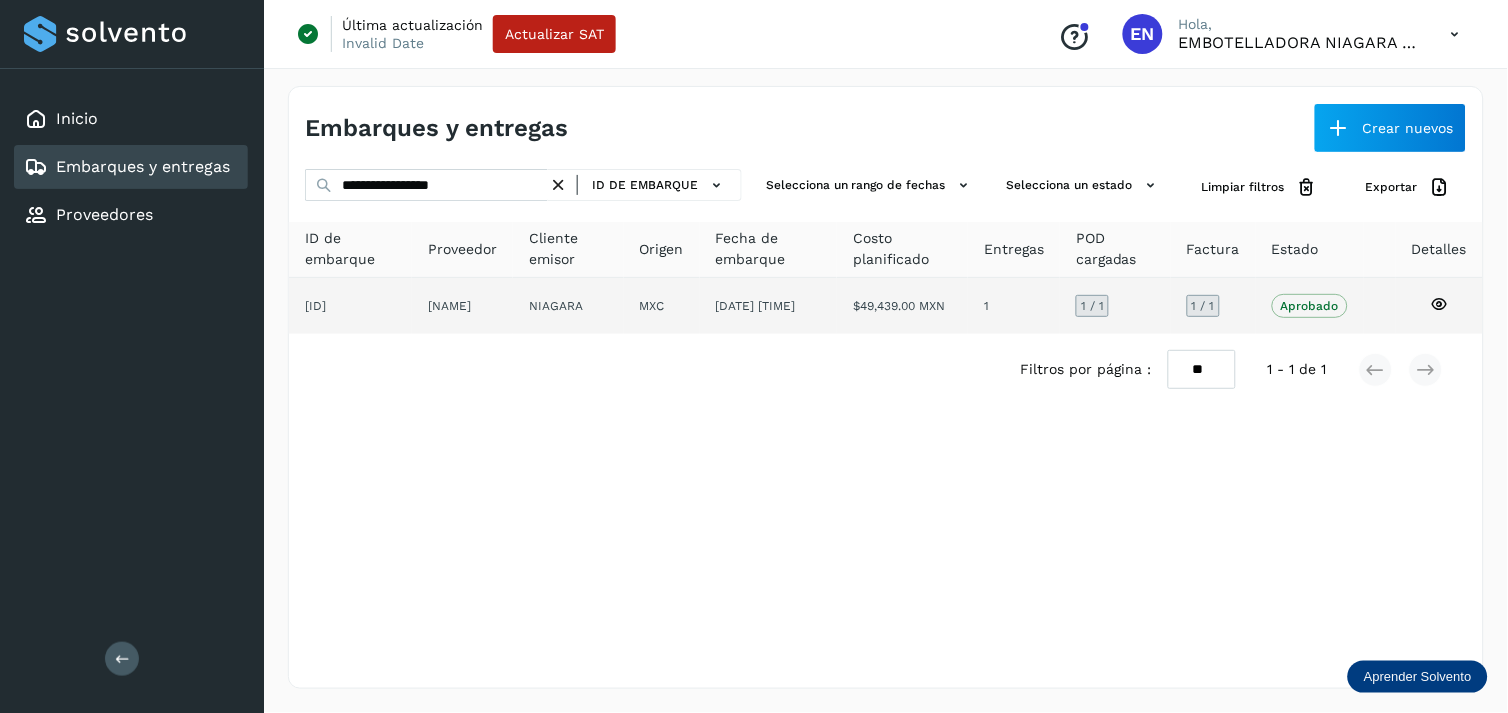 click on "NIAGARA" 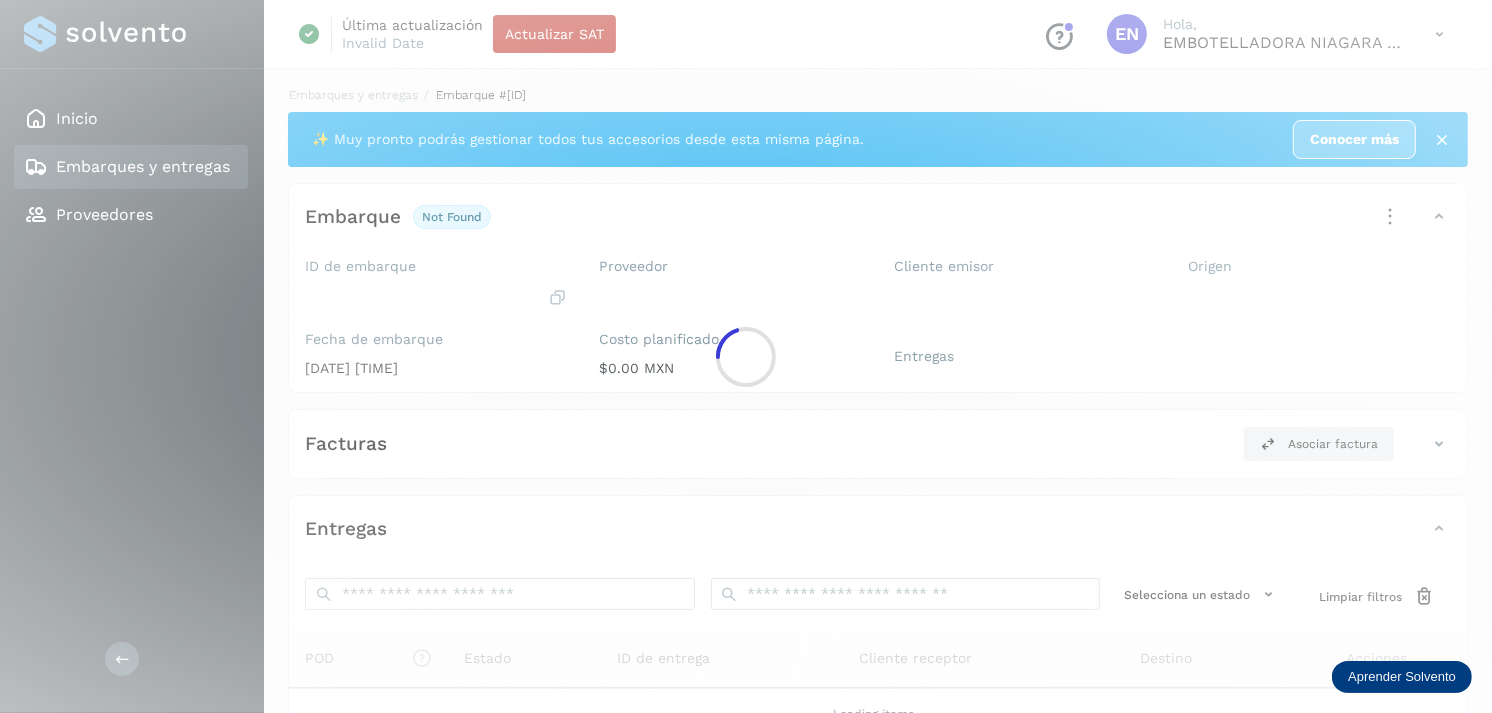 click 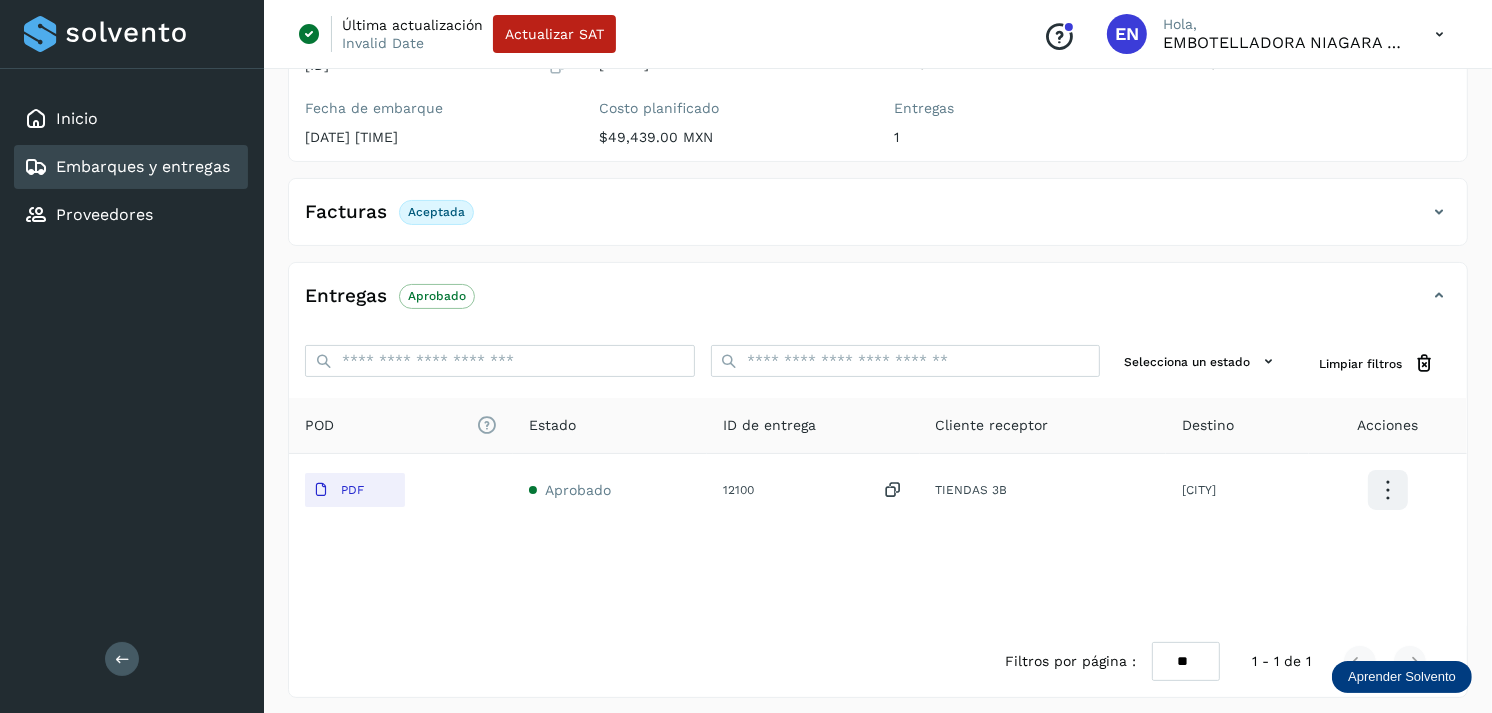 scroll, scrollTop: 241, scrollLeft: 0, axis: vertical 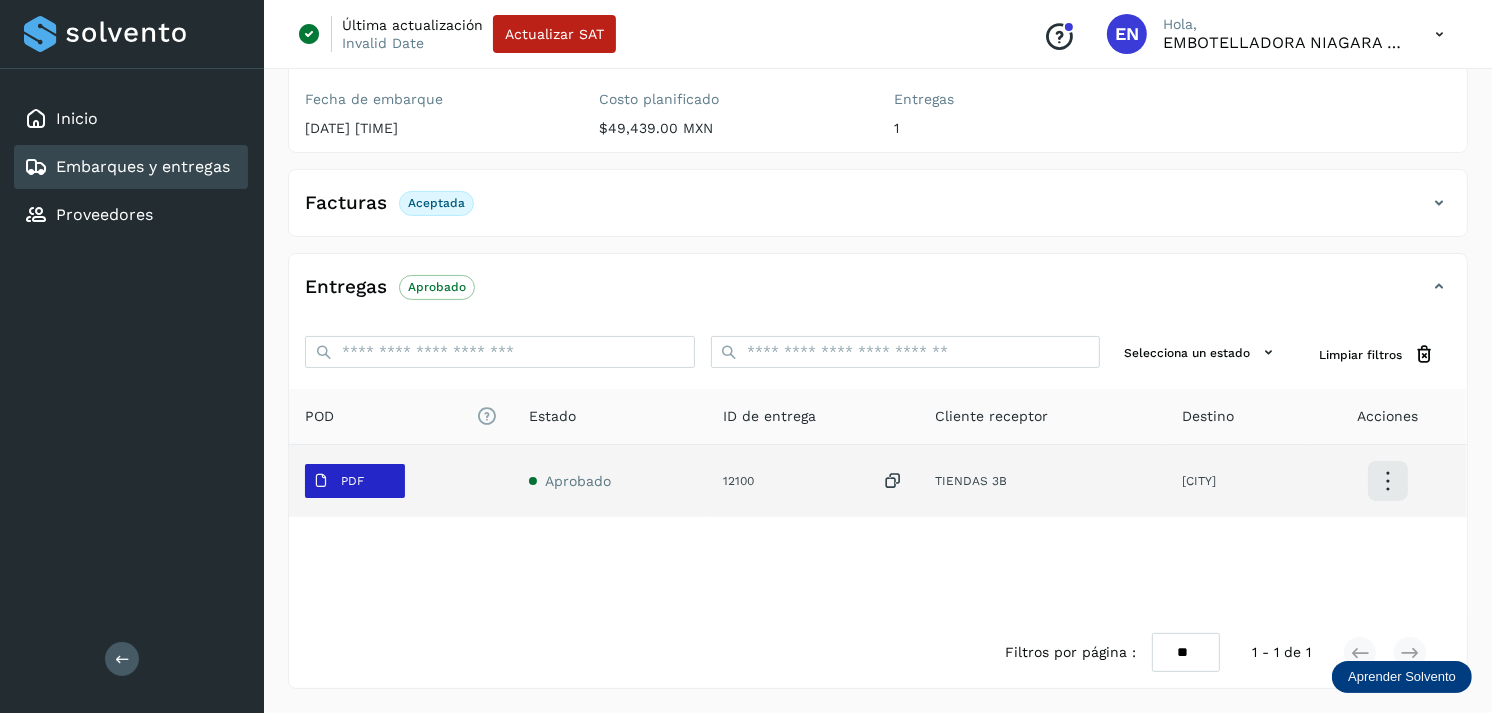 click on "PDF" at bounding box center [355, 481] 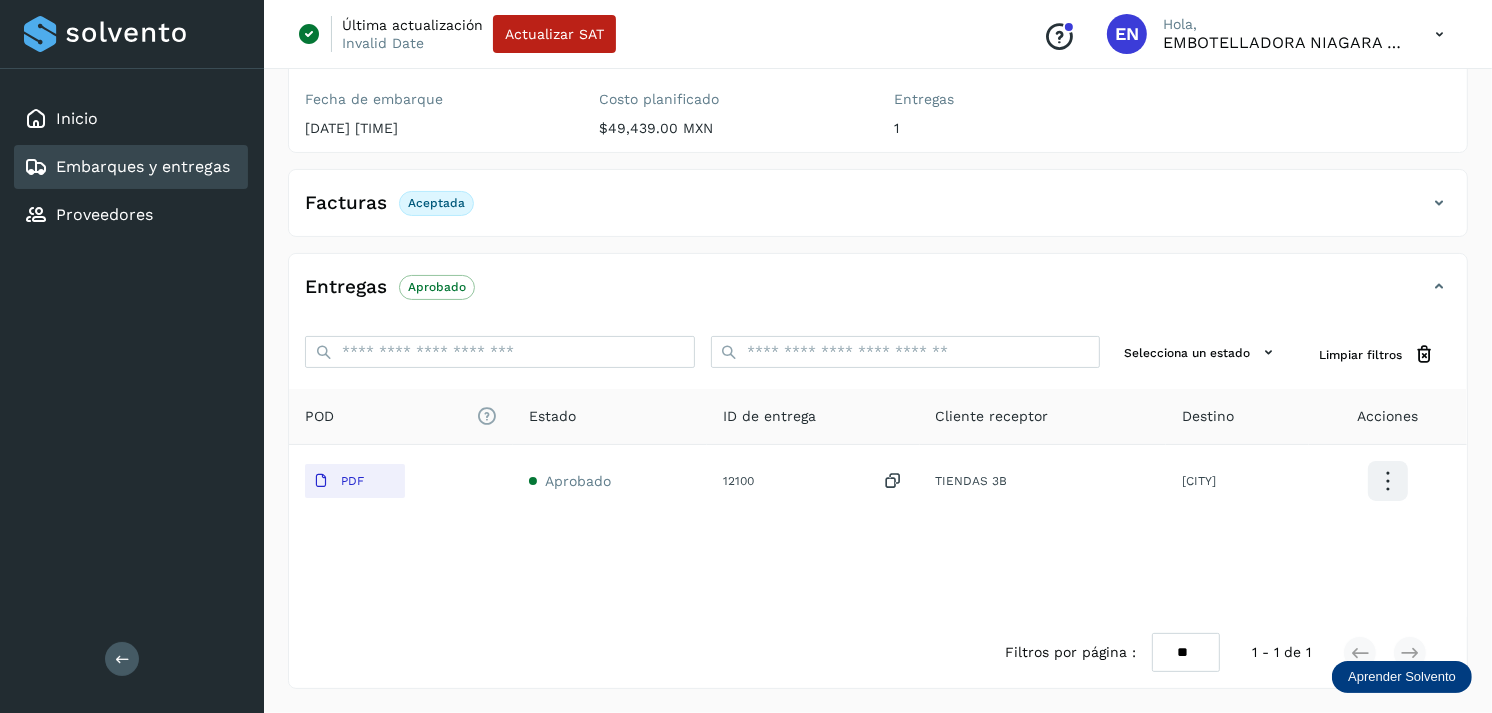 click on "Embarques y entregas" at bounding box center (143, 166) 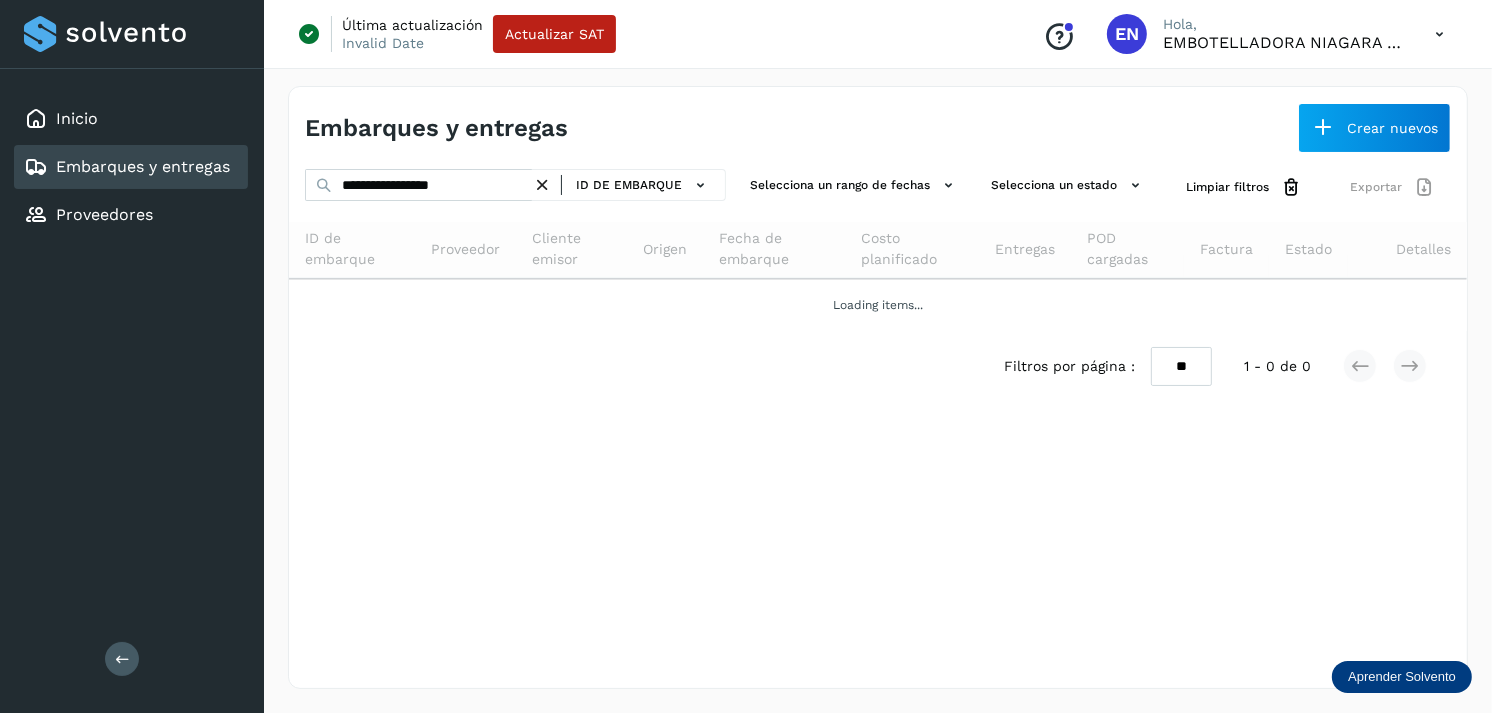 scroll, scrollTop: 0, scrollLeft: 0, axis: both 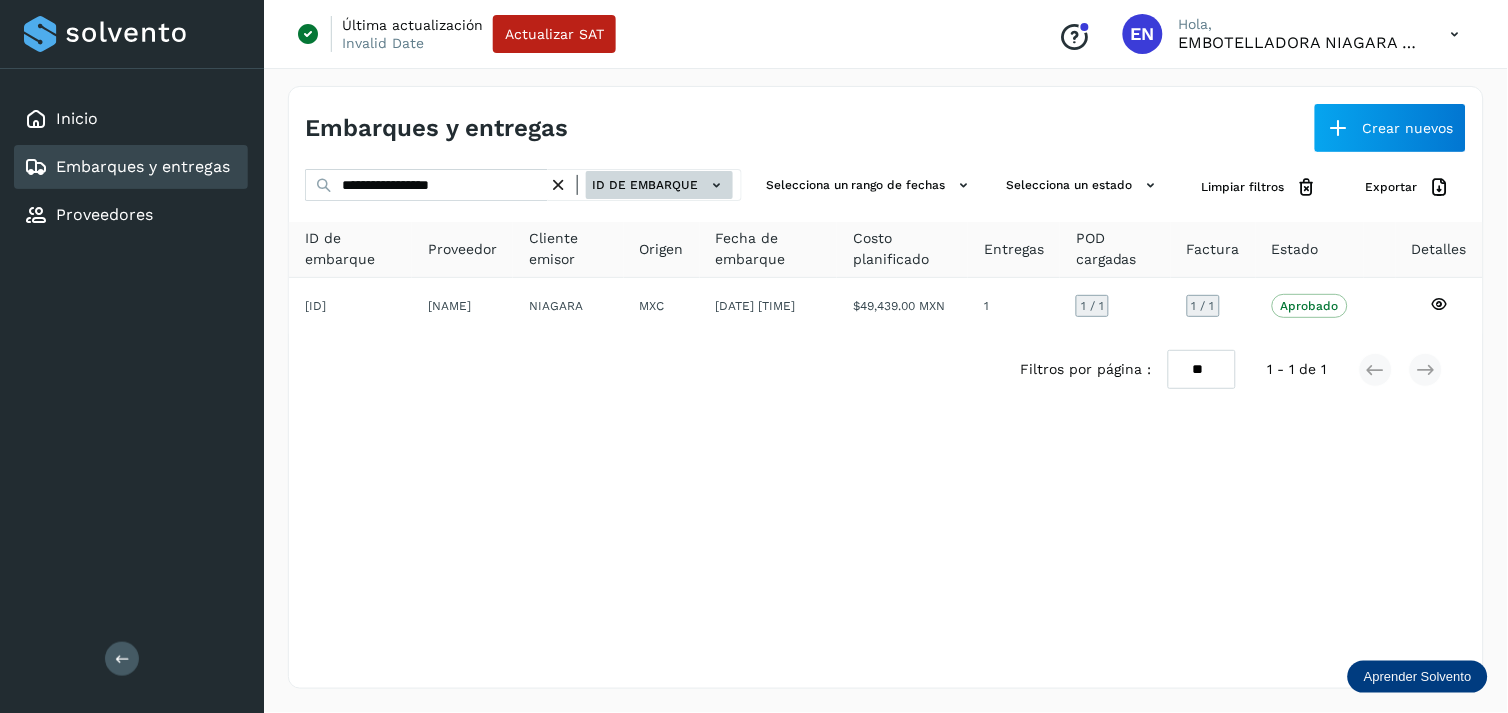 click on "ID de embarque" at bounding box center [659, 185] 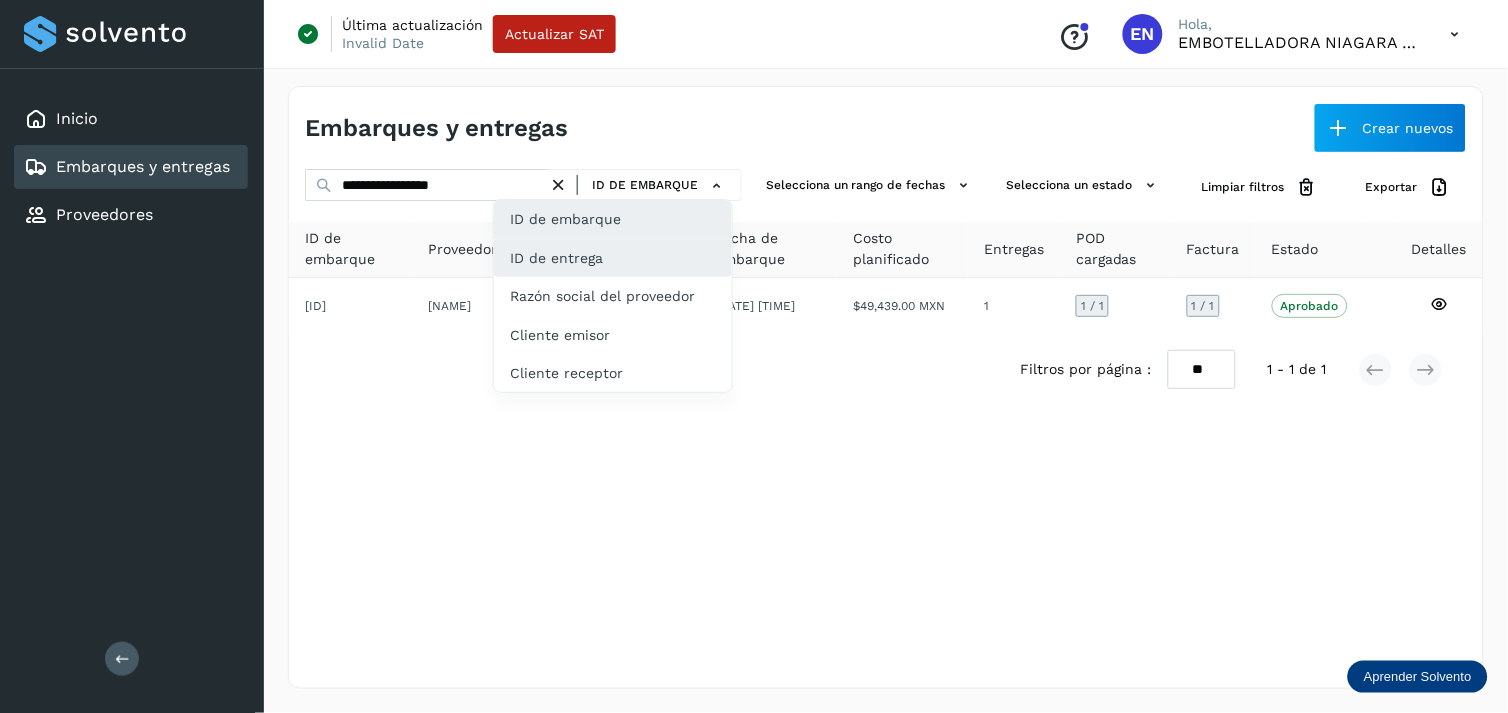 click on "ID de entrega" 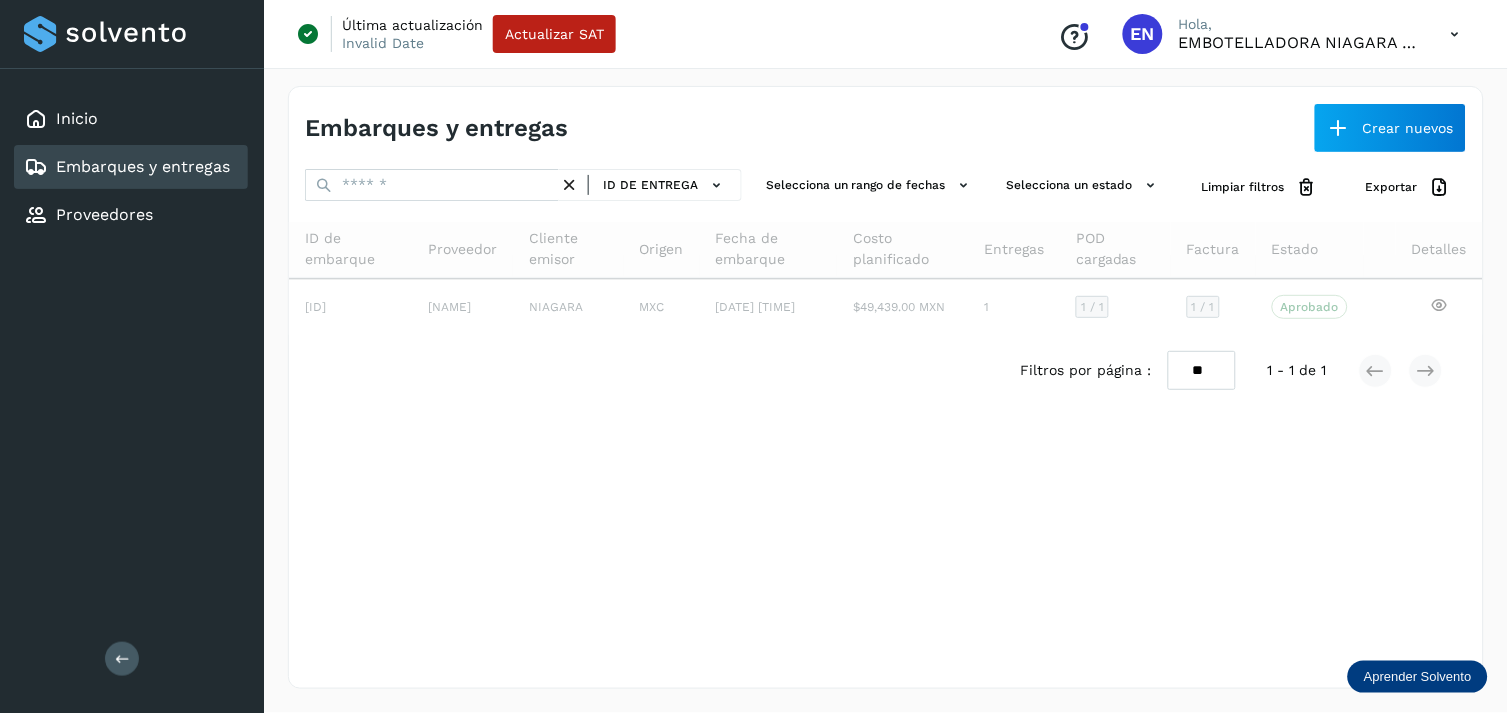 click at bounding box center (569, 185) 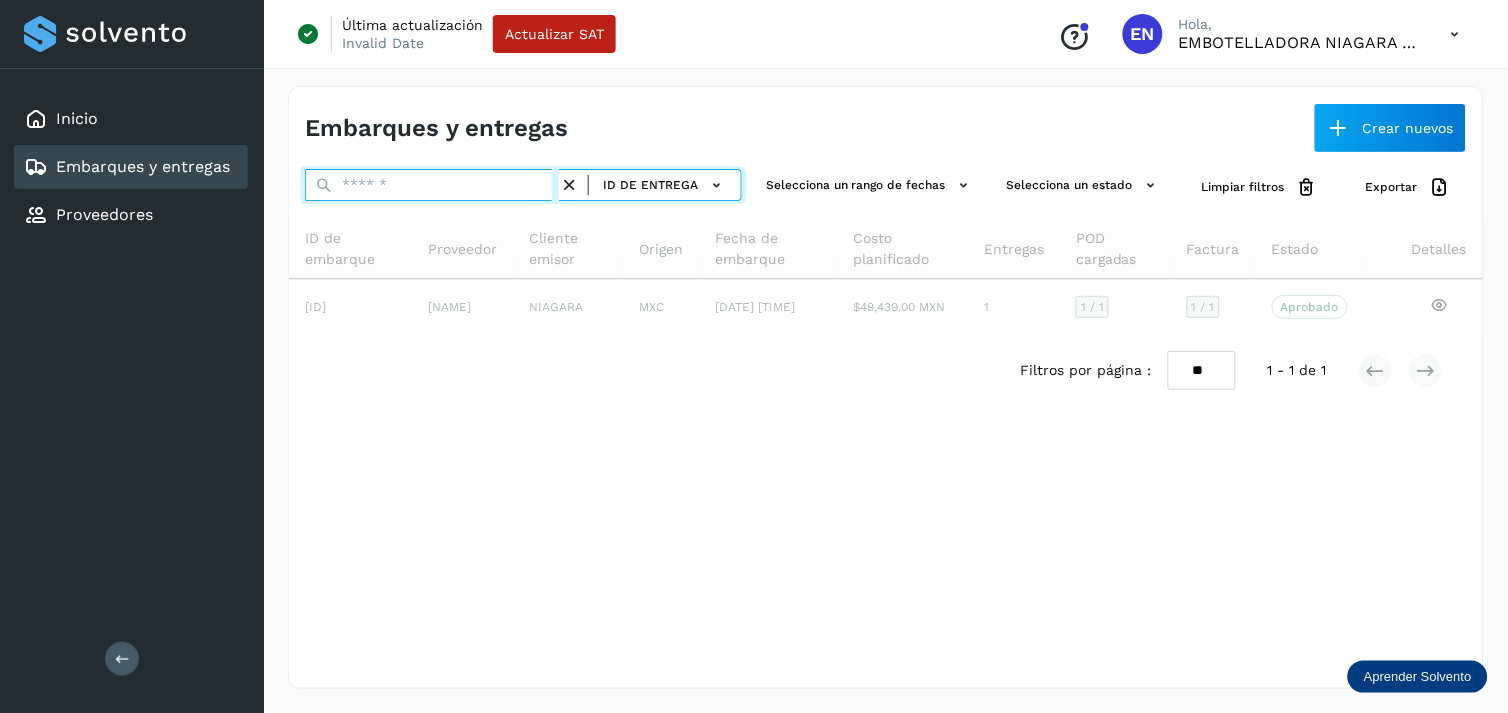 click at bounding box center (432, 185) 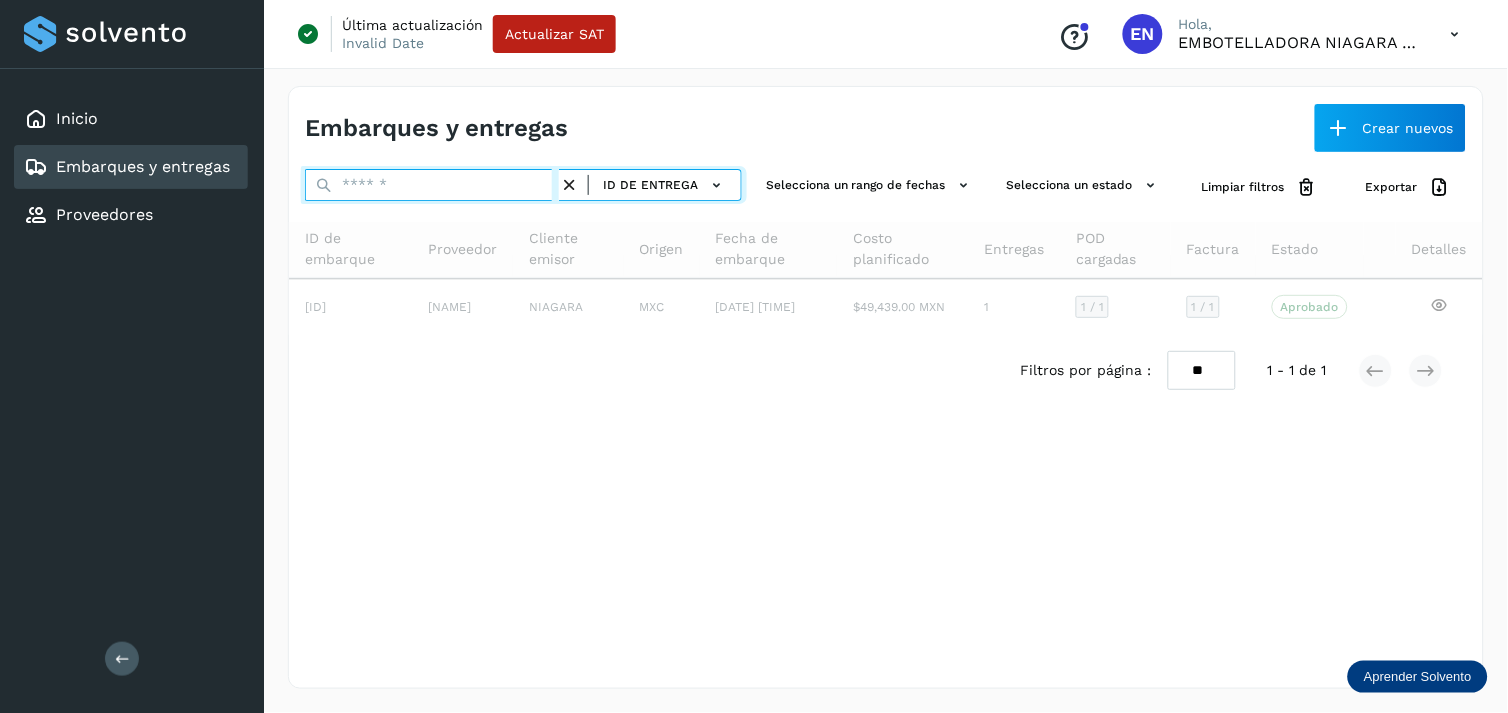 paste on "**********" 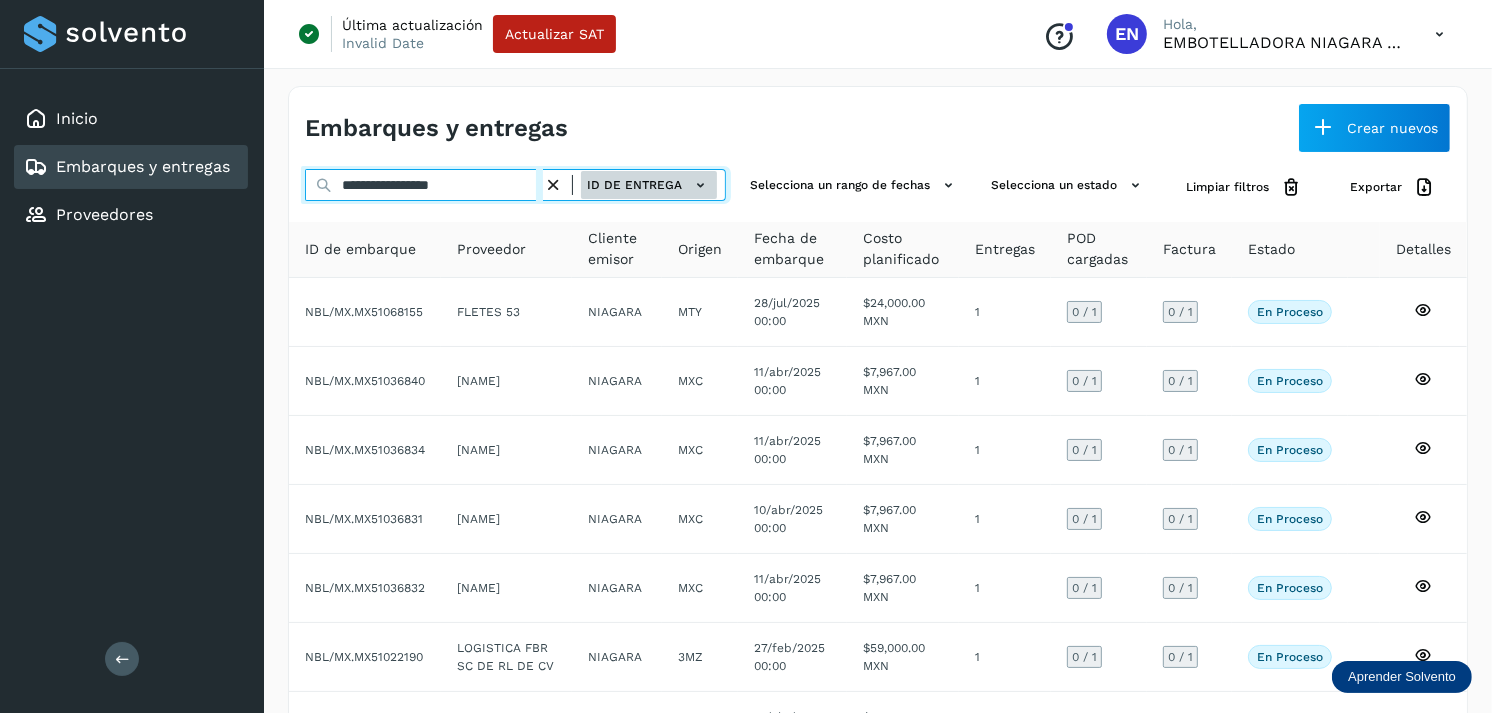 type on "**********" 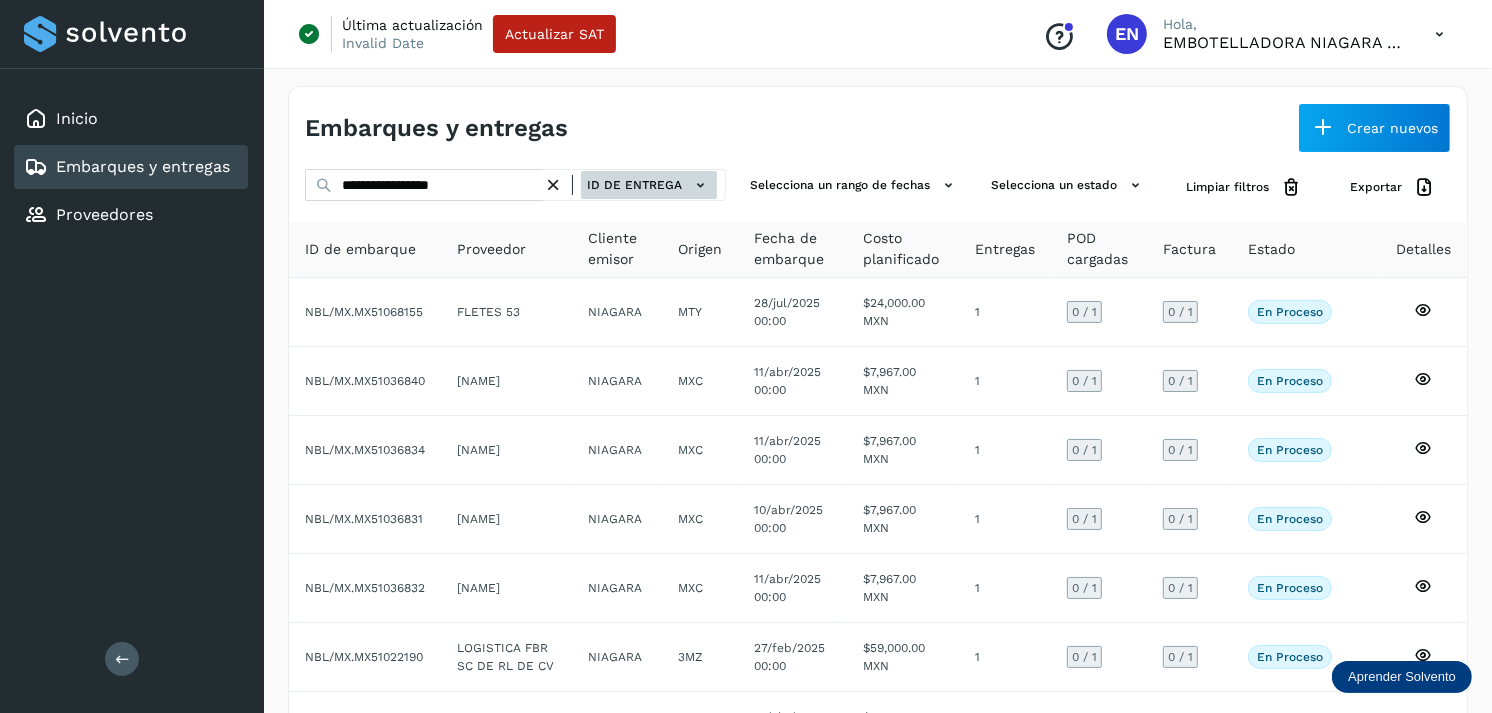 click 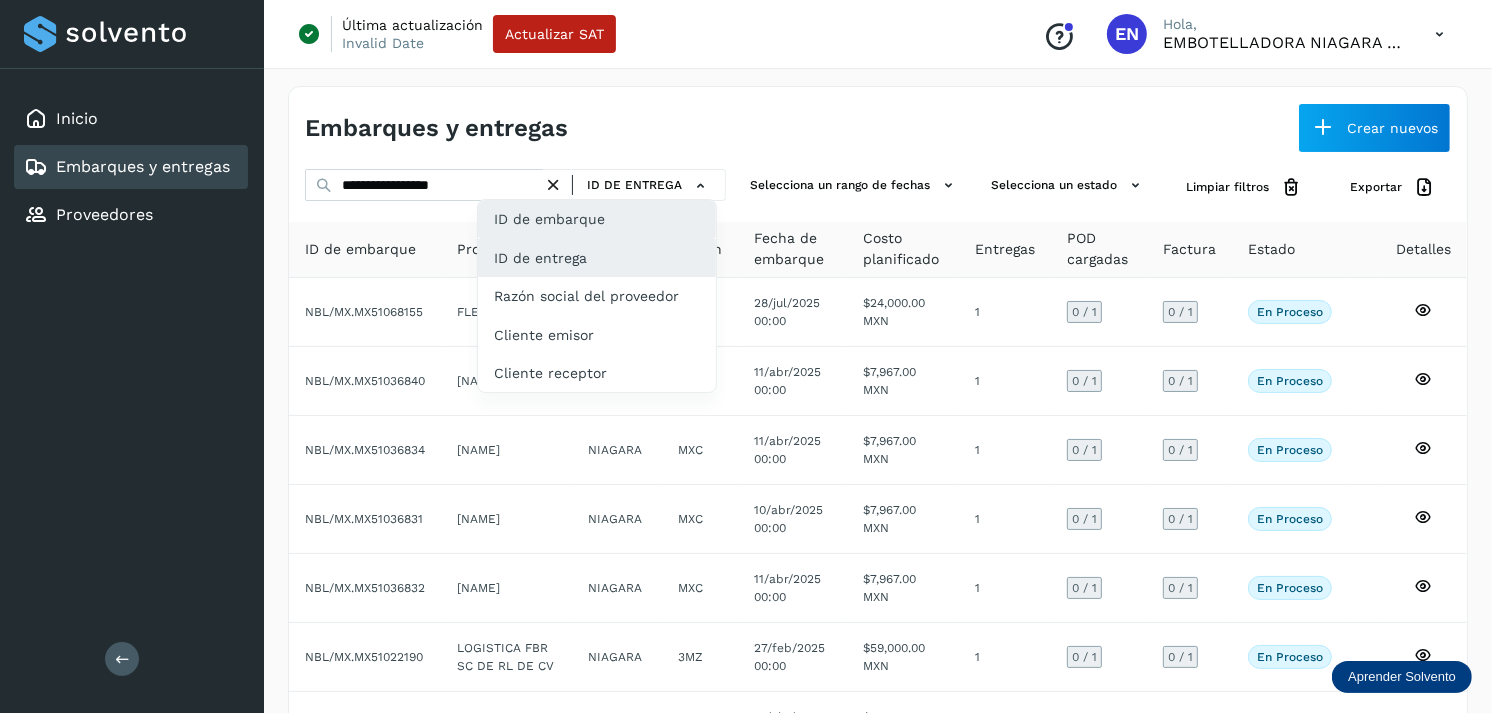click on "ID de embarque" 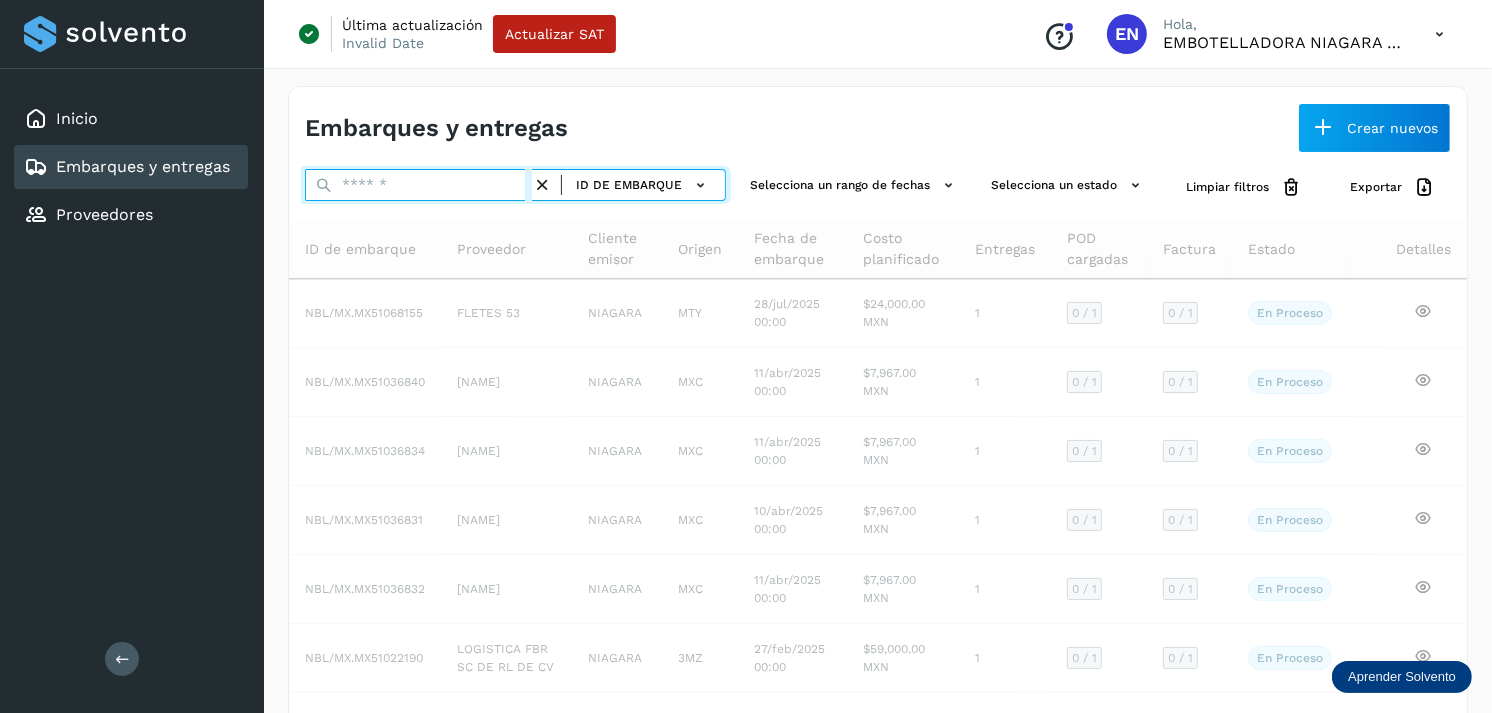 click at bounding box center [418, 185] 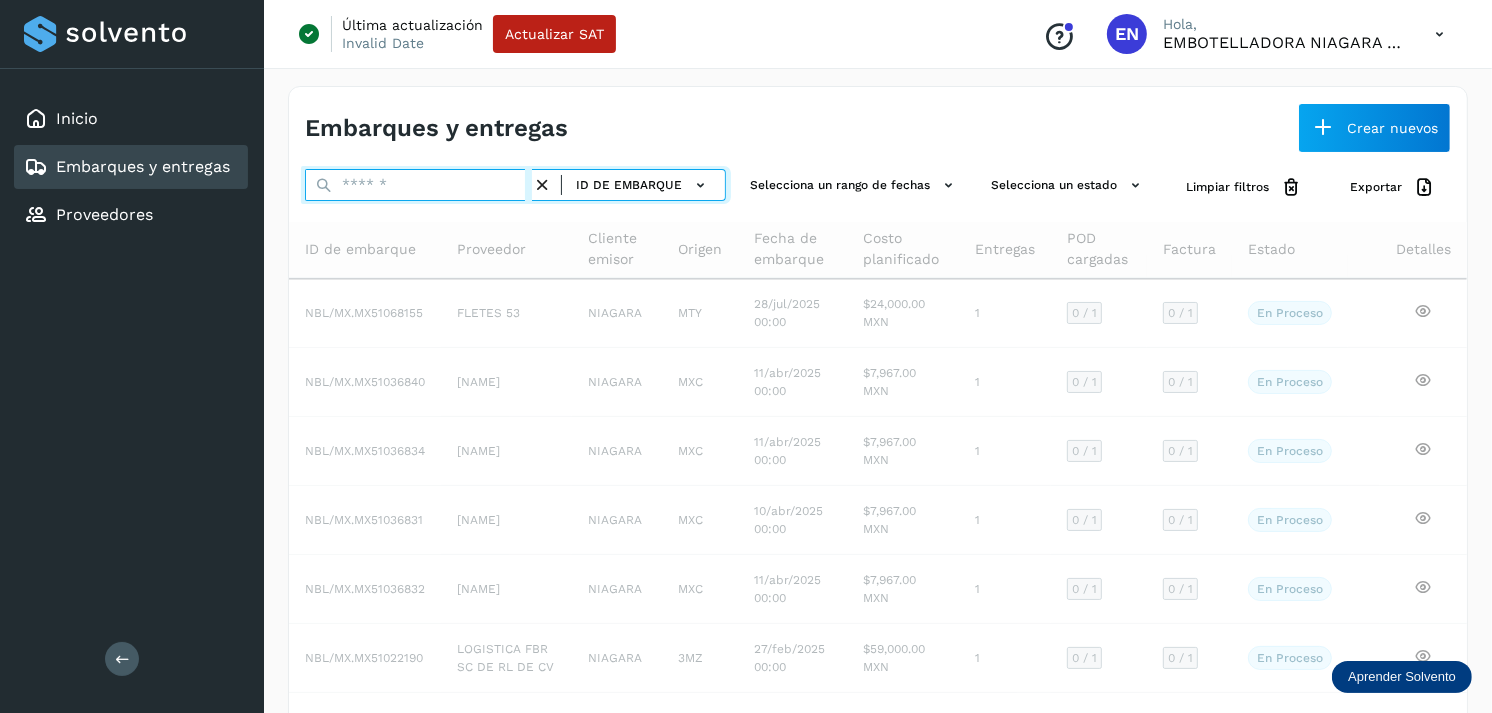 paste on "**********" 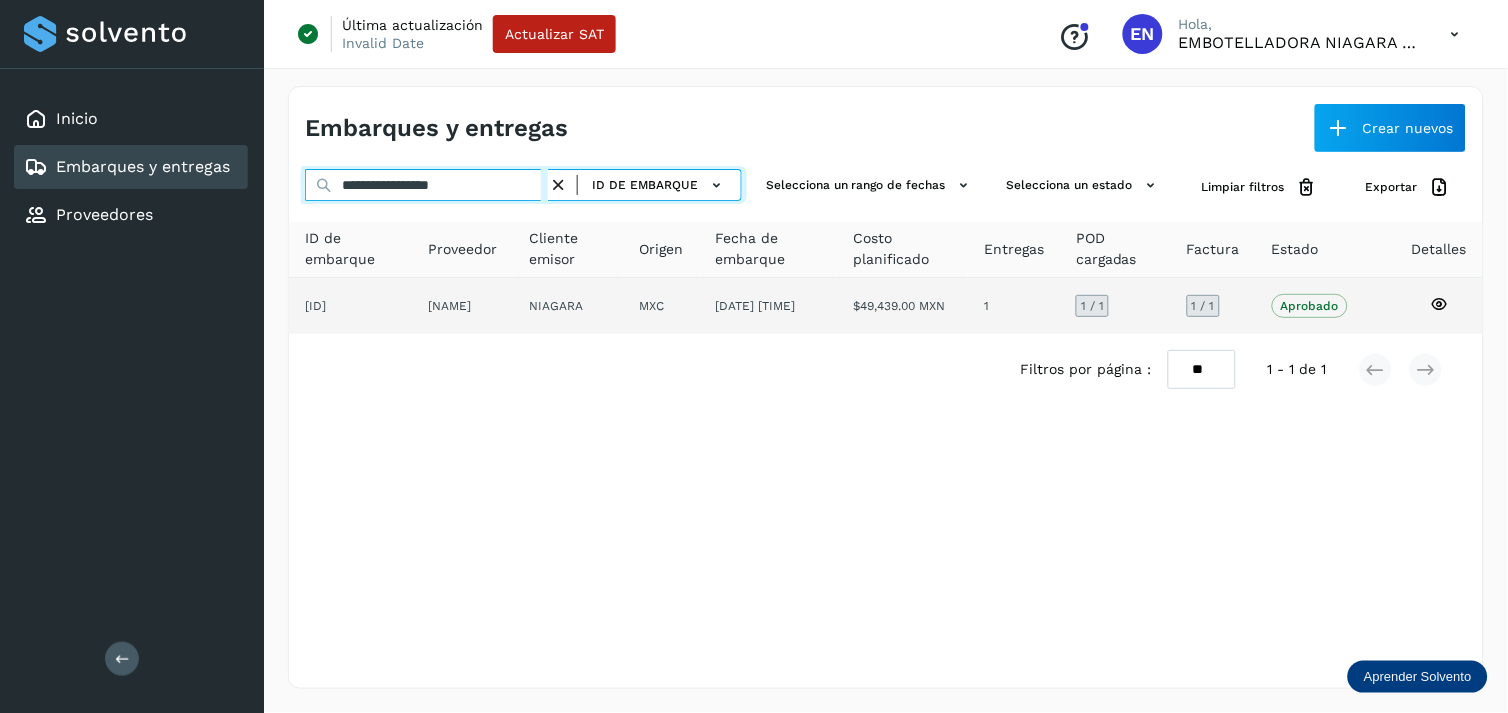 type on "**********" 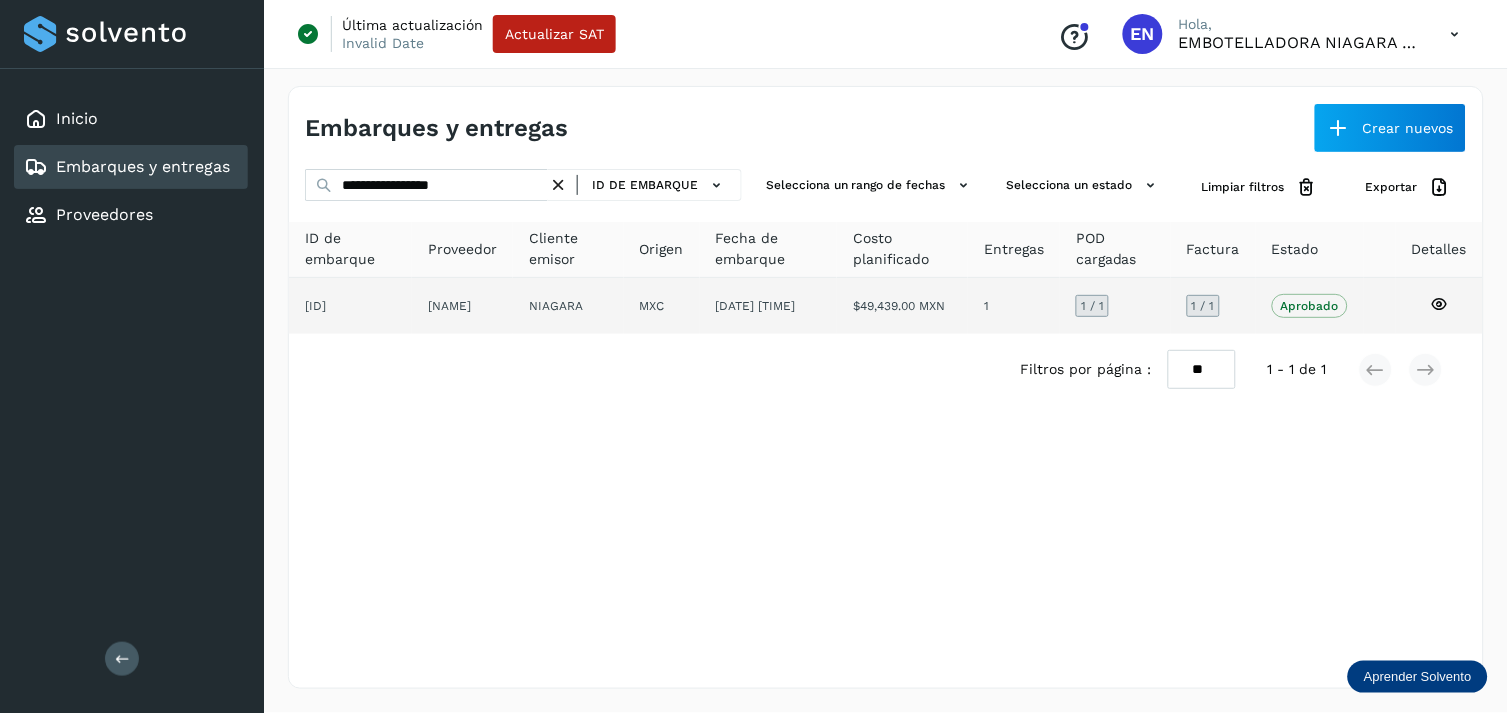 click on "NIAGARA" 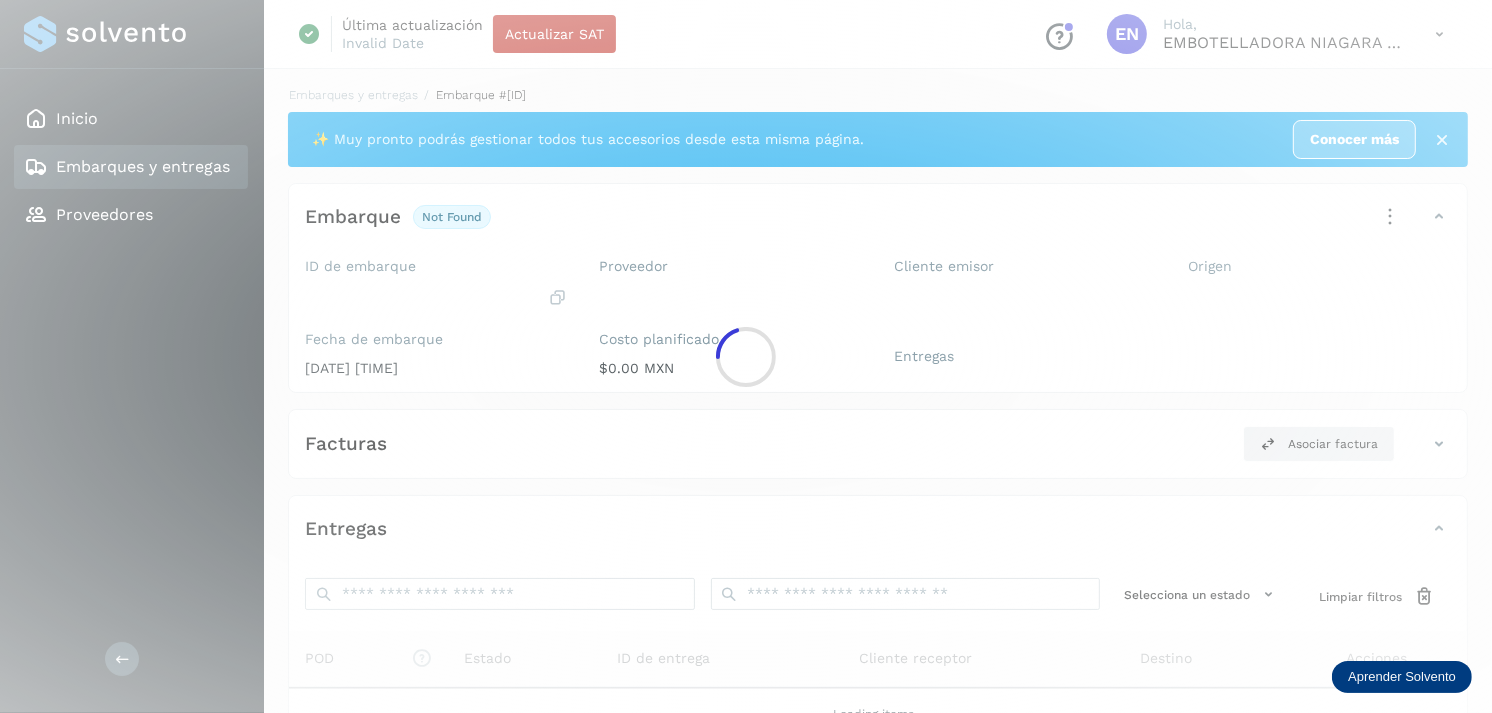 click 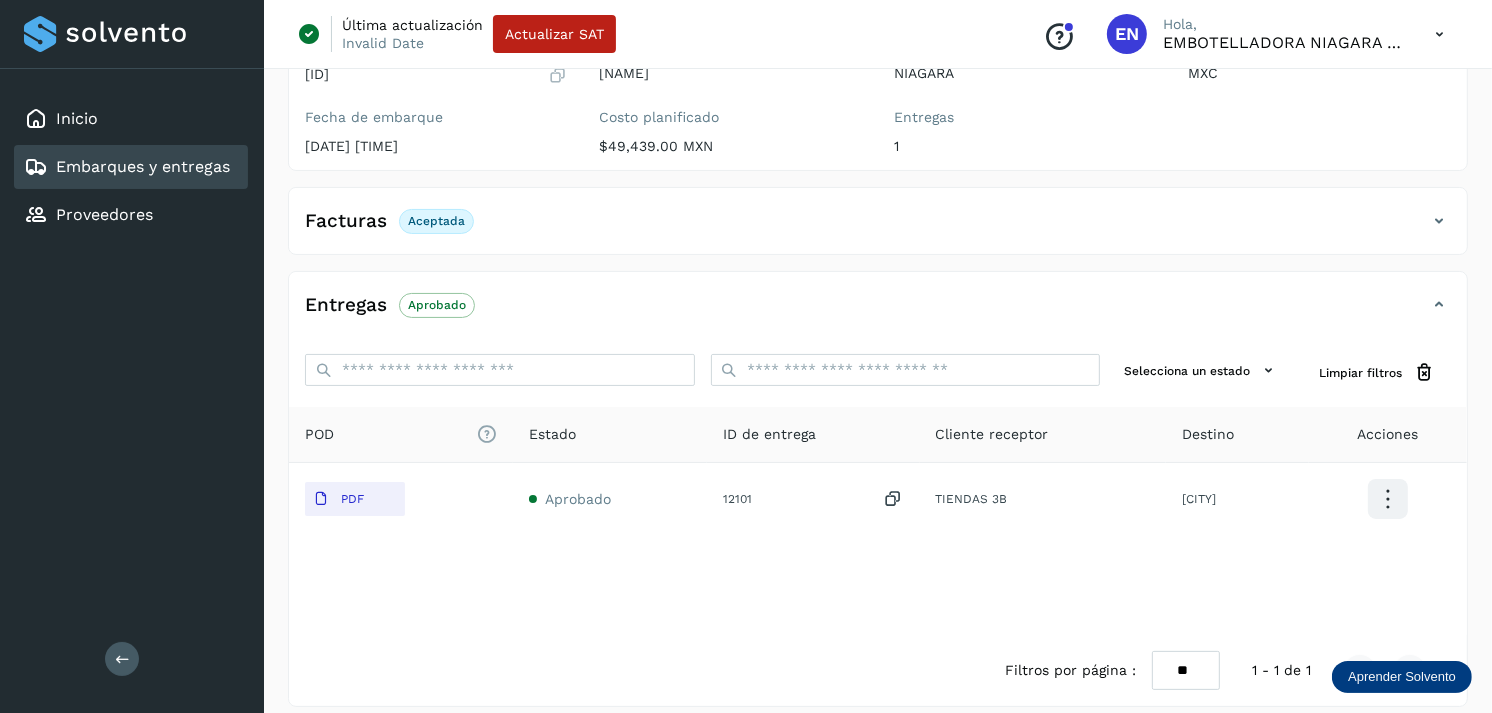 scroll, scrollTop: 241, scrollLeft: 0, axis: vertical 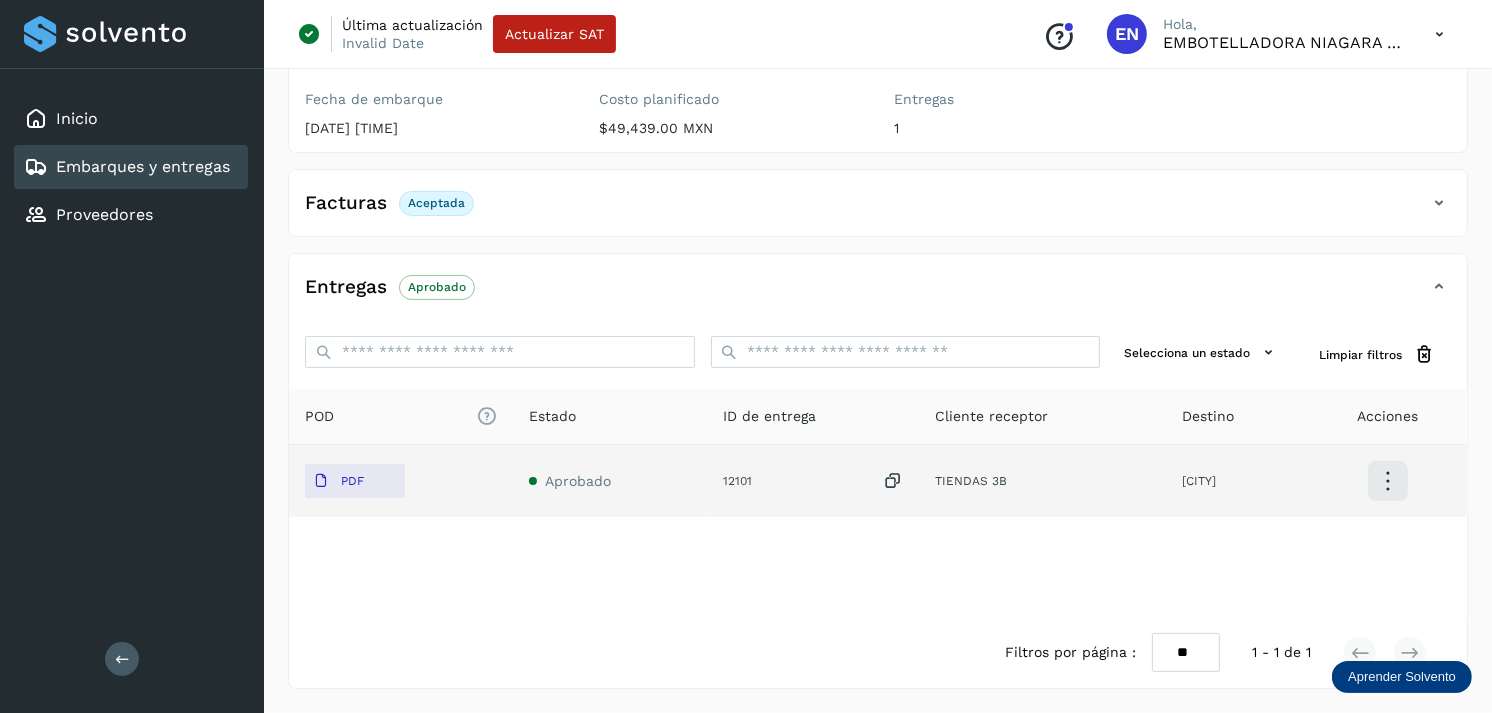 click on "PDF" 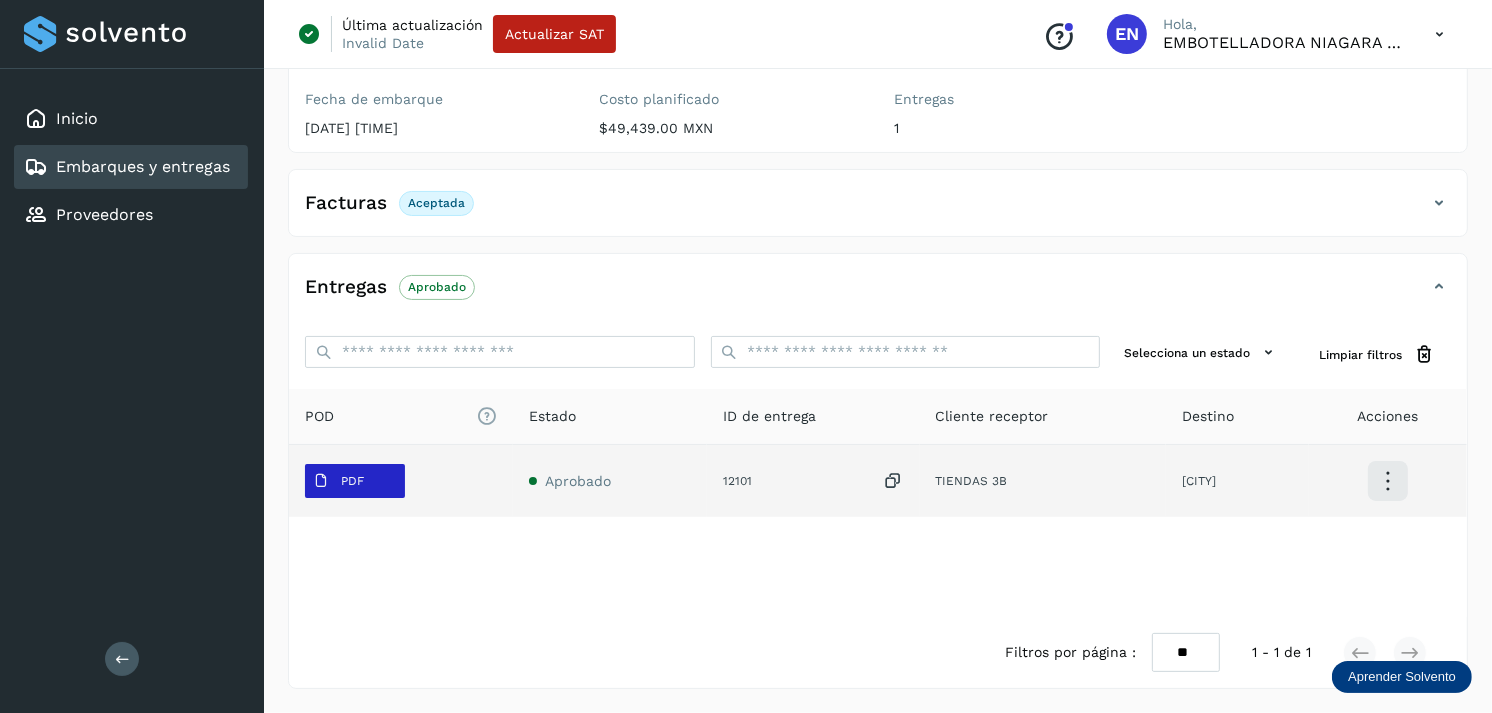 click on "PDF" at bounding box center [352, 481] 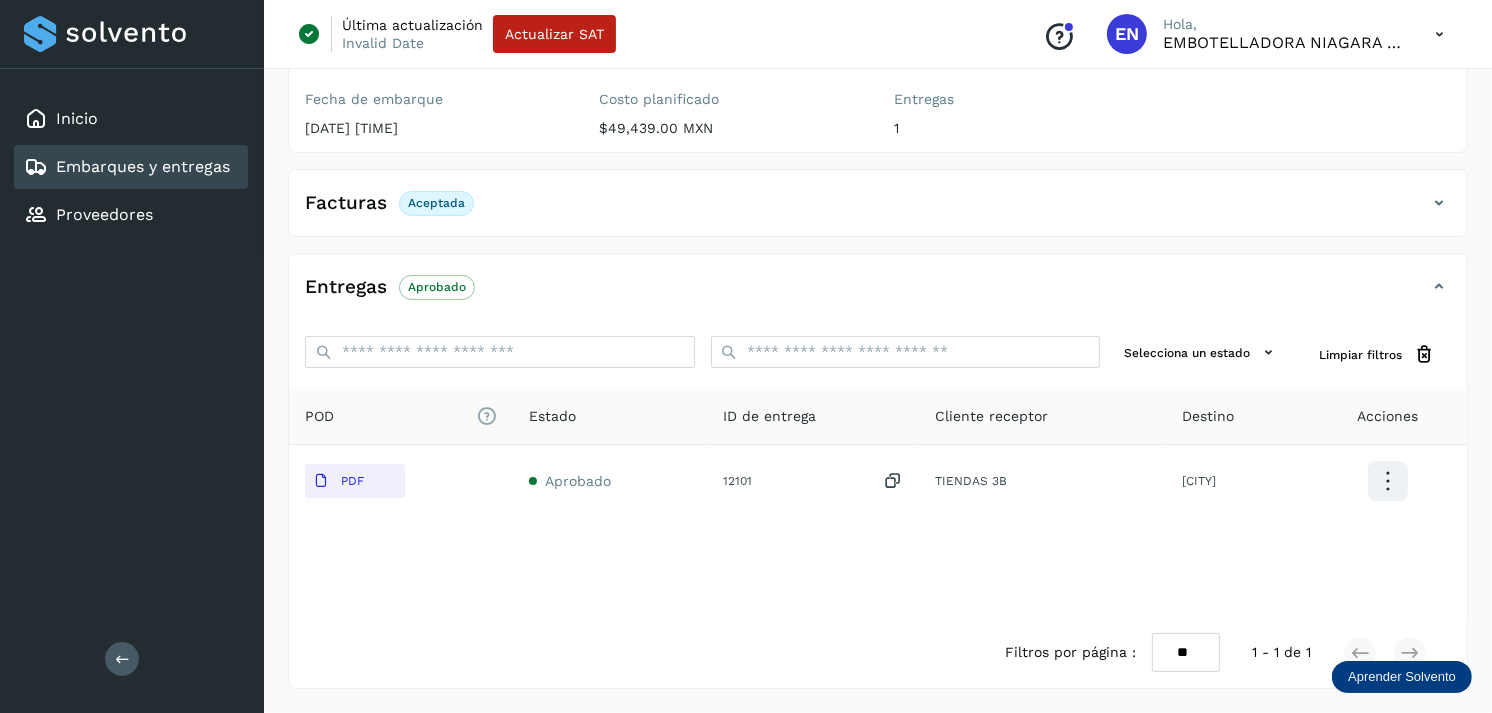 type 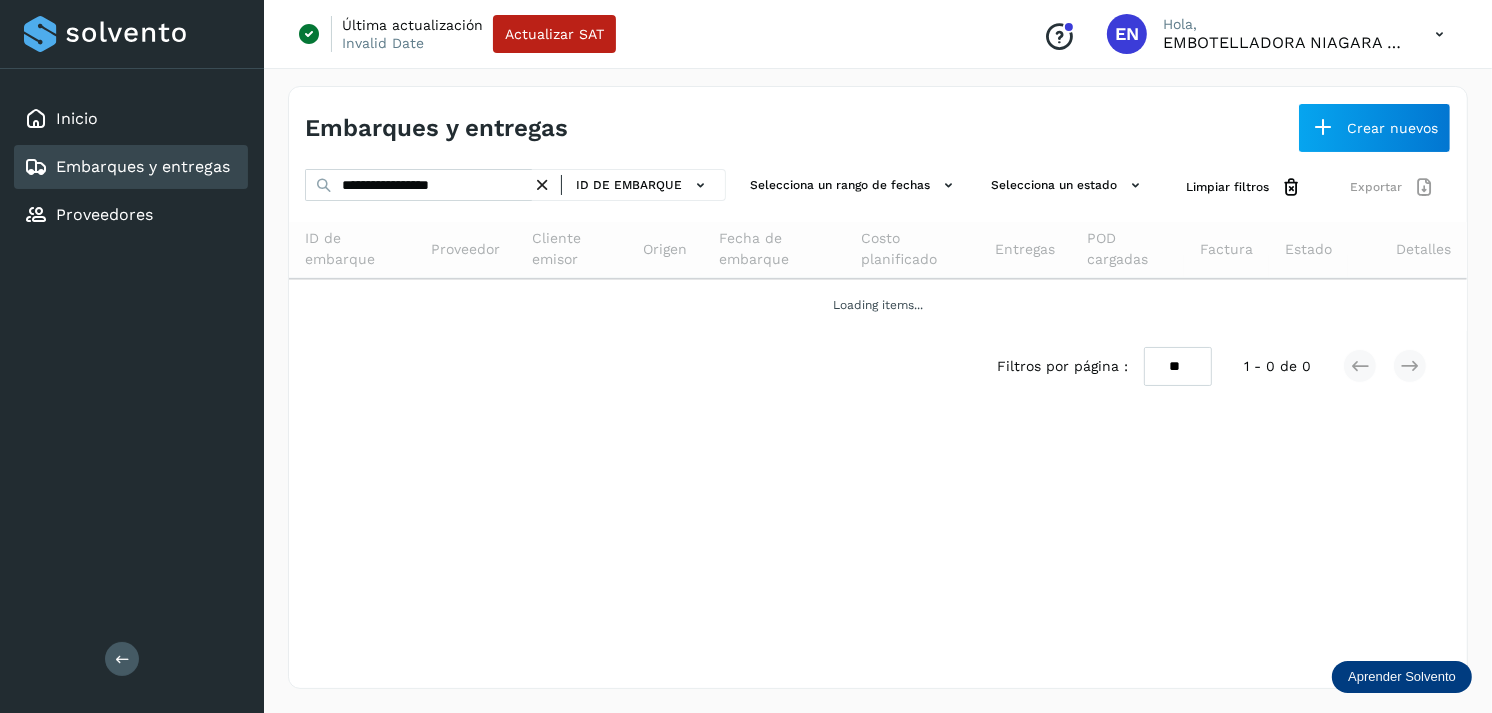 scroll, scrollTop: 0, scrollLeft: 0, axis: both 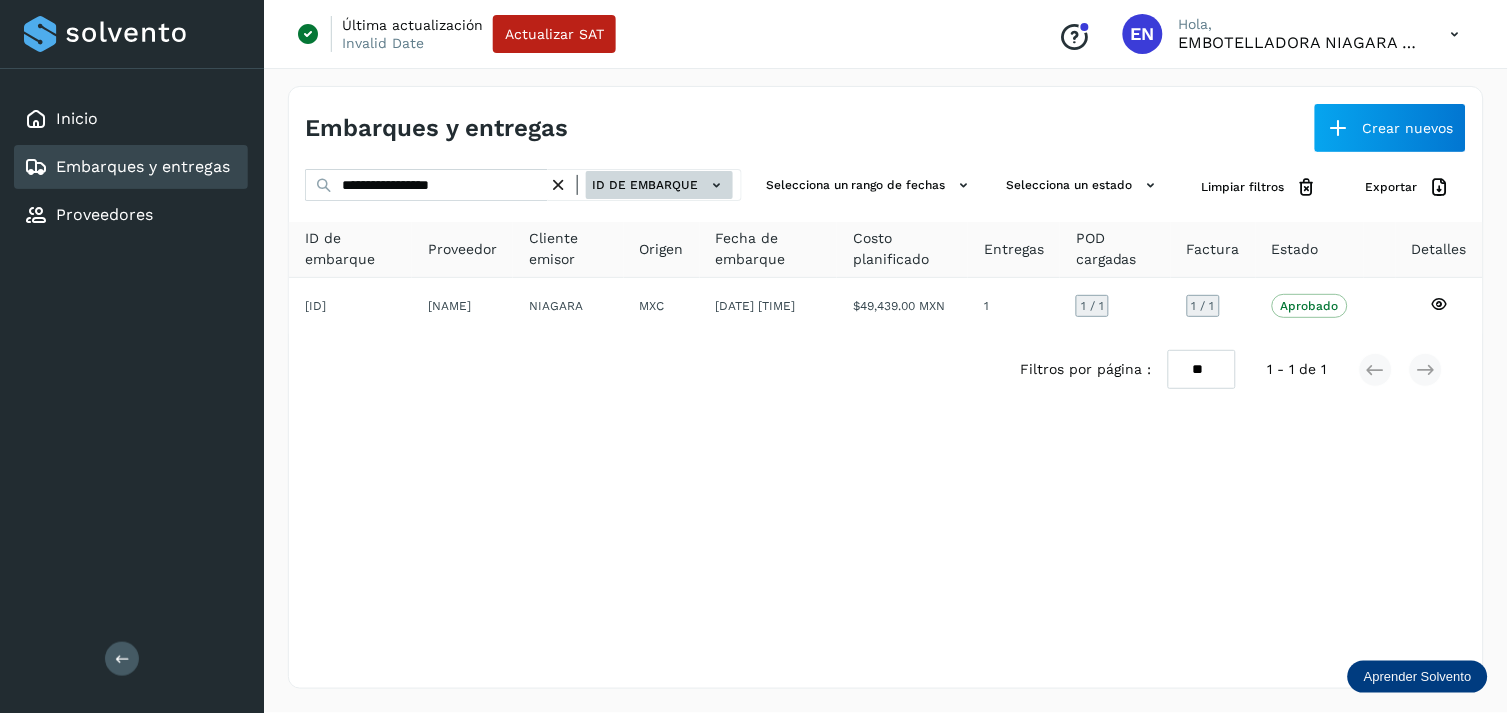 click 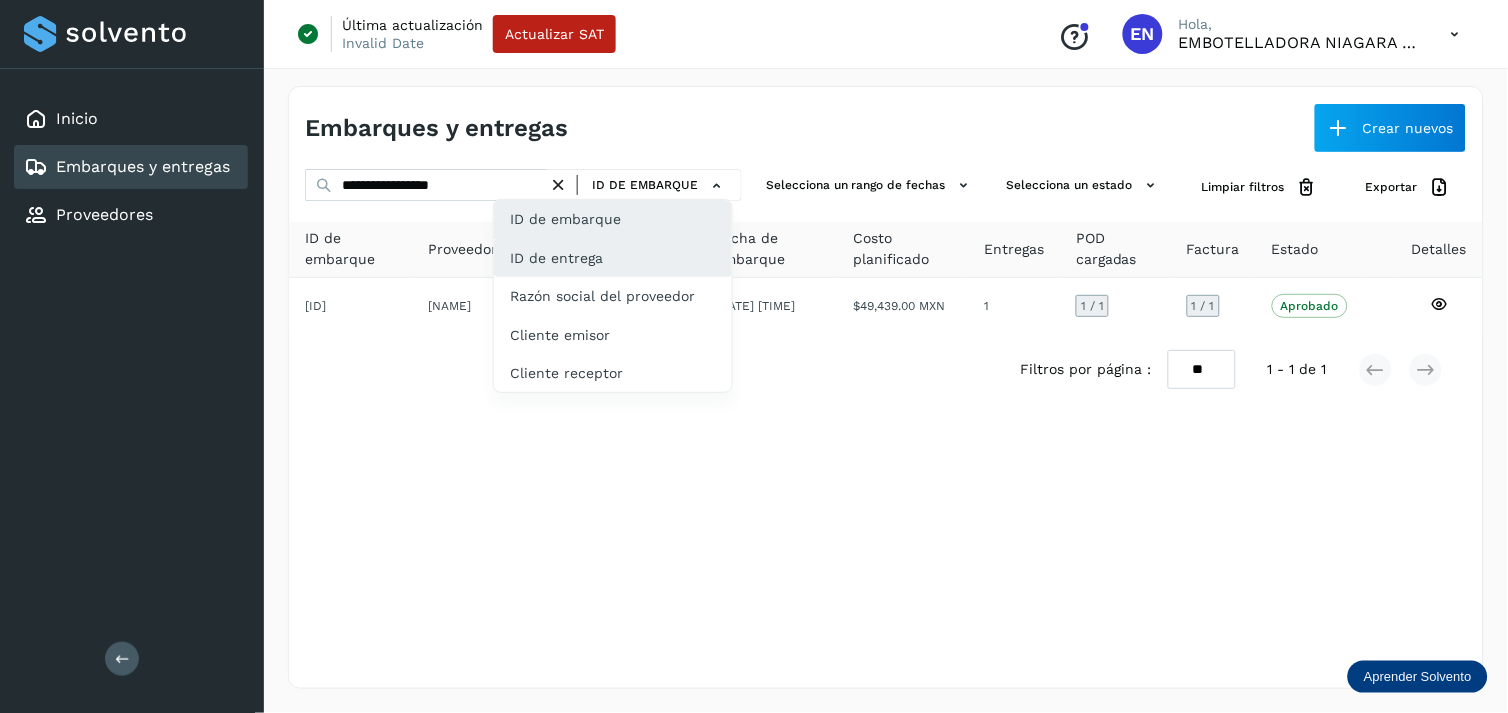 drag, startPoint x: 620, startPoint y: 236, endPoint x: 600, endPoint y: 247, distance: 22.825424 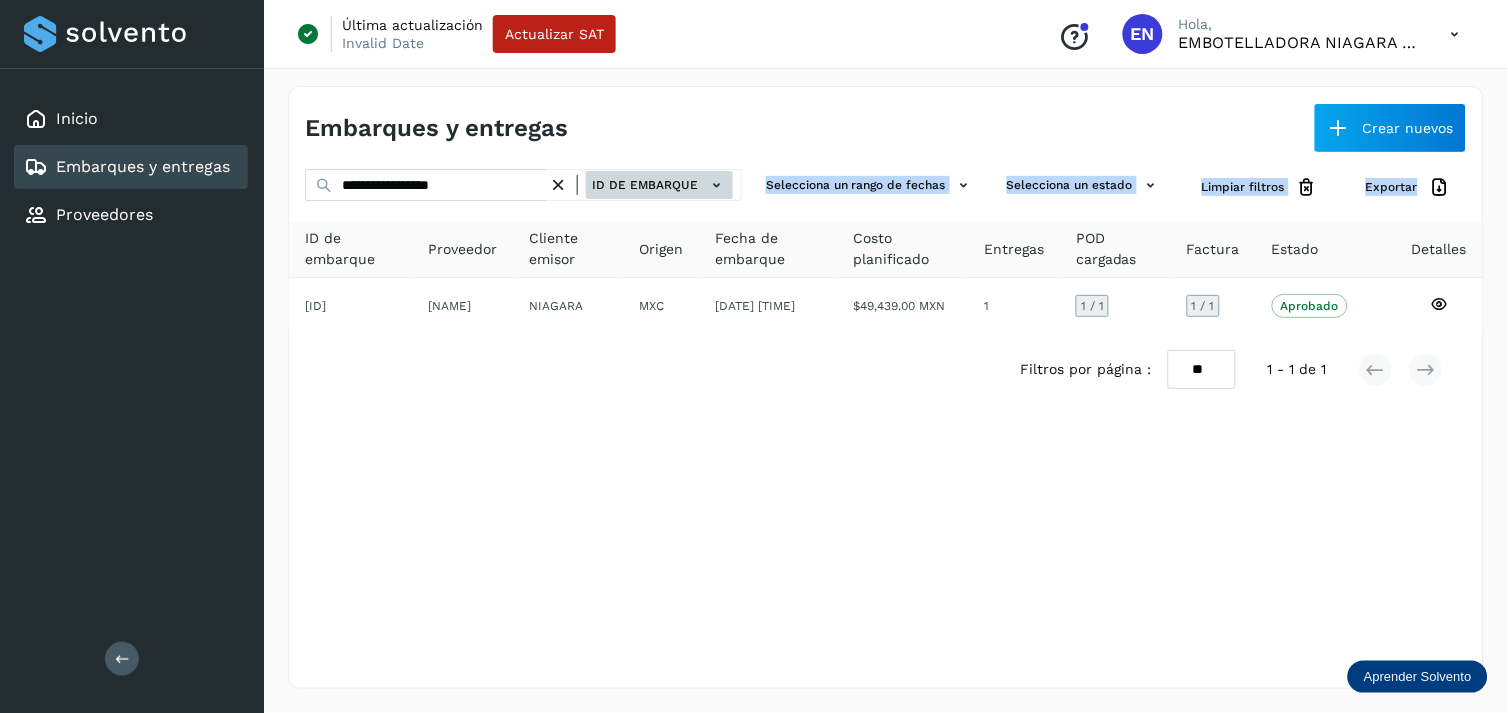 drag, startPoint x: 682, startPoint y: 210, endPoint x: 718, endPoint y: 182, distance: 45.607018 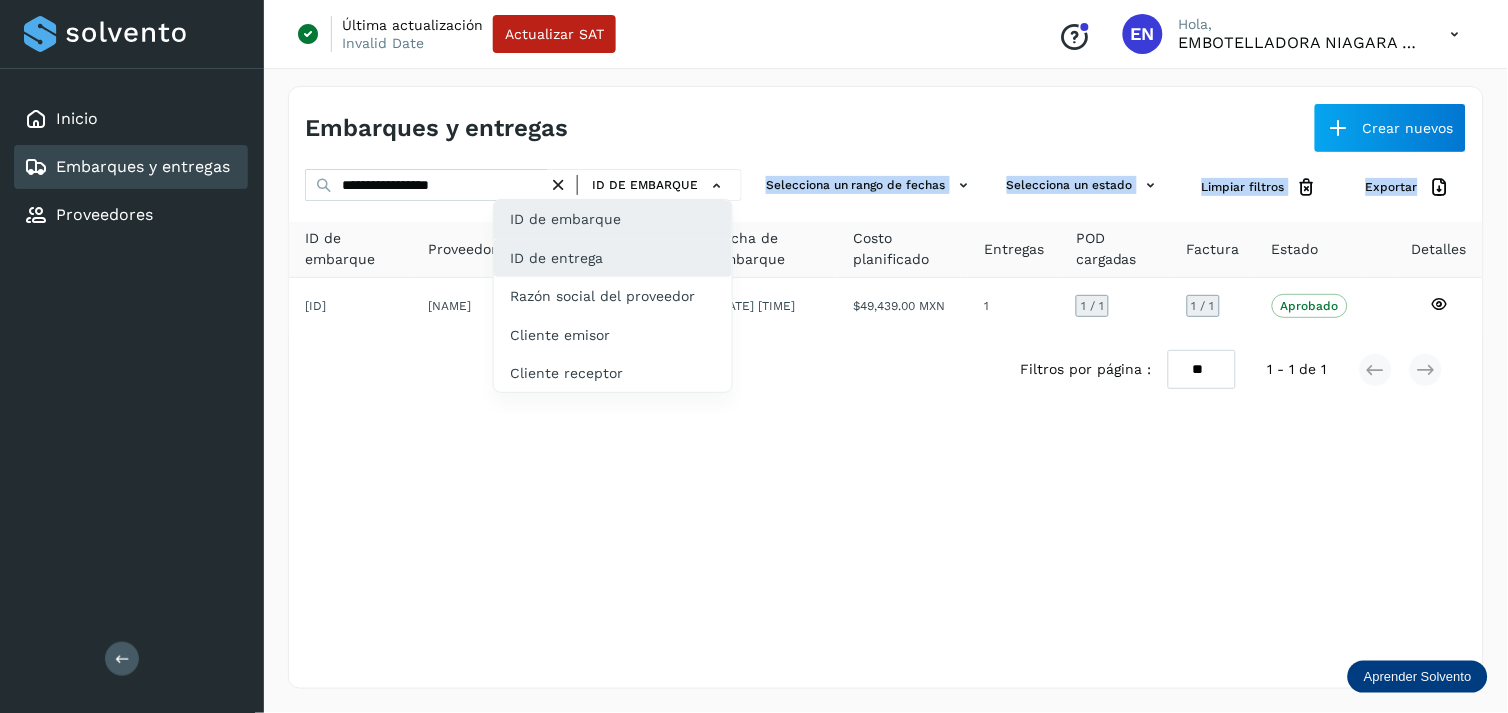 click on "ID de entrega" 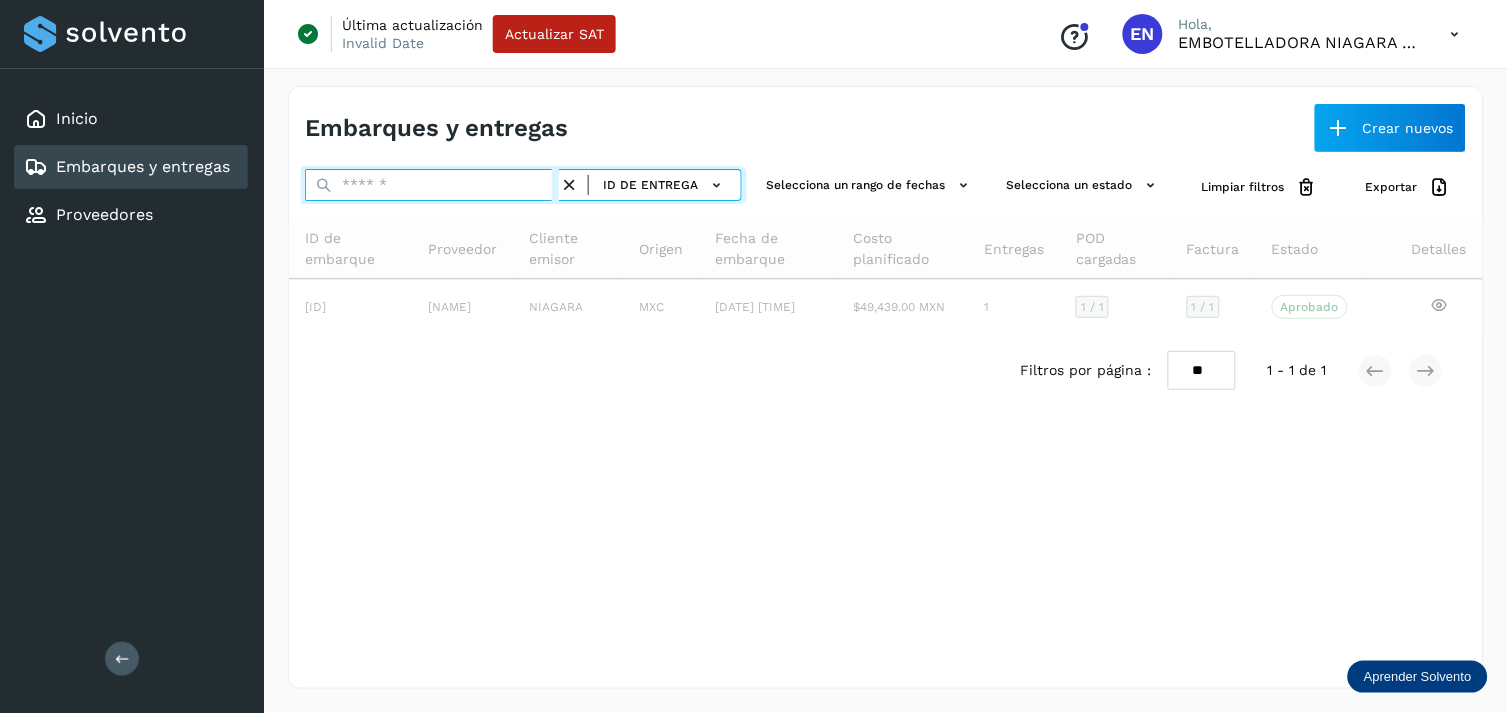 click at bounding box center (432, 185) 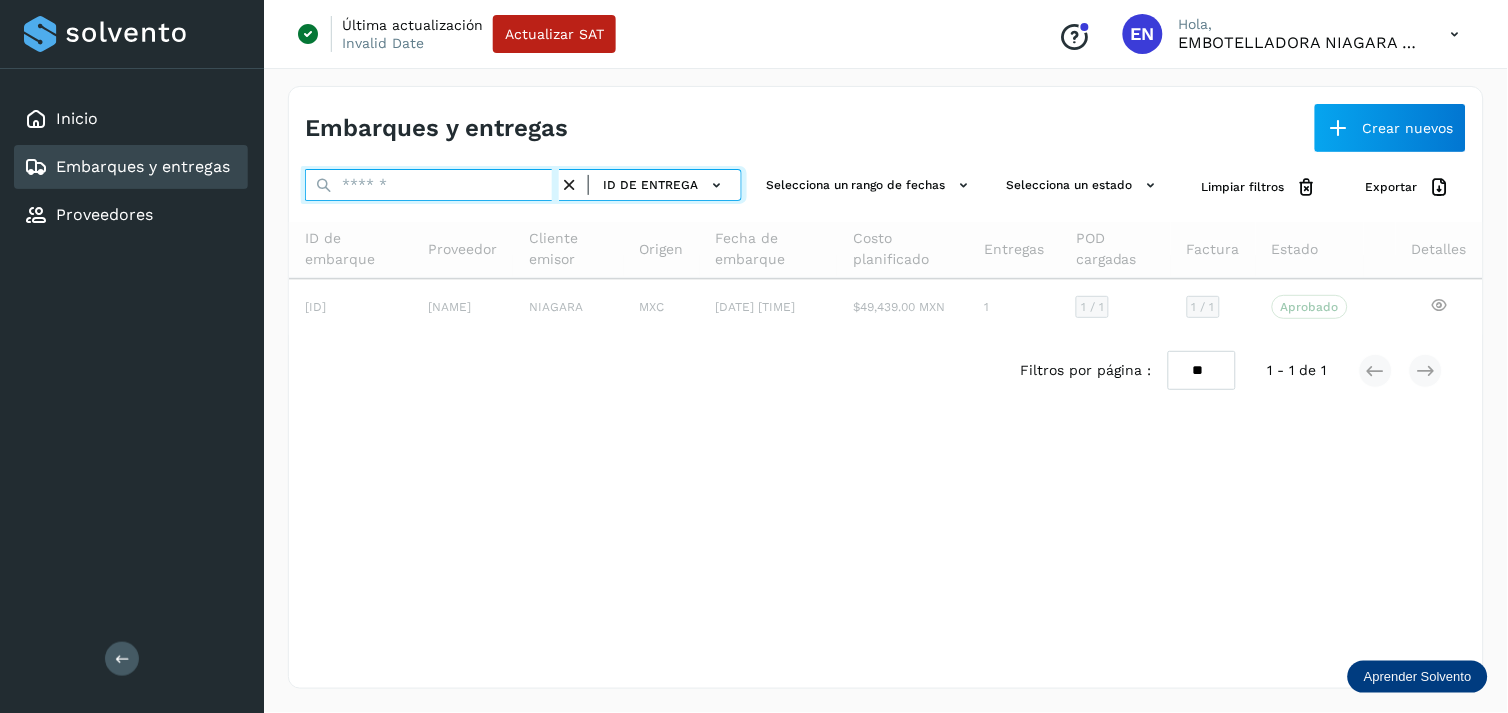 paste on "**********" 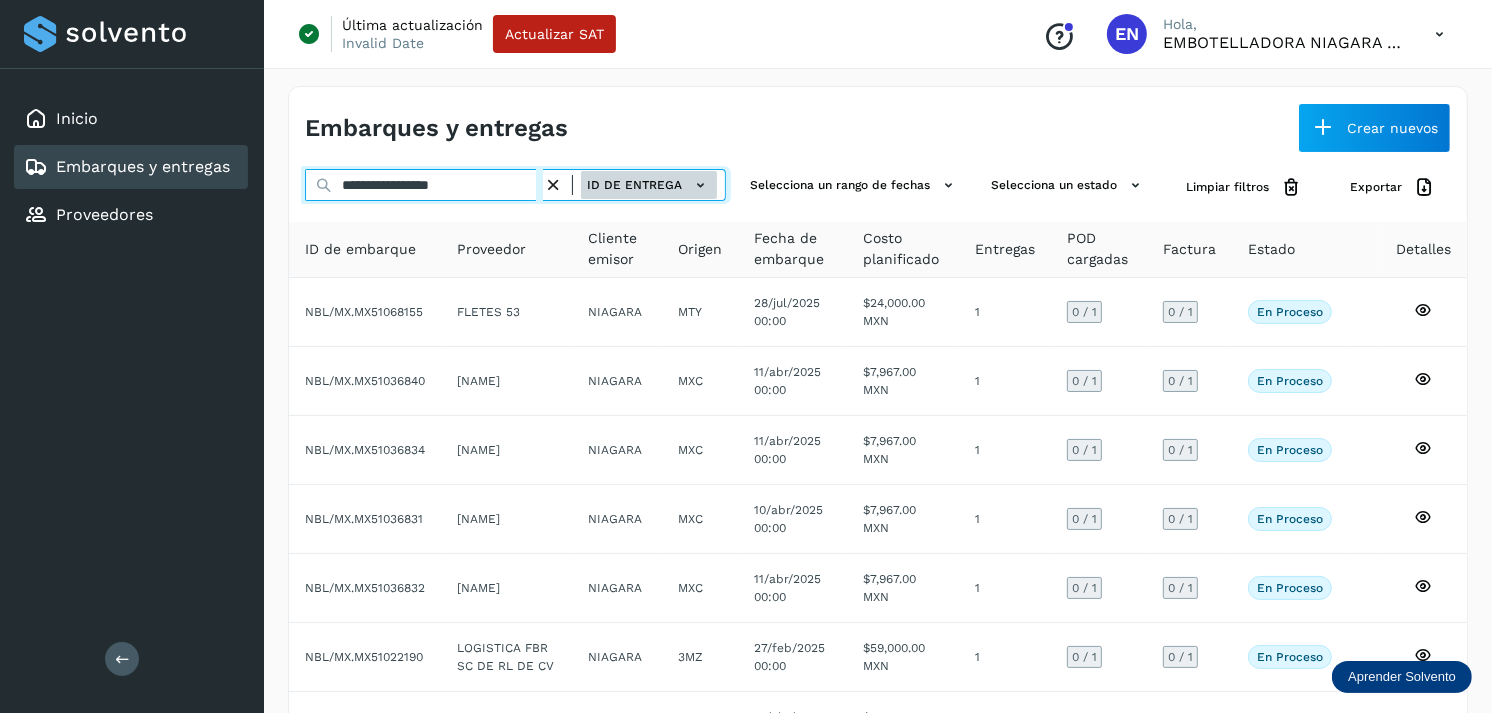 type on "**********" 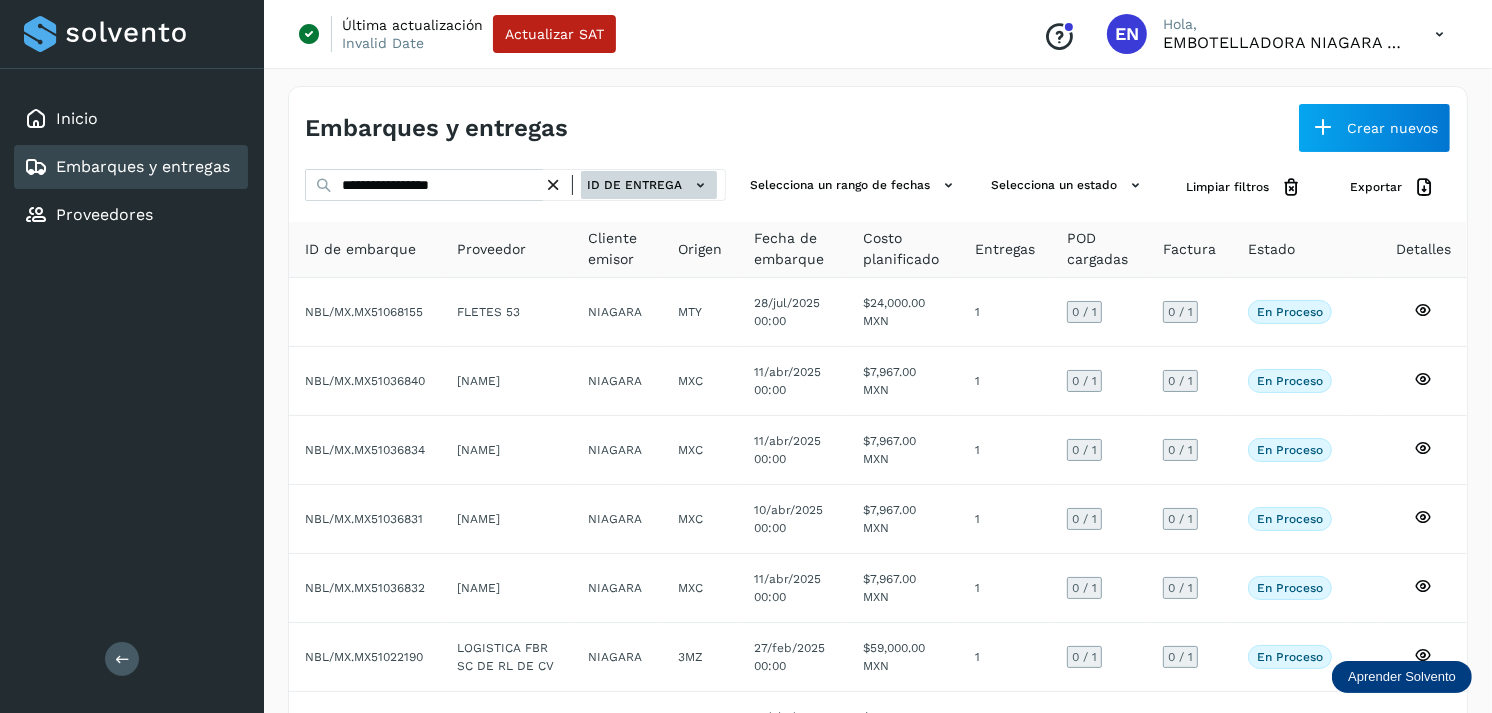 click on "ID de entrega" 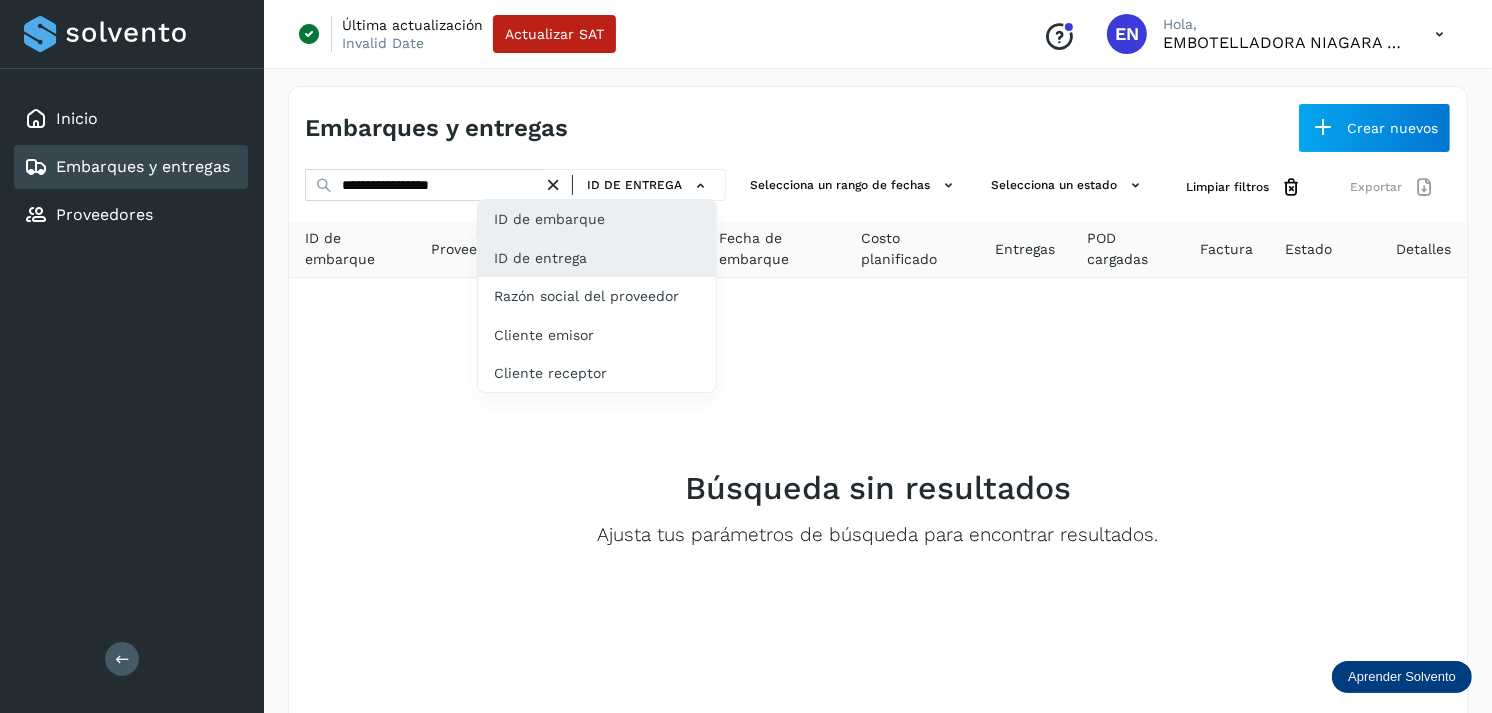 click on "ID de embarque" 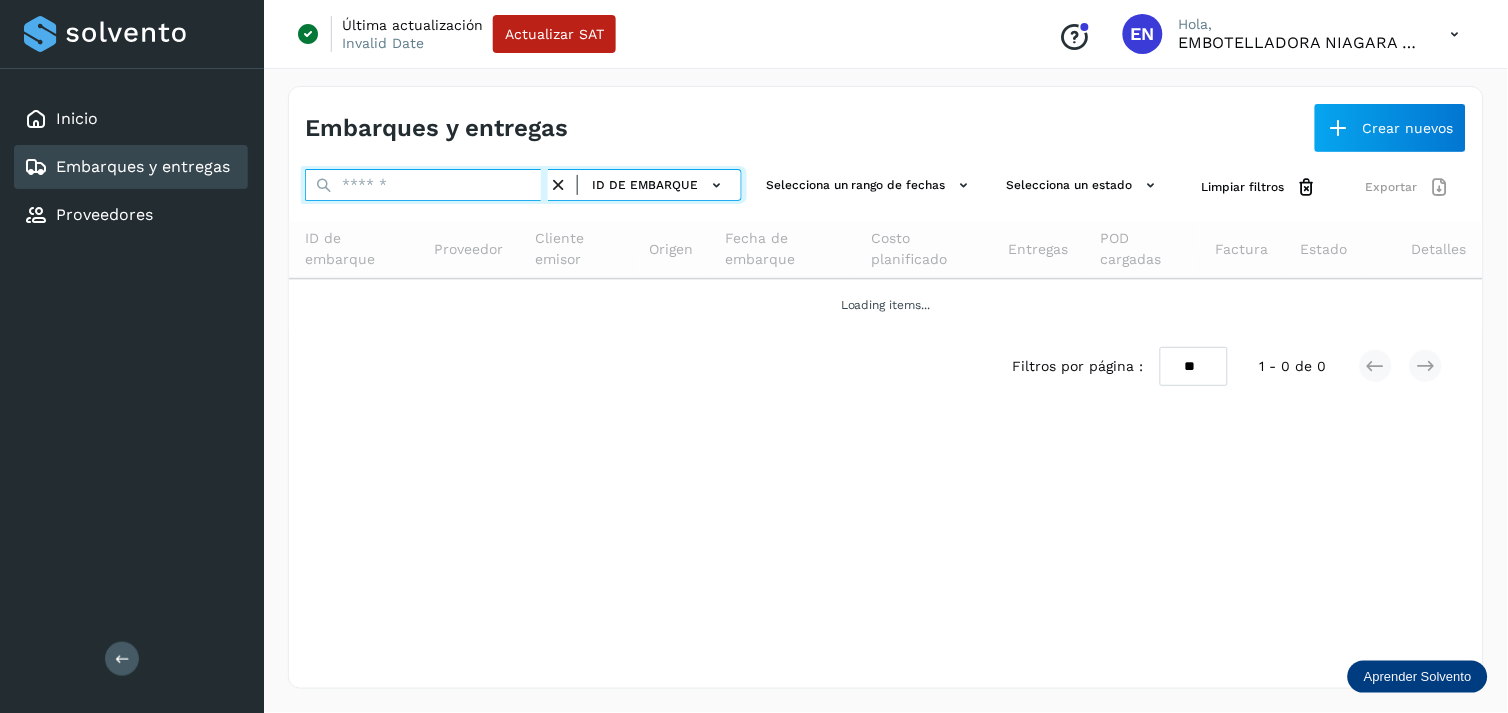 click at bounding box center [426, 185] 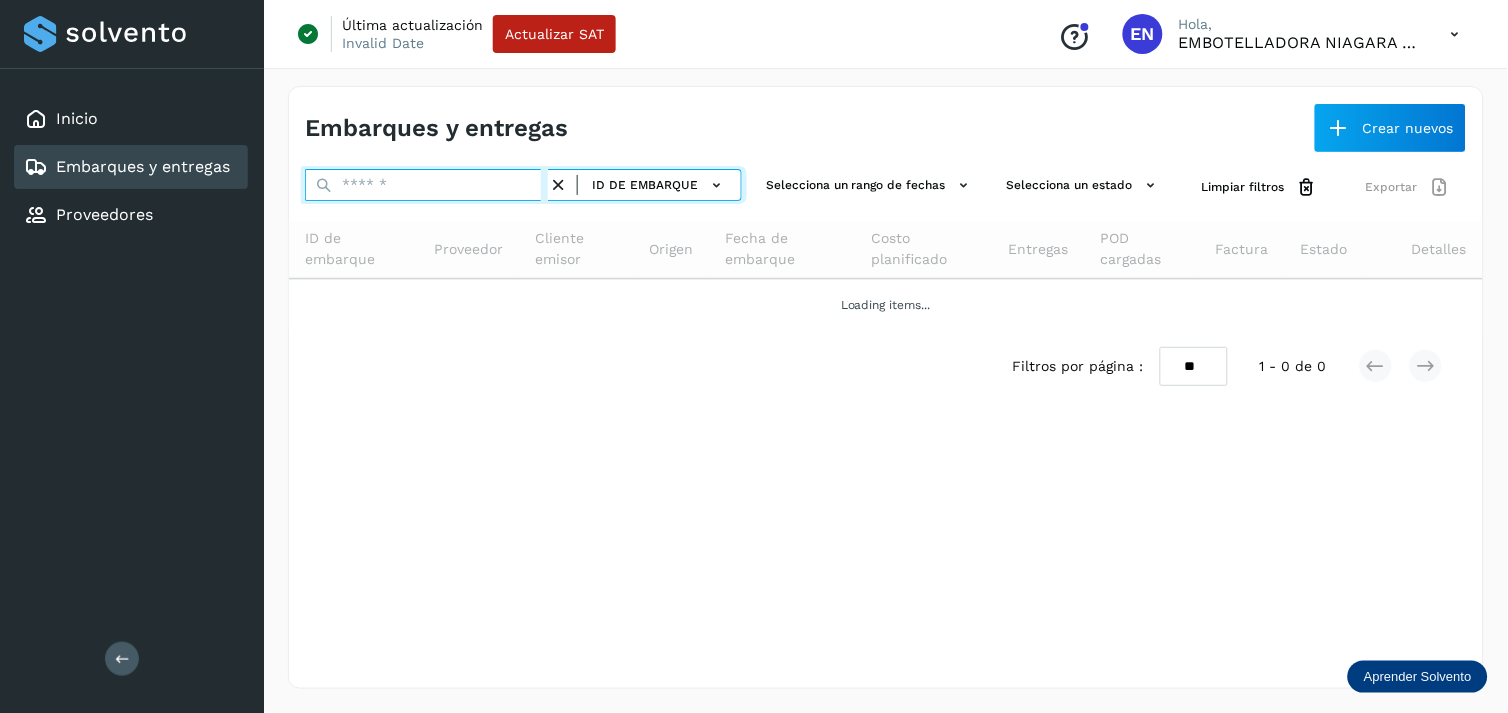 paste on "**********" 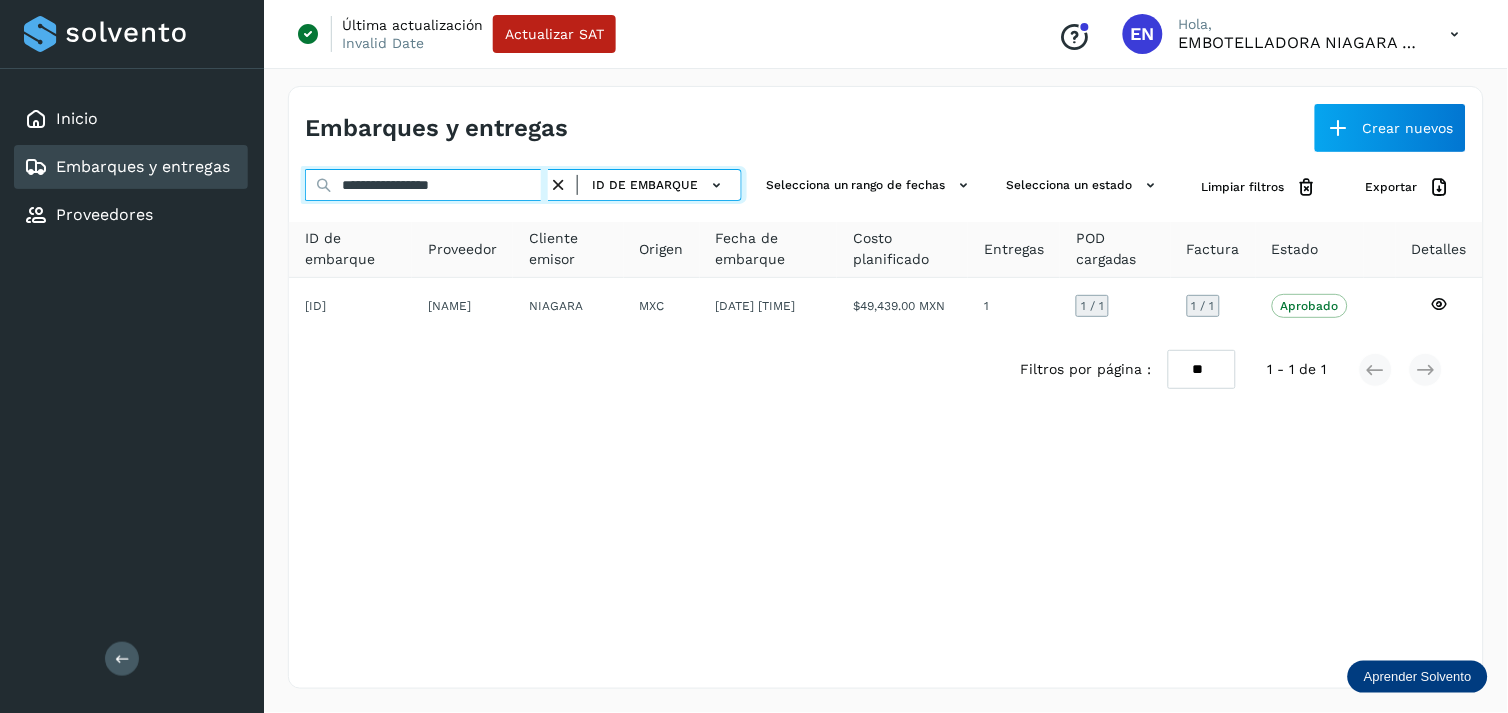 type on "**********" 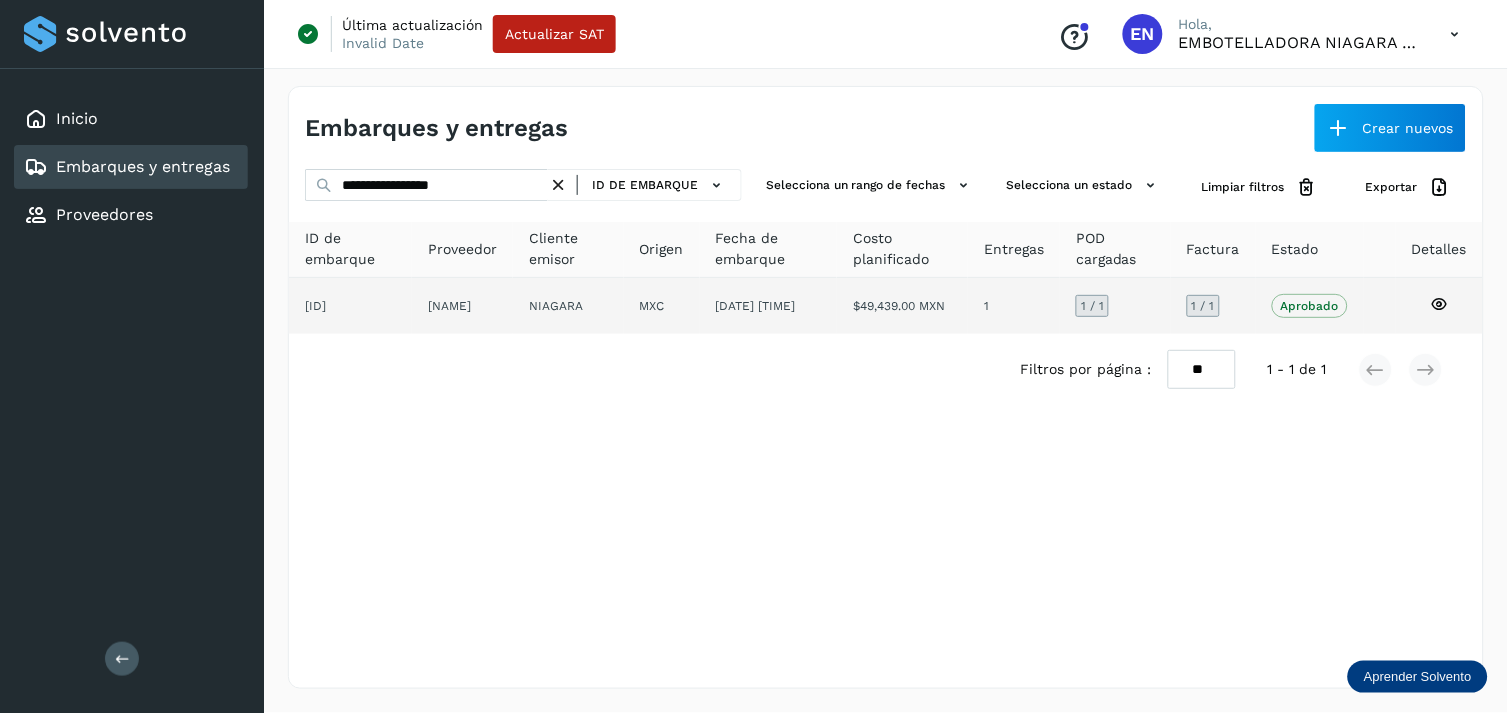 drag, startPoint x: 518, startPoint y: 268, endPoint x: 513, endPoint y: 322, distance: 54.230988 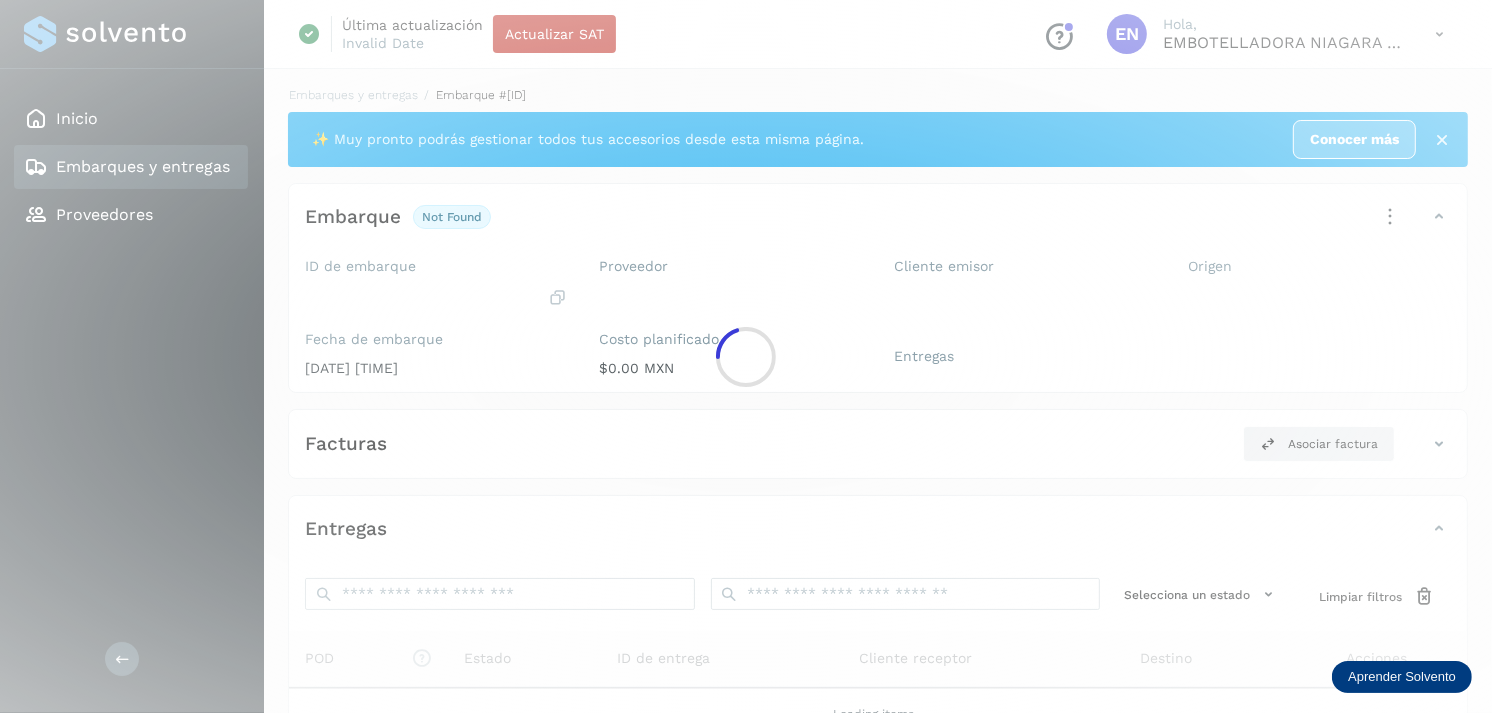 click 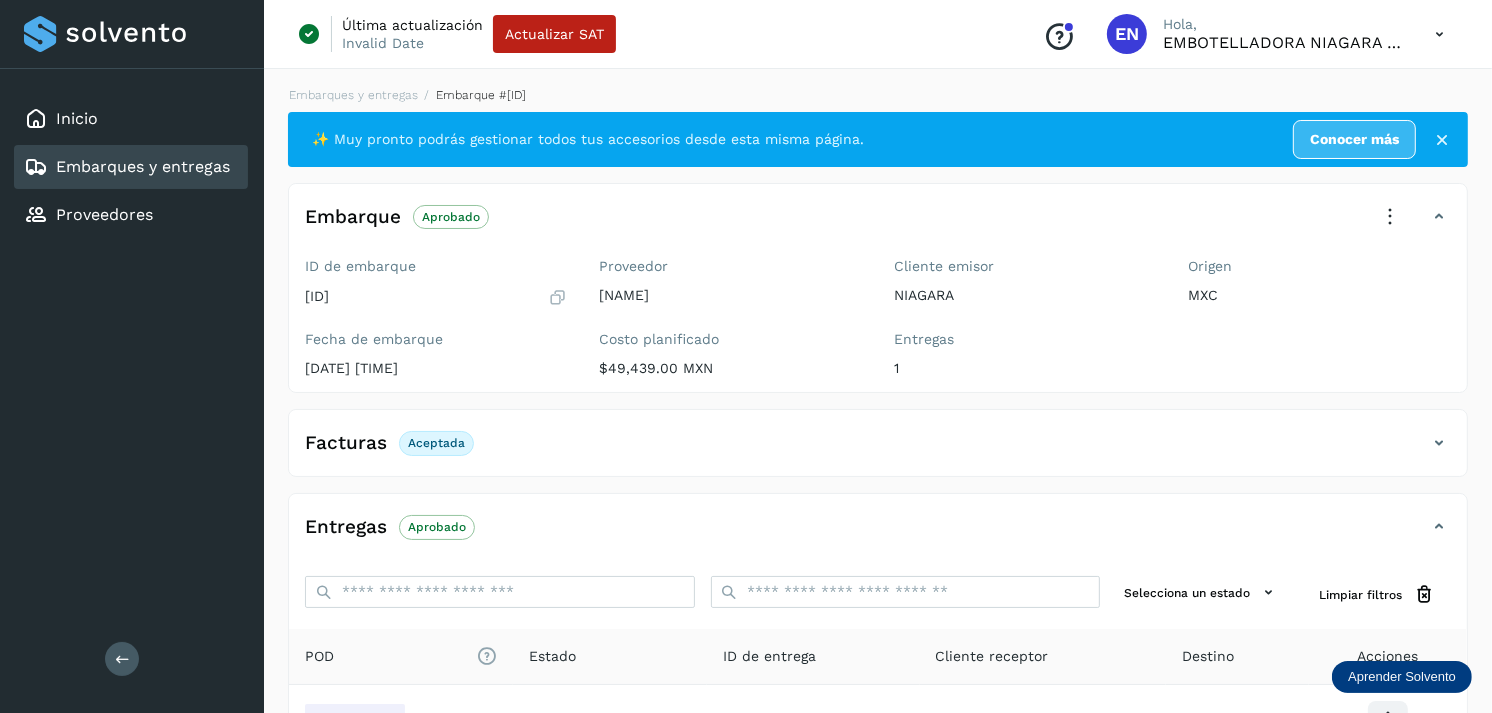 scroll, scrollTop: 241, scrollLeft: 0, axis: vertical 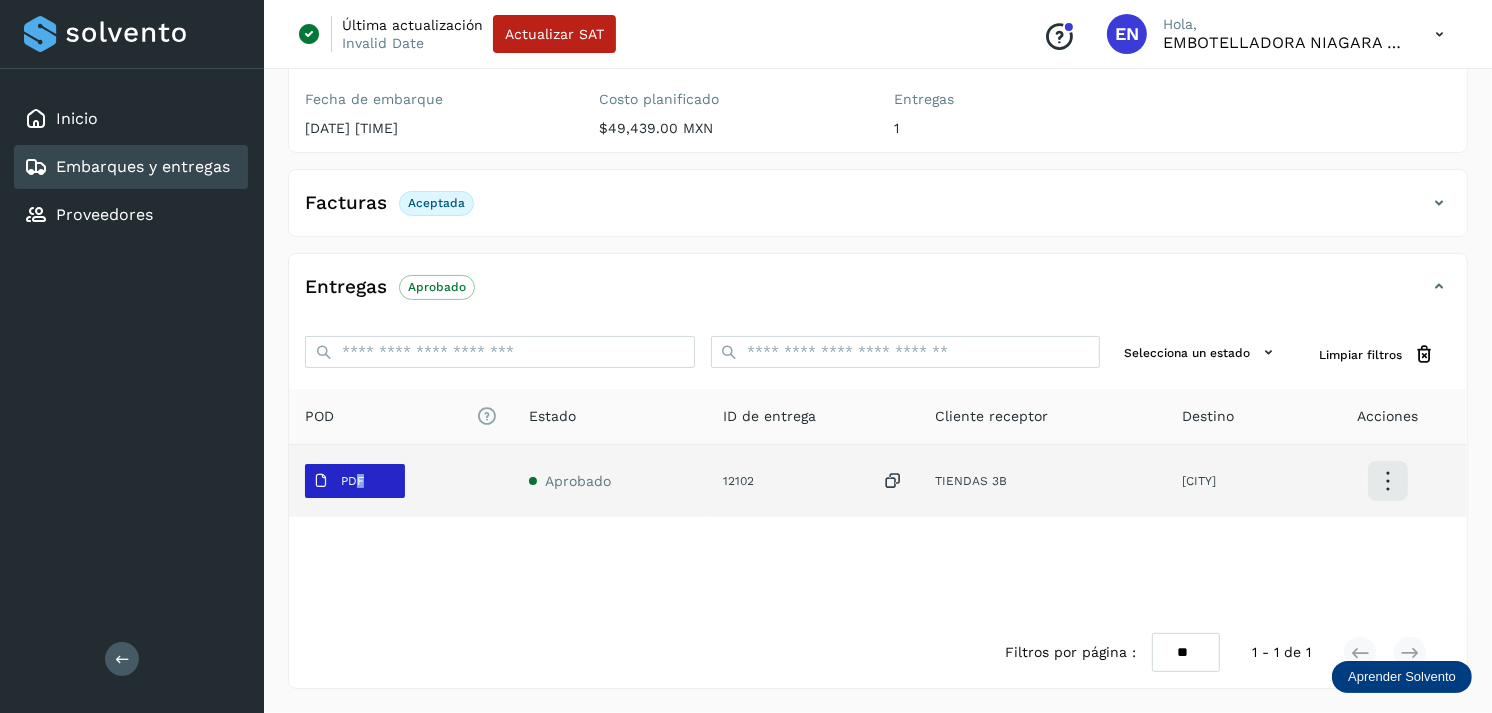 drag, startPoint x: 382, startPoint y: 456, endPoint x: 354, endPoint y: 474, distance: 33.286633 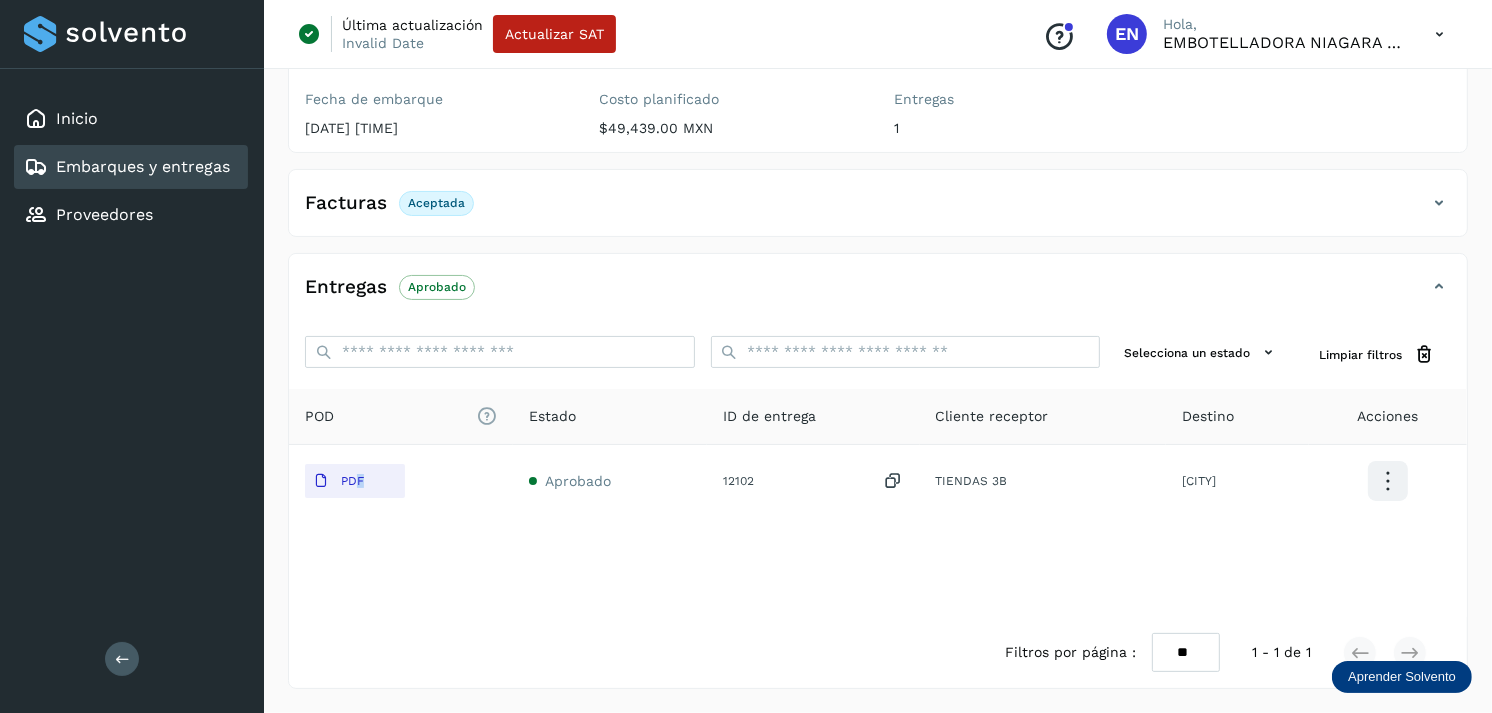 click on "Embarques y entregas" at bounding box center [143, 166] 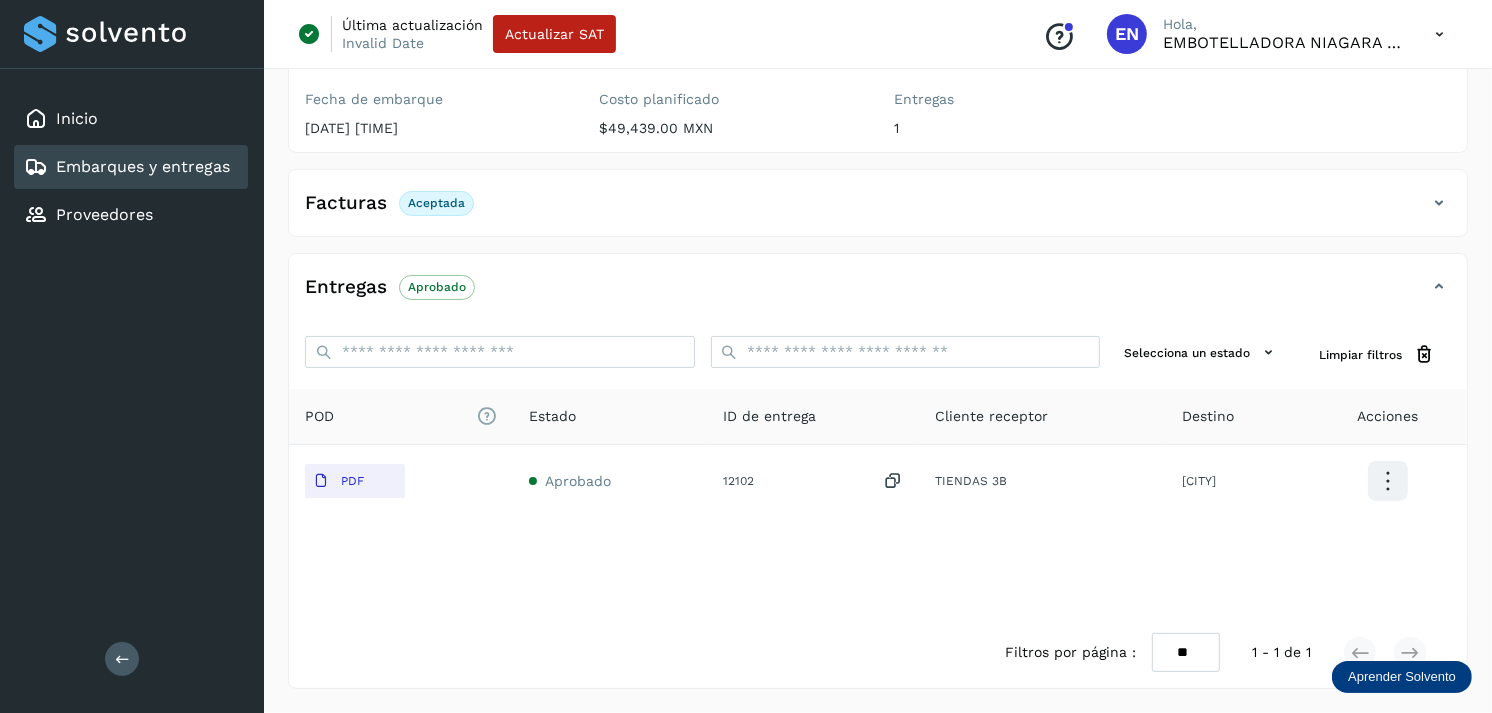 scroll, scrollTop: 0, scrollLeft: 0, axis: both 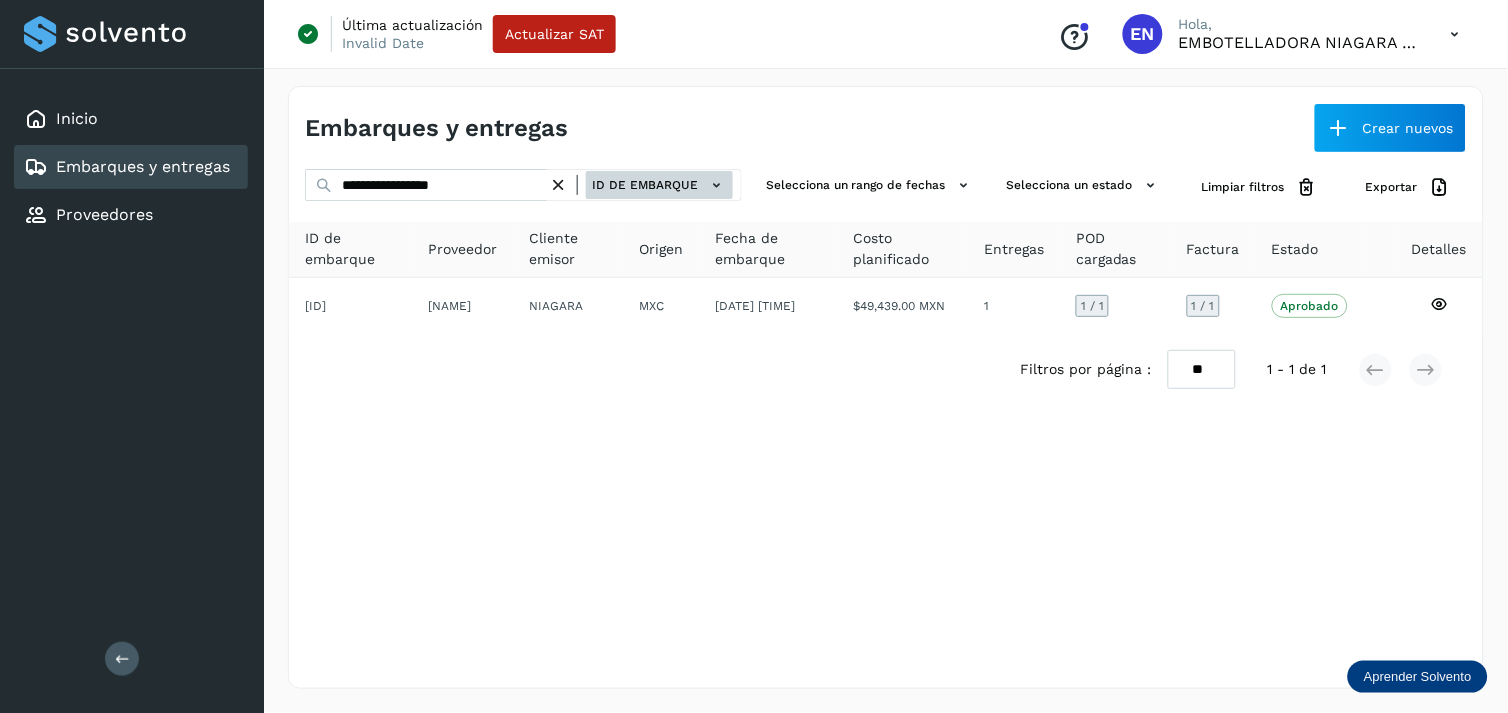 click on "ID de embarque" 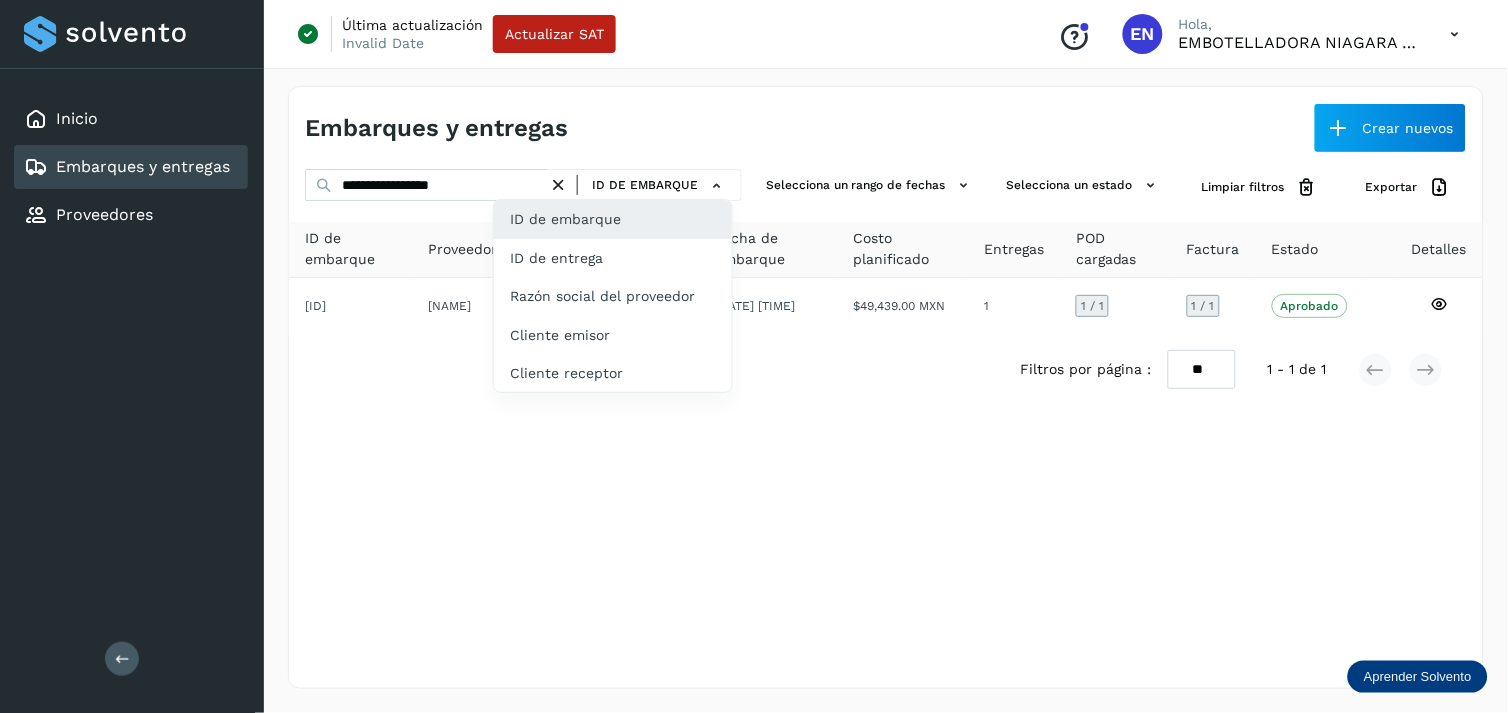 click at bounding box center [754, 356] 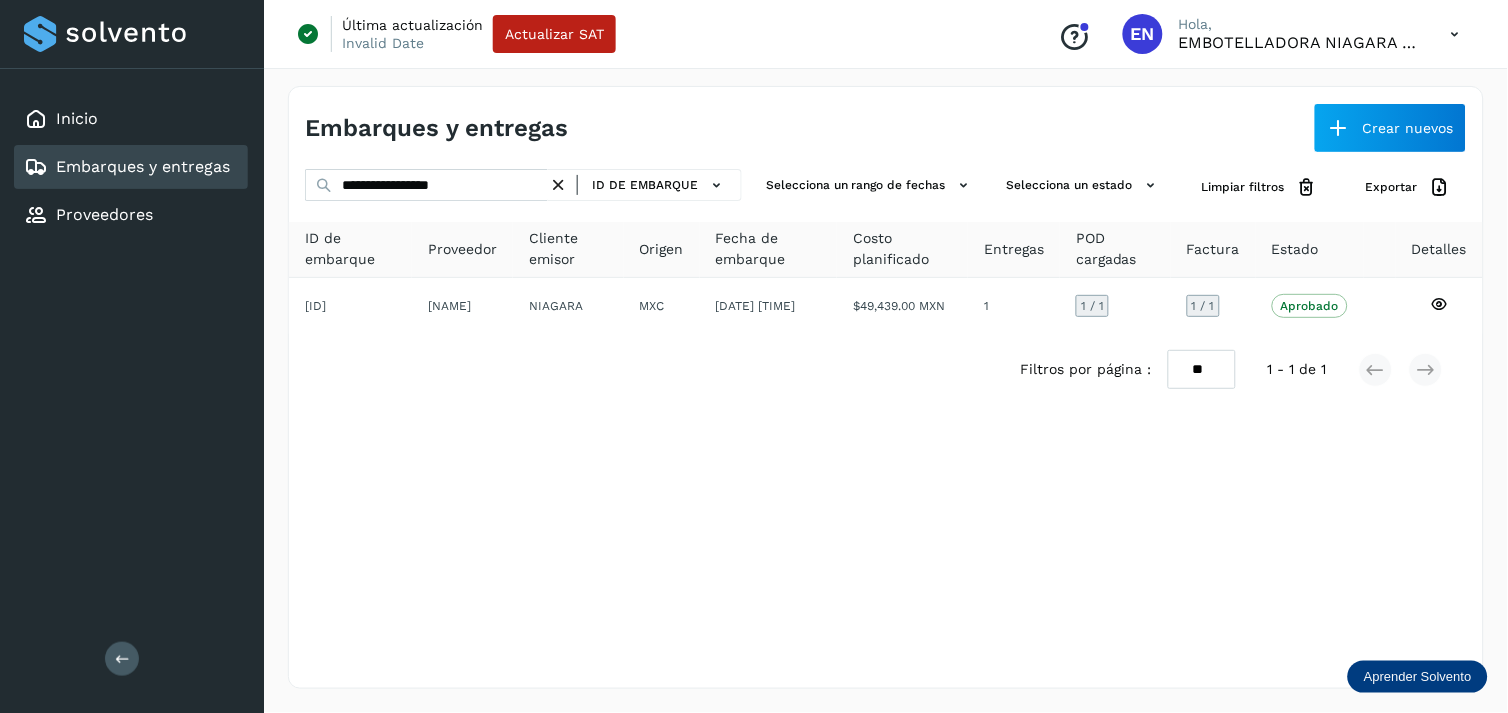 click at bounding box center [558, 185] 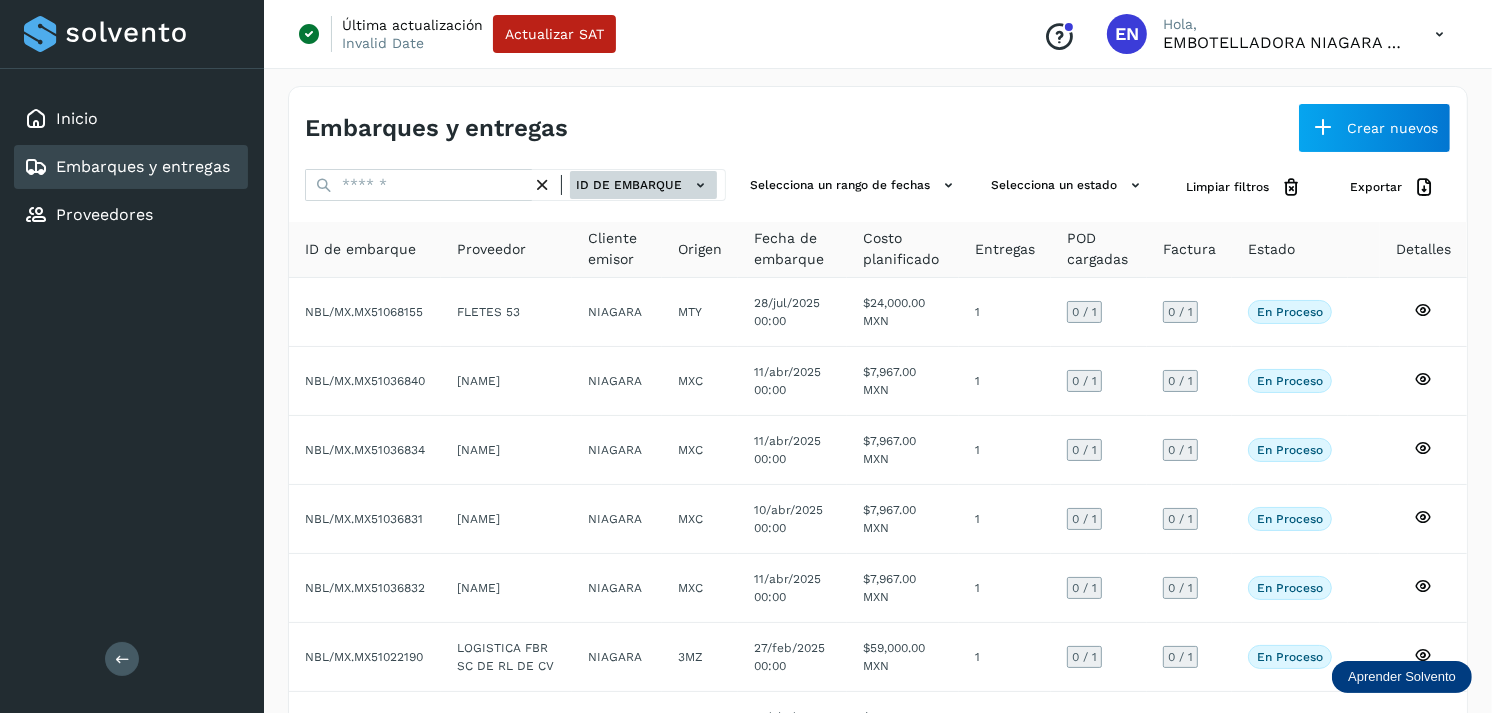 click on "ID de embarque" at bounding box center [643, 185] 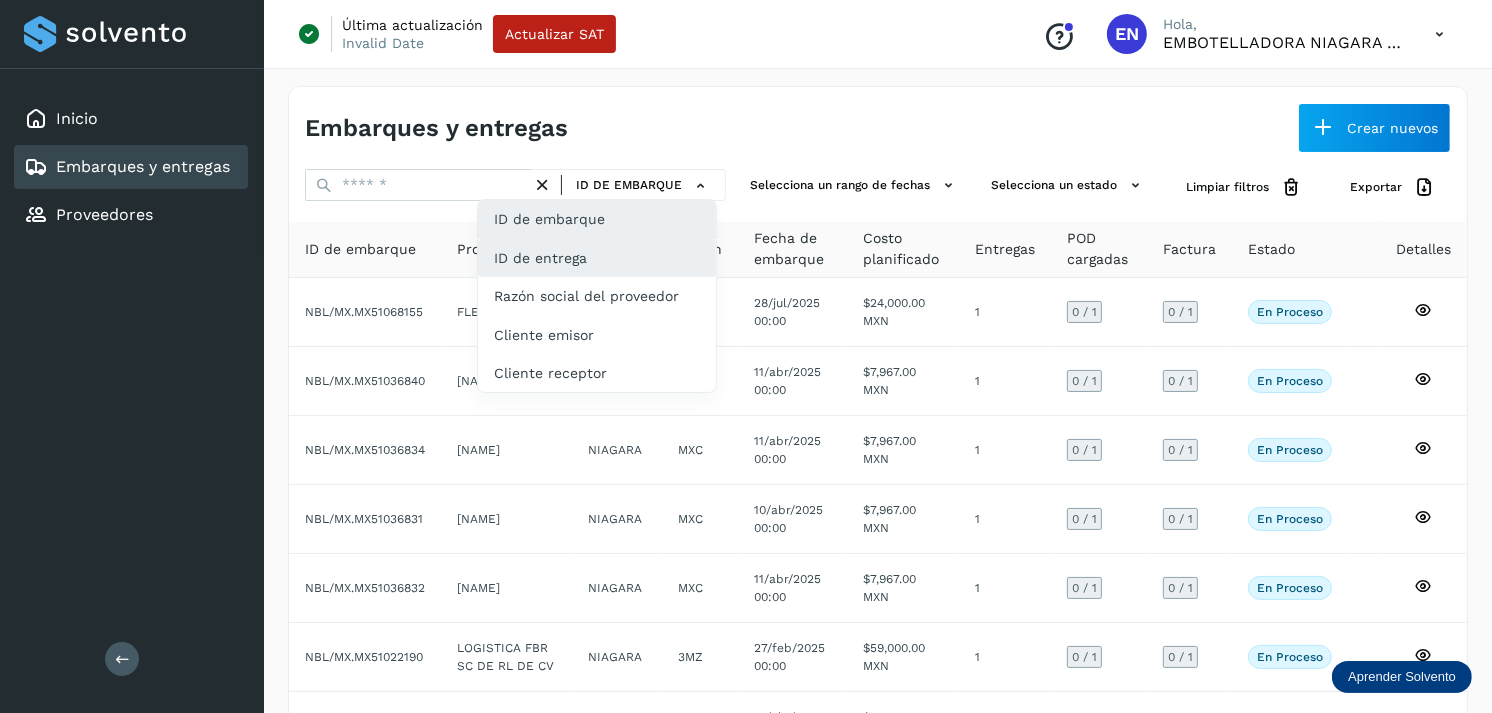 click on "ID de entrega" 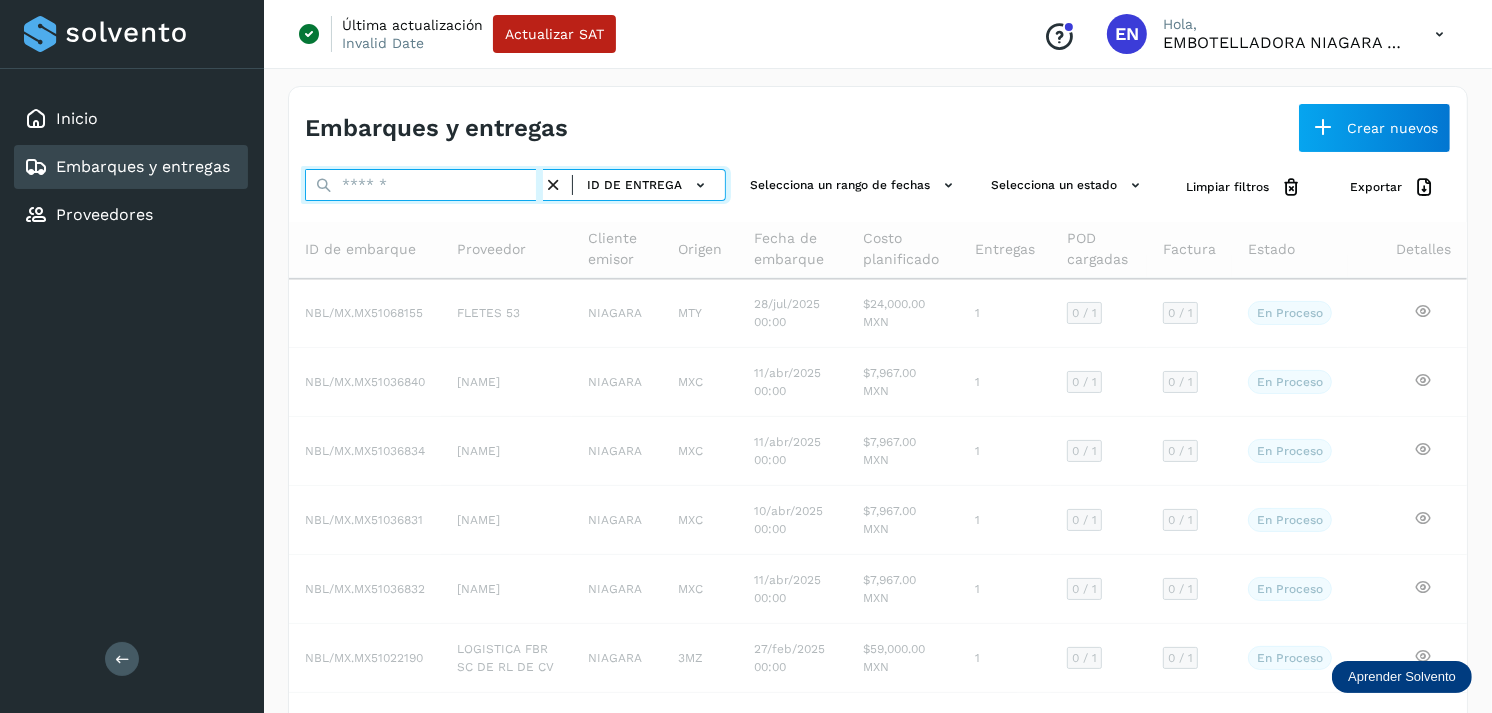 click at bounding box center (424, 185) 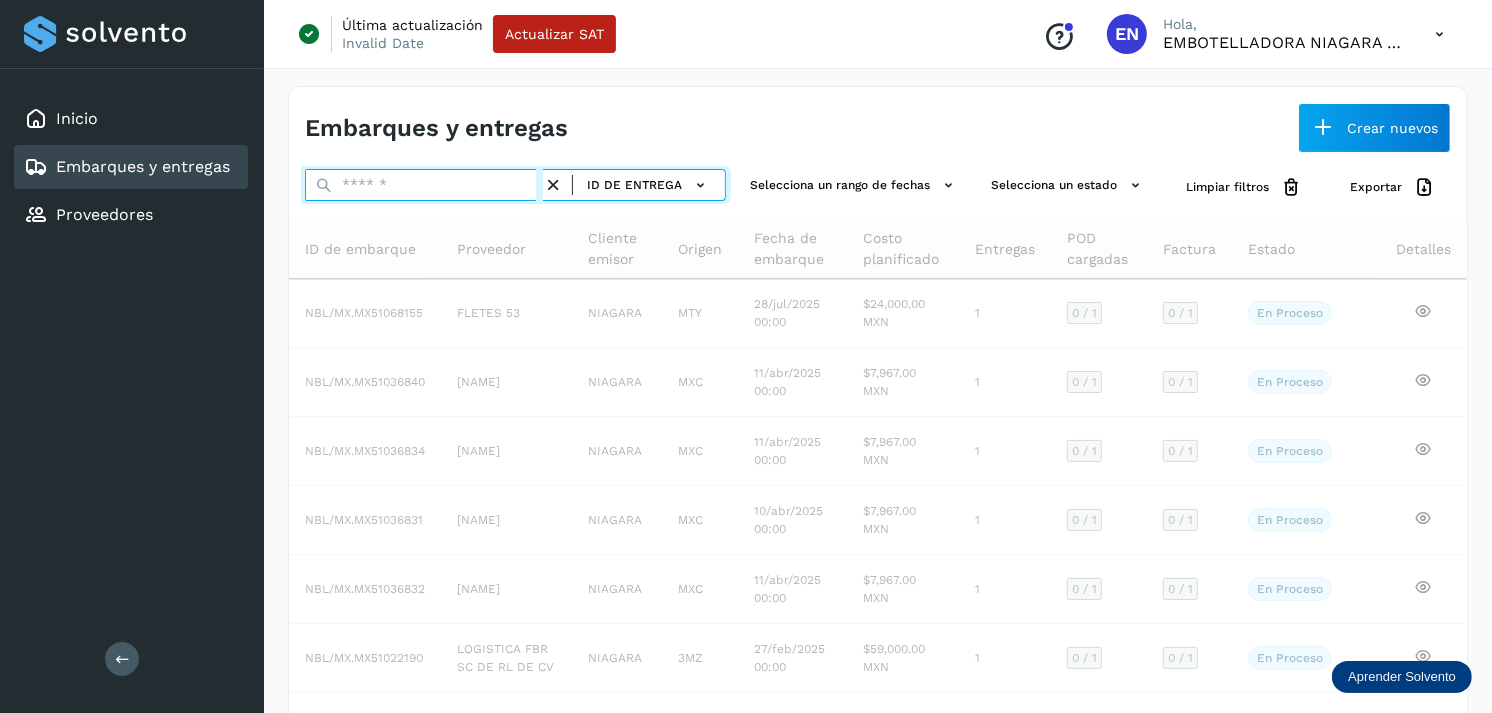 paste on "**********" 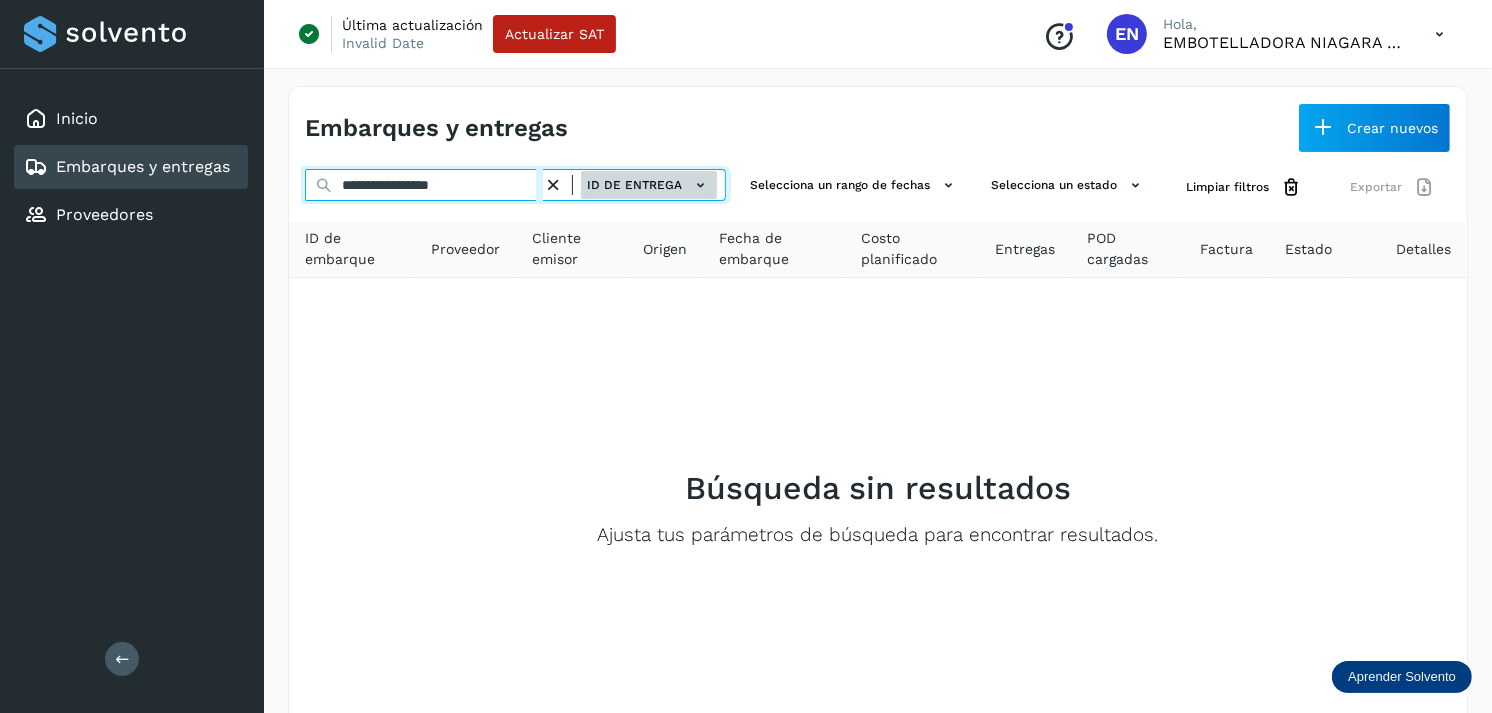 type on "**********" 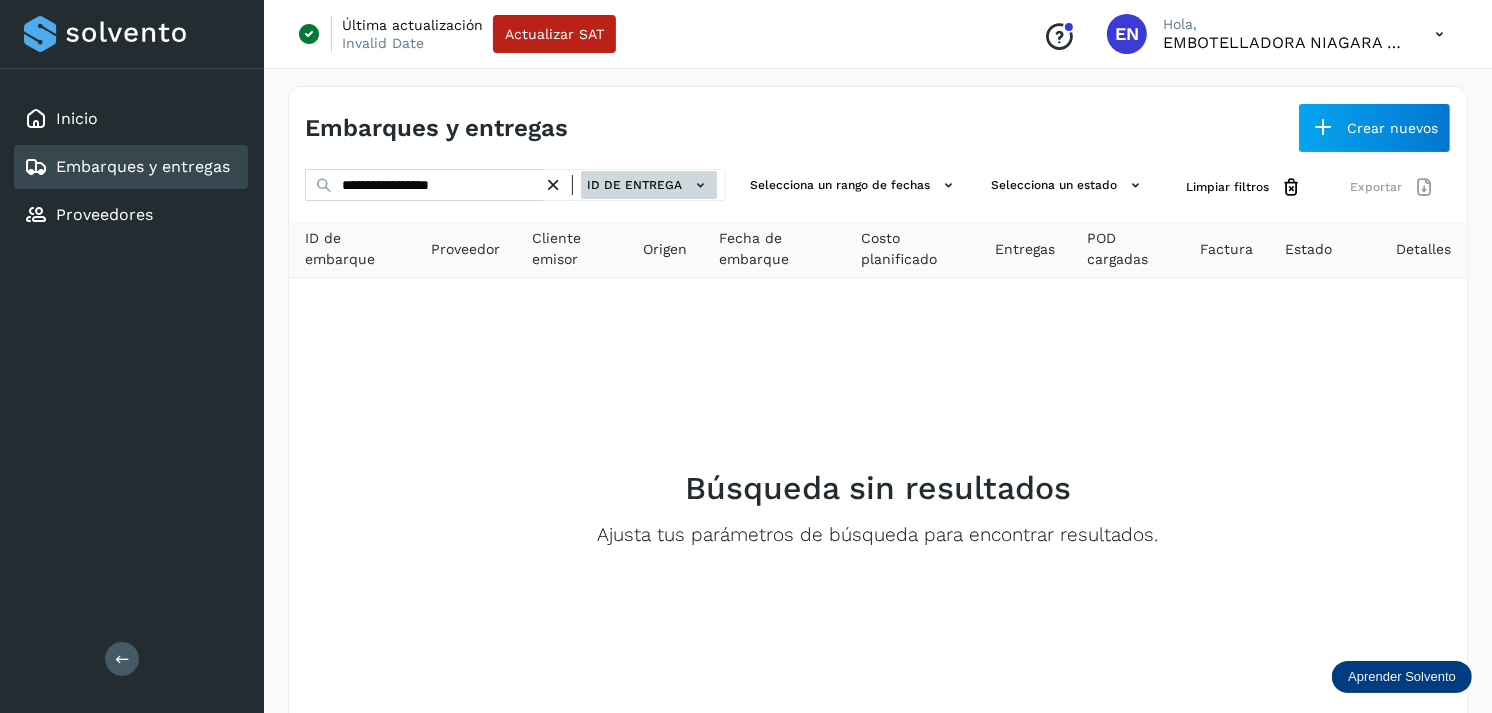 click on "ID de entrega" 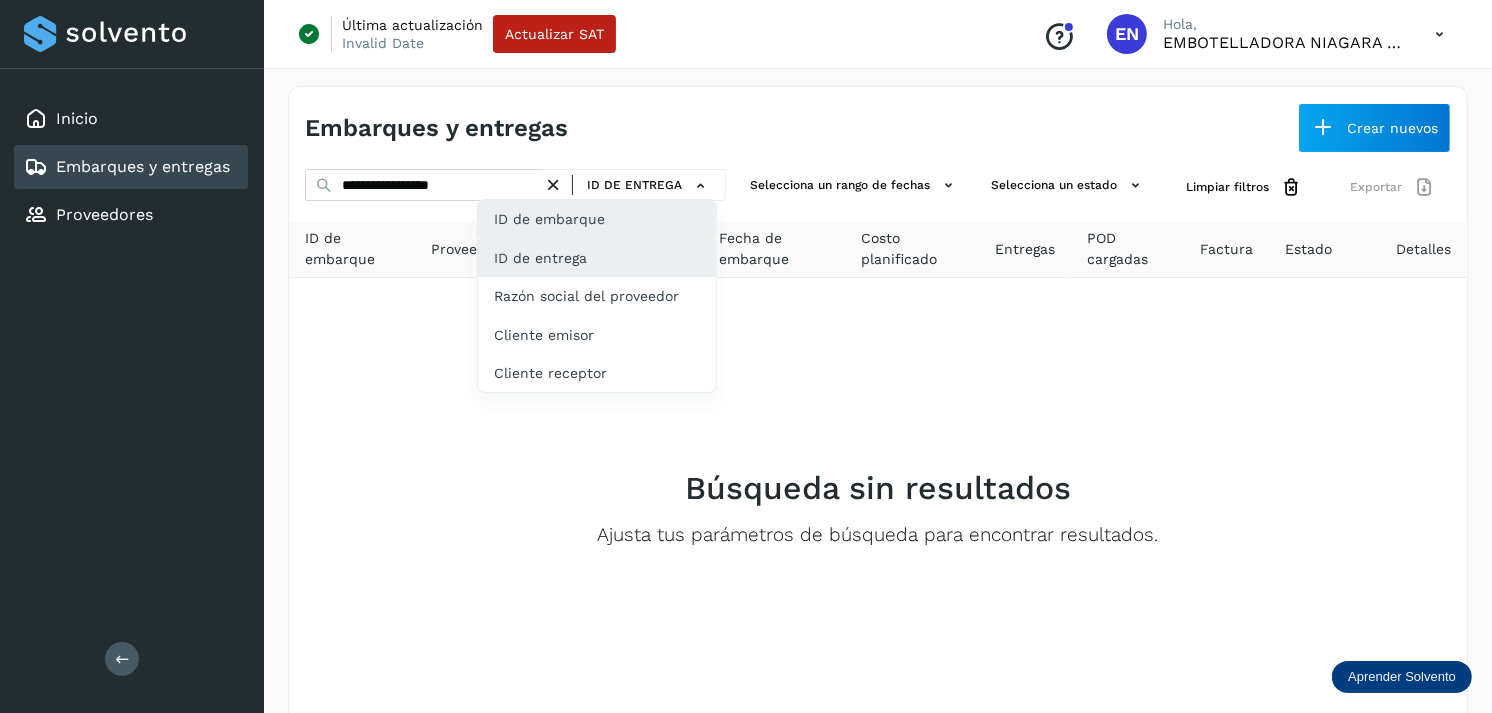 drag, startPoint x: 653, startPoint y: 241, endPoint x: 615, endPoint y: 237, distance: 38.209946 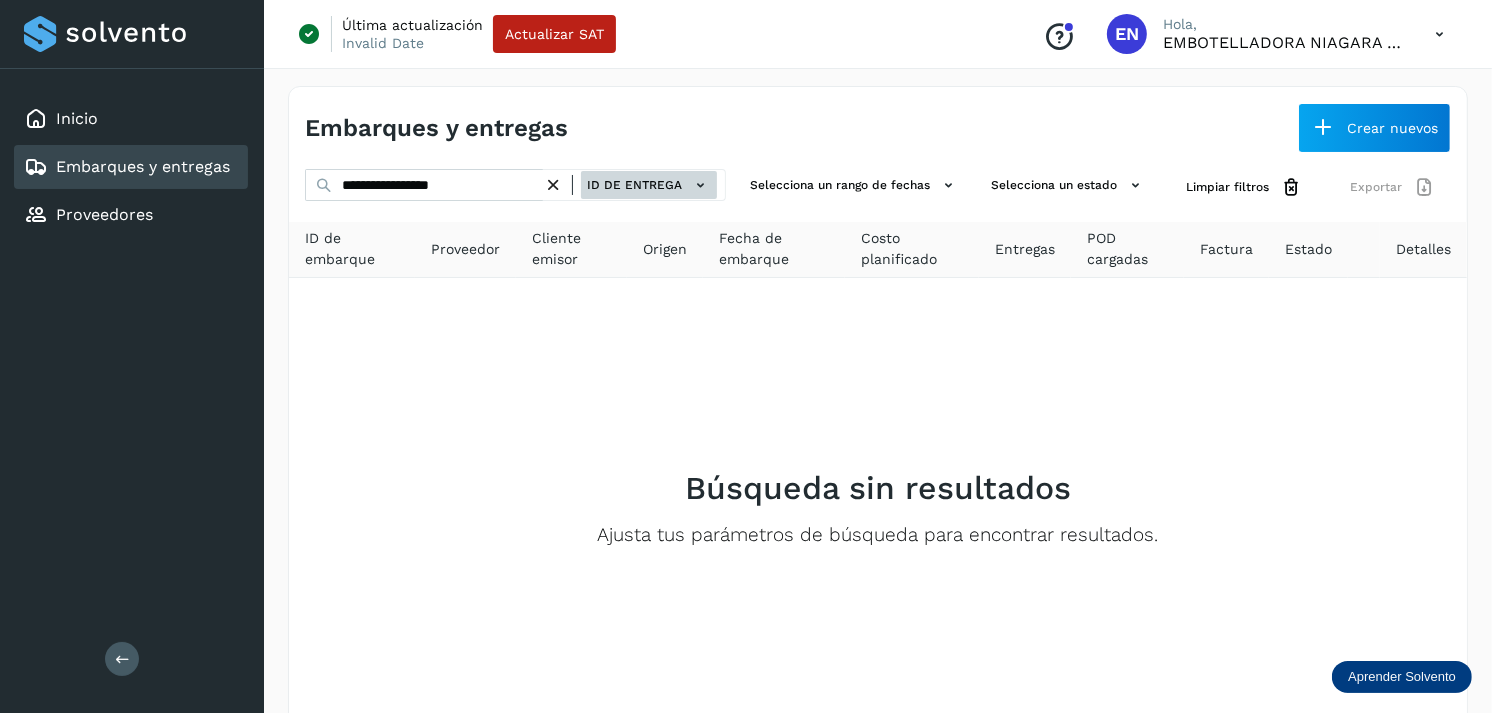 click on "ID de entrega" 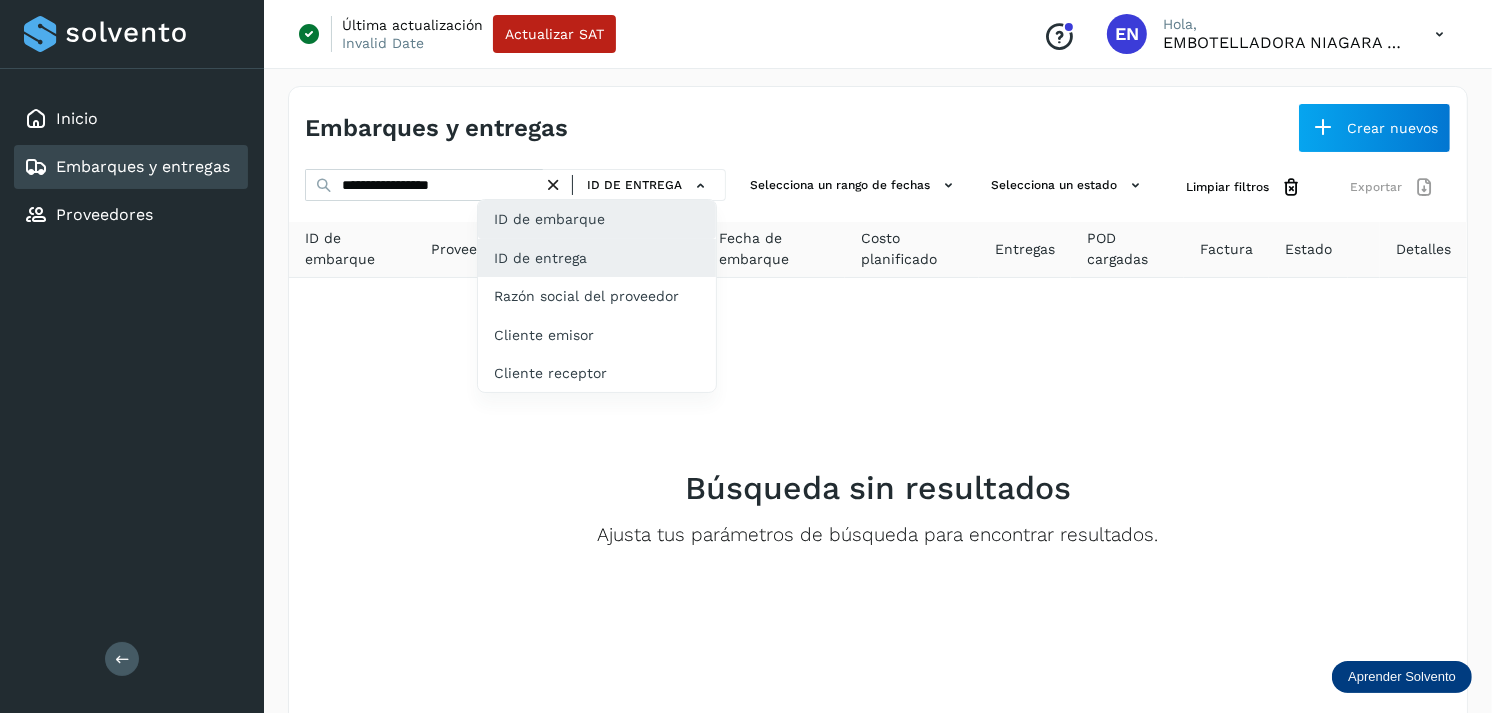 click on "ID de embarque" 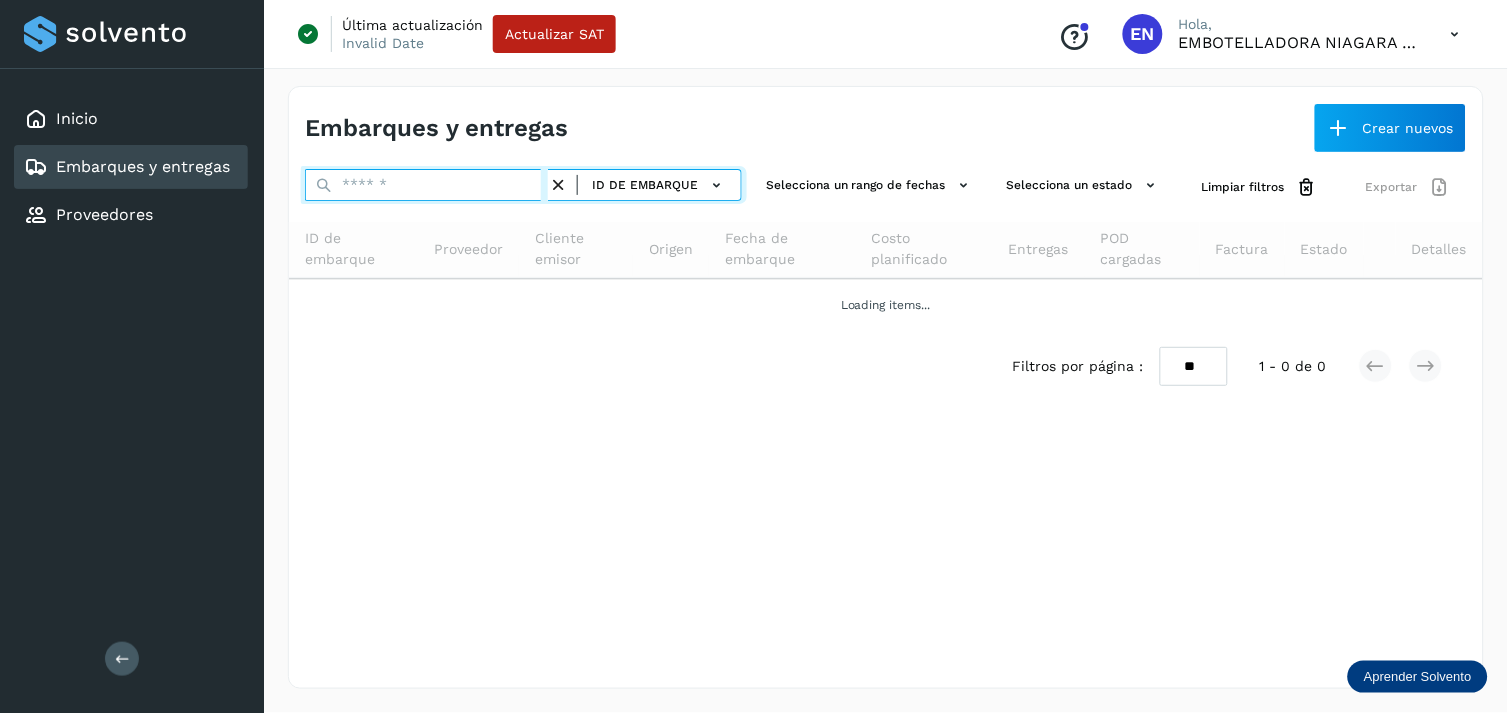 click at bounding box center [426, 185] 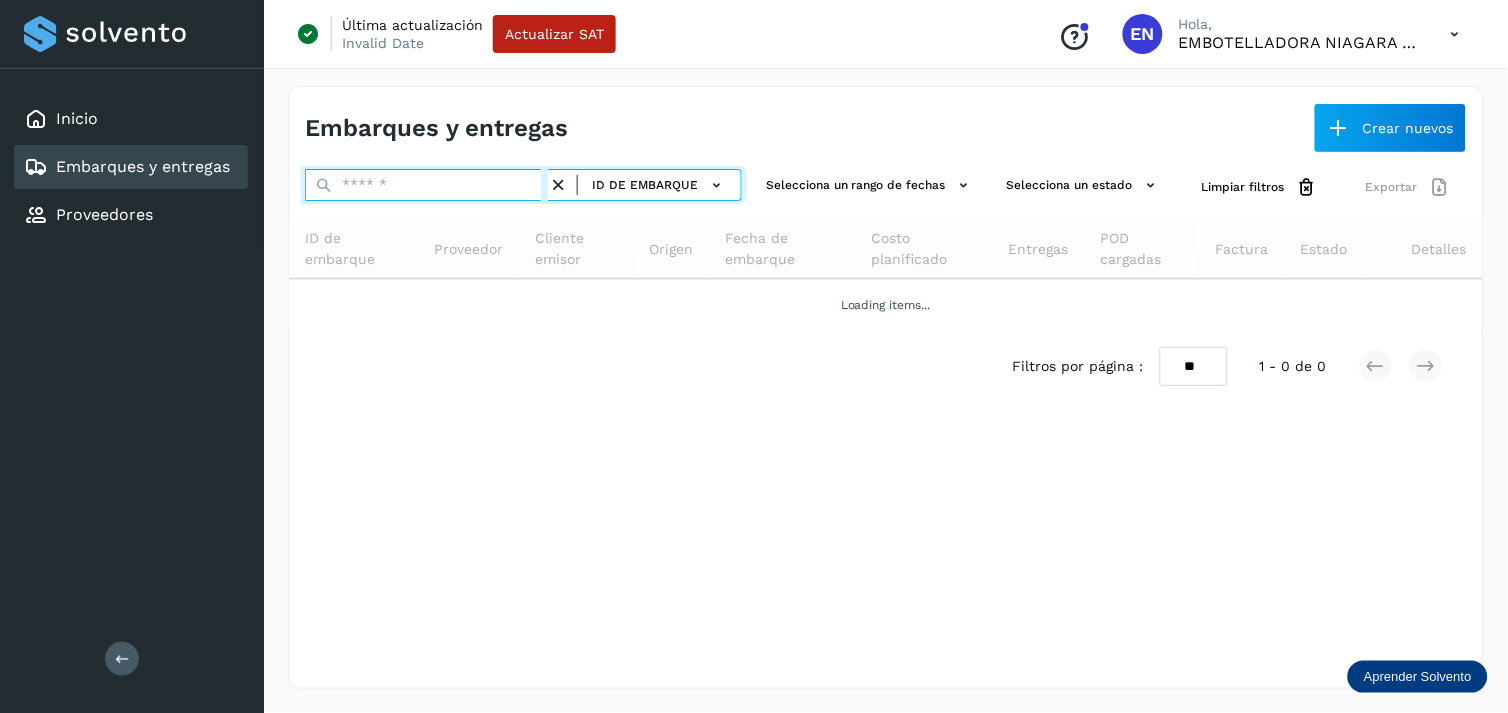 paste on "**********" 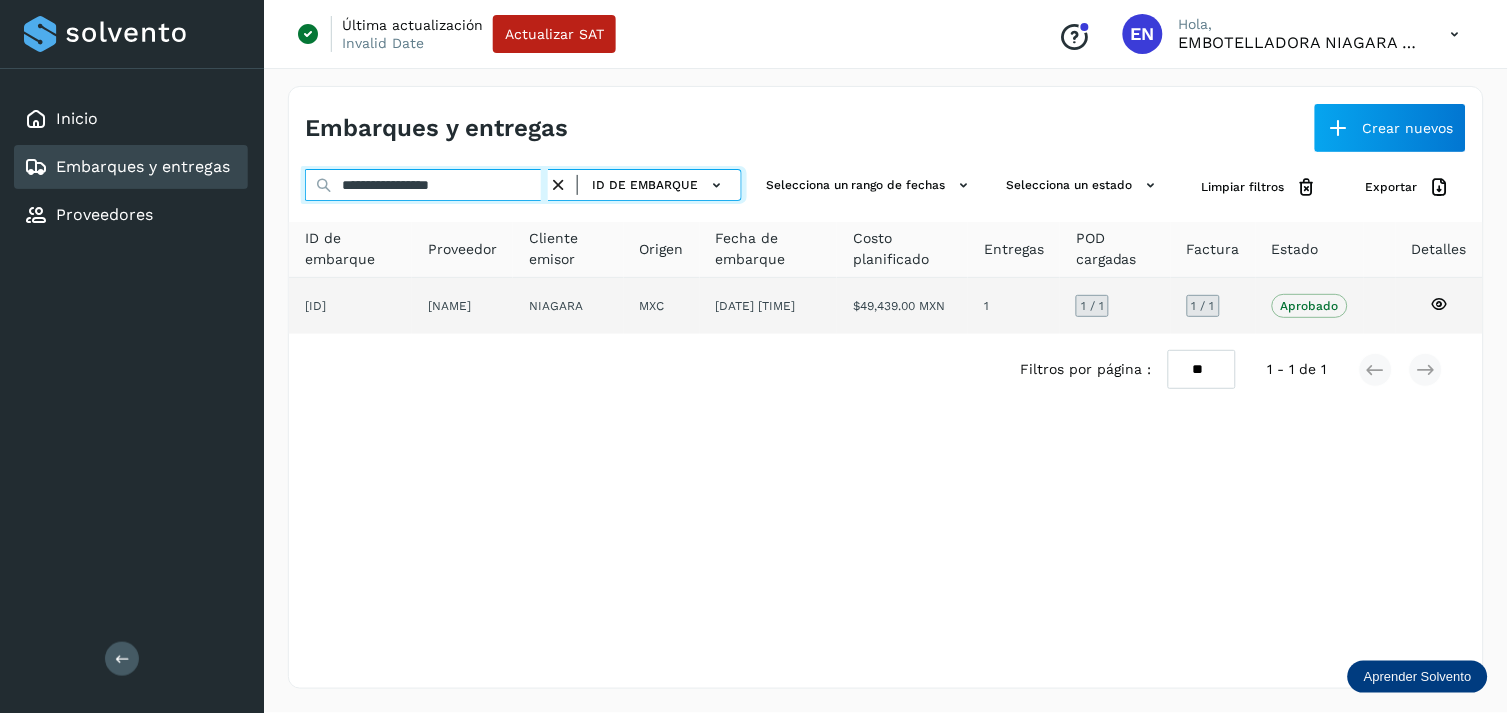 type on "**********" 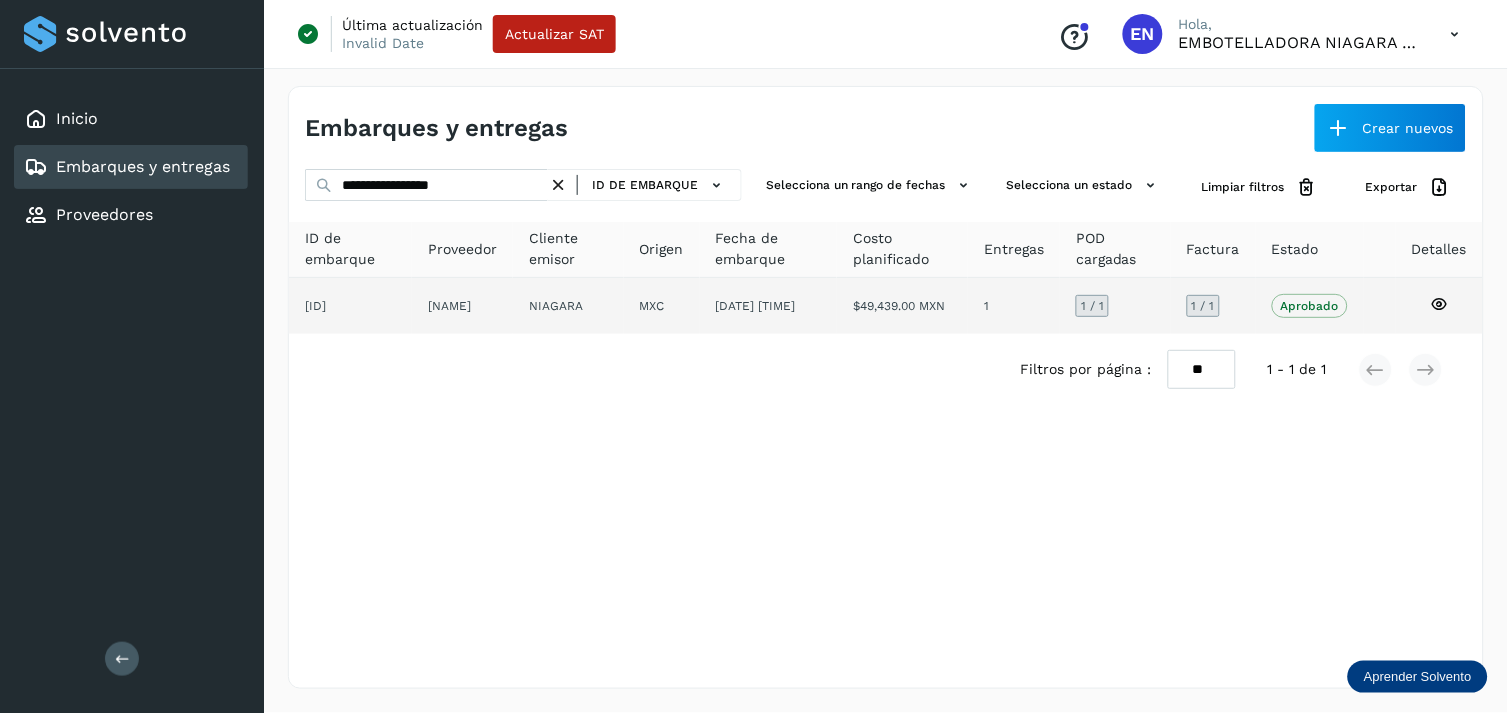 click on "[NAME]" 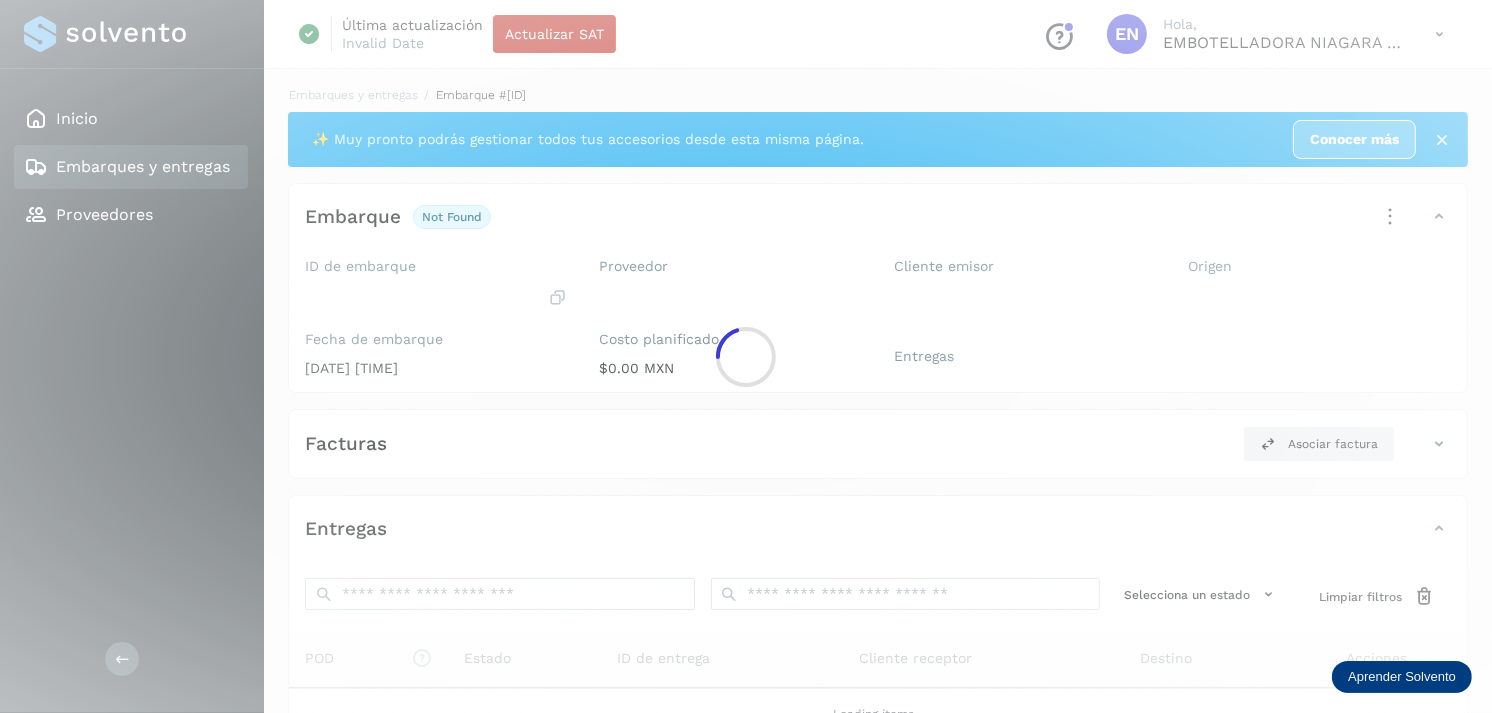 click 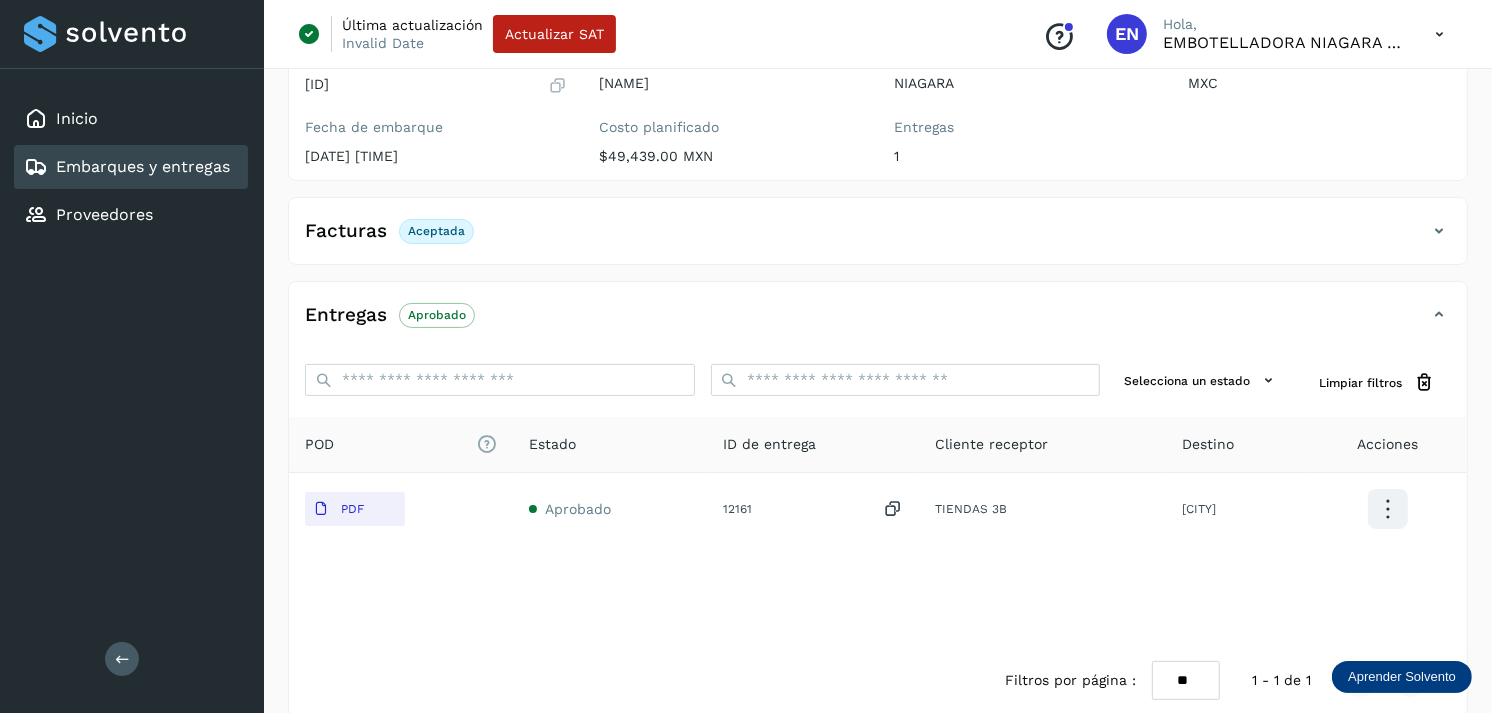 scroll, scrollTop: 241, scrollLeft: 0, axis: vertical 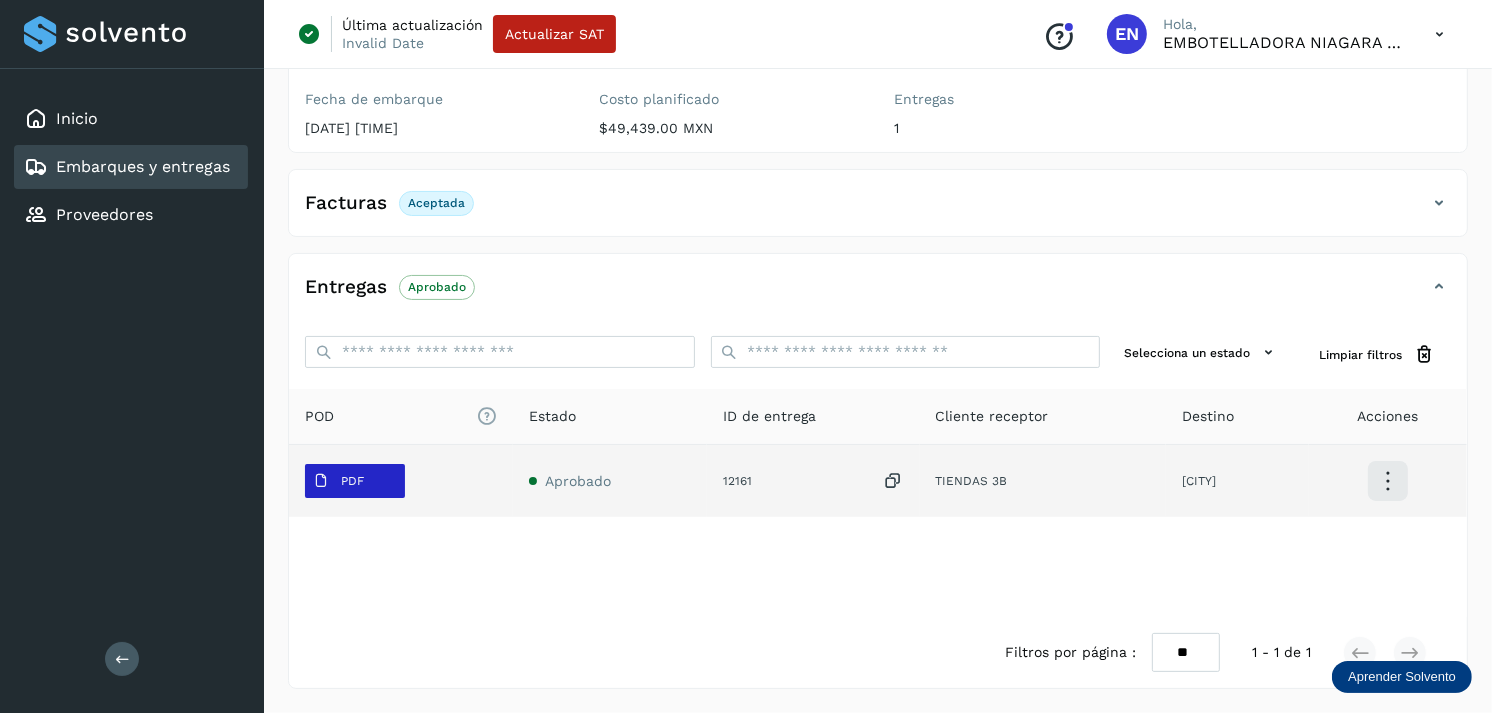 click on "PDF" at bounding box center [338, 481] 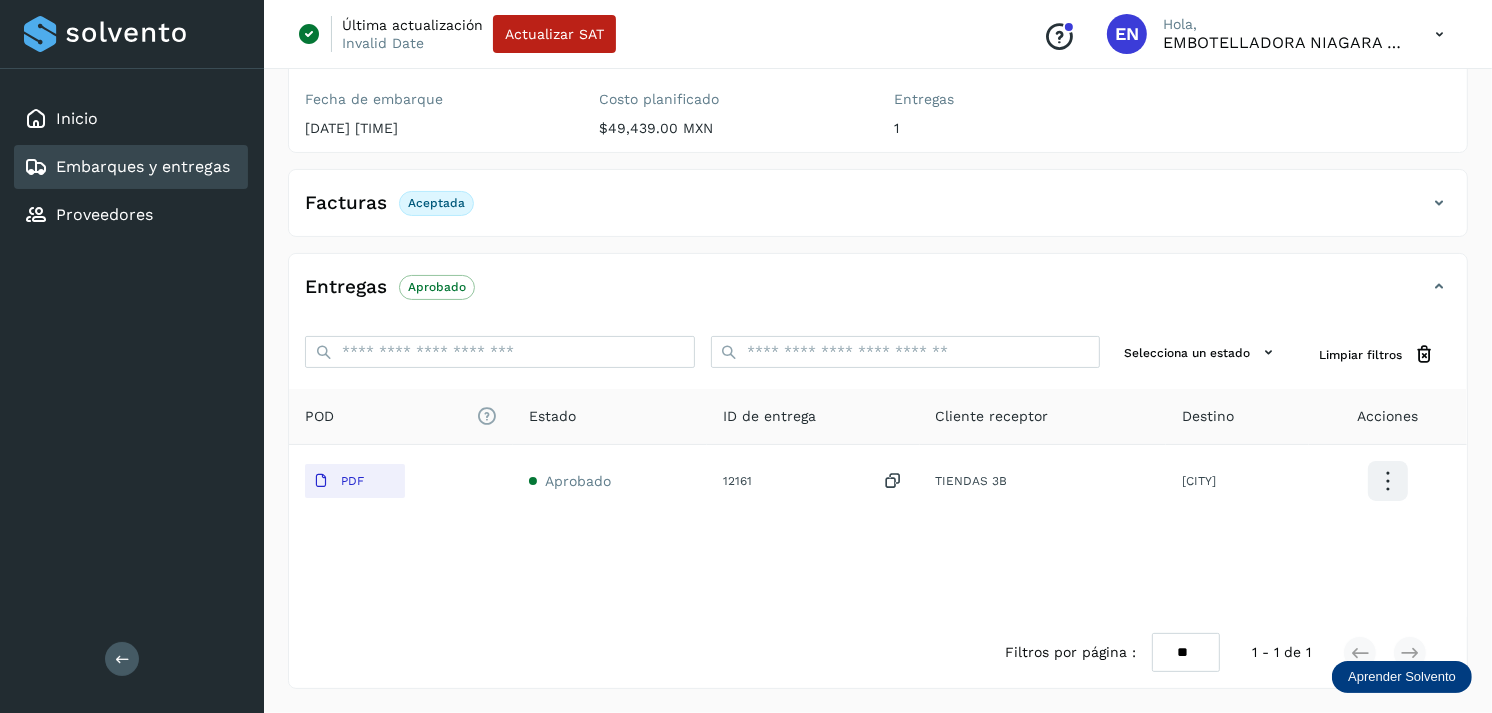 type 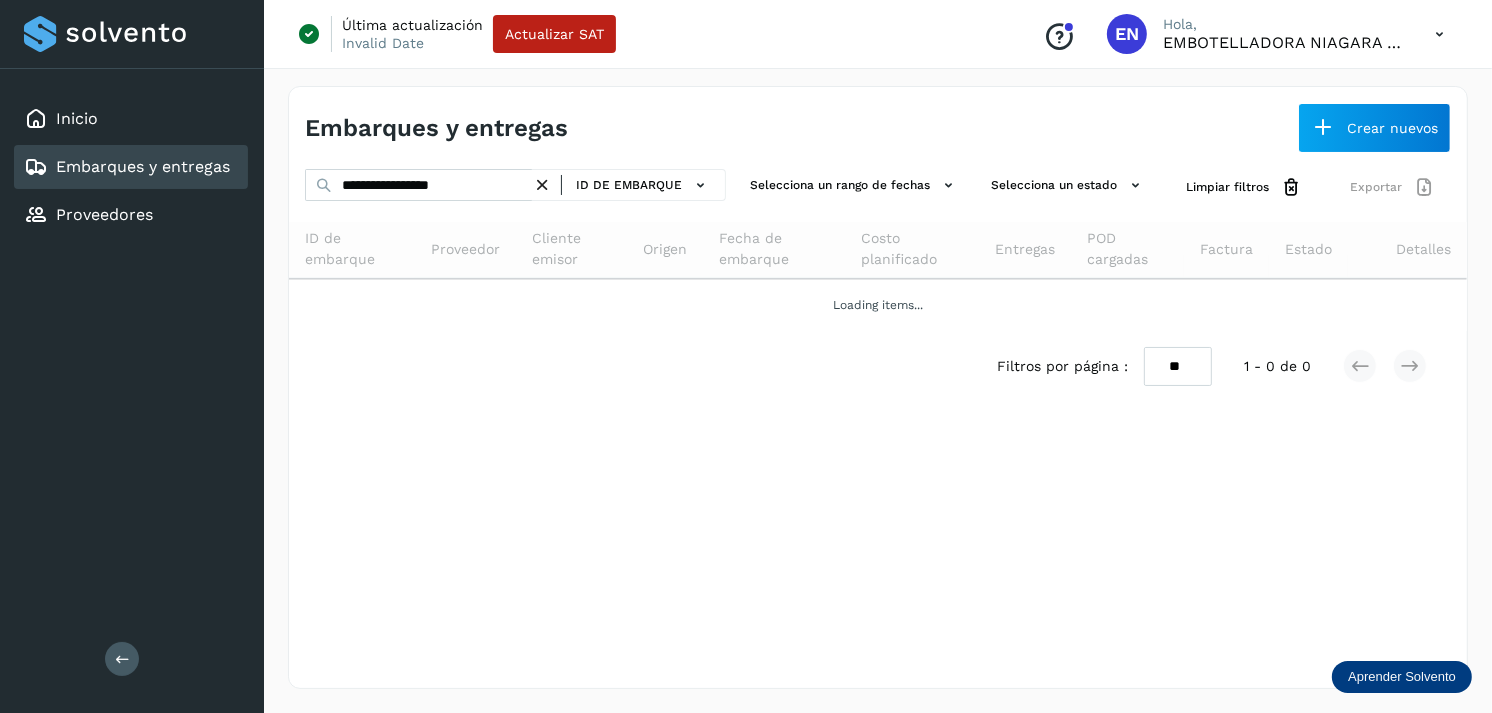 scroll, scrollTop: 0, scrollLeft: 0, axis: both 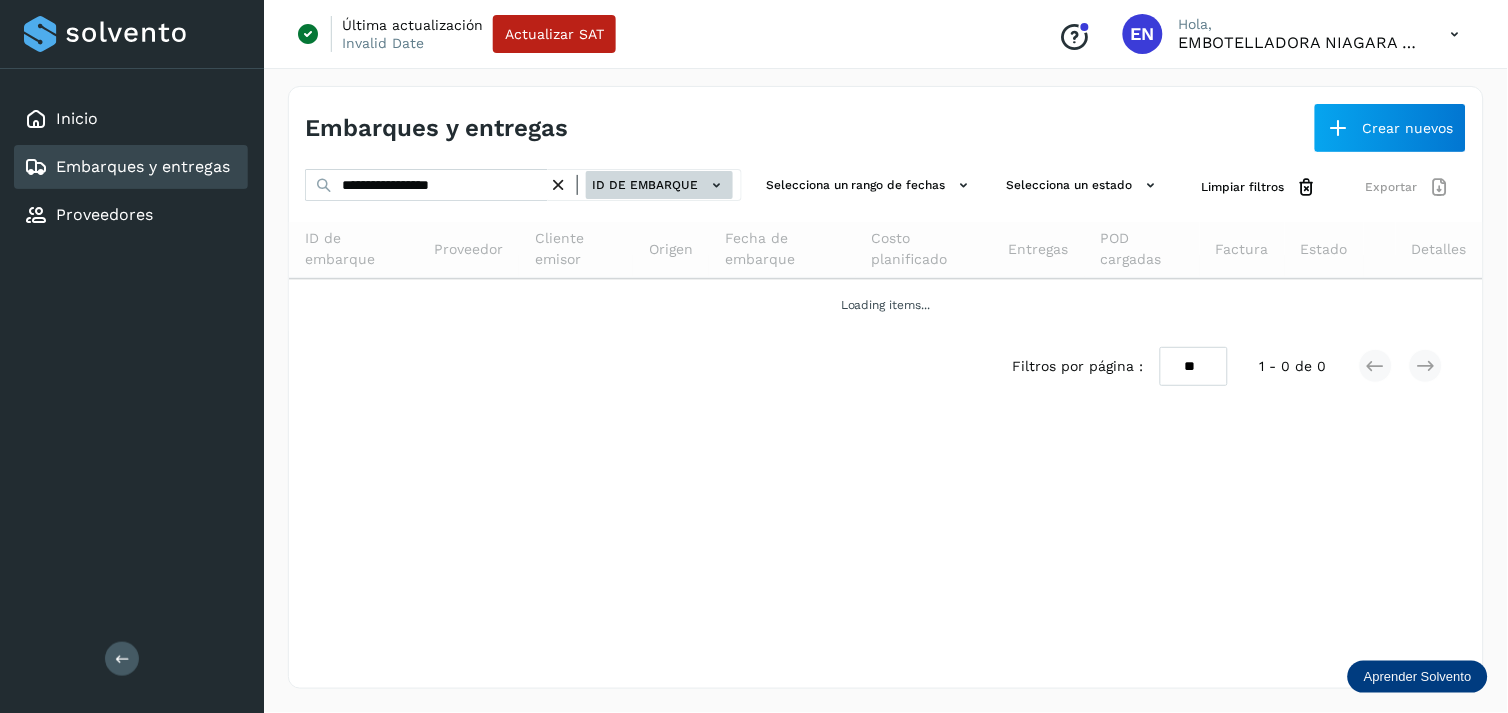 click on "ID de embarque" at bounding box center [659, 185] 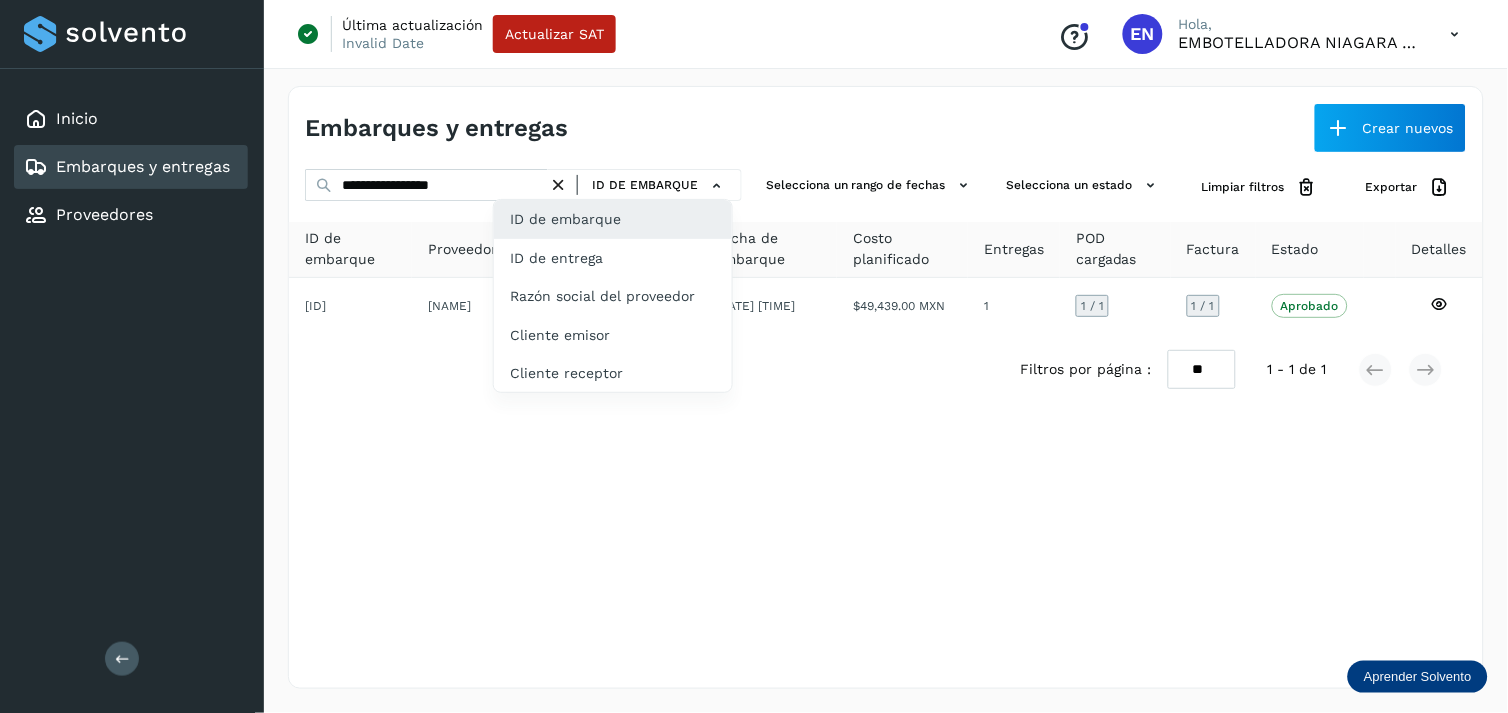 click at bounding box center (754, 356) 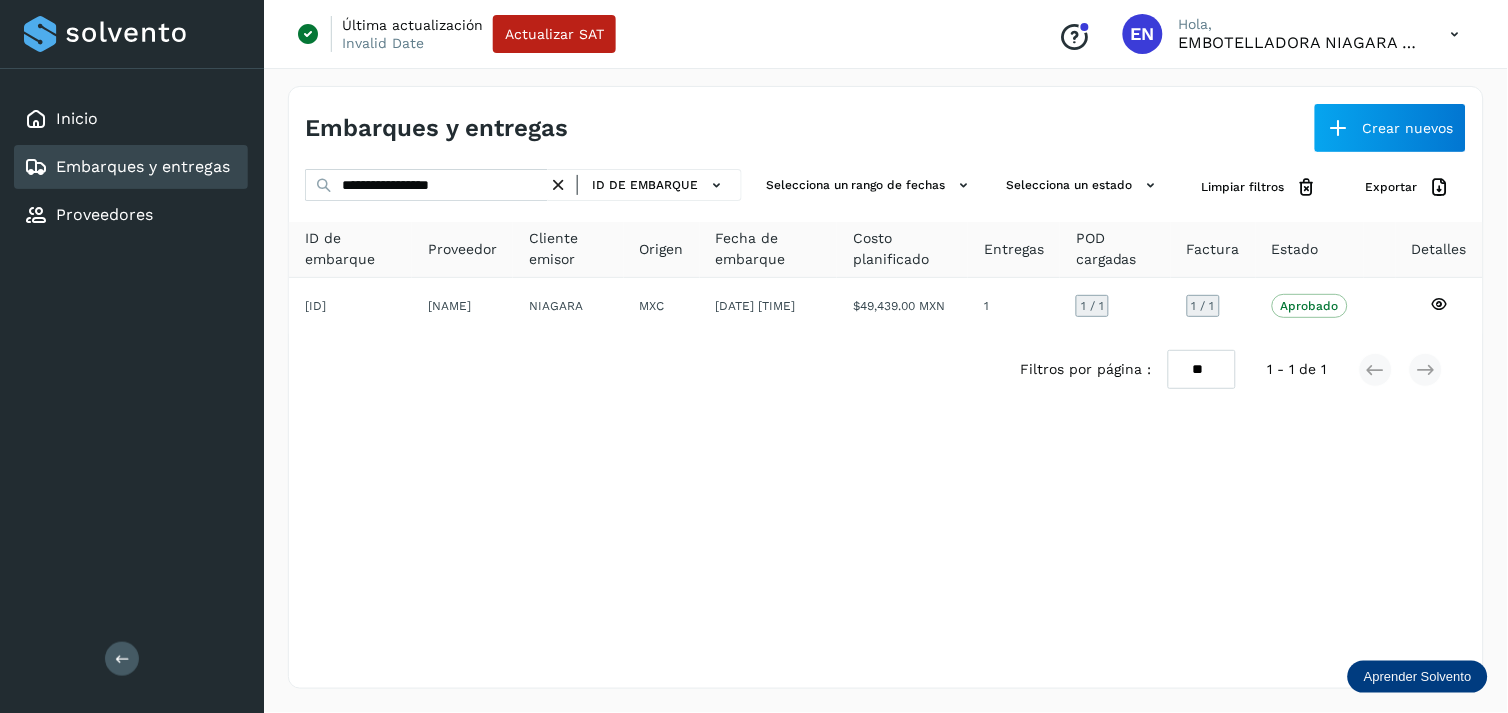 click at bounding box center (558, 185) 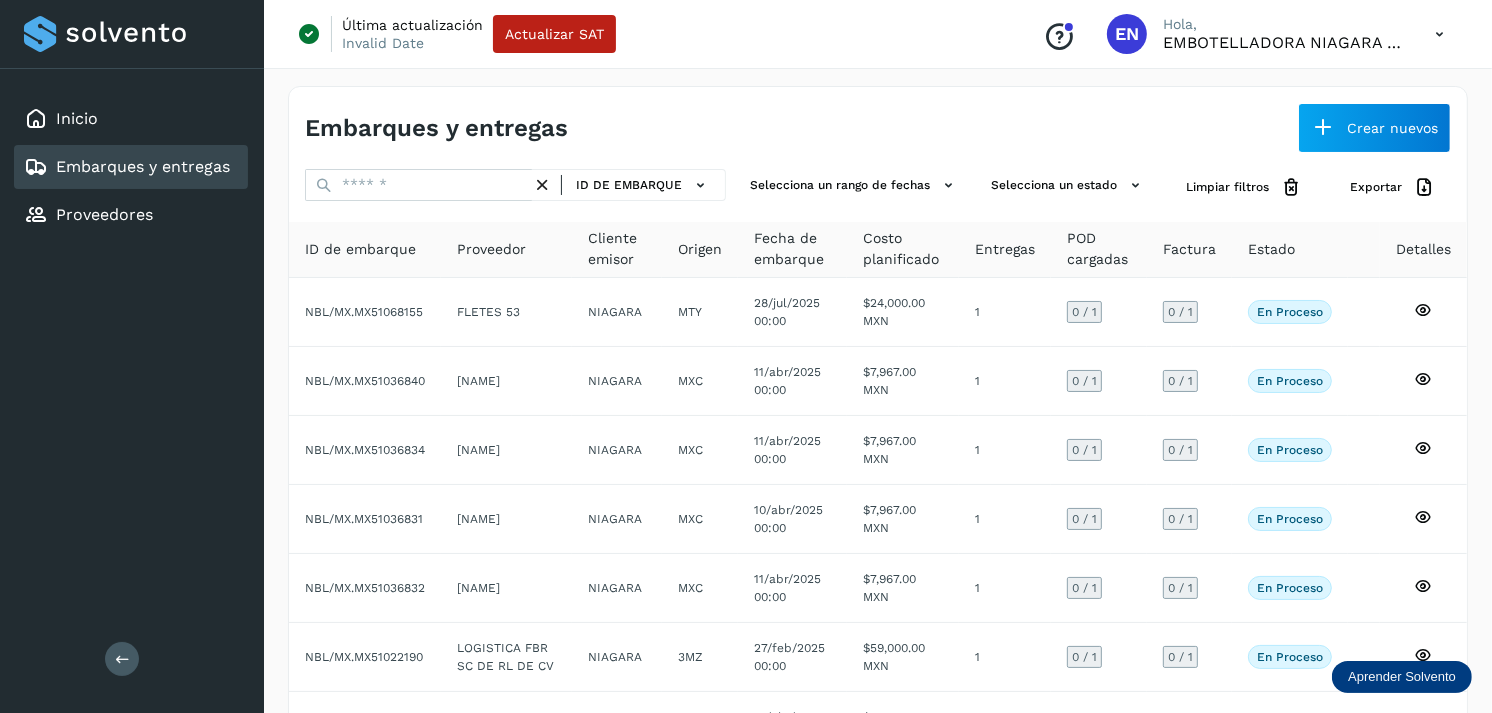 click on "Embarques y entregas Crear nuevos" at bounding box center [878, 120] 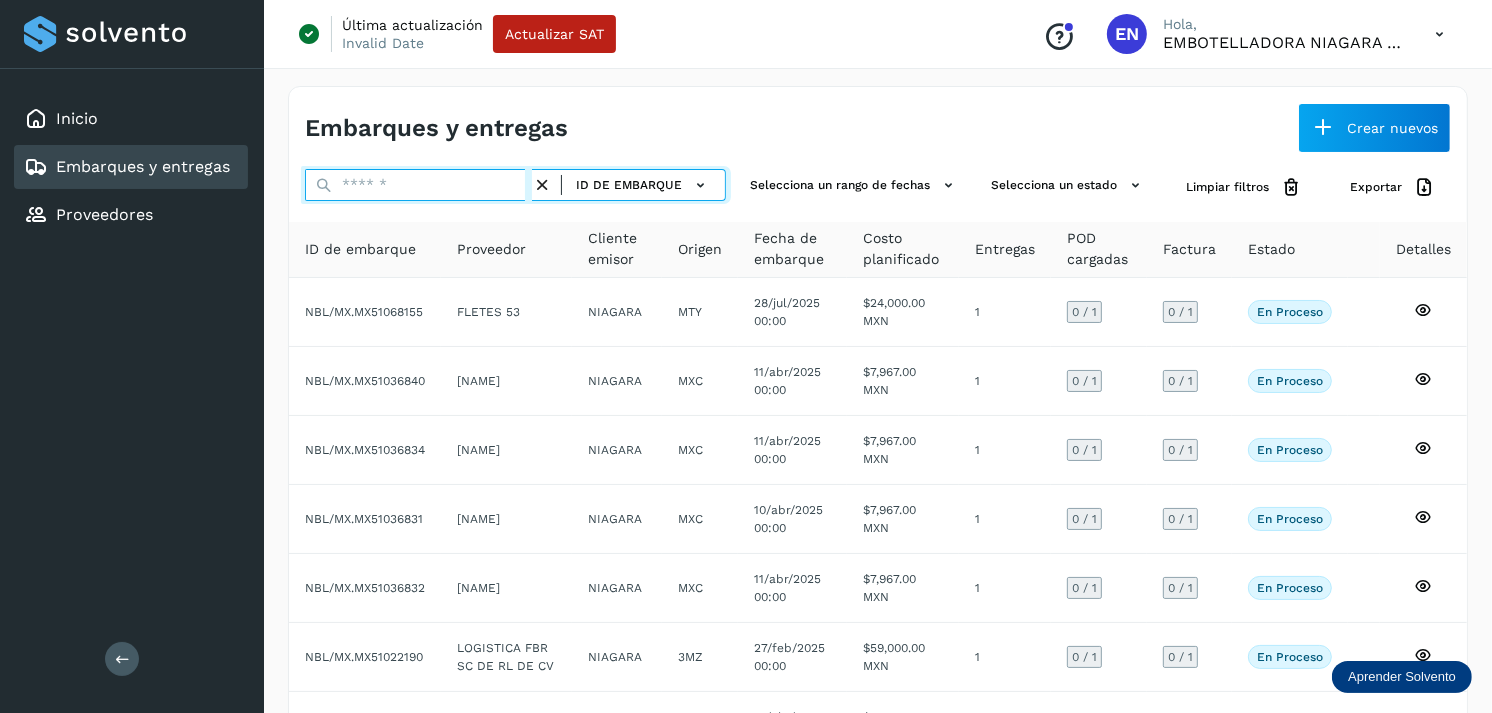 click at bounding box center (418, 185) 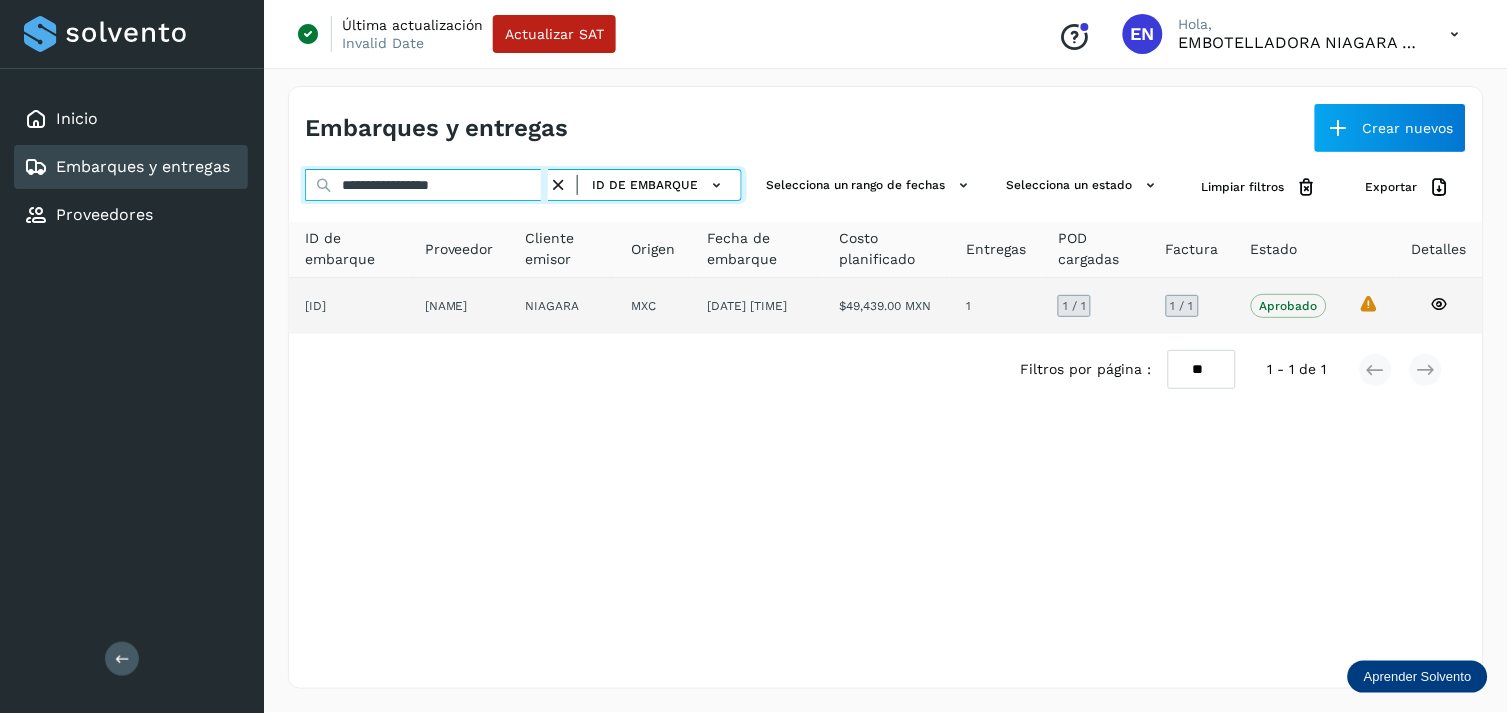 type on "**********" 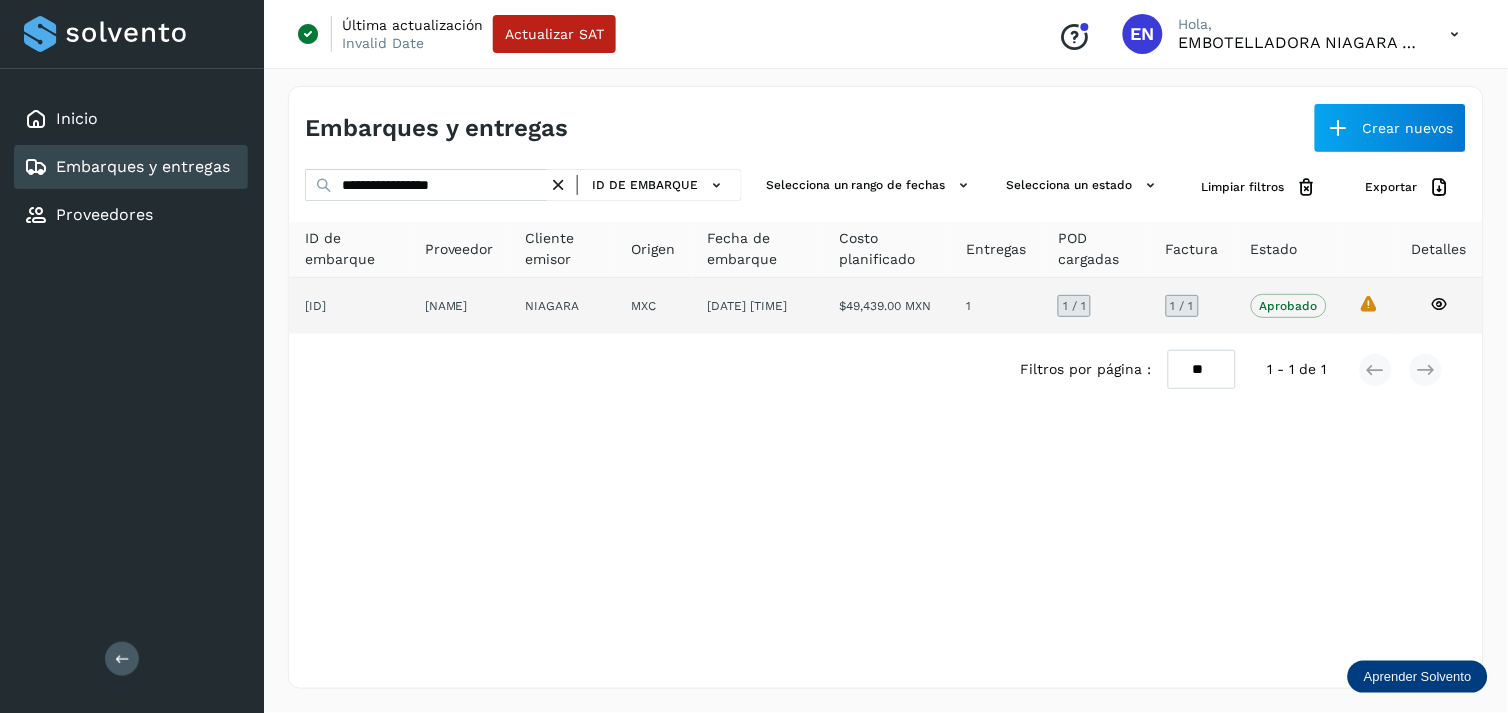click on "[NAME]" 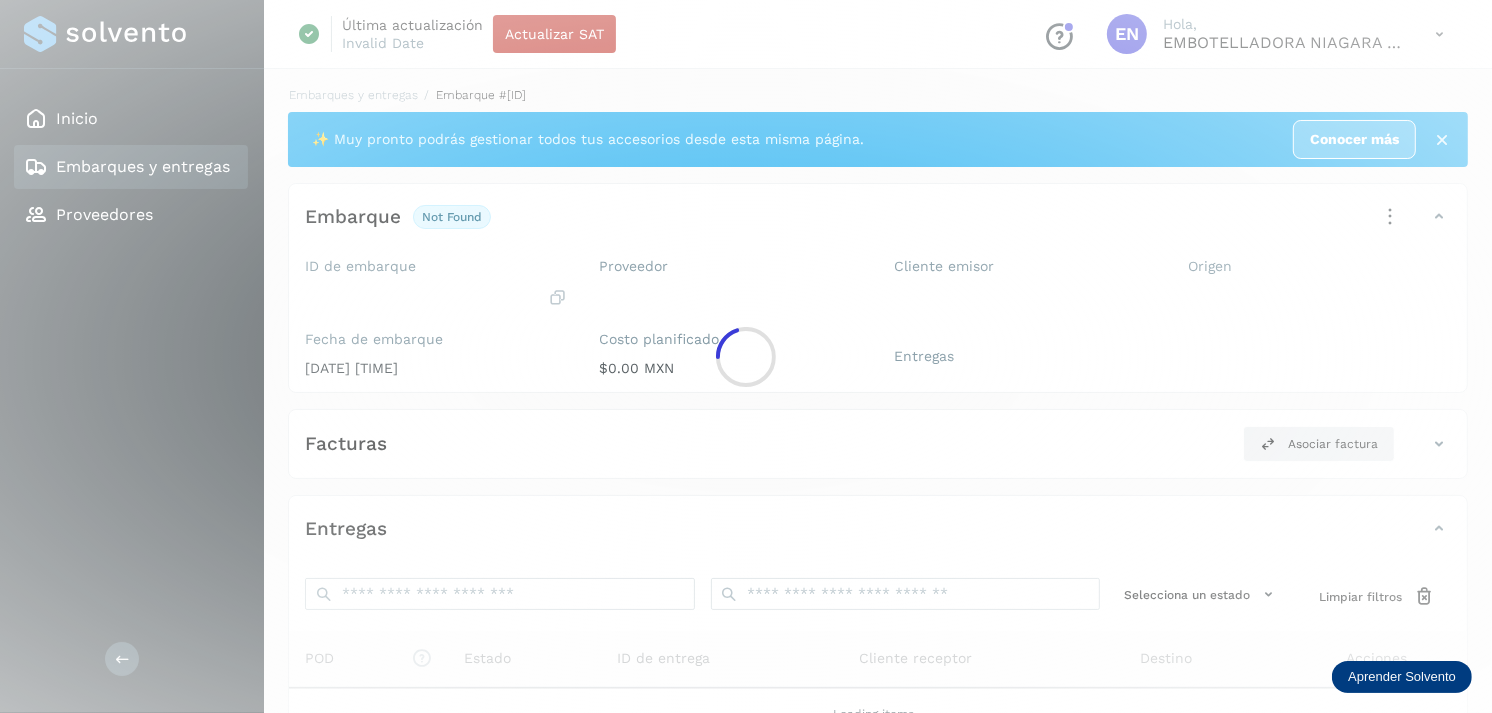 click 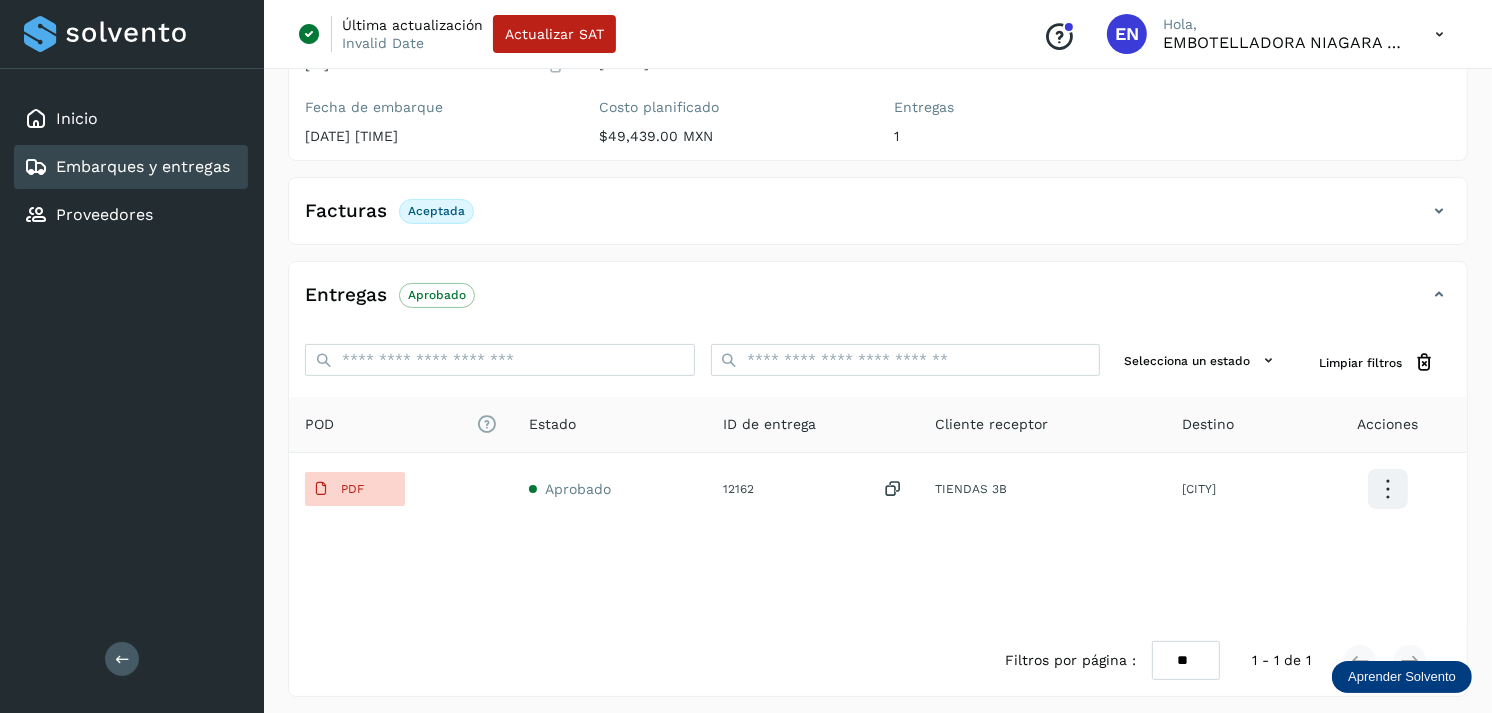 scroll, scrollTop: 312, scrollLeft: 0, axis: vertical 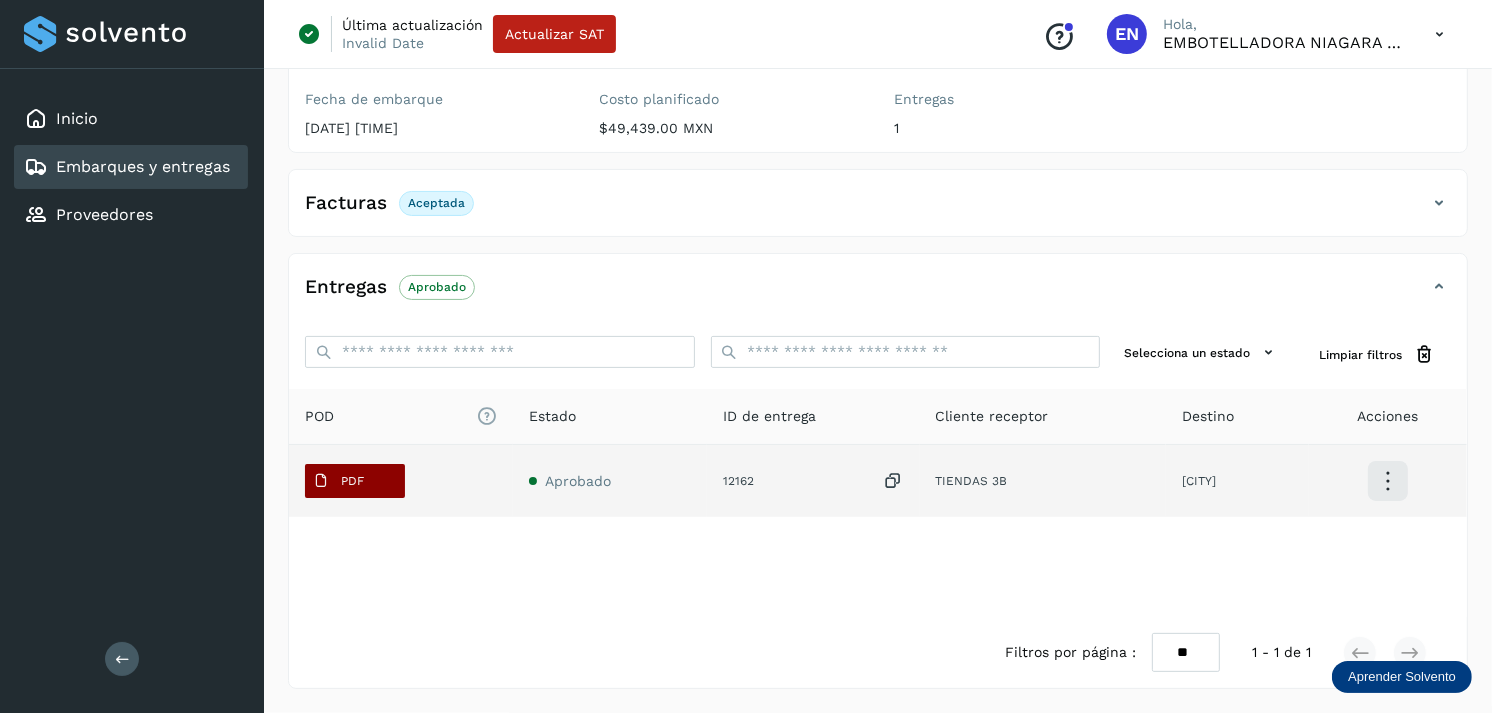 click on "PDF" at bounding box center [352, 481] 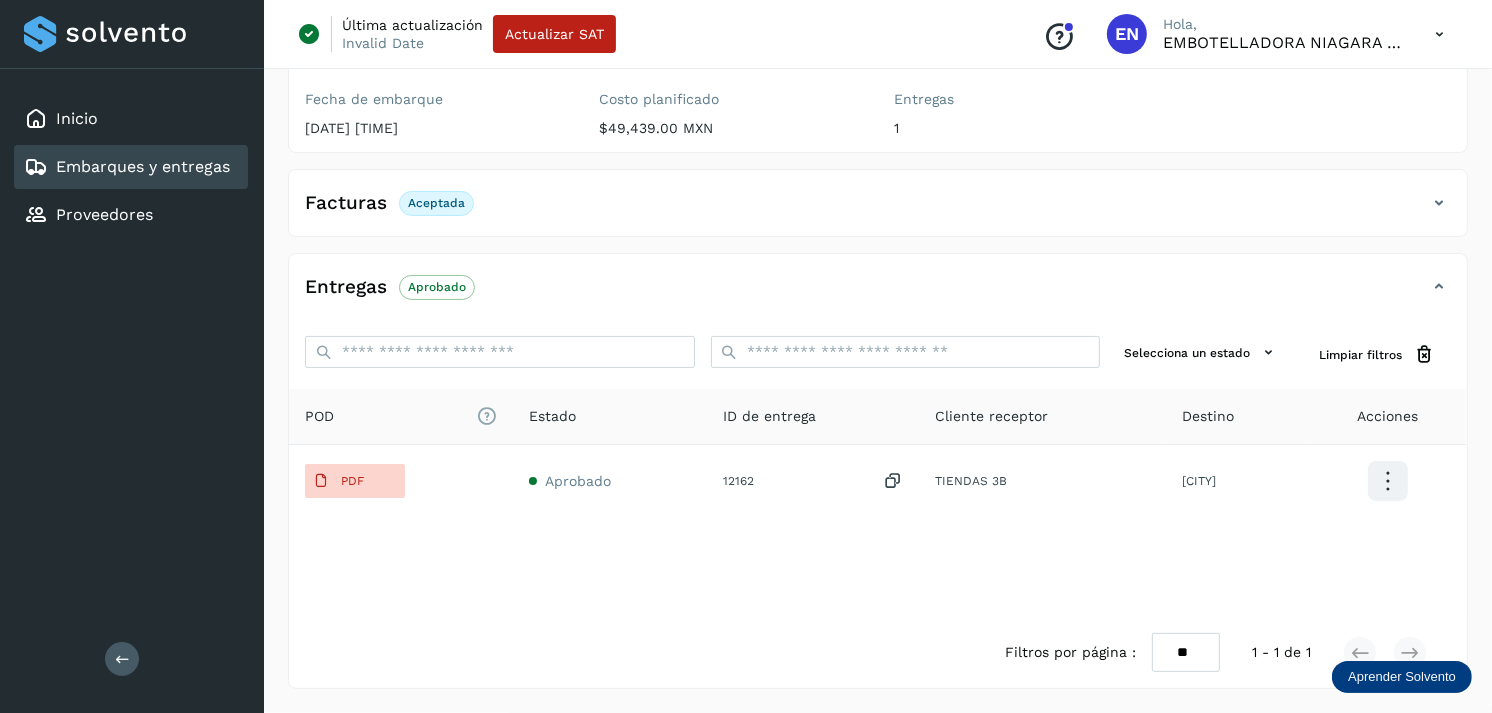 click on "Embarques y entregas" at bounding box center [127, 167] 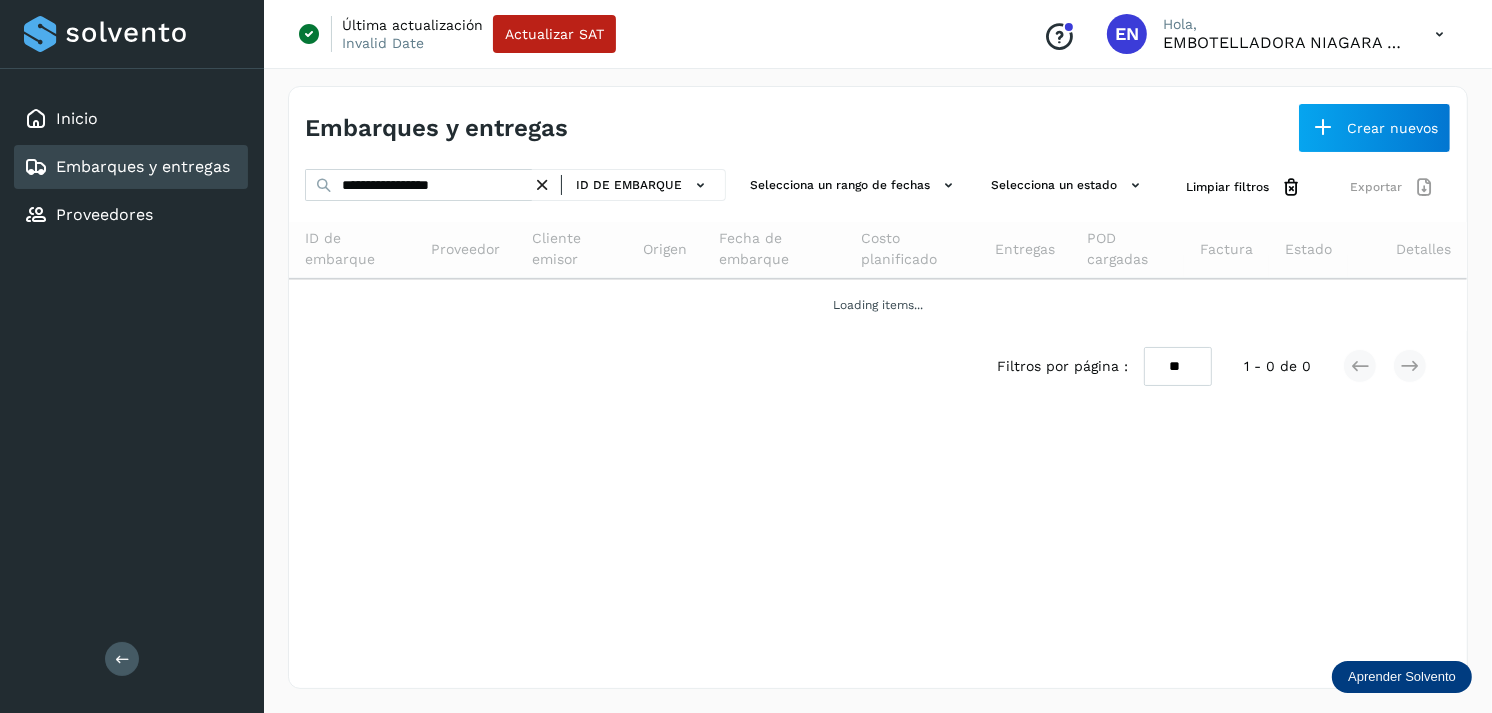 scroll, scrollTop: 0, scrollLeft: 0, axis: both 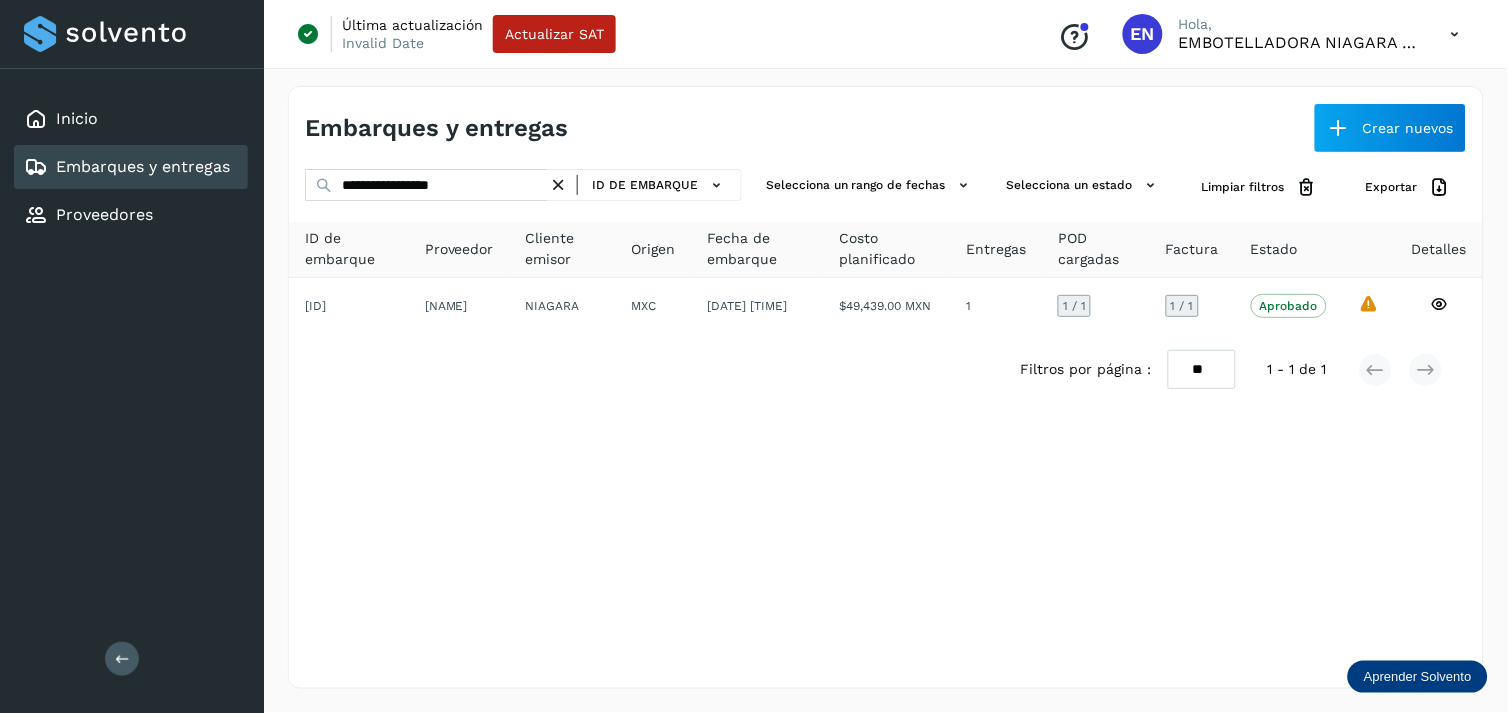 drag, startPoint x: 561, startPoint y: 172, endPoint x: 565, endPoint y: 185, distance: 13.601471 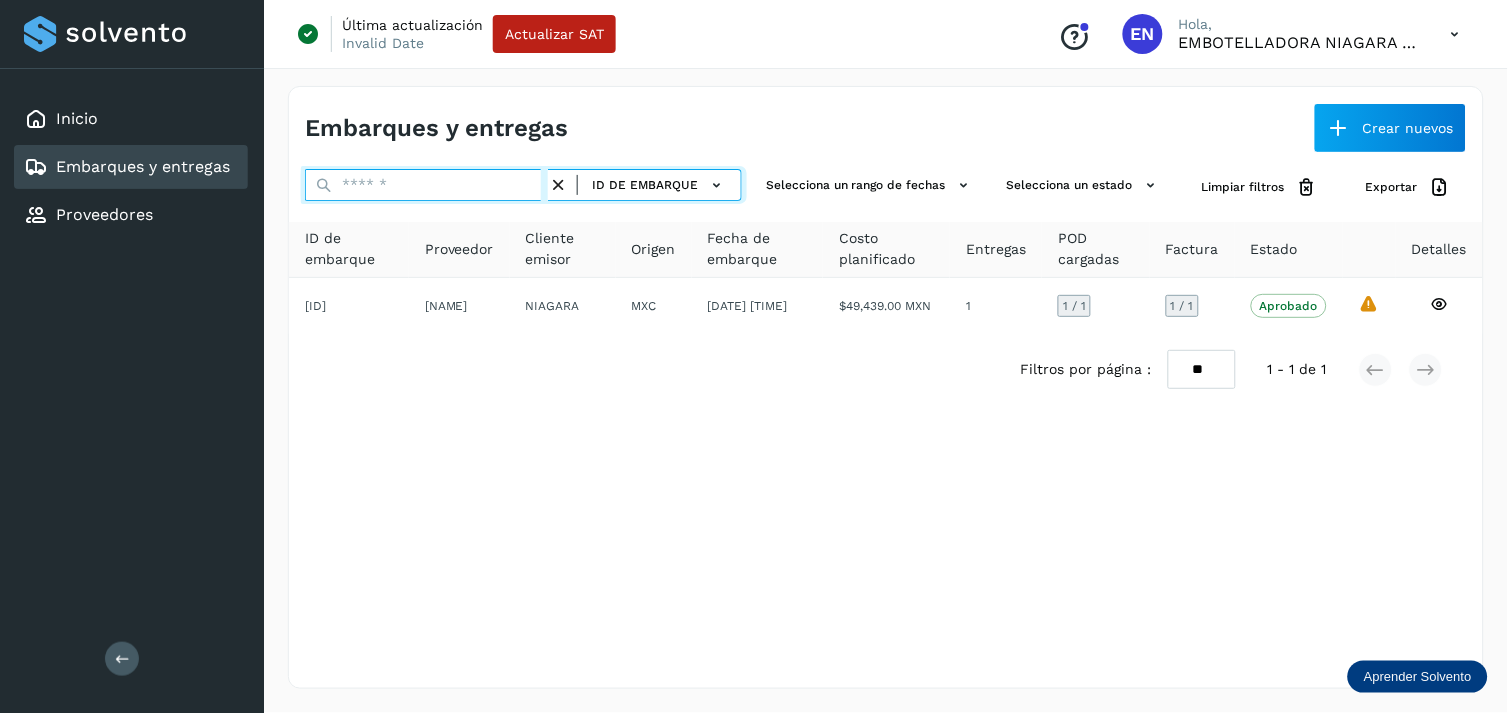 click at bounding box center (426, 185) 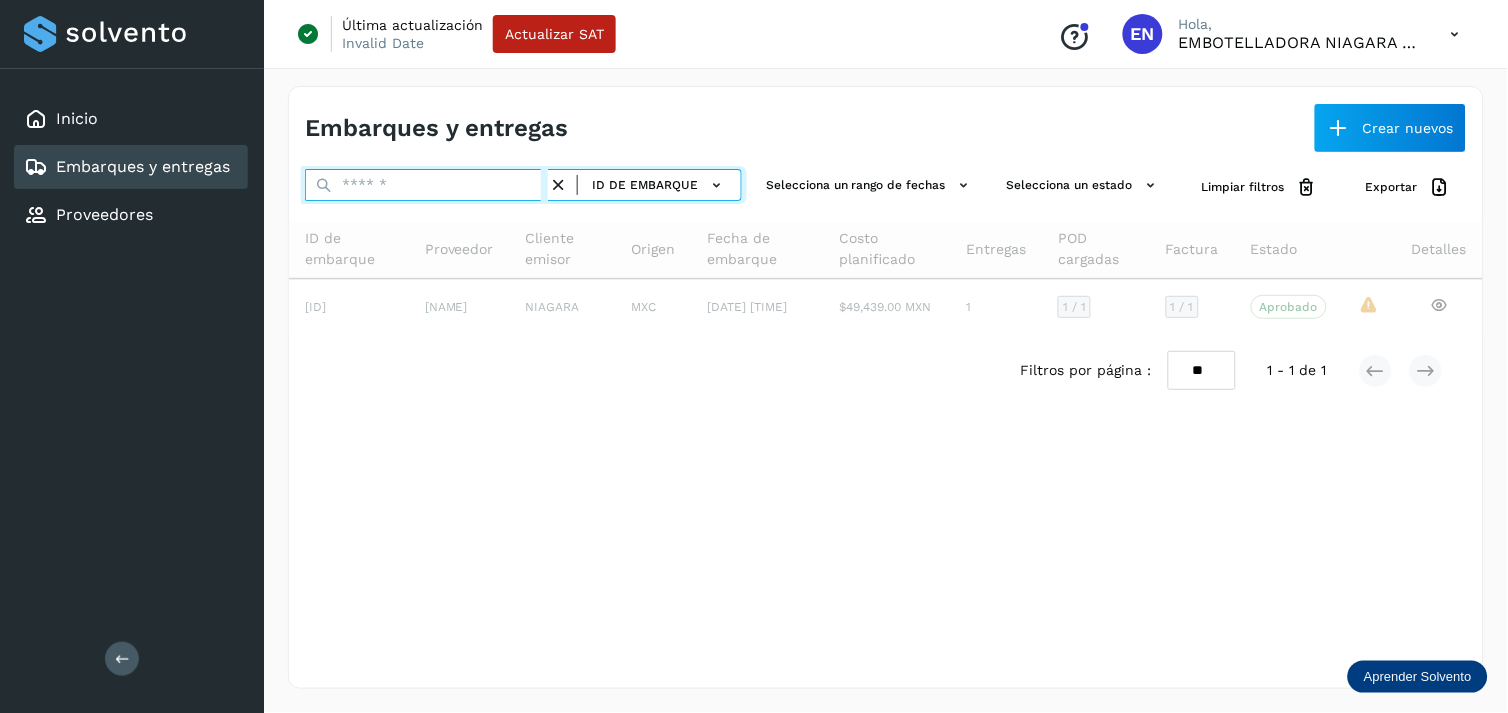 paste on "**********" 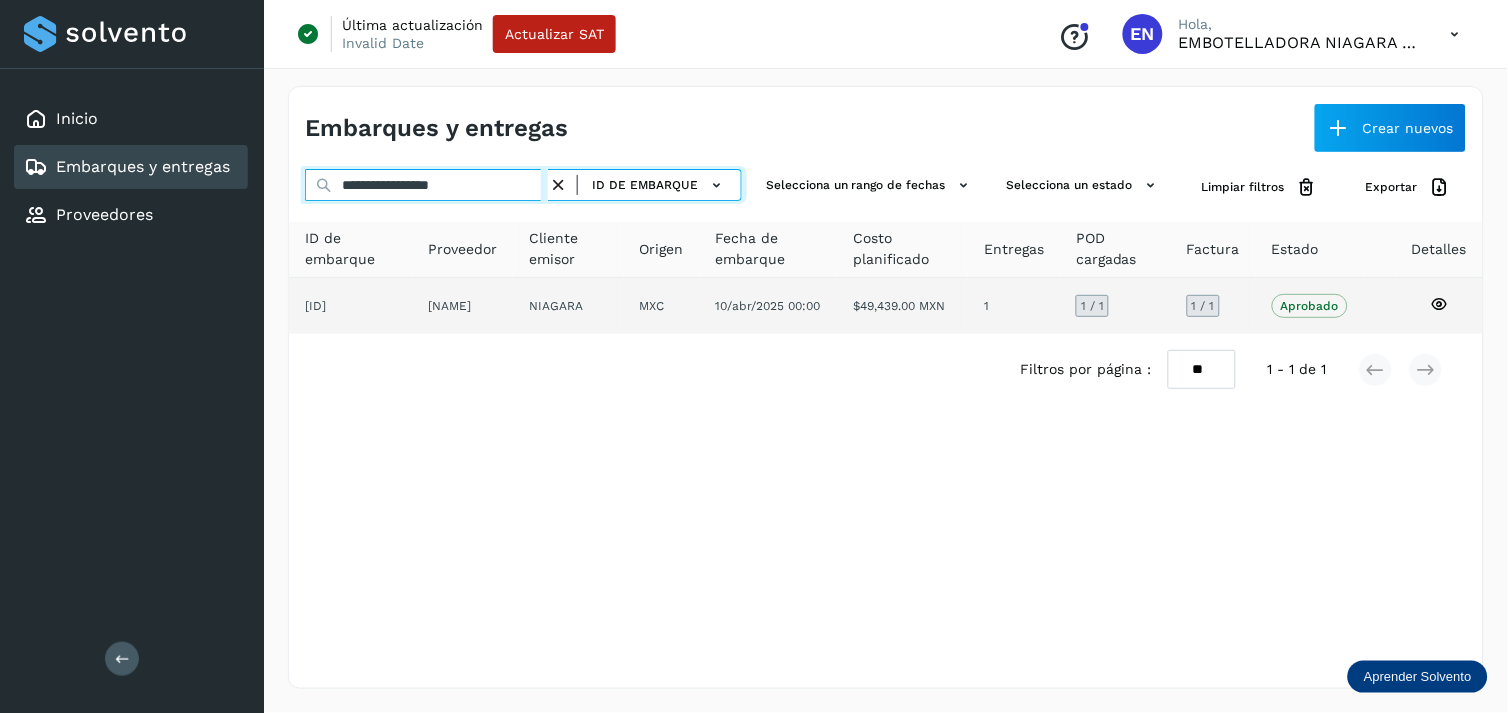 type on "**********" 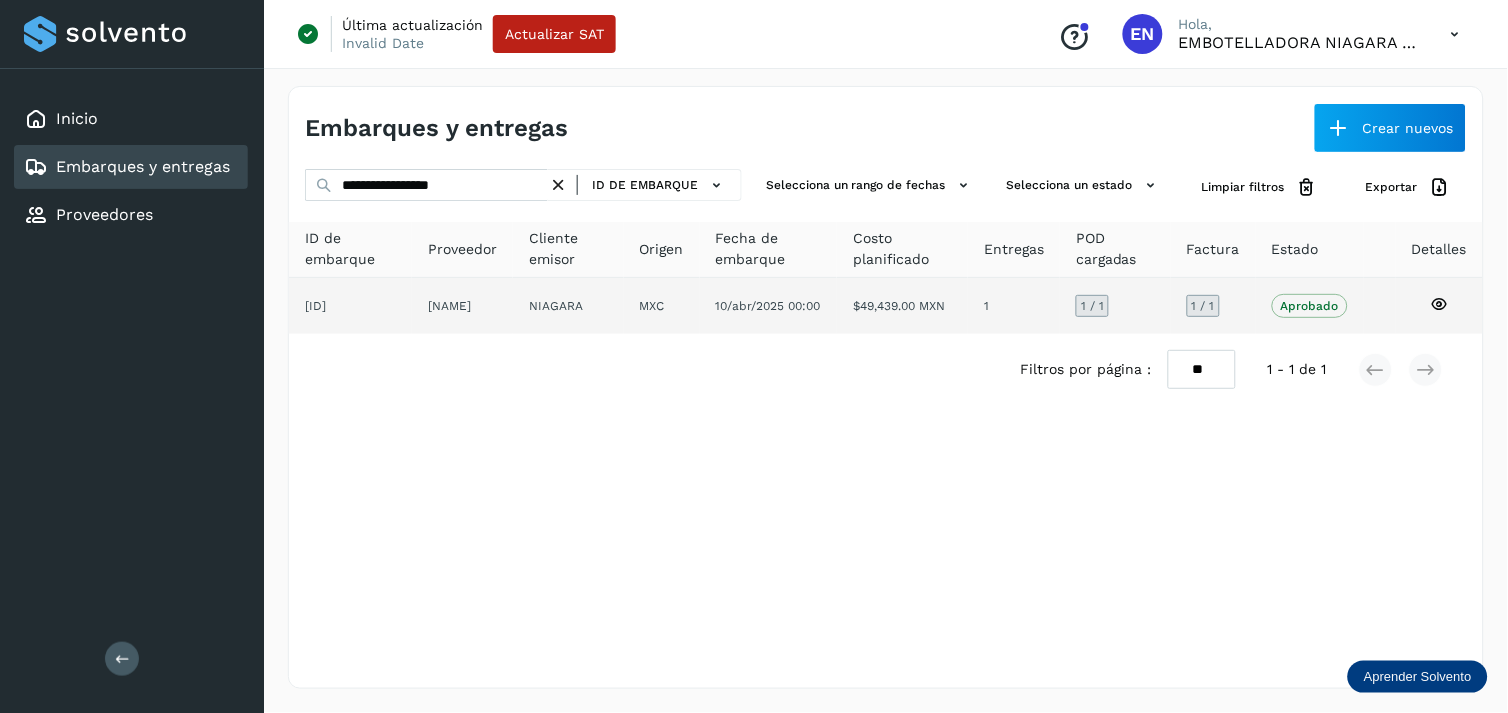 click on "NIAGARA" 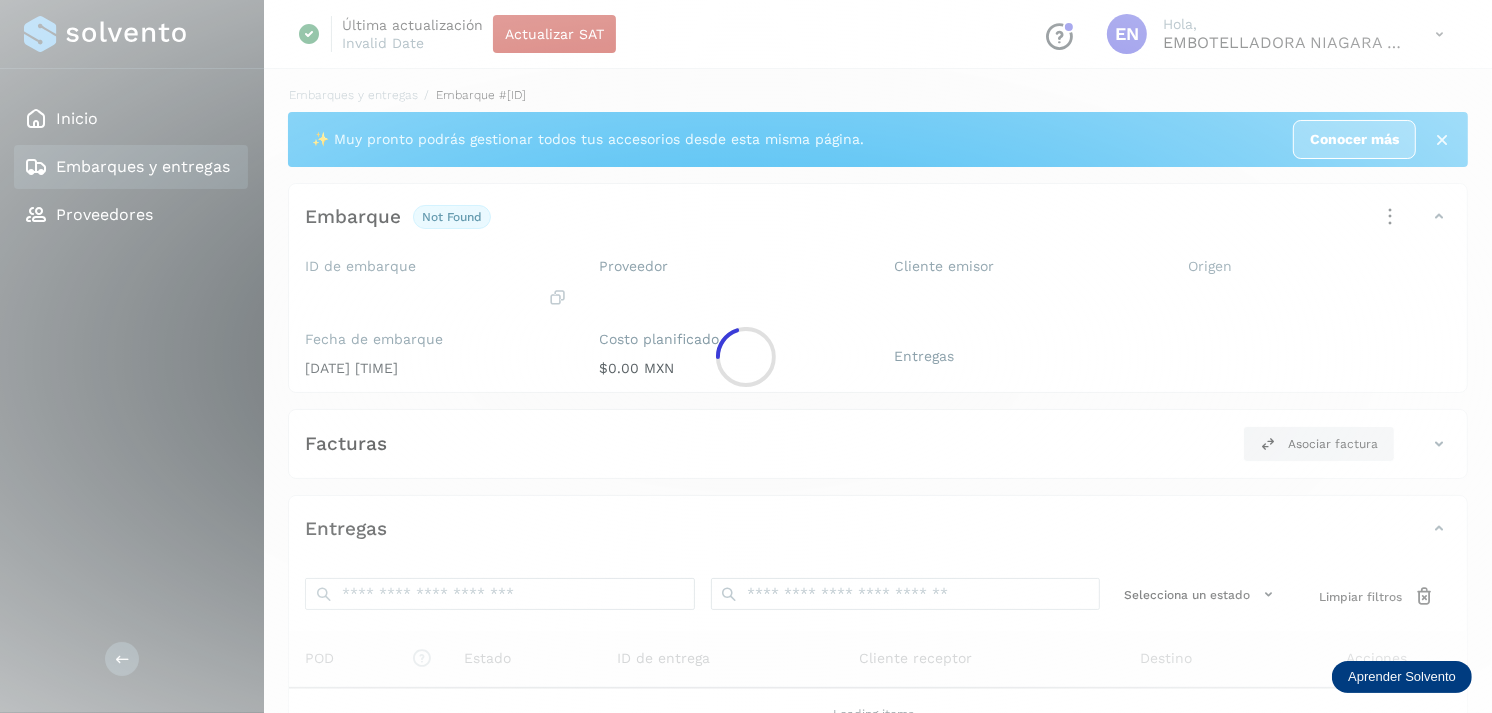 click 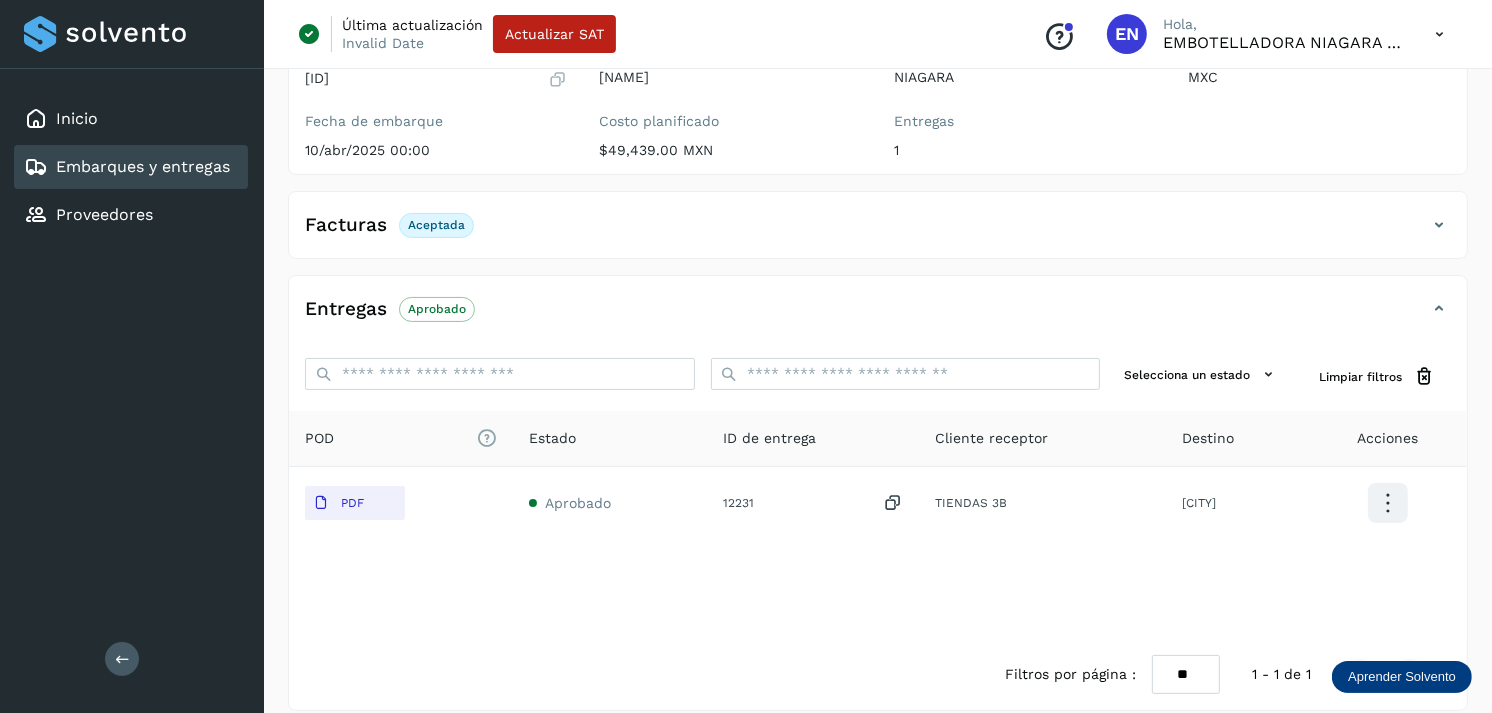 scroll, scrollTop: 241, scrollLeft: 0, axis: vertical 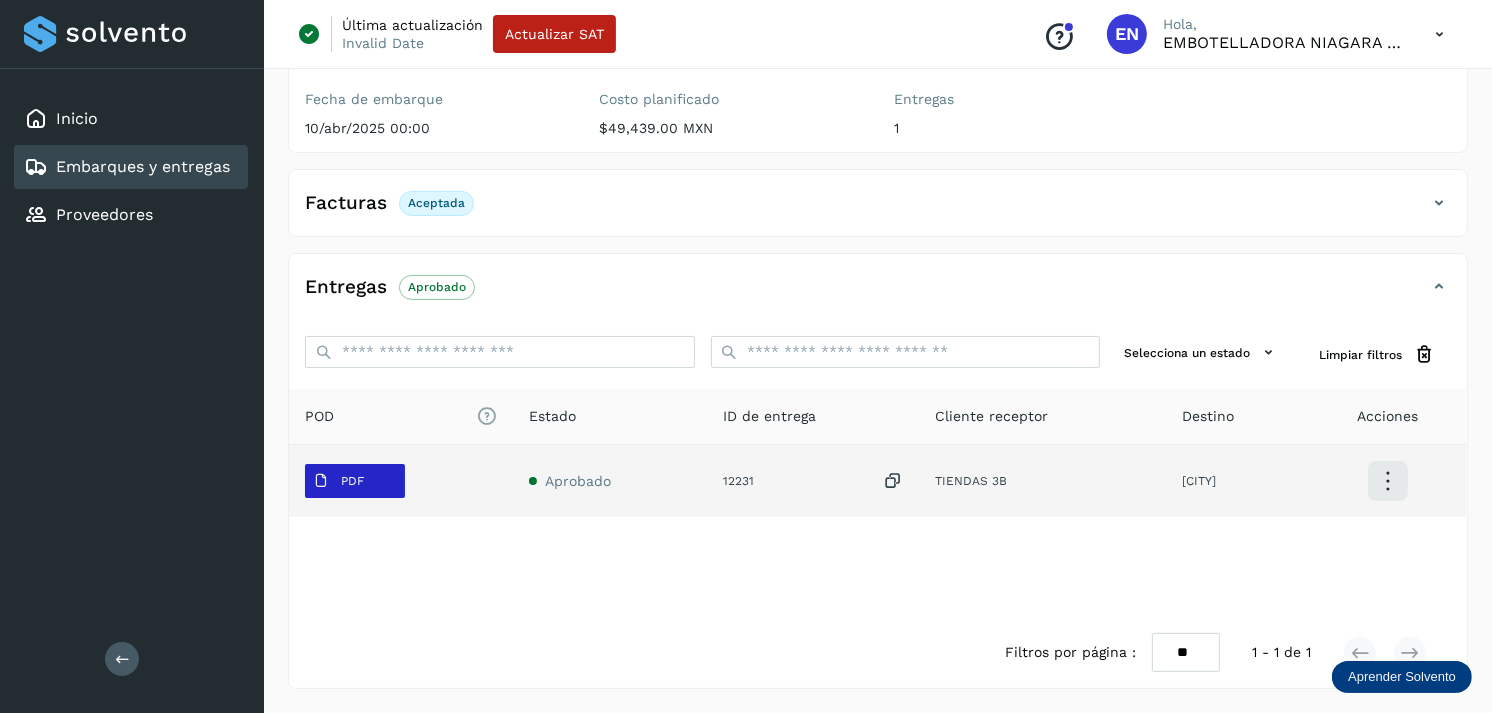 click on "PDF" at bounding box center (355, 481) 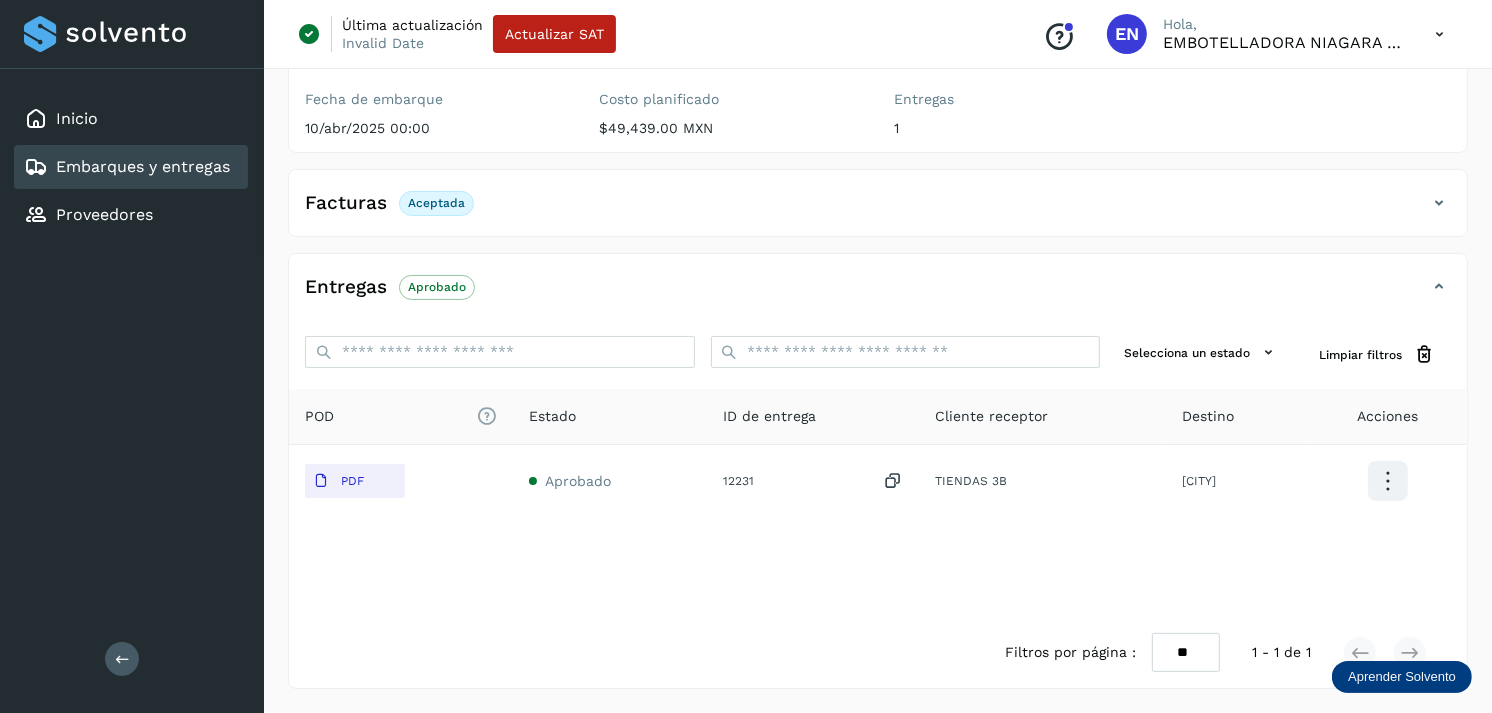 click on "Embarques y entregas" at bounding box center [143, 166] 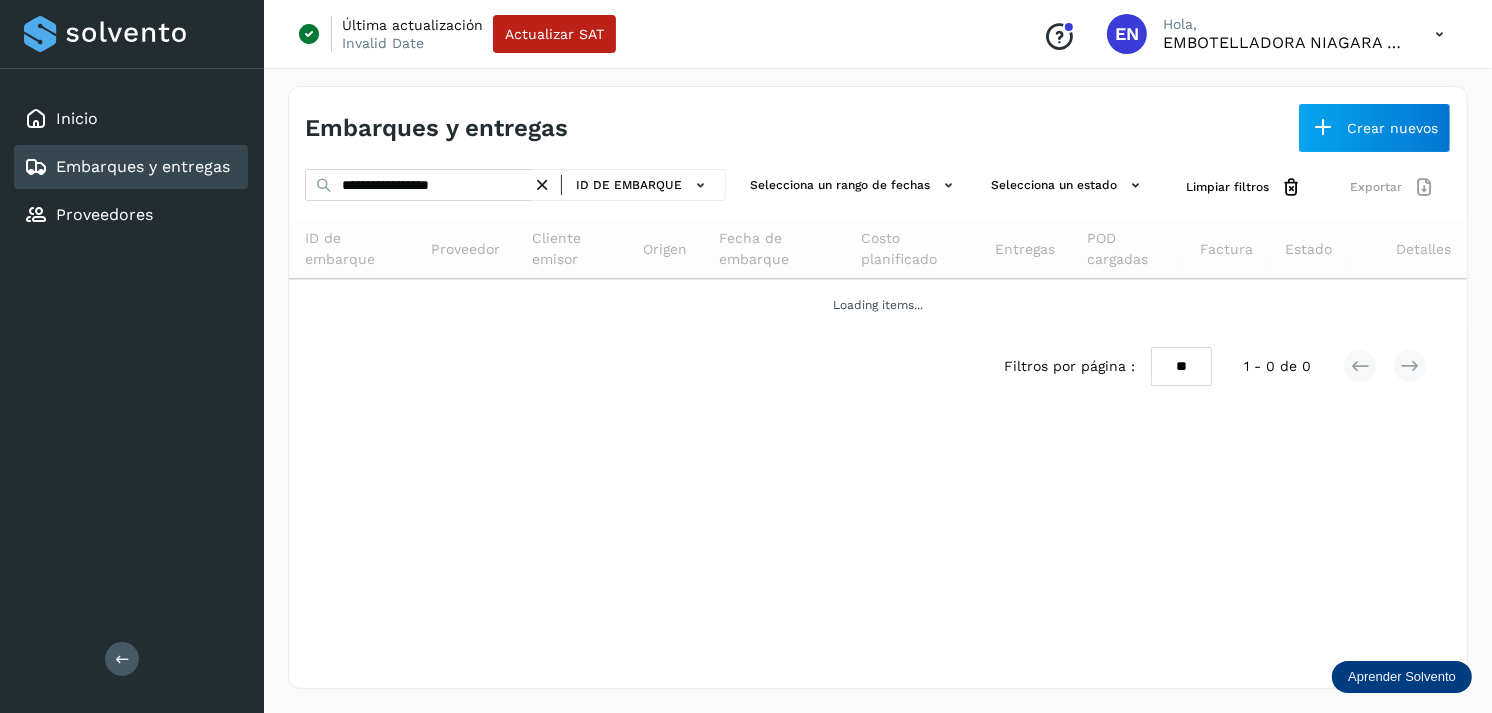 scroll, scrollTop: 0, scrollLeft: 0, axis: both 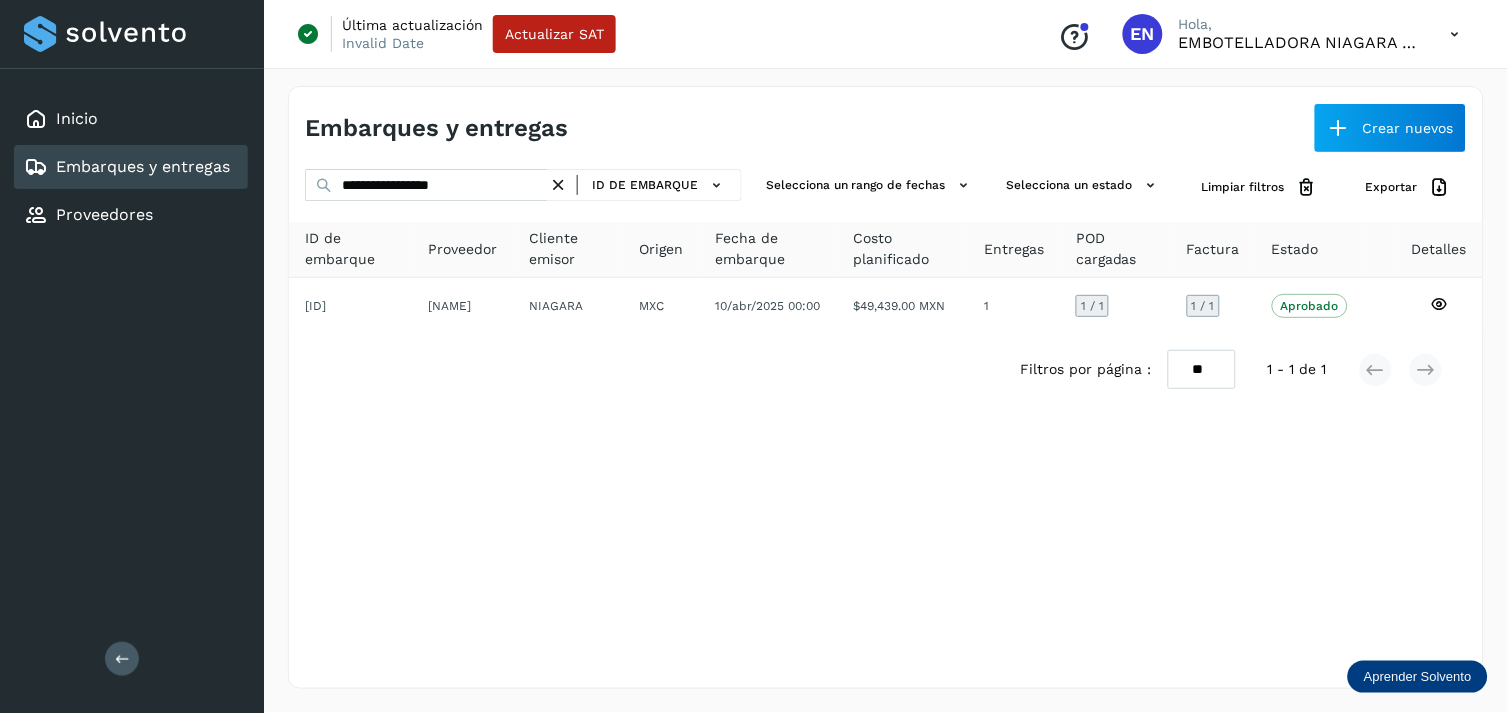 click at bounding box center [558, 185] 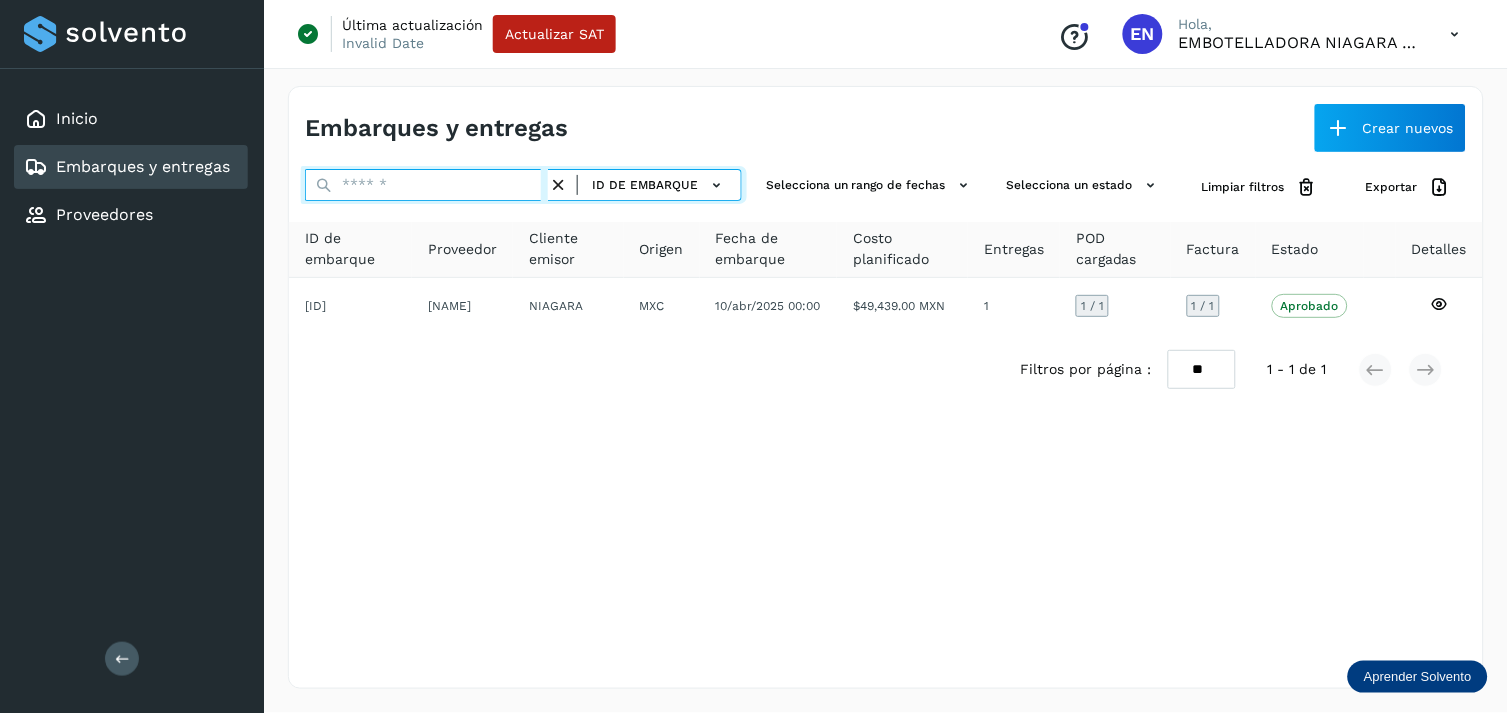 click at bounding box center [426, 185] 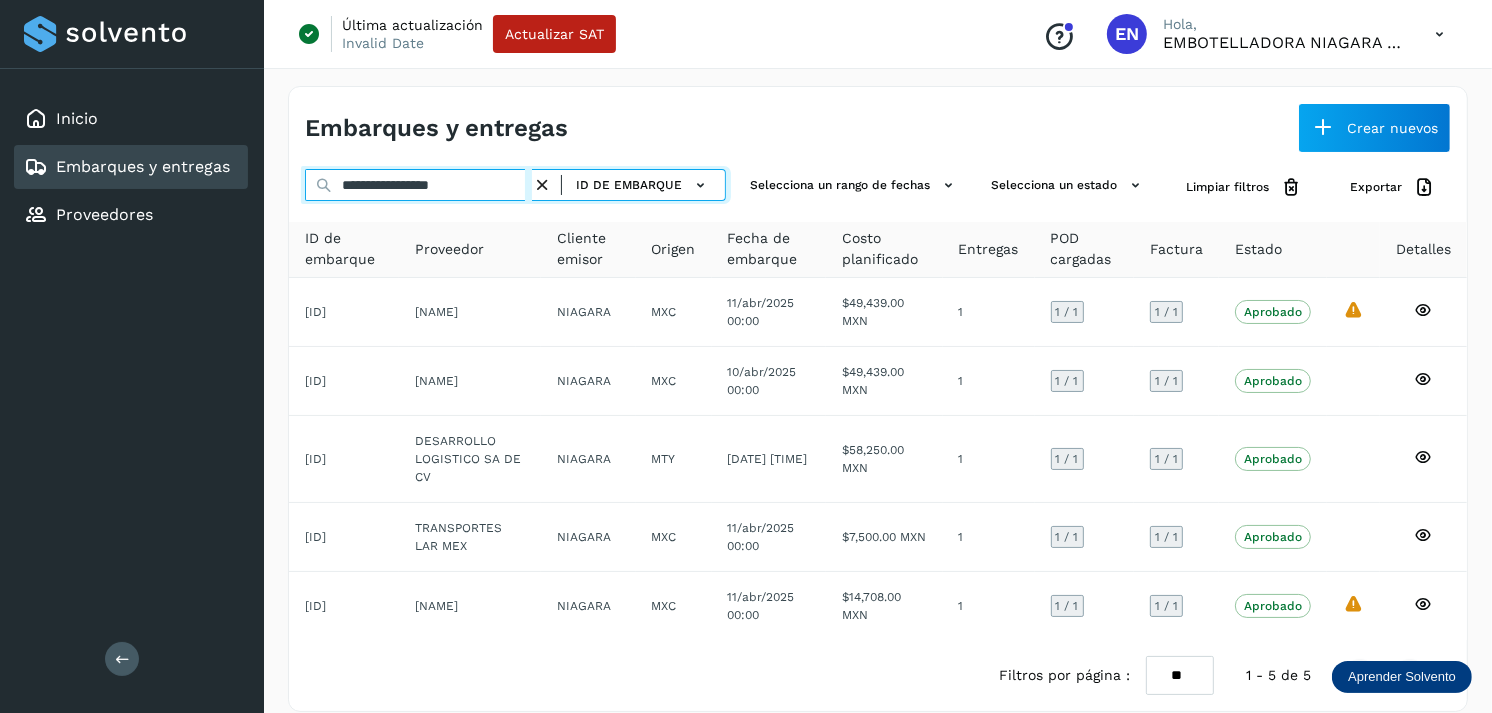 type on "**********" 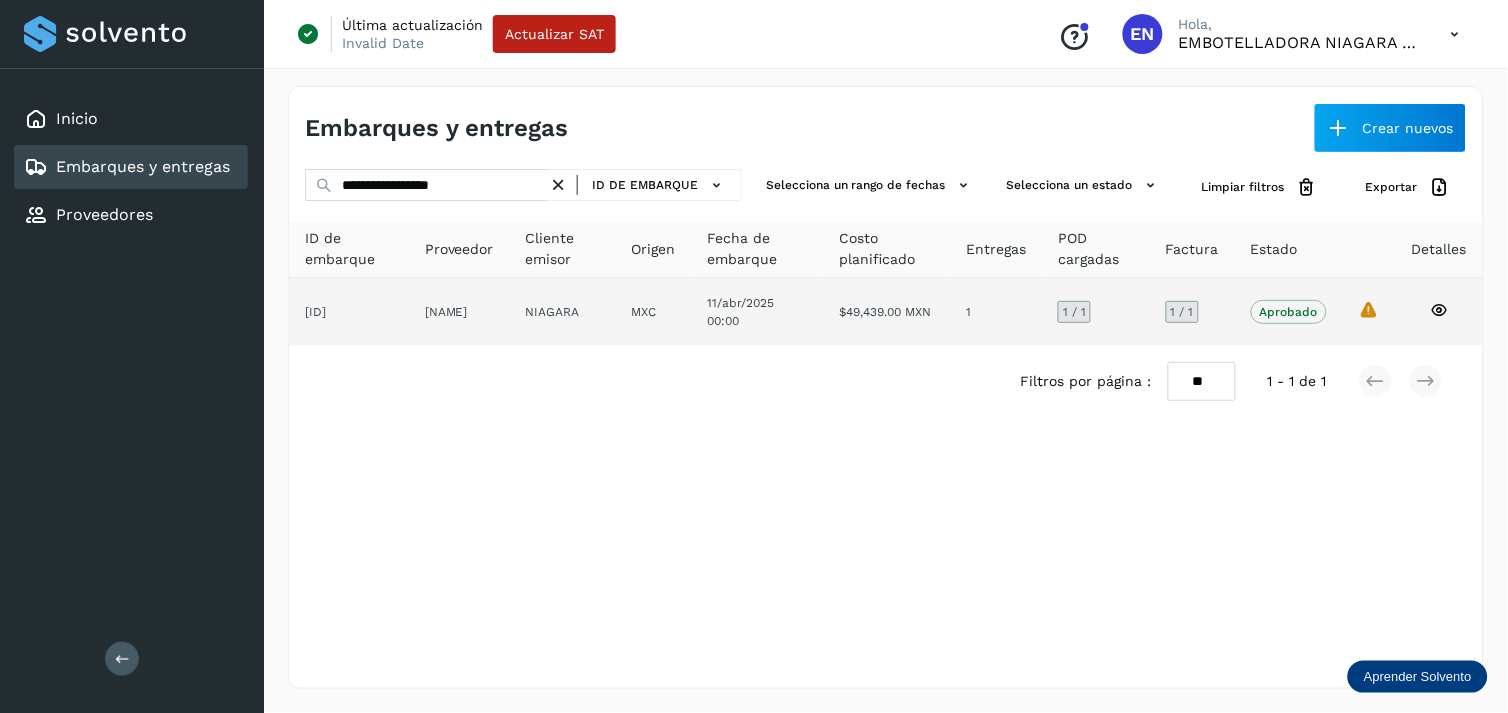 click on "[NAME]" 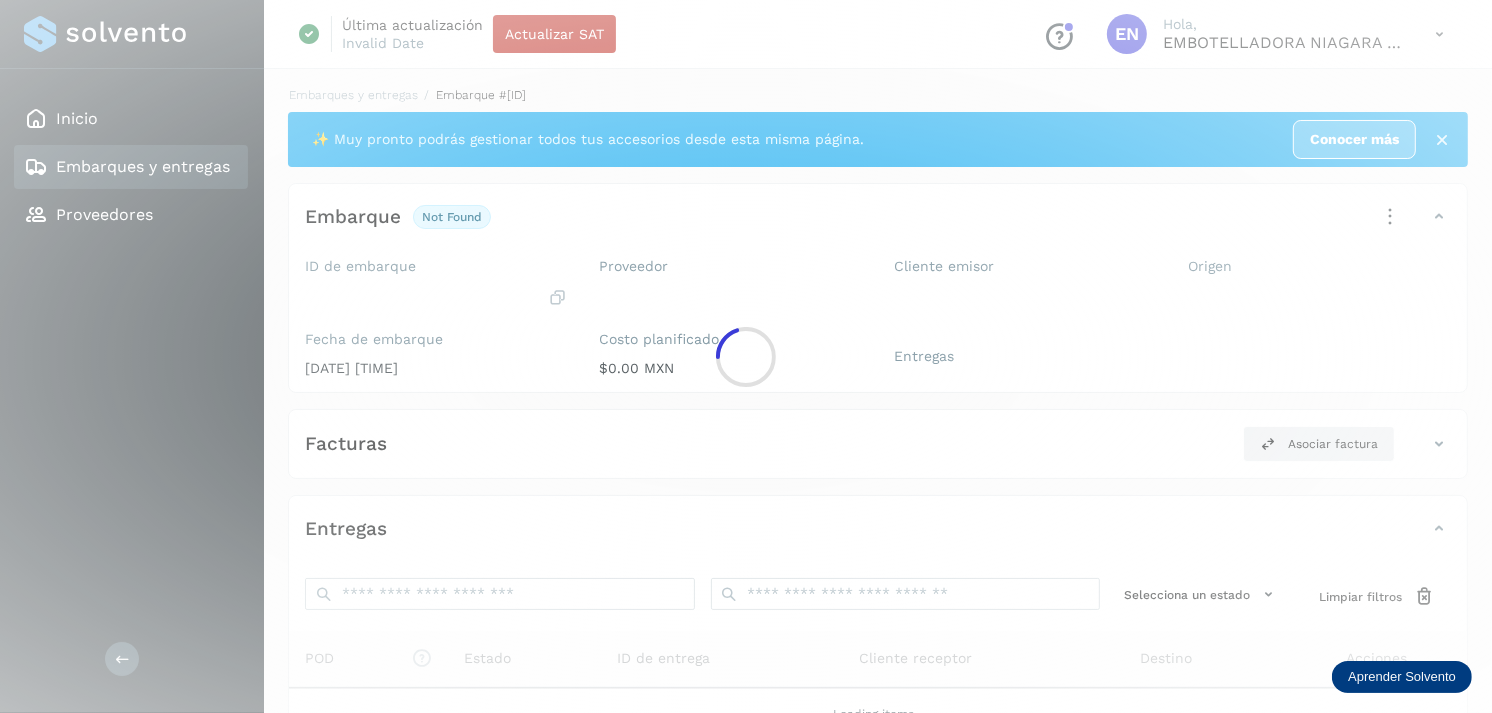 click 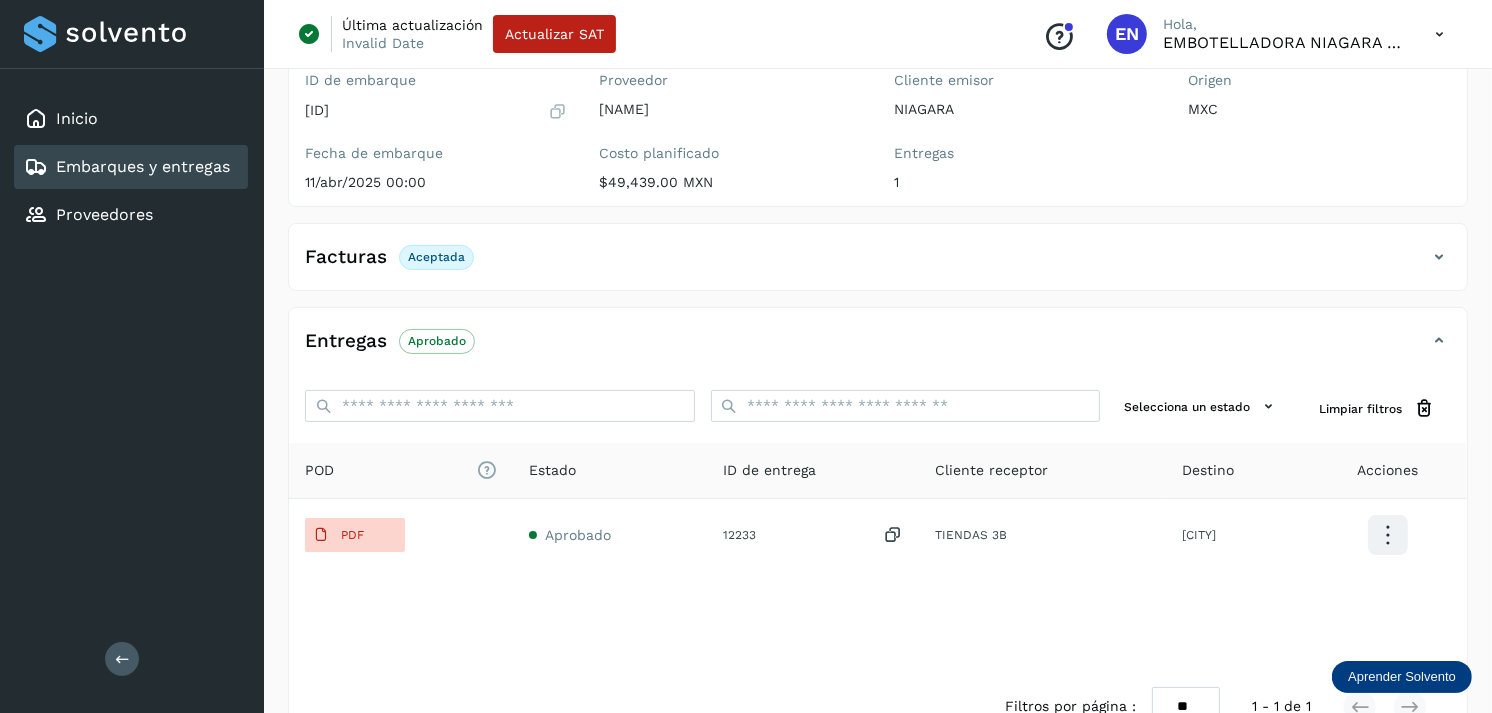 scroll, scrollTop: 312, scrollLeft: 0, axis: vertical 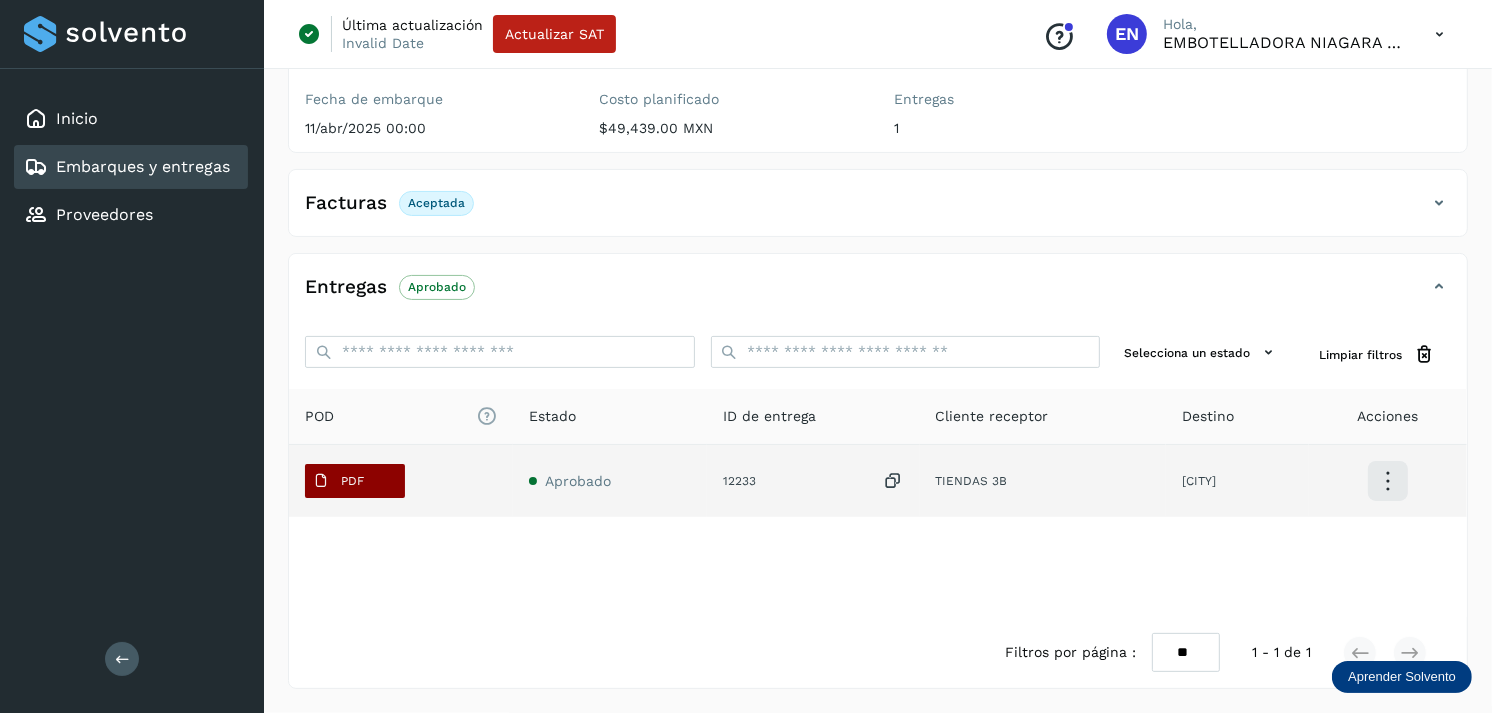 click on "PDF" at bounding box center (355, 481) 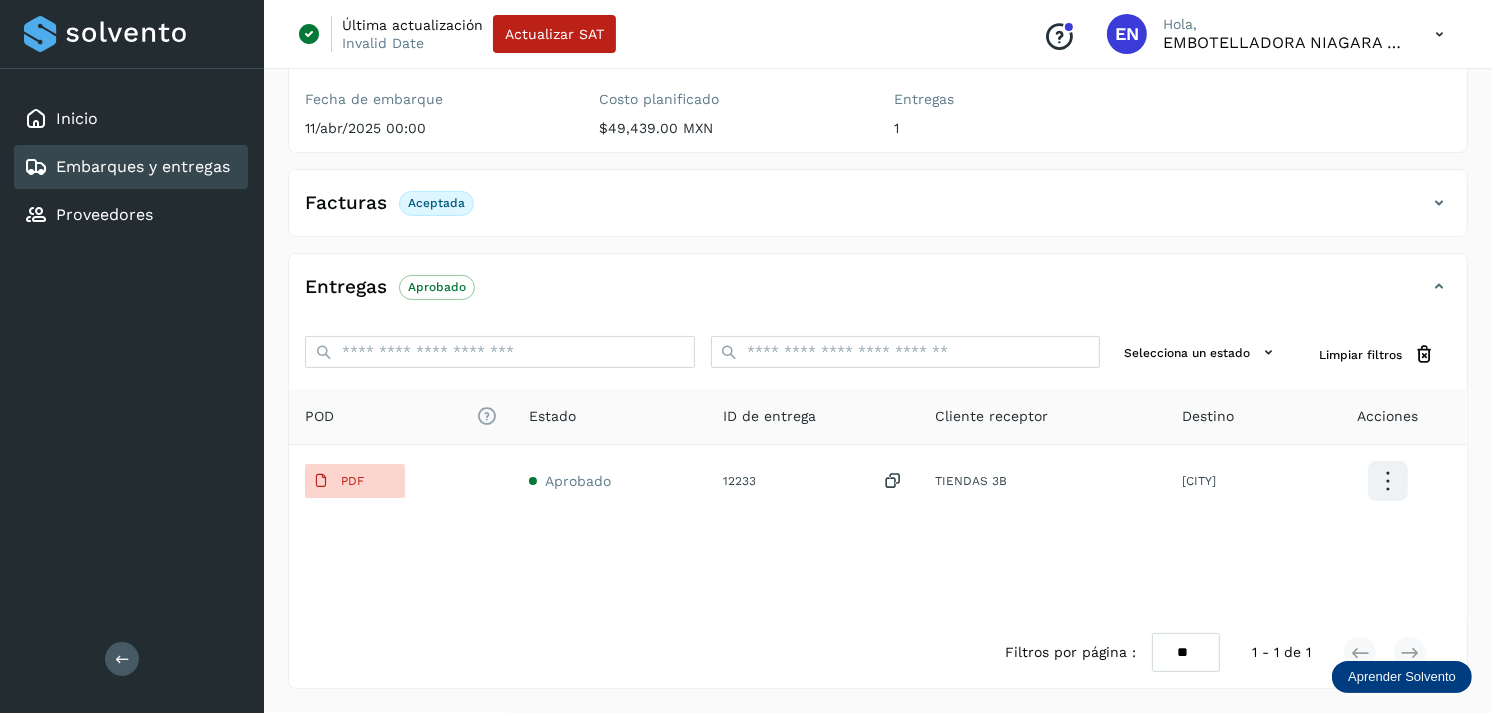 click on "Embarques y entregas" at bounding box center [143, 166] 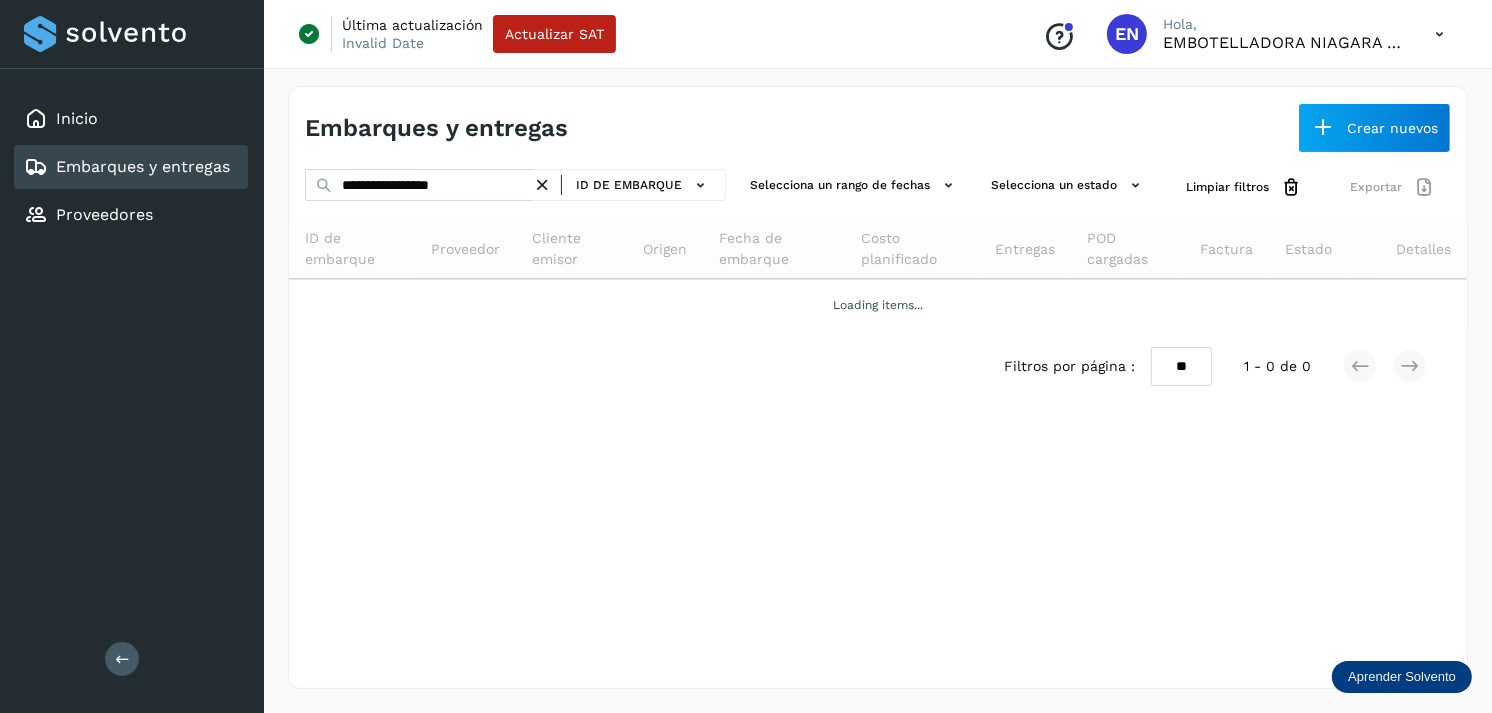 scroll, scrollTop: 0, scrollLeft: 0, axis: both 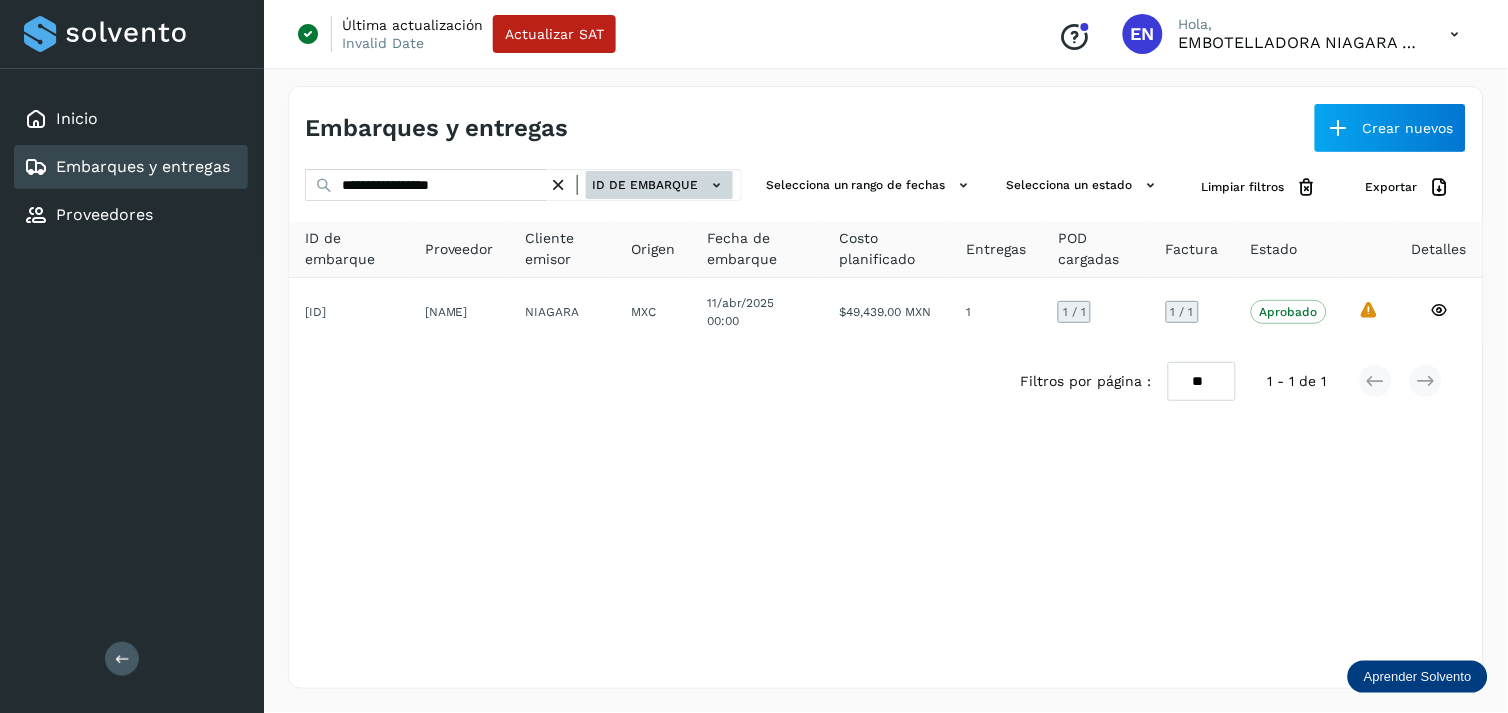 click on "ID de embarque" 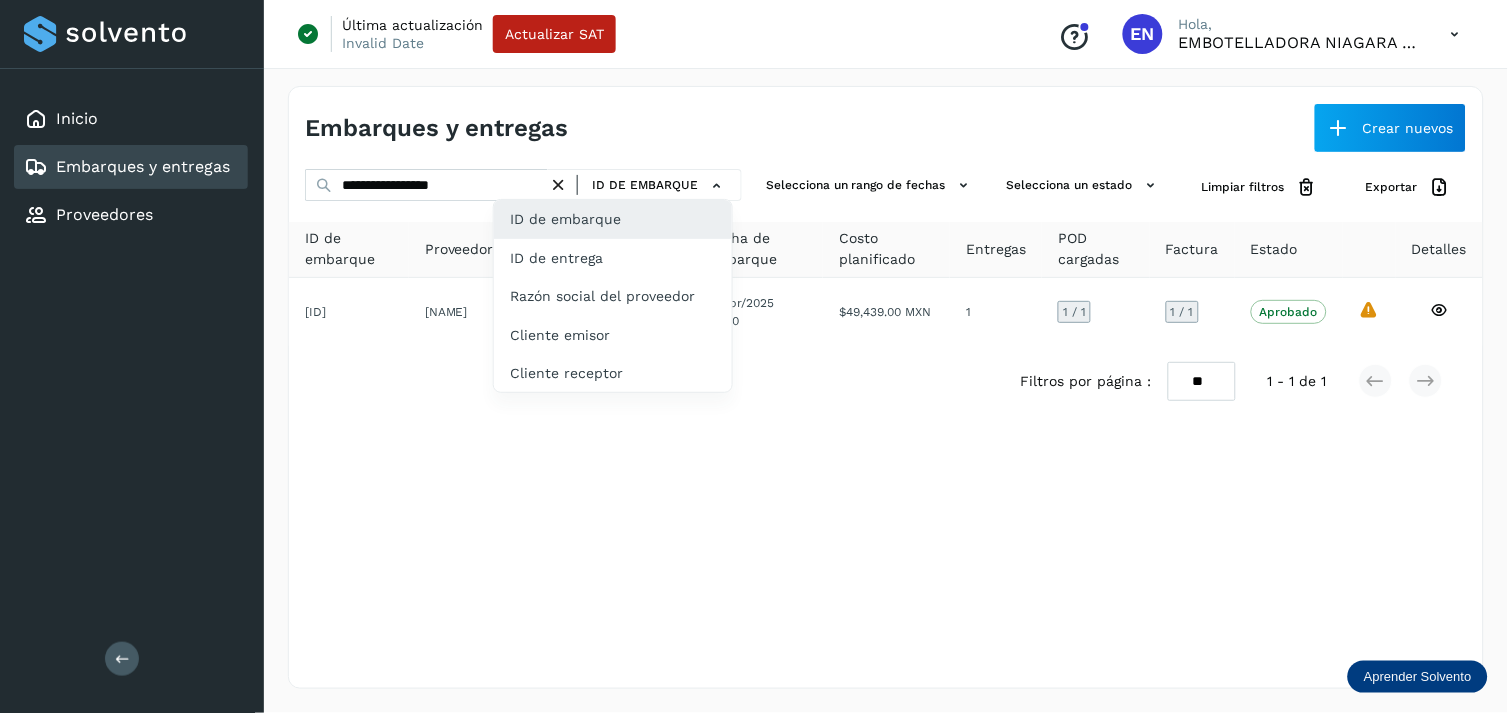 click at bounding box center (754, 356) 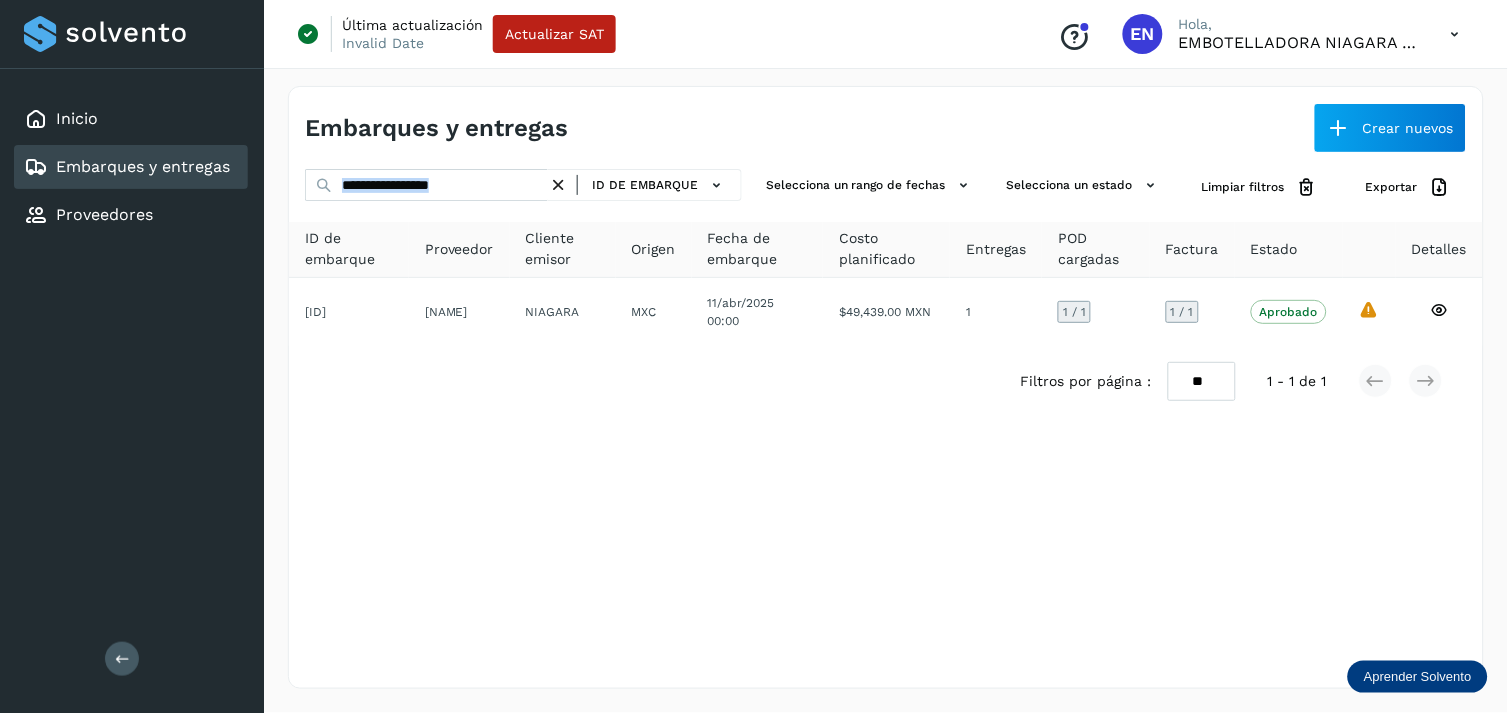 click at bounding box center (558, 185) 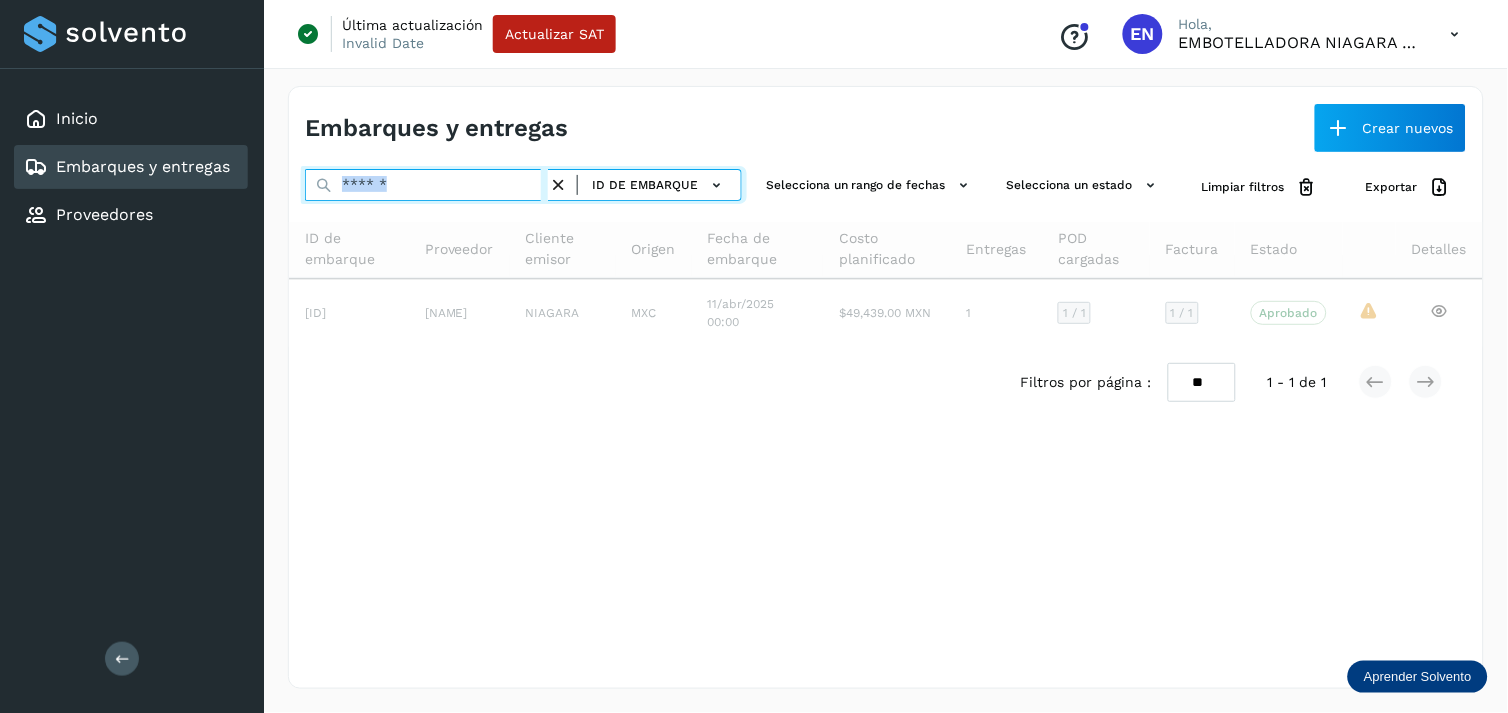 drag, startPoint x: 563, startPoint y: 182, endPoint x: 464, endPoint y: 173, distance: 99.40825 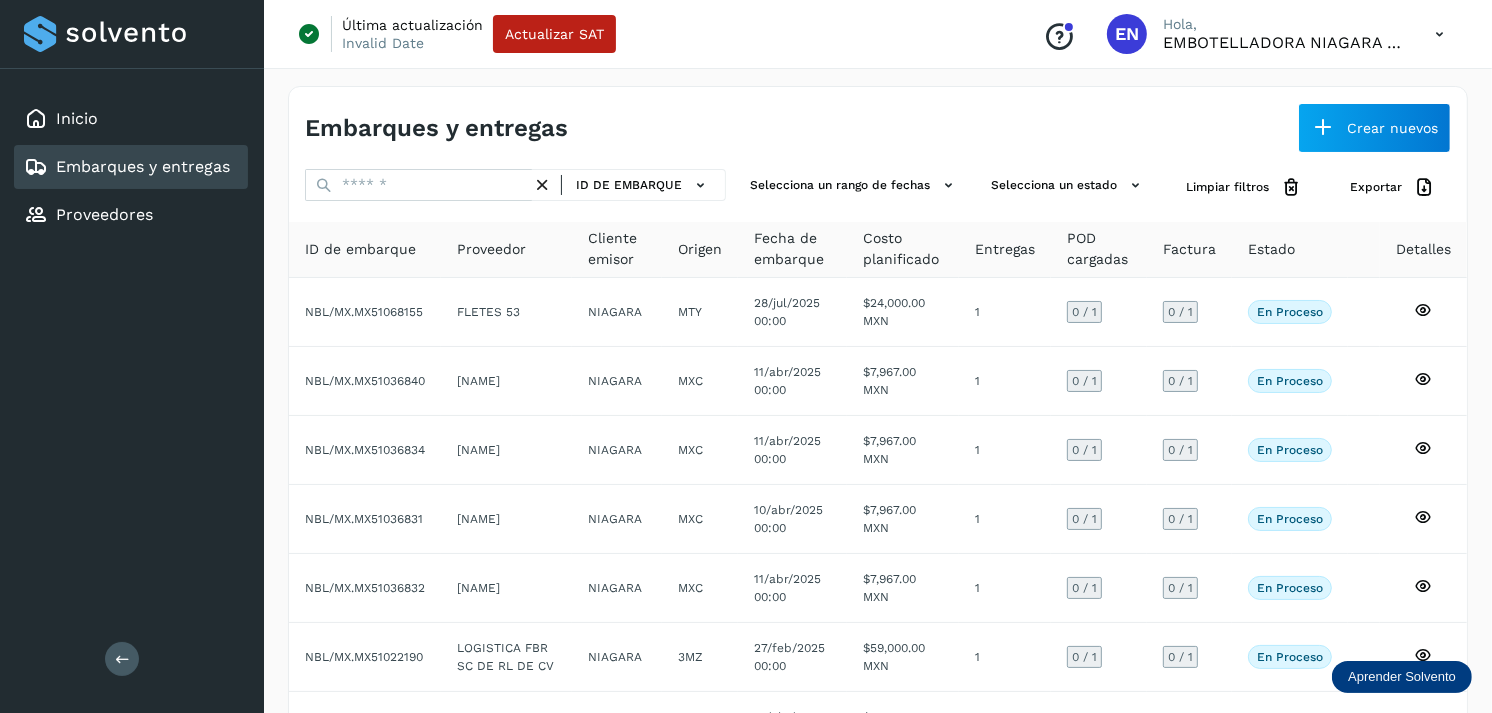 click on "Embarques y entregas" at bounding box center [143, 166] 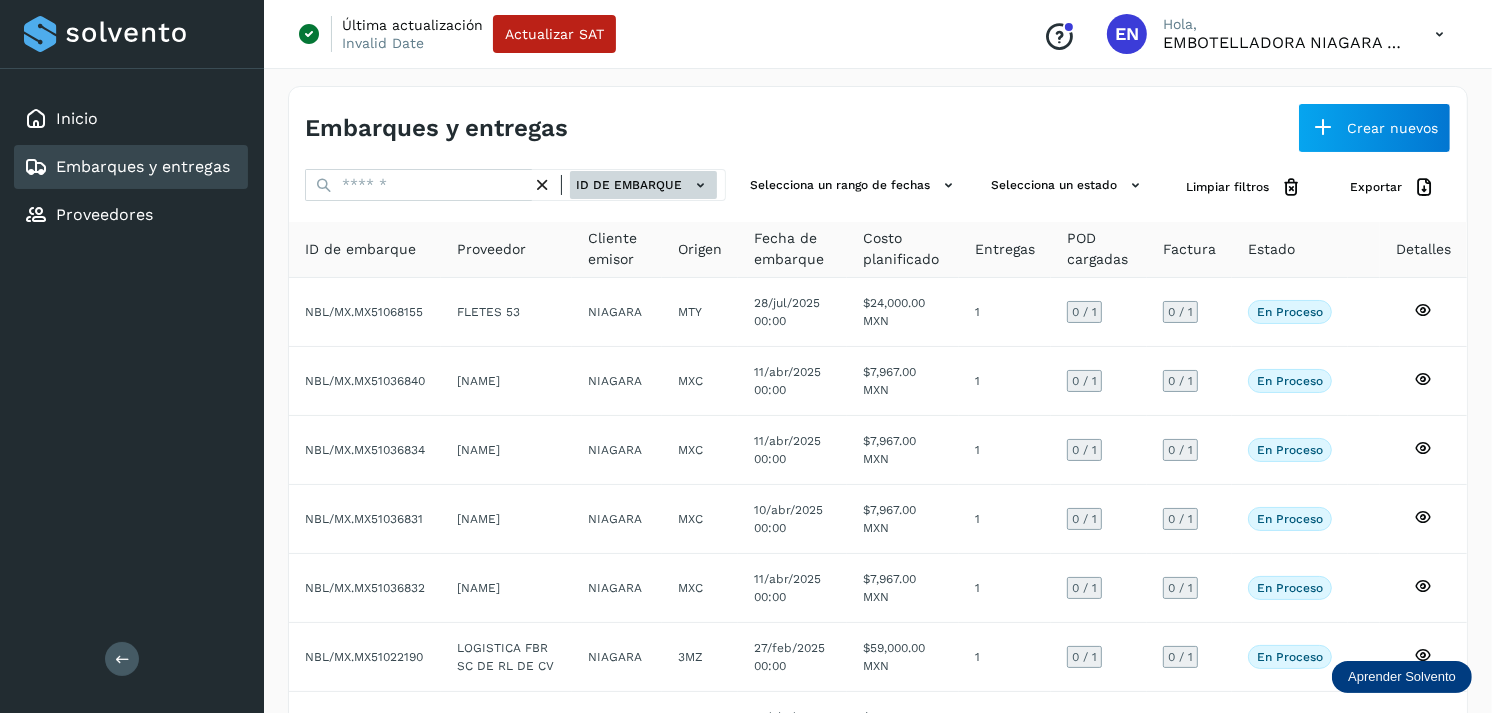click on "ID de embarque" at bounding box center (643, 185) 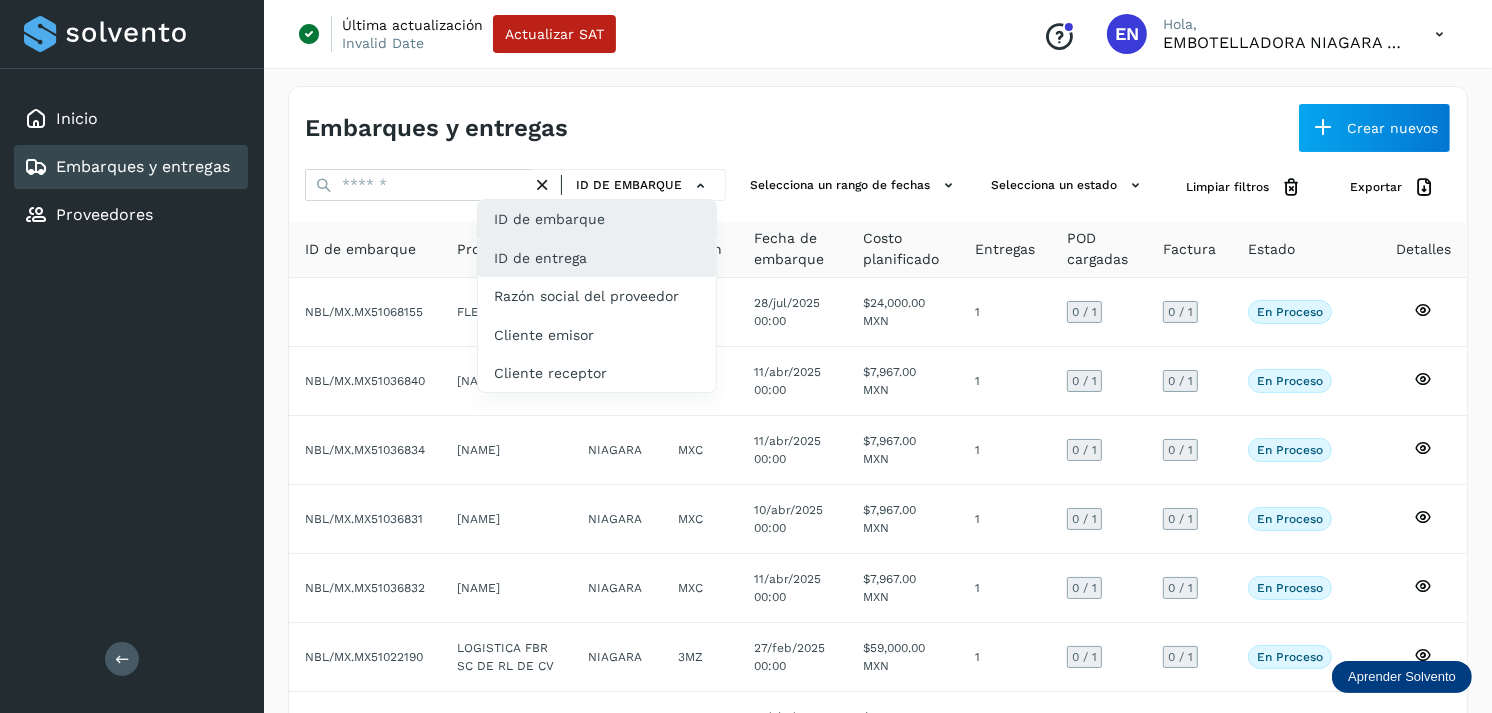 click on "ID de entrega" 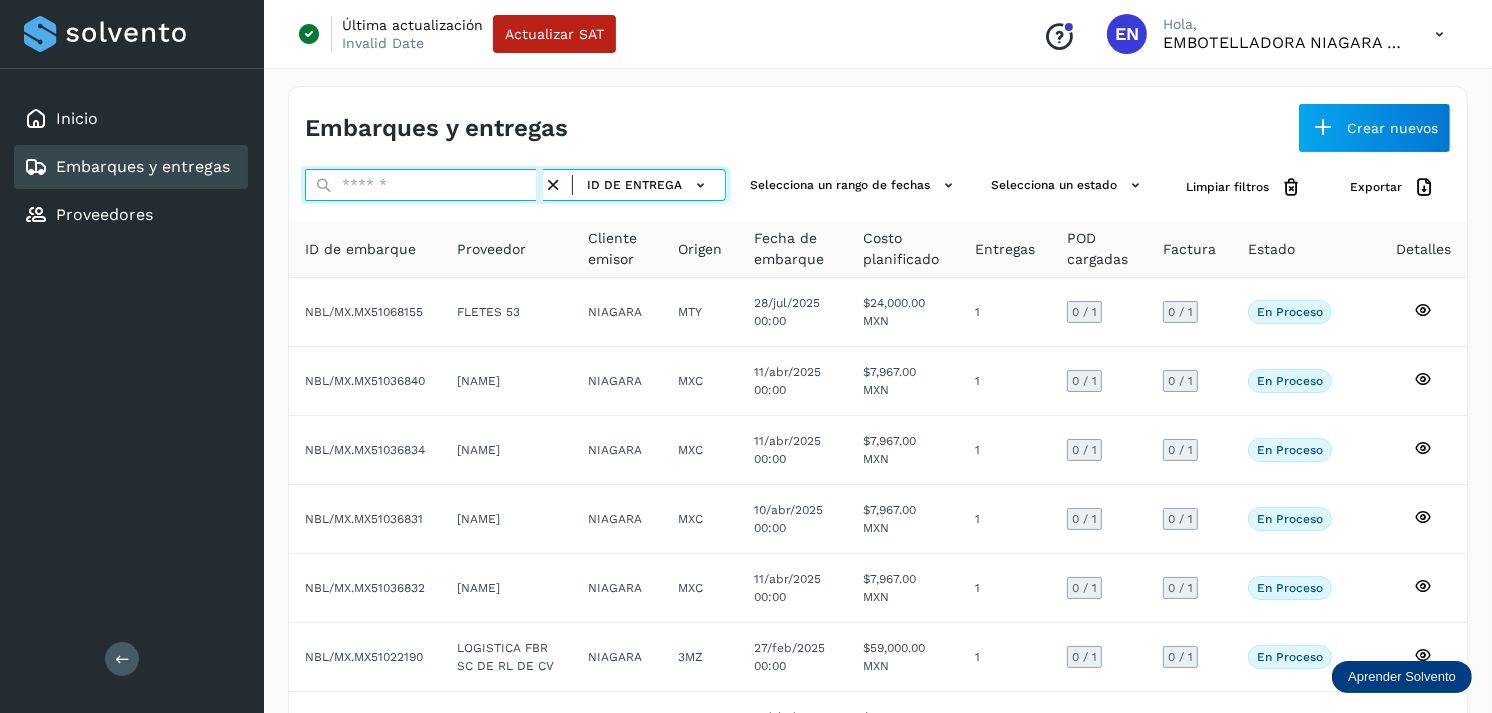 click at bounding box center (424, 185) 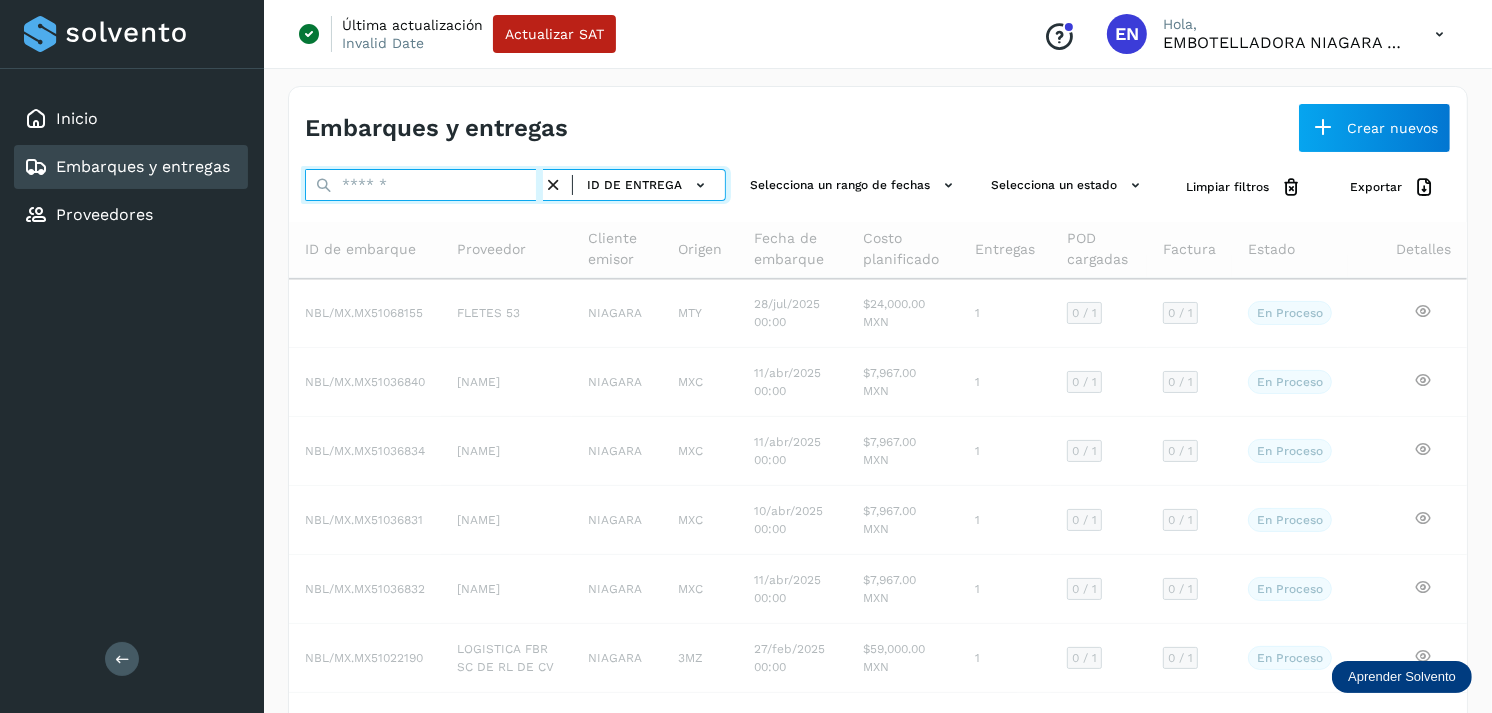 click at bounding box center (424, 185) 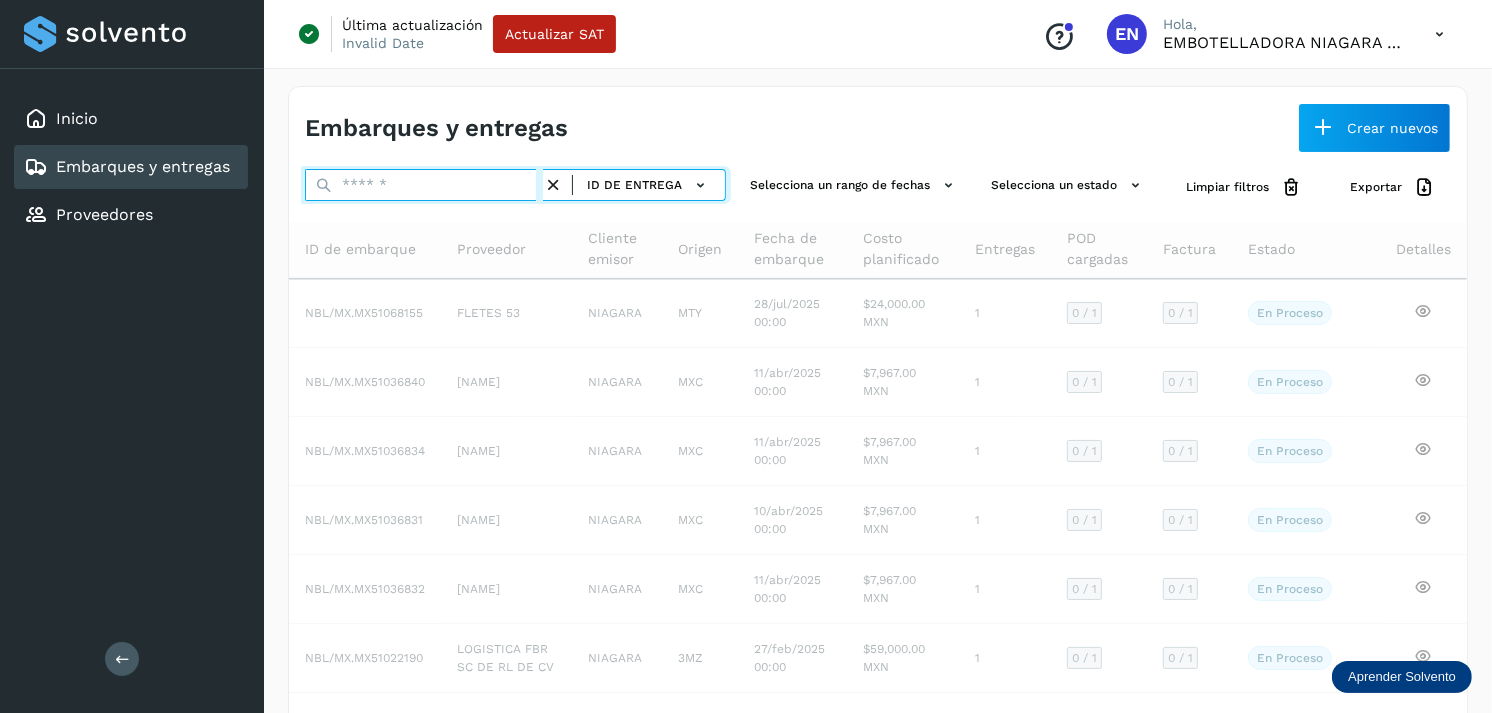 paste on "**********" 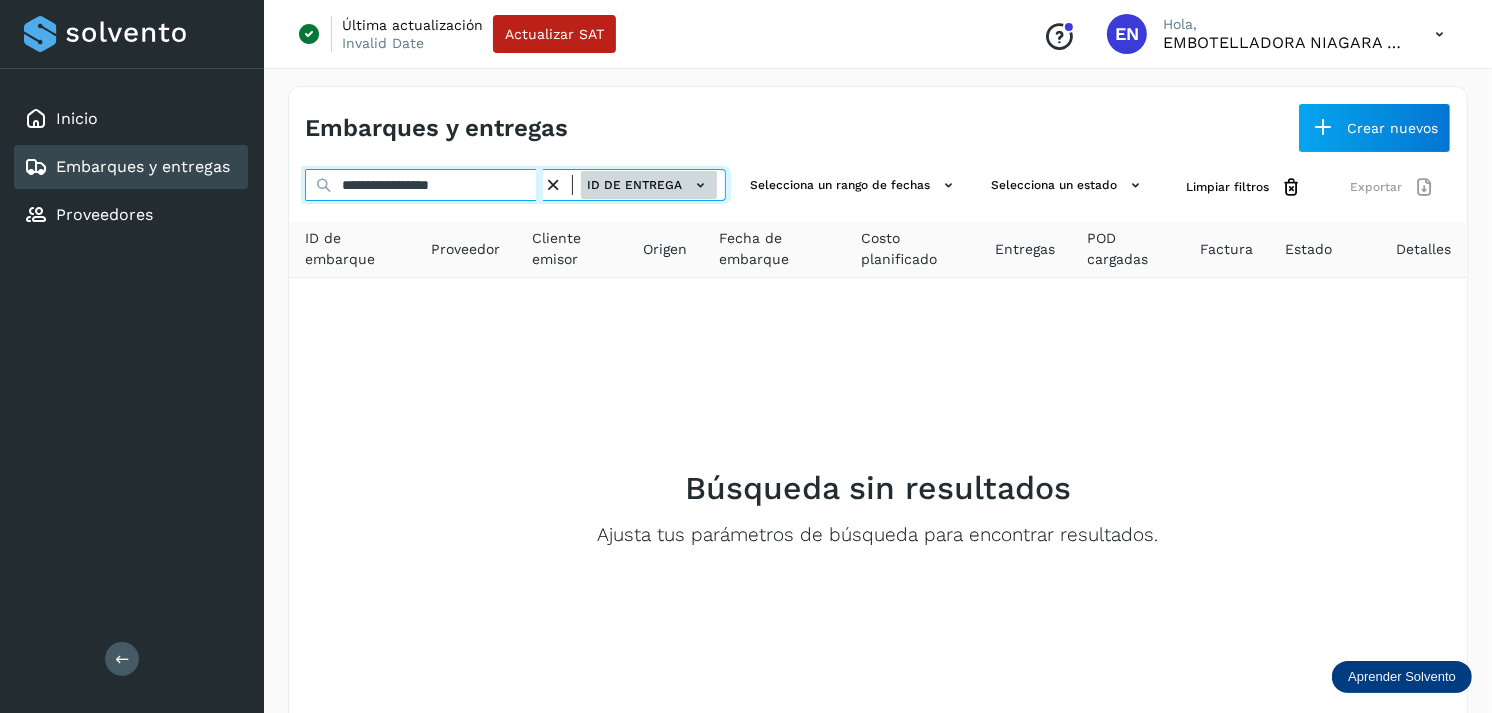type on "**********" 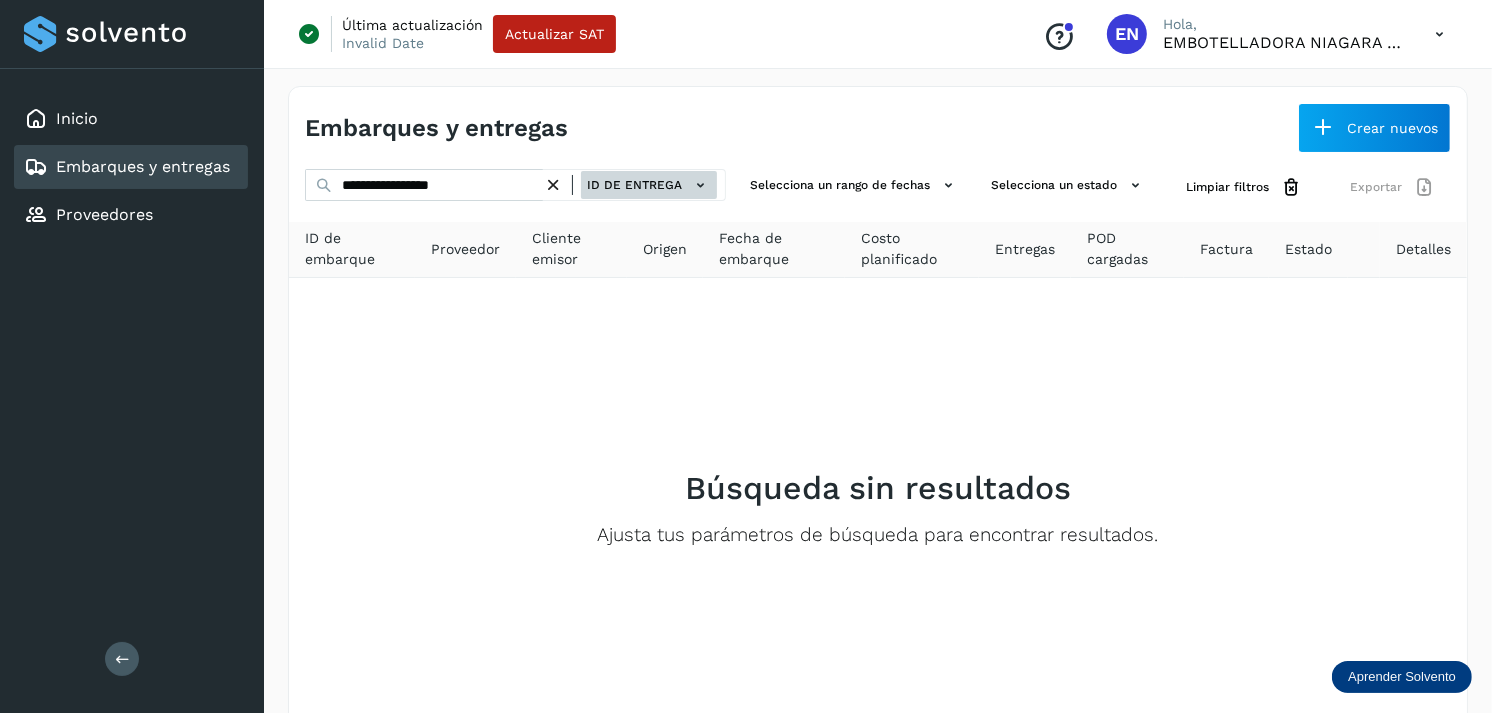 click on "ID de entrega" 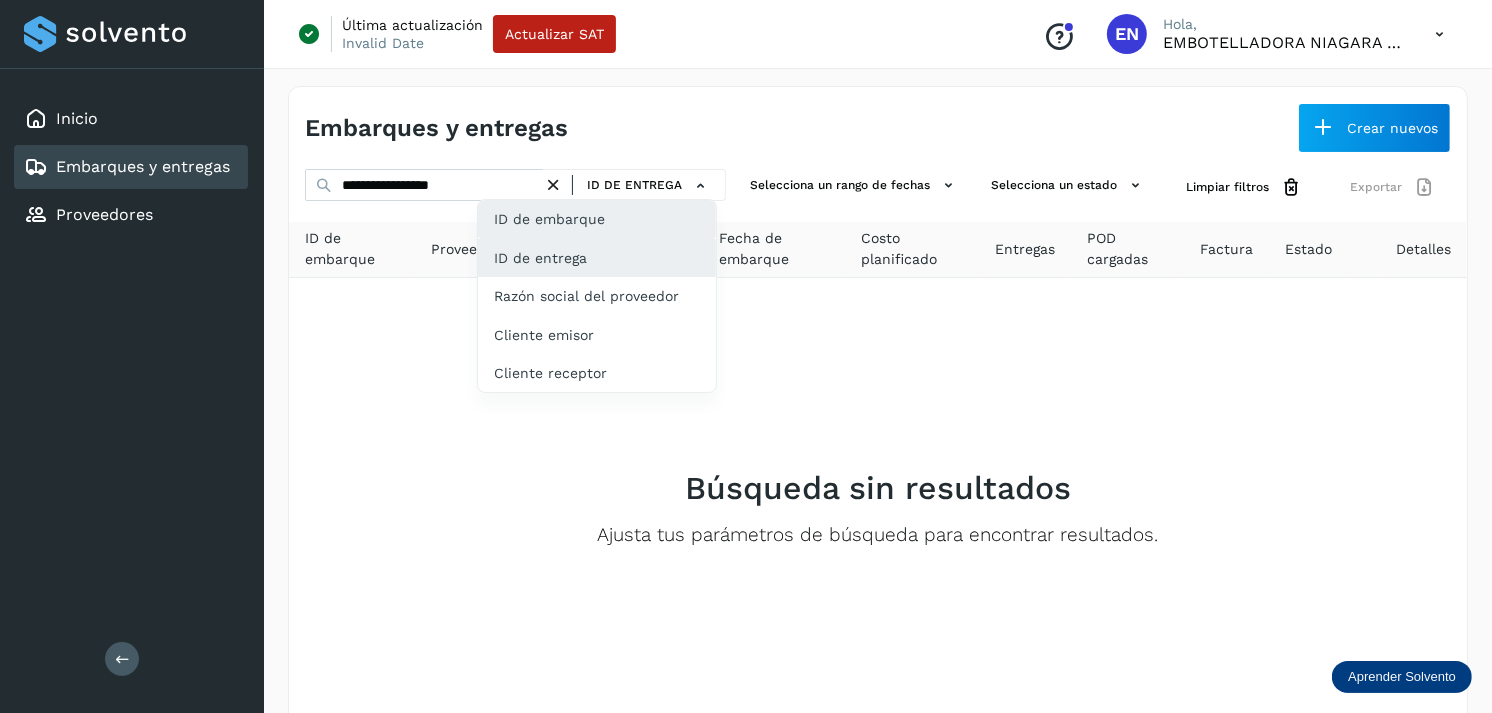 drag, startPoint x: 584, startPoint y: 241, endPoint x: 573, endPoint y: 234, distance: 13.038404 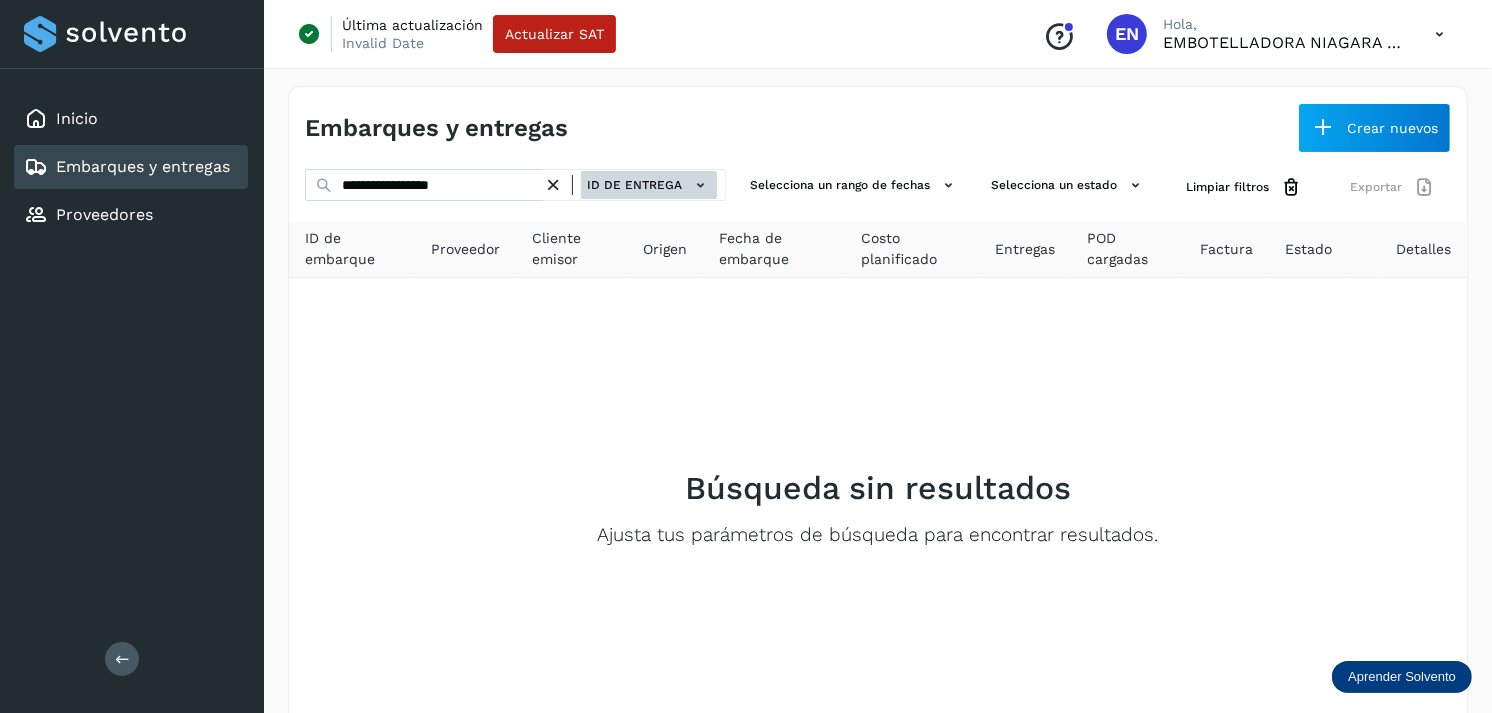 click on "ID de entrega" 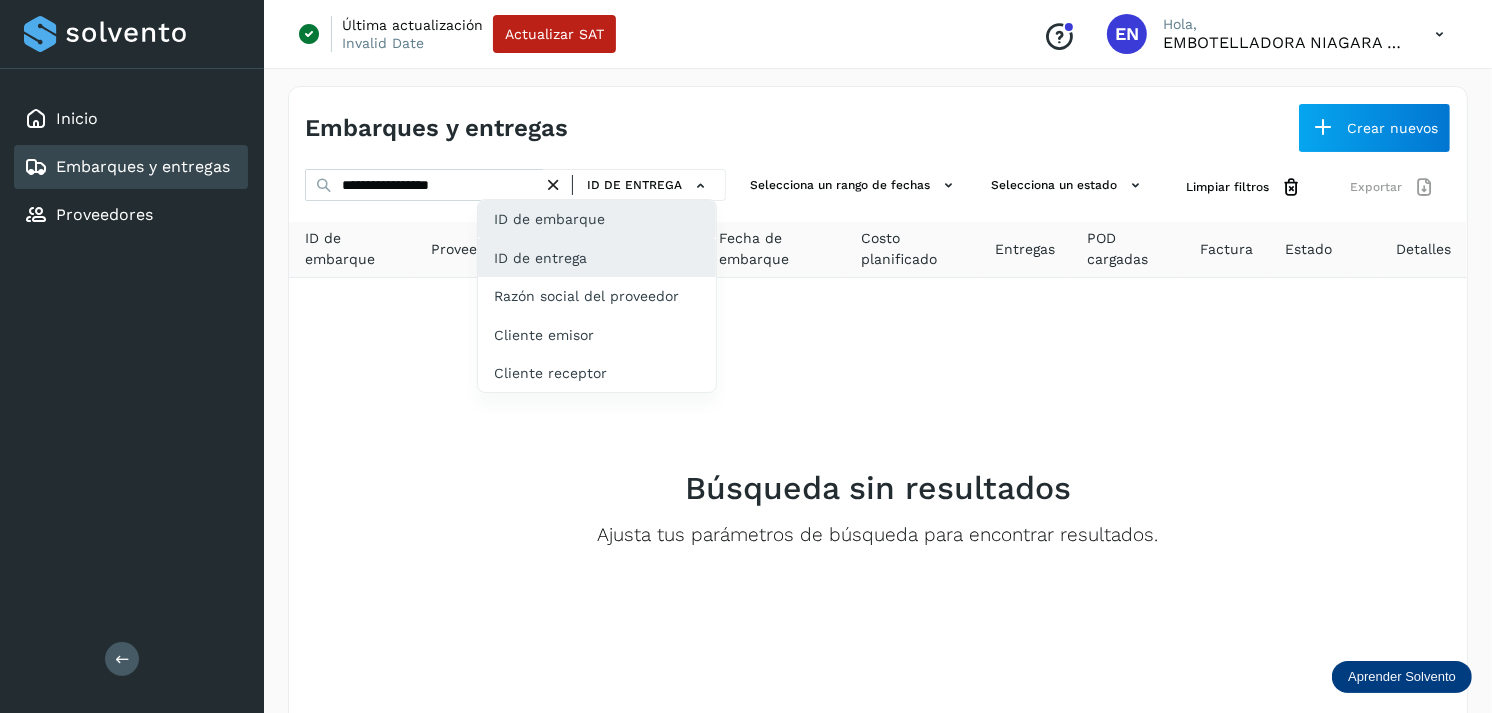 click on "ID de embarque" 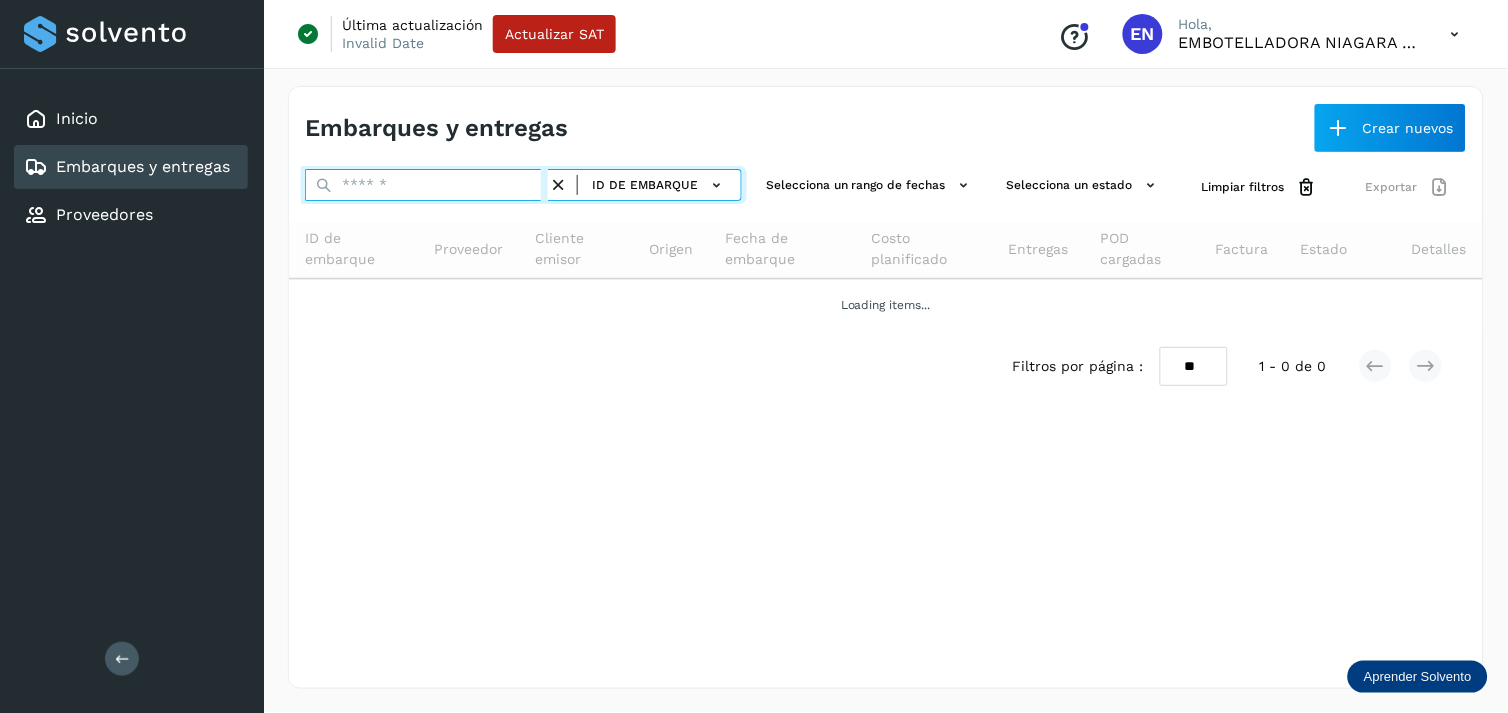 click at bounding box center (426, 185) 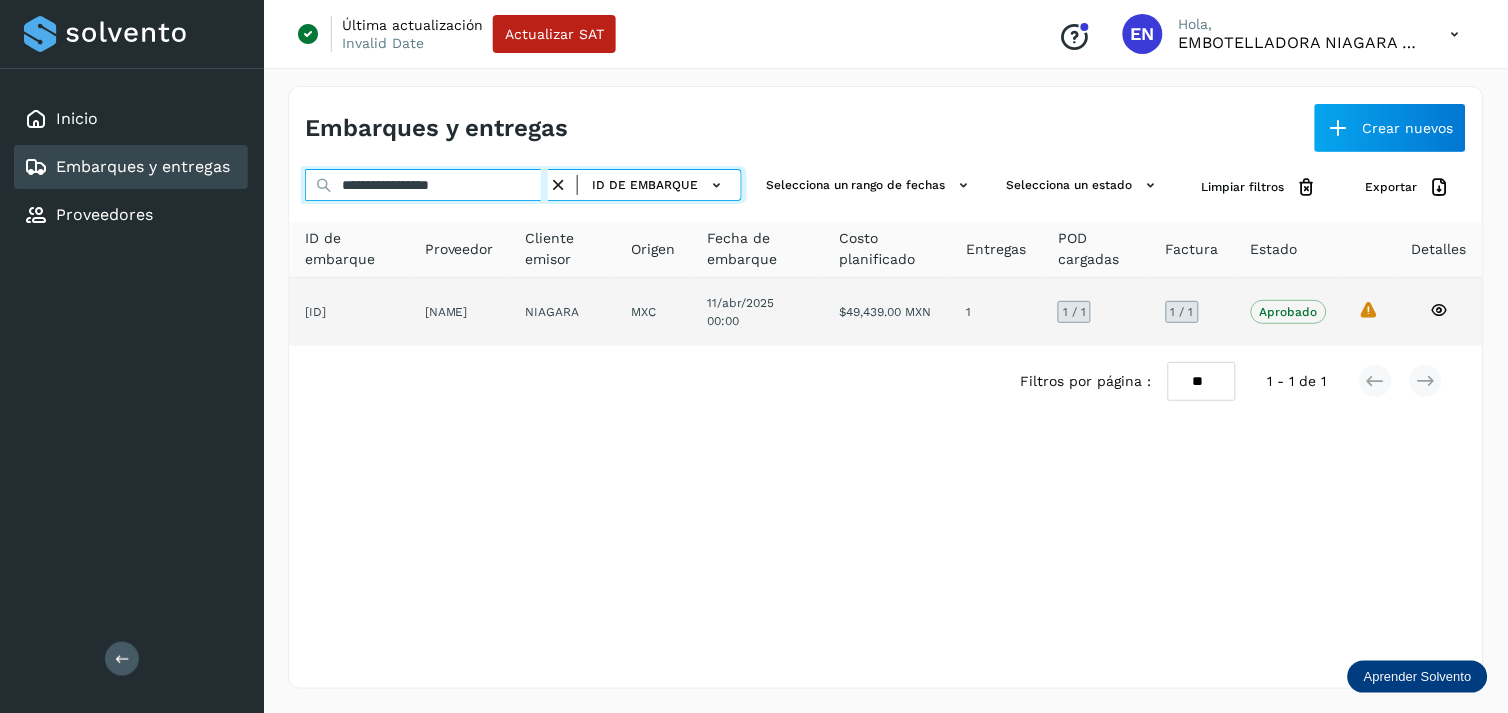 type on "**********" 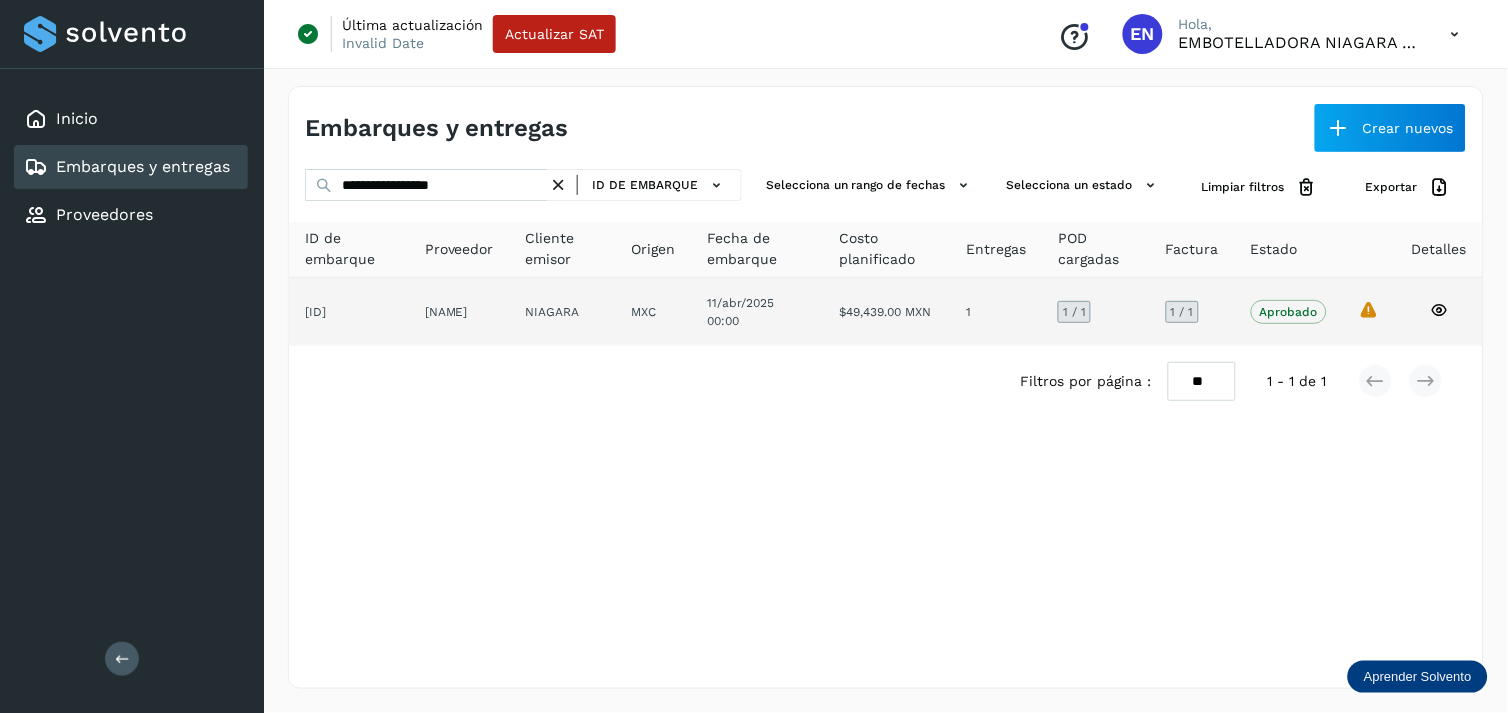 drag, startPoint x: 1085, startPoint y: 276, endPoint x: 1051, endPoint y: 292, distance: 37.576588 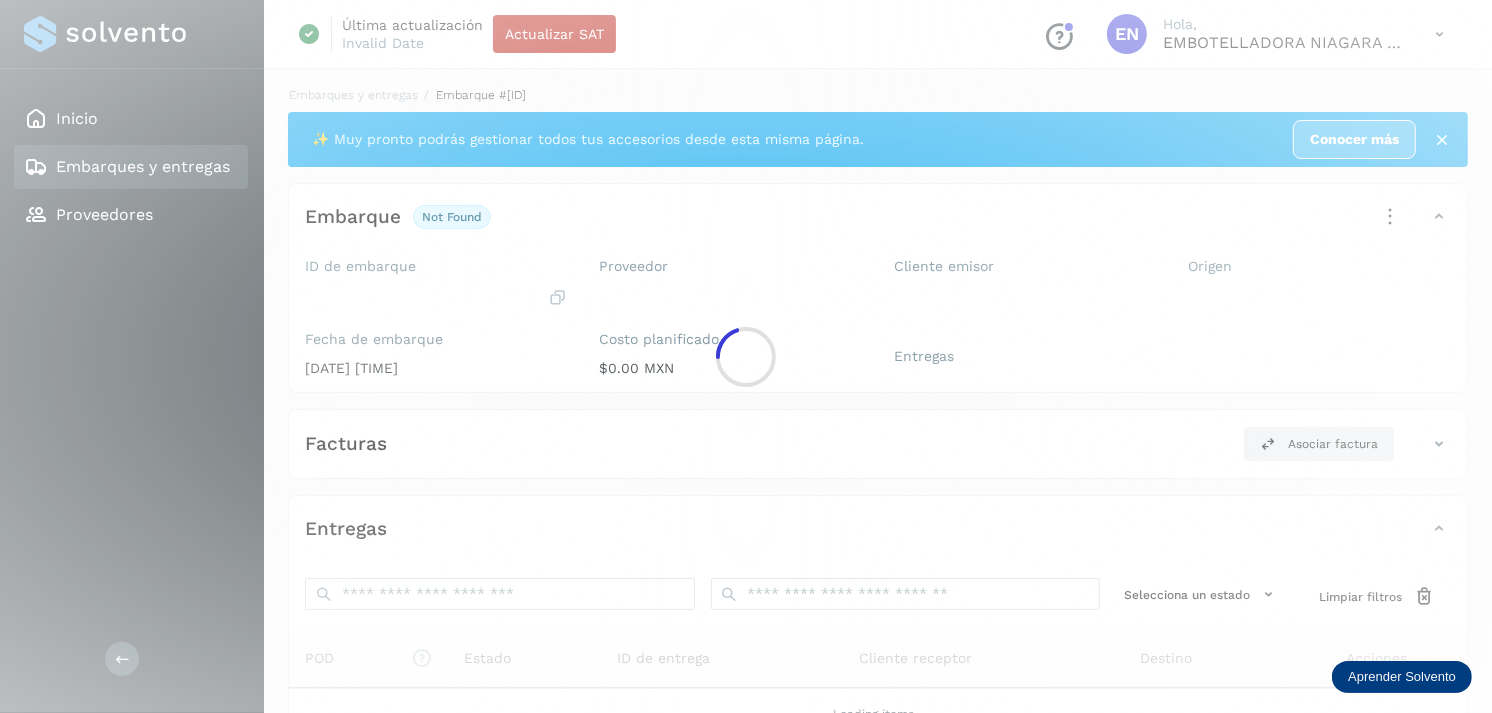 click 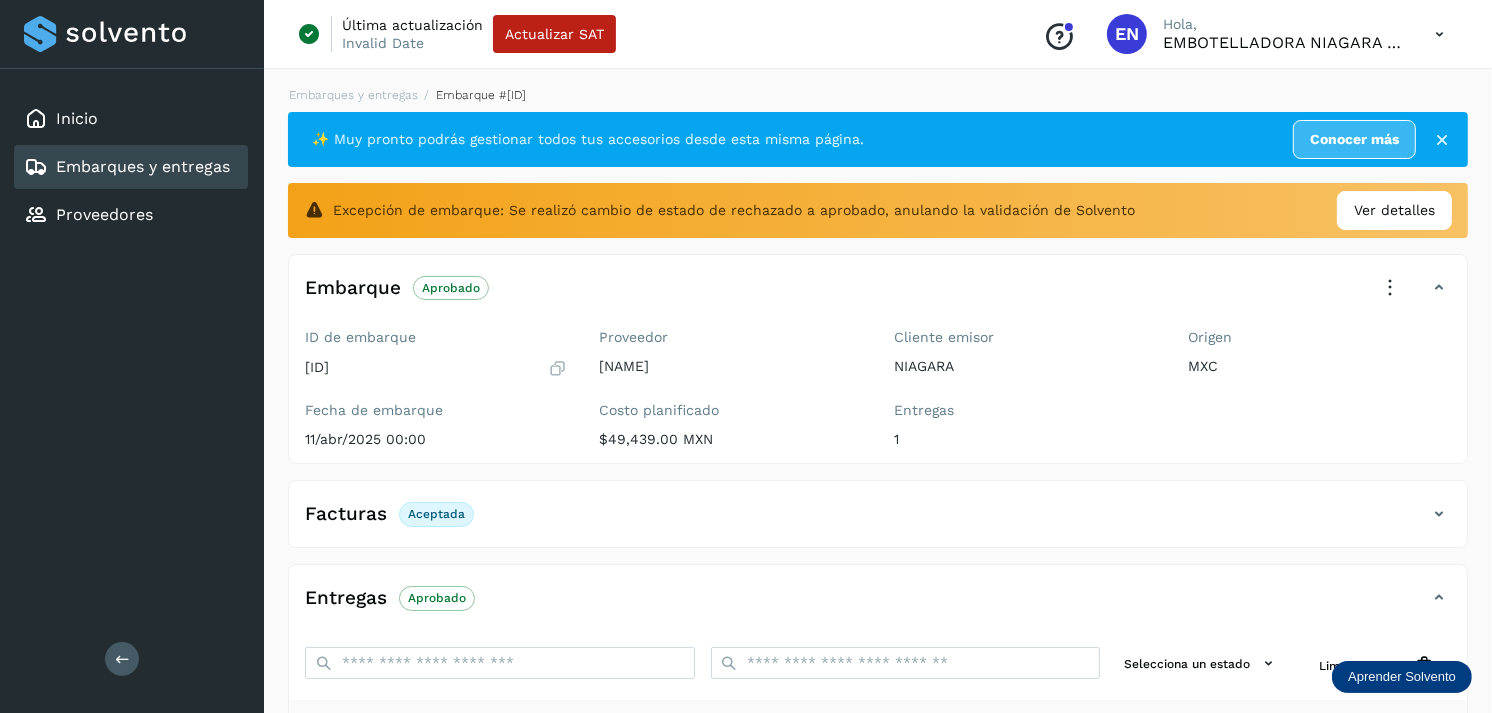 scroll, scrollTop: 281, scrollLeft: 0, axis: vertical 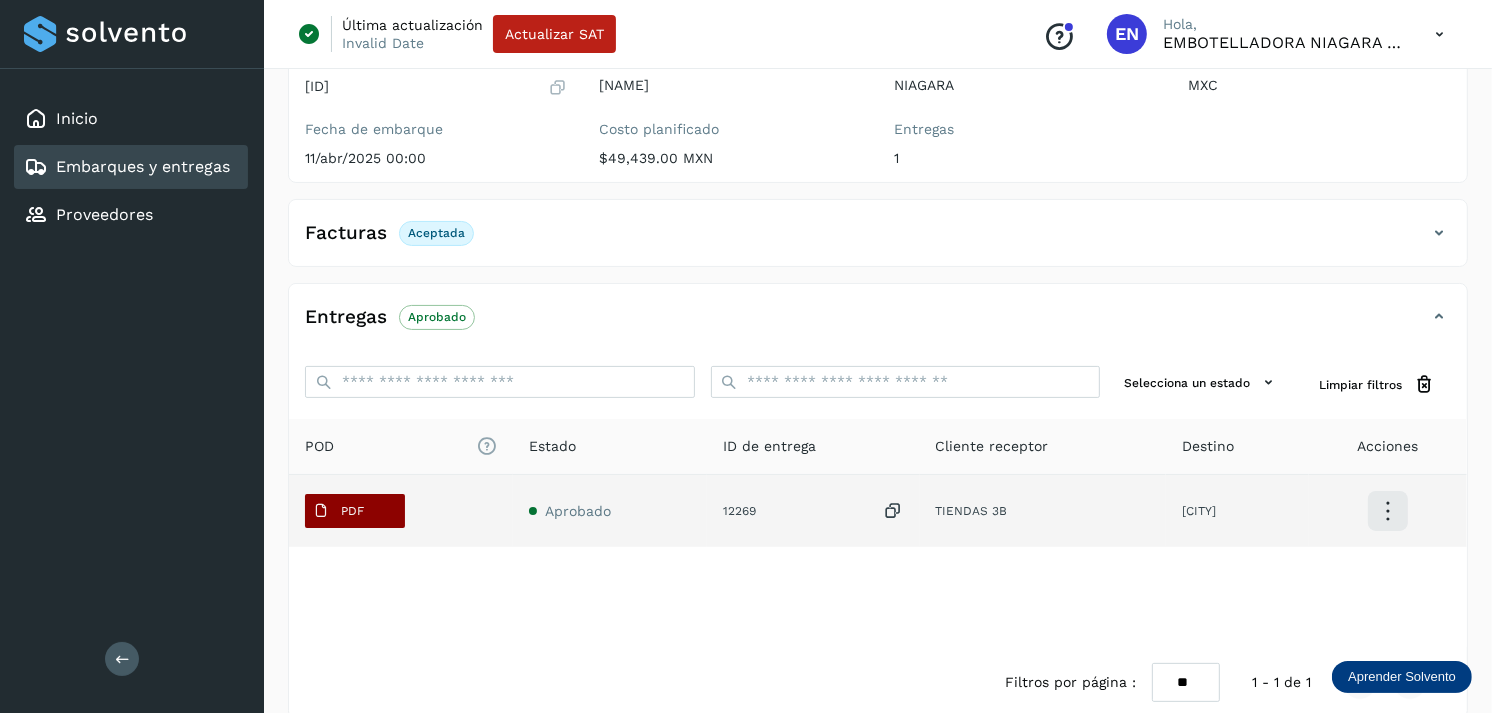 click on "PDF" at bounding box center (338, 511) 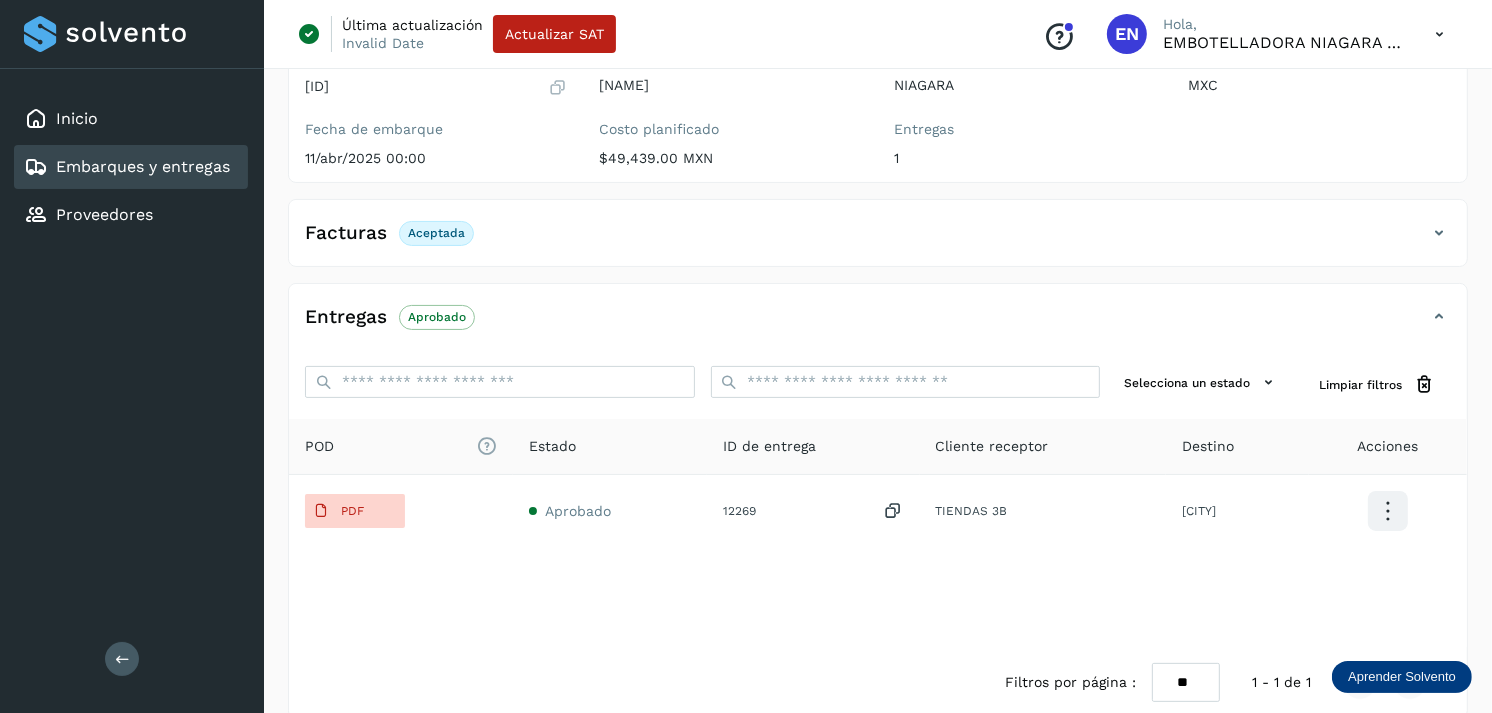 click on "Embarques y entregas" at bounding box center (143, 166) 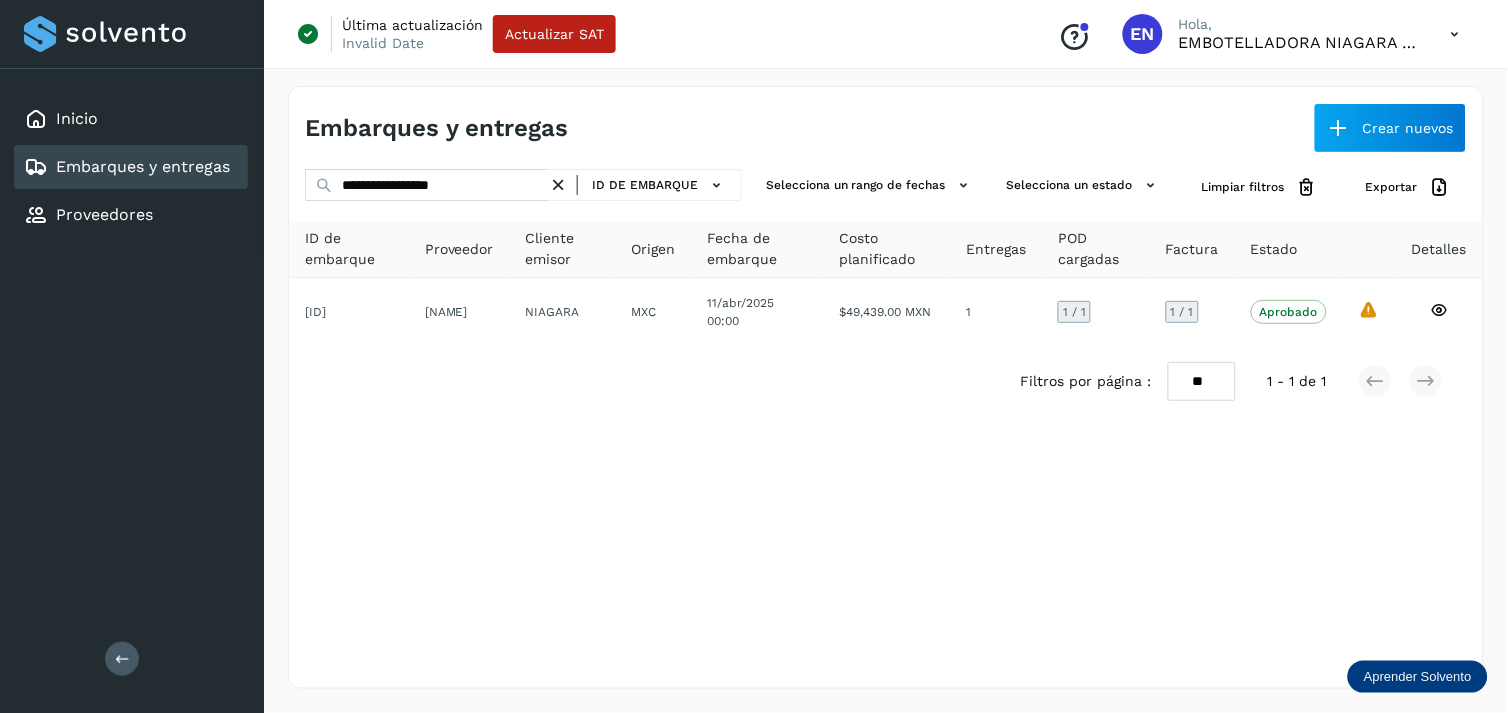 click at bounding box center (558, 185) 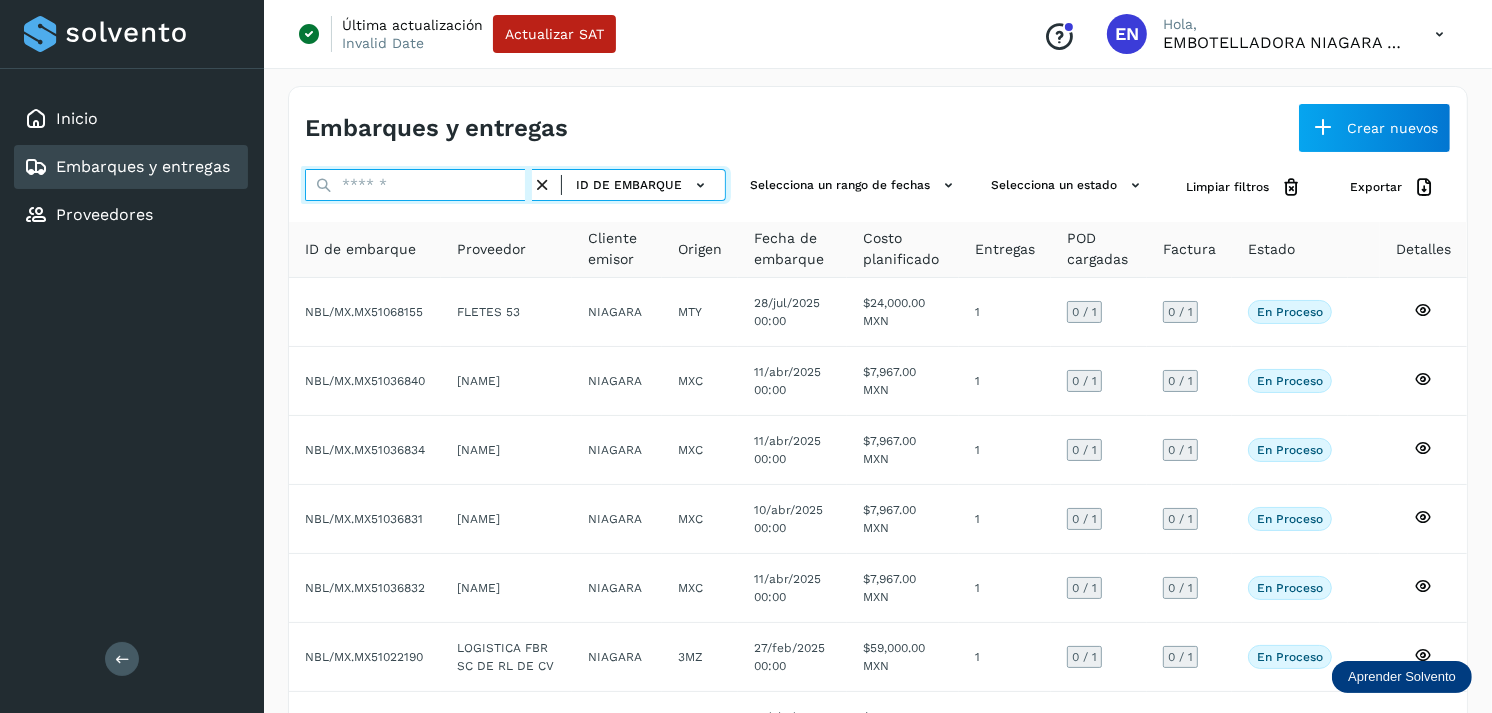 click at bounding box center (418, 185) 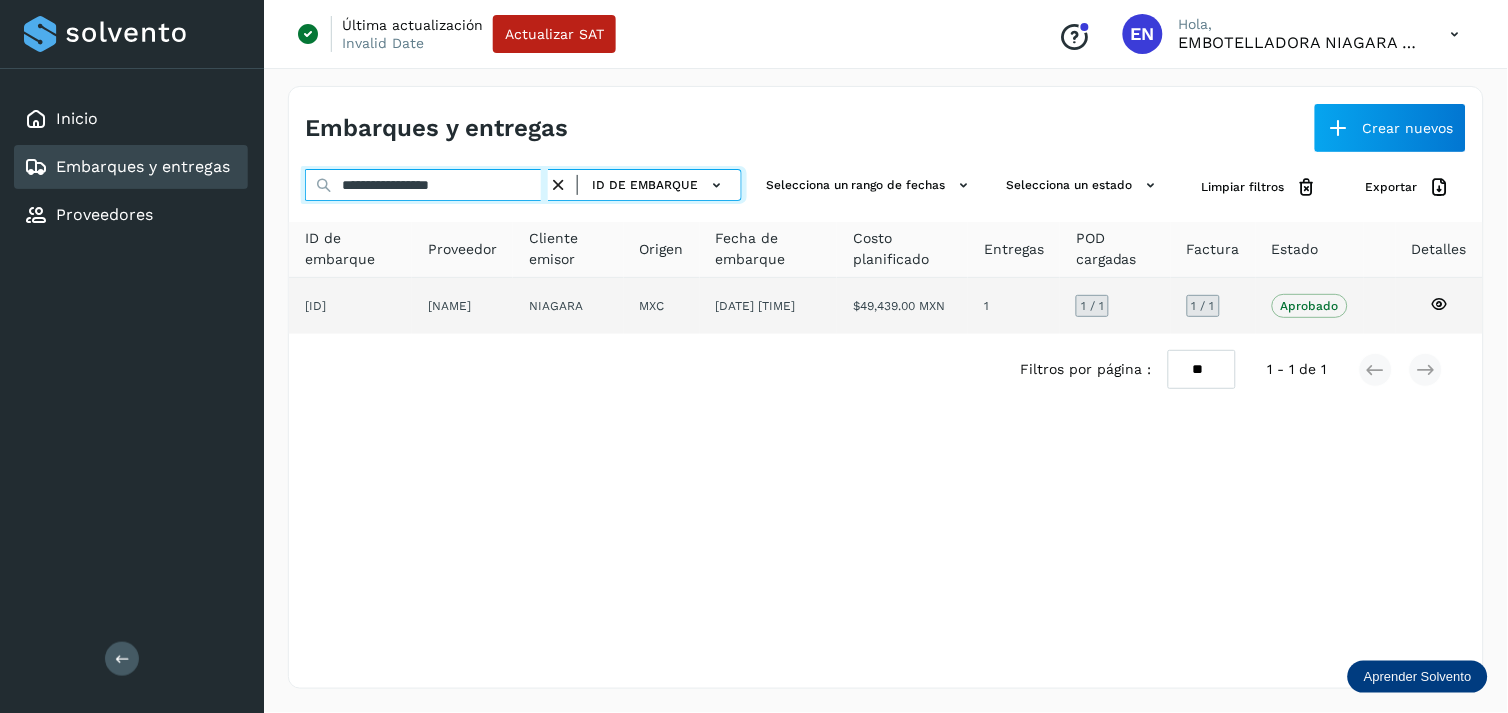 type on "**********" 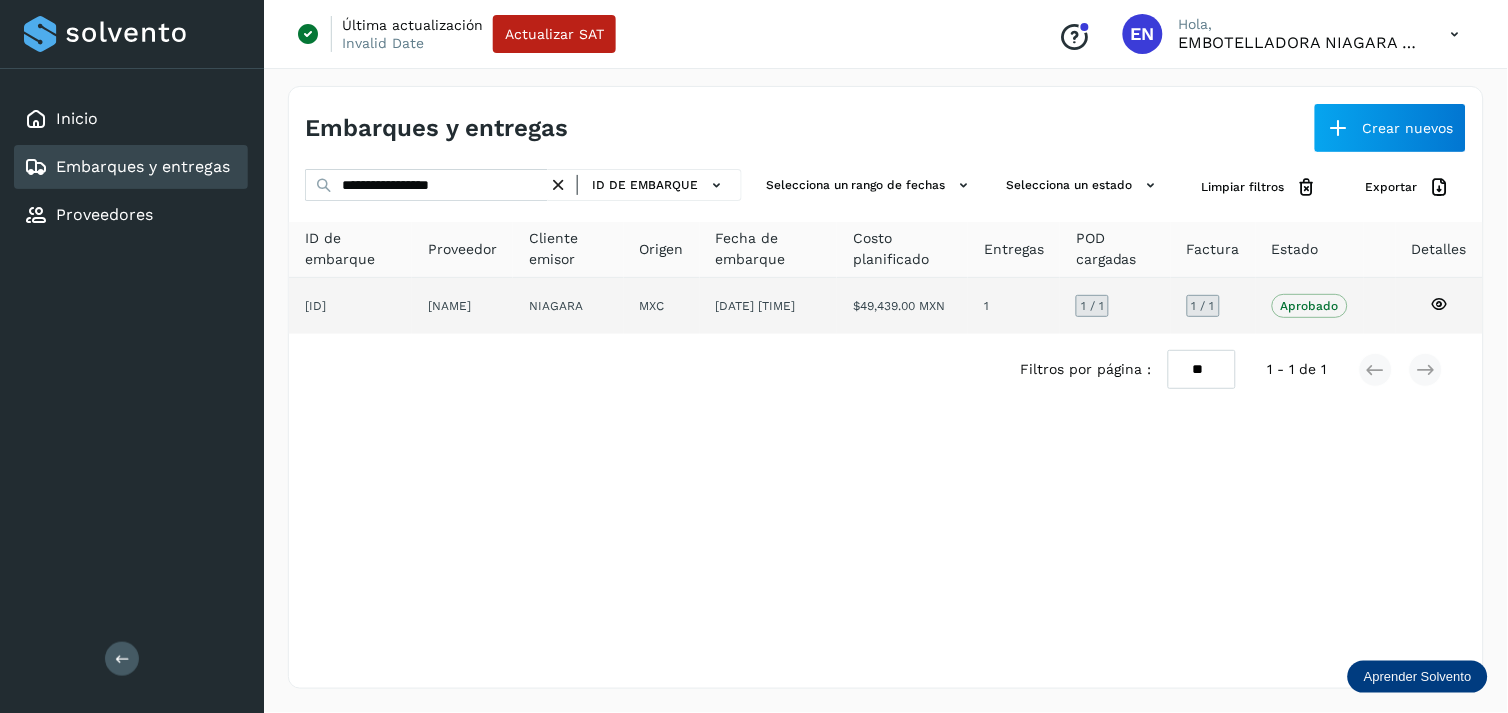click on "[NAME]" 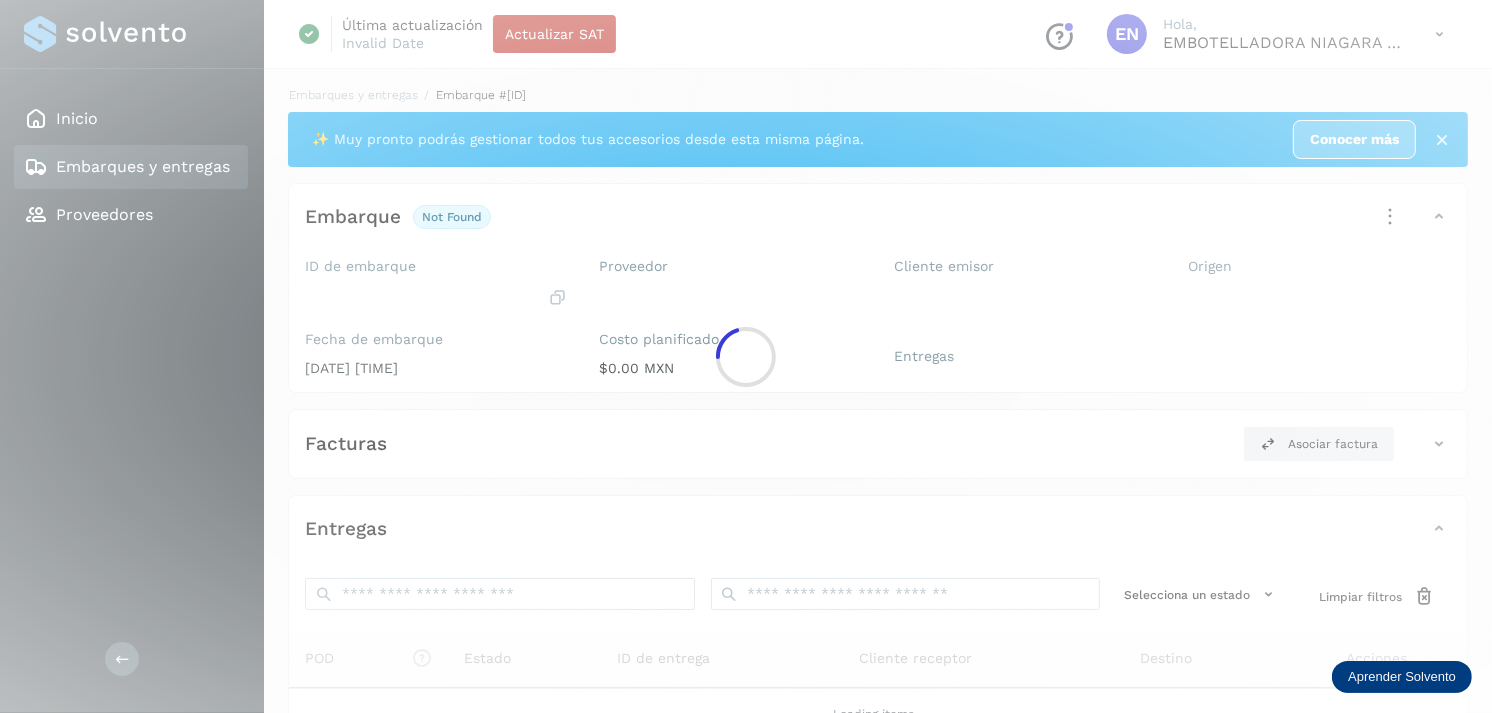 click 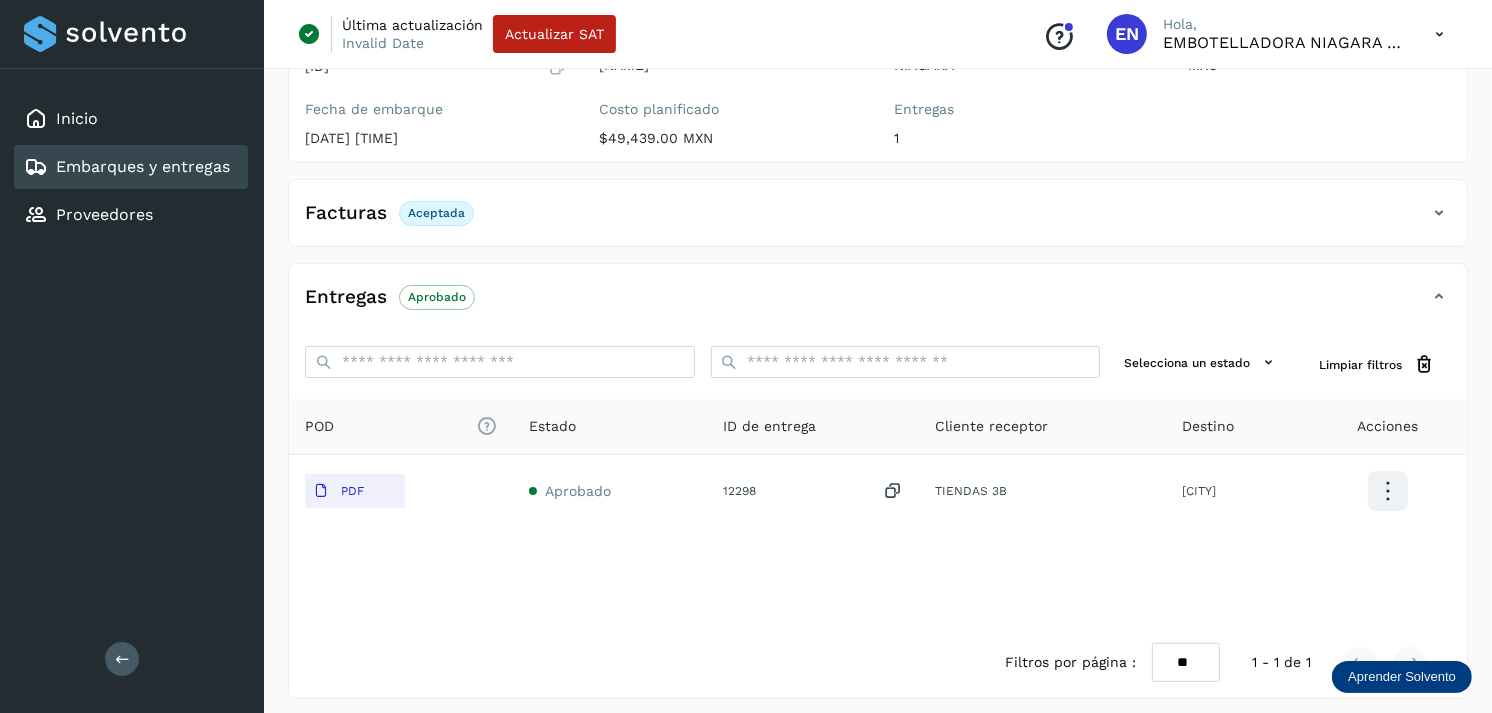 scroll, scrollTop: 241, scrollLeft: 0, axis: vertical 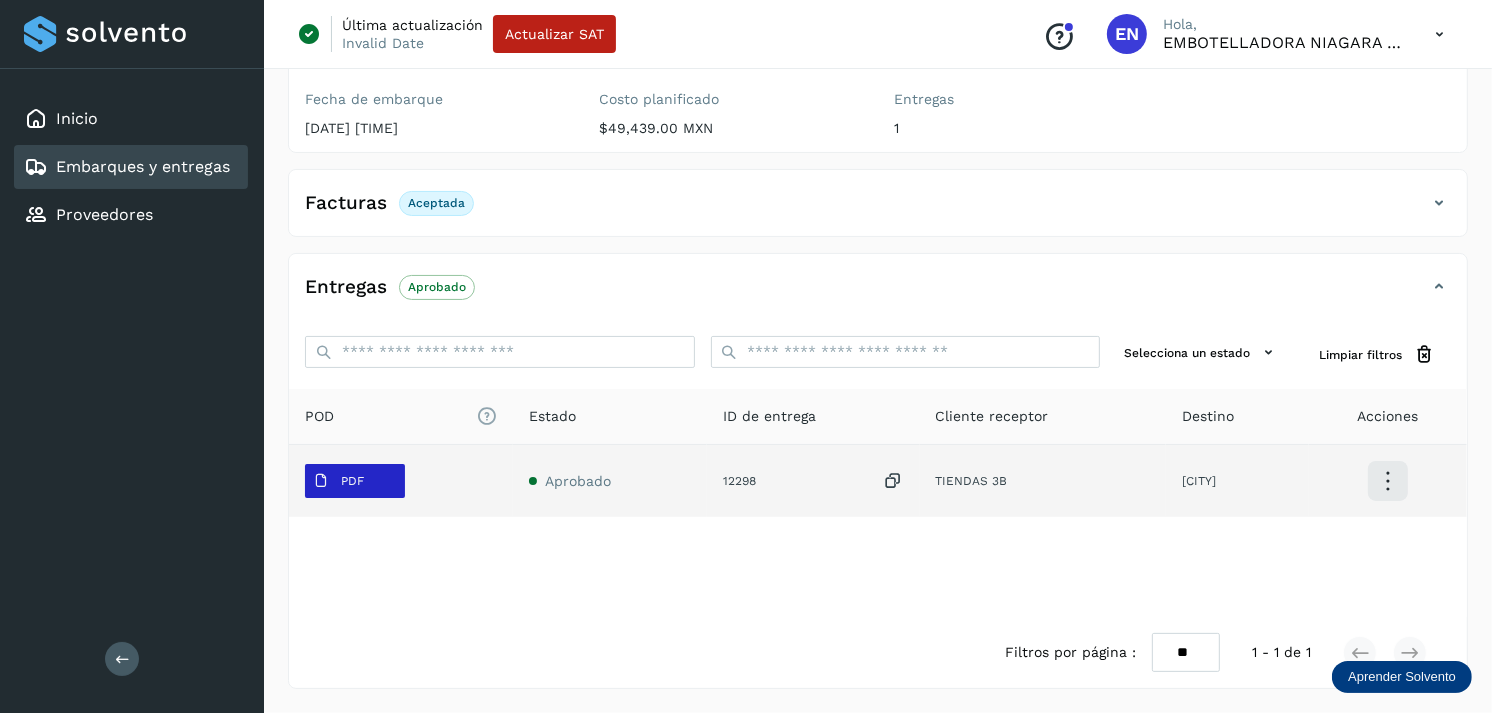 click on "PDF" at bounding box center [338, 481] 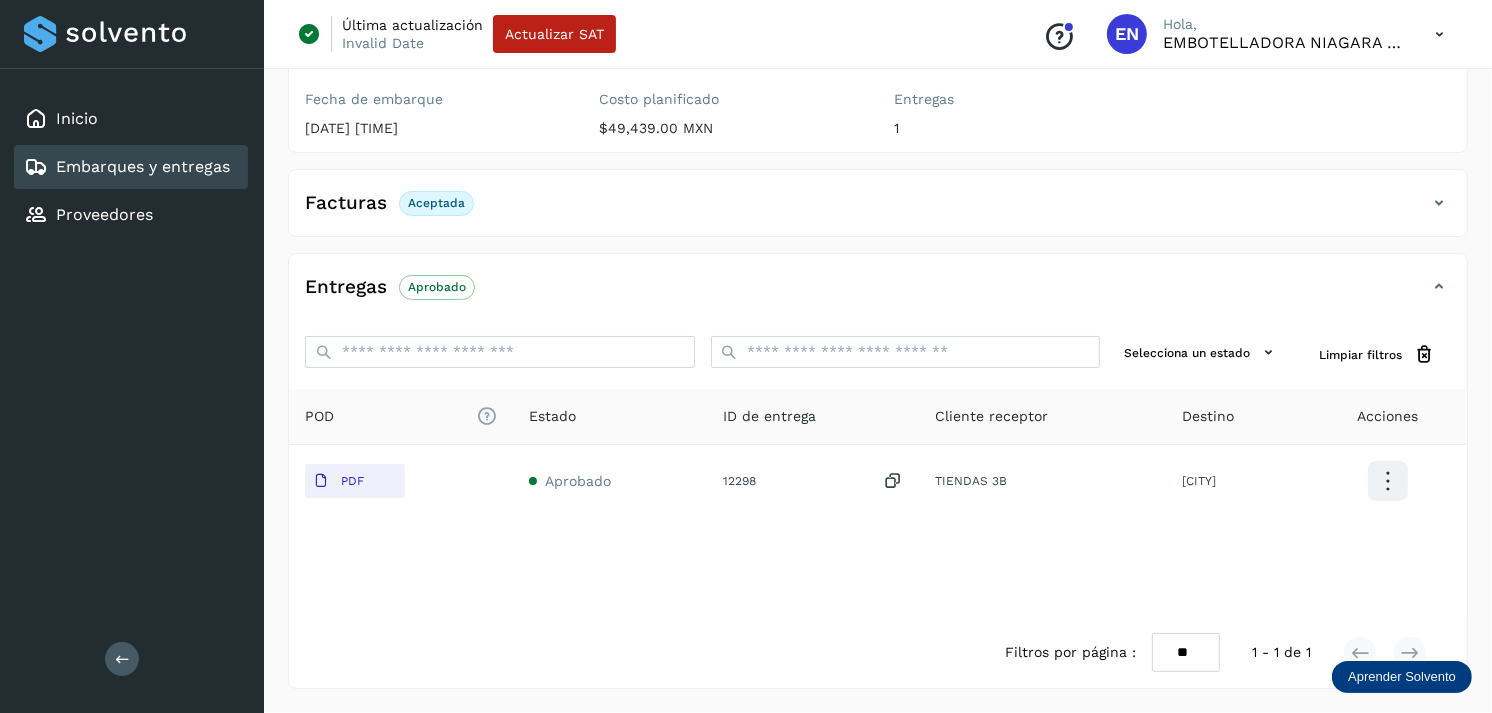 type 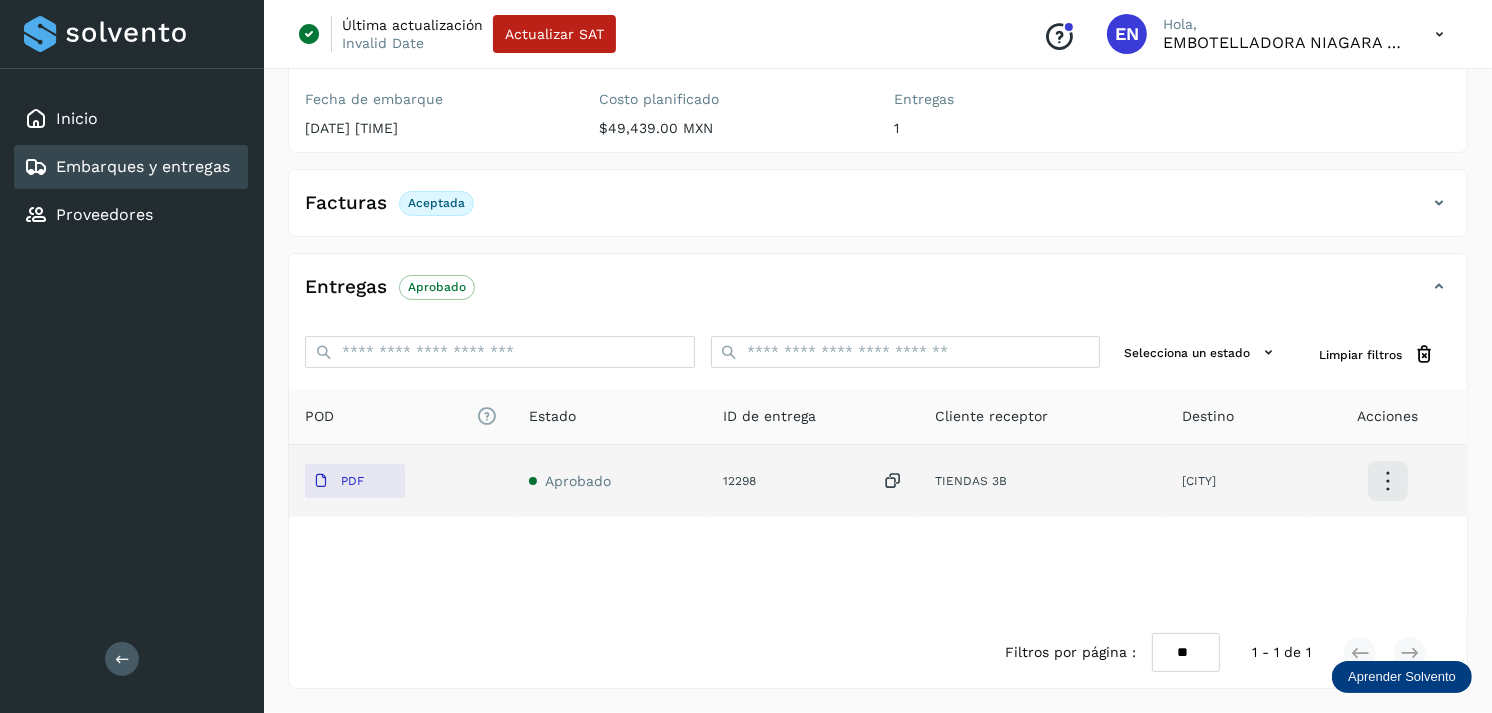 click on "PDF" 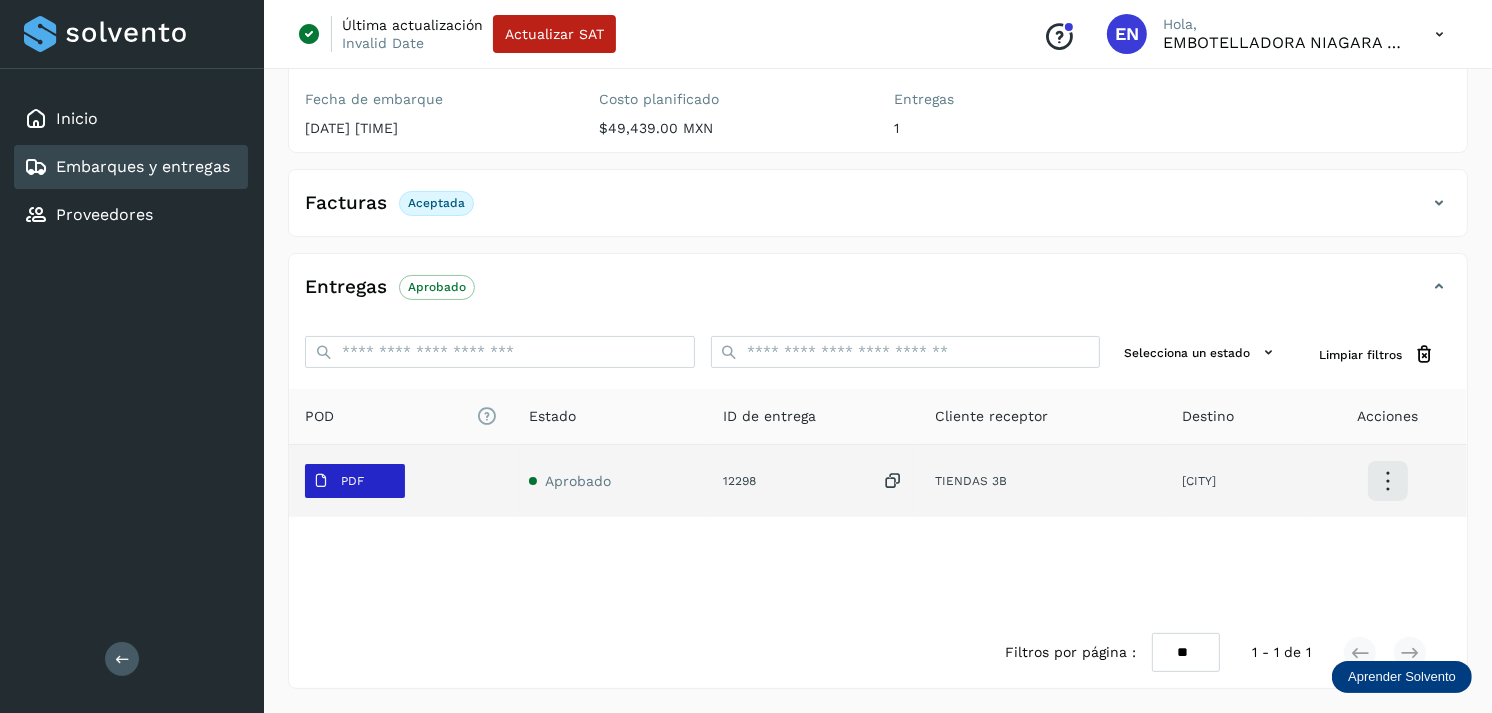 click on "PDF" at bounding box center [338, 481] 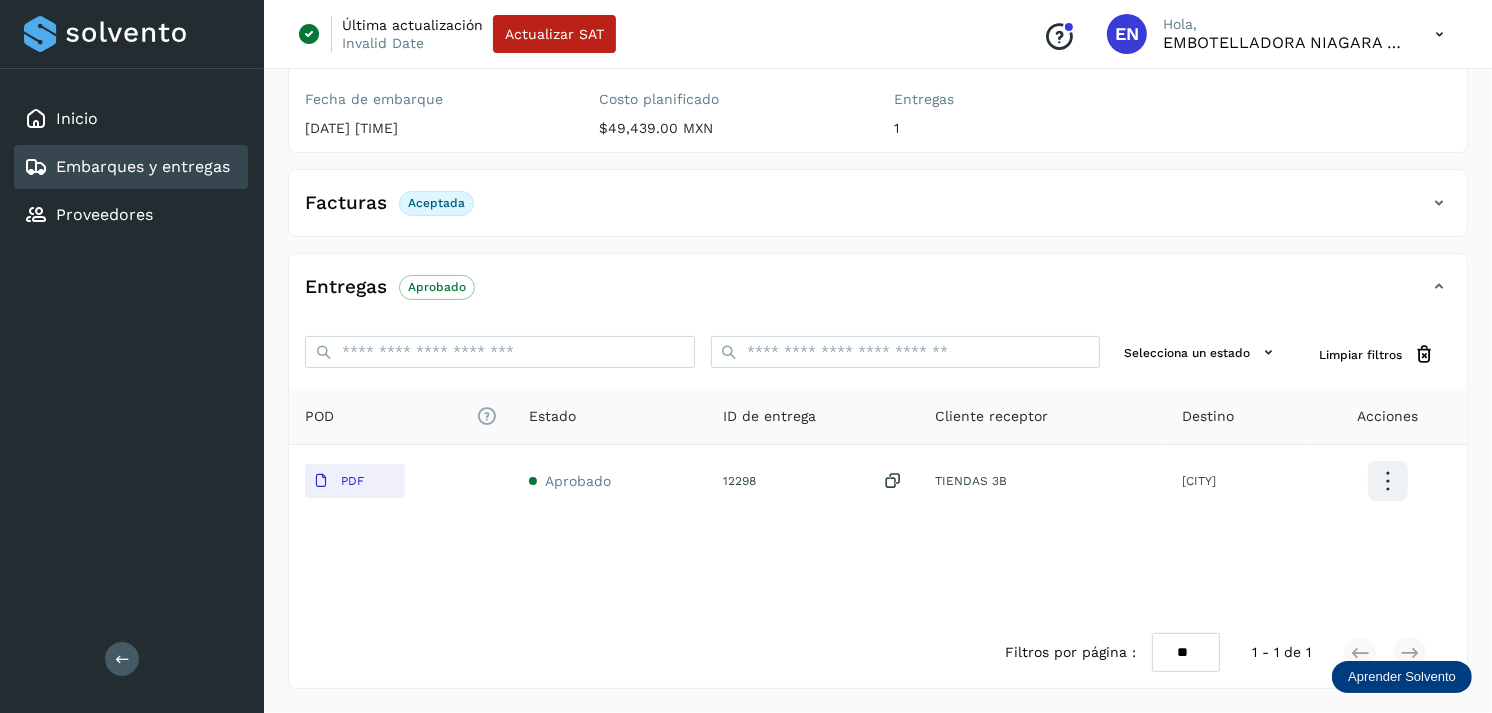 click on "Última actualización Invalid Date Actualizar SAT
Conoce nuestros beneficios
EN Hola, EMBOTELLADORA NIAGARA DE MEXICO" at bounding box center [878, 34] 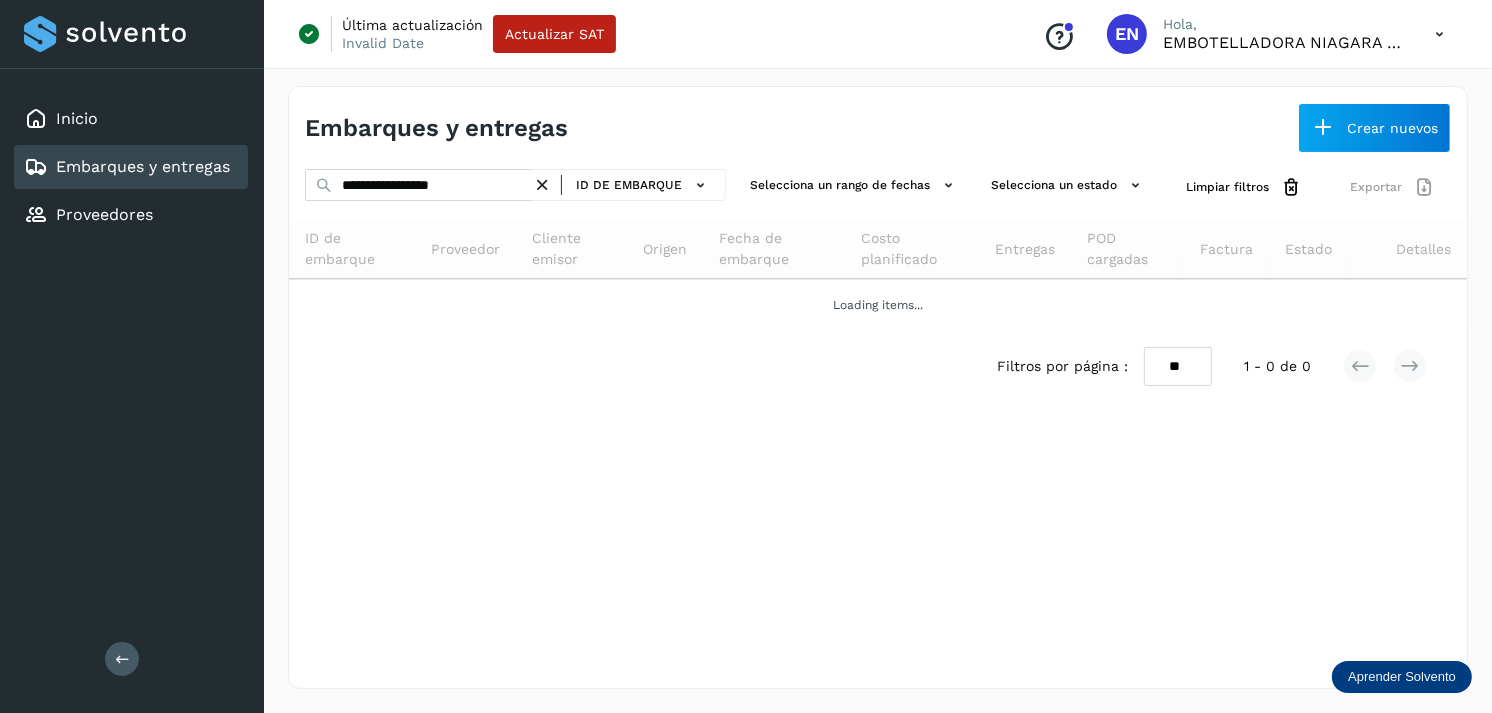scroll, scrollTop: 0, scrollLeft: 0, axis: both 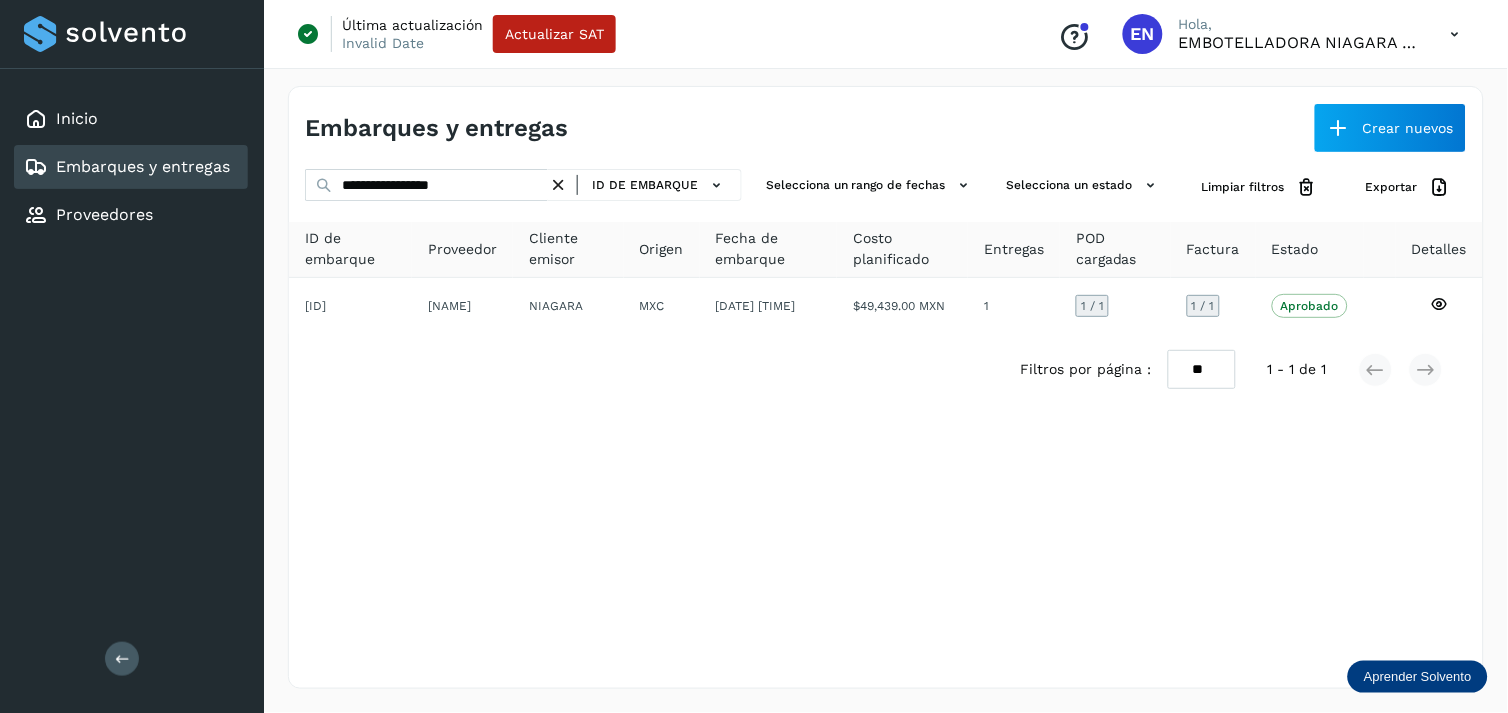 click at bounding box center (558, 185) 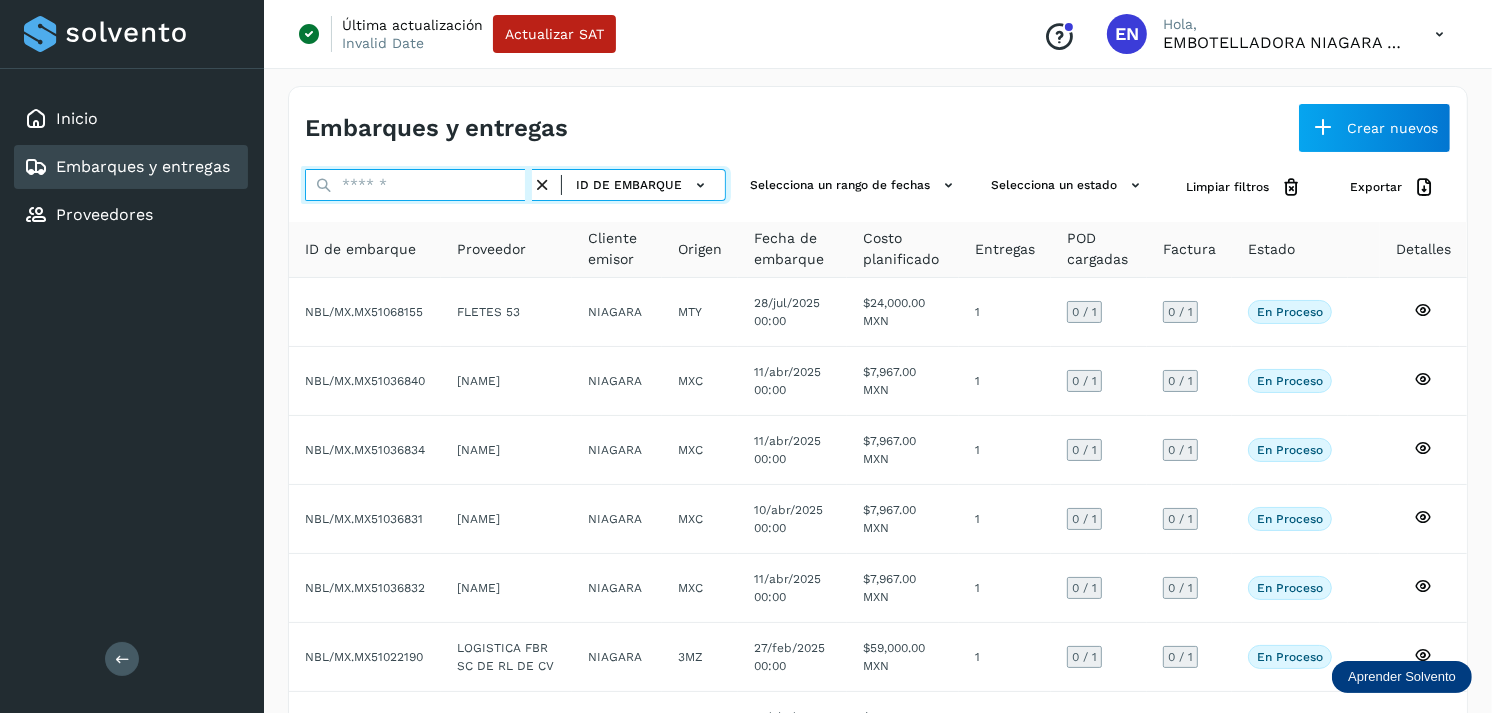 click at bounding box center (418, 185) 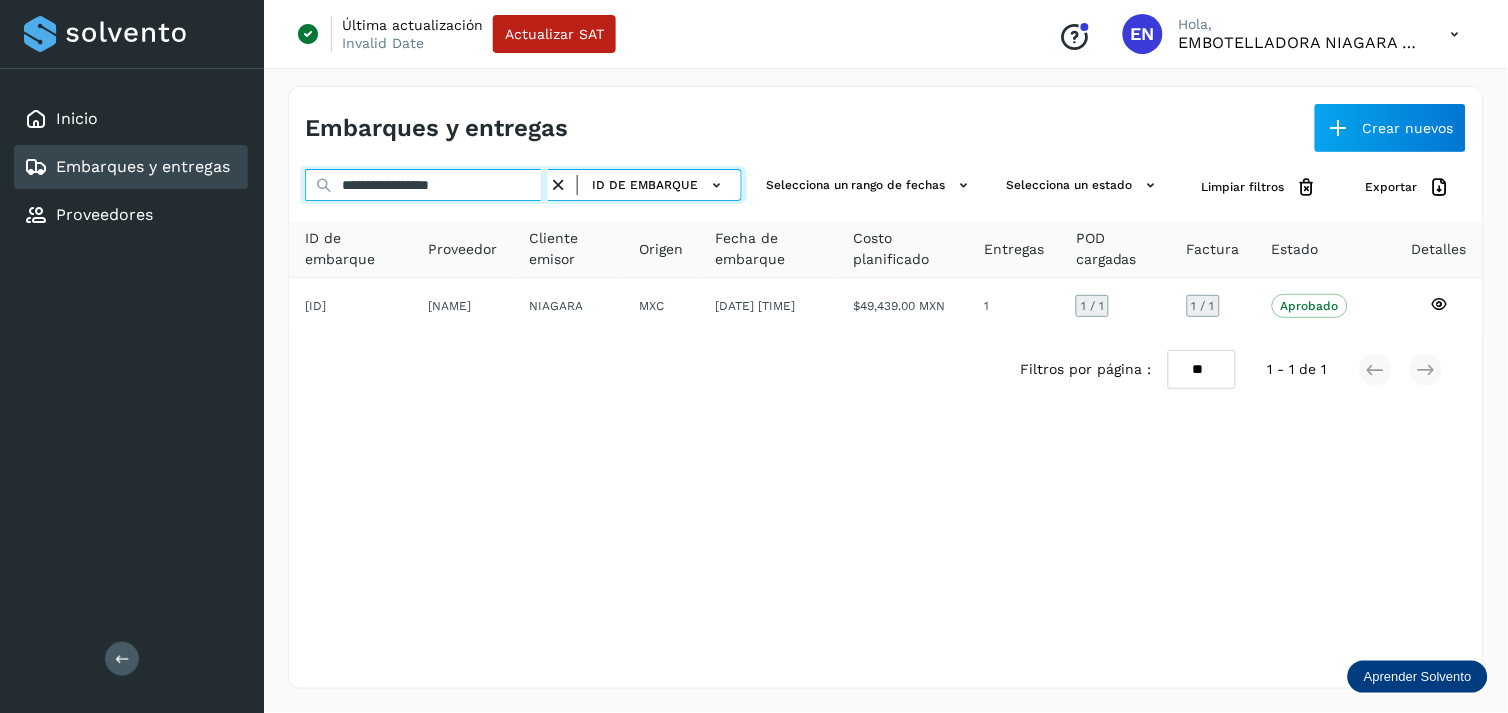 type on "**********" 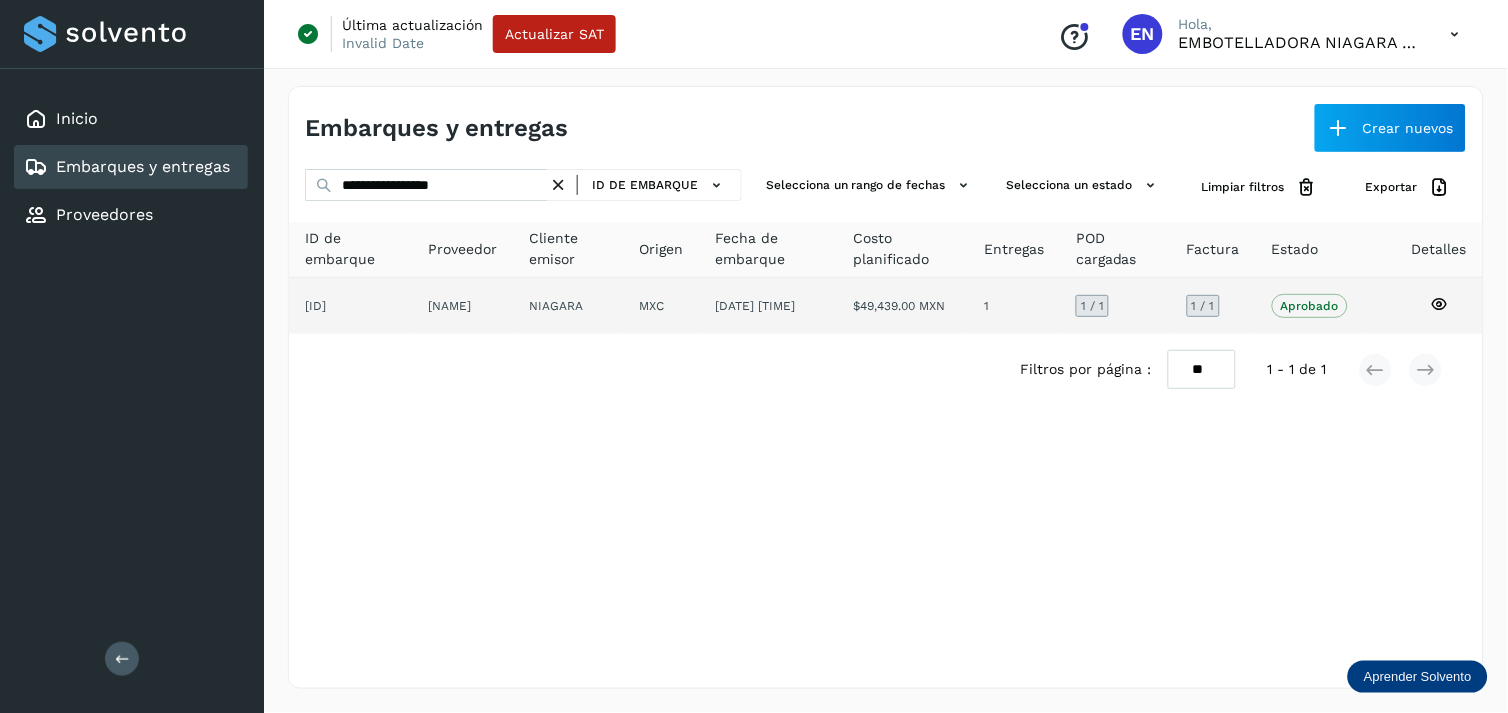 drag, startPoint x: 602, startPoint y: 274, endPoint x: 565, endPoint y: 300, distance: 45.221676 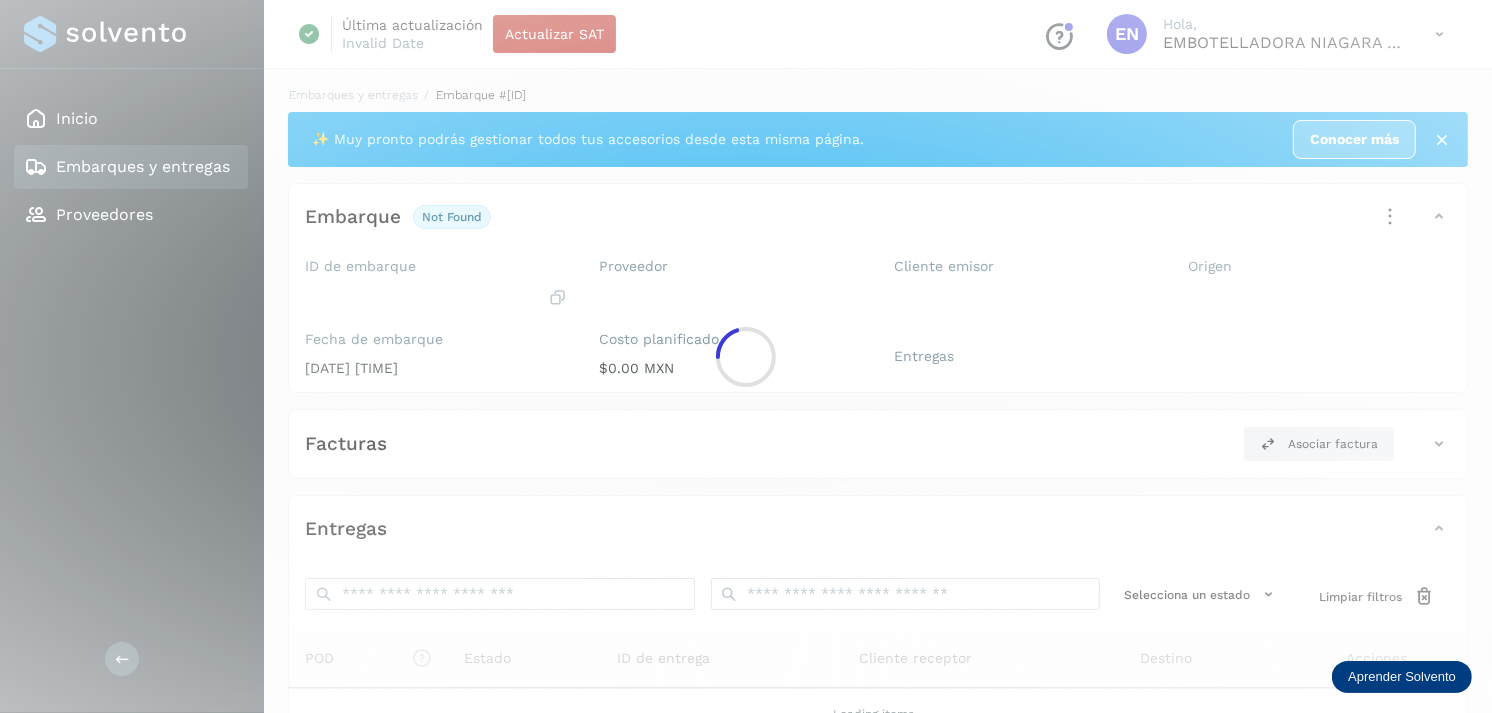 click 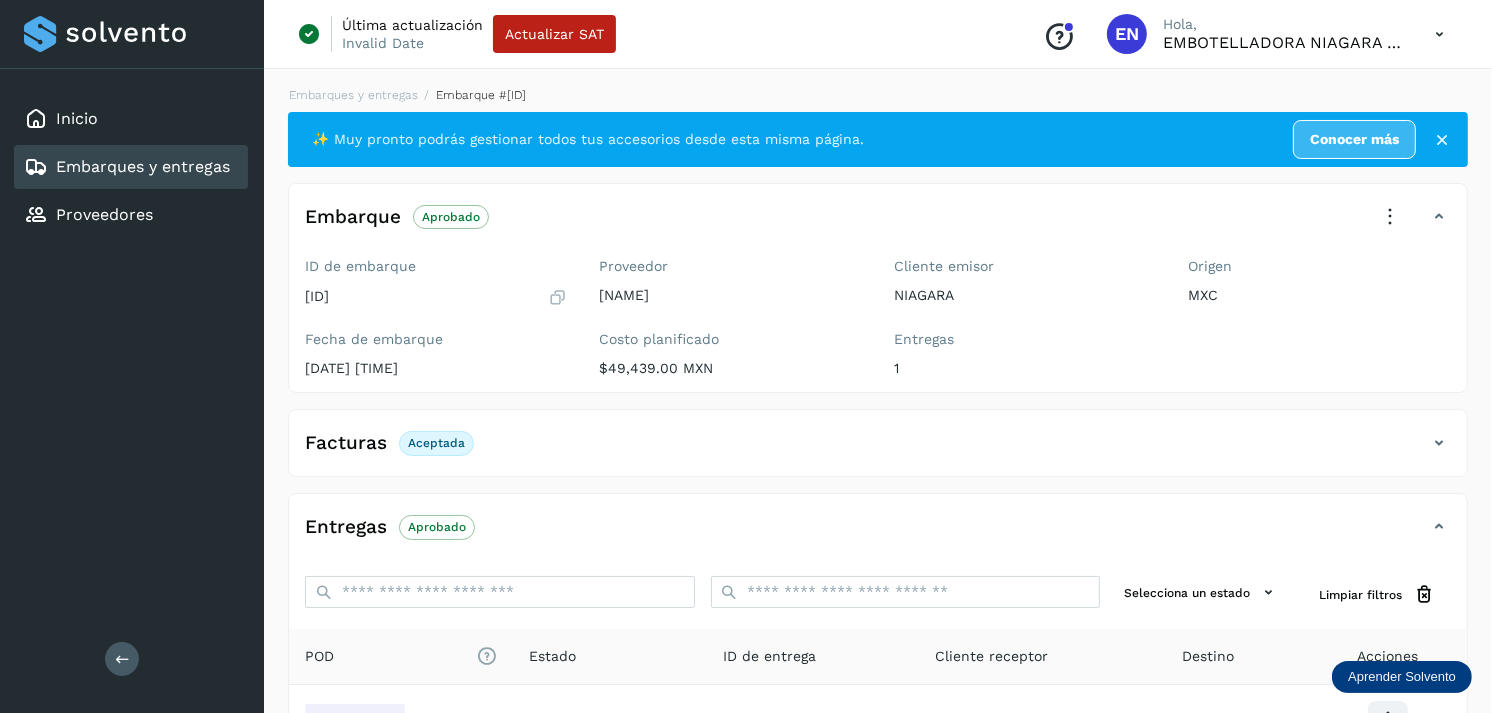 scroll, scrollTop: 241, scrollLeft: 0, axis: vertical 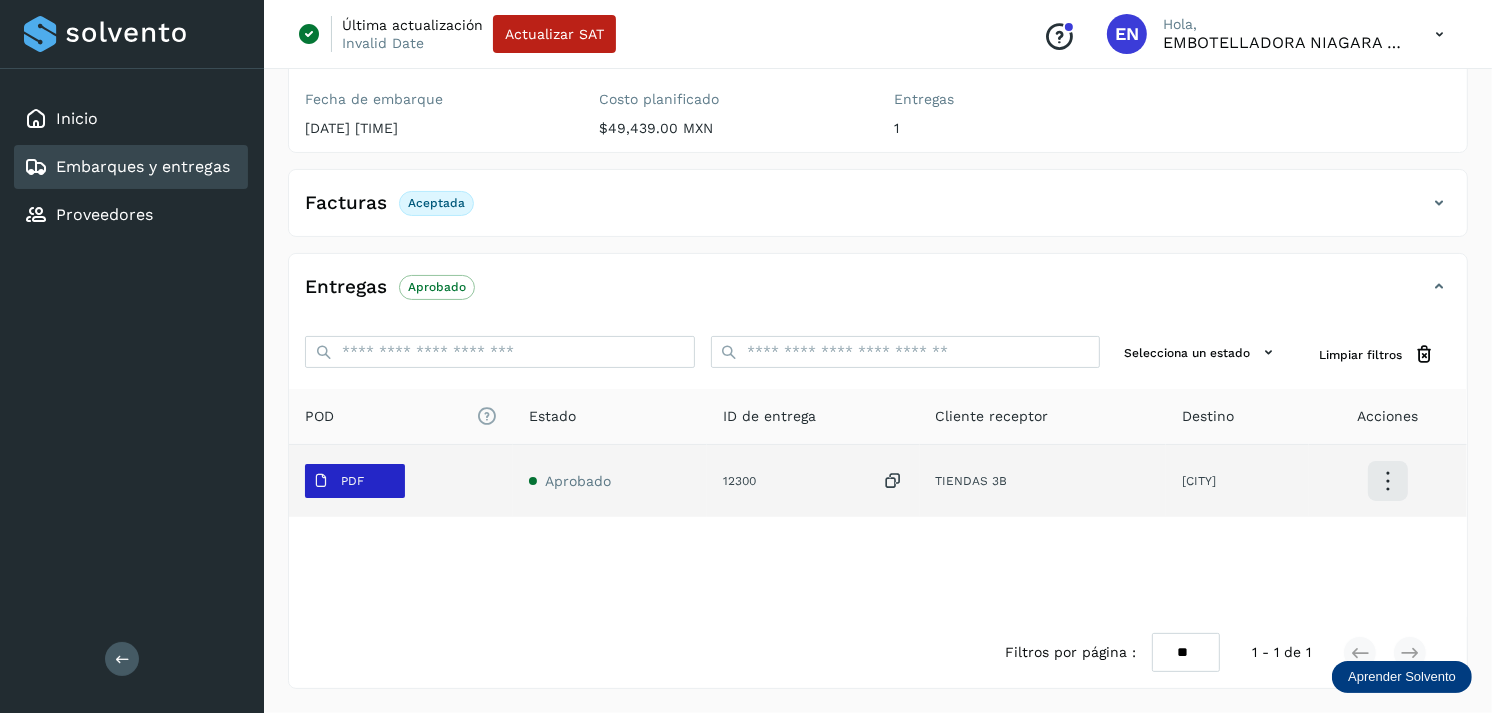 click on "PDF" at bounding box center [338, 481] 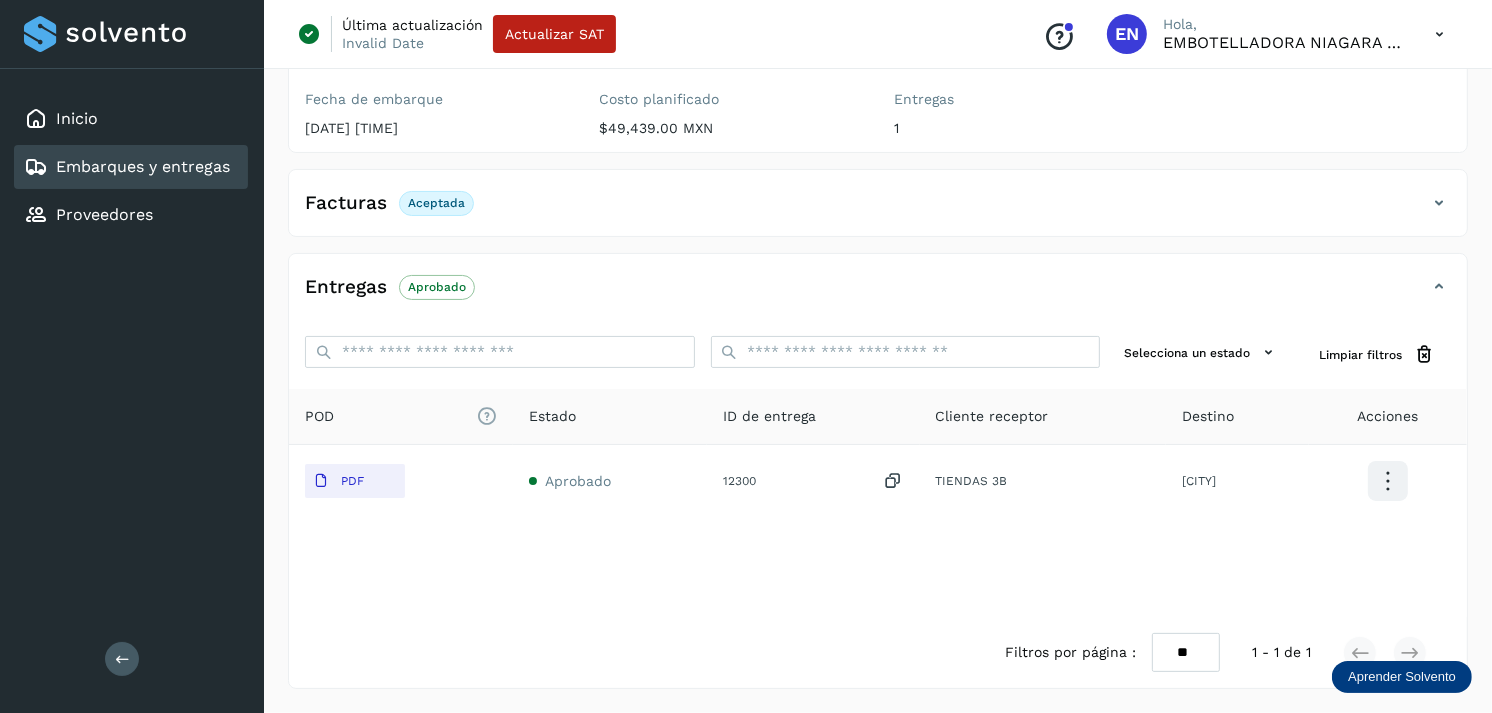 click on "Embarques y entregas" 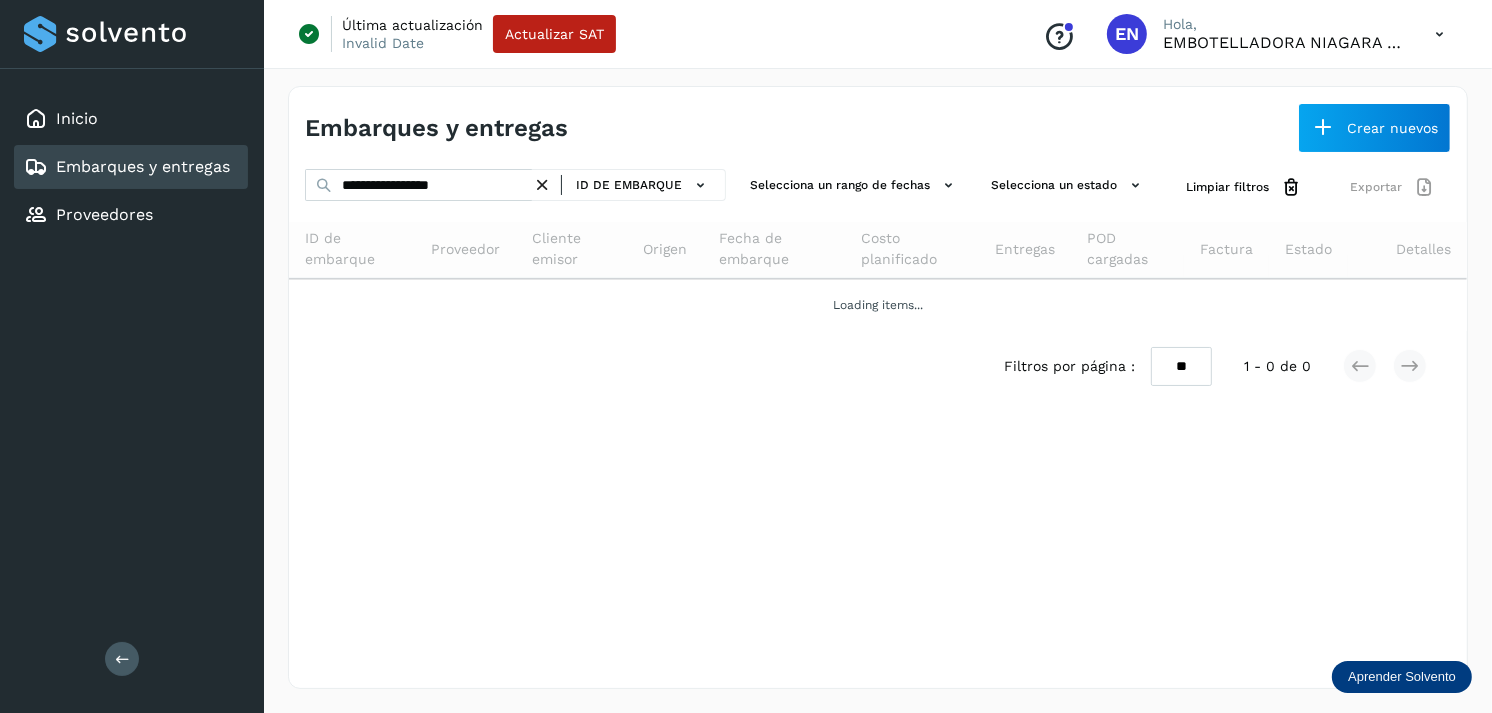 scroll, scrollTop: 0, scrollLeft: 0, axis: both 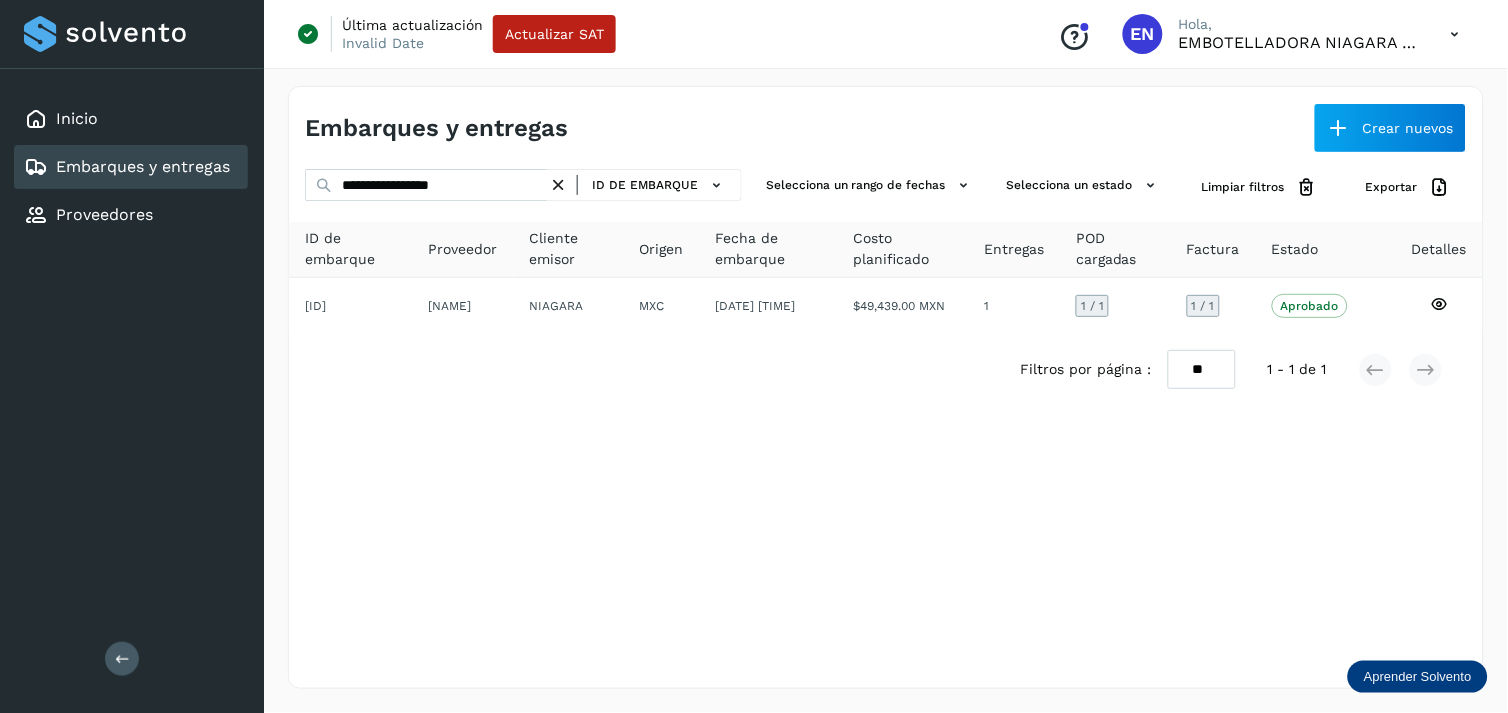 click at bounding box center (558, 185) 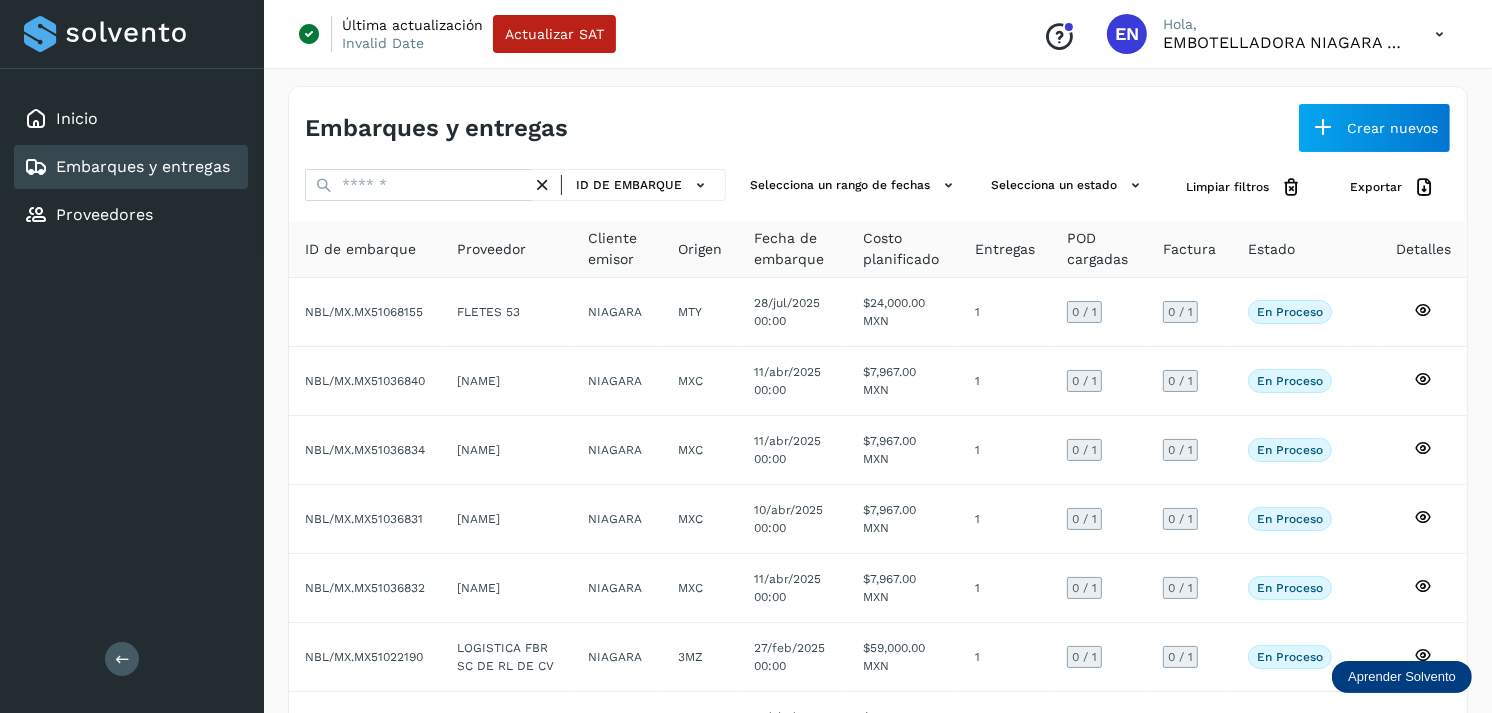 click on "Embarques y entregas" at bounding box center [143, 166] 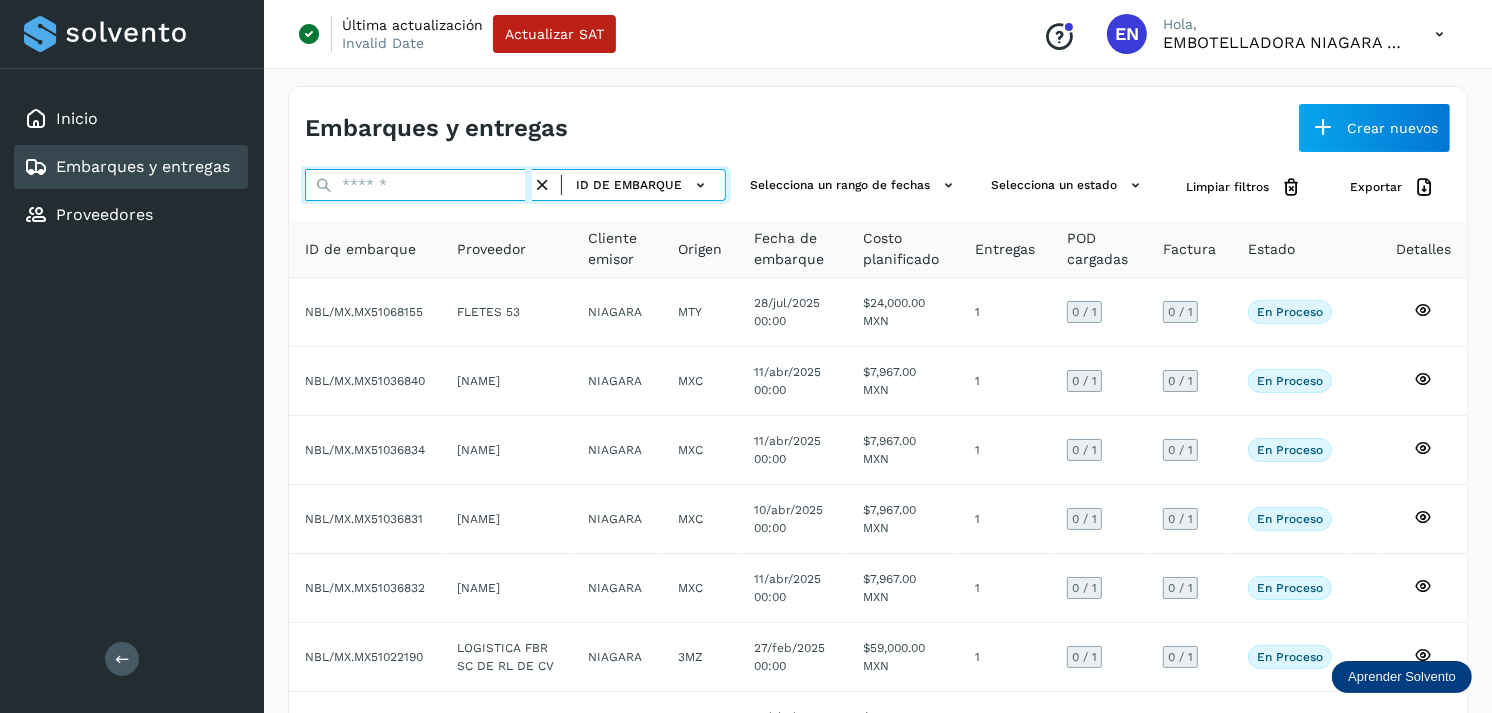 click at bounding box center (418, 185) 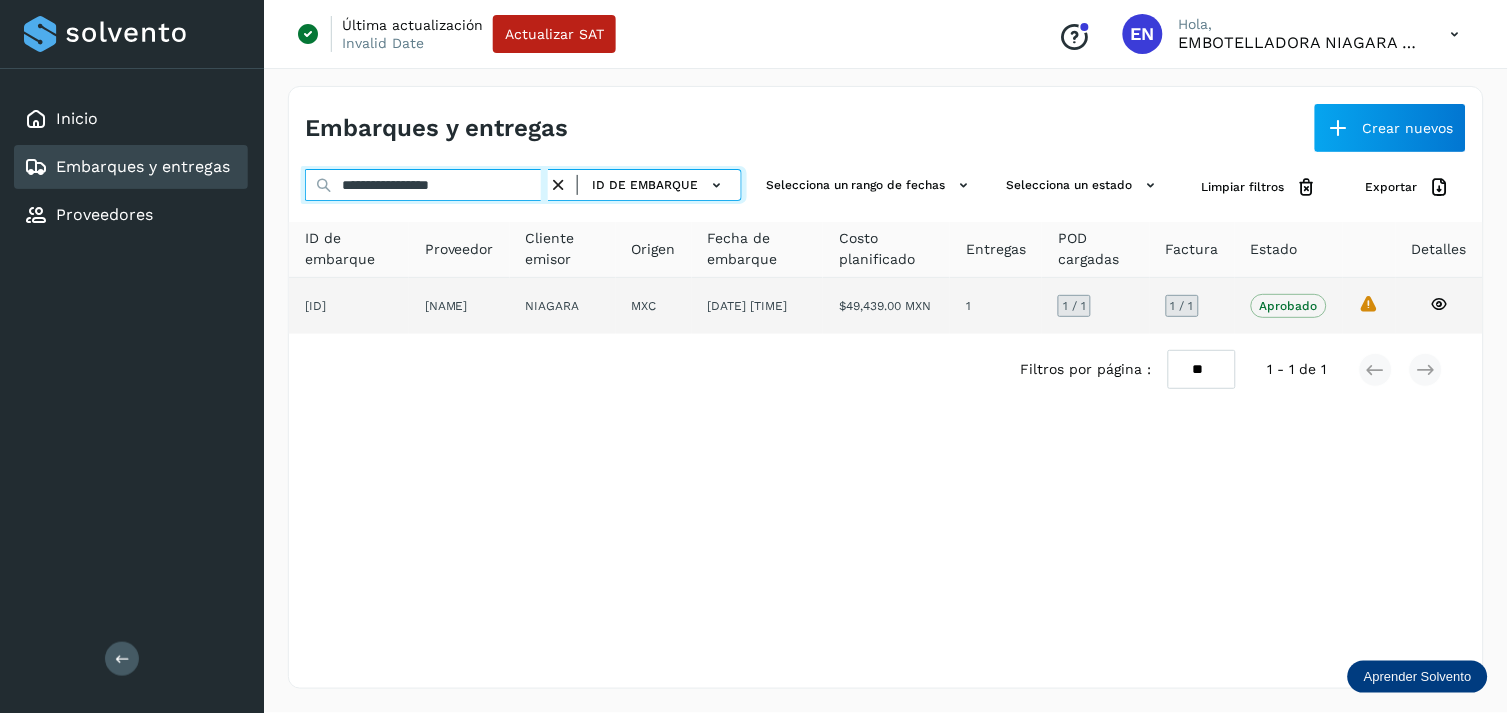 type on "**********" 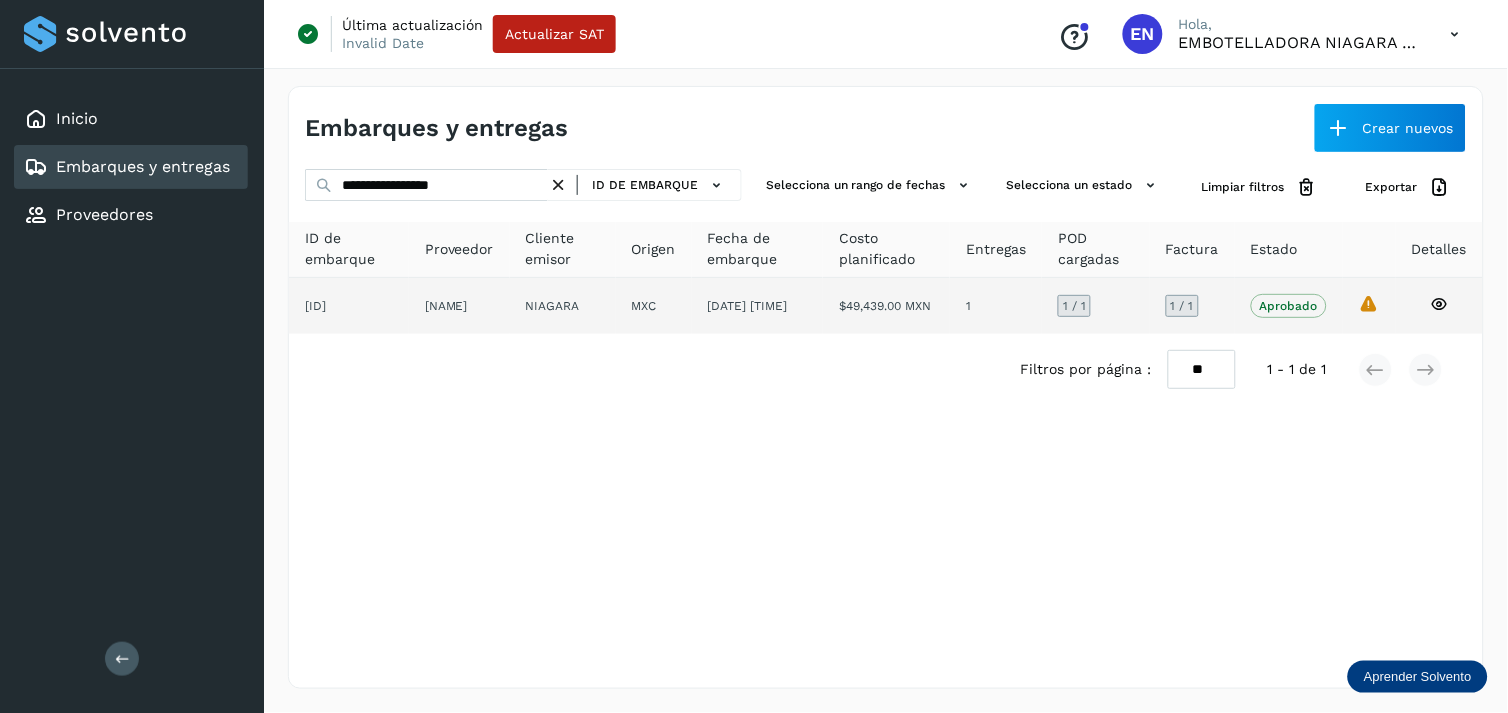 click on "NIAGARA" 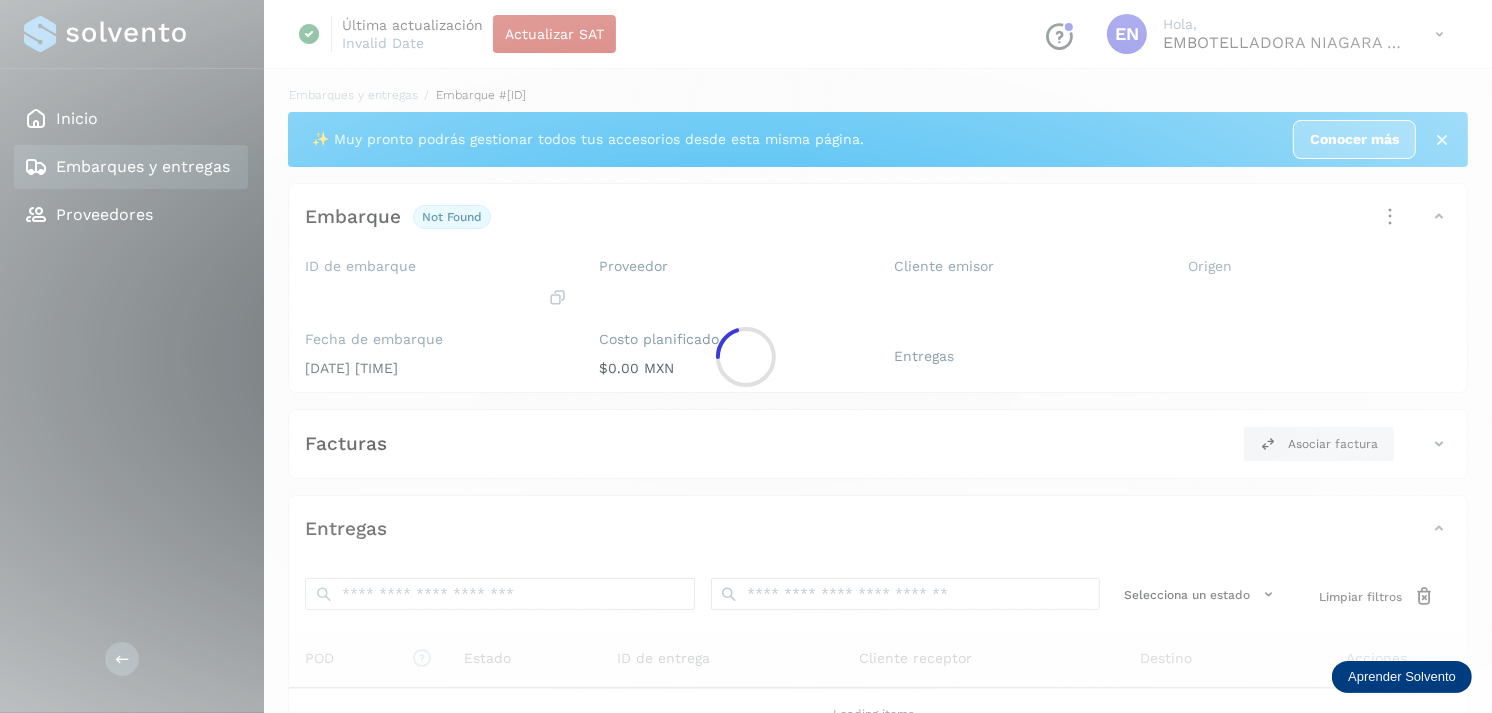 click 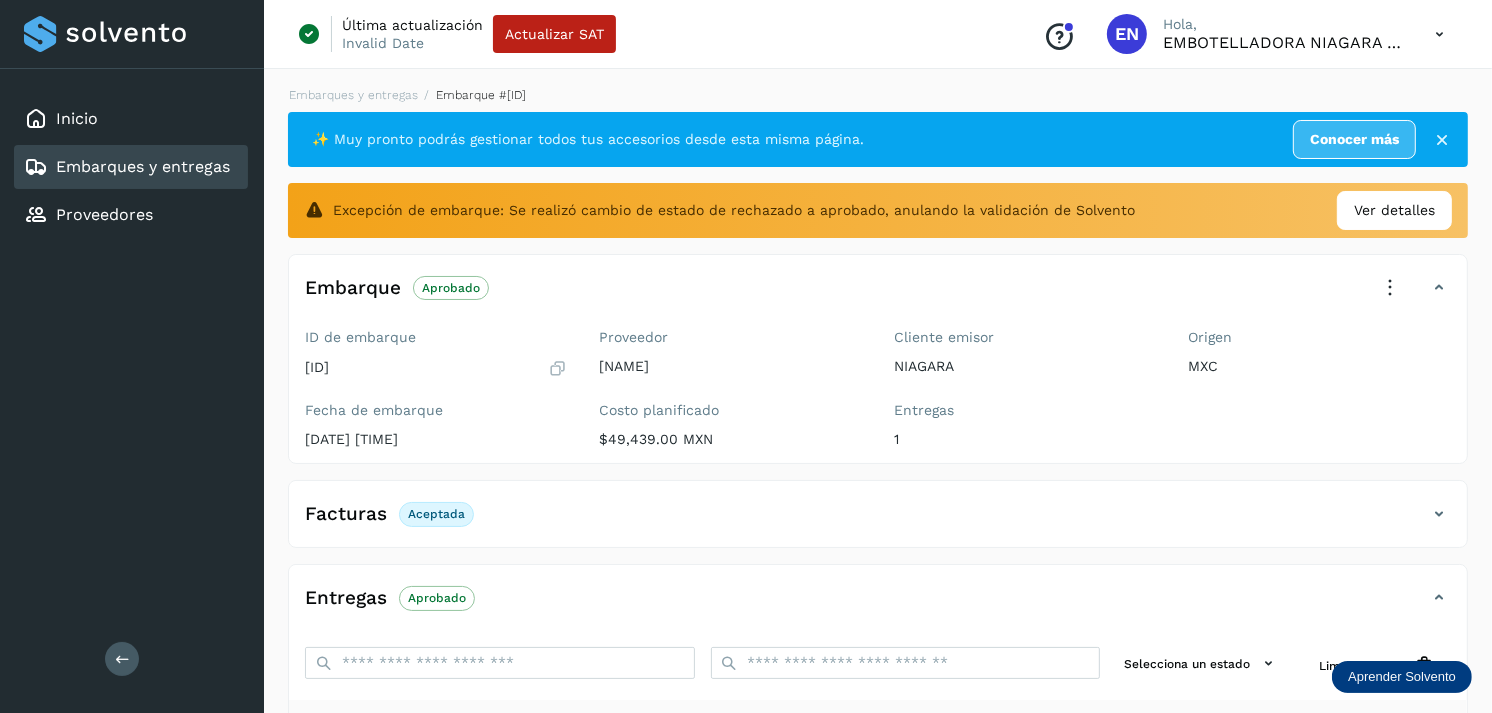 scroll, scrollTop: 312, scrollLeft: 0, axis: vertical 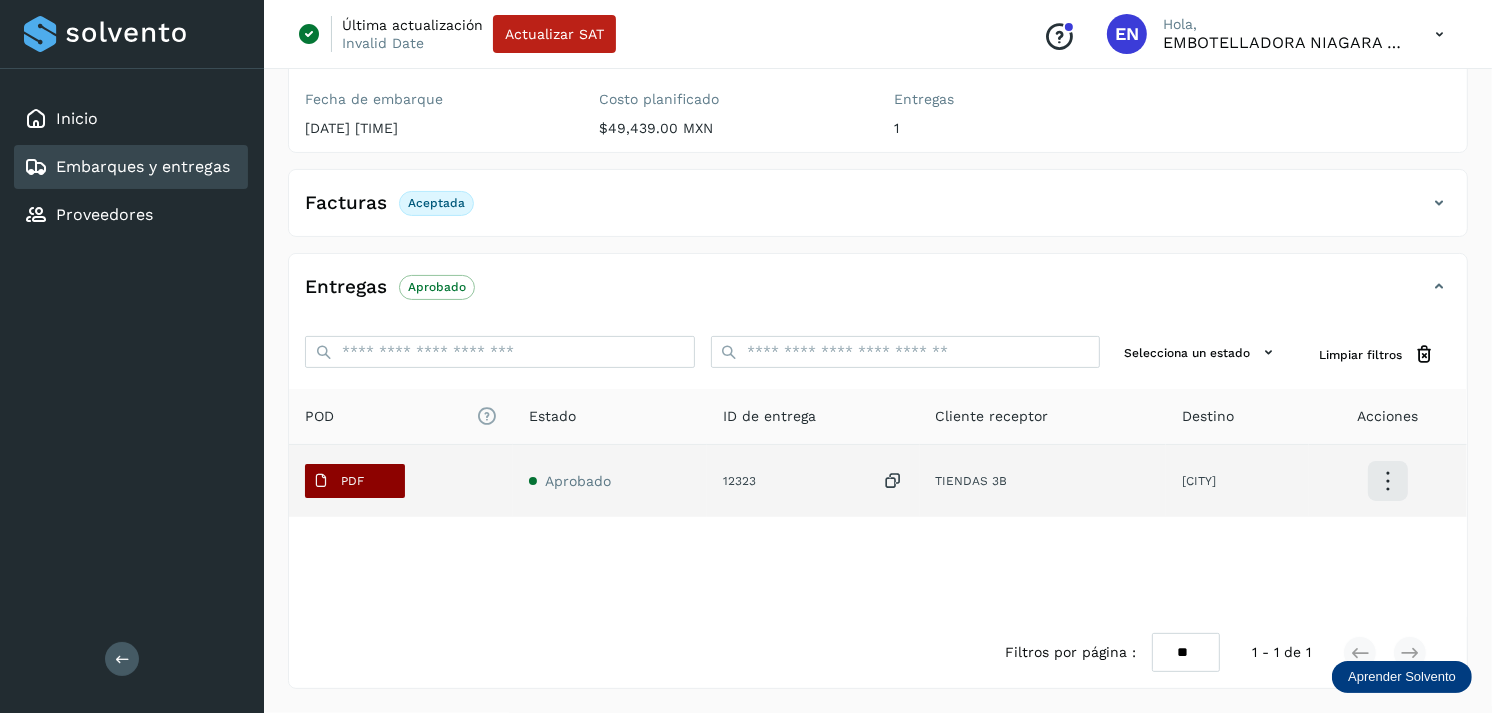click on "PDF" at bounding box center [355, 481] 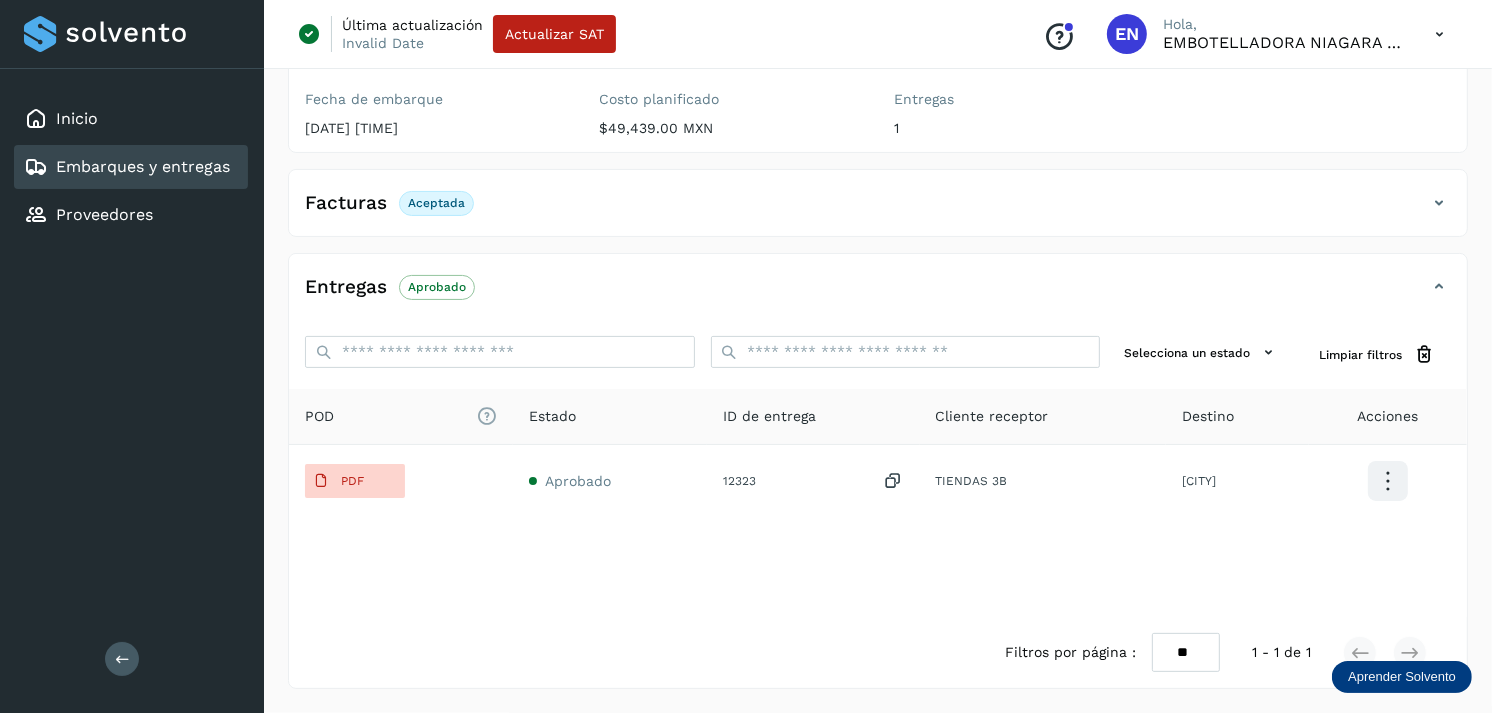 type 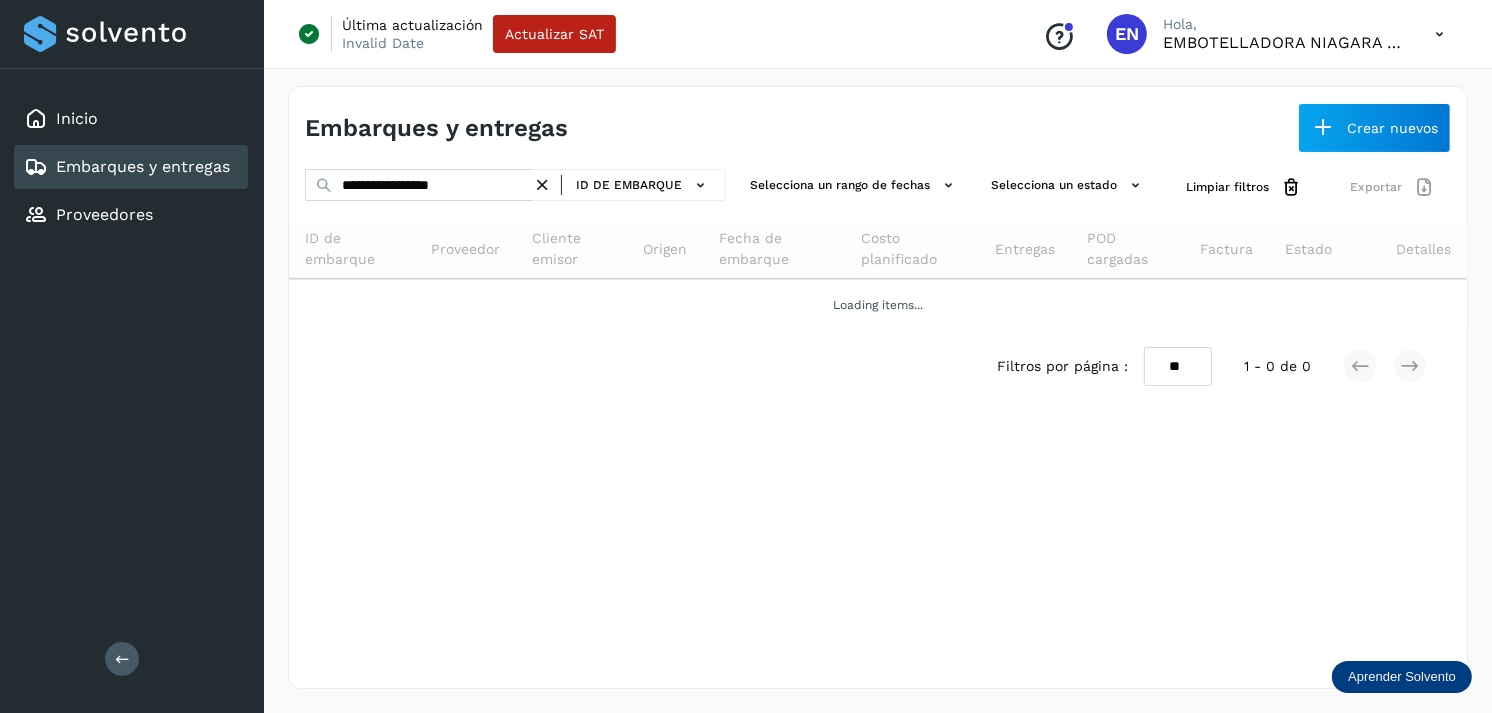 scroll, scrollTop: 0, scrollLeft: 0, axis: both 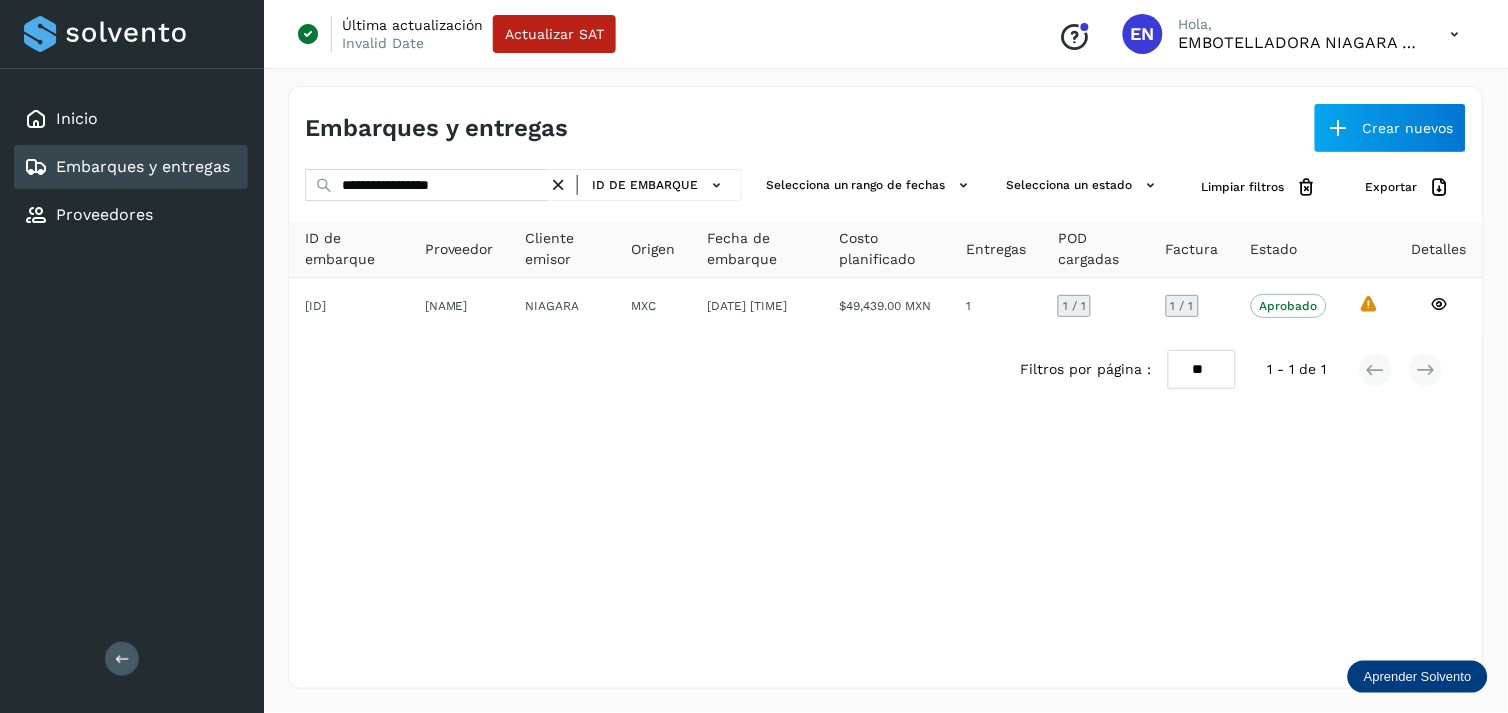 click at bounding box center (558, 185) 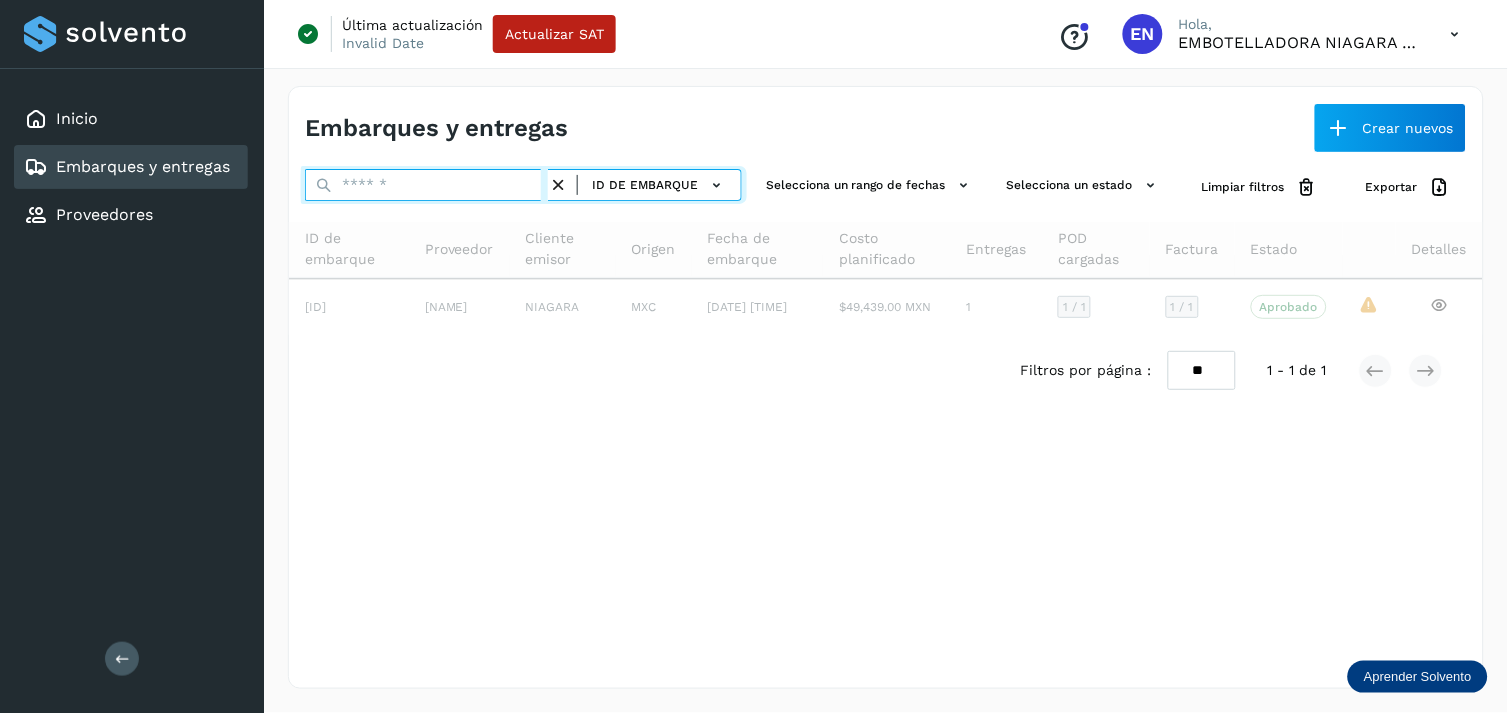 click at bounding box center [426, 185] 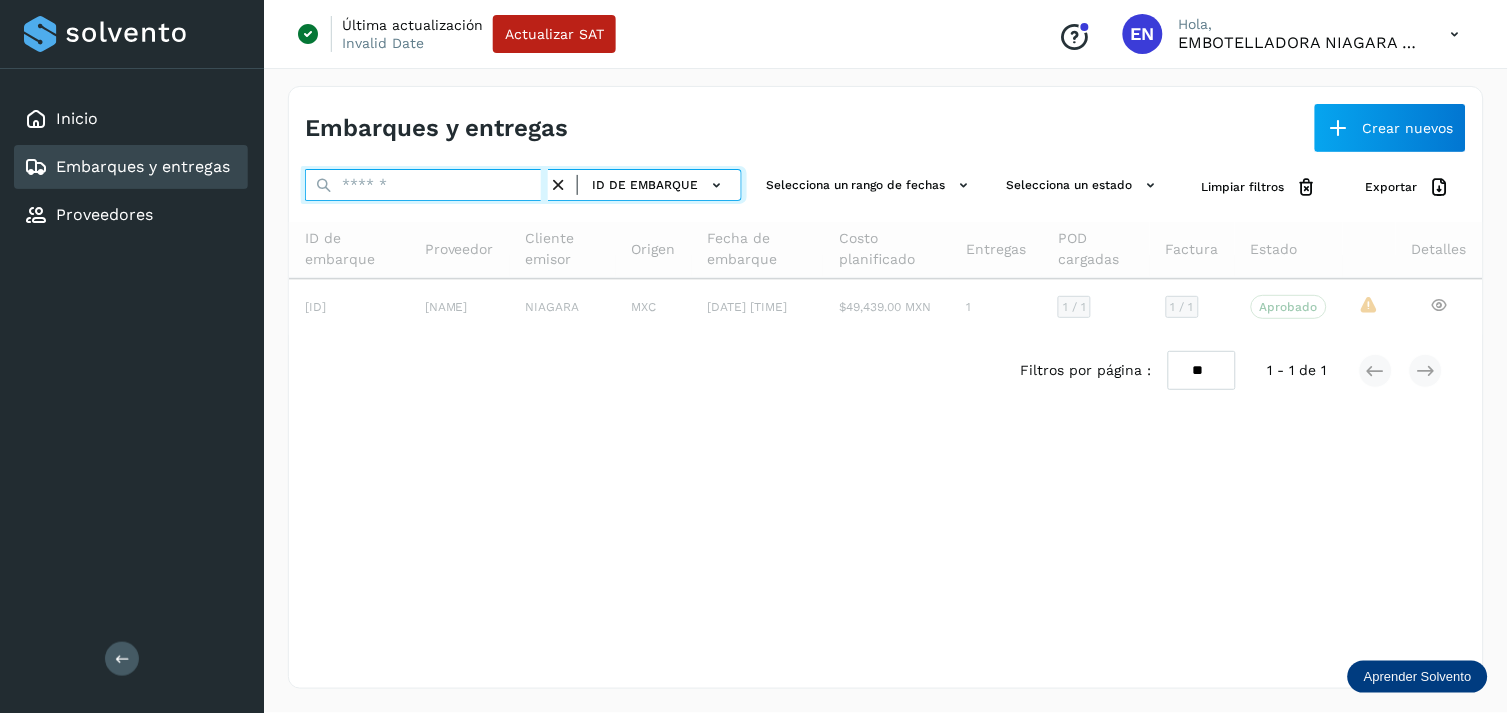 paste on "**********" 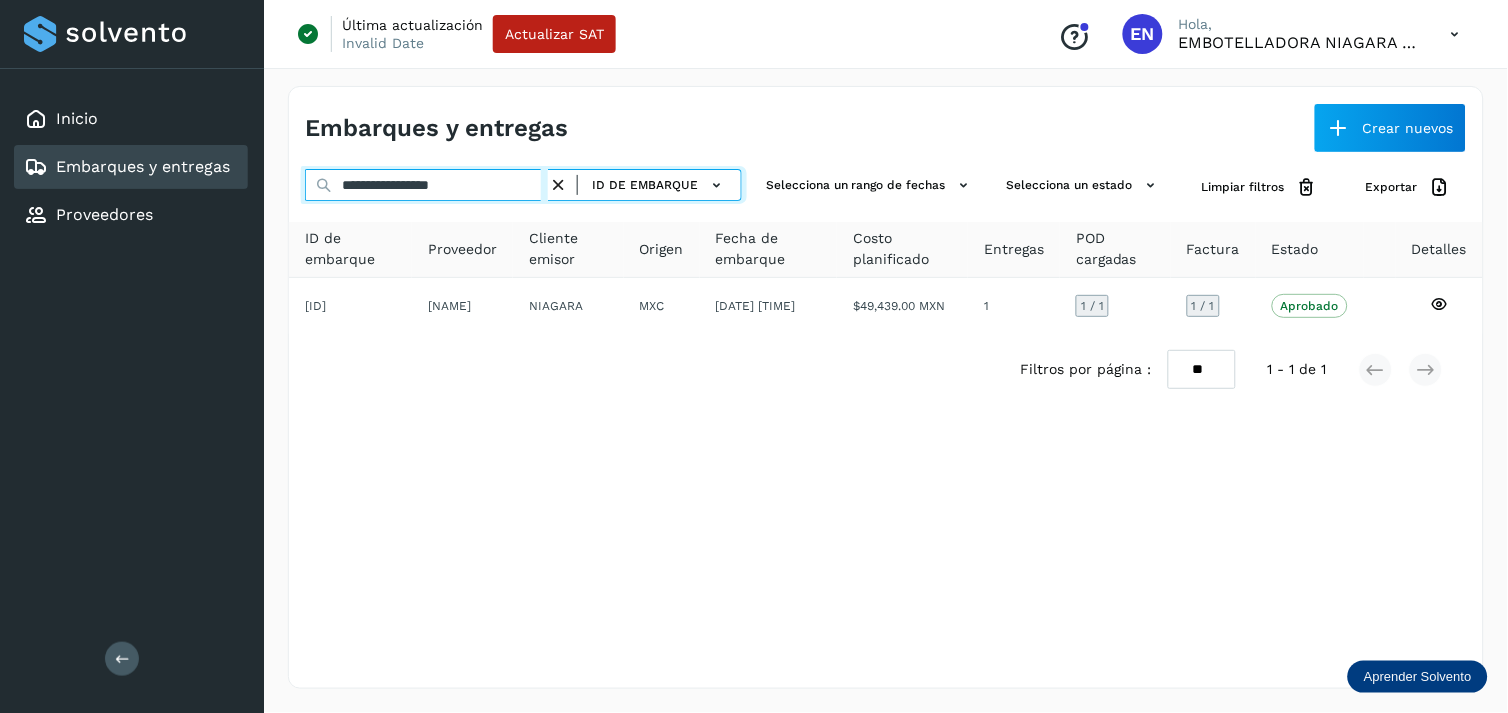 type on "**********" 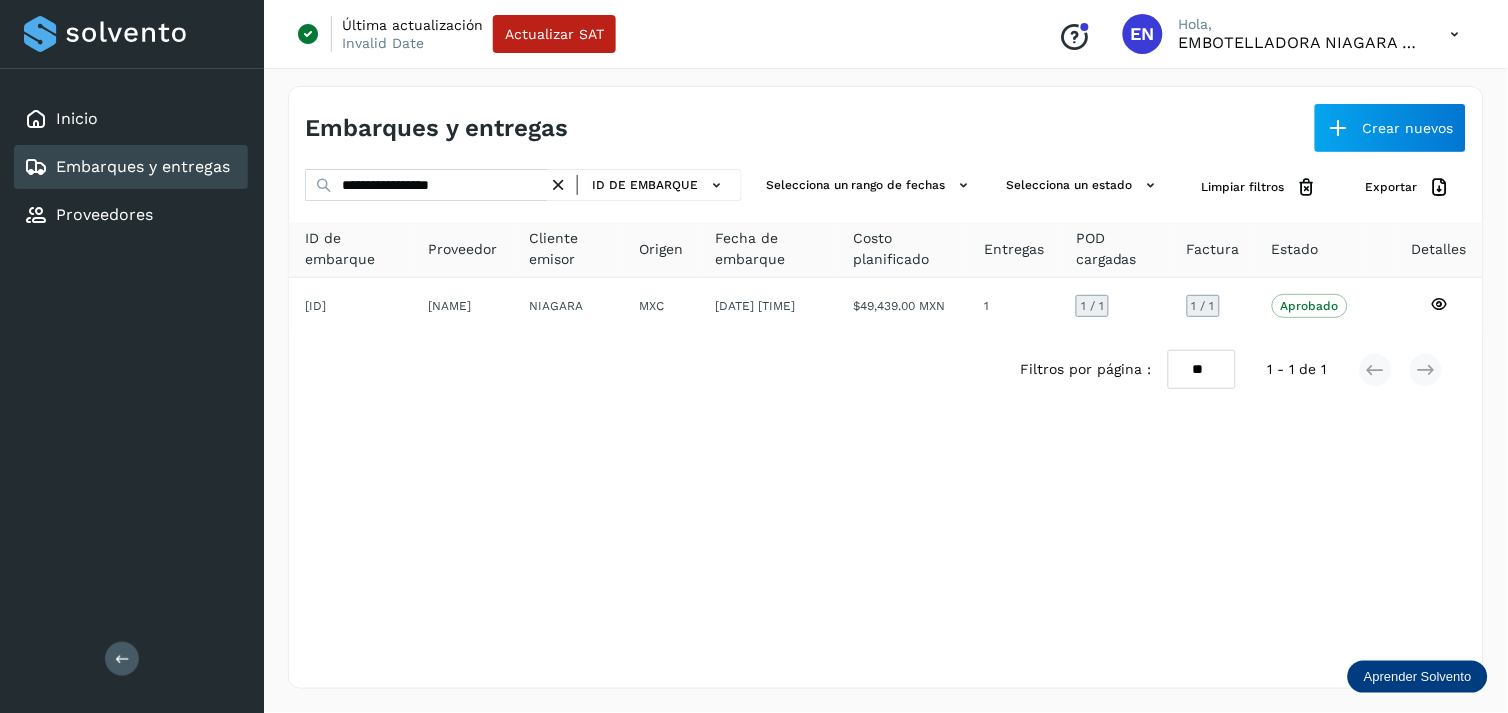 click on "Filtros por página : ** ** ** 1 - 1 de 1" at bounding box center [886, 369] 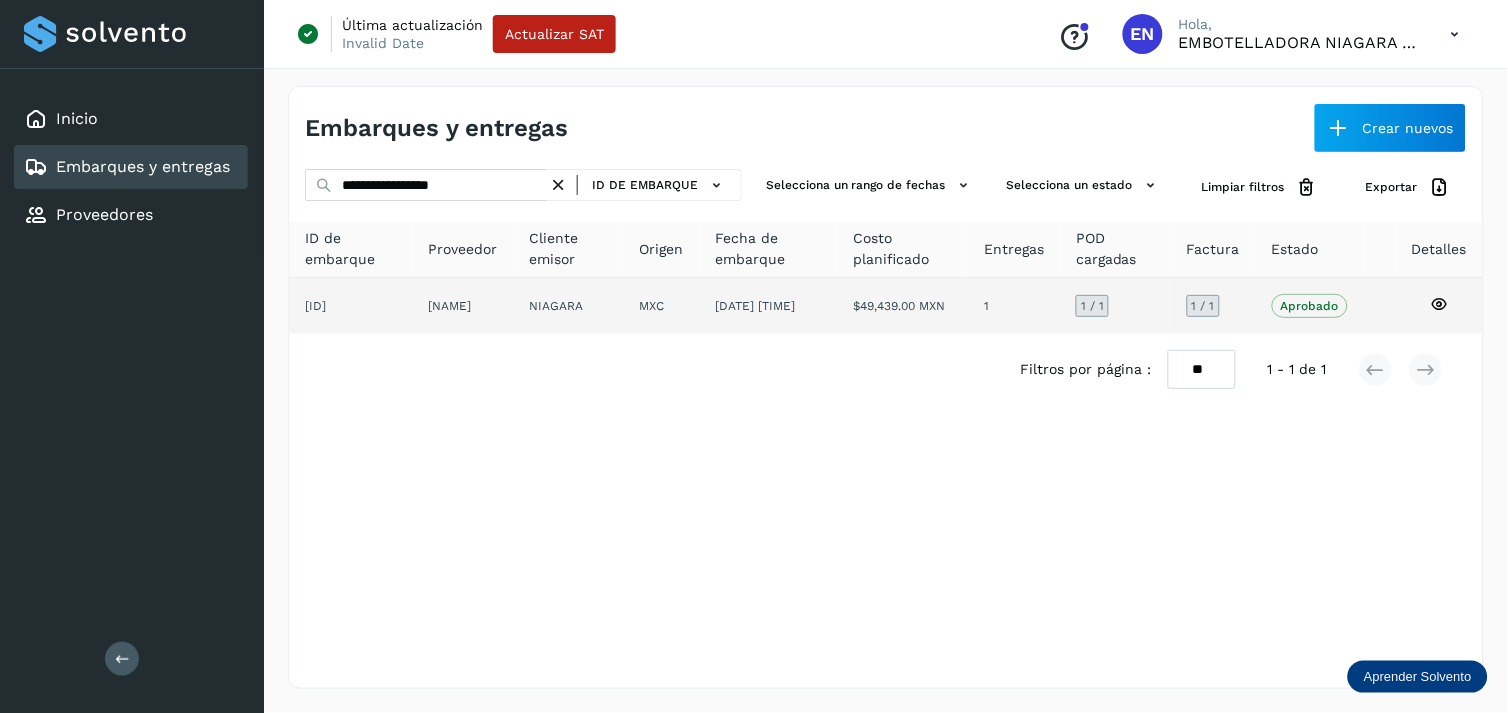 click on "[DATE] [TIME]" 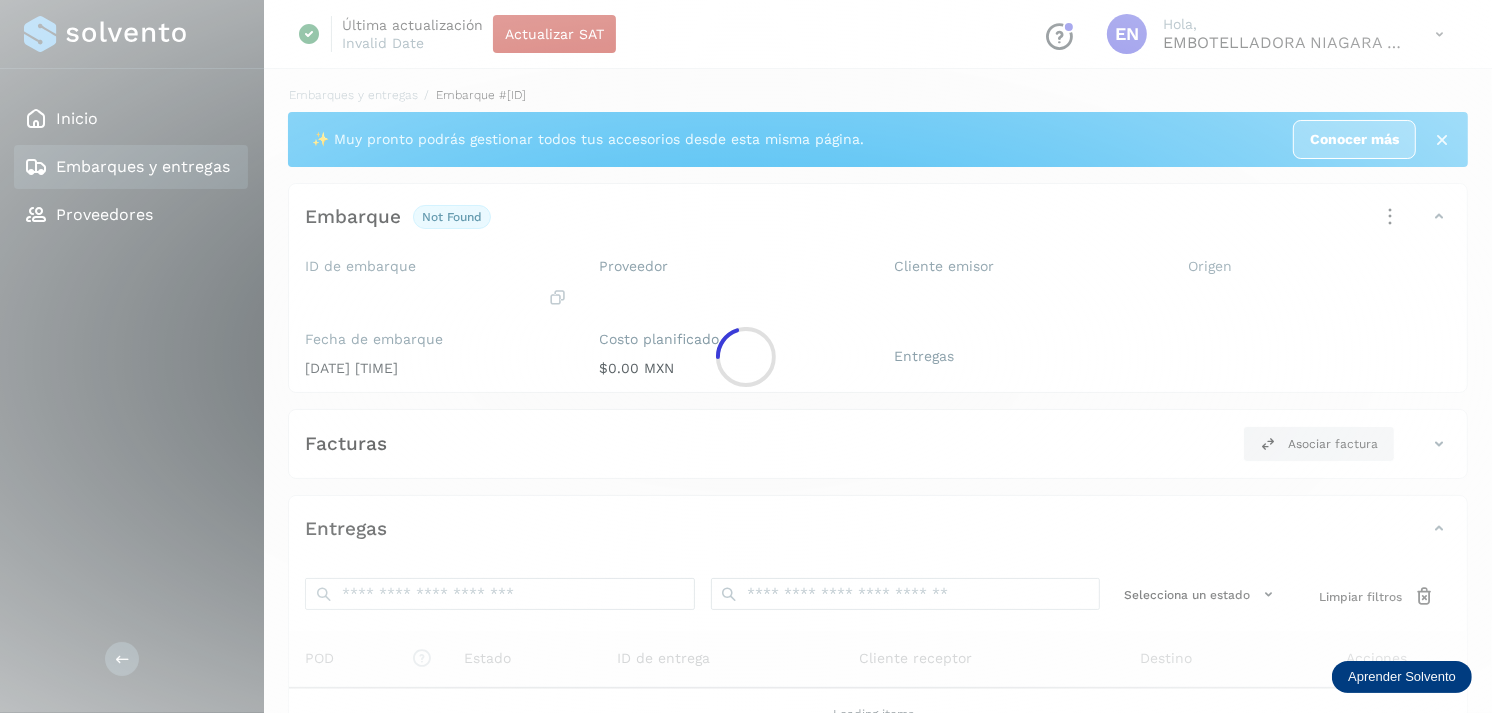 click 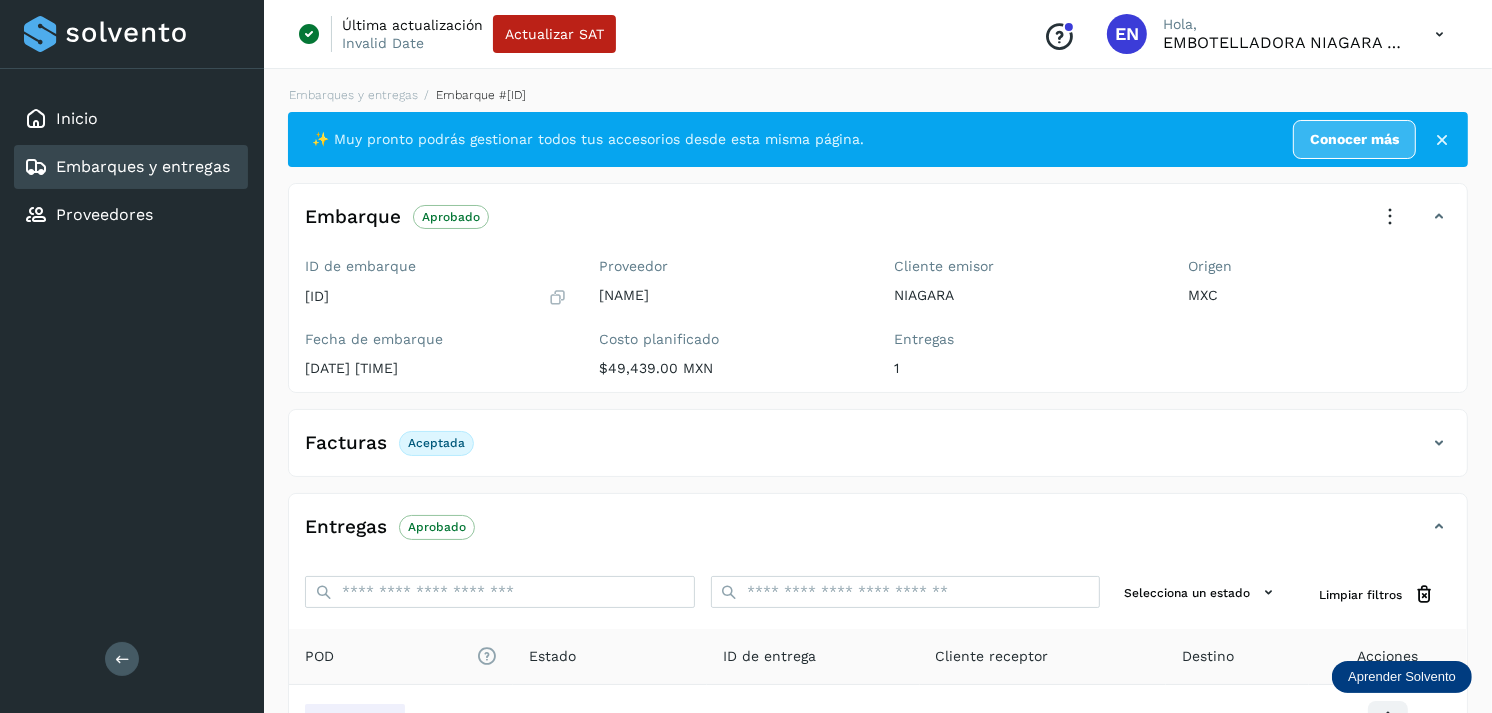 click on "Costo planificado  $[PRICE] MXN" at bounding box center (731, 354) 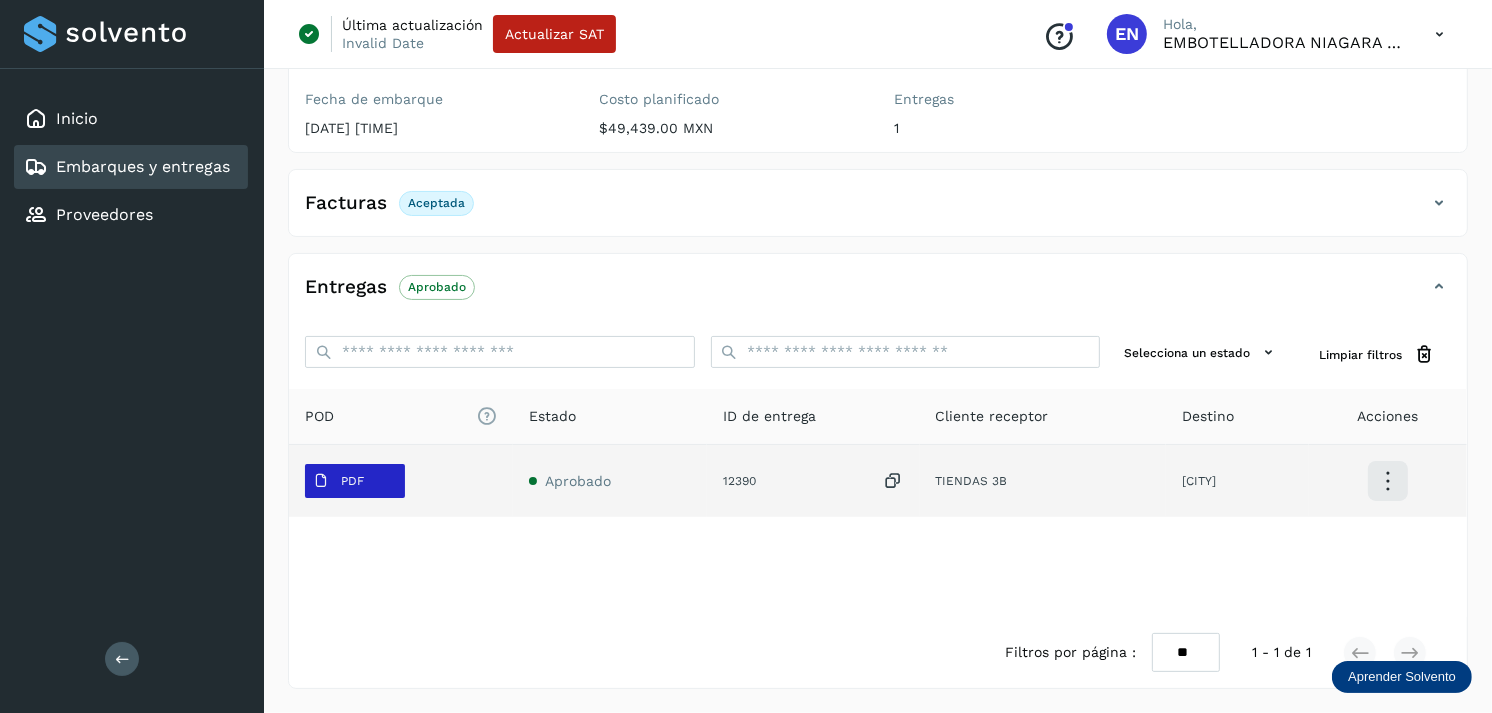 click on "PDF" at bounding box center [338, 481] 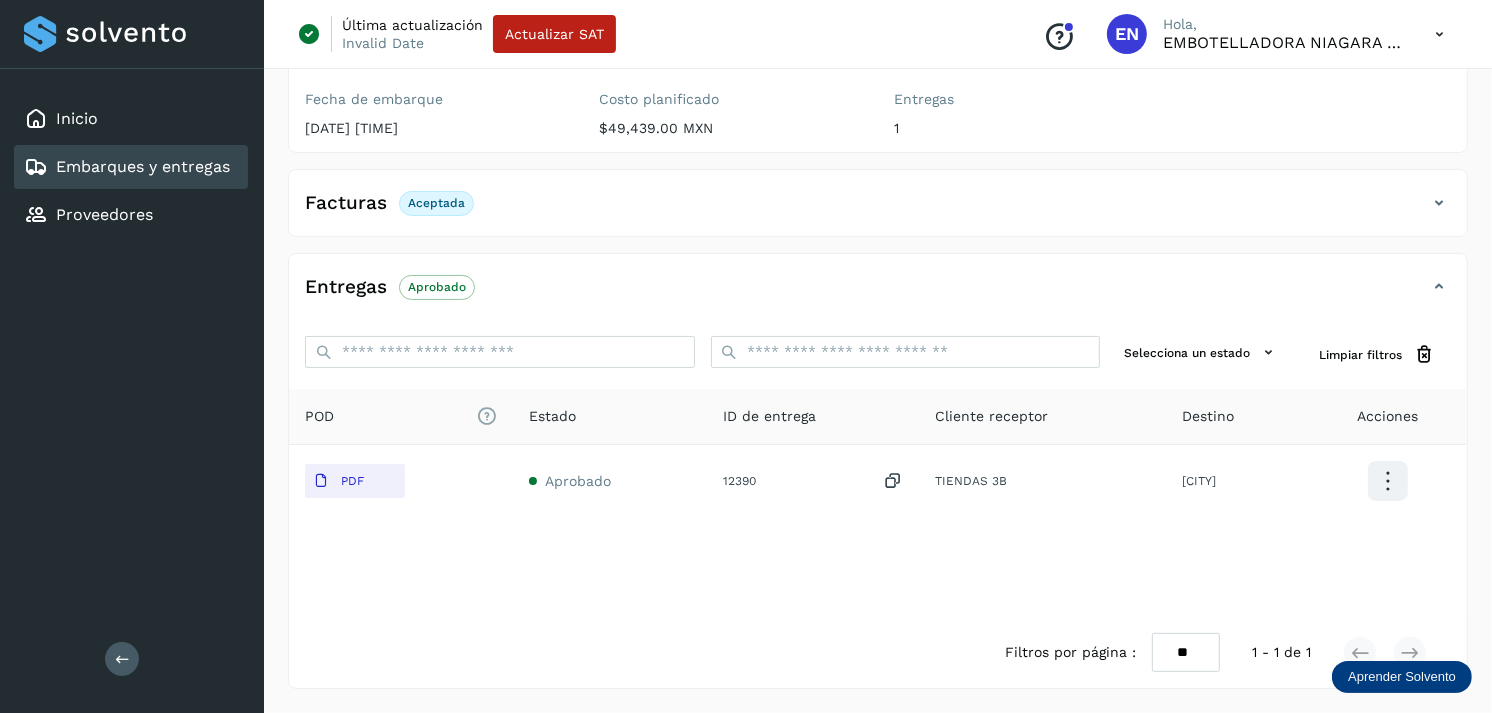 type 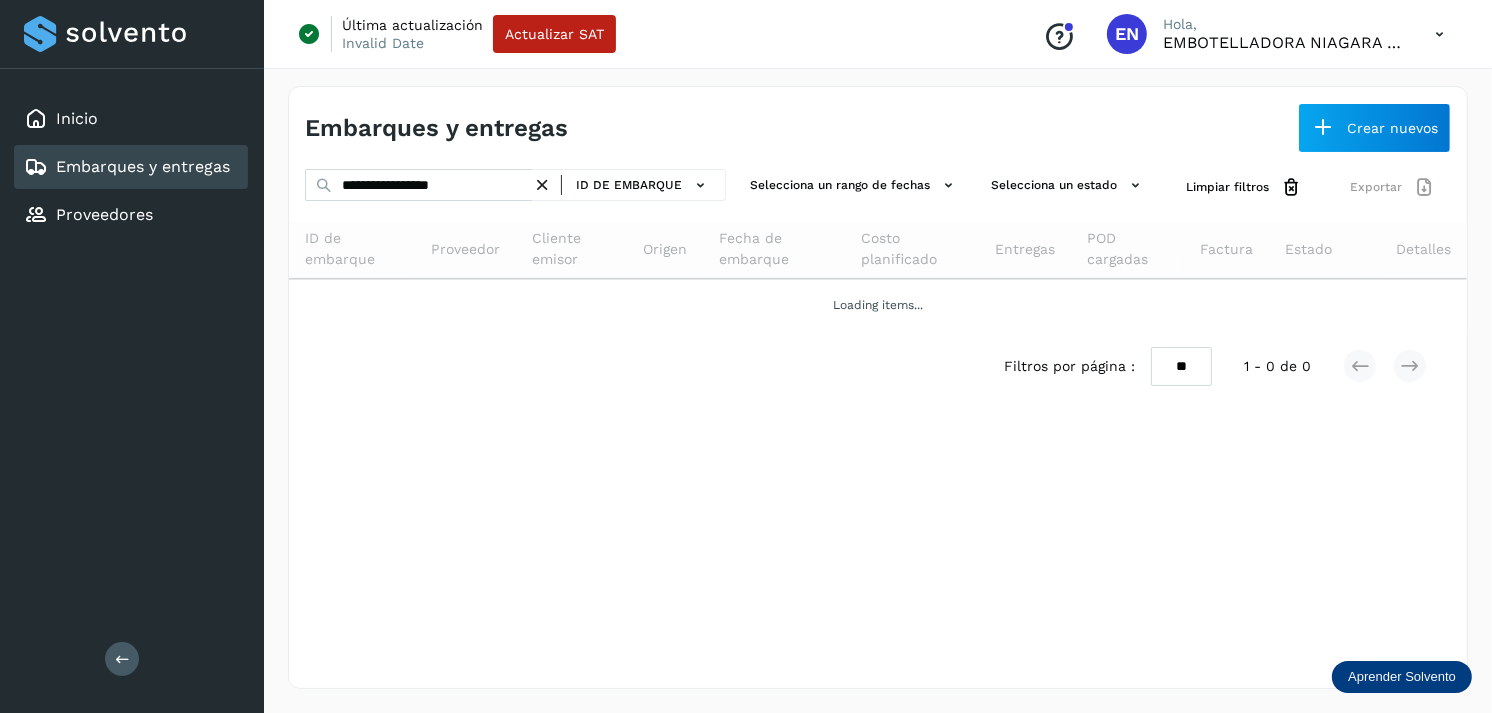 scroll, scrollTop: 0, scrollLeft: 0, axis: both 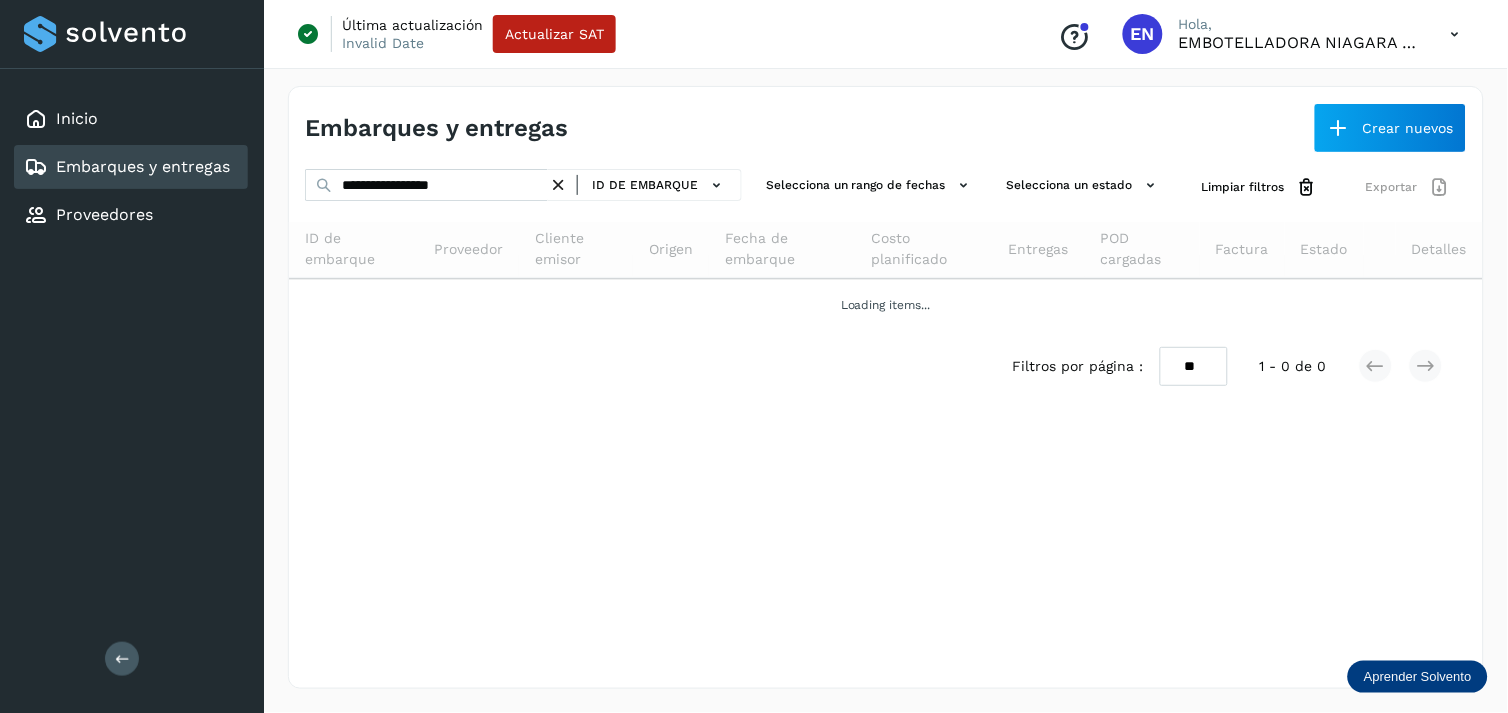 drag, startPoint x: 625, startPoint y: 198, endPoint x: 524, endPoint y: 186, distance: 101.71037 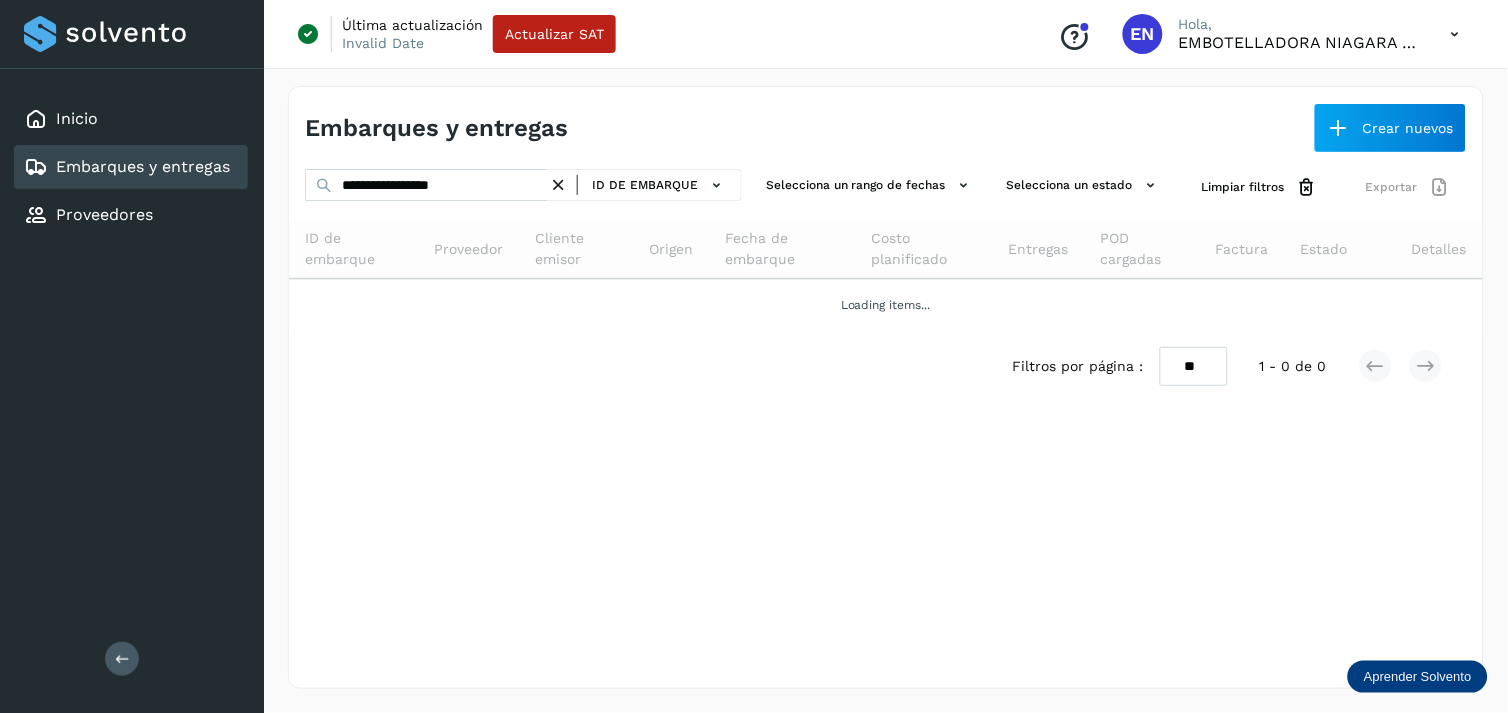 click on "**********" at bounding box center (523, 185) 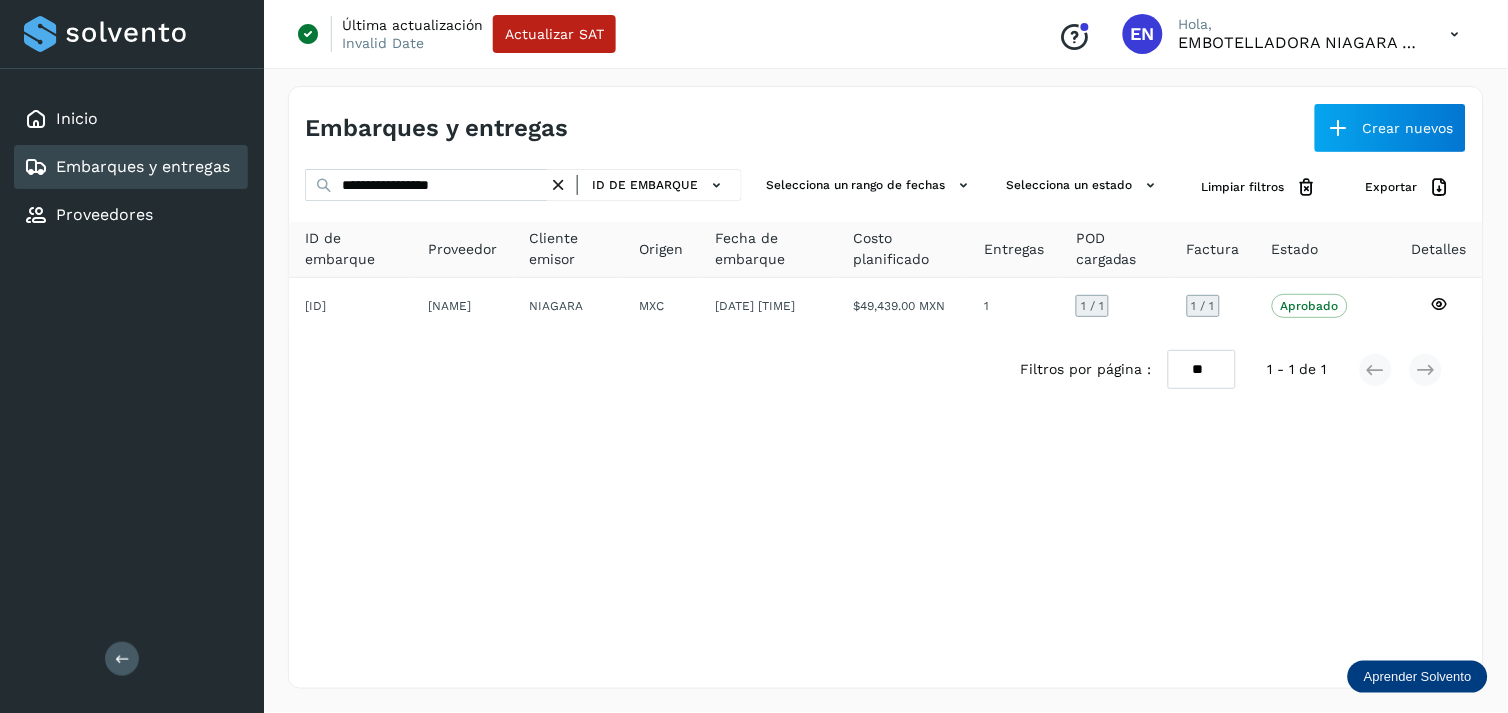 click at bounding box center (558, 185) 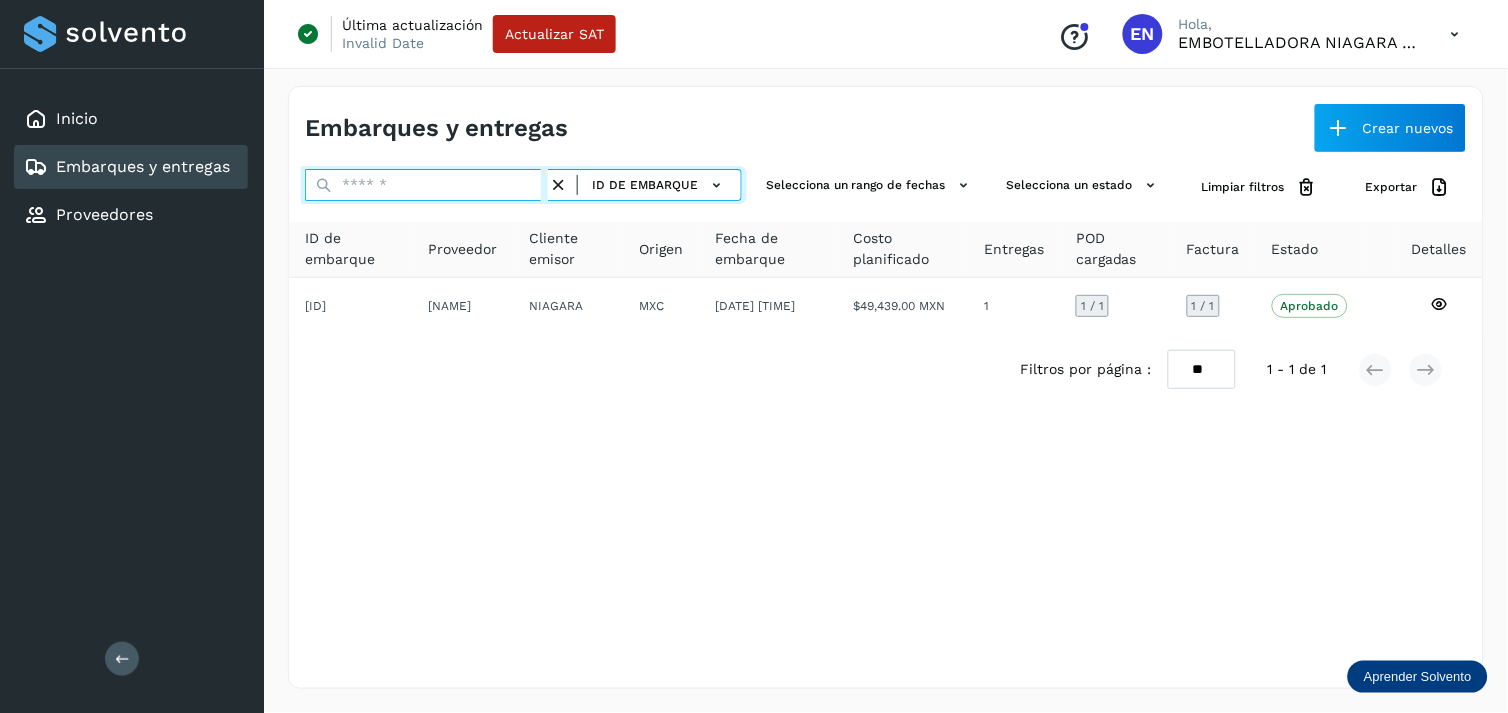 paste on "**********" 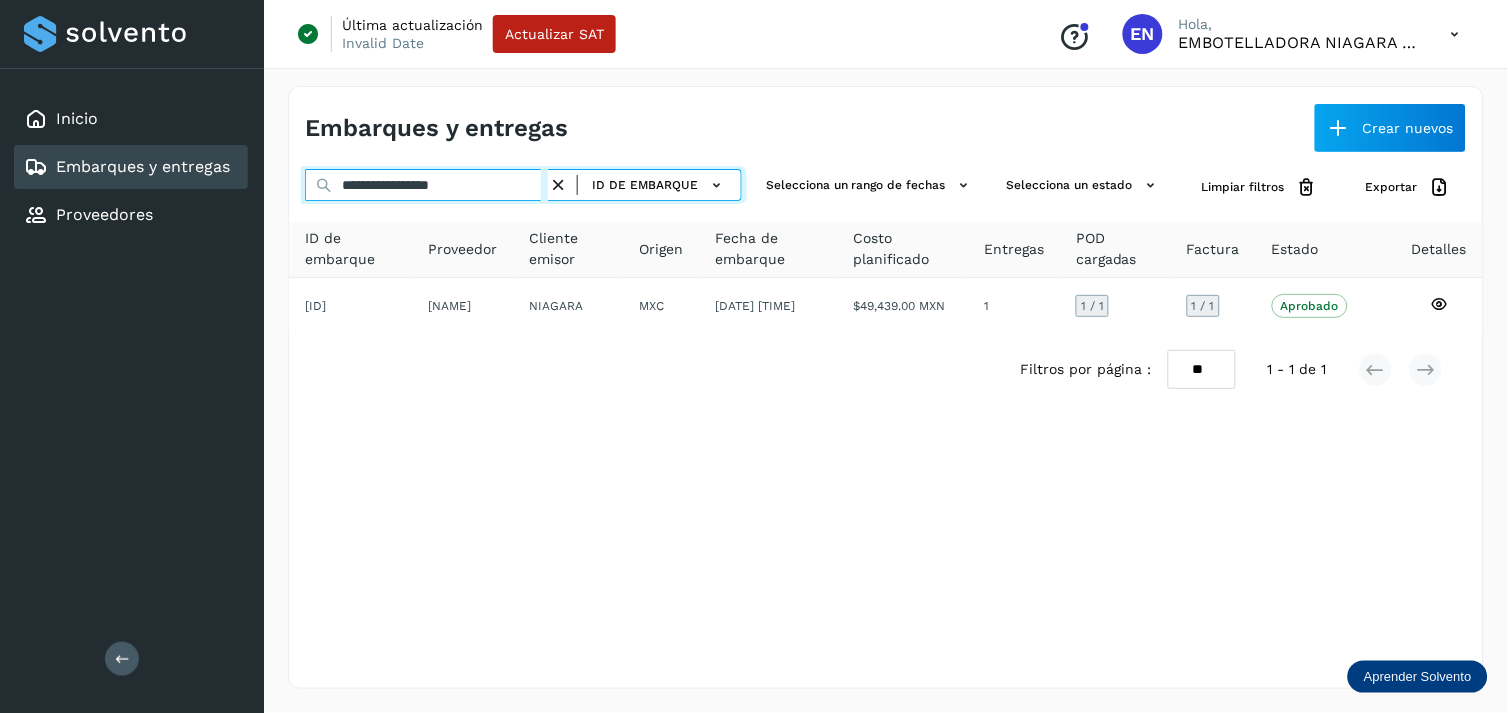 click on "**********" at bounding box center [426, 185] 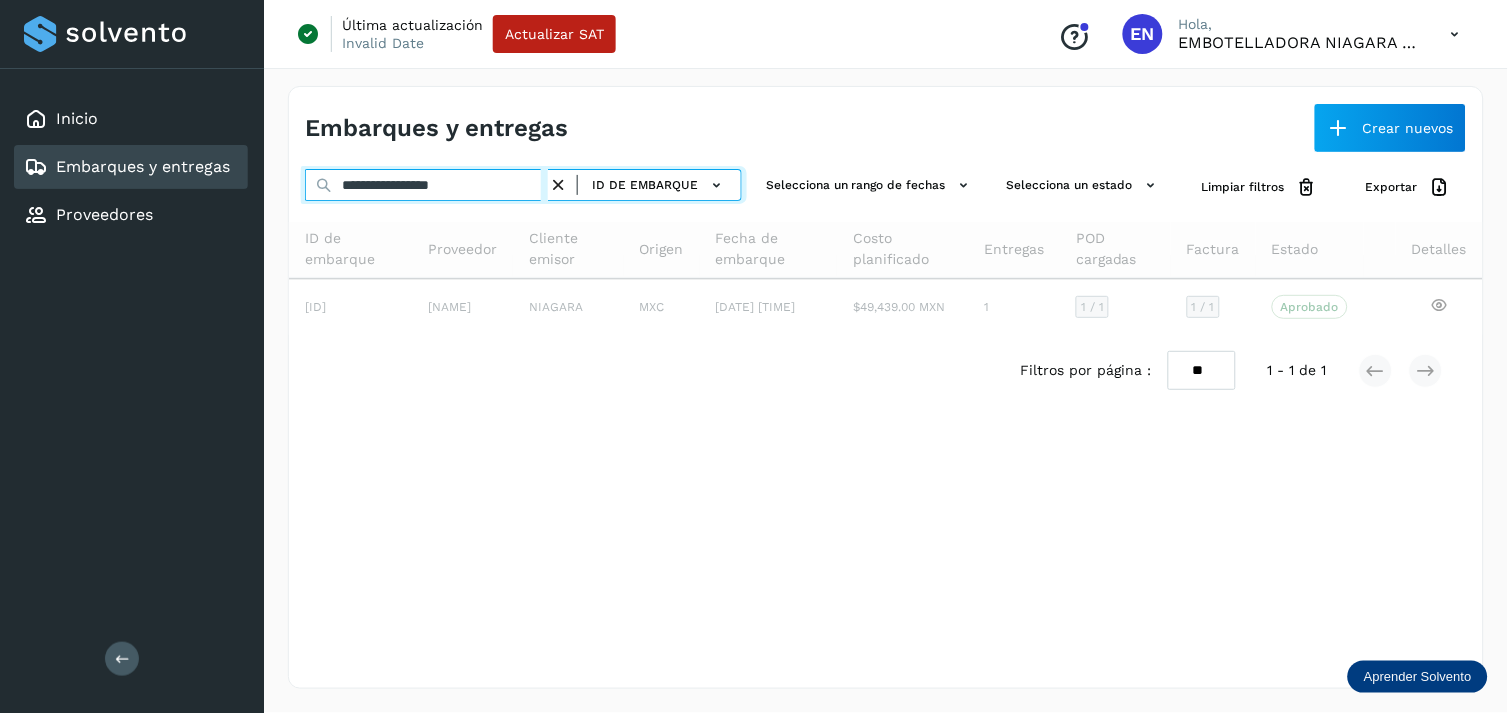 type on "**********" 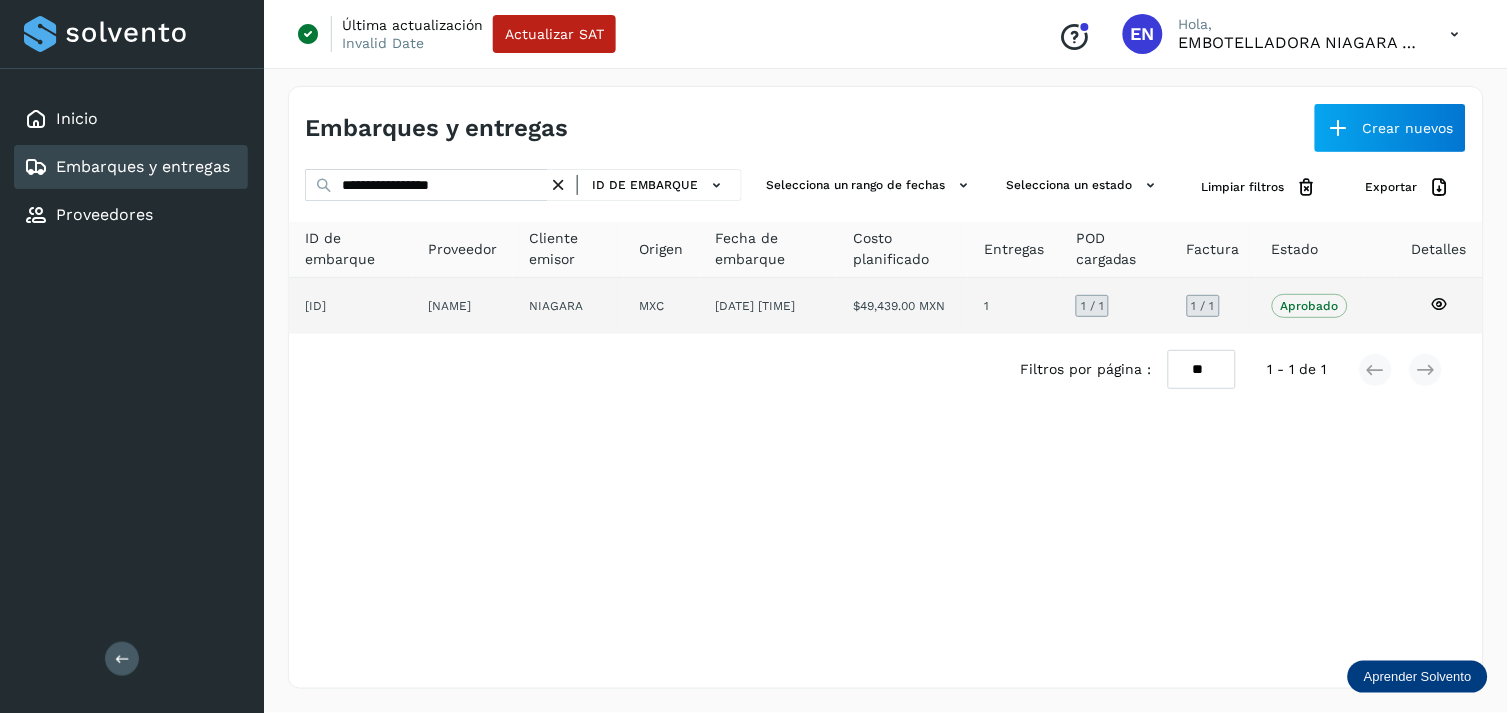 click on "NIAGARA" 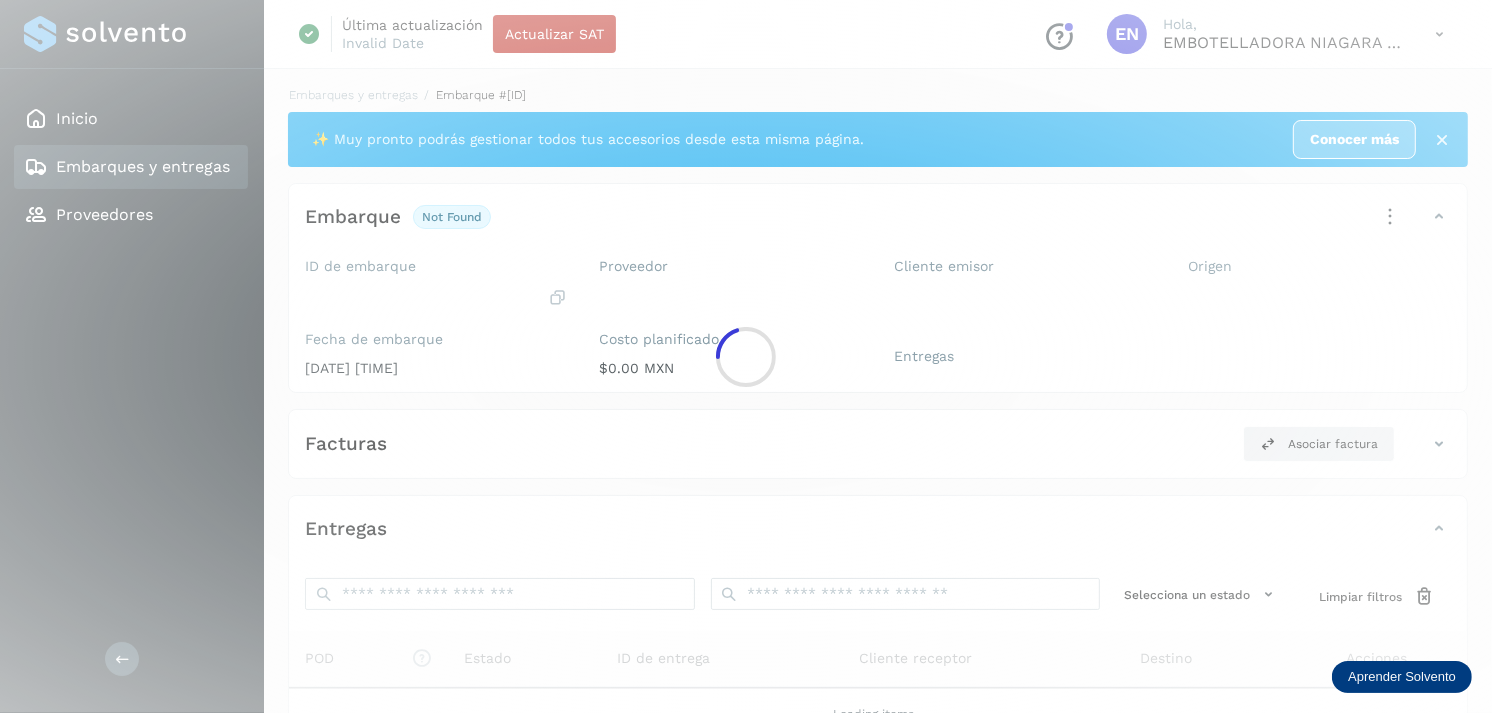click 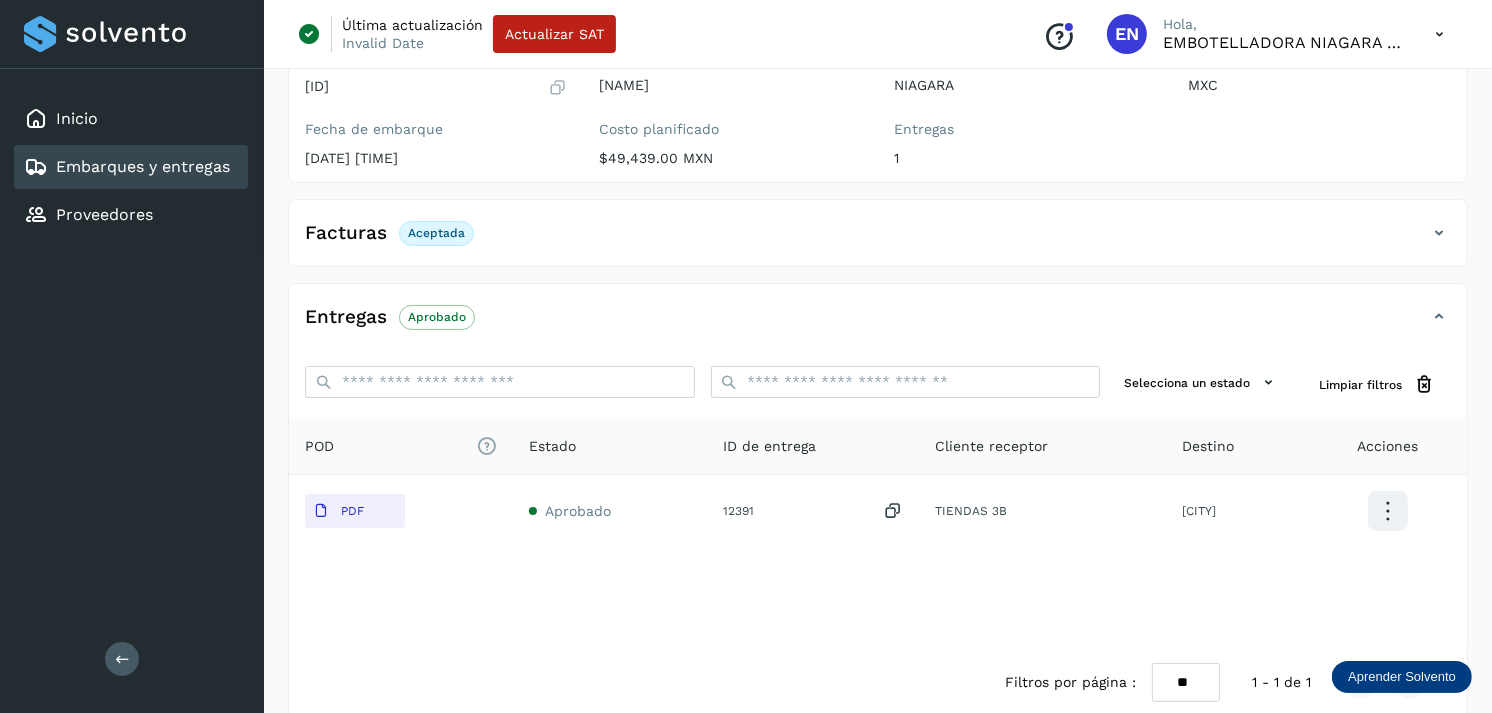 scroll, scrollTop: 241, scrollLeft: 0, axis: vertical 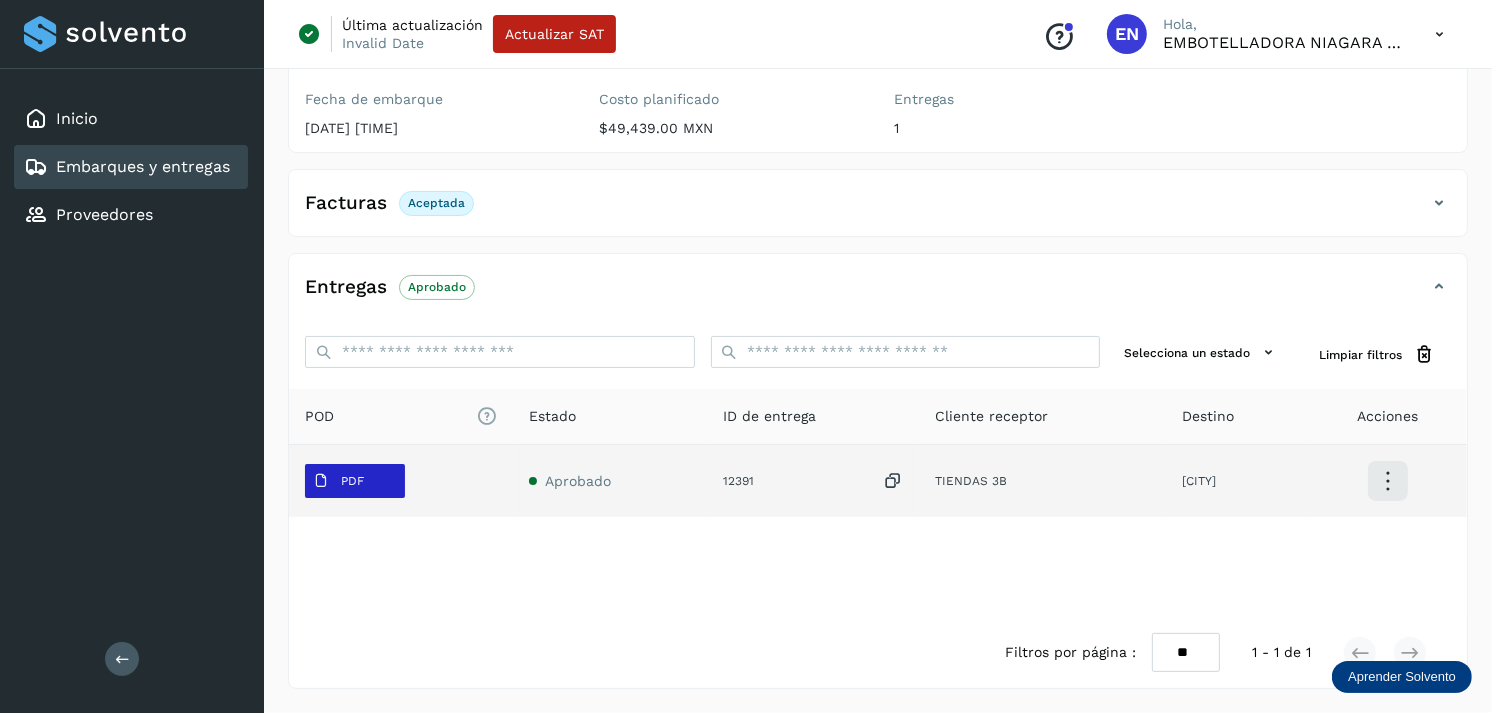 click on "PDF" at bounding box center (355, 481) 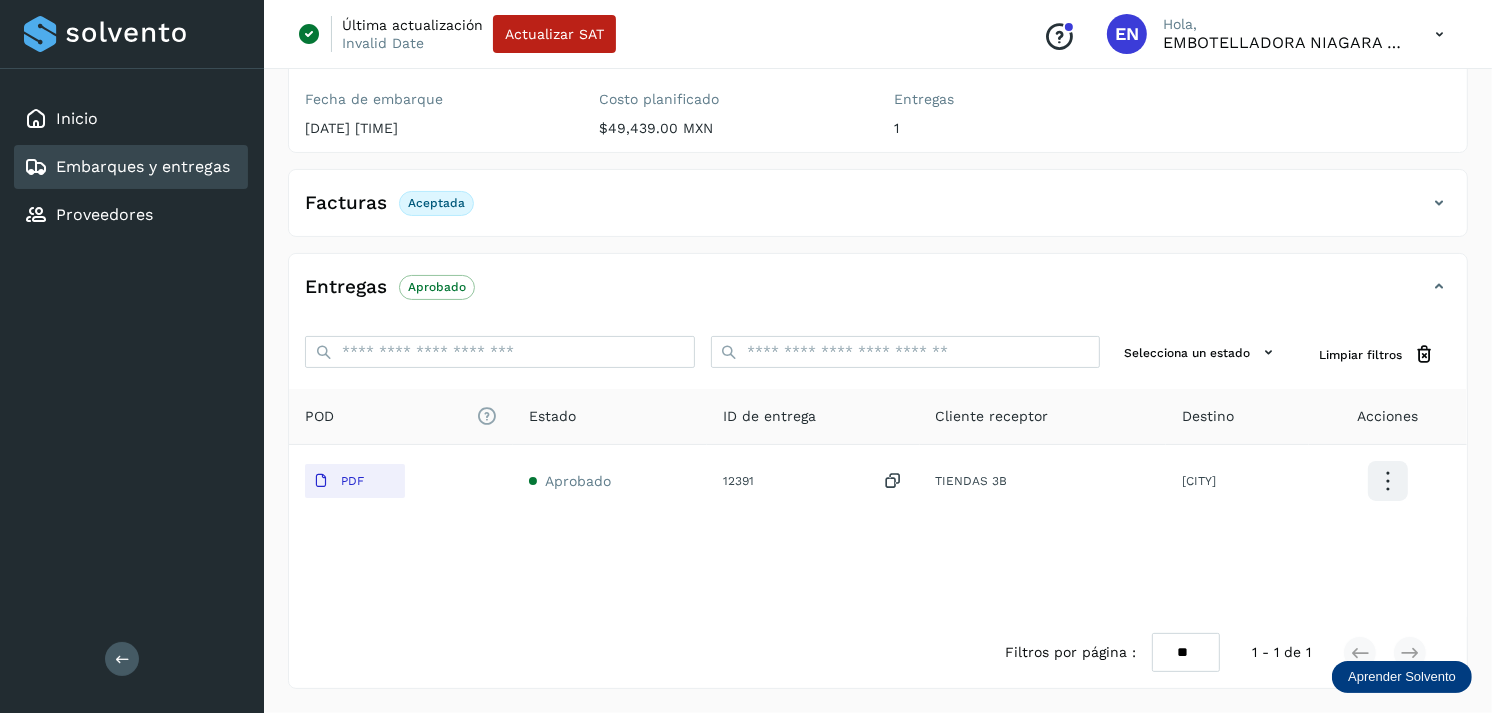 click on "Embarques y entregas" 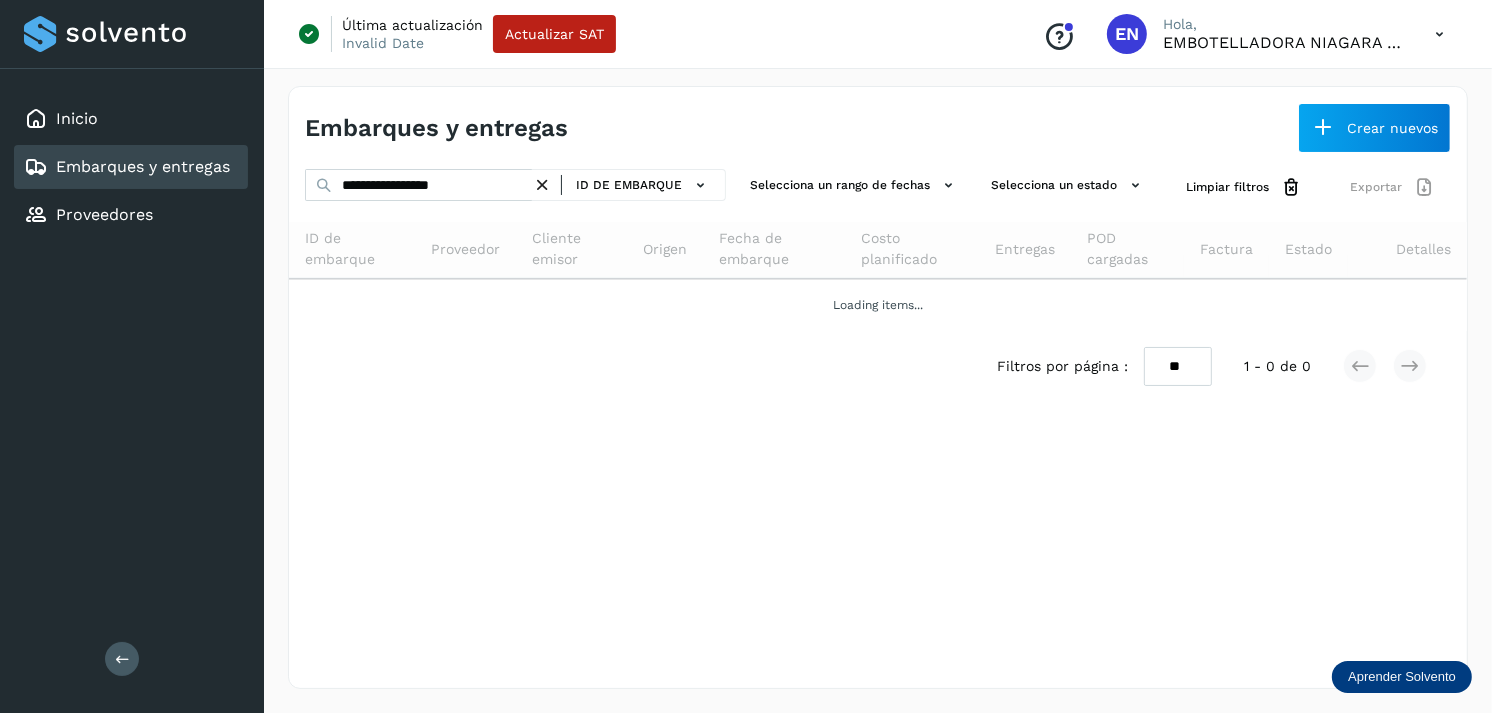 scroll, scrollTop: 0, scrollLeft: 0, axis: both 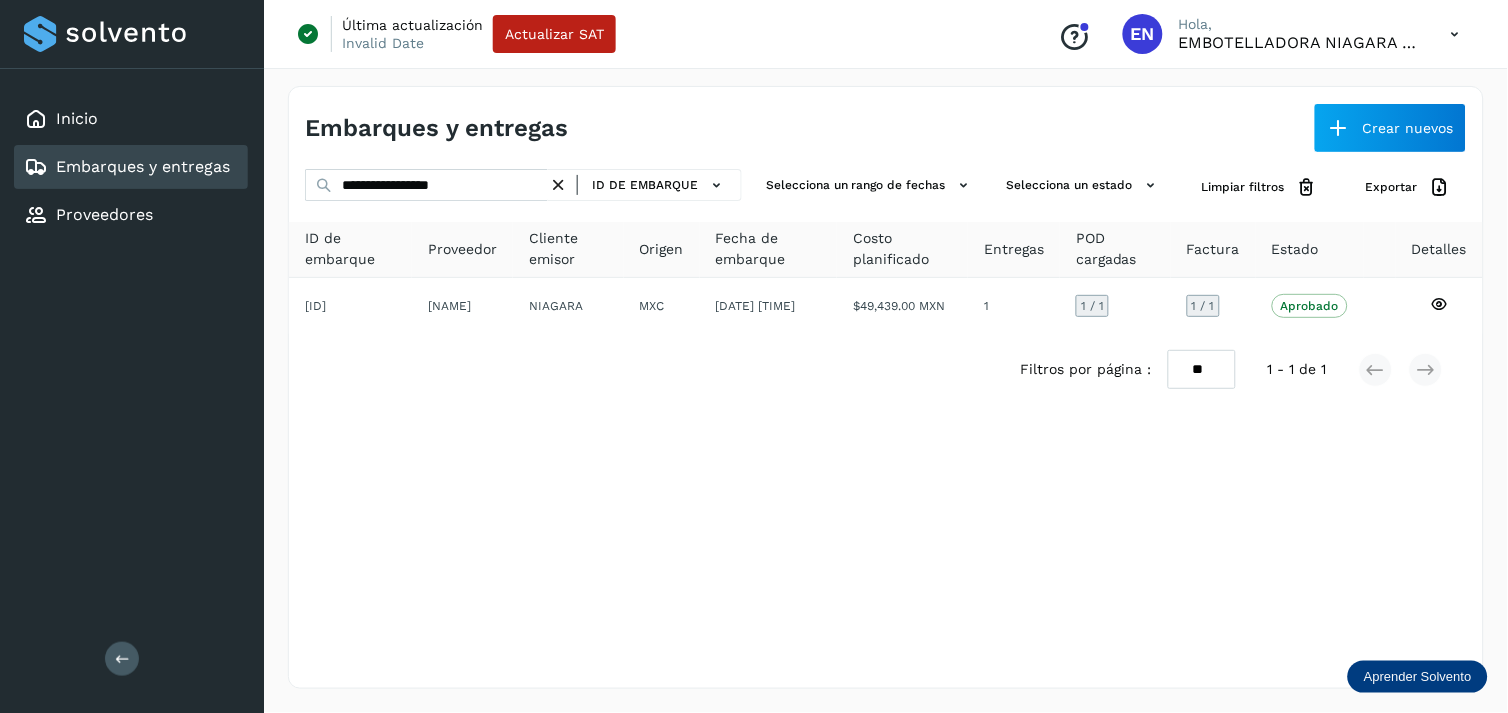 click at bounding box center (558, 185) 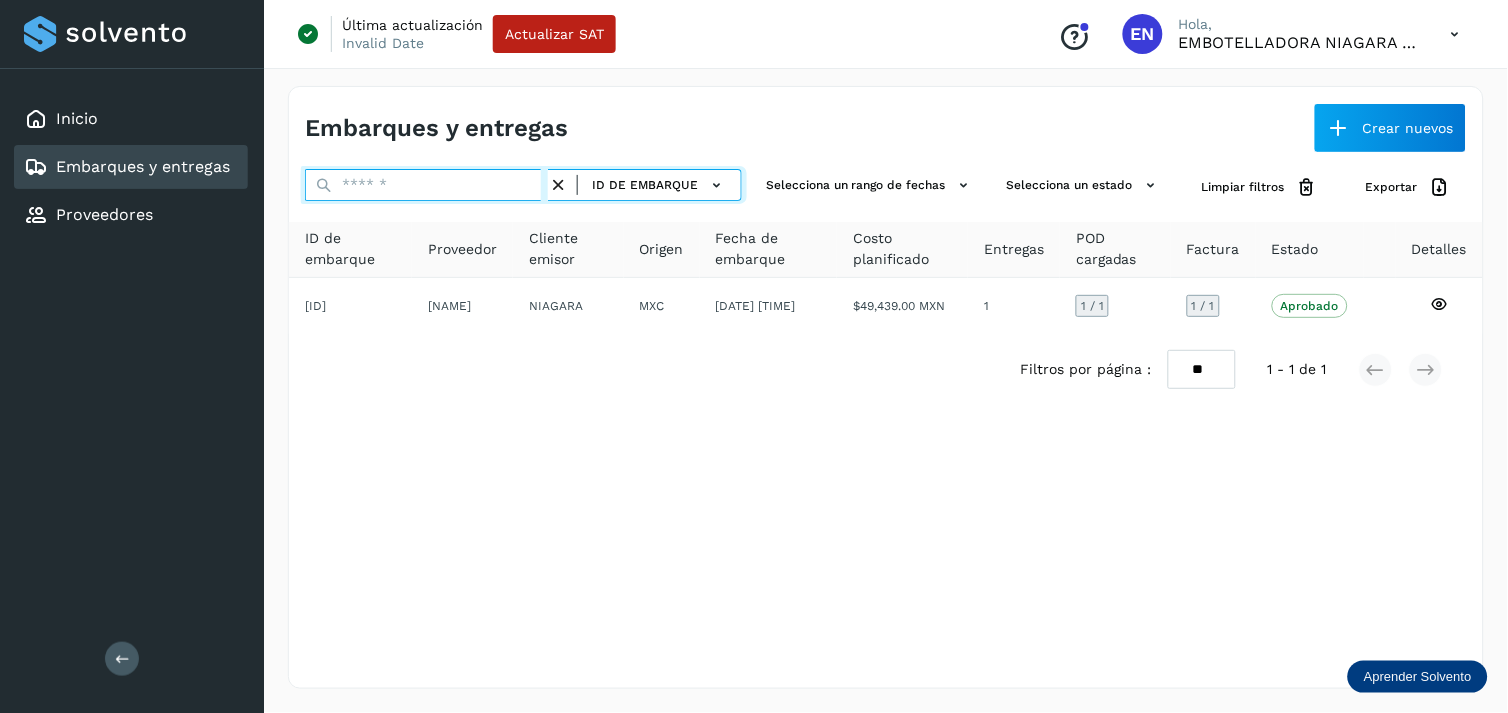 paste on "**********" 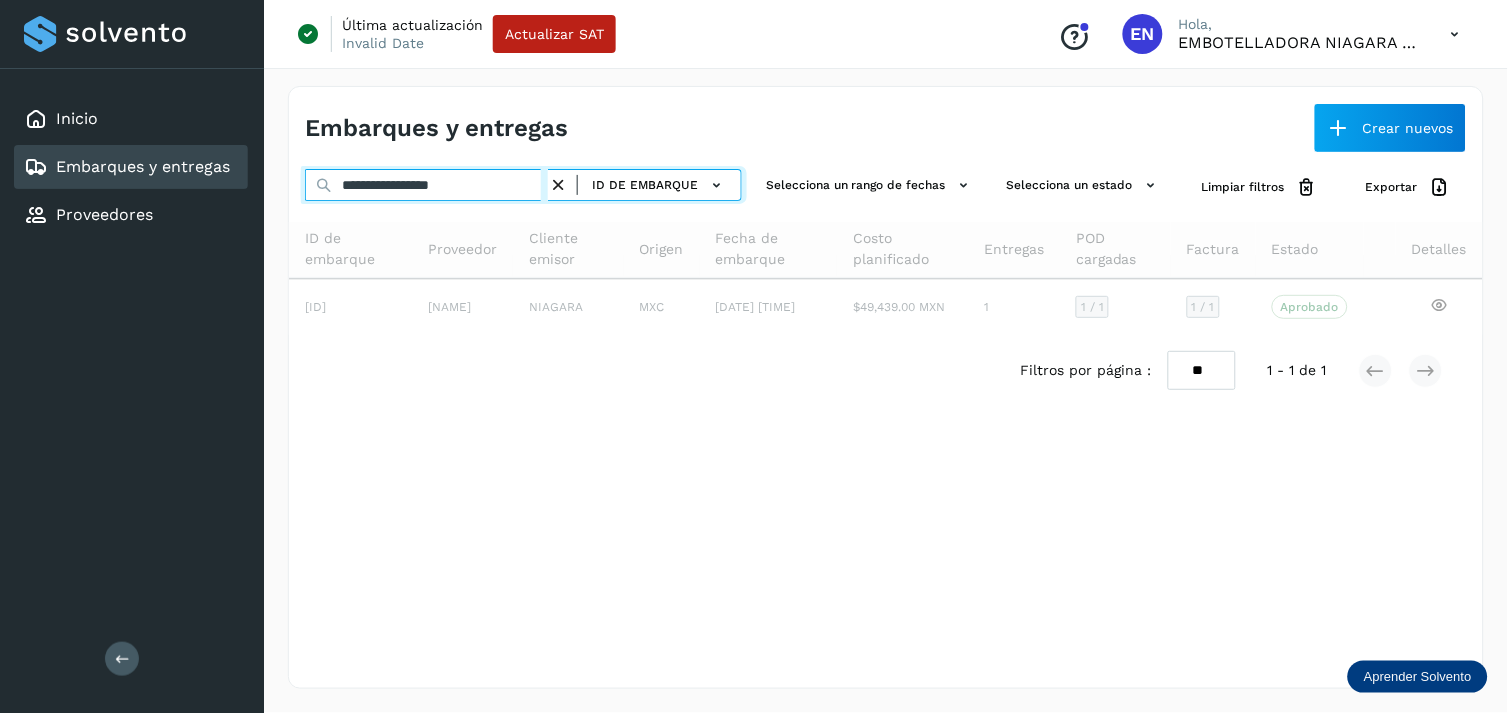 click on "**********" at bounding box center [426, 185] 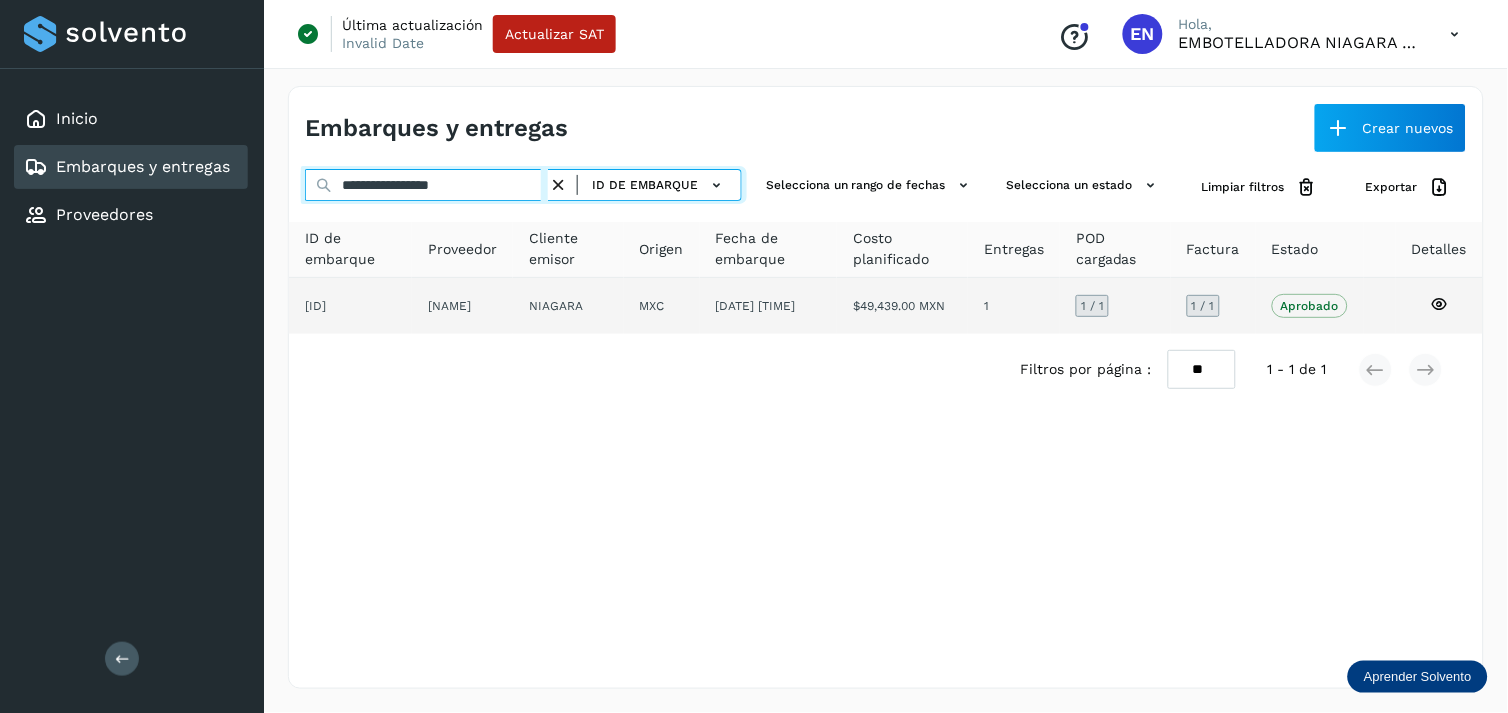type on "**********" 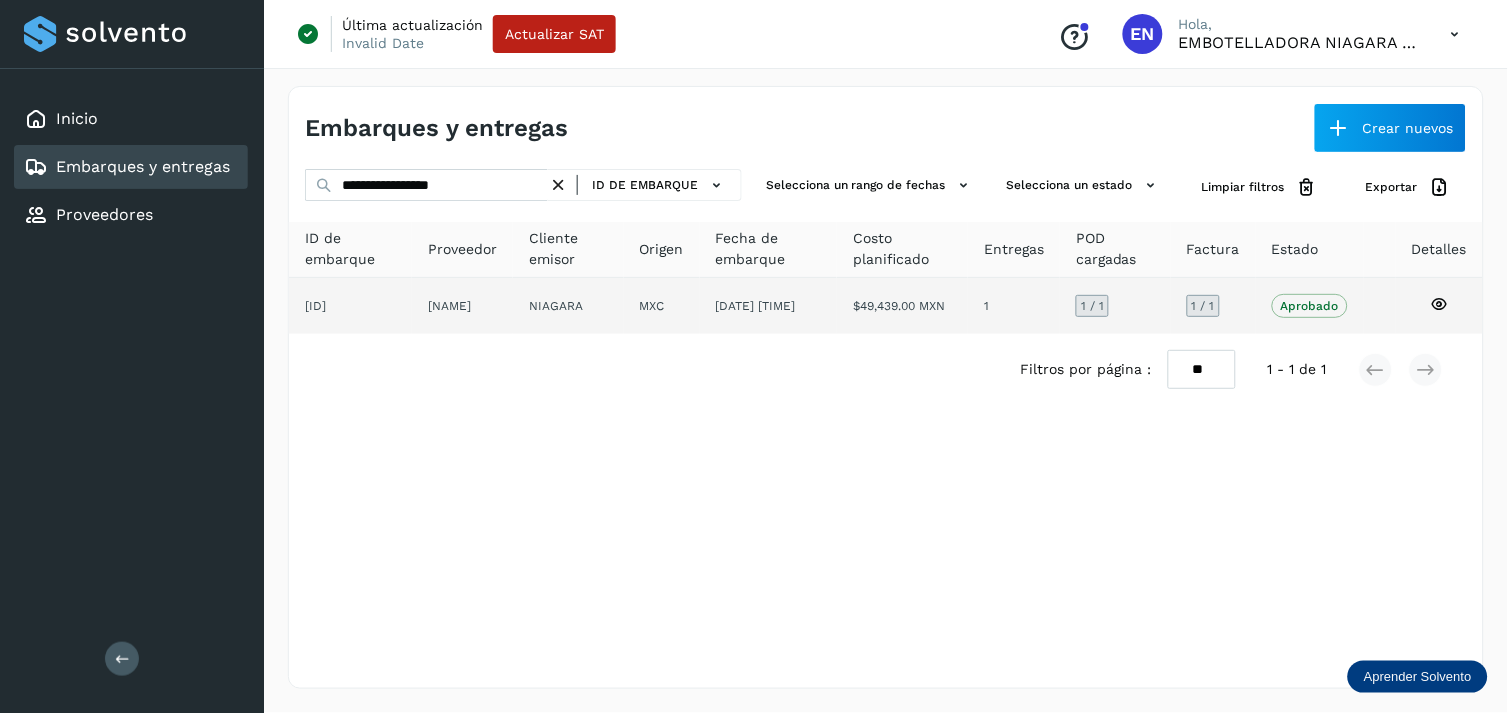 click on "NIAGARA" 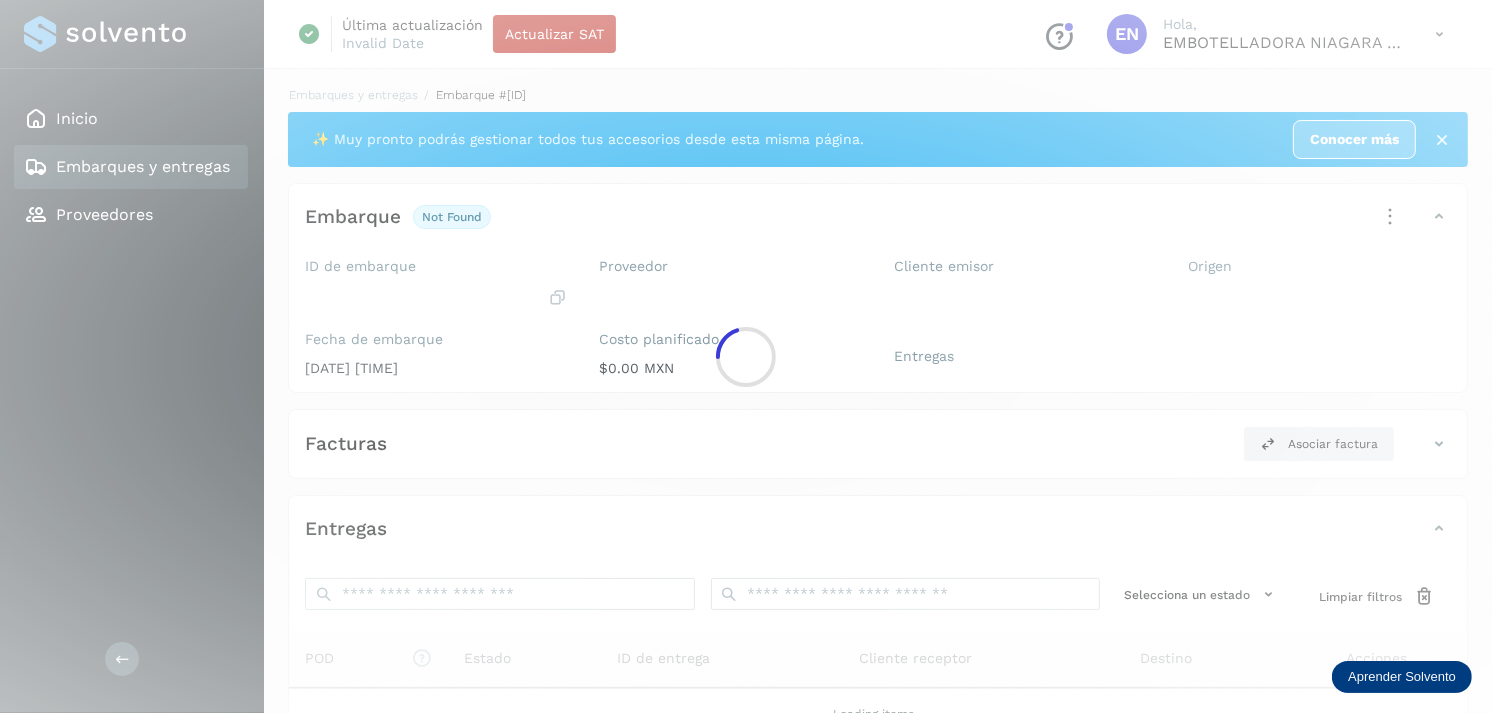 click 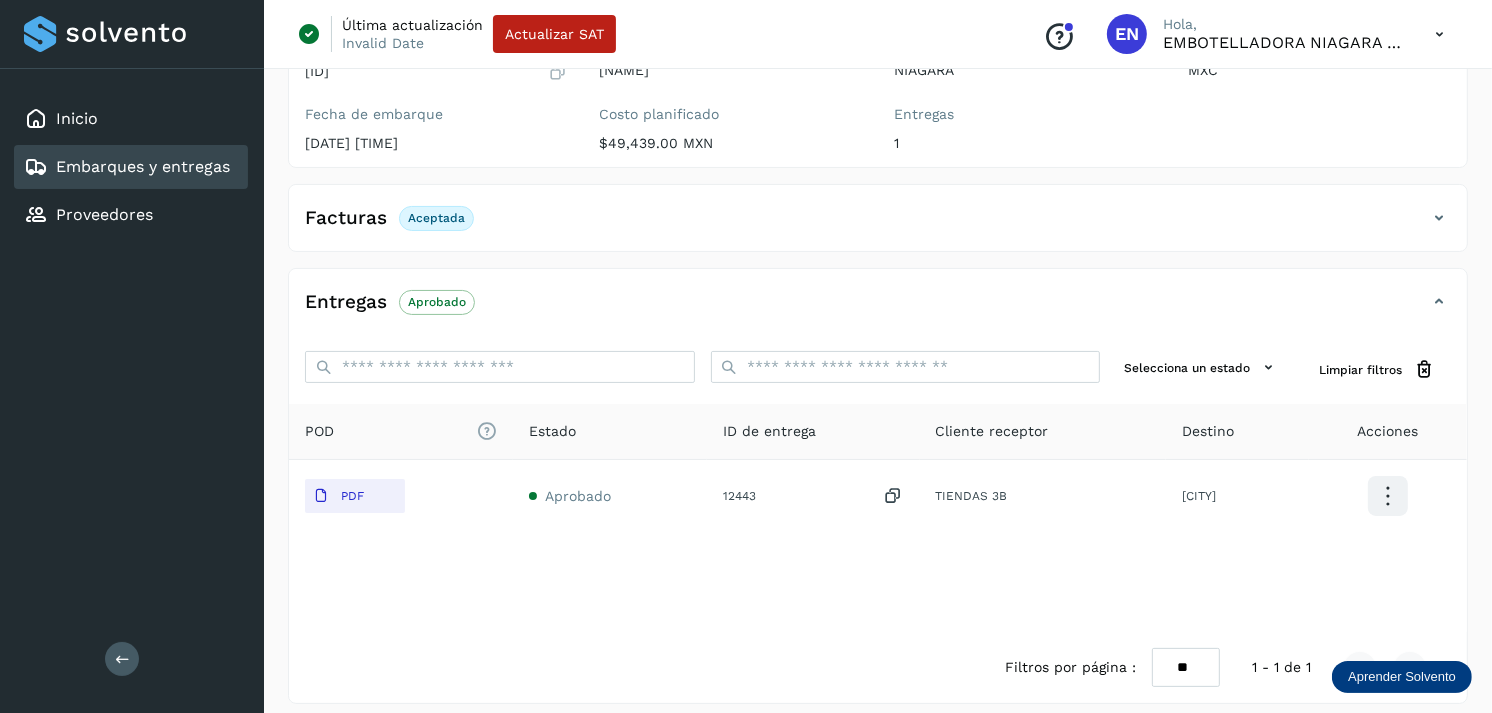 scroll, scrollTop: 241, scrollLeft: 0, axis: vertical 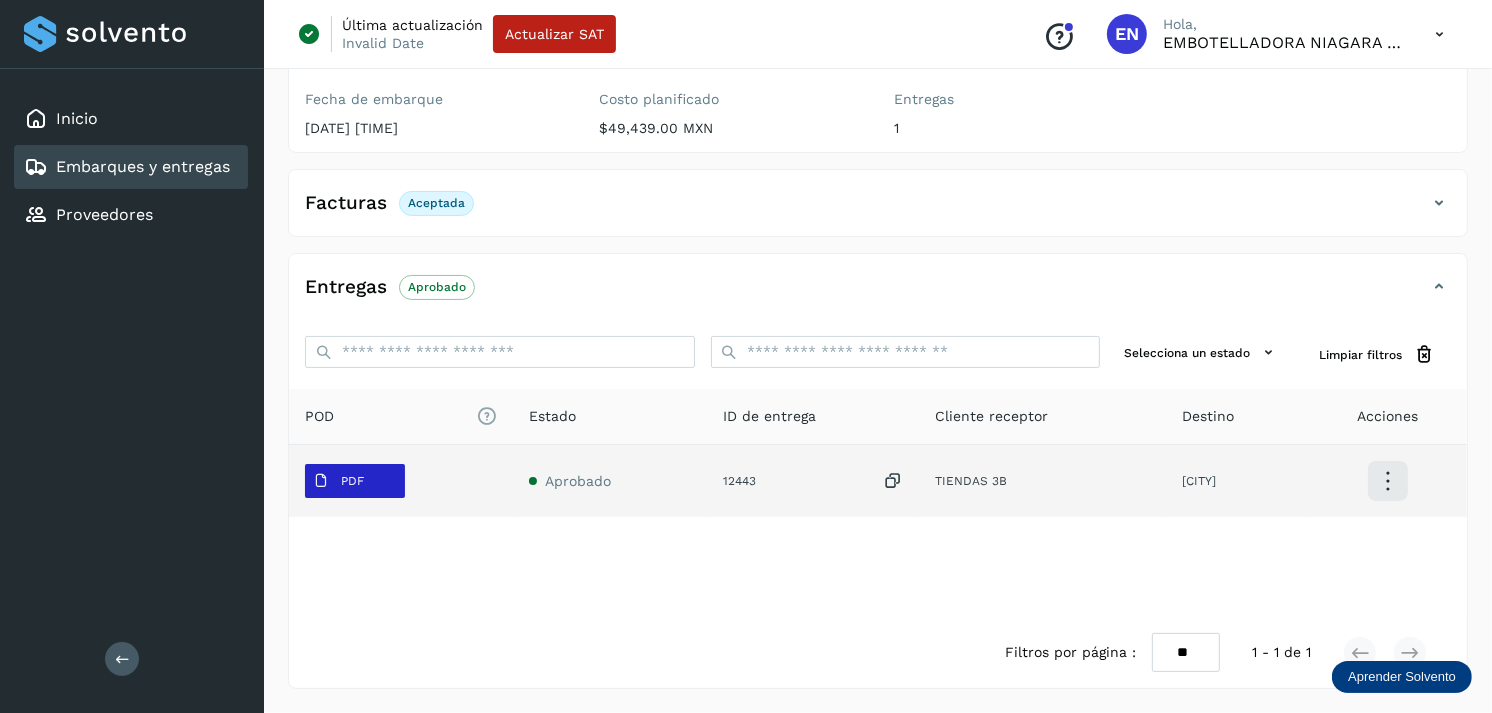 click on "PDF" at bounding box center [352, 481] 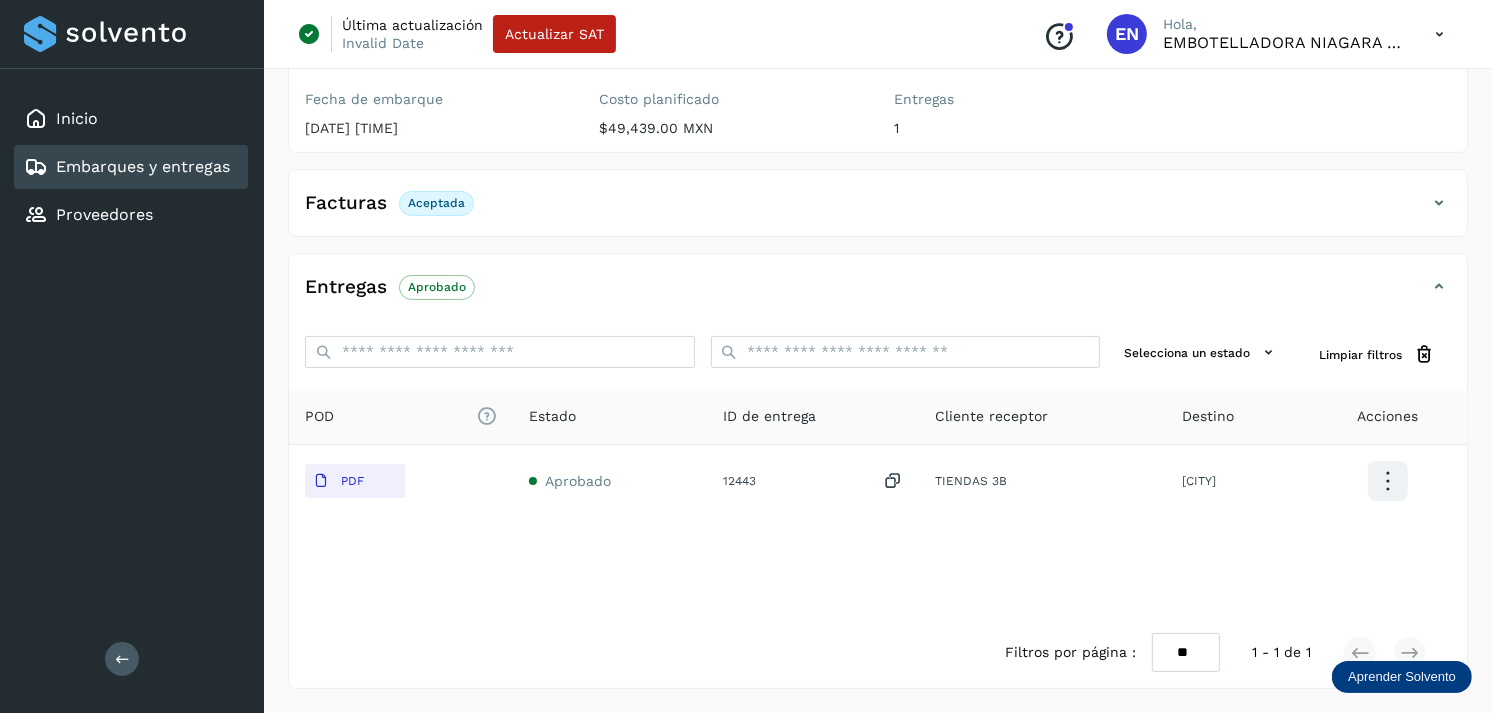 click on "Embarques y entregas" at bounding box center [143, 166] 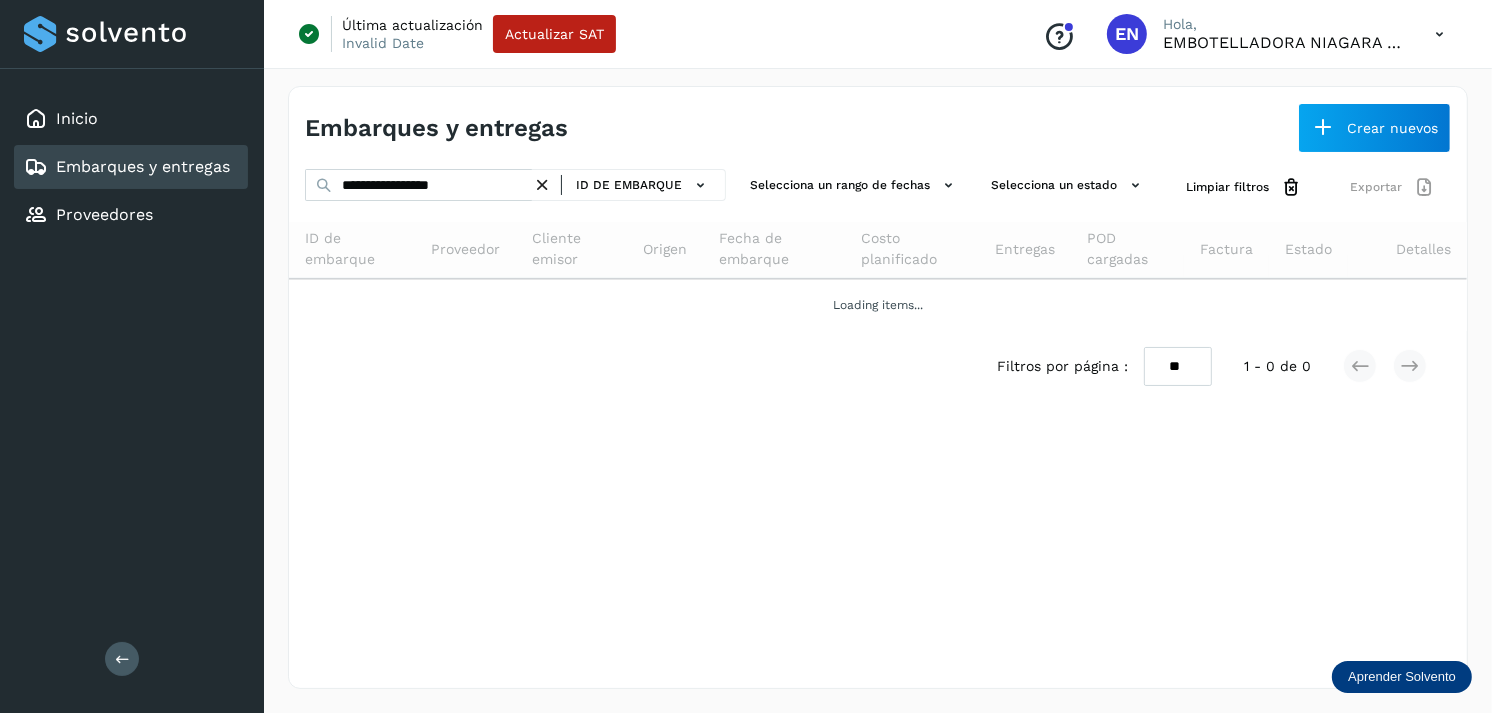 scroll, scrollTop: 0, scrollLeft: 0, axis: both 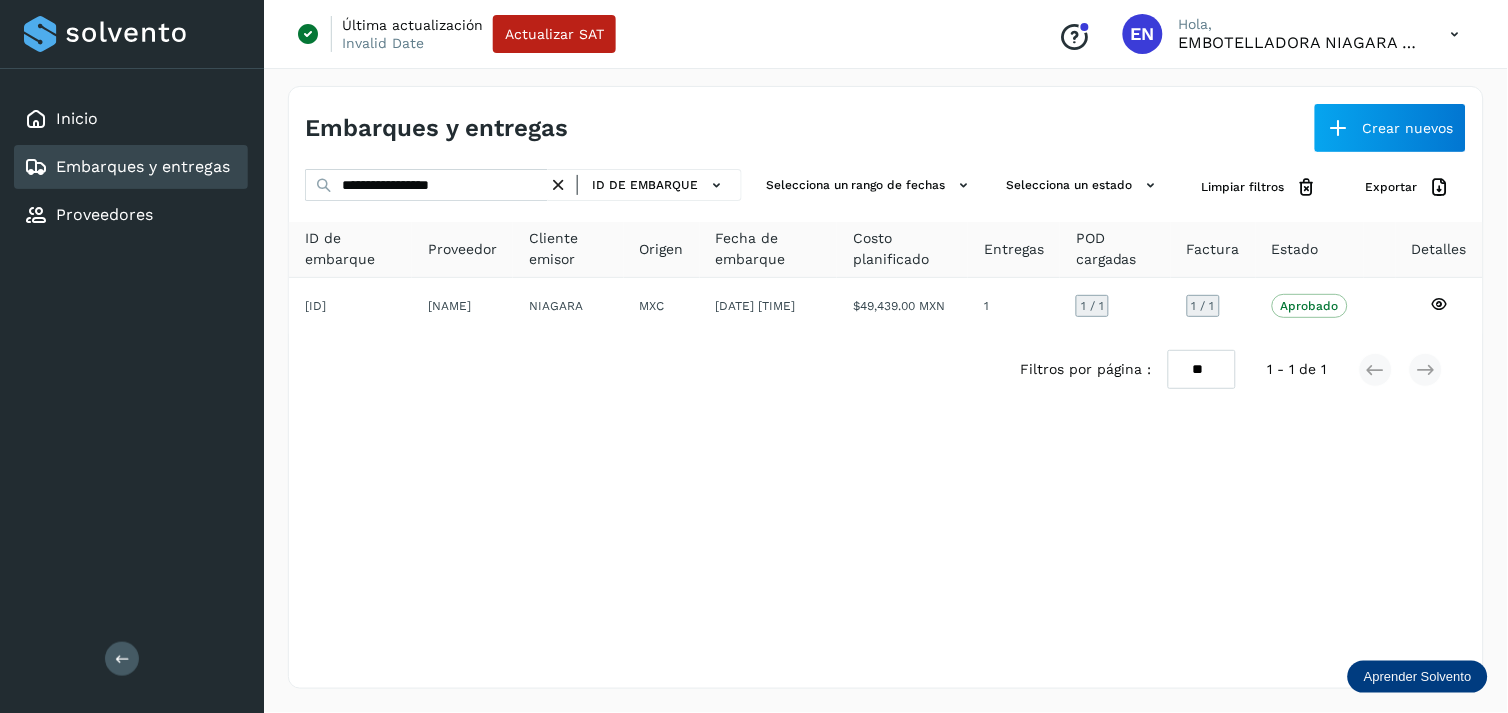 click at bounding box center (558, 185) 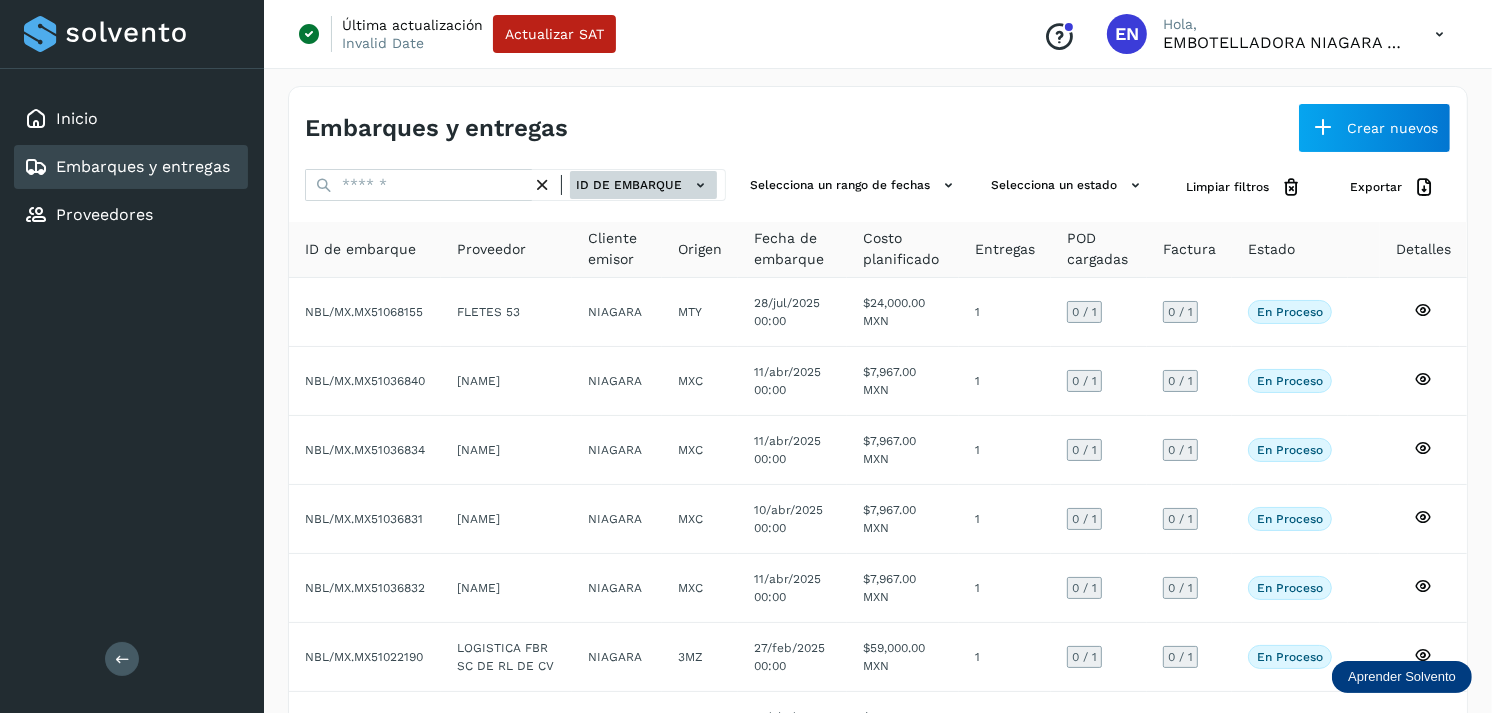 click on "ID de embarque" 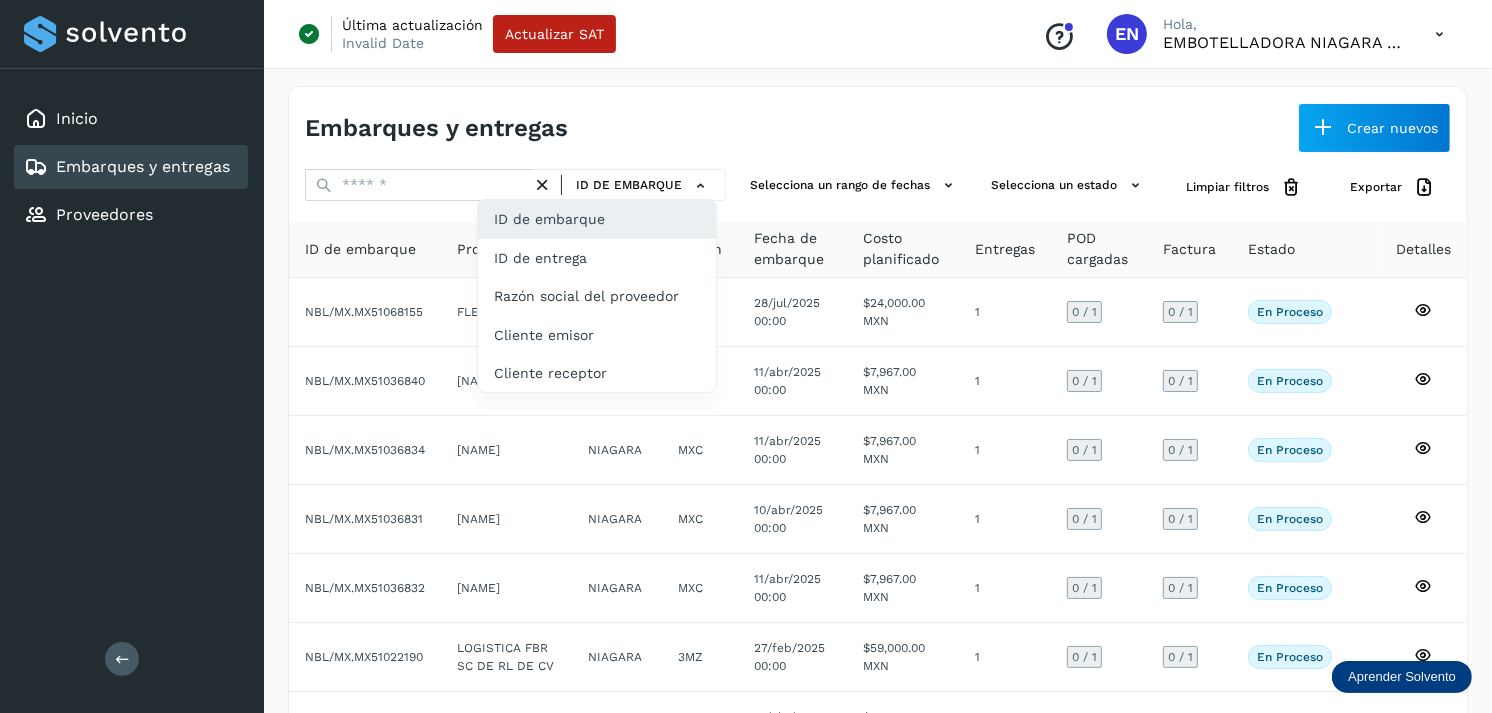 click at bounding box center [746, 356] 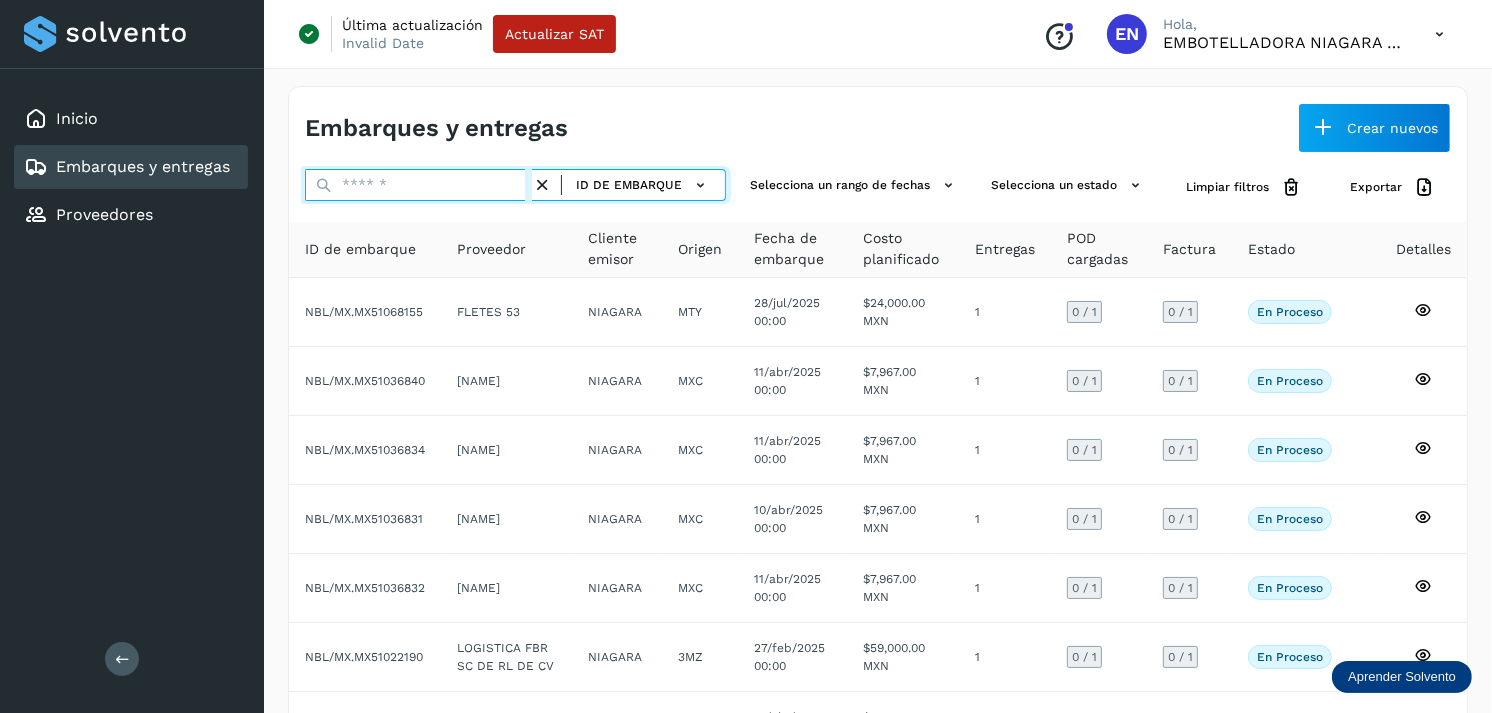 paste on "**********" 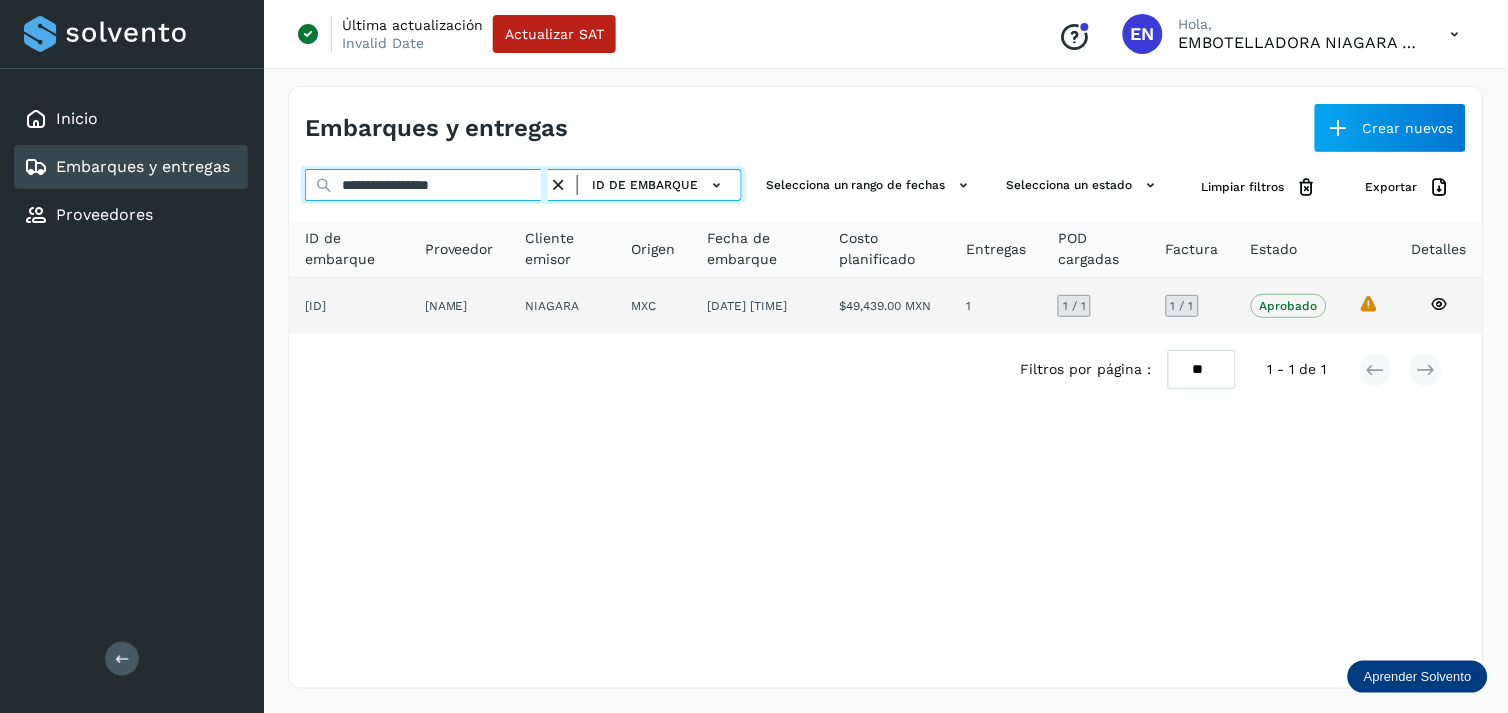 type on "**********" 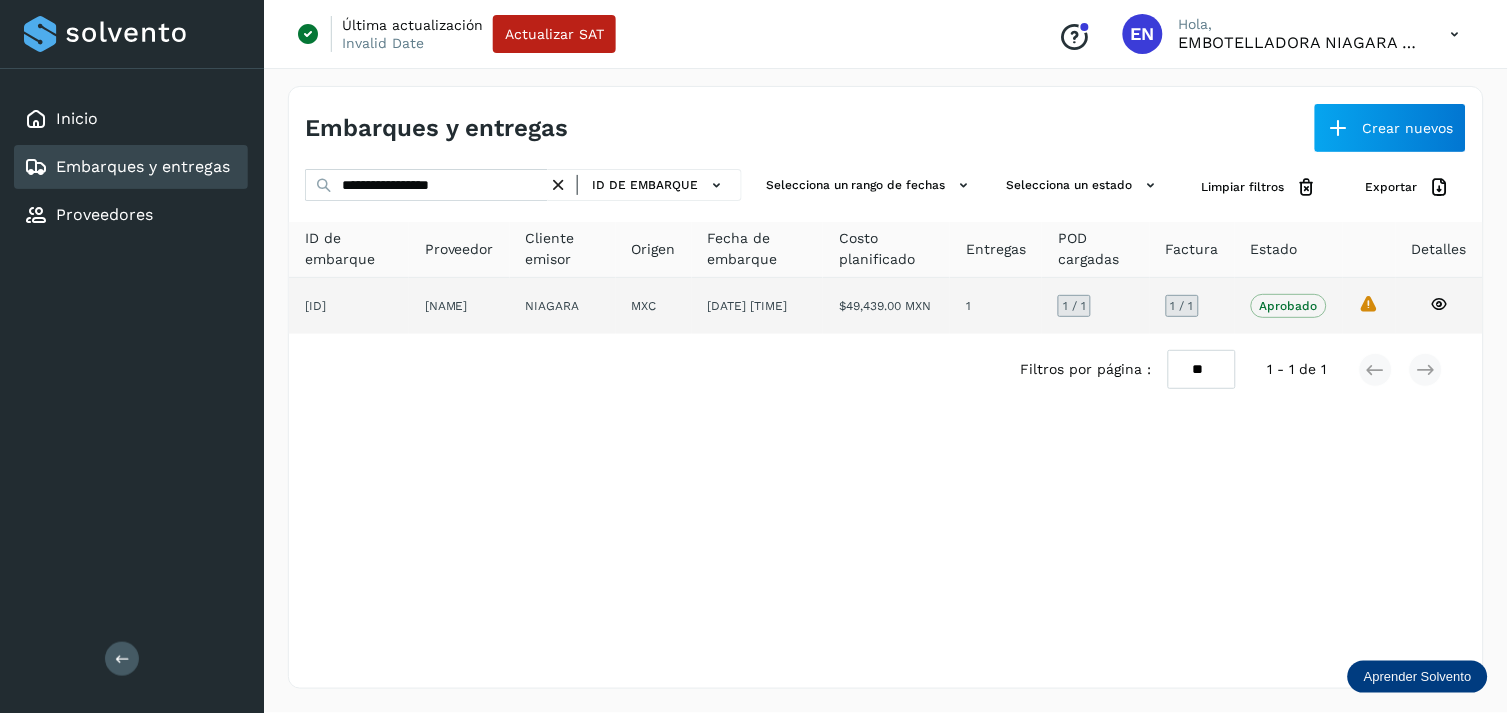 click on "NIAGARA" 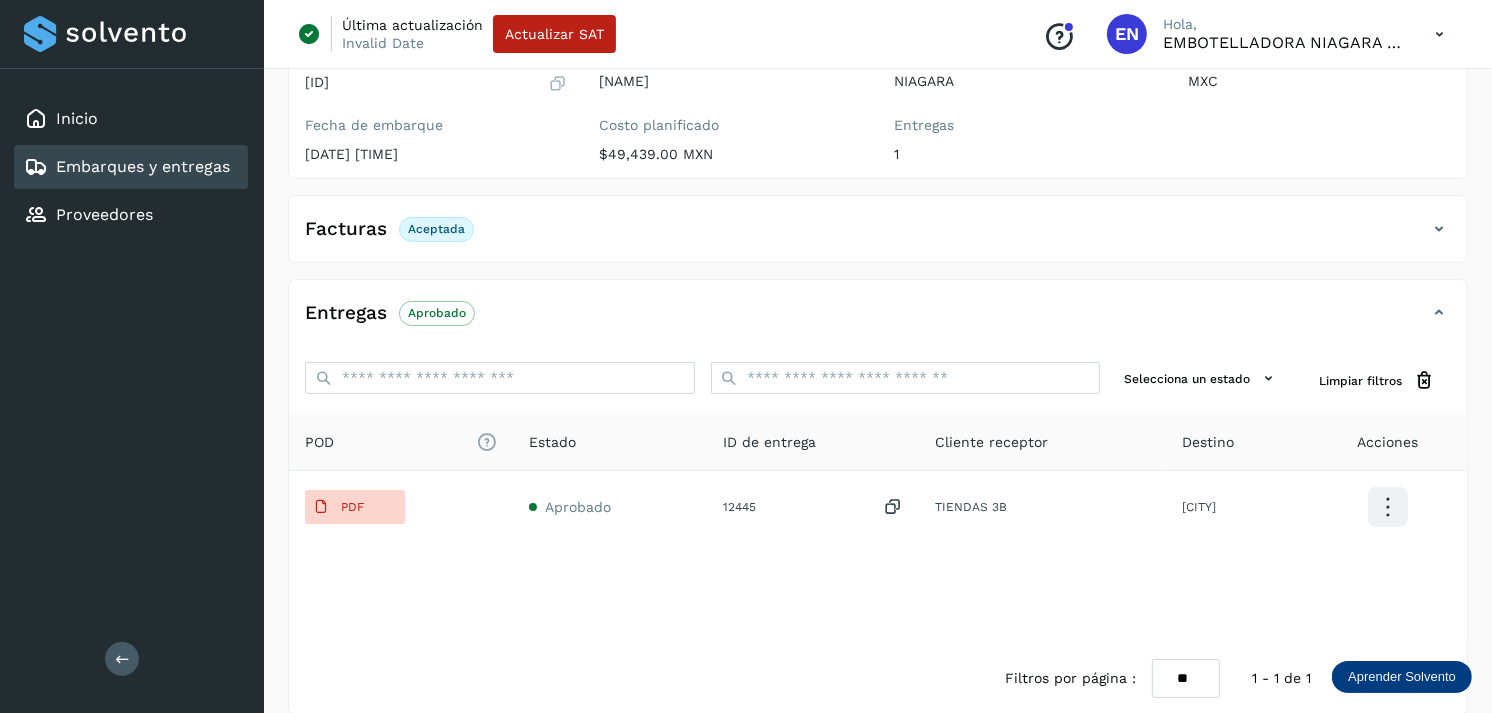 scroll, scrollTop: 312, scrollLeft: 0, axis: vertical 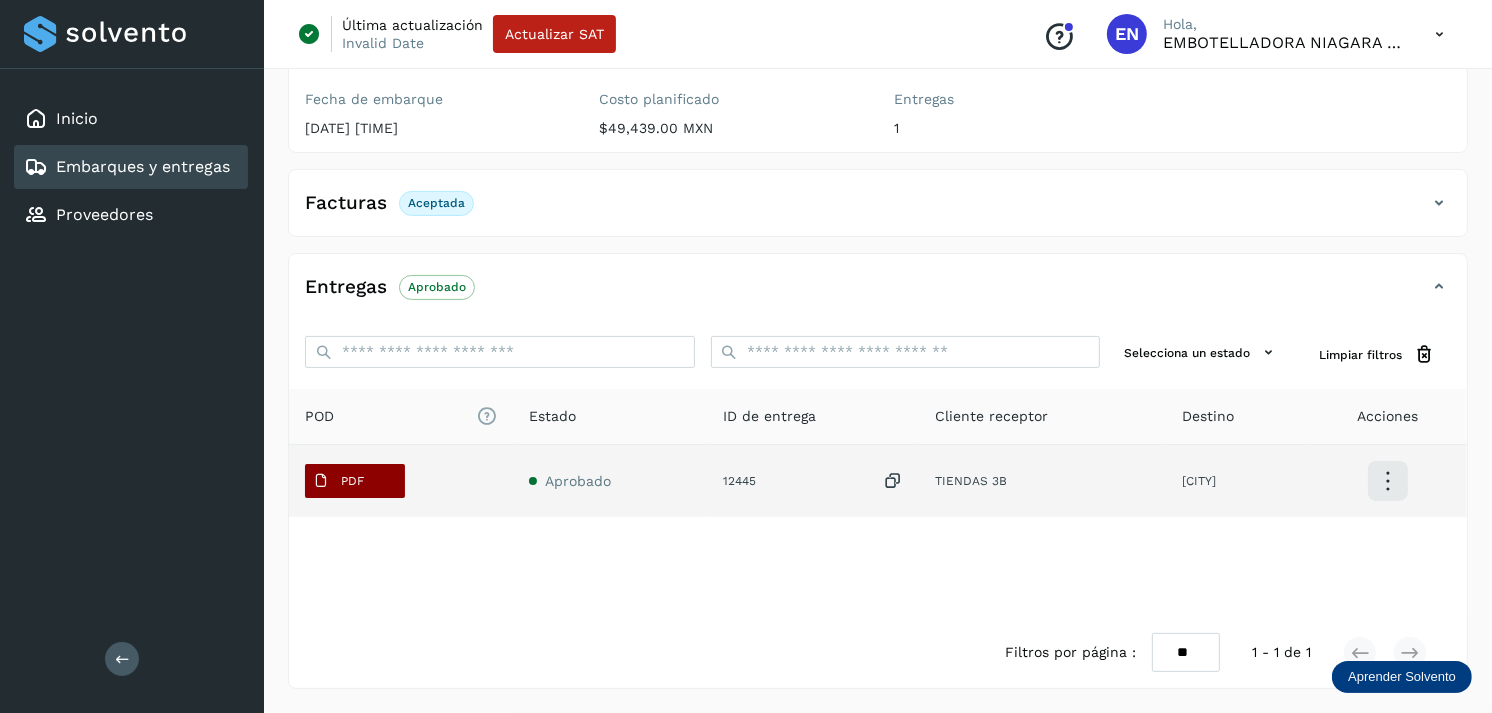 click on "PDF" at bounding box center (338, 481) 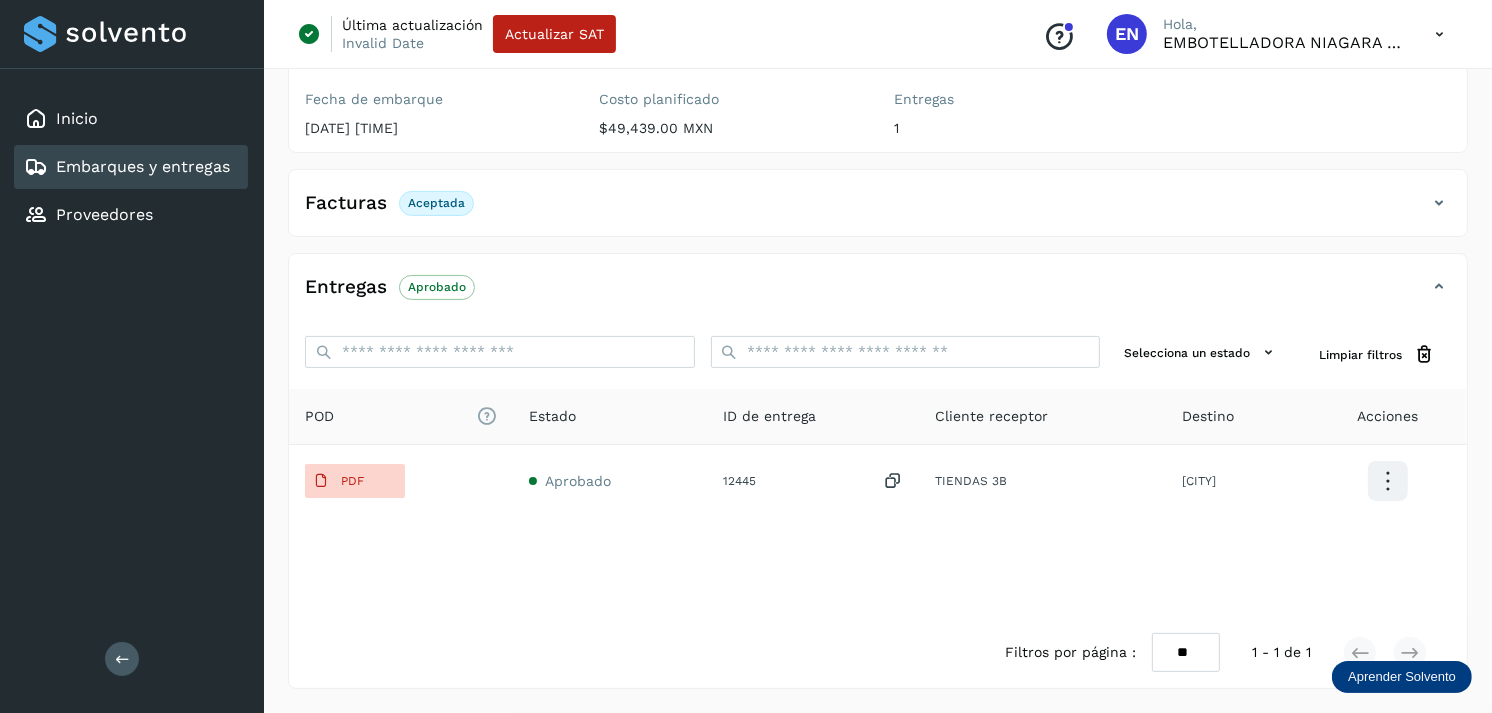 type 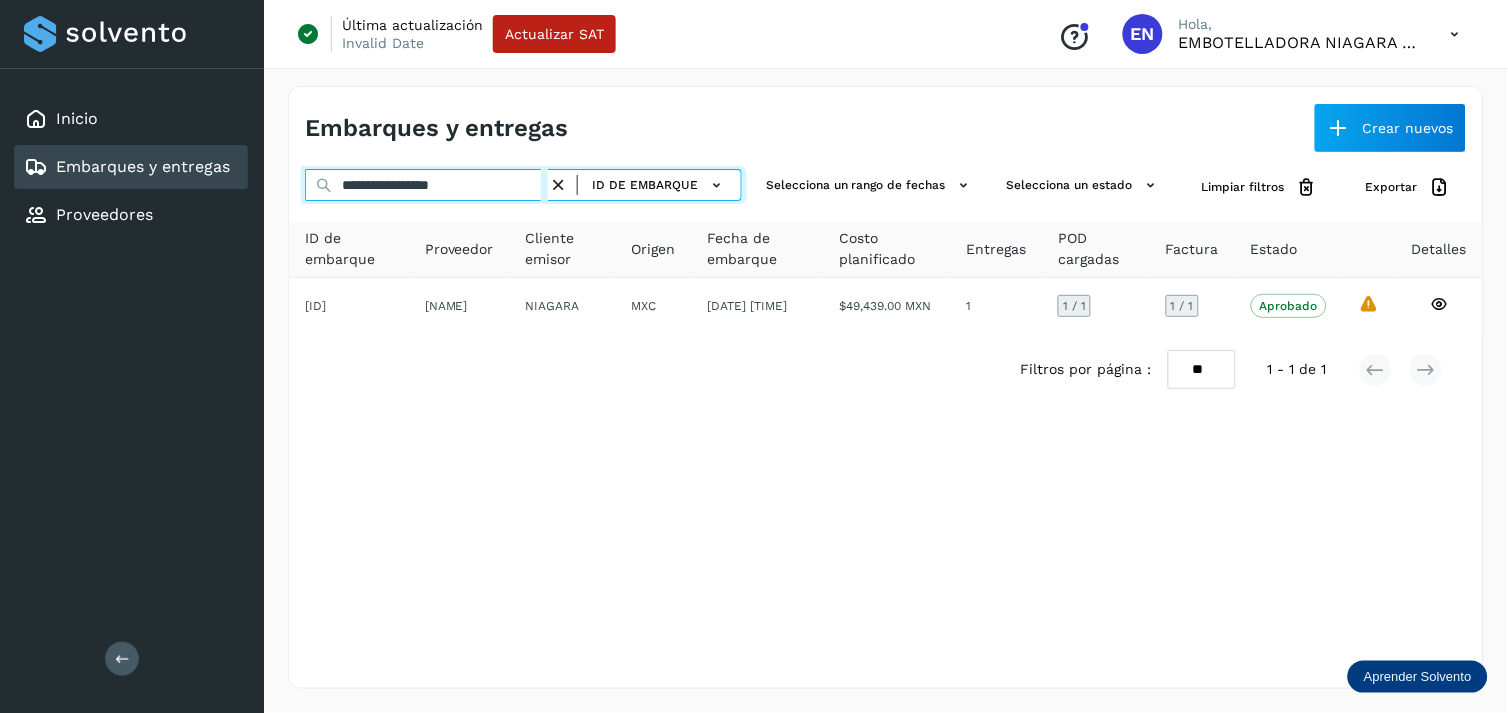 click on "**********" at bounding box center [426, 185] 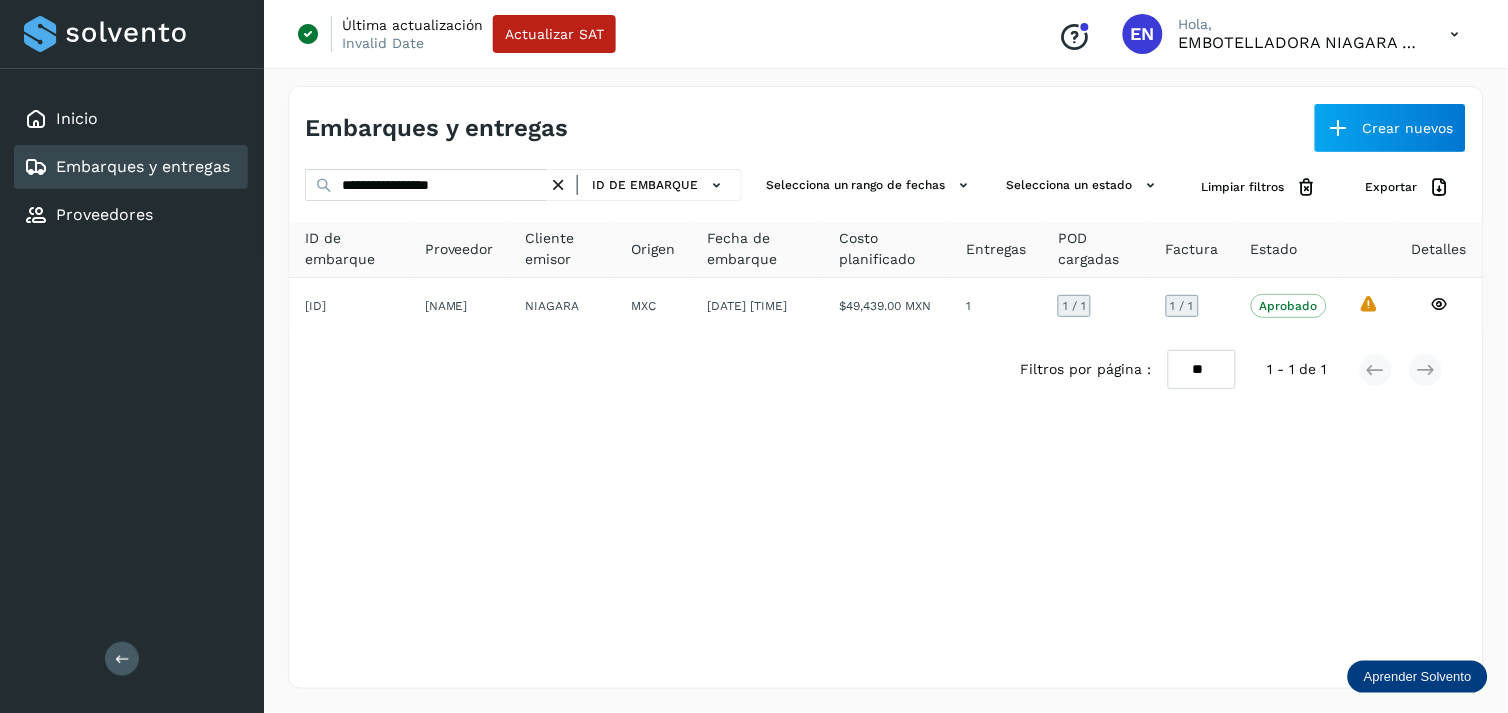 click at bounding box center (558, 185) 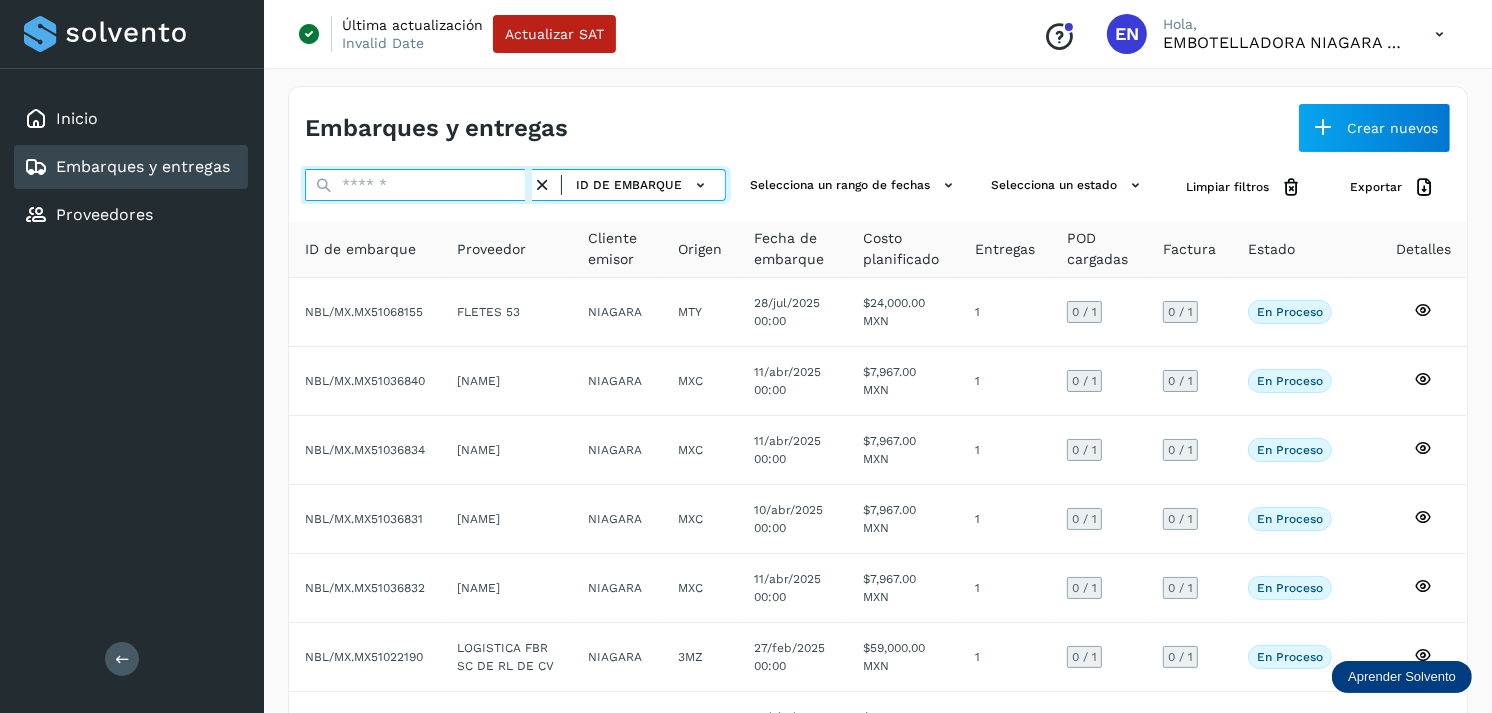 click at bounding box center [418, 185] 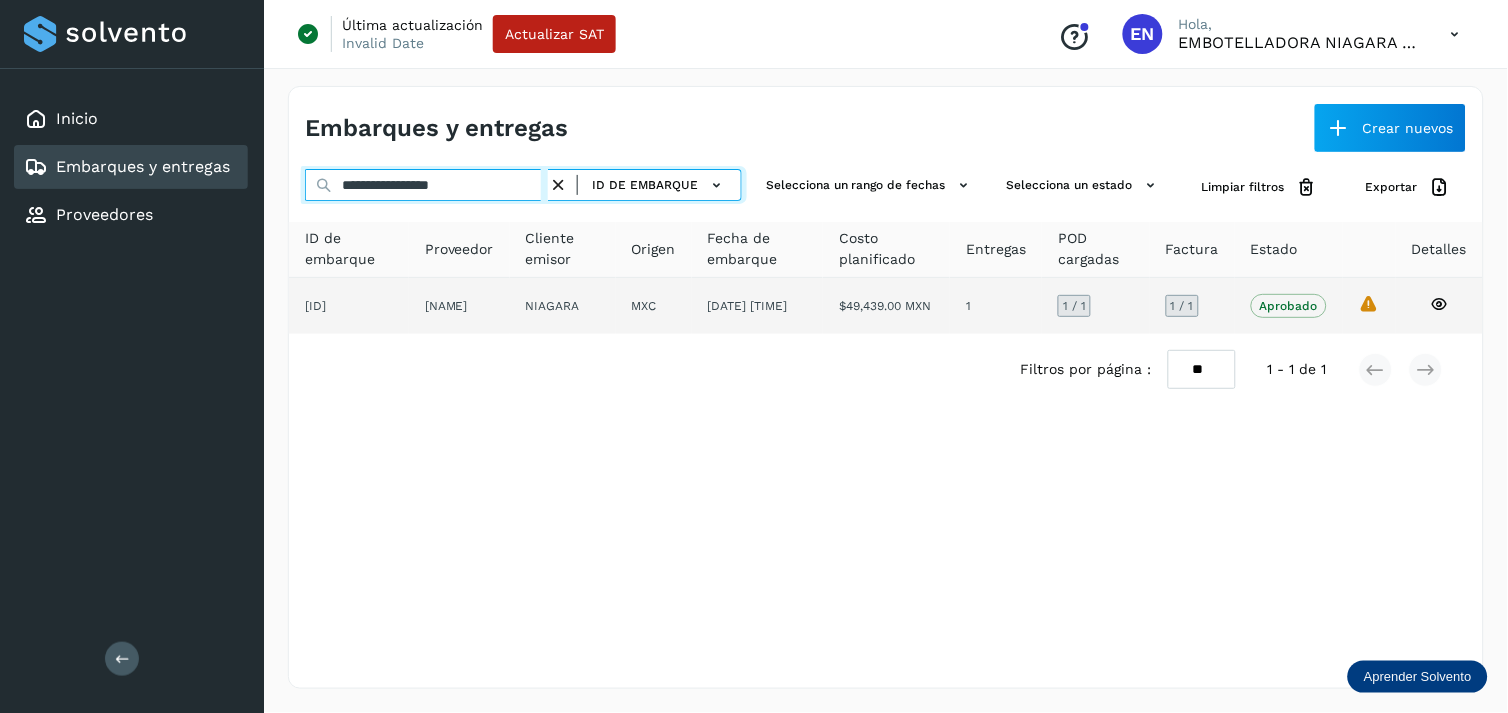 type on "**********" 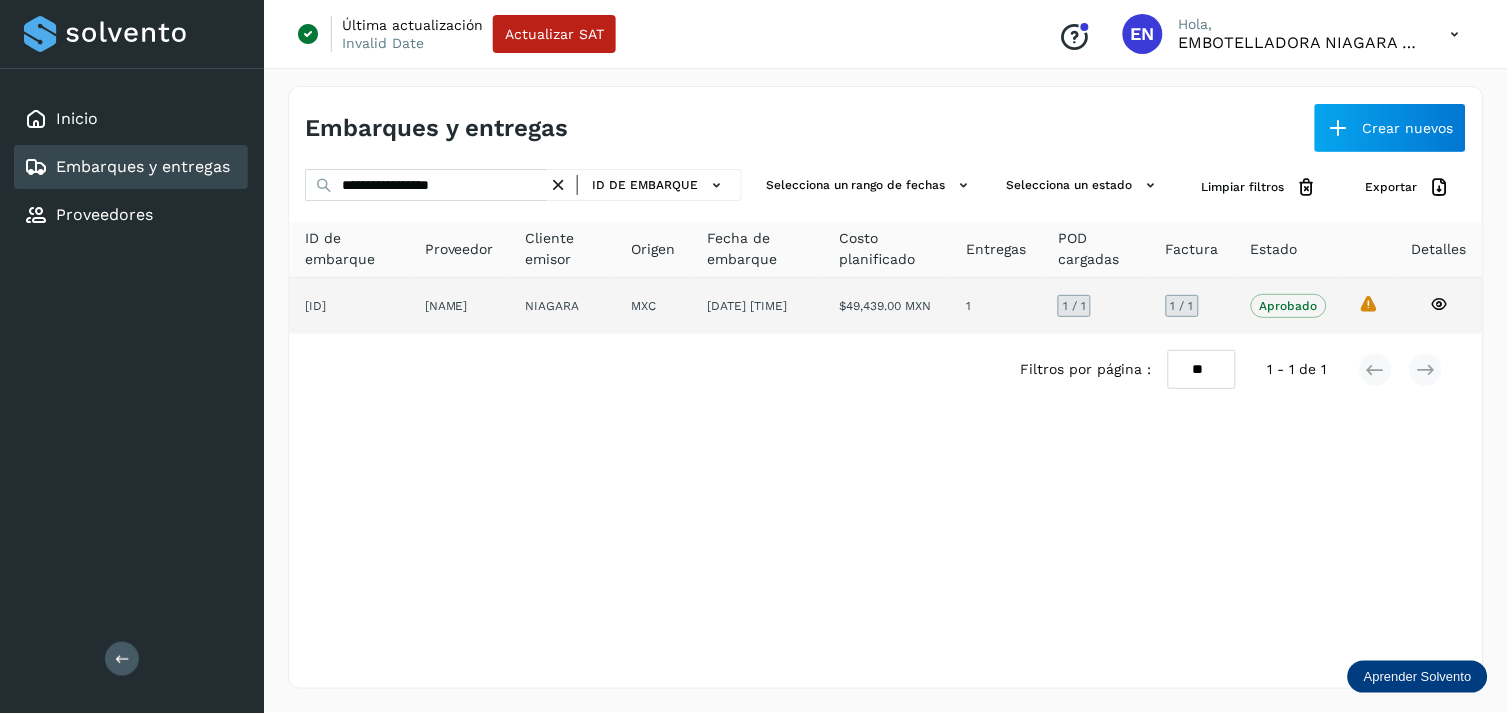 click on "[NAME]" 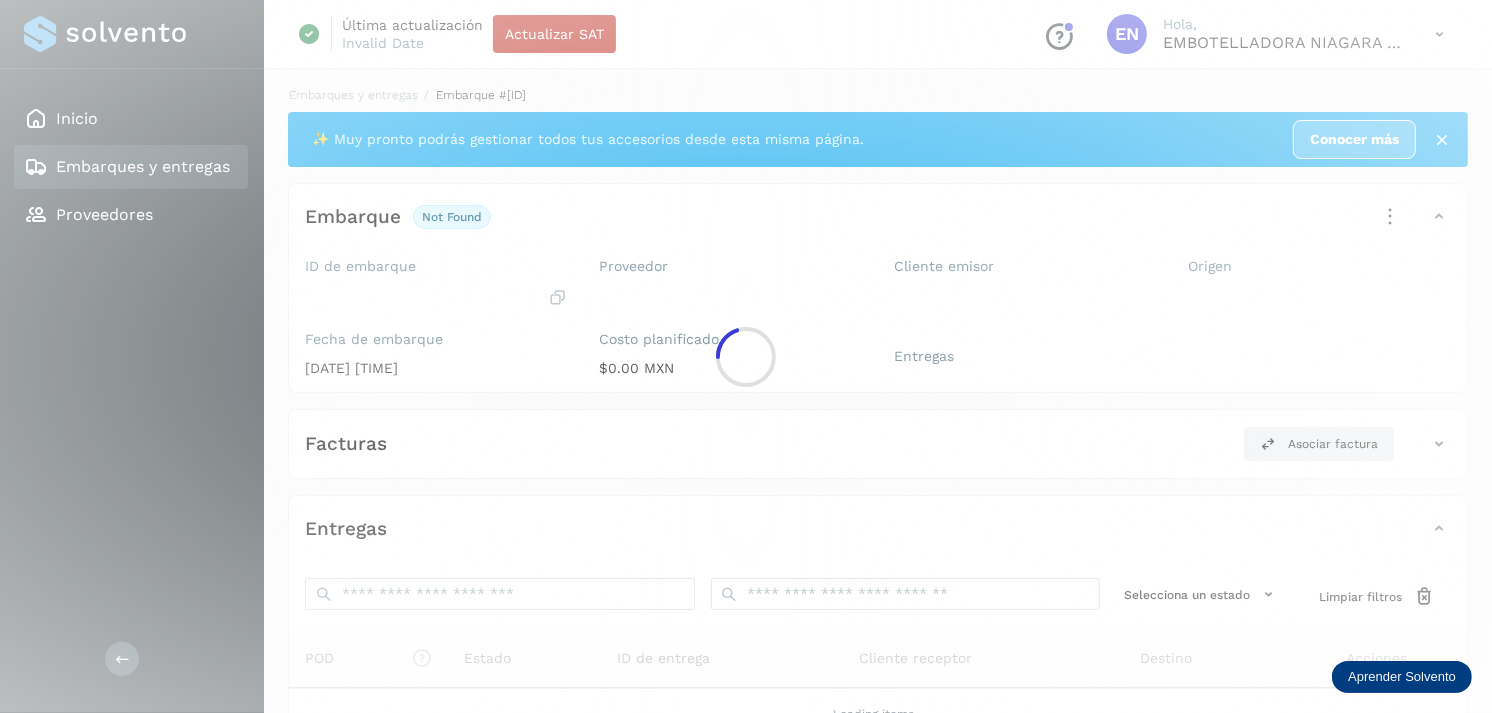 click 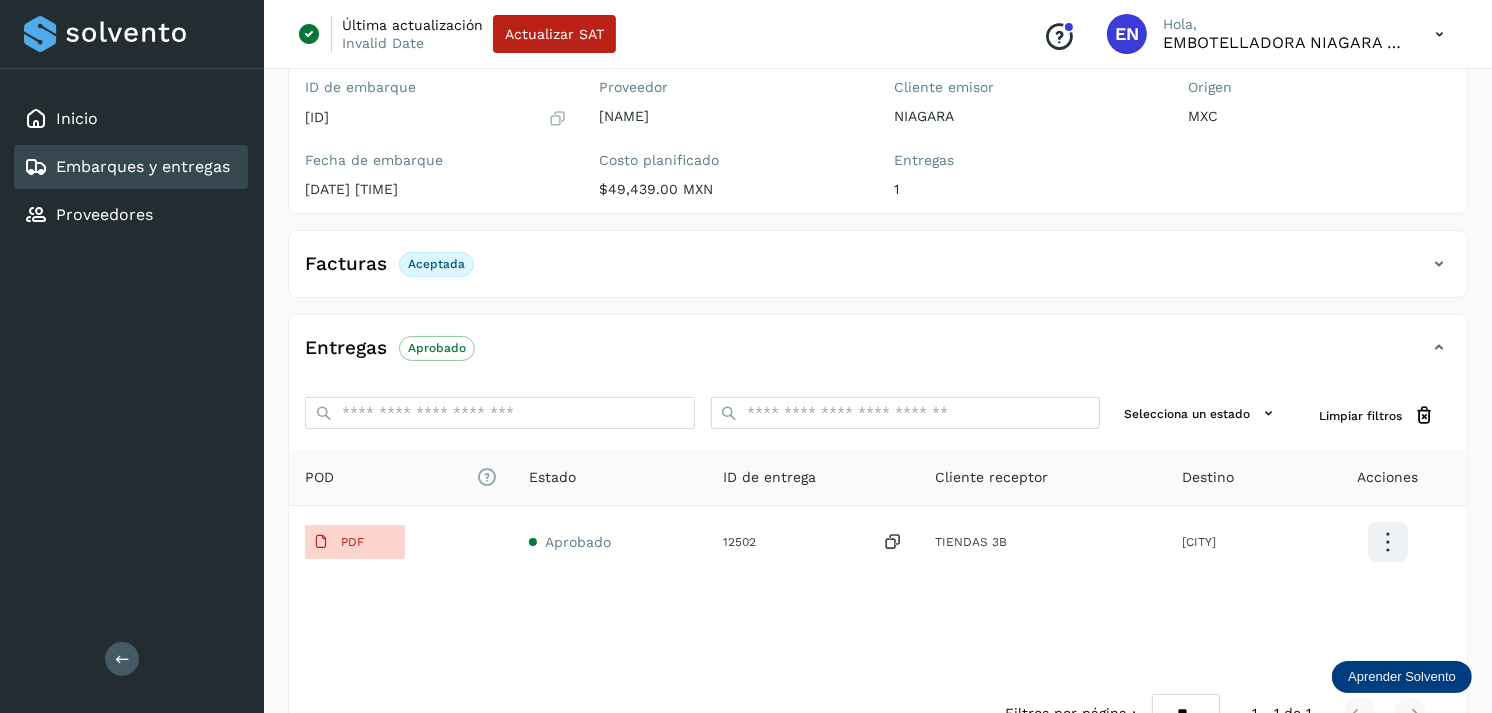scroll, scrollTop: 312, scrollLeft: 0, axis: vertical 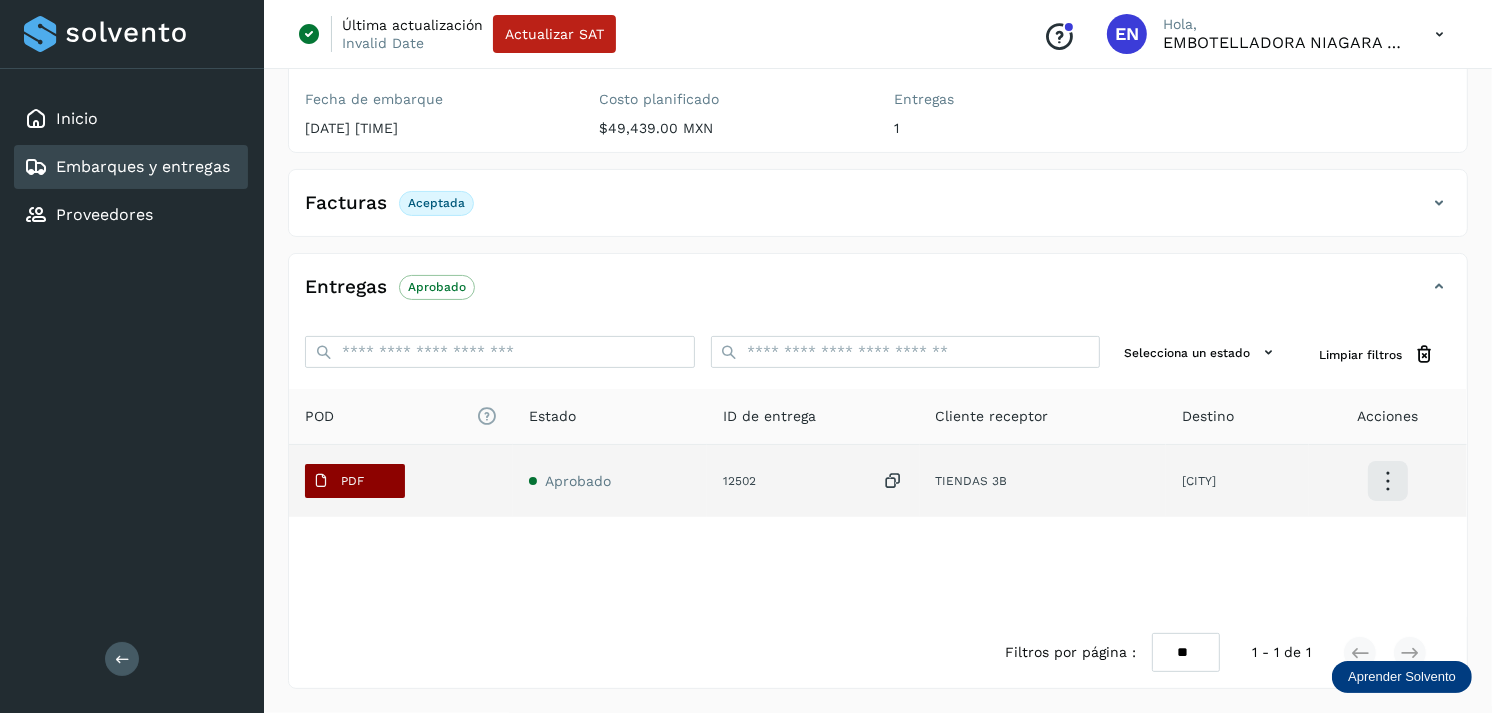 click on "PDF" at bounding box center (338, 481) 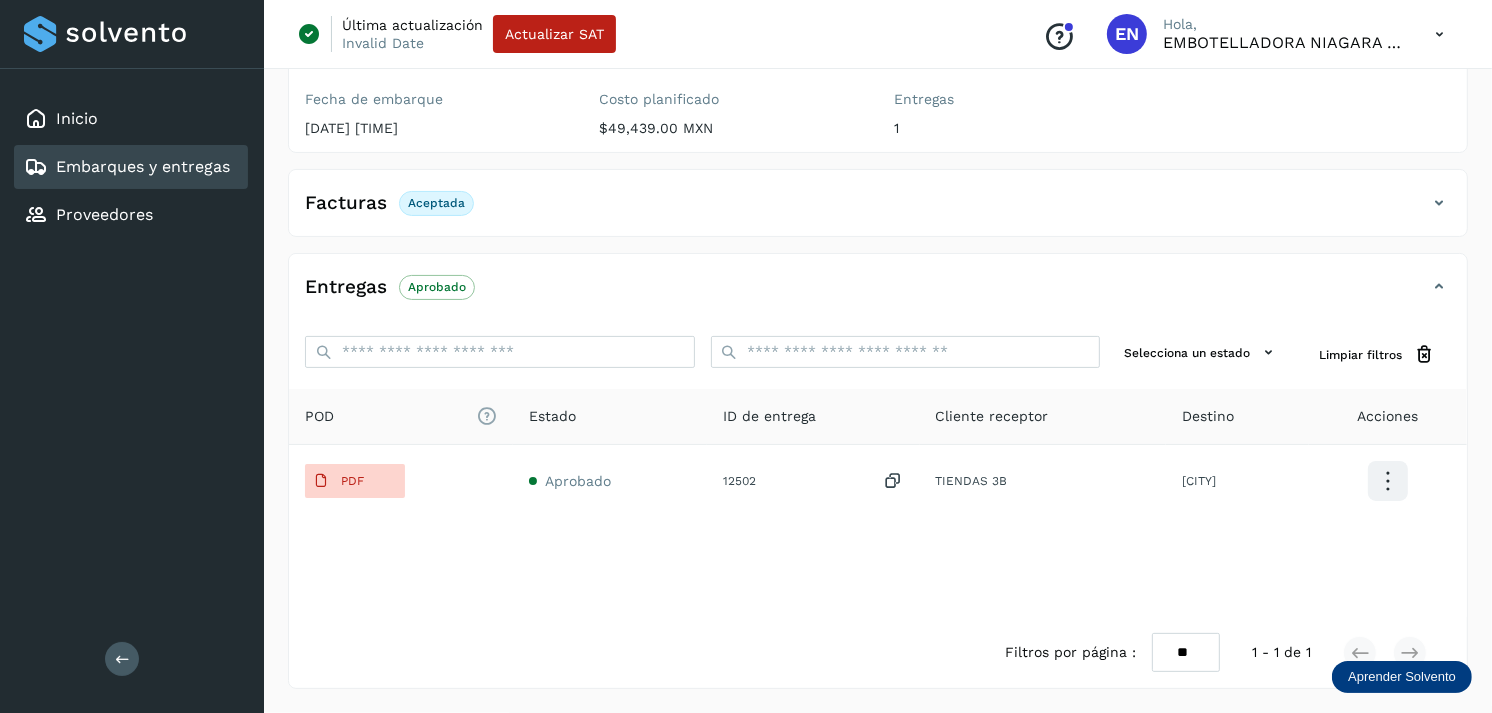 type 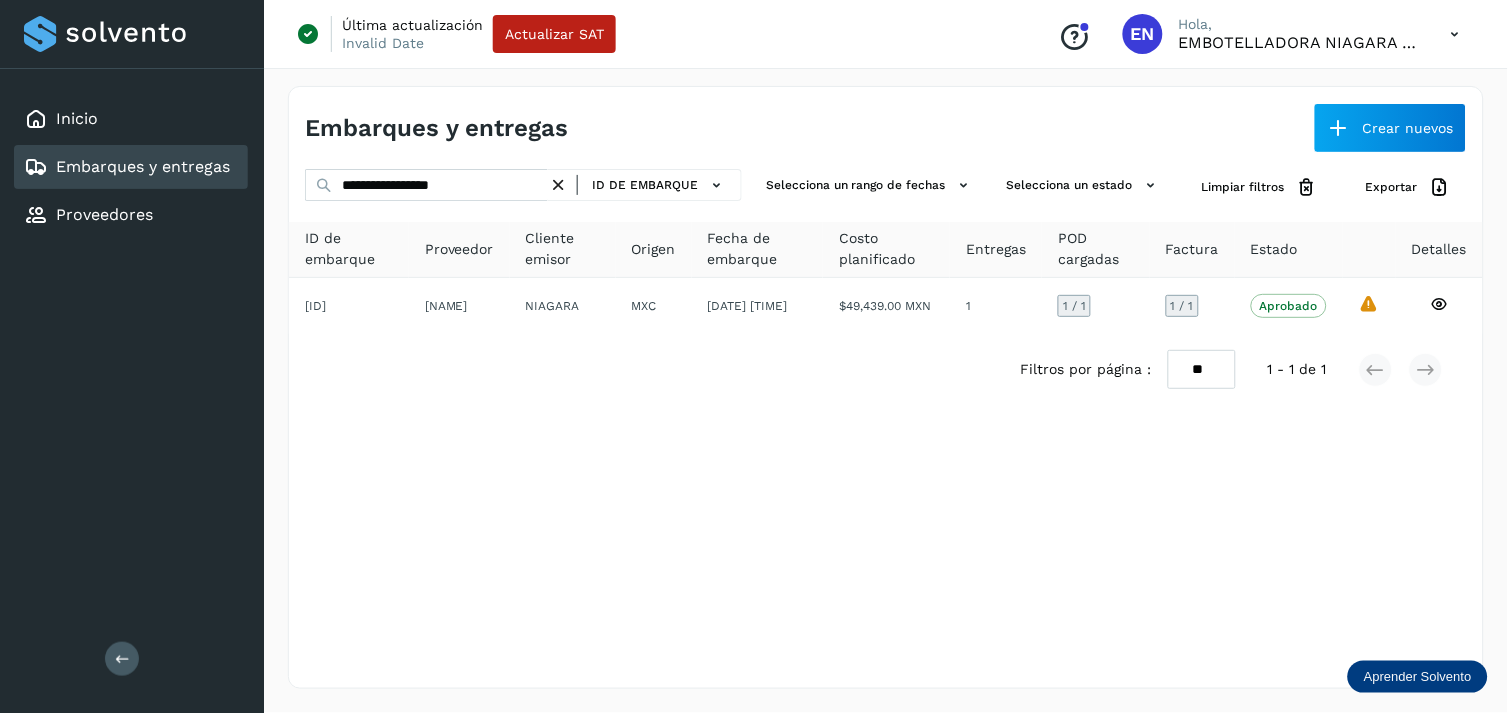 click at bounding box center (558, 185) 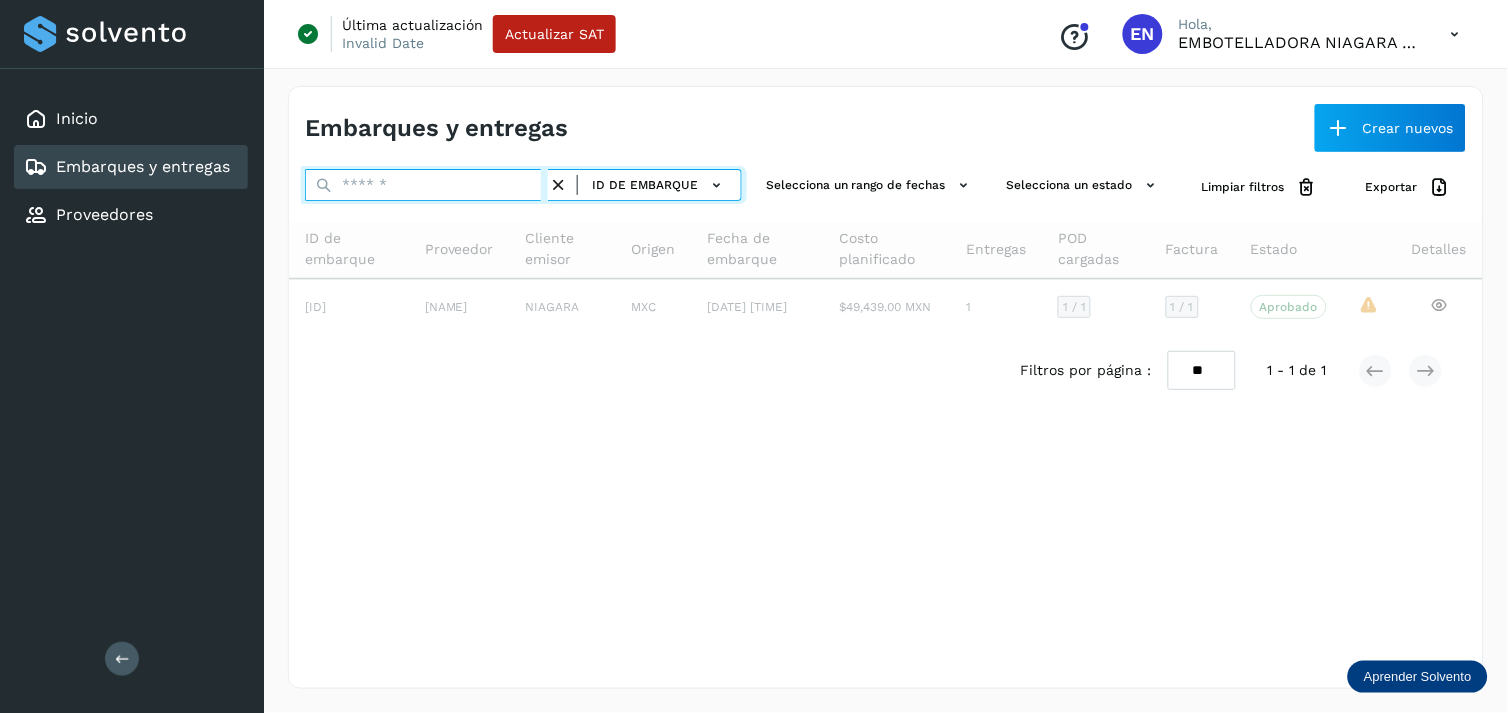 paste on "**********" 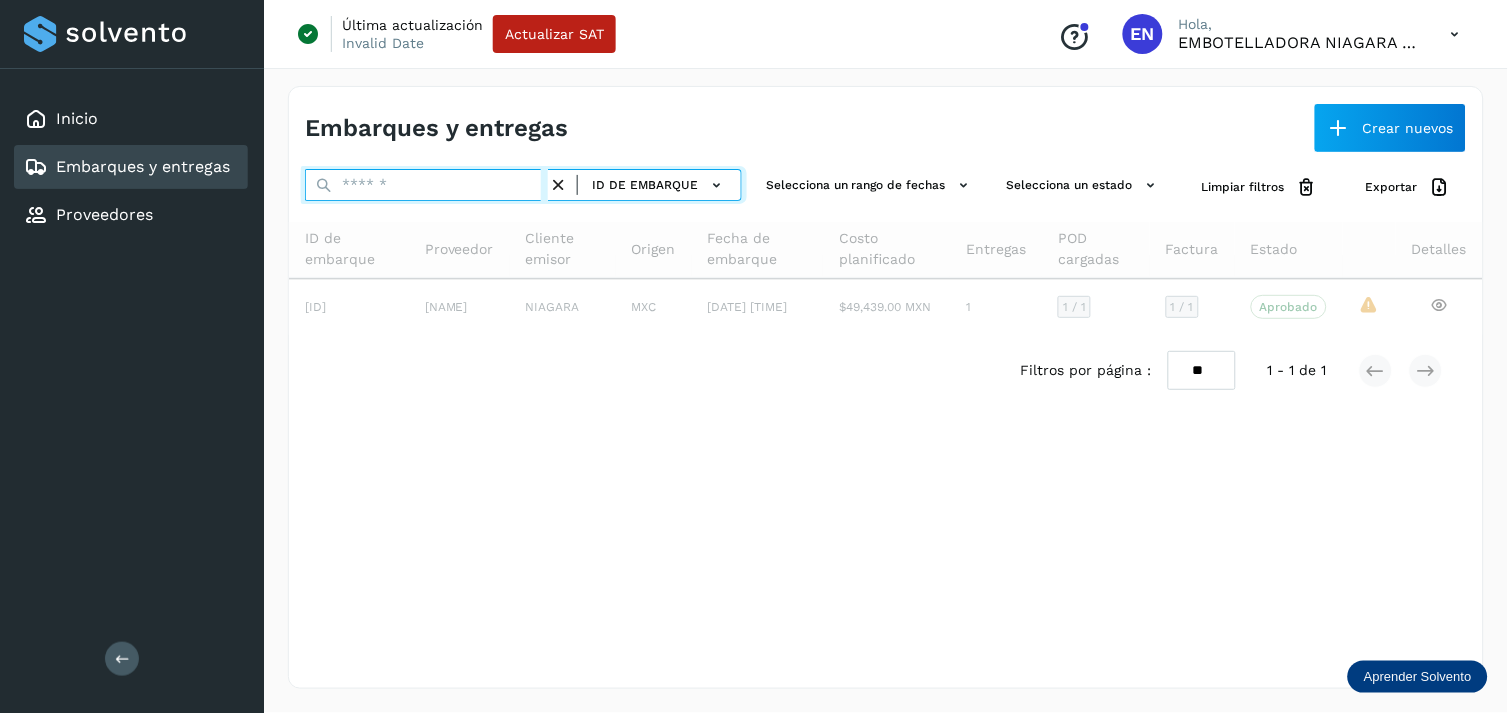 click at bounding box center (426, 185) 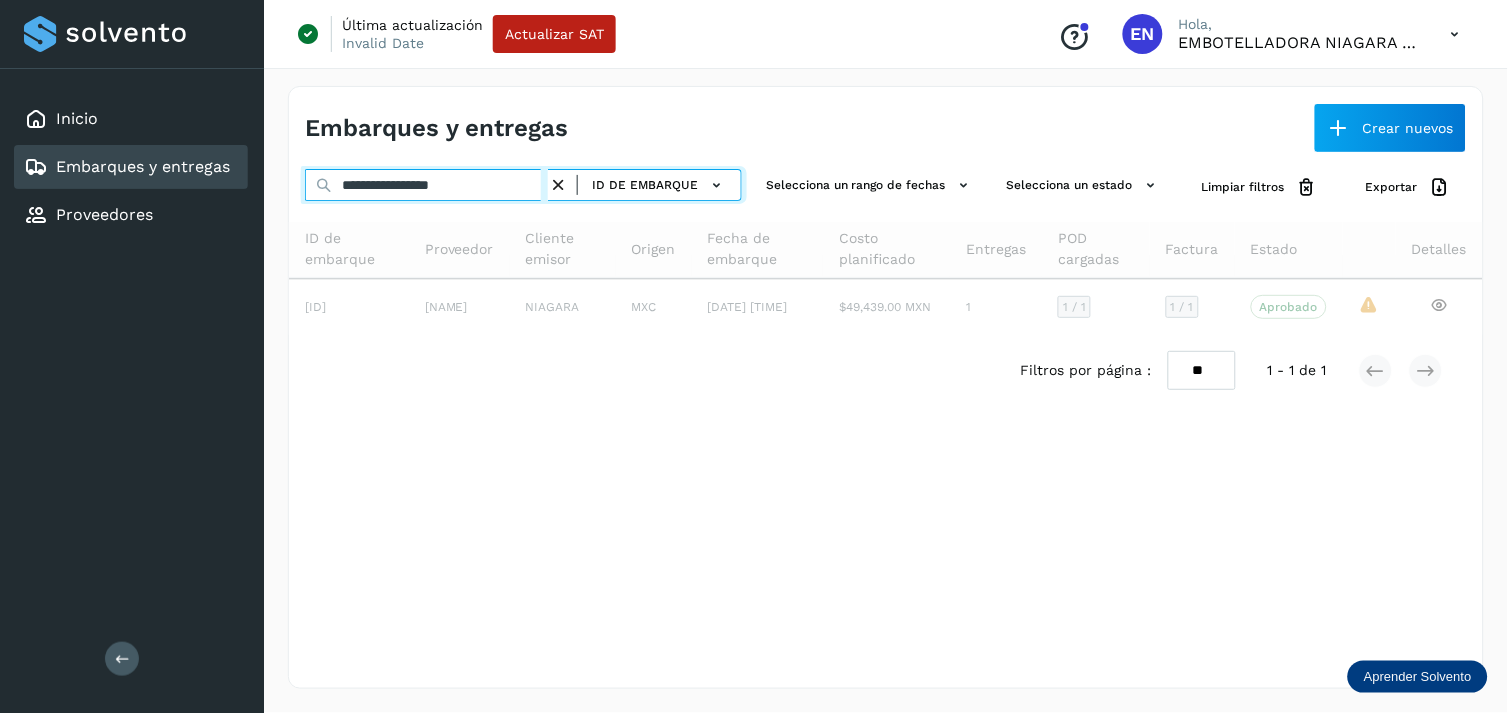 click on "**********" at bounding box center [426, 185] 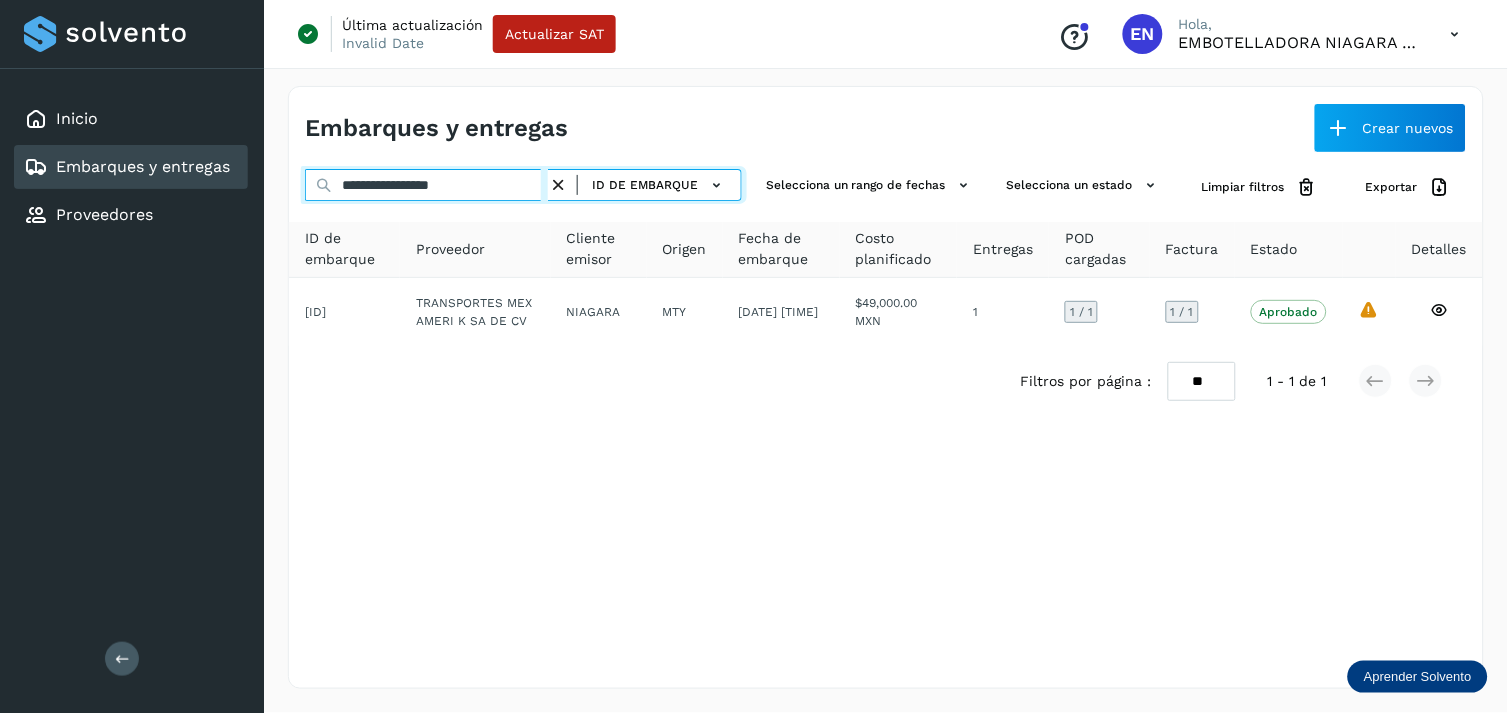 click on "**********" at bounding box center [426, 185] 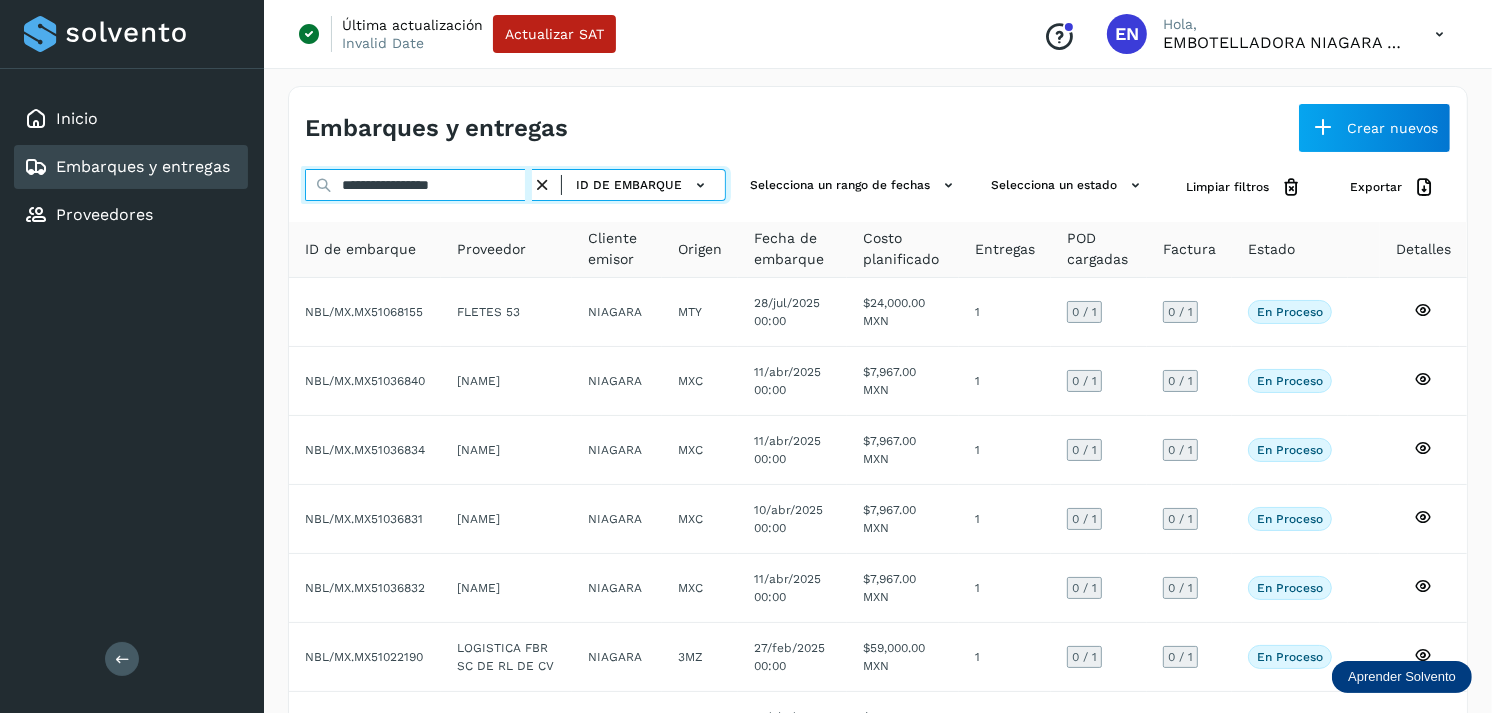 click on "**********" at bounding box center [418, 185] 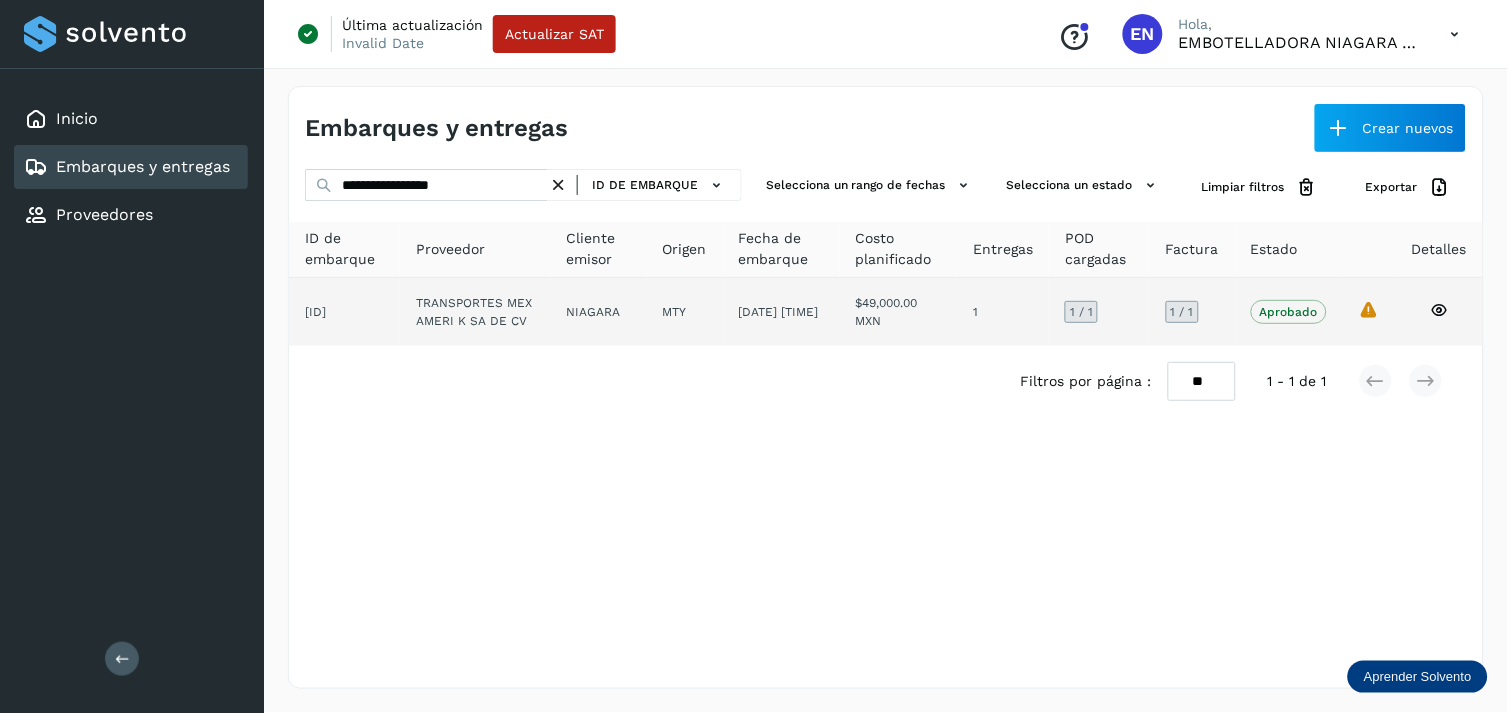 click on "MTY" 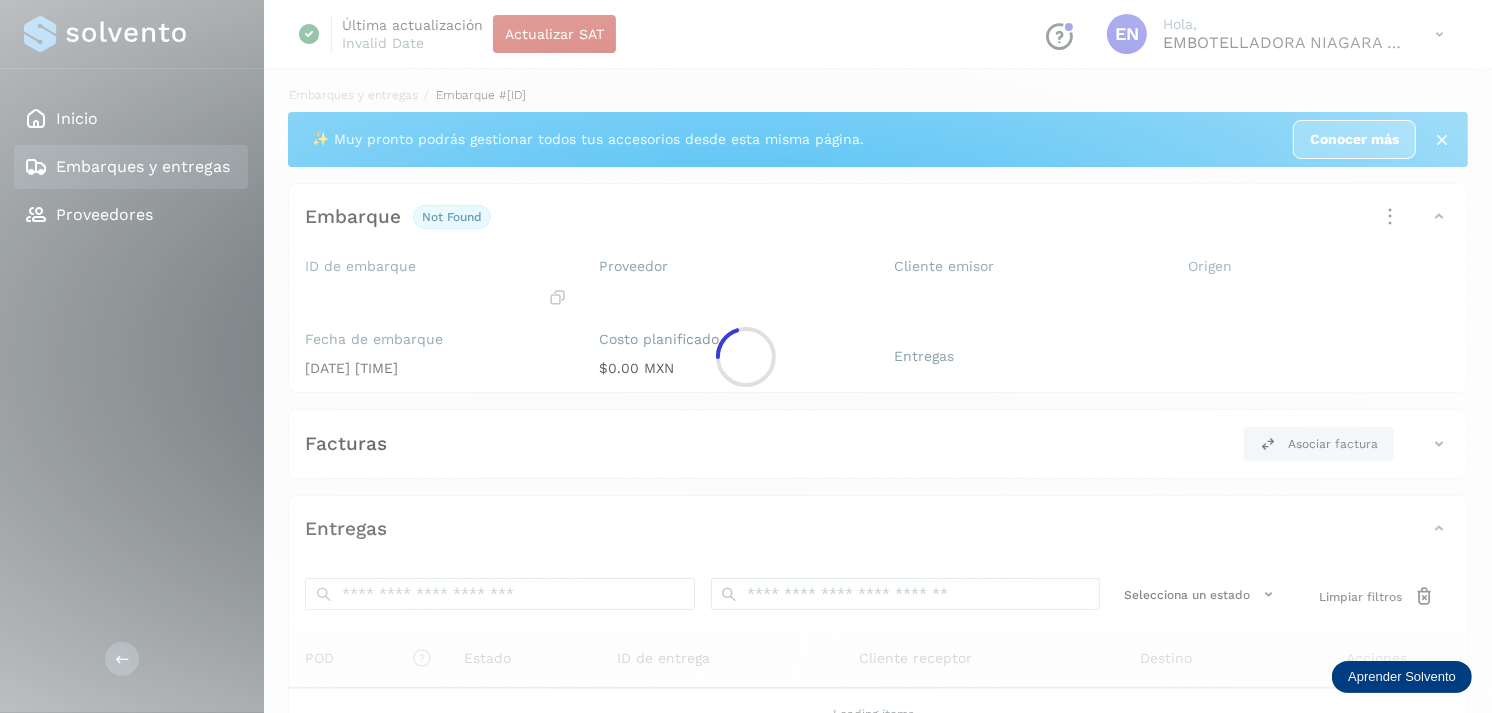 click 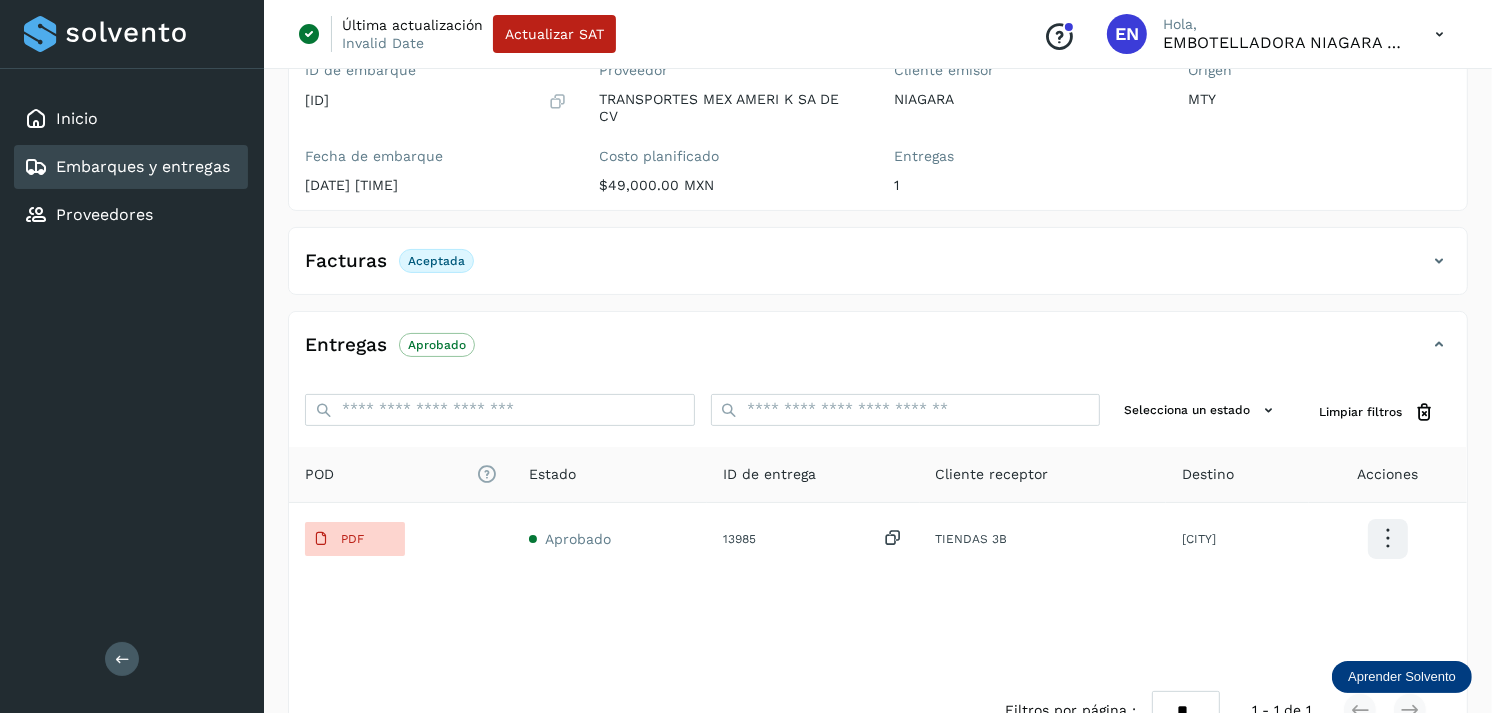 scroll, scrollTop: 325, scrollLeft: 0, axis: vertical 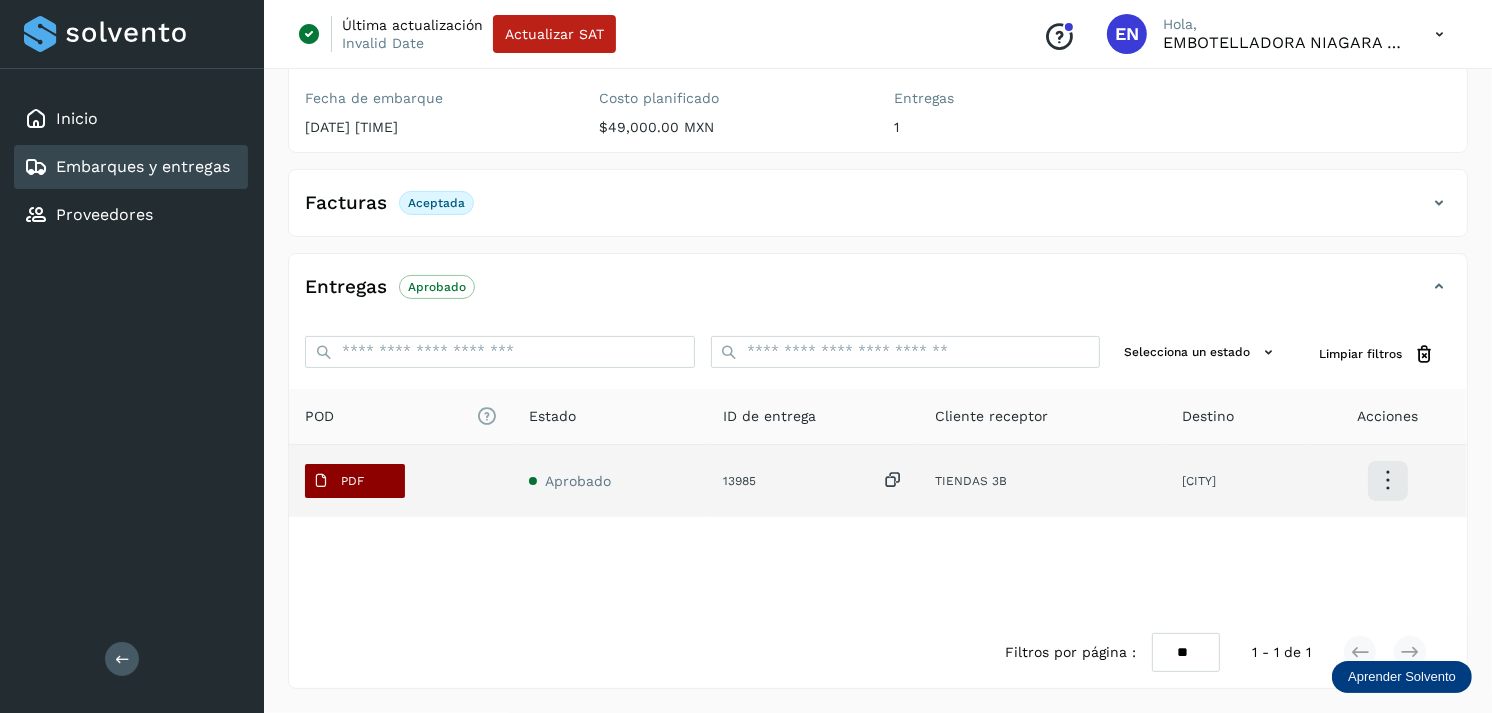 type 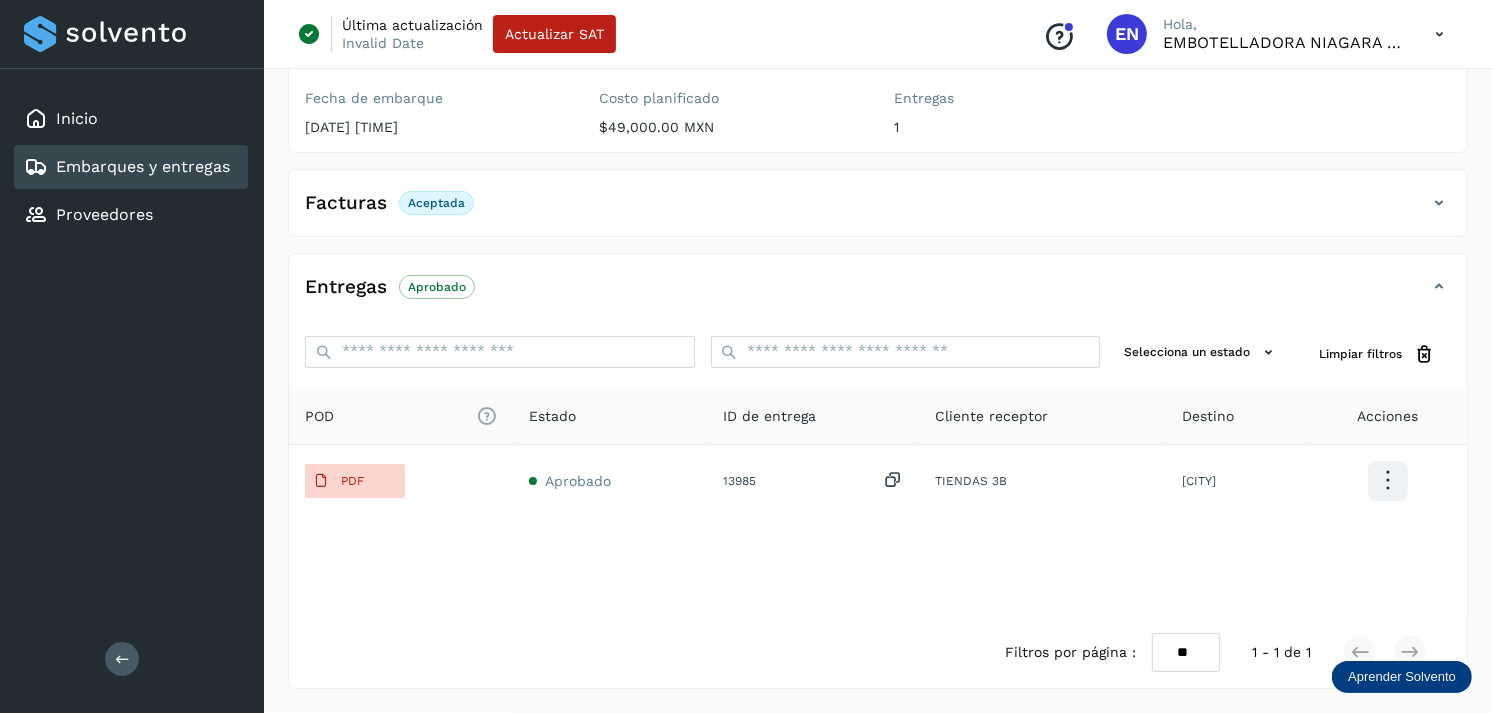 click on "Embarques y entregas" at bounding box center [143, 166] 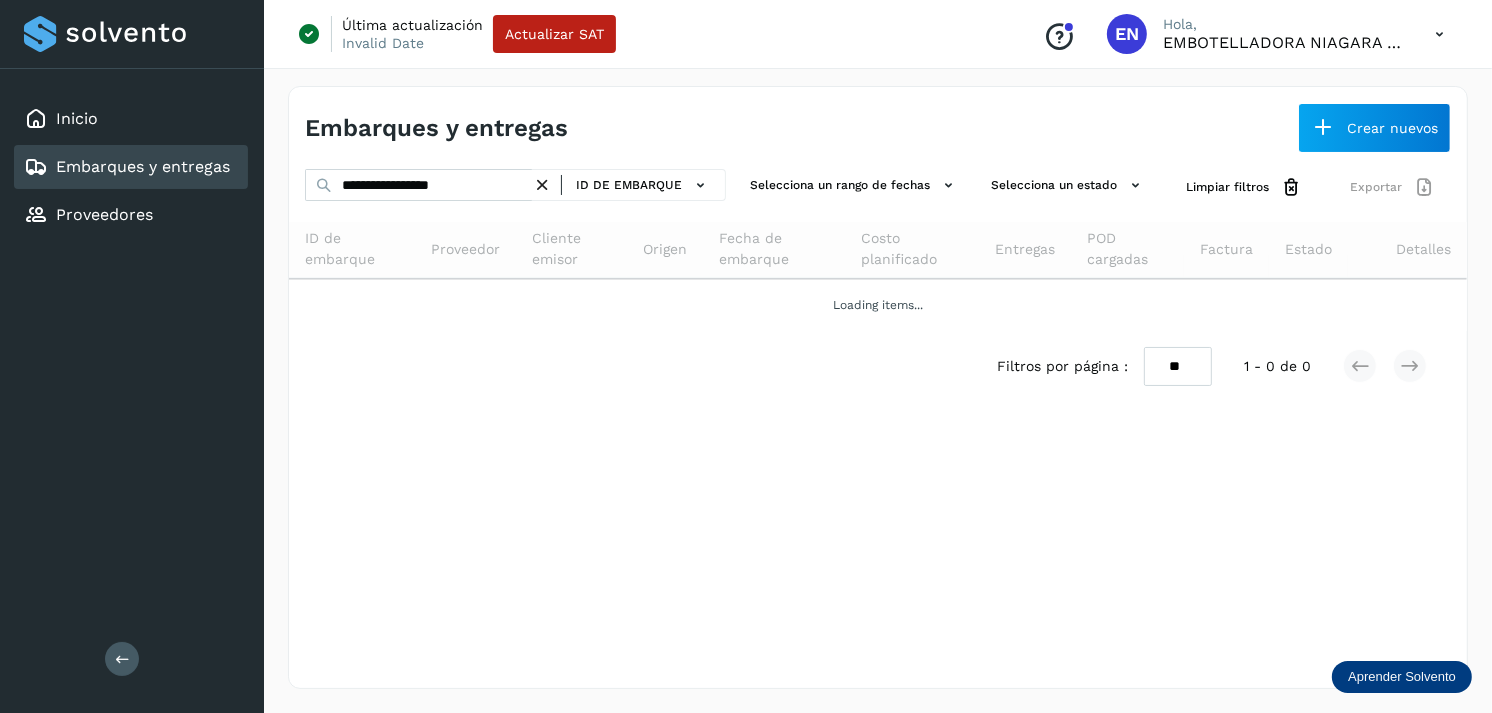scroll, scrollTop: 0, scrollLeft: 0, axis: both 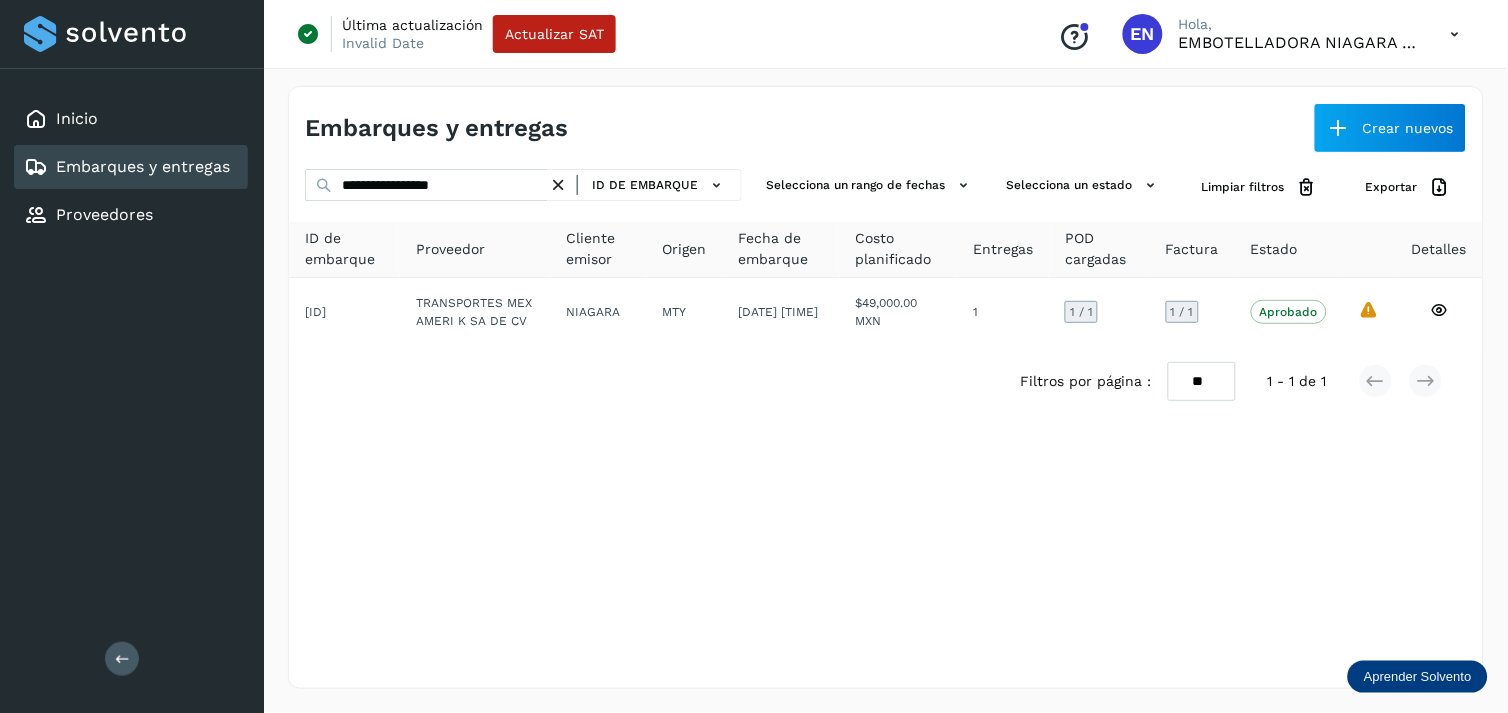 click at bounding box center [558, 185] 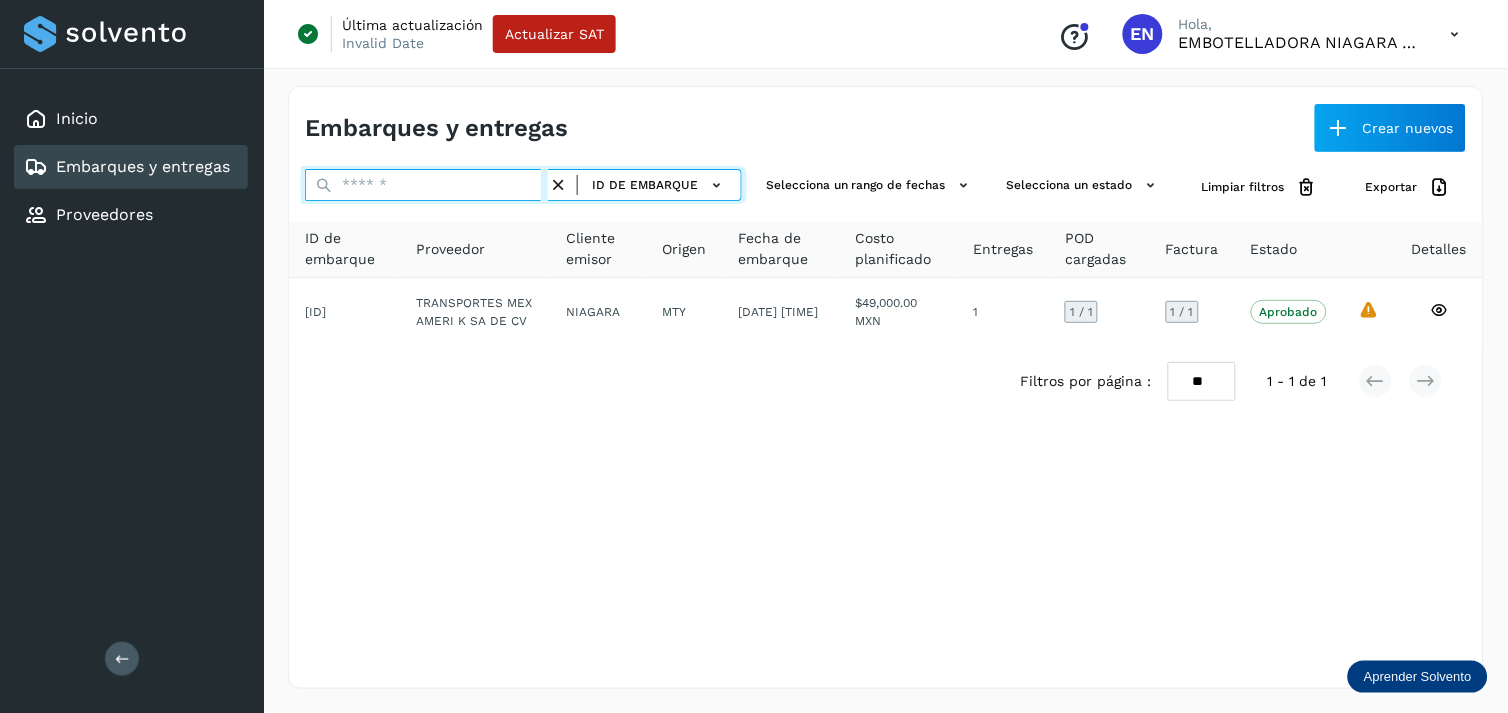 paste on "**********" 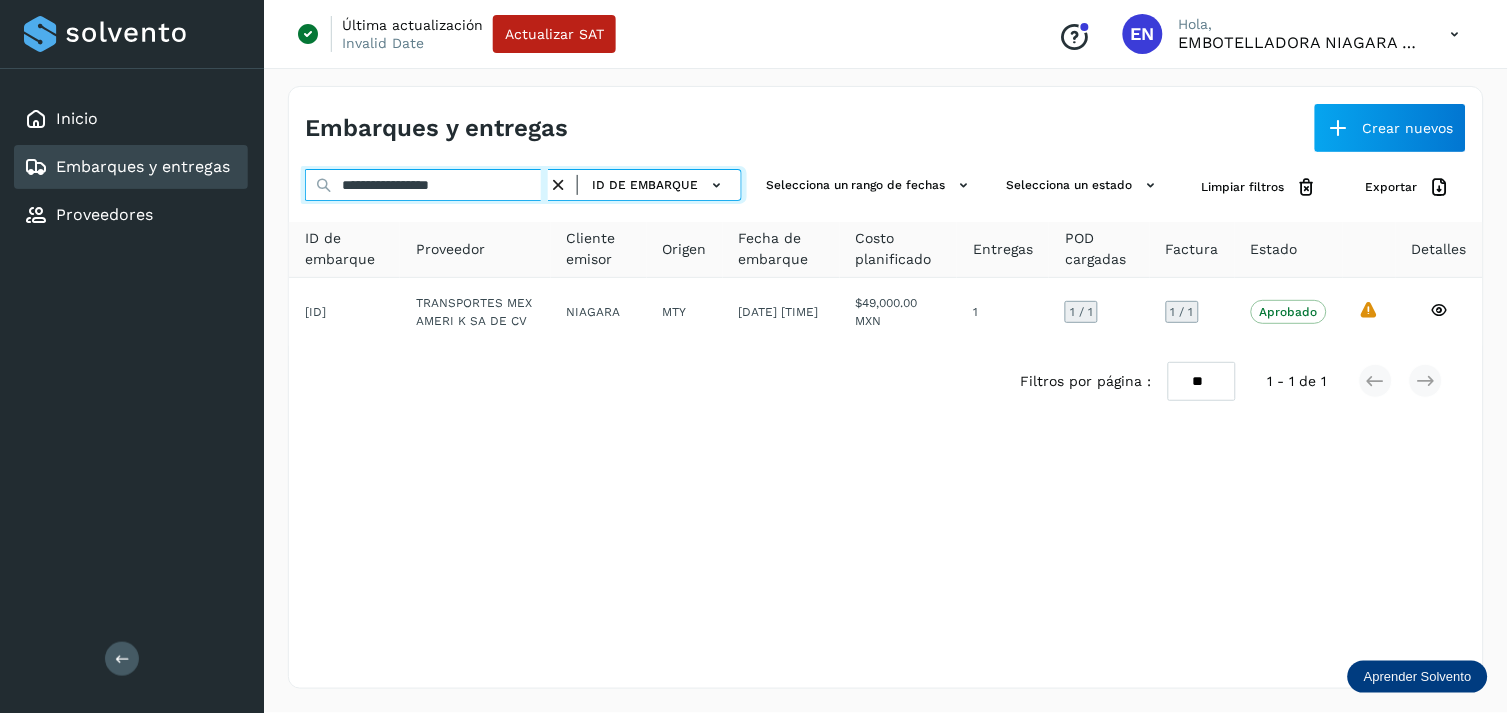 click on "**********" at bounding box center [426, 185] 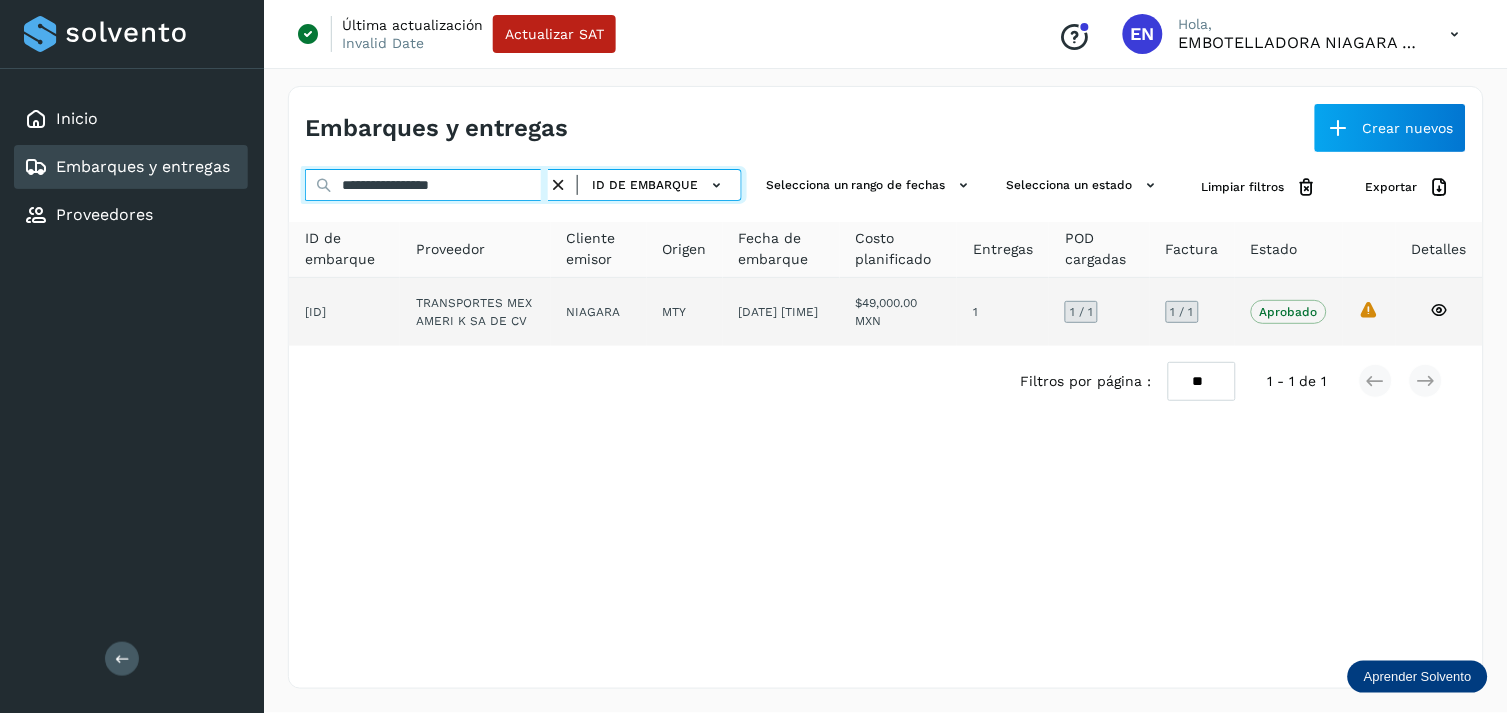 type on "**********" 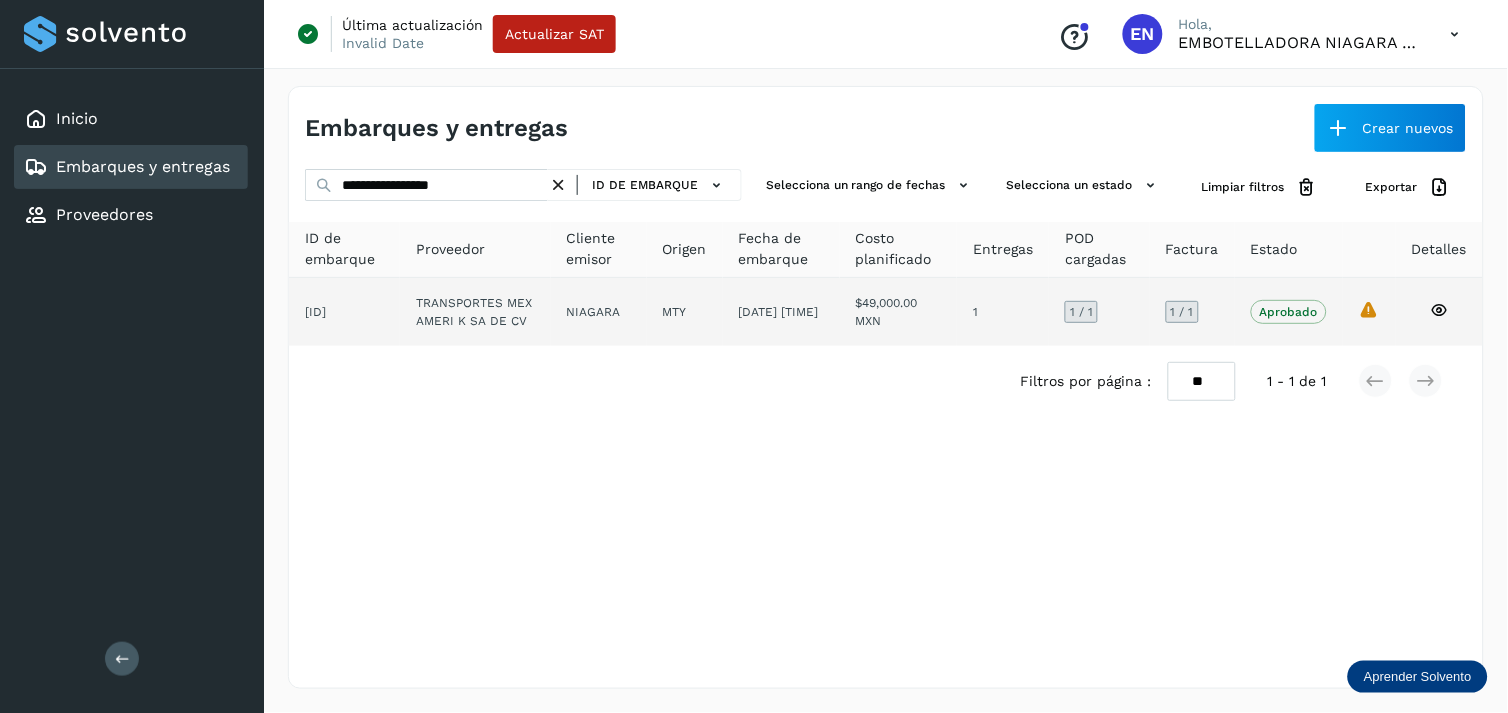 click on "NIAGARA" 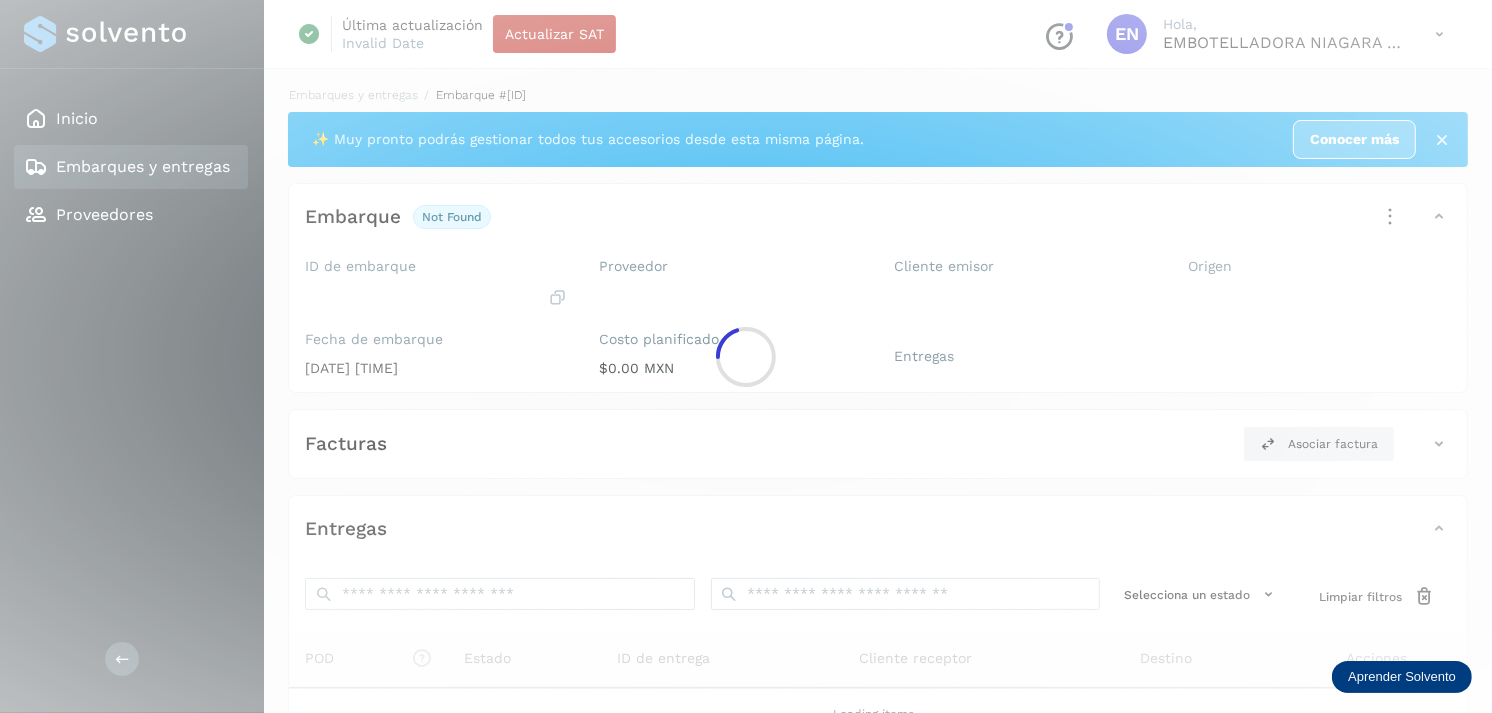 click 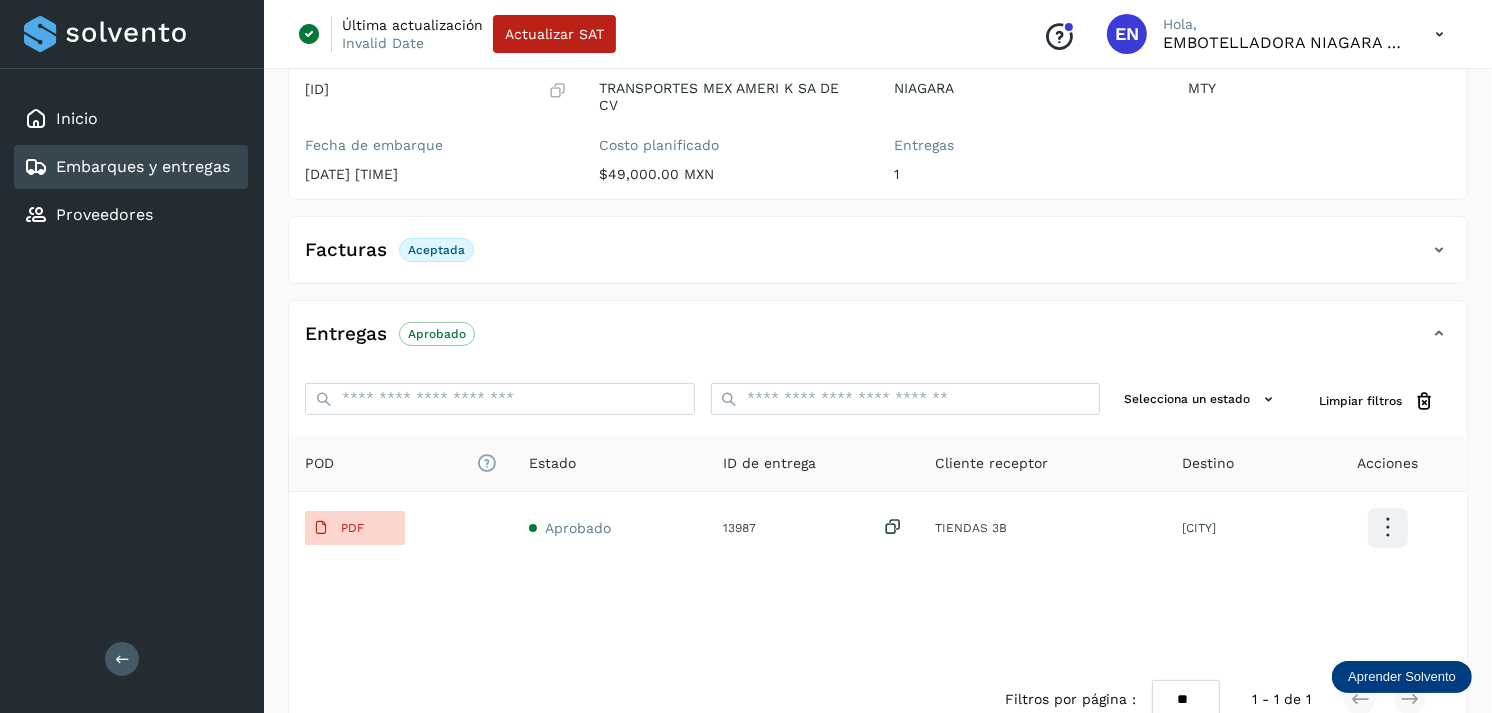 scroll, scrollTop: 325, scrollLeft: 0, axis: vertical 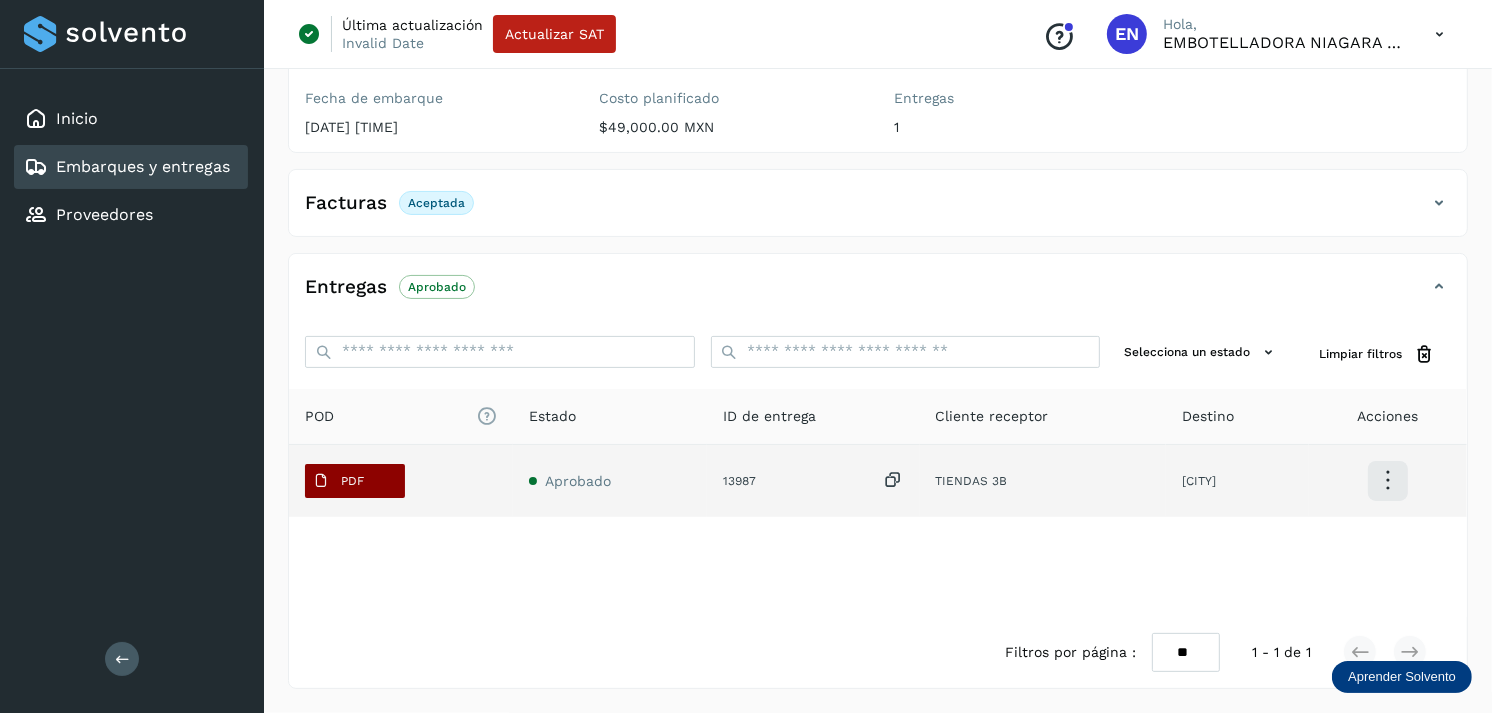 click on "PDF" at bounding box center [355, 481] 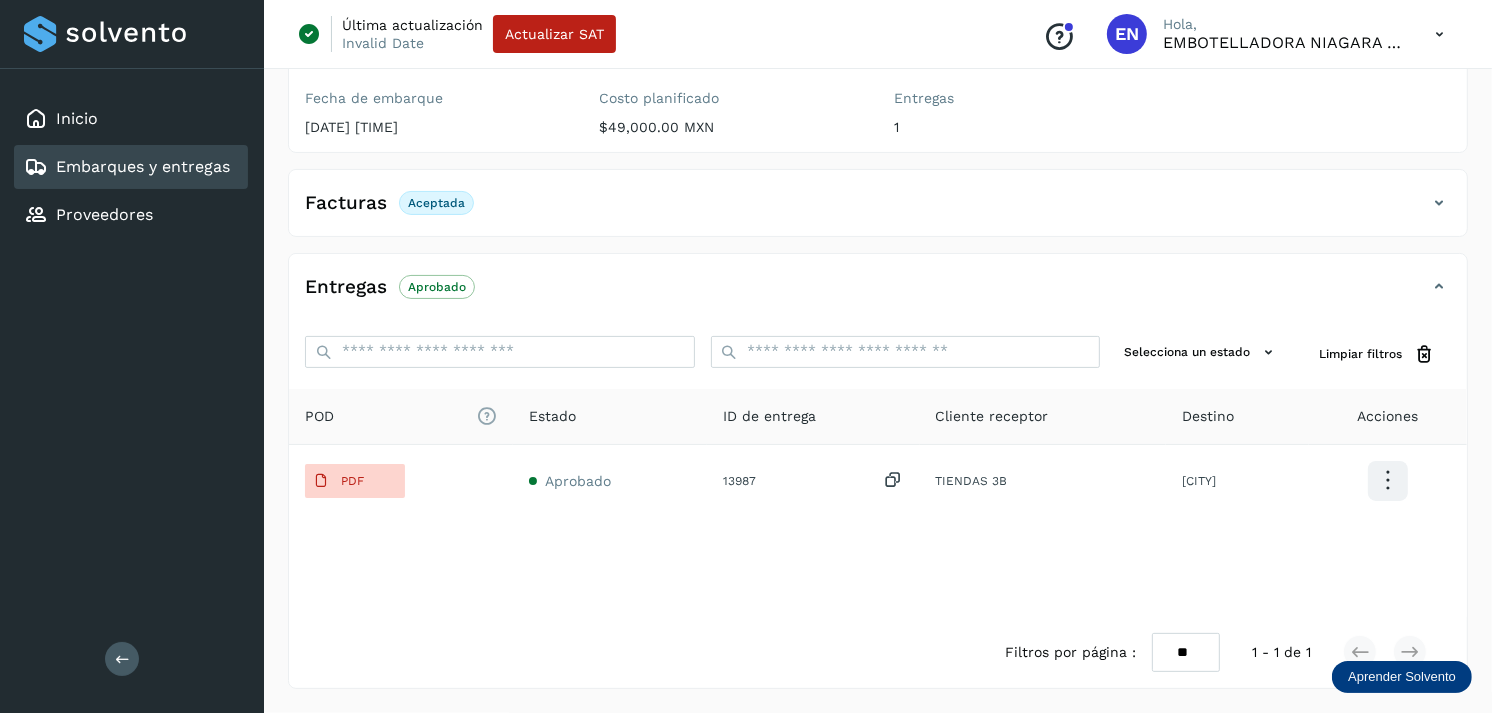 type 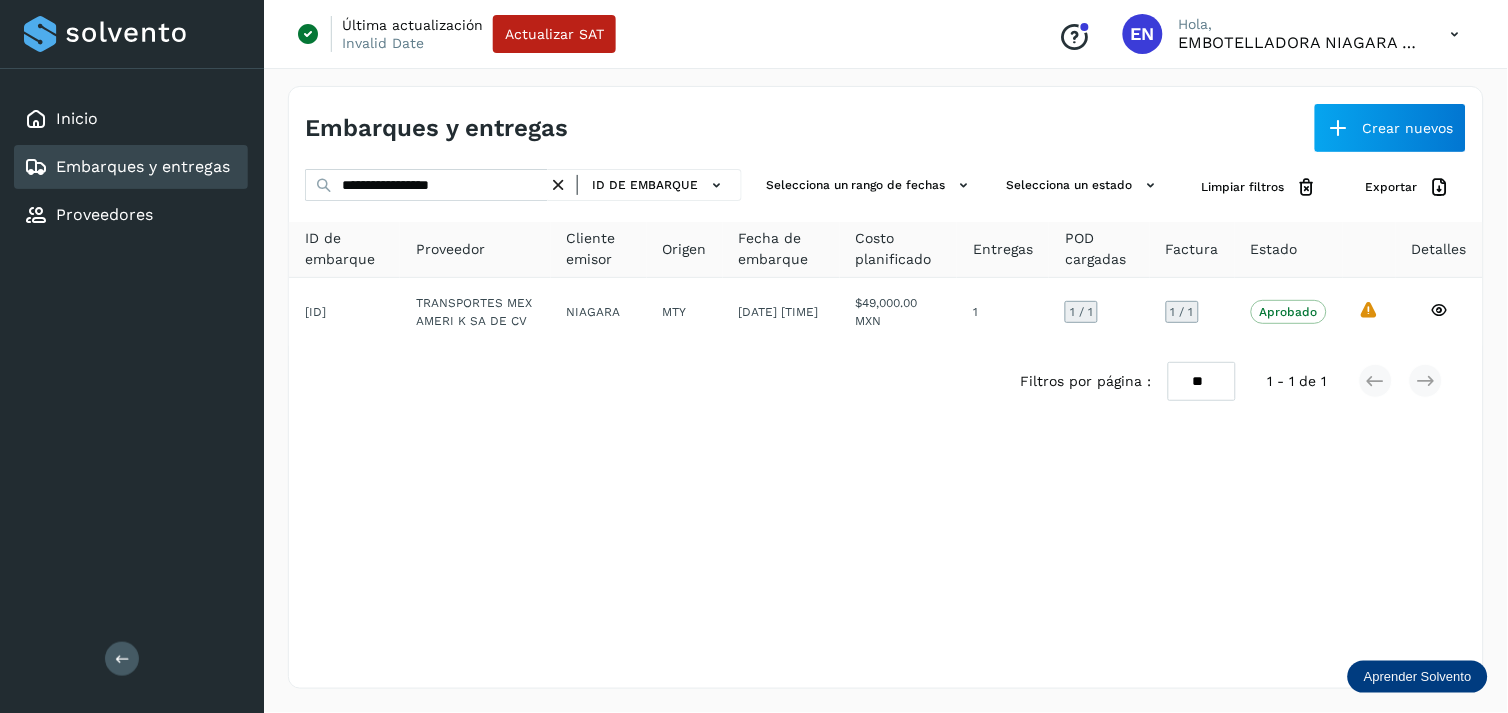 click on "ID de embarque" 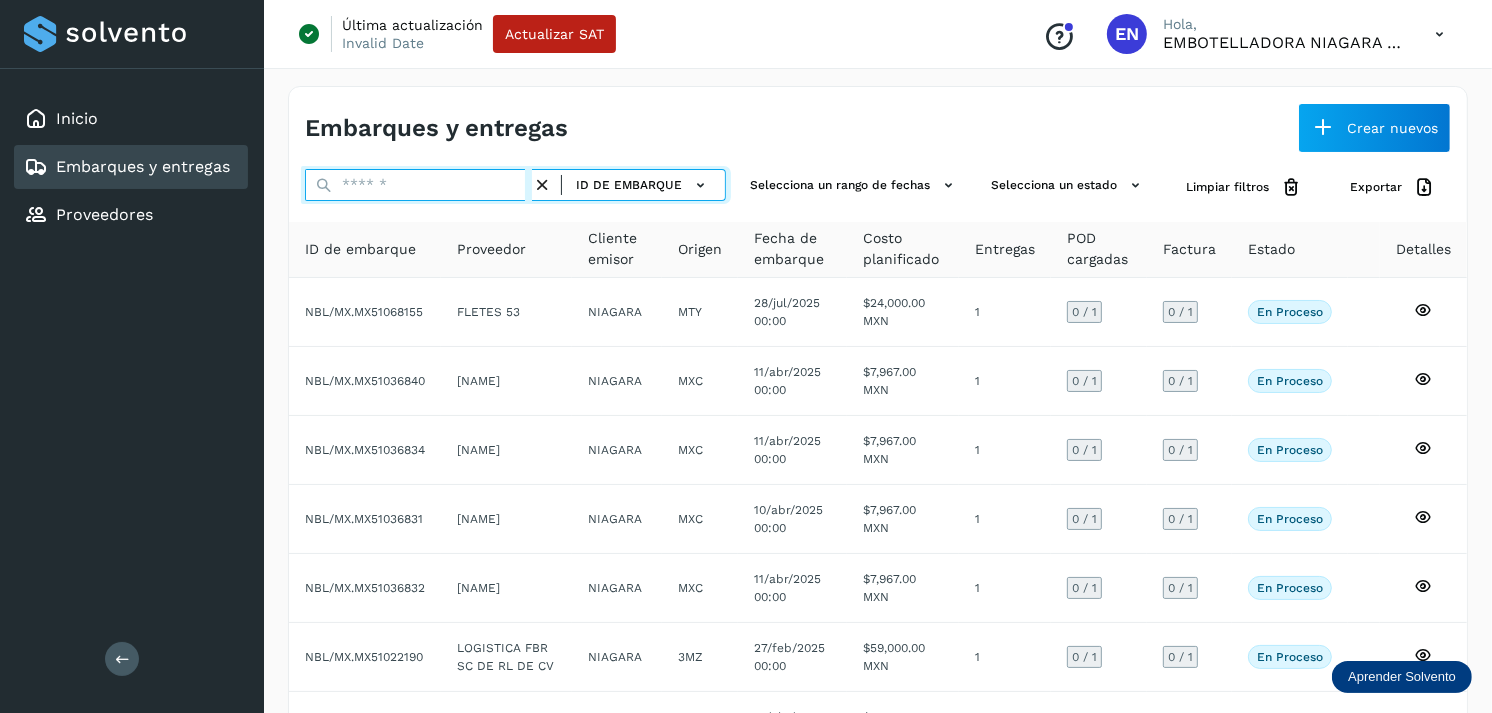 click at bounding box center (418, 185) 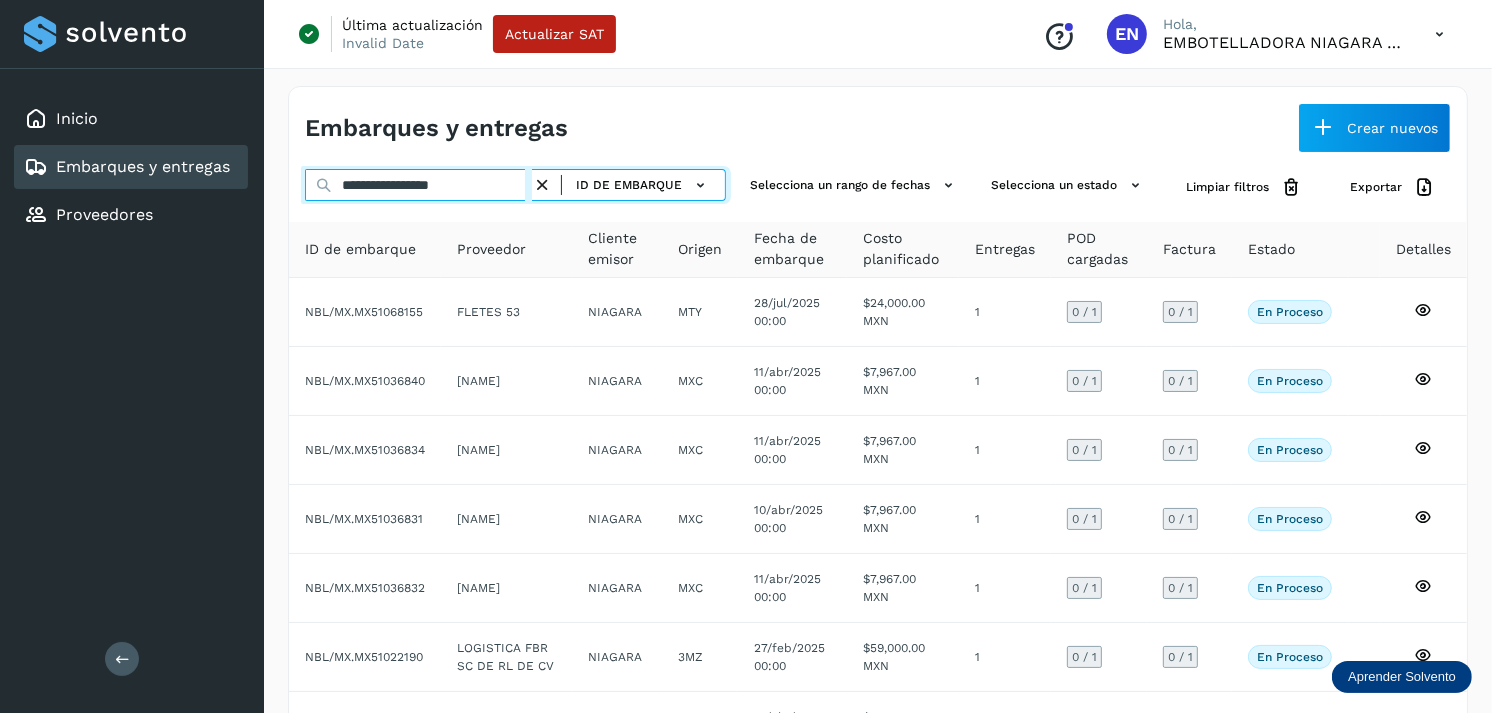 type on "**********" 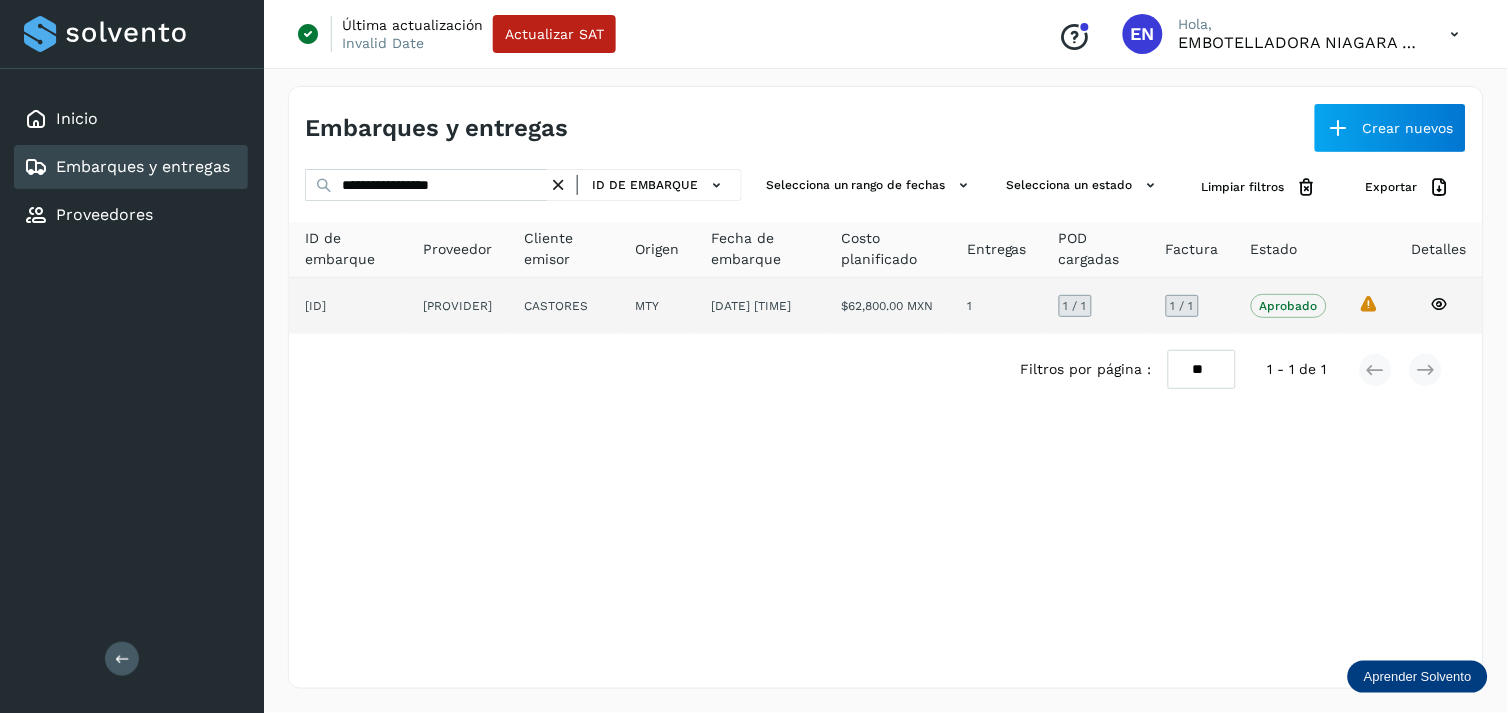 click on "[PROVIDER]" 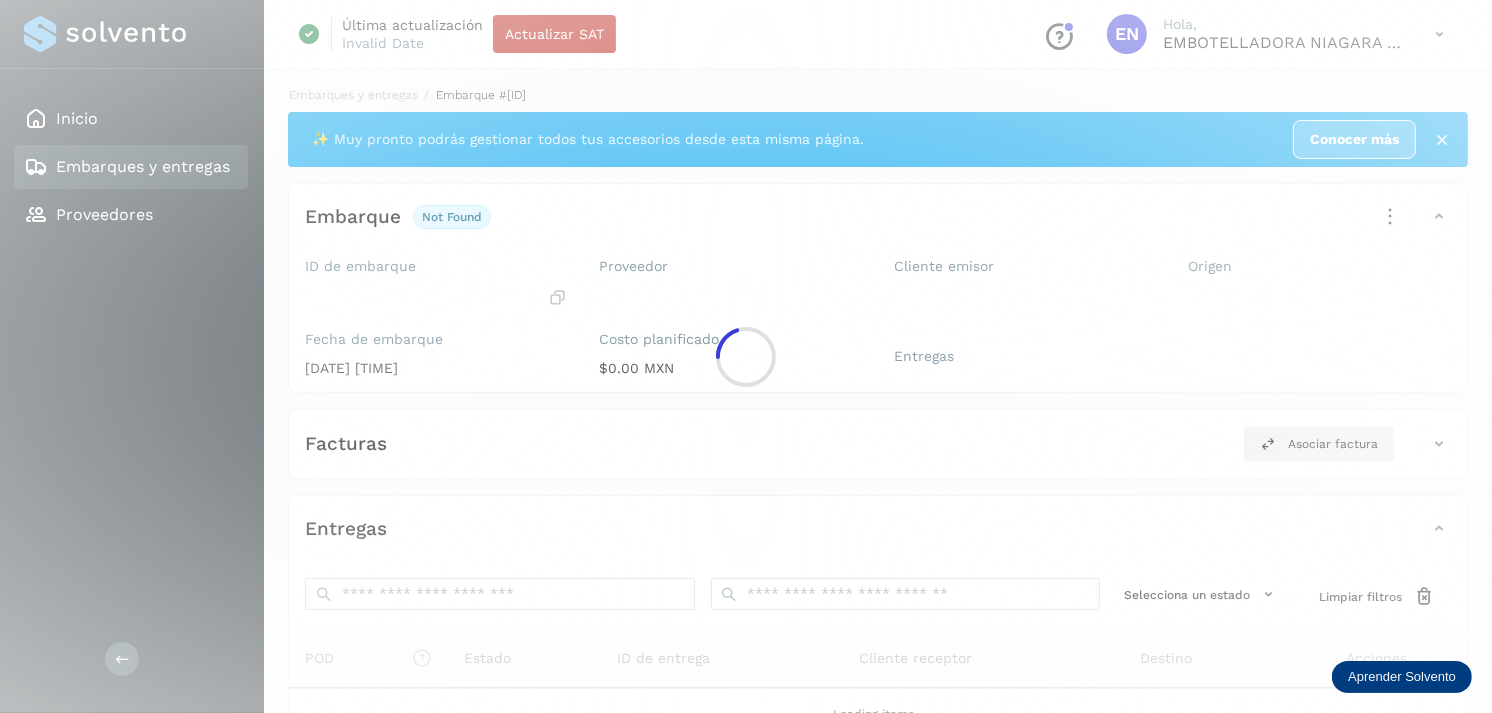 click 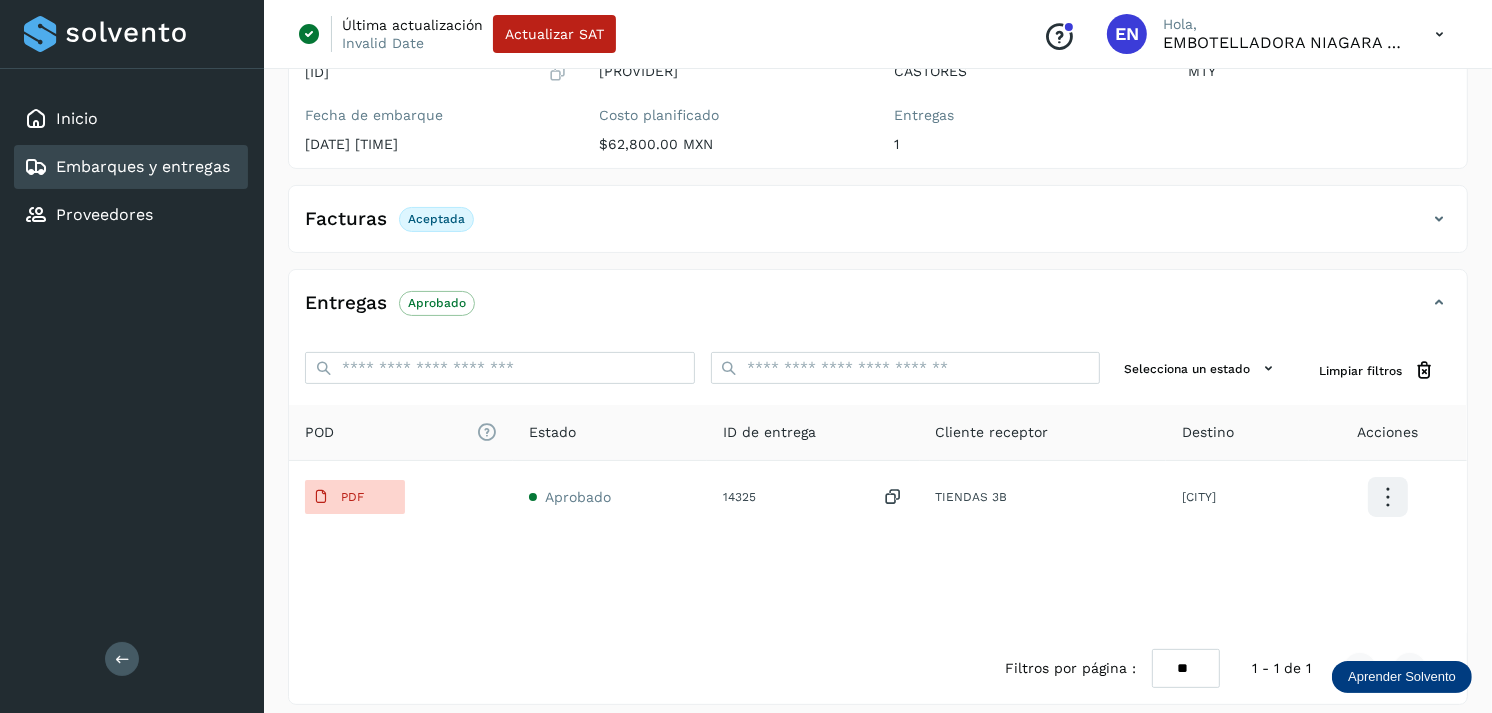 scroll, scrollTop: 325, scrollLeft: 0, axis: vertical 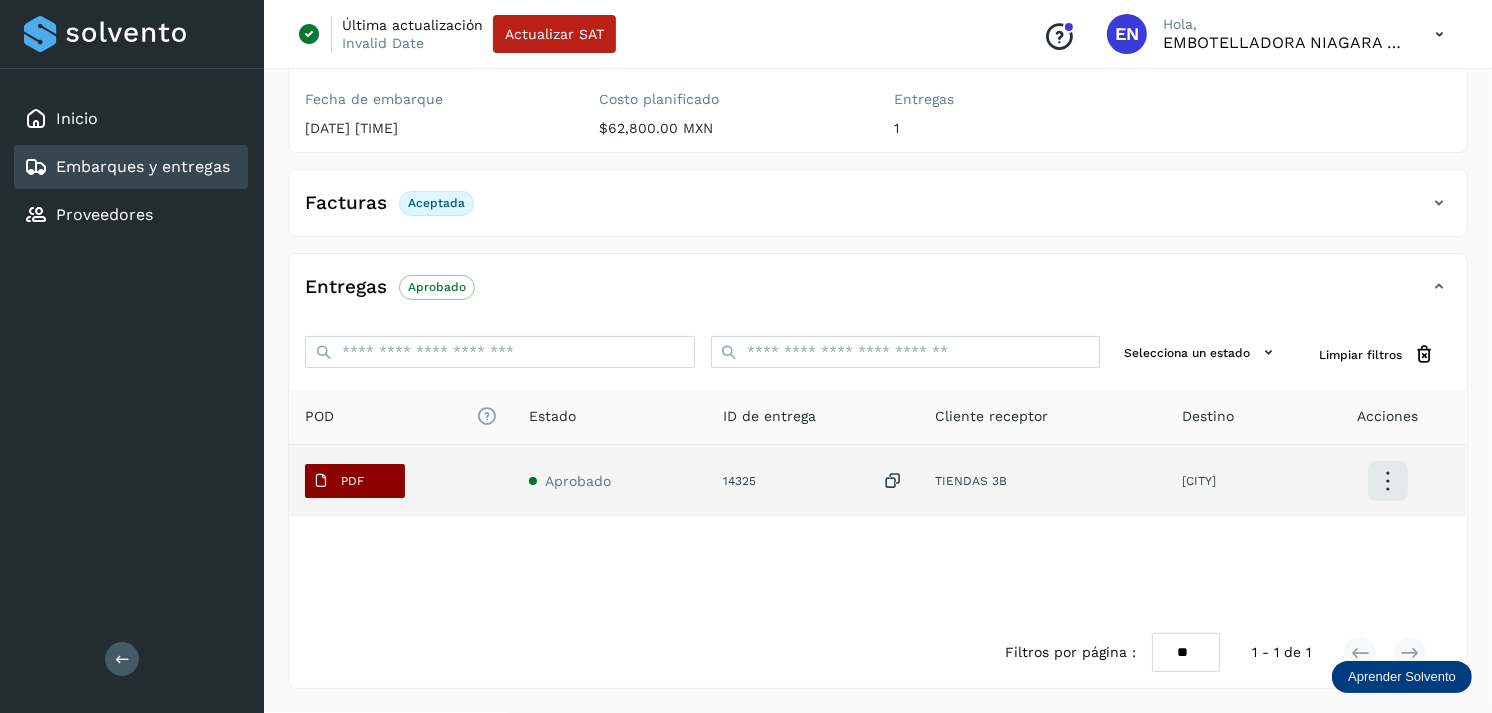 click on "PDF" at bounding box center (338, 481) 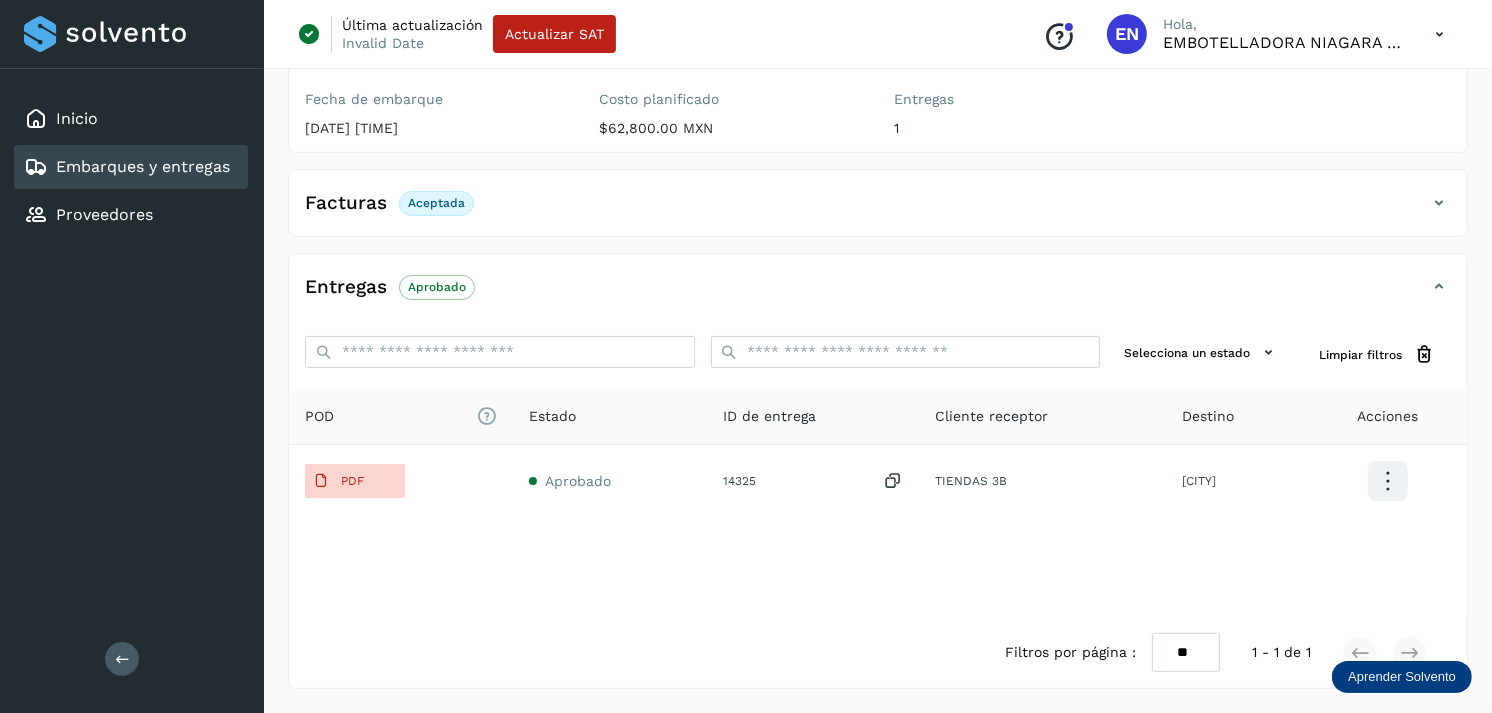 type 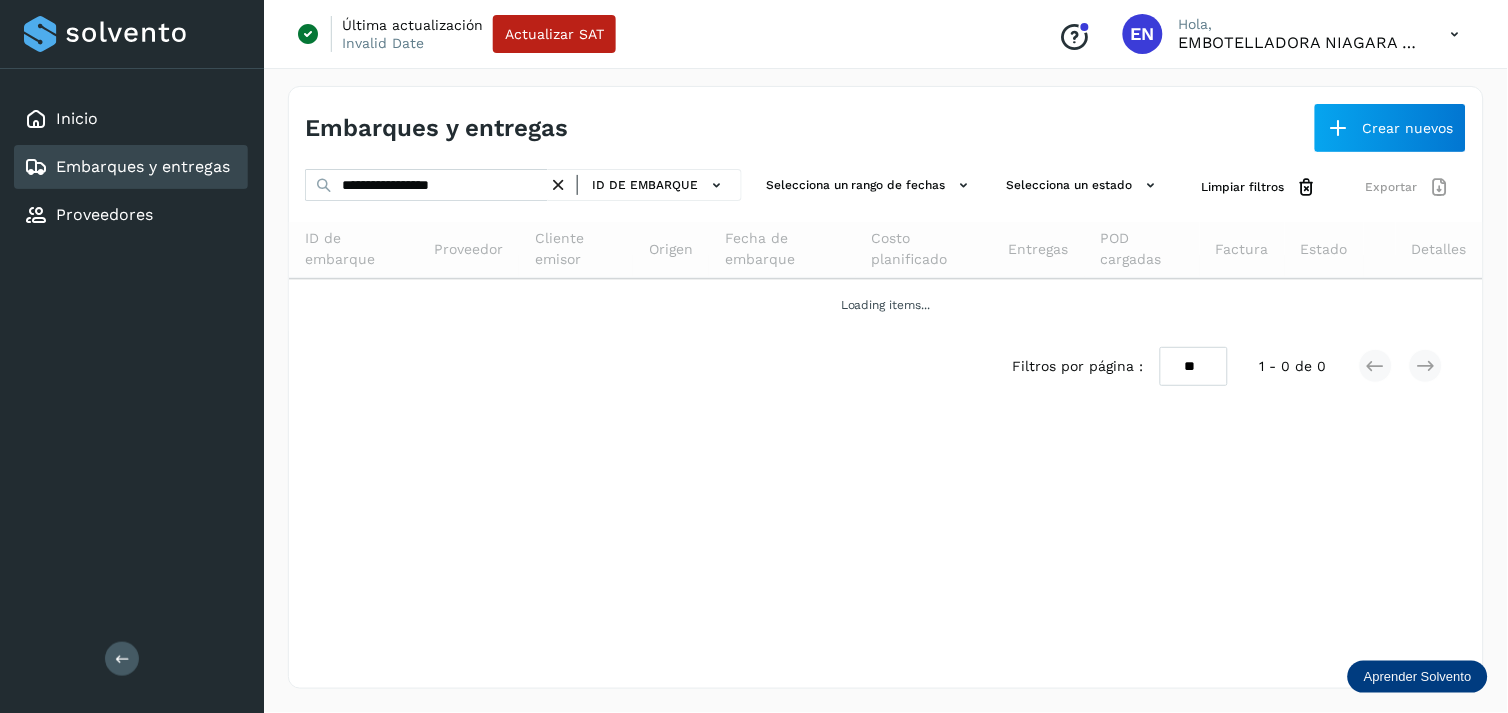drag, startPoint x: 644, startPoint y: 196, endPoint x: 577, endPoint y: 192, distance: 67.11929 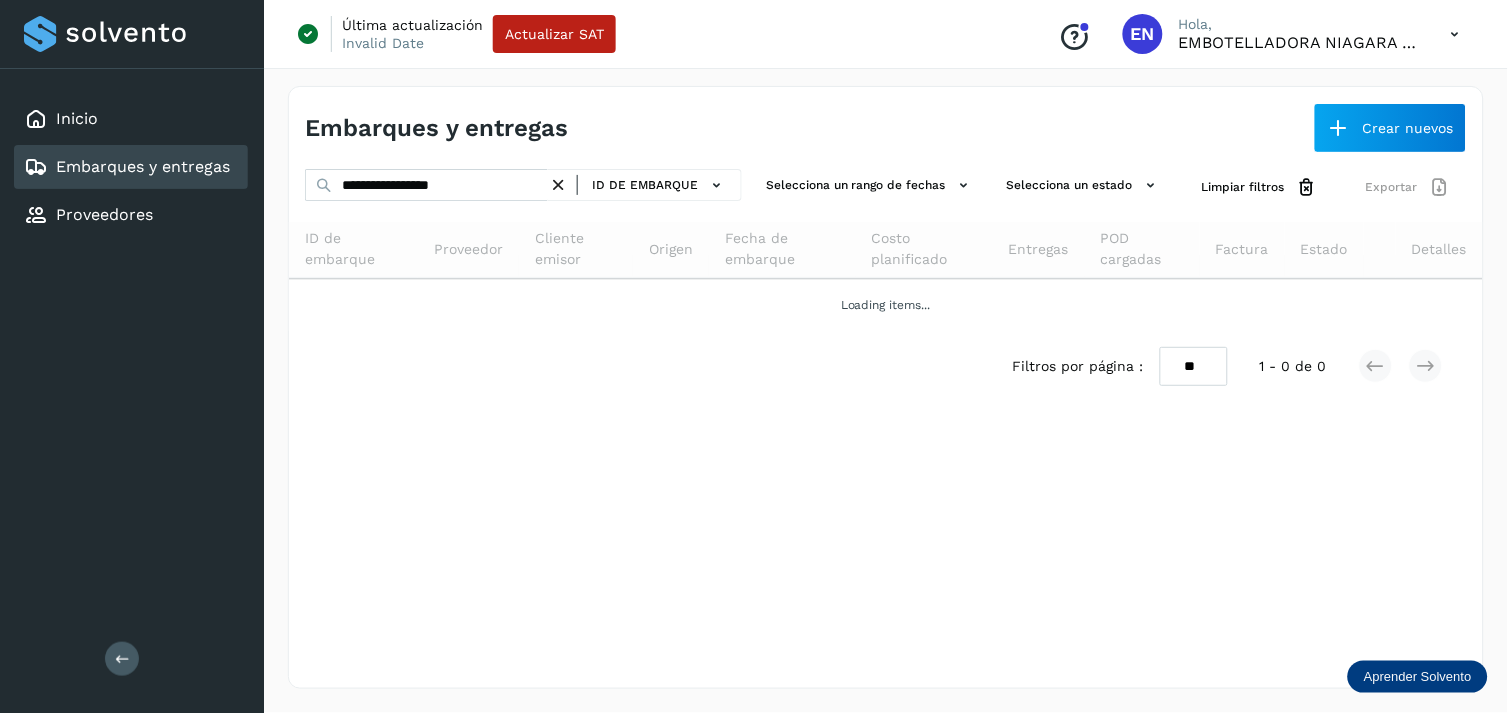 click on "ID de embarque" 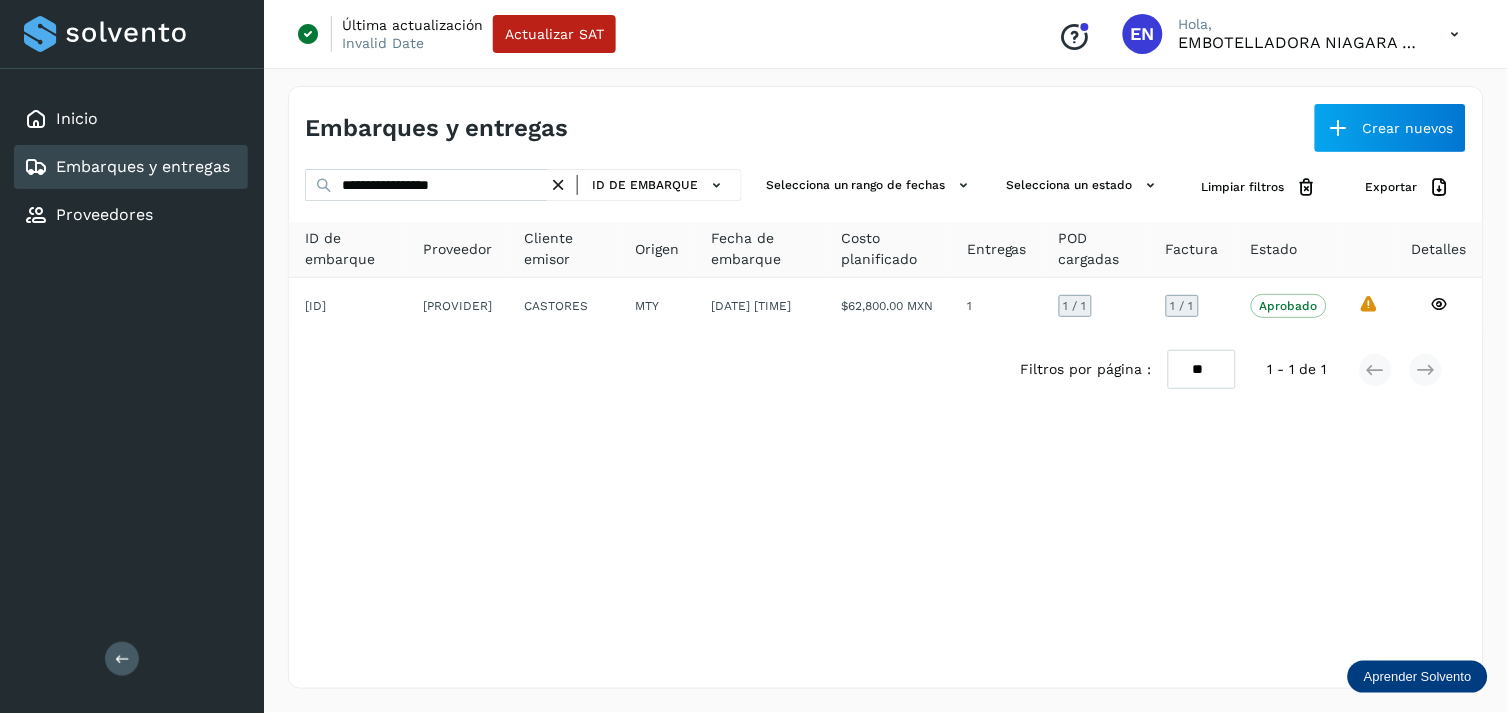 click at bounding box center (558, 185) 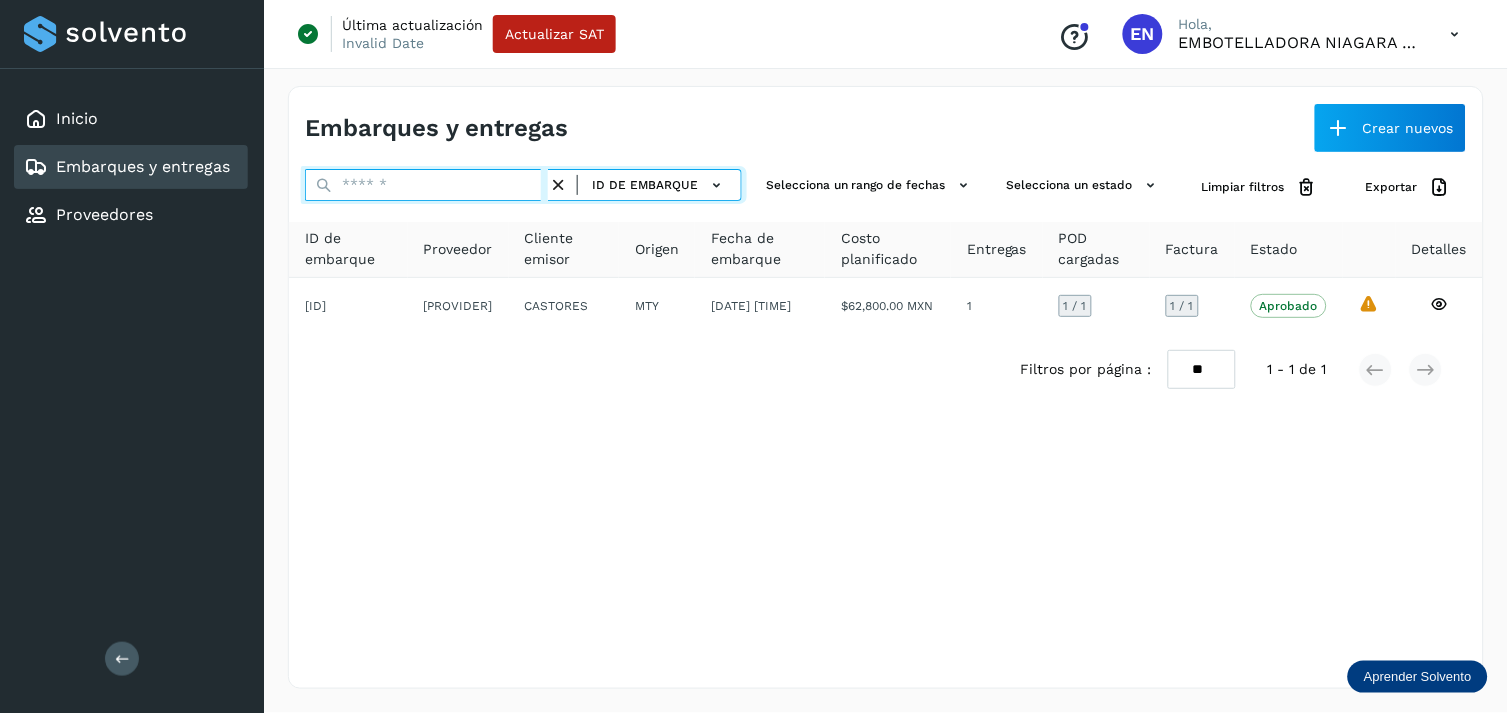 paste on "**********" 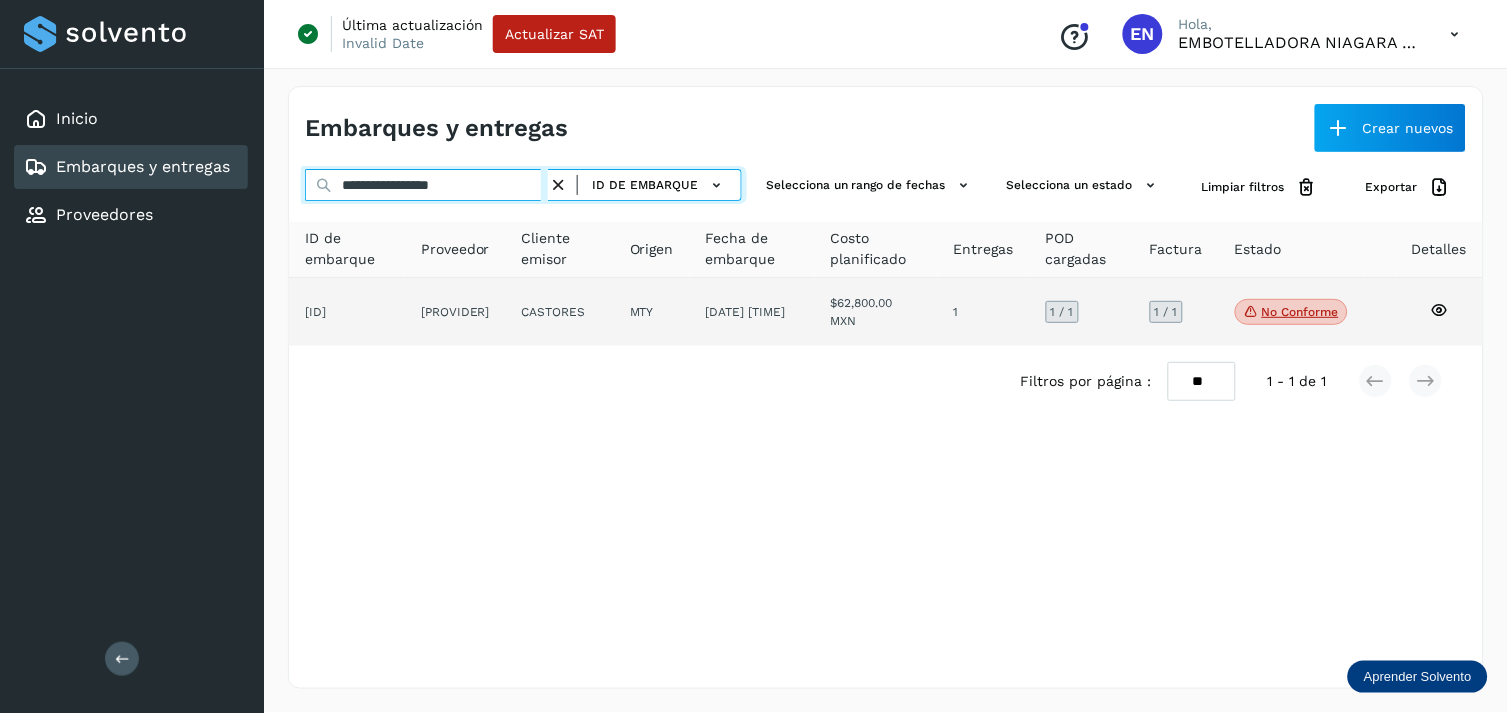 type on "**********" 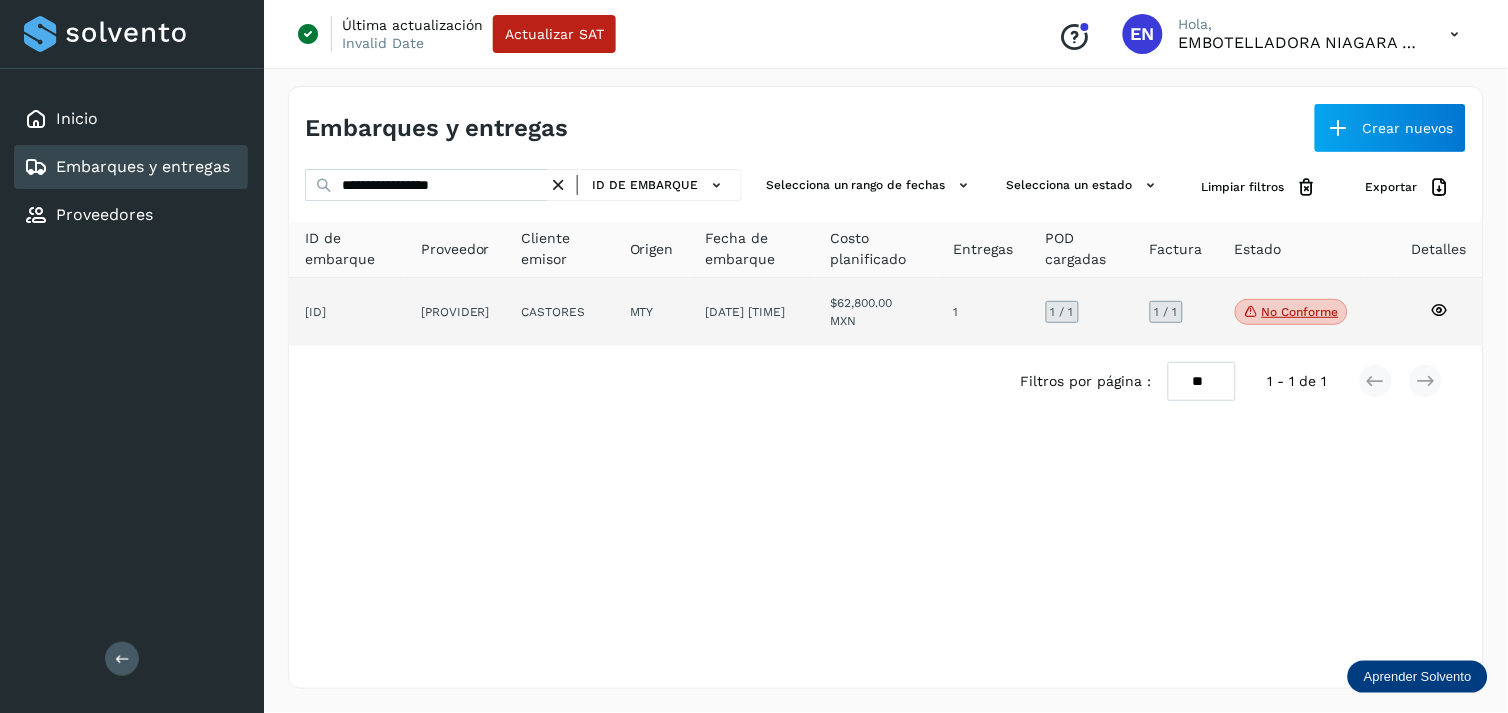 click on "CASTORES" 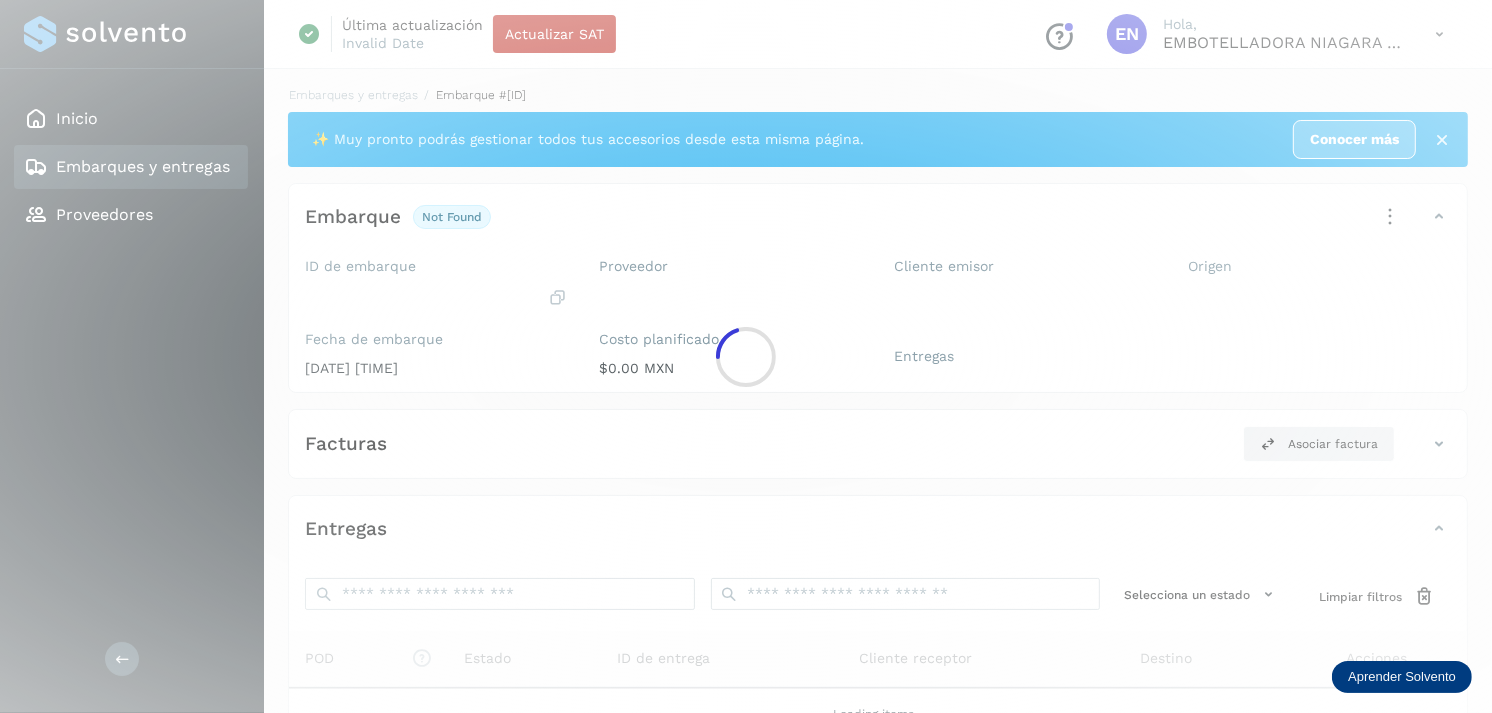 click 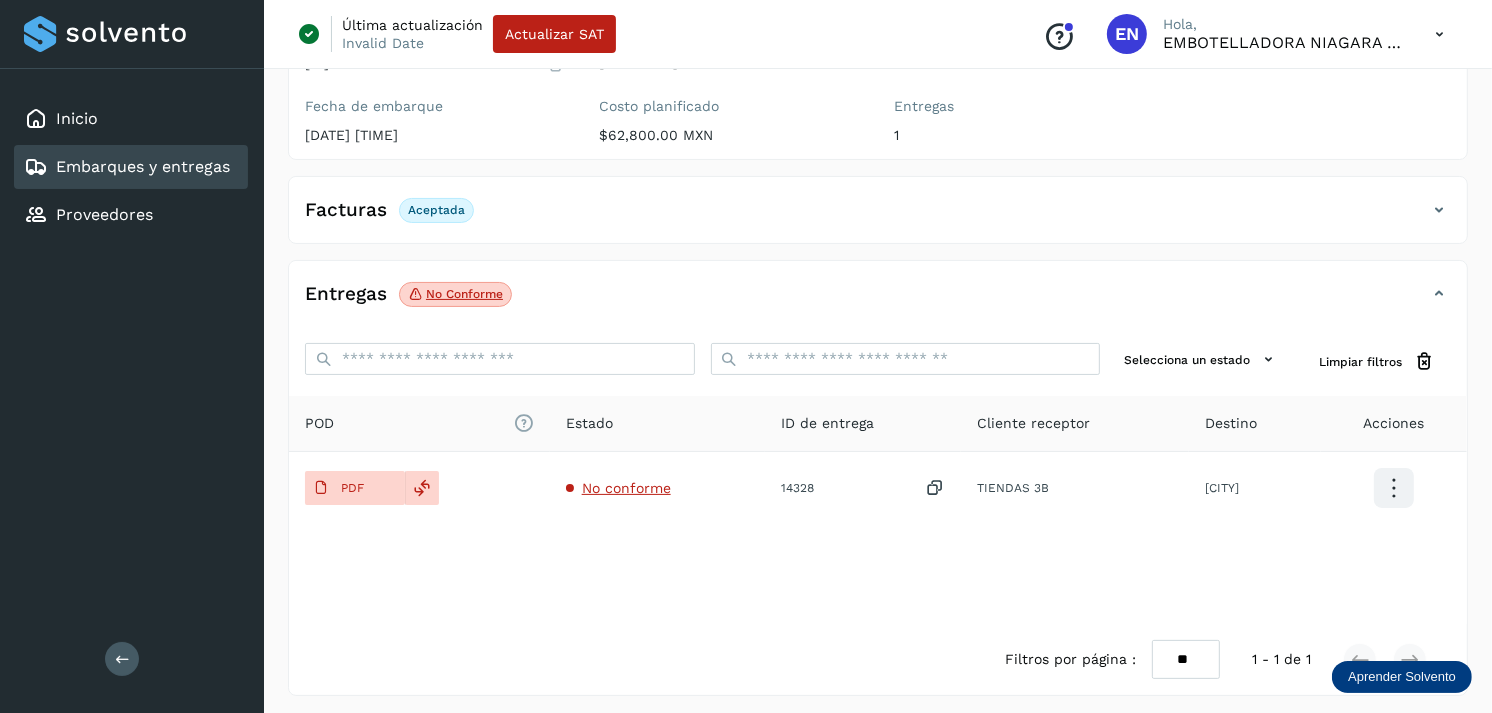 scroll, scrollTop: 254, scrollLeft: 0, axis: vertical 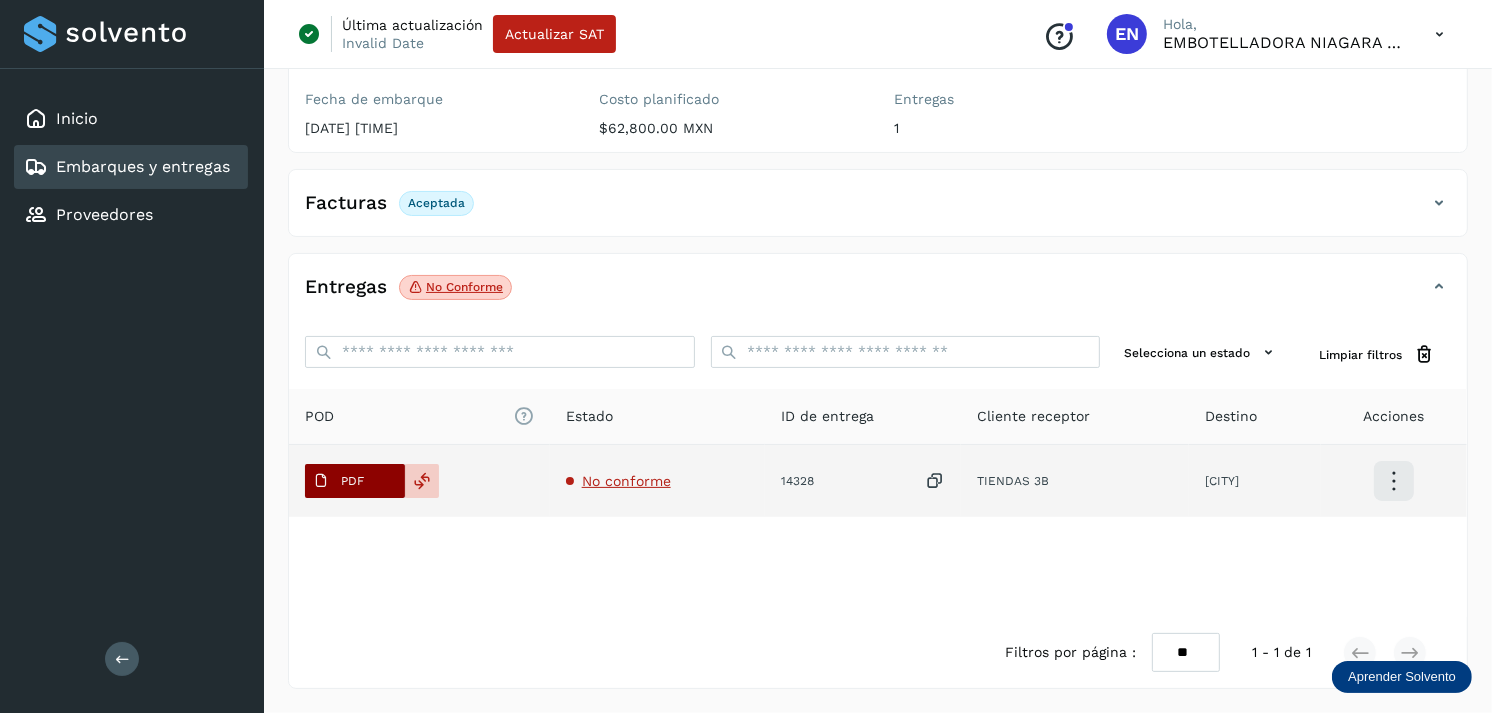 click on "PDF" at bounding box center (352, 481) 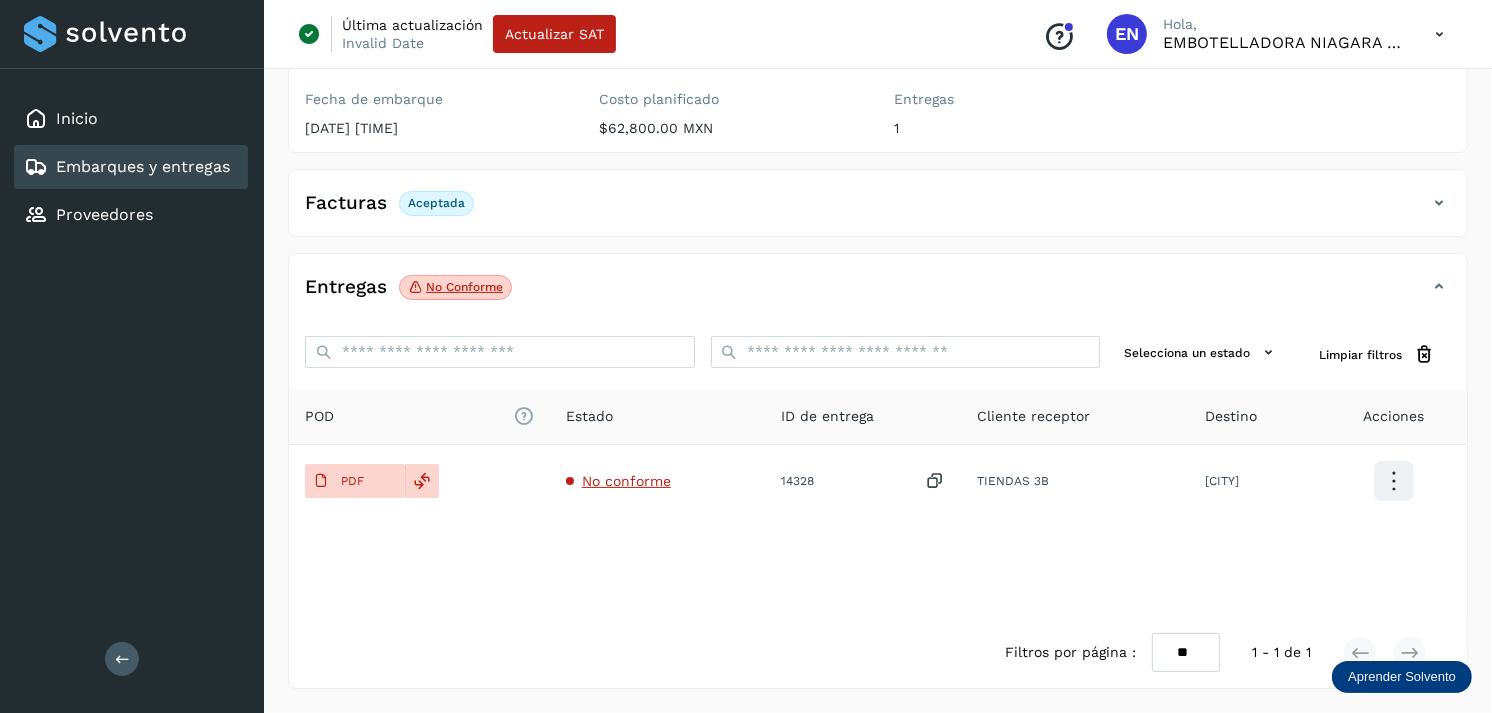 type 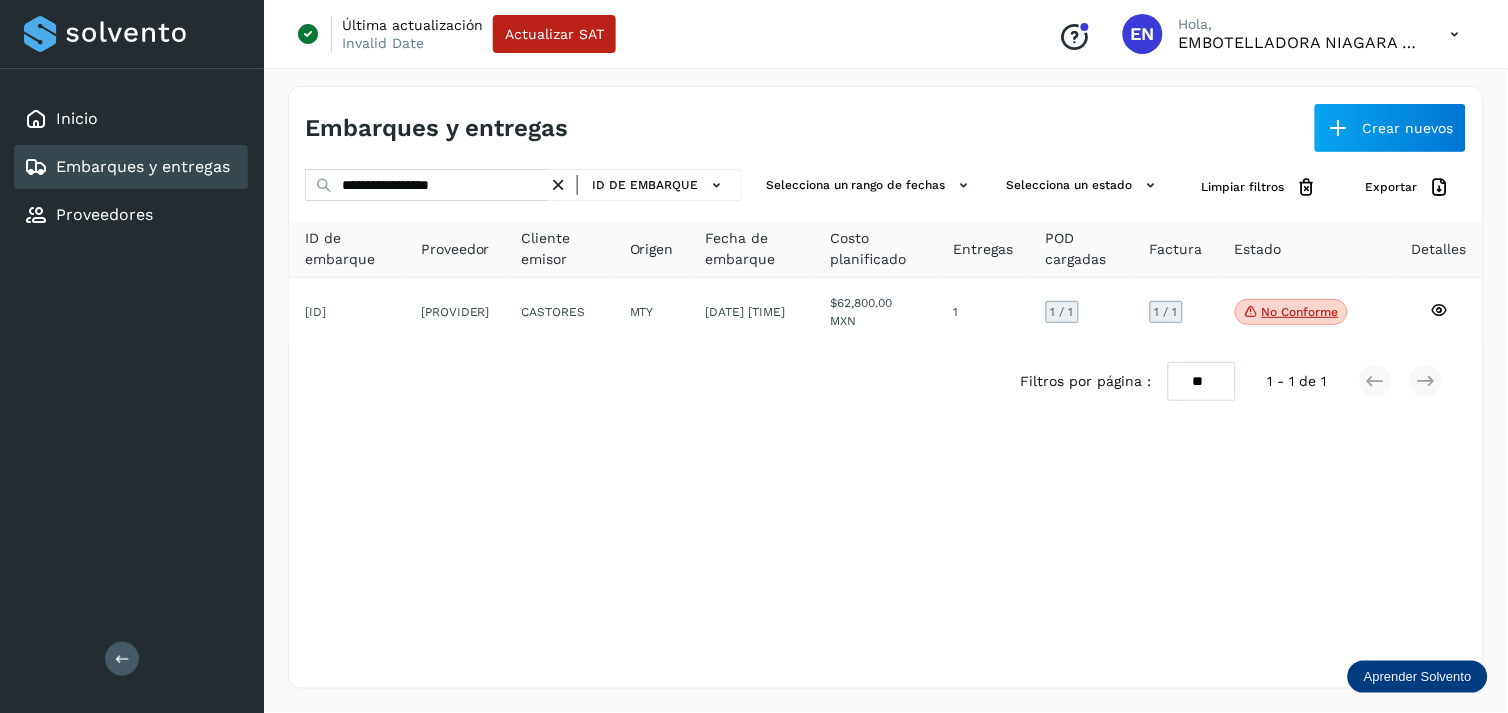 click at bounding box center [558, 185] 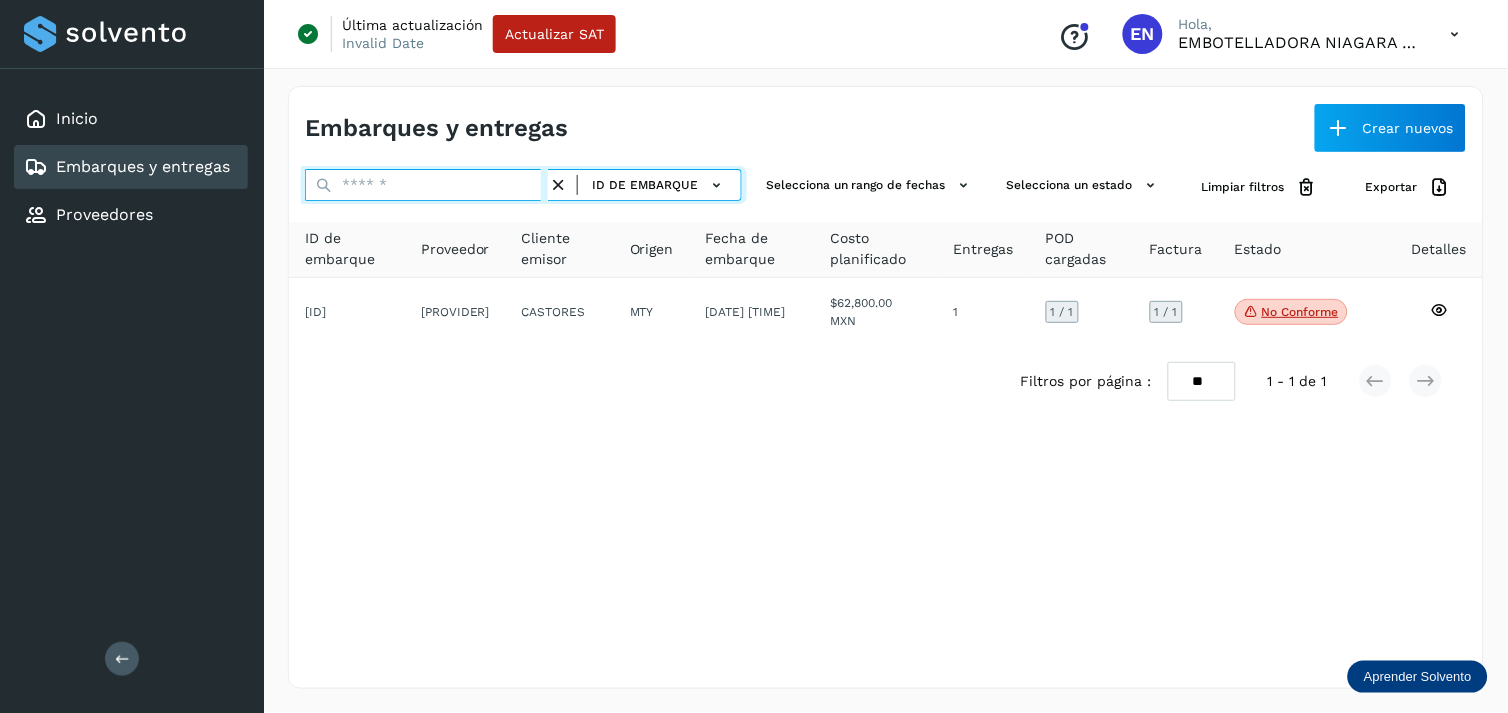 click at bounding box center (426, 185) 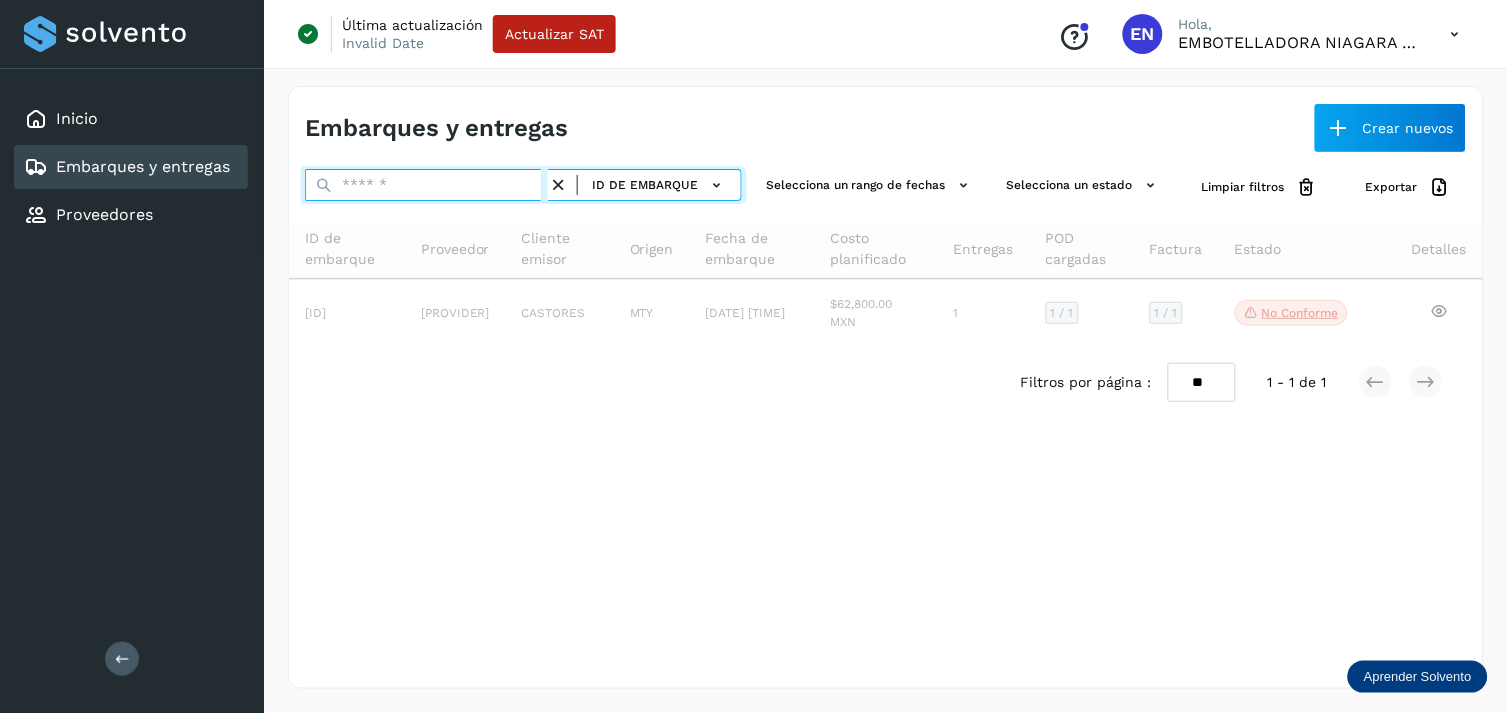 paste on "**********" 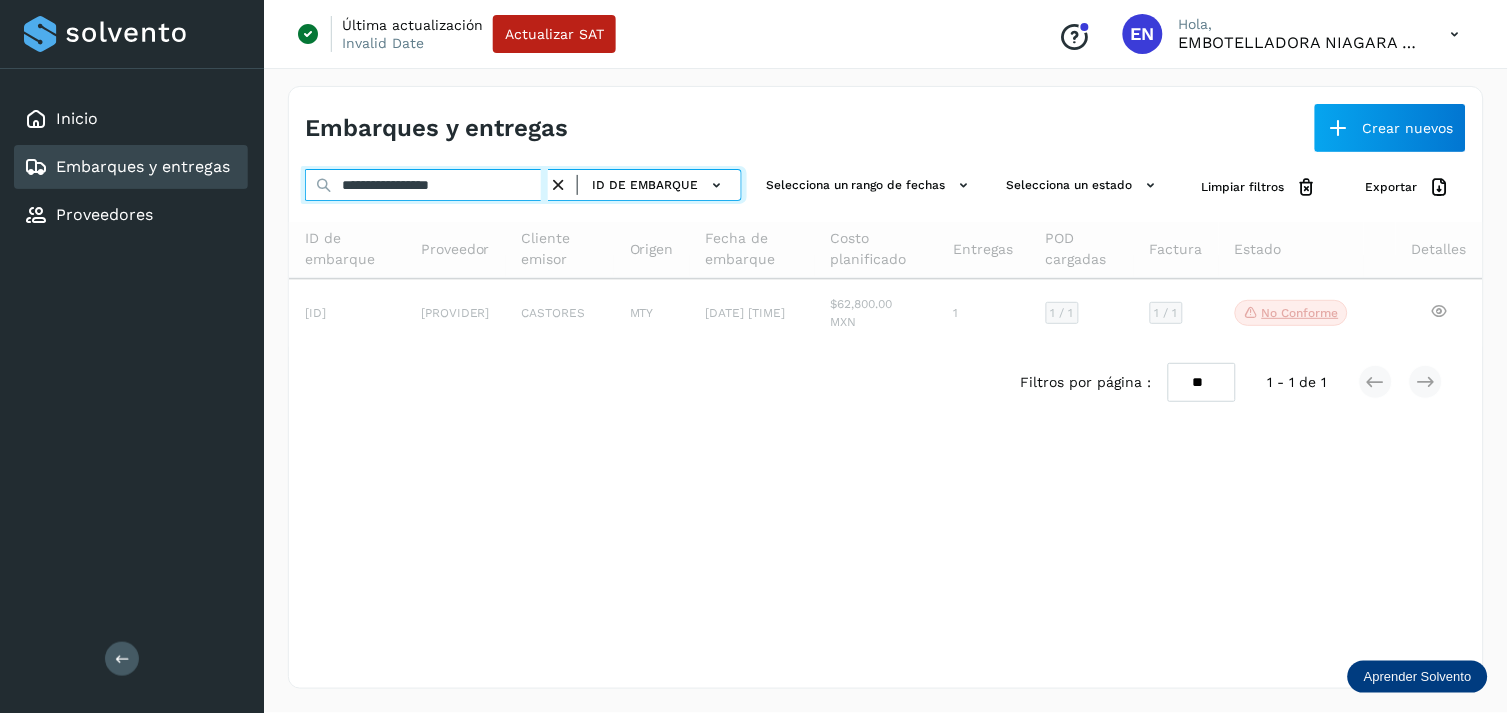 type on "**********" 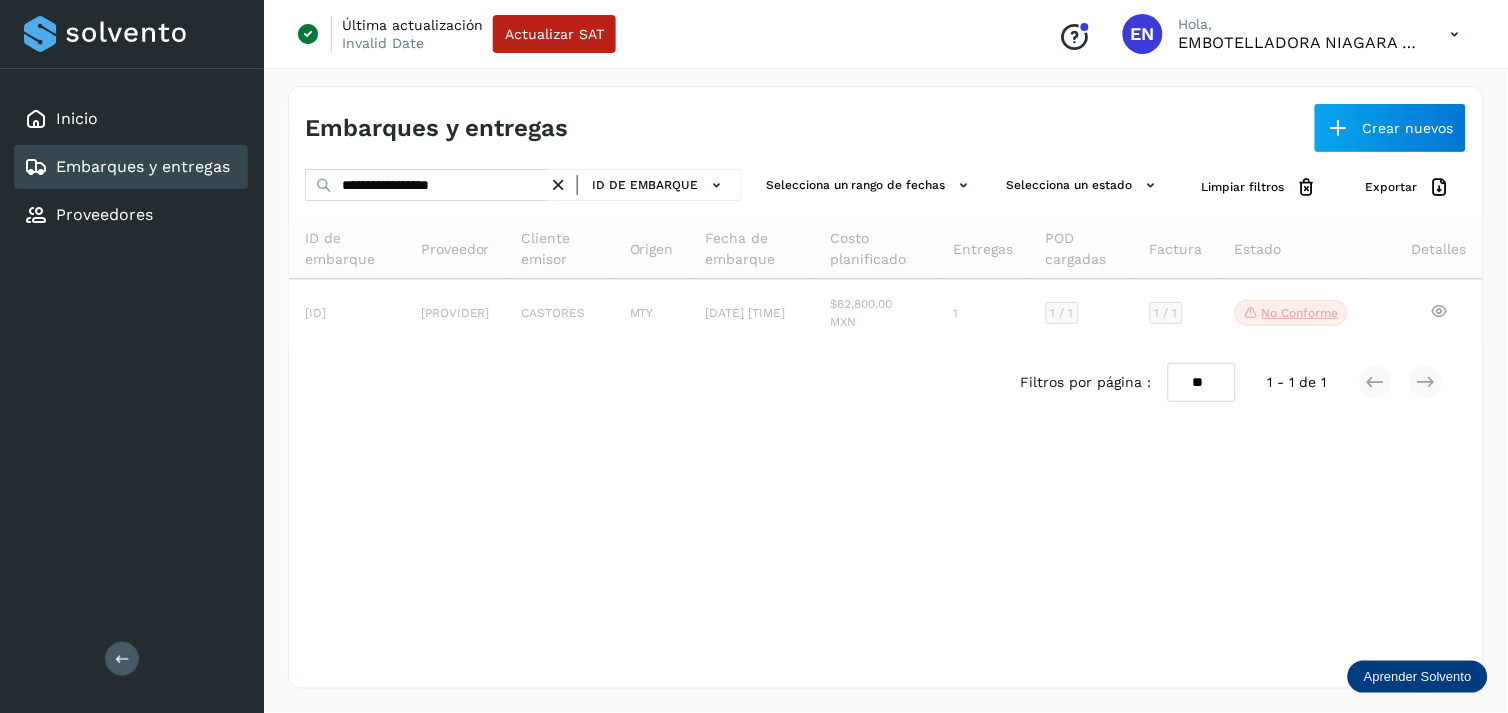 type 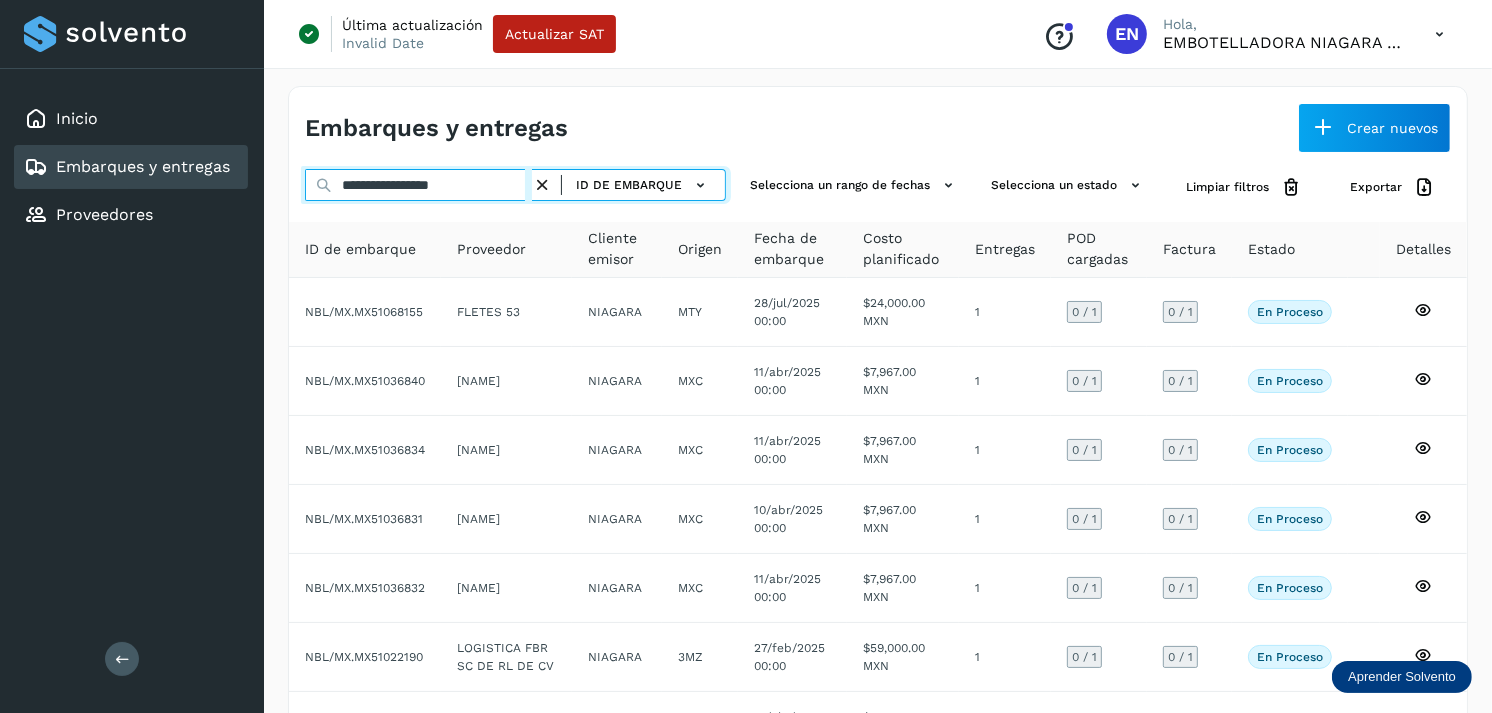 click on "**********" at bounding box center (418, 185) 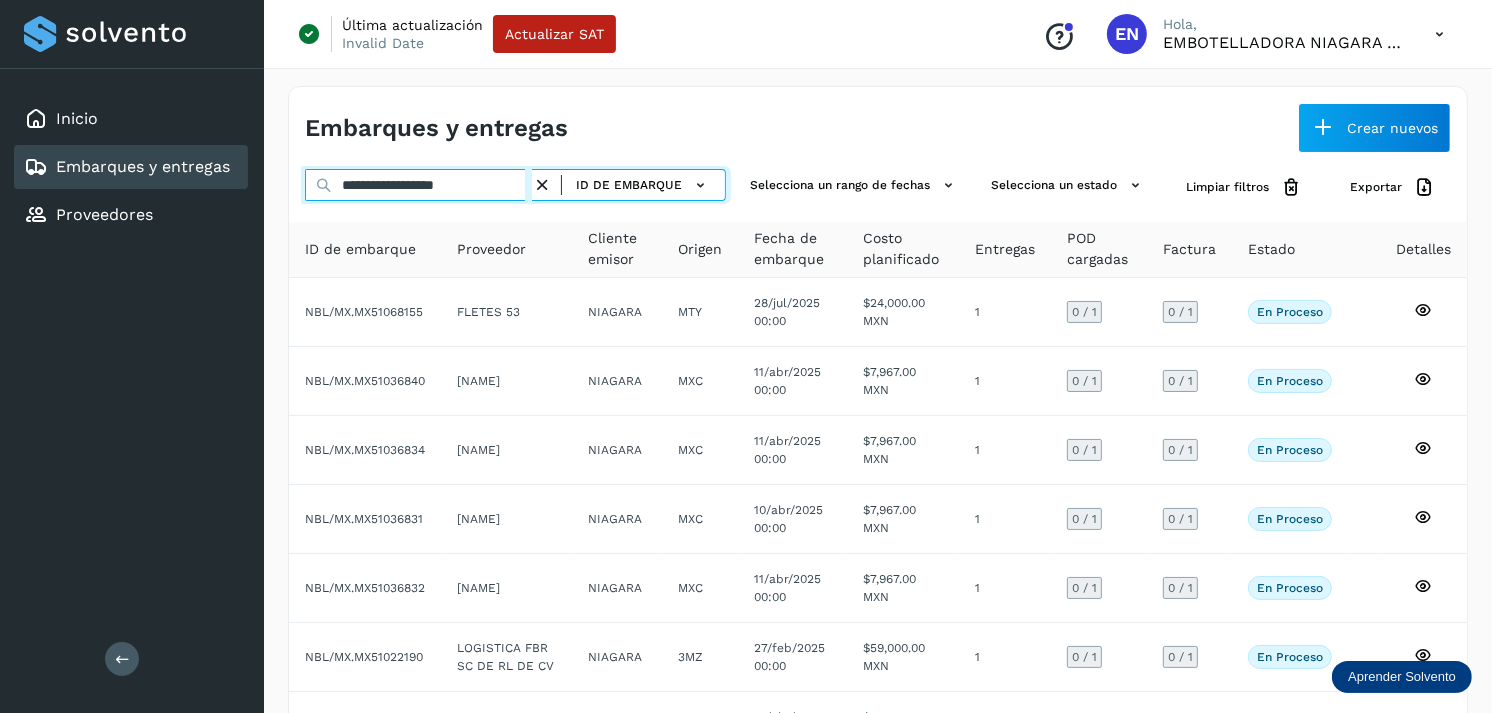 type on "**********" 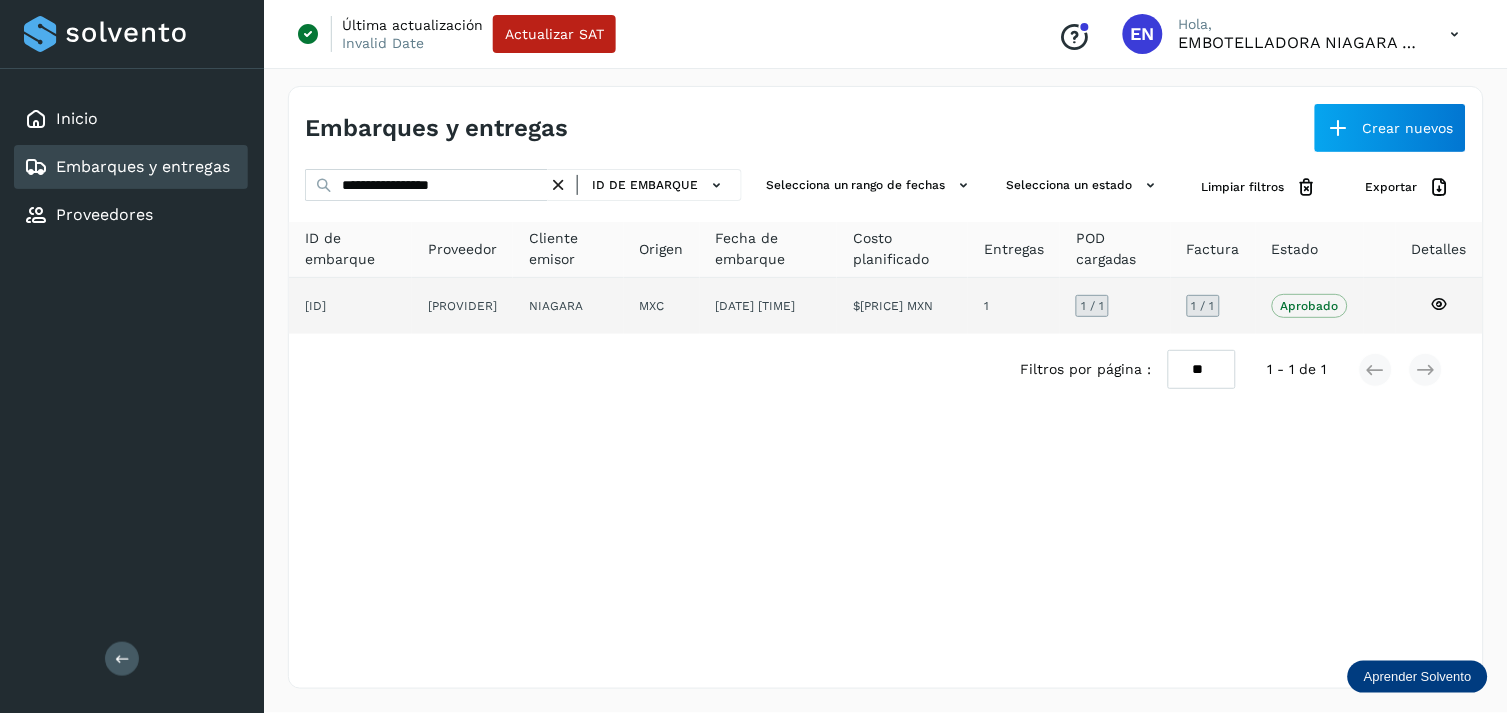 click on "[PROVIDER]" 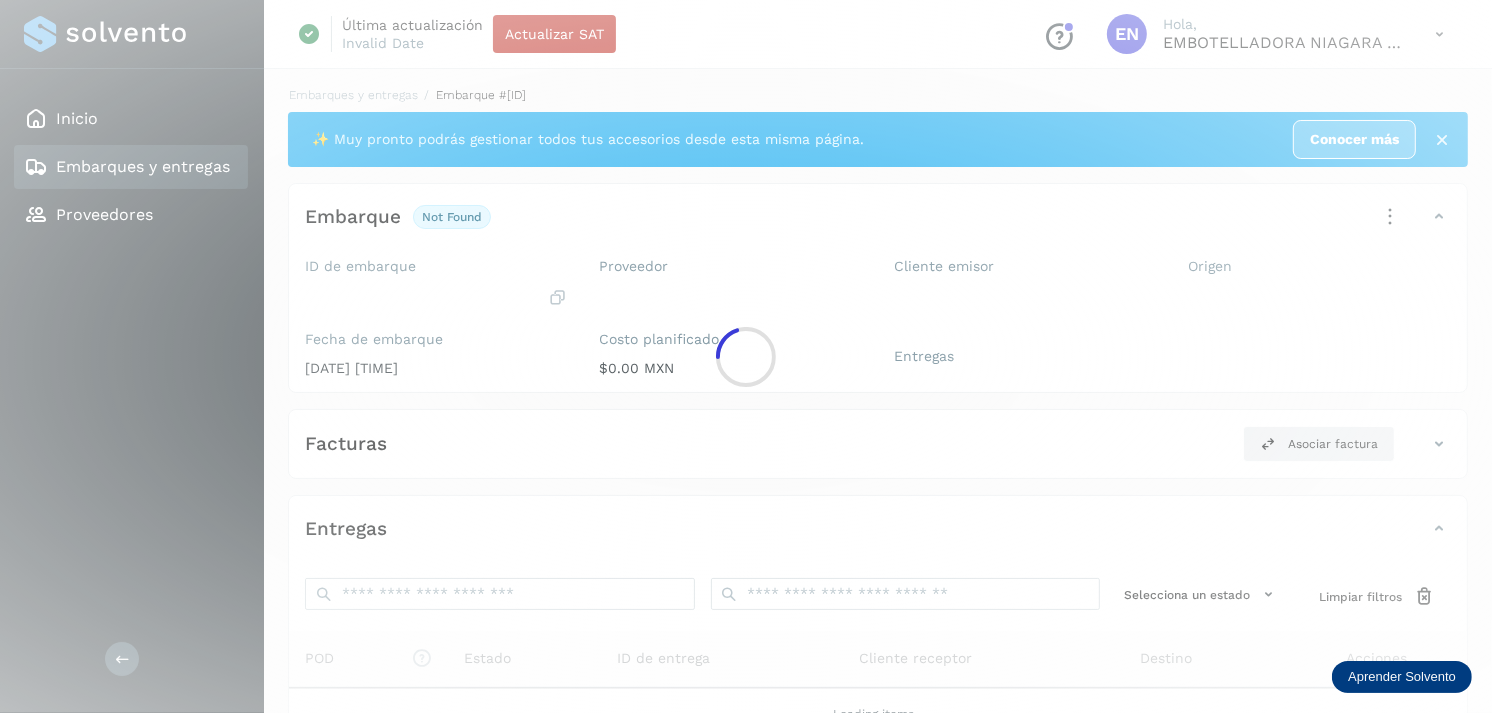 click 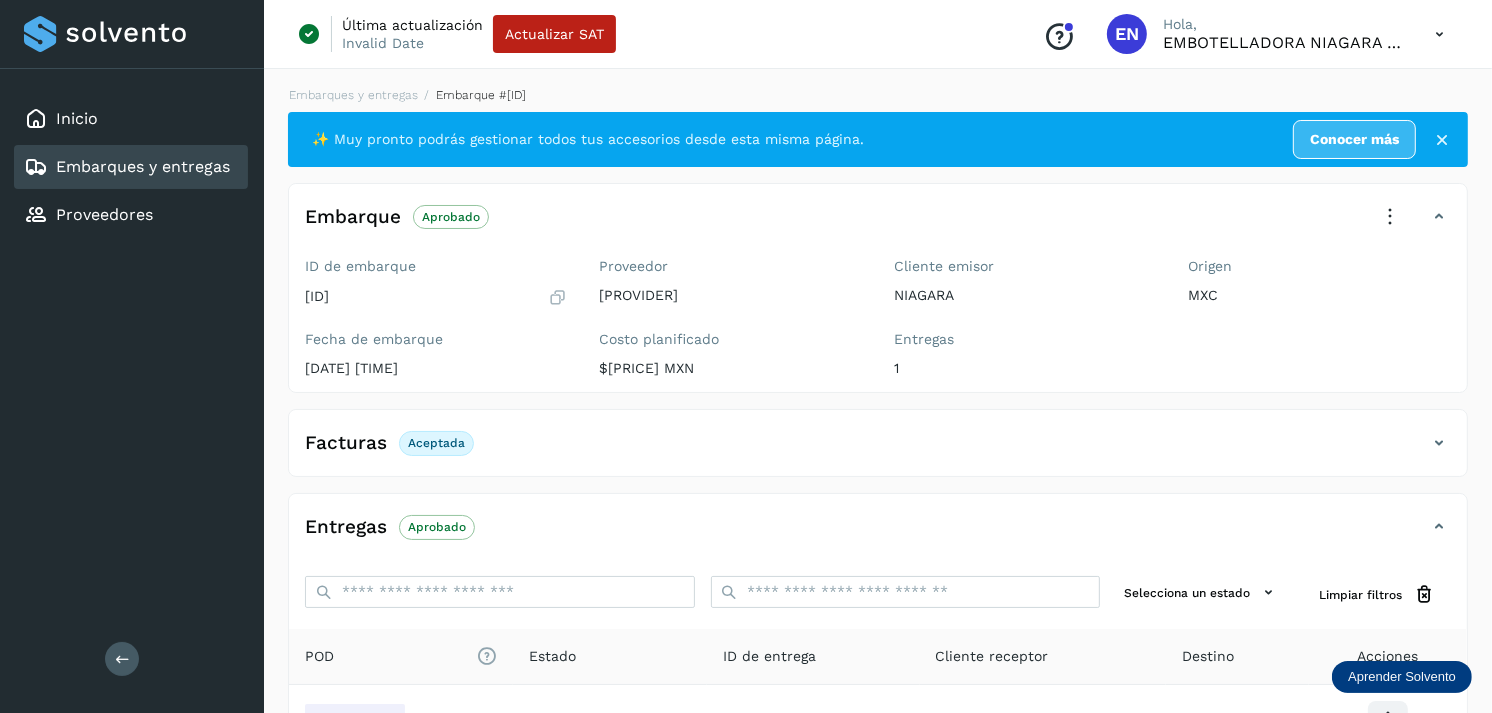 click on "Facturas Aceptada" at bounding box center [878, 451] 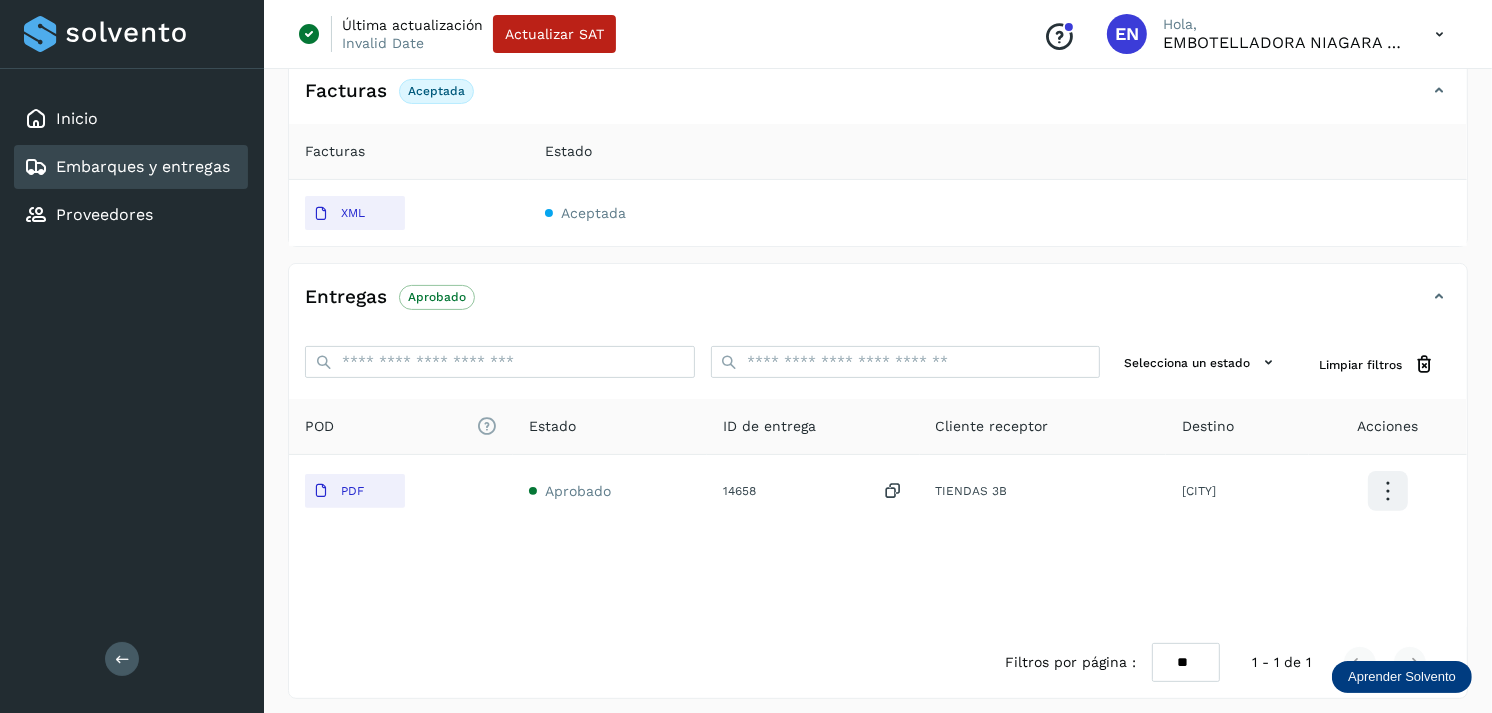 scroll, scrollTop: 372, scrollLeft: 0, axis: vertical 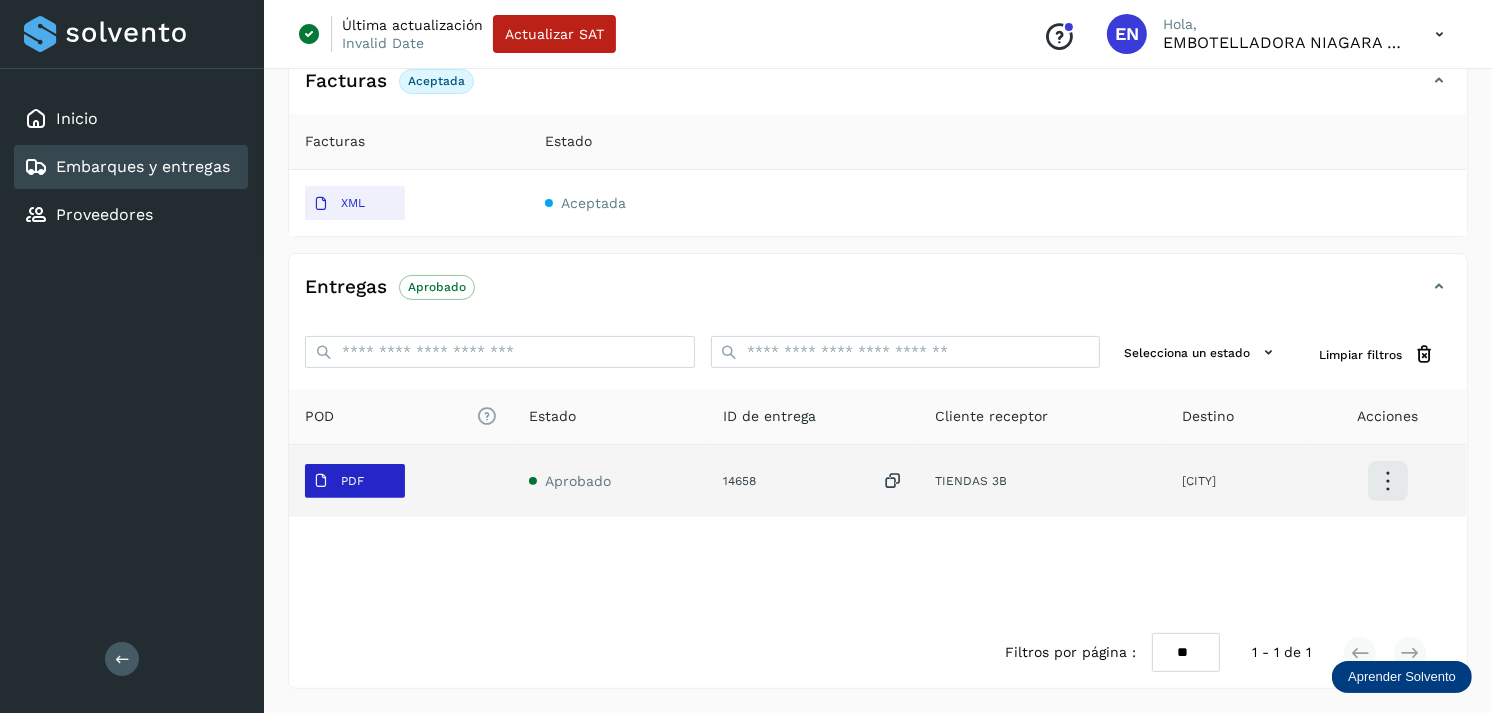 click on "PDF" at bounding box center [338, 481] 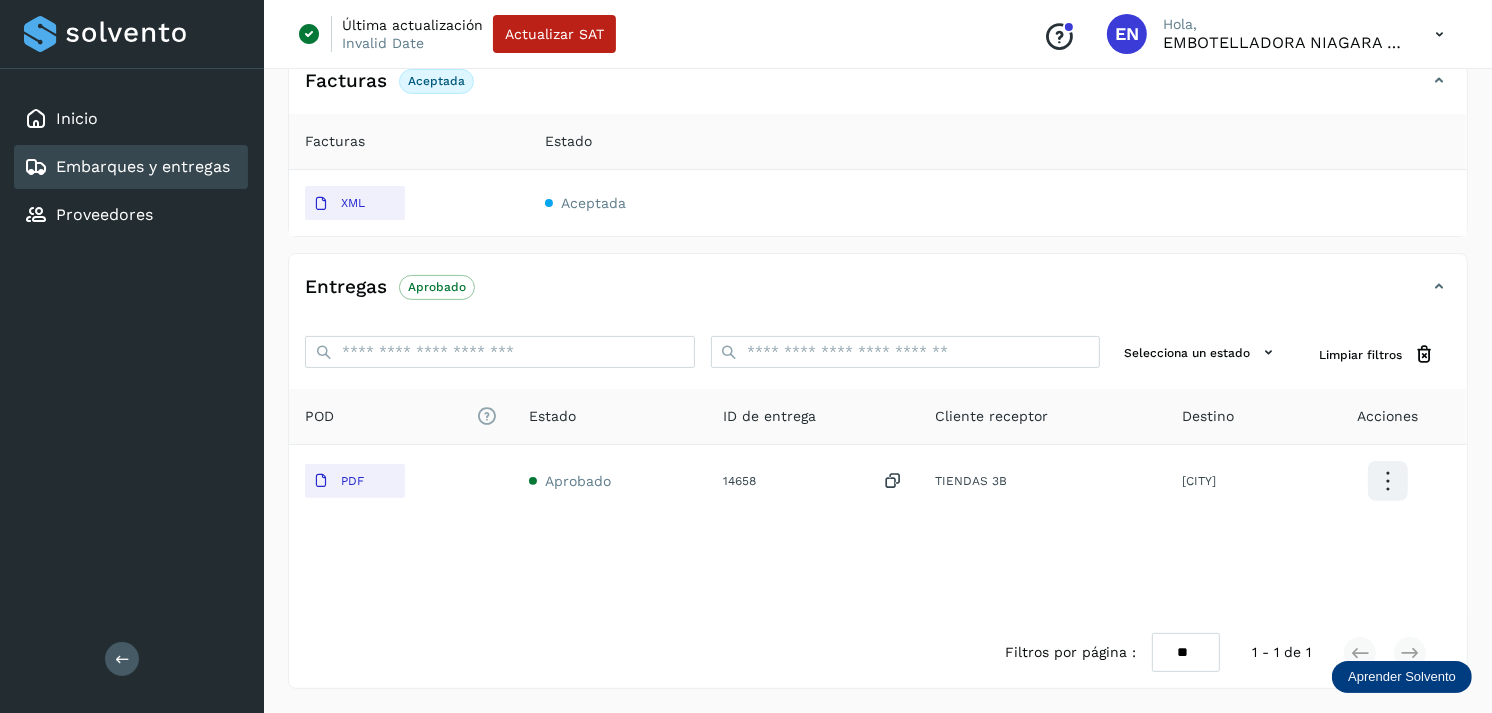 type 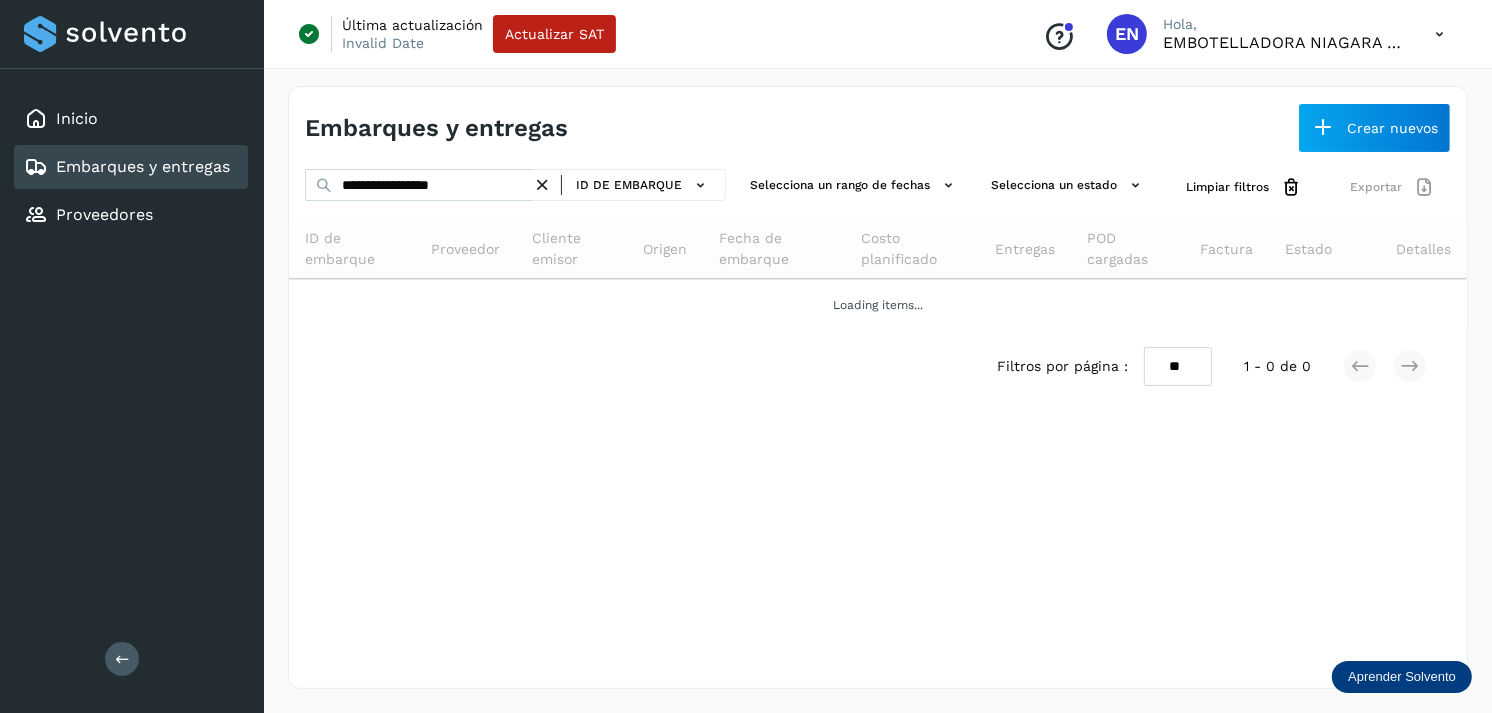 scroll, scrollTop: 0, scrollLeft: 0, axis: both 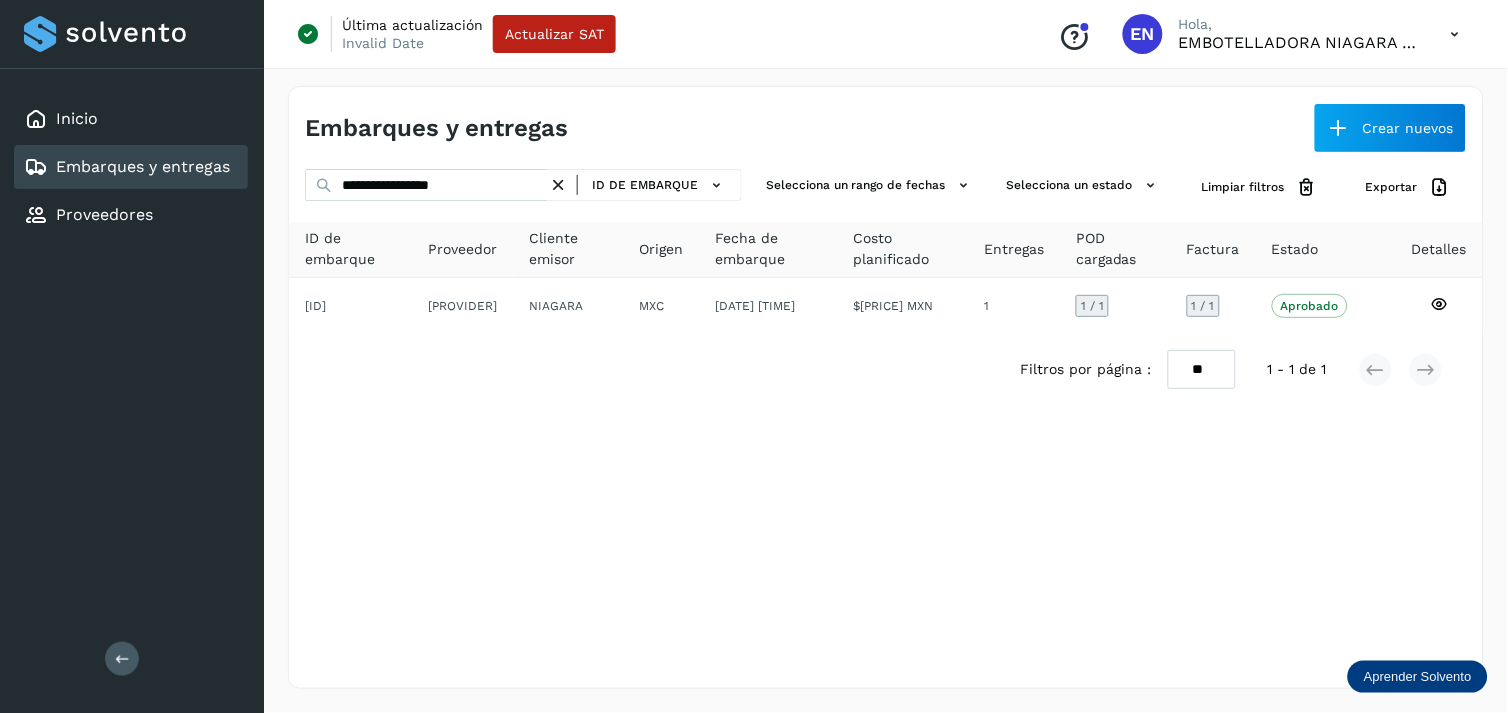 click at bounding box center (558, 185) 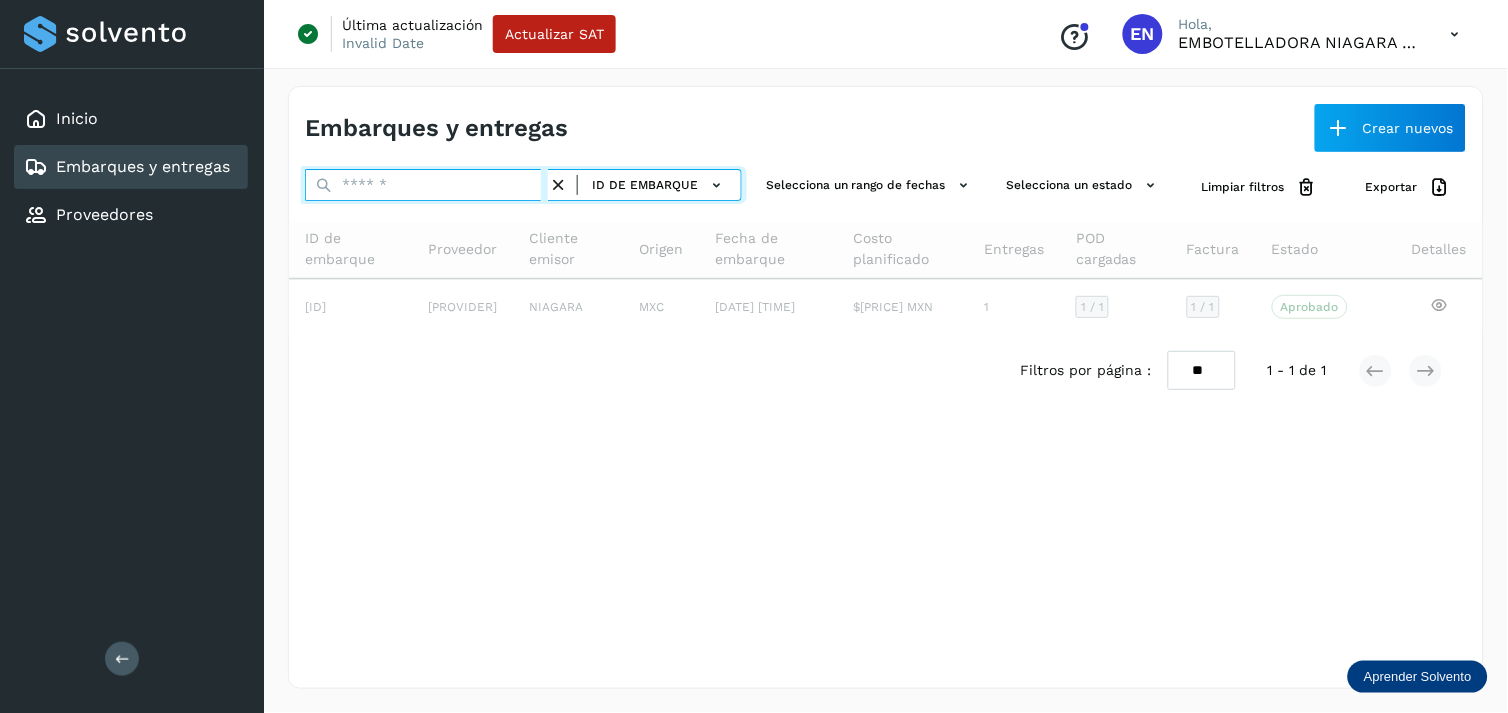 click at bounding box center [426, 185] 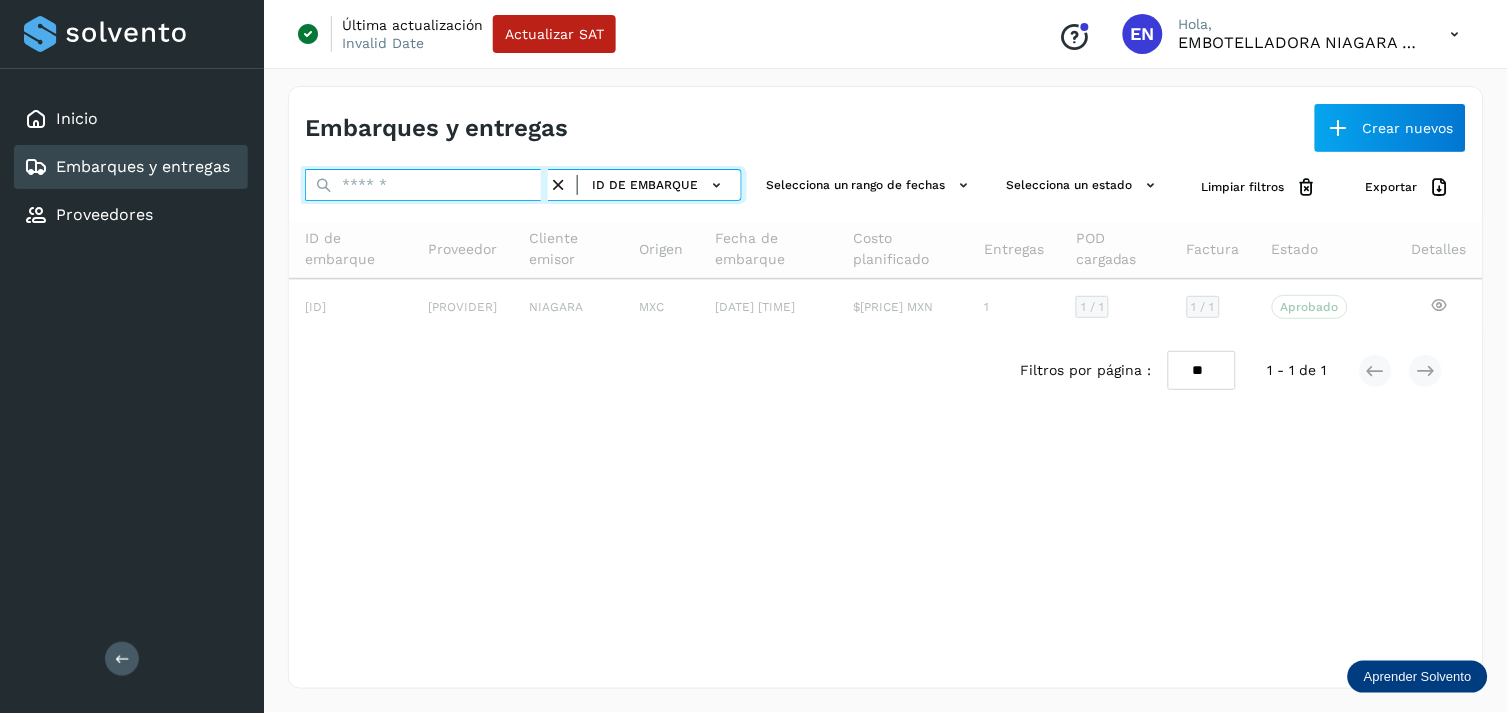 paste on "**********" 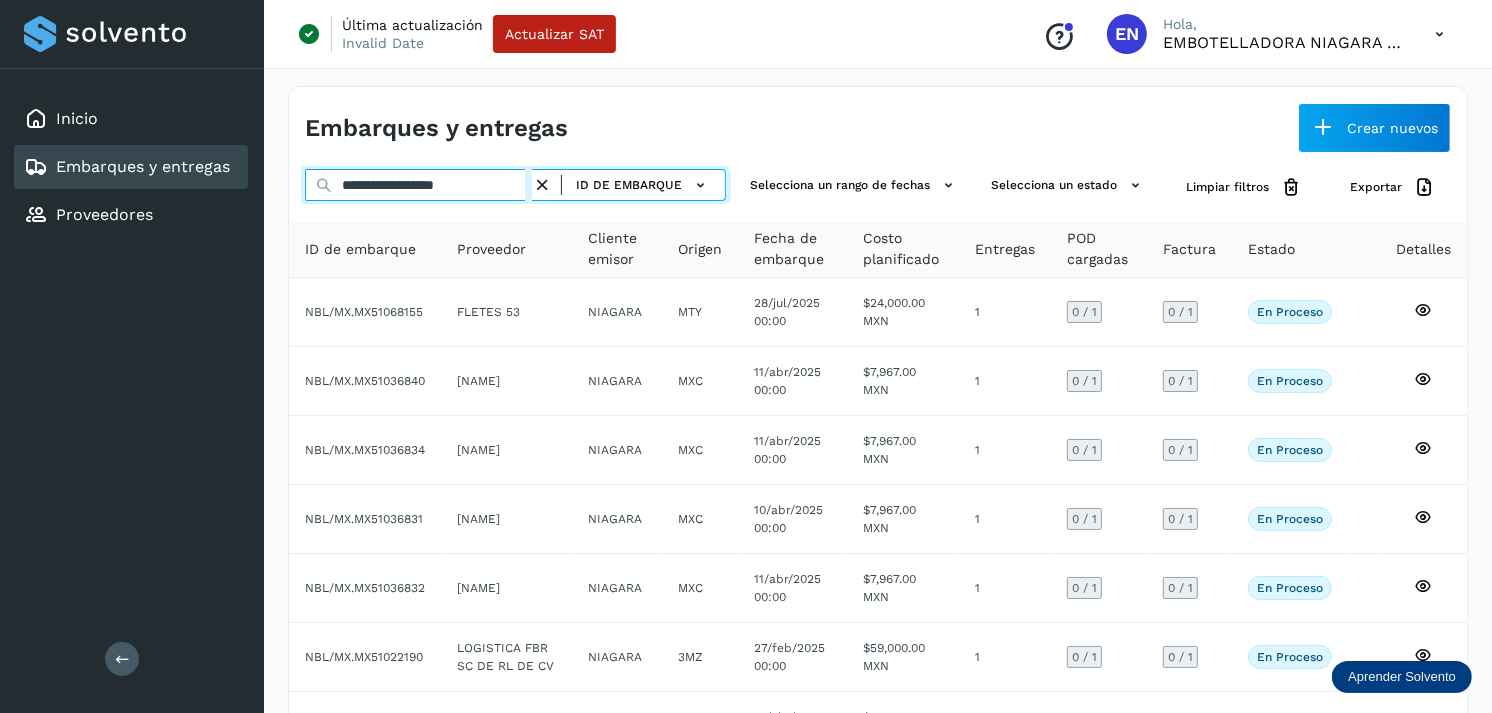 type on "**********" 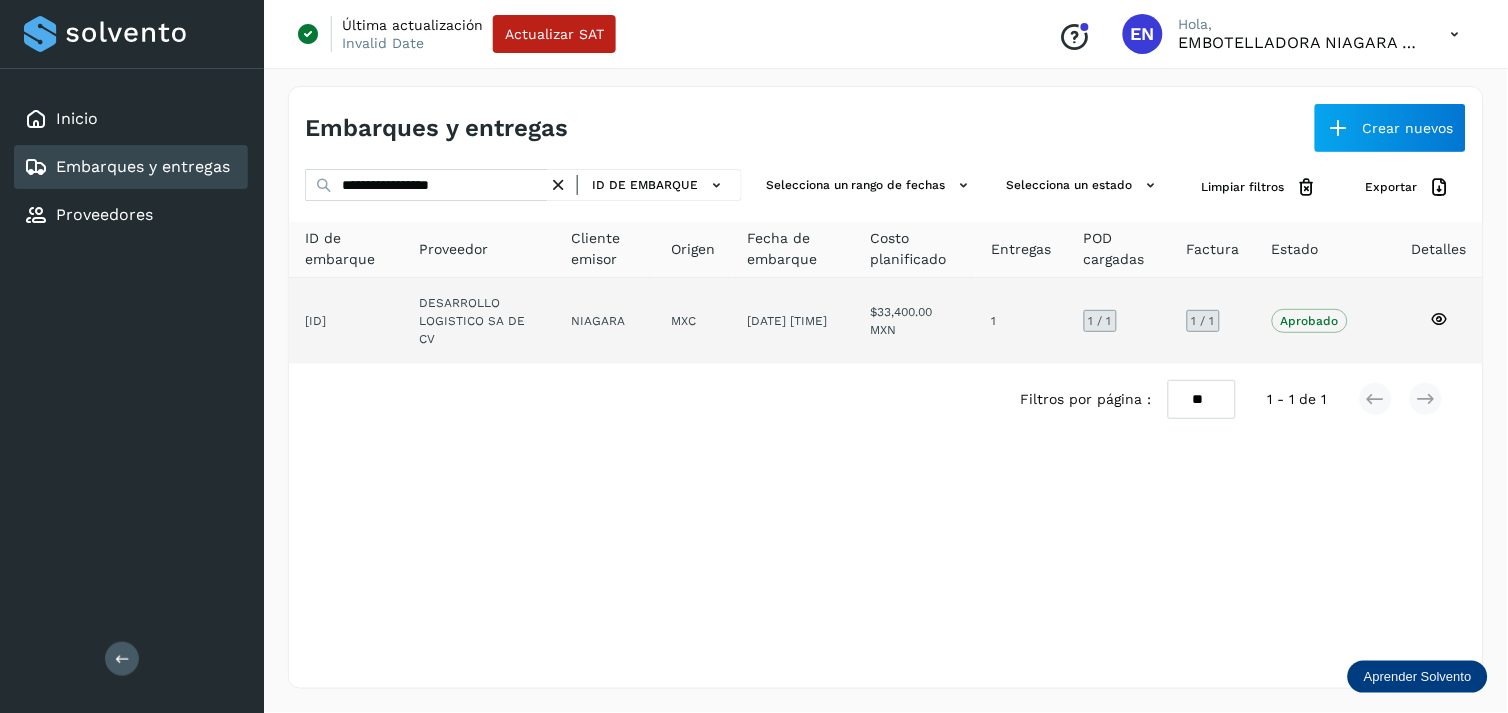 click on "DESARROLLO LOGISTICO SA DE CV" 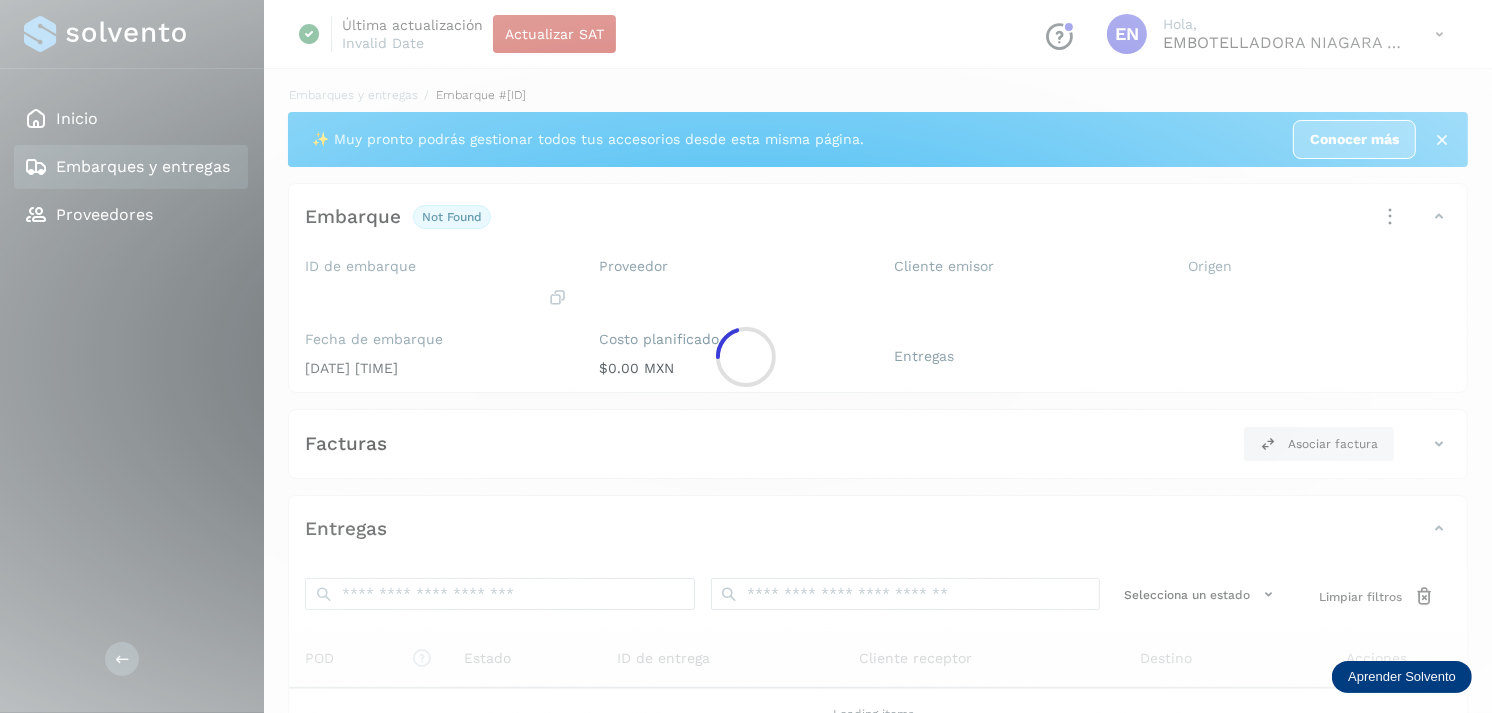 click 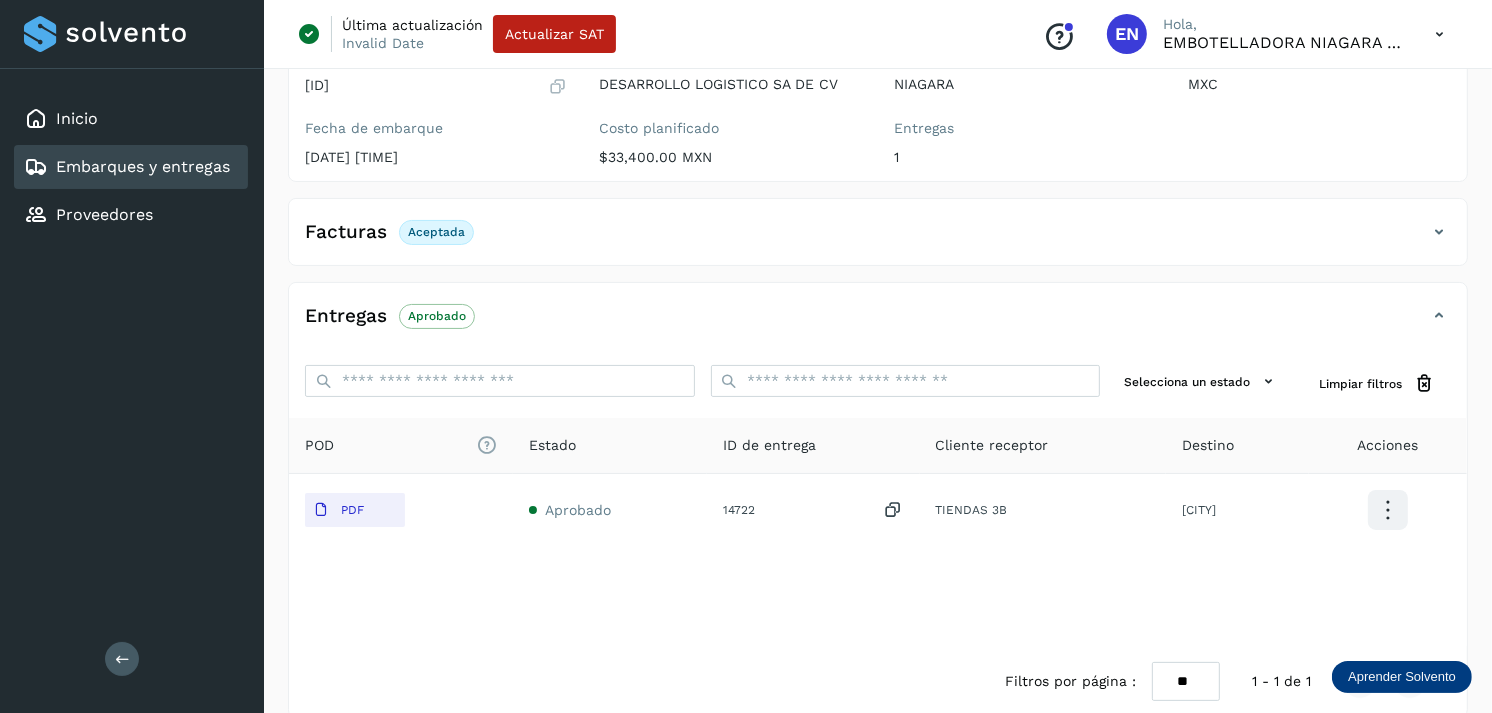 scroll, scrollTop: 241, scrollLeft: 0, axis: vertical 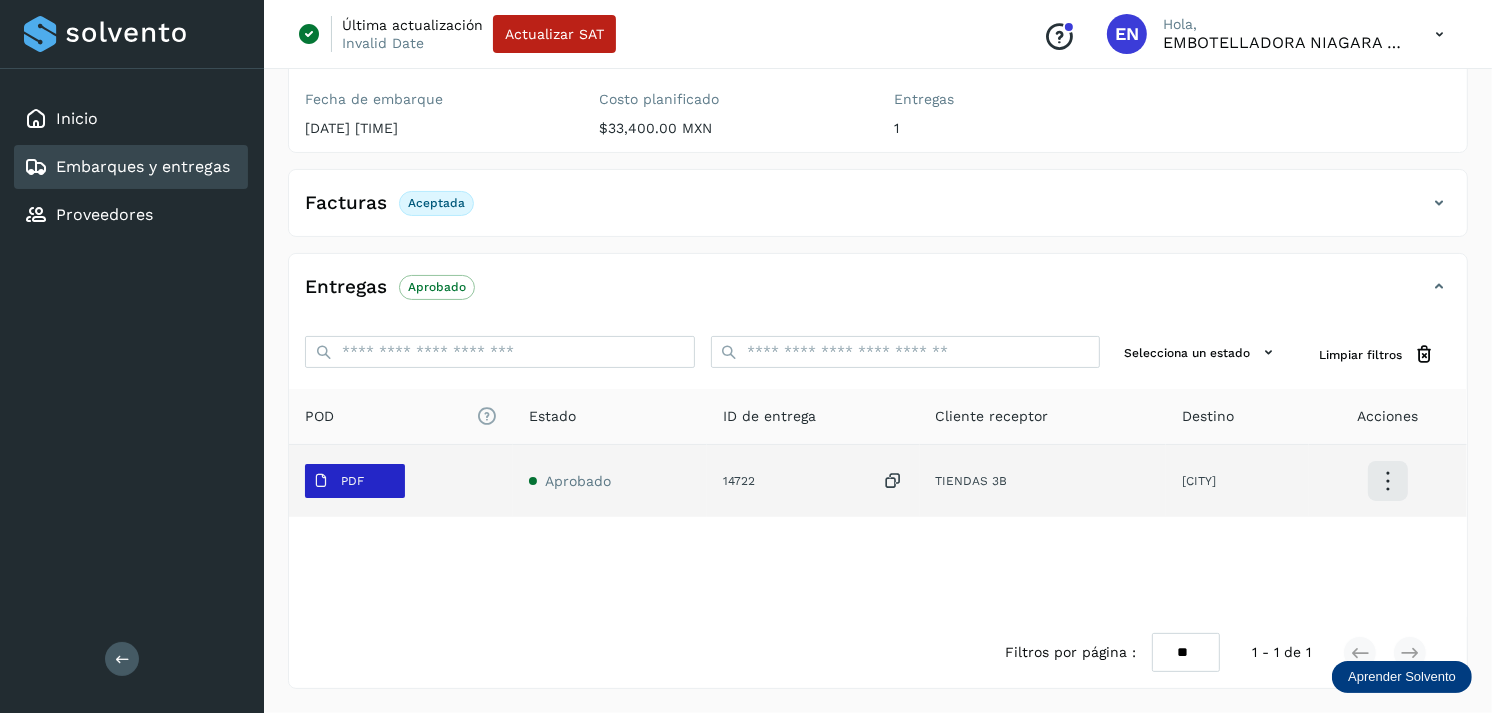 click on "PDF" at bounding box center [338, 481] 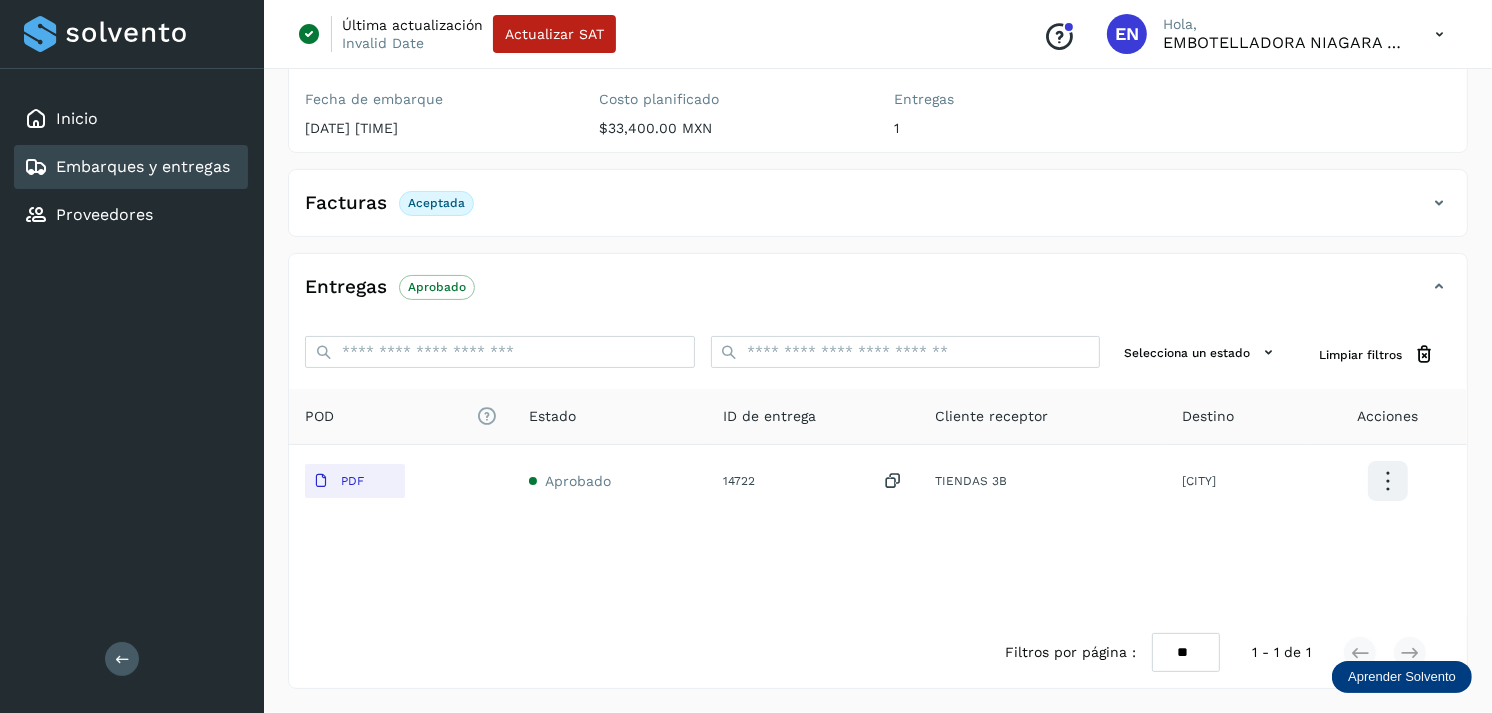 type 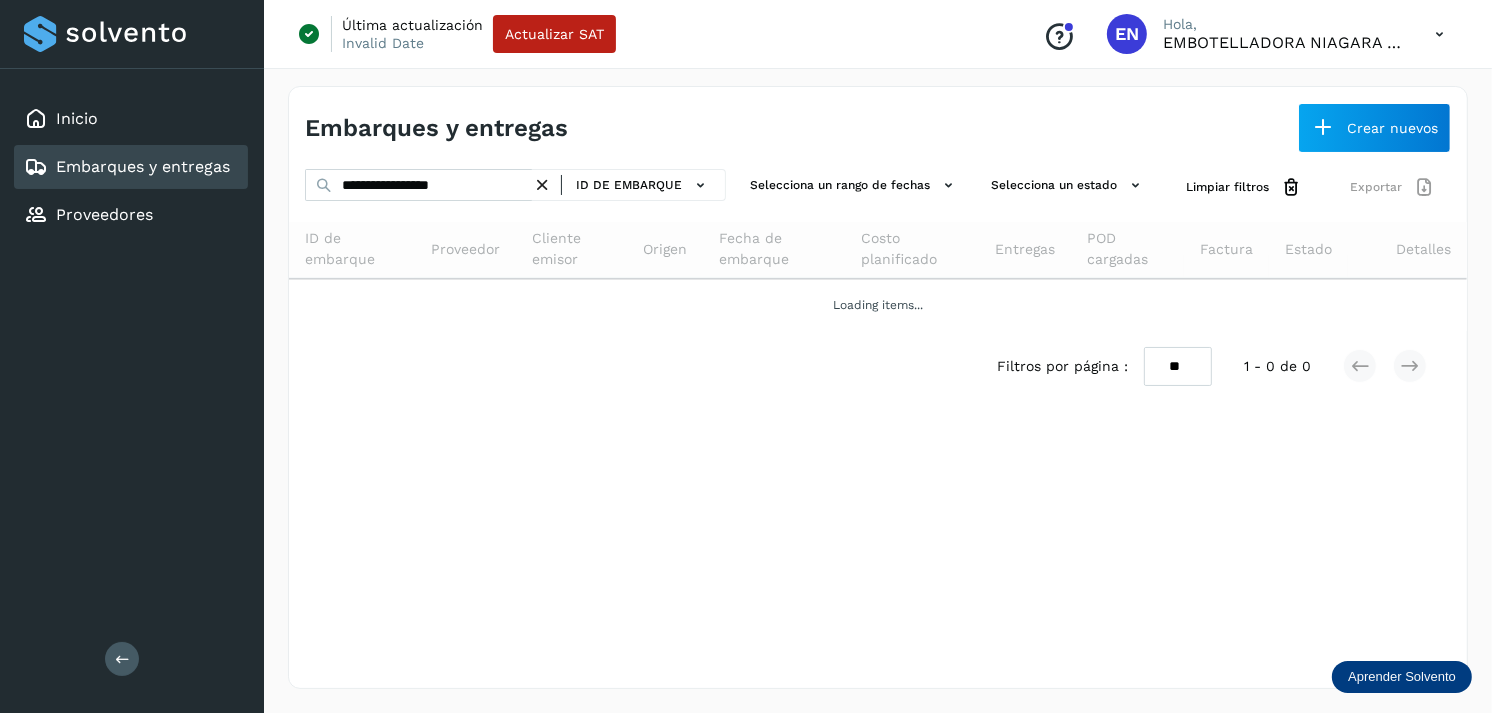 scroll, scrollTop: 0, scrollLeft: 0, axis: both 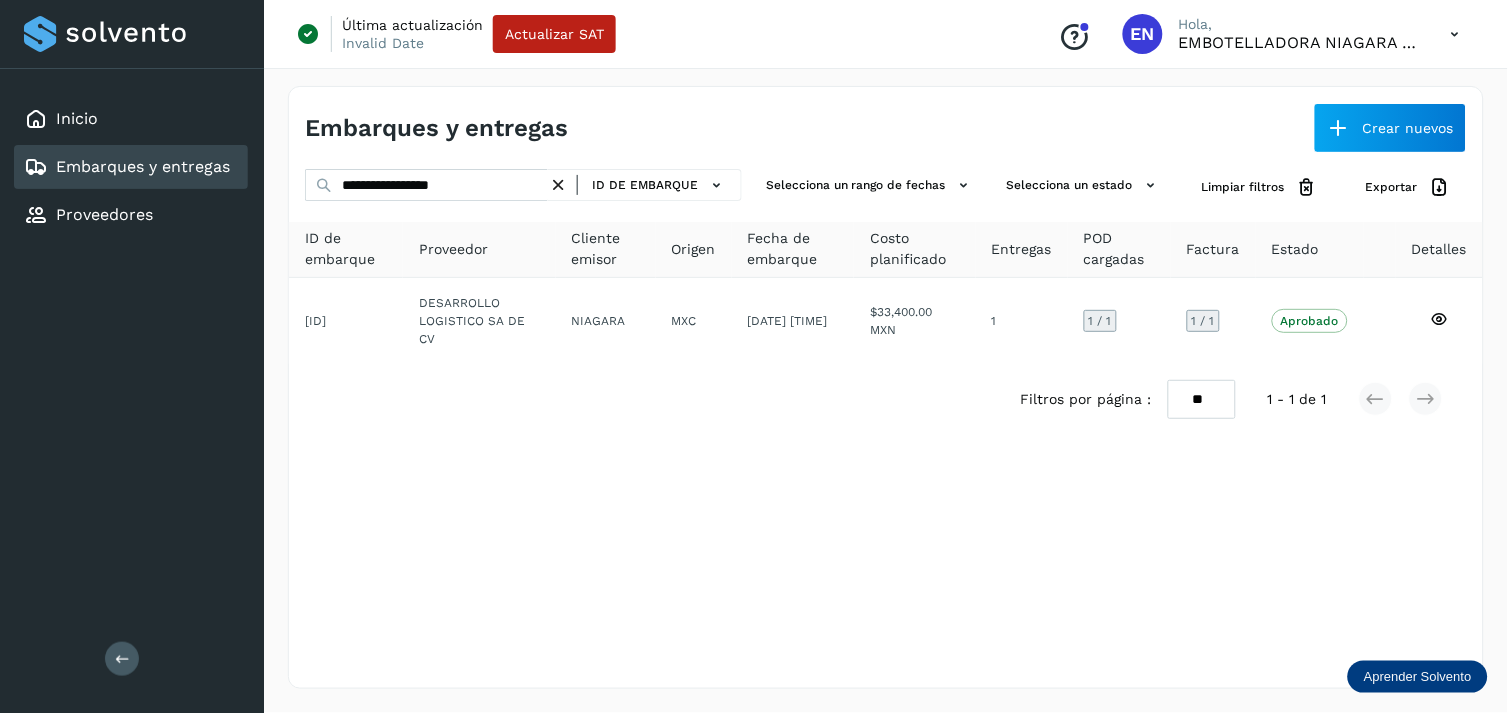click at bounding box center [558, 185] 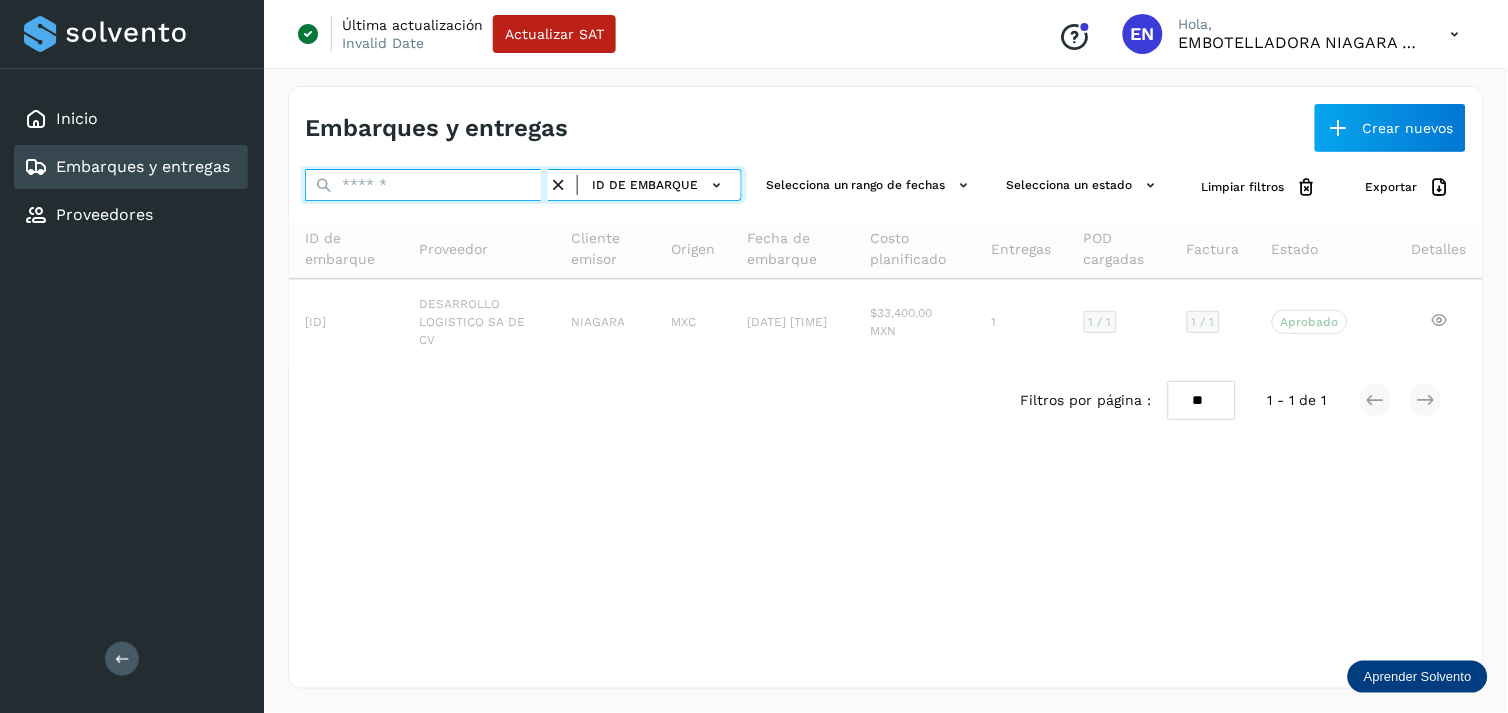 click at bounding box center (426, 185) 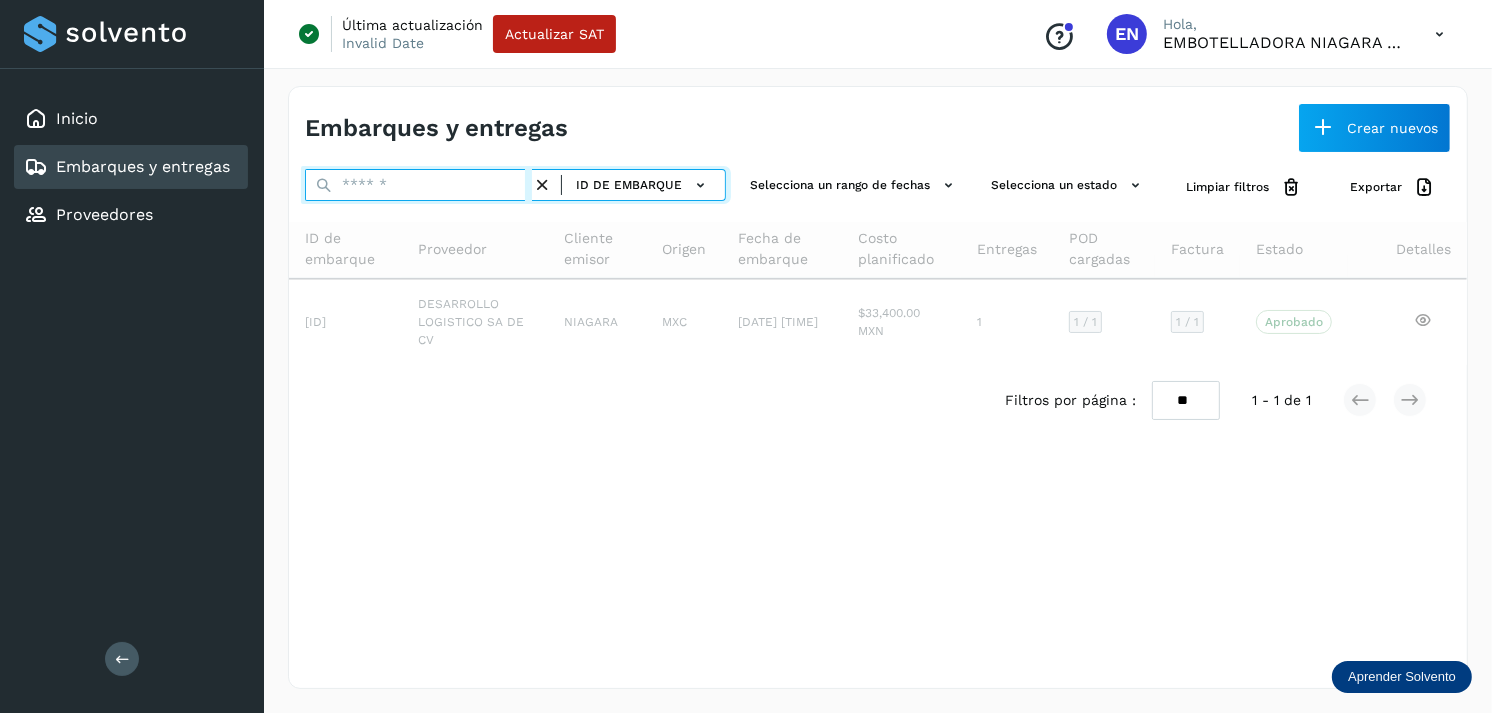 paste on "**********" 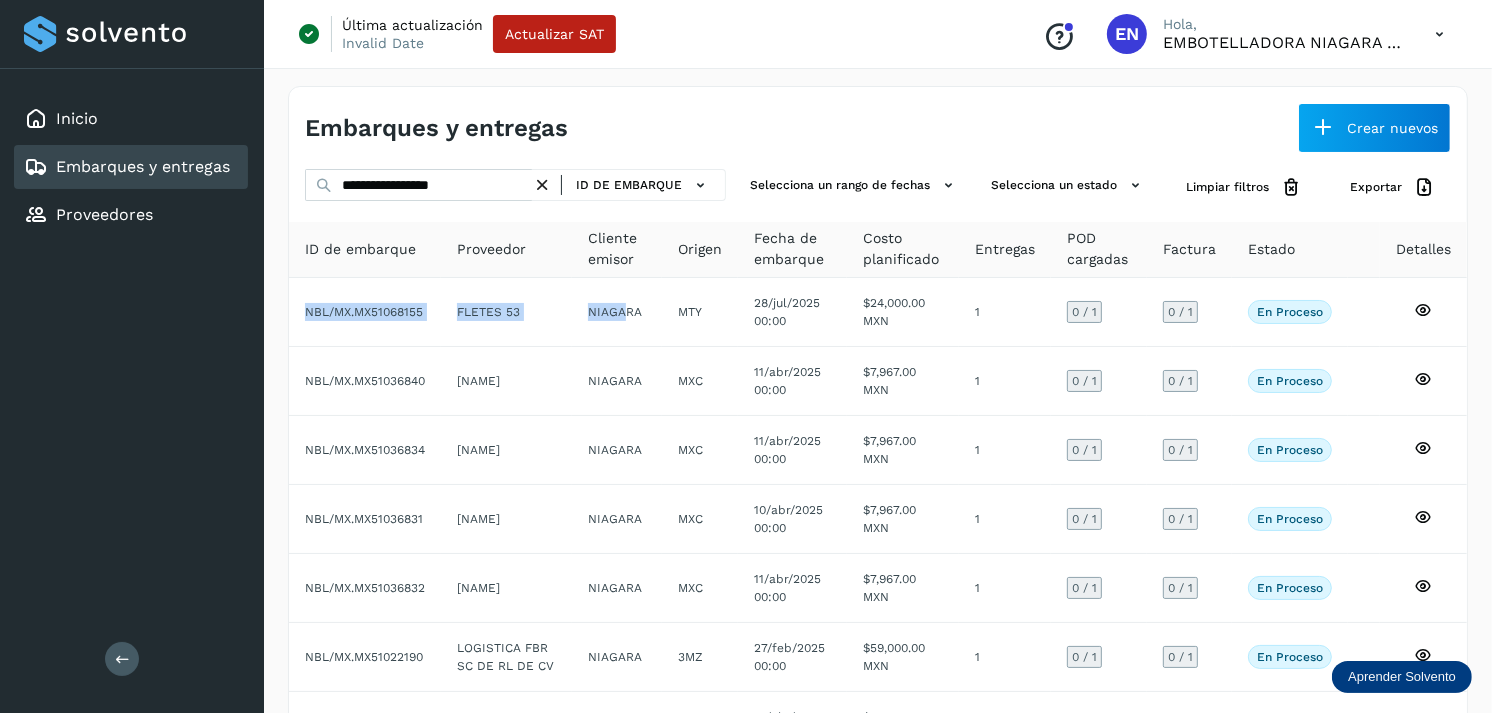 drag, startPoint x: 641, startPoint y: 303, endPoint x: 535, endPoint y: 232, distance: 127.581345 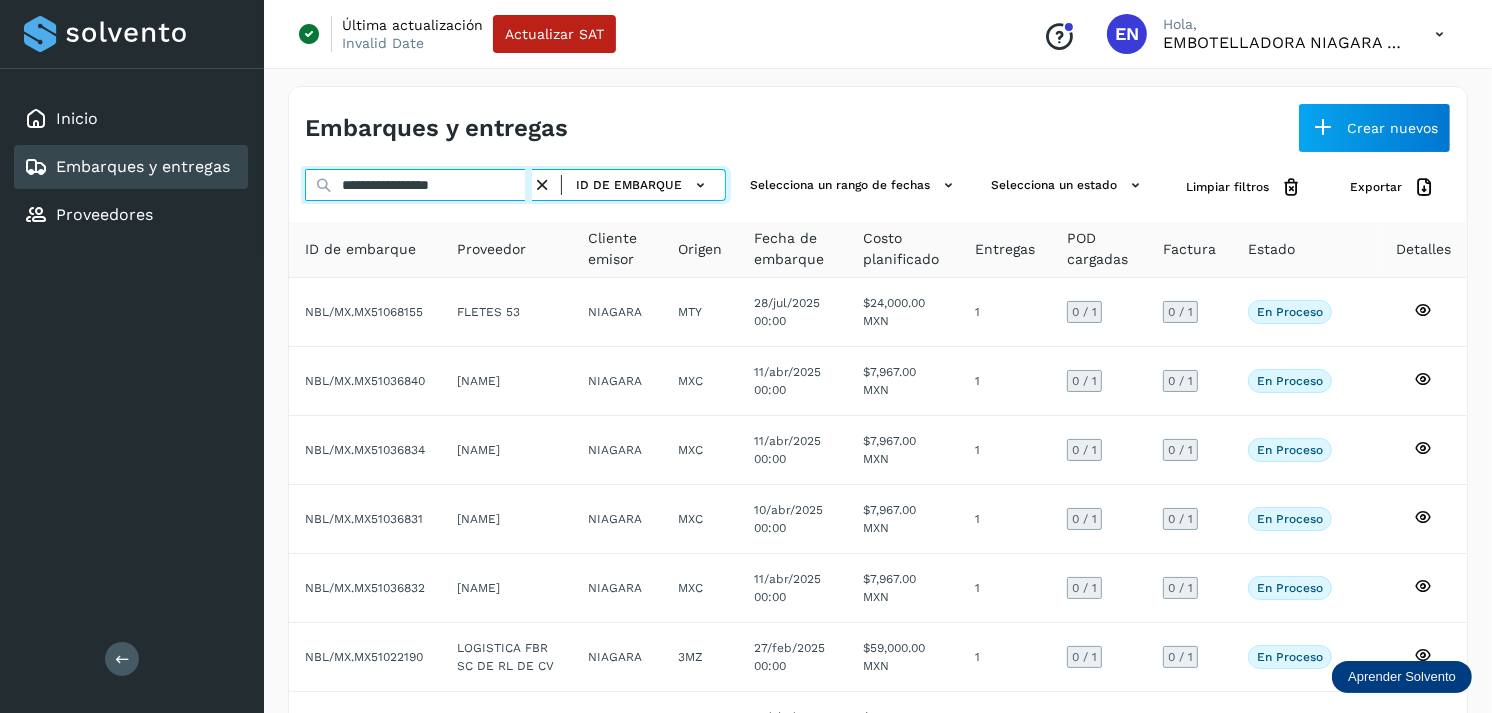 drag, startPoint x: 535, startPoint y: 232, endPoint x: 507, endPoint y: 192, distance: 48.82622 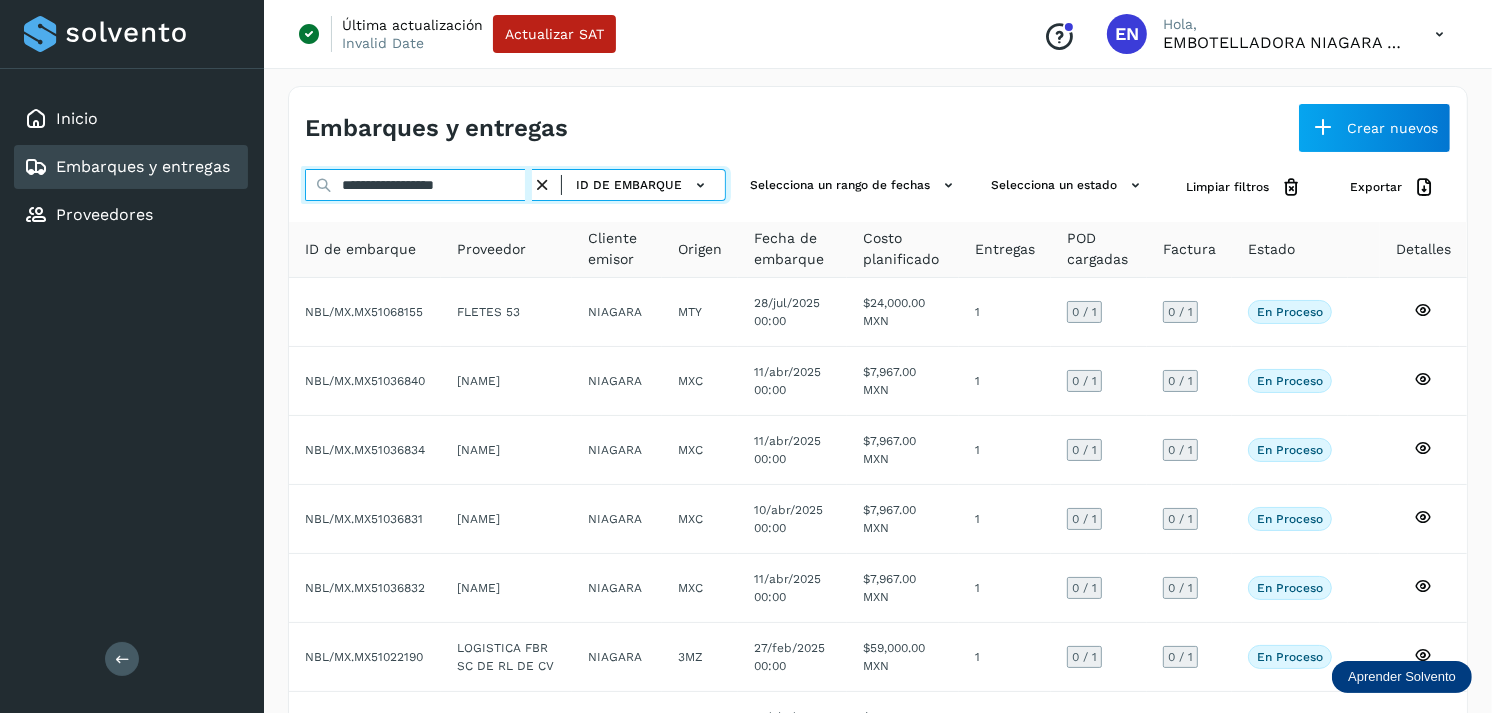 type on "**********" 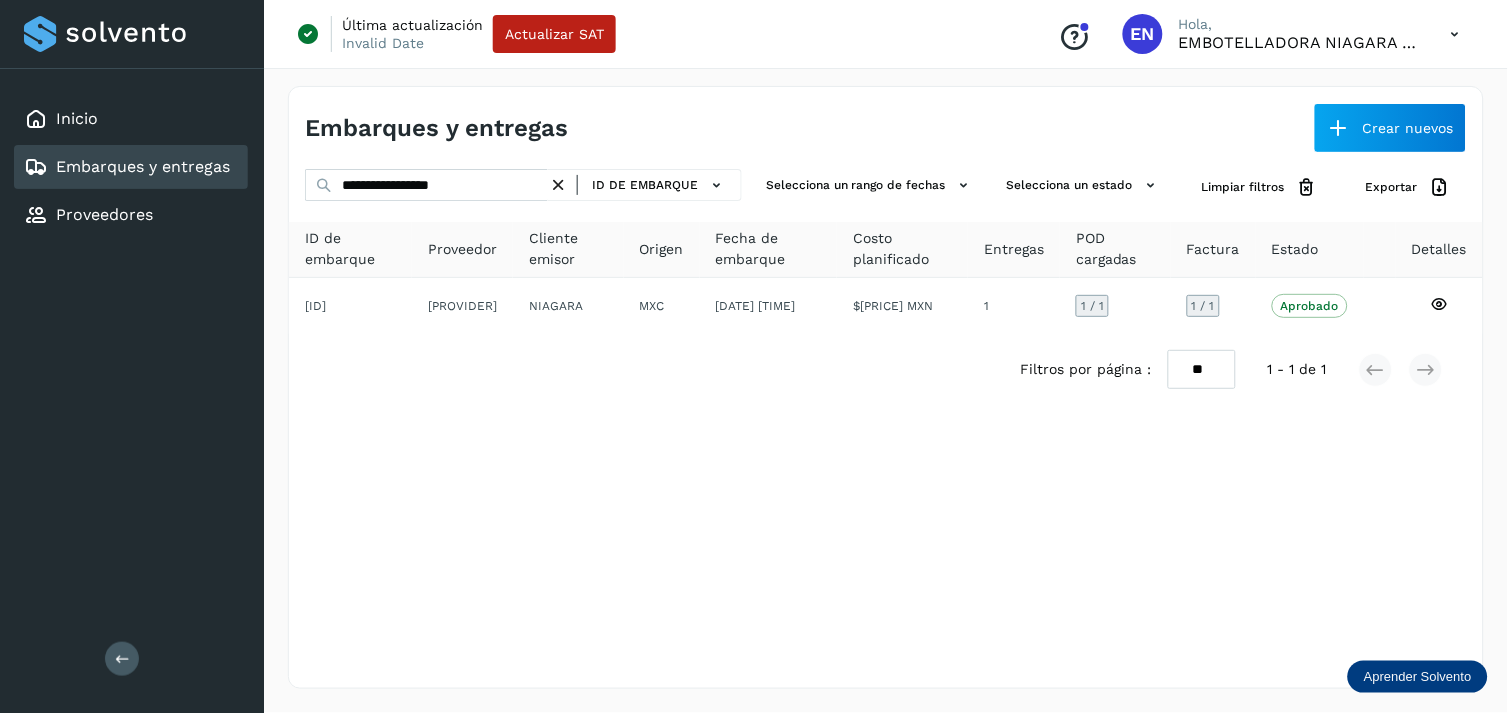 click on "**********" at bounding box center (886, 387) 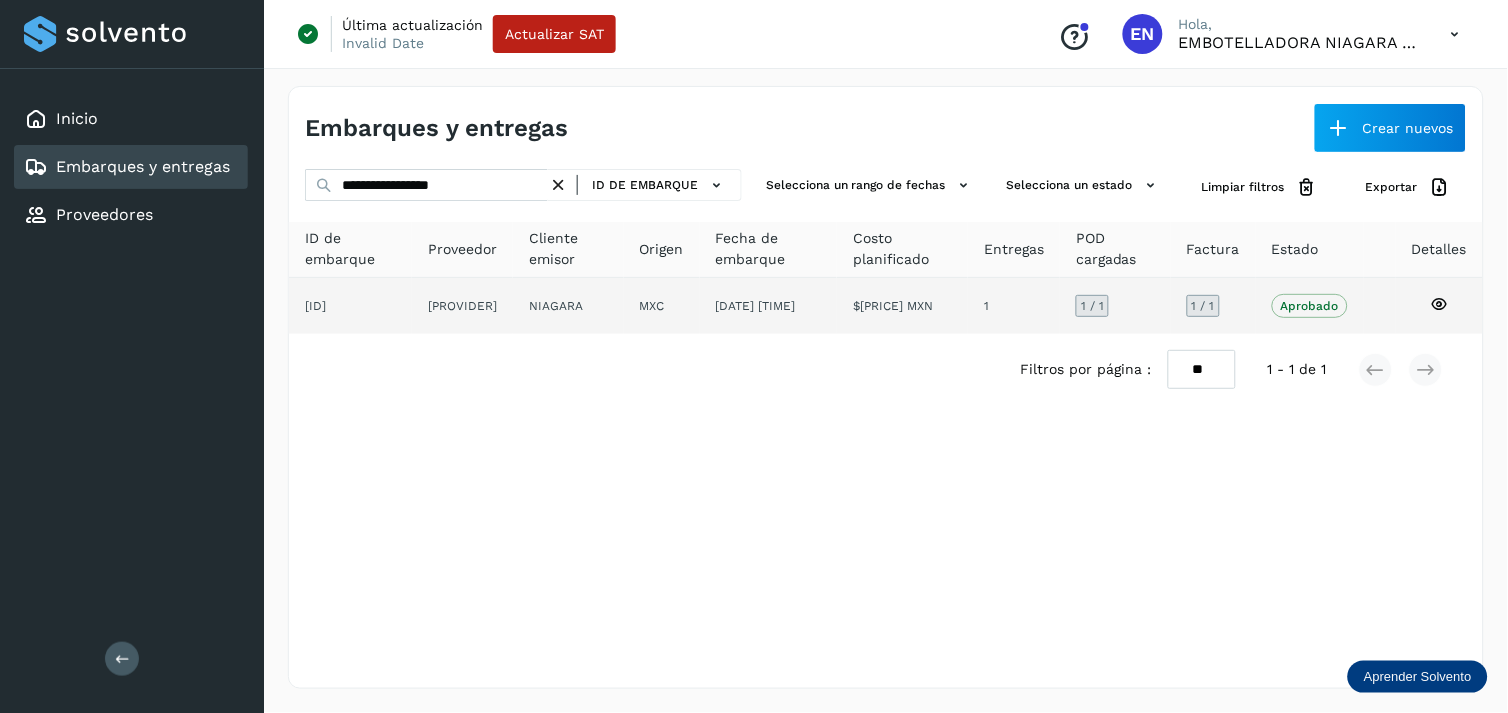 click on "MXC" 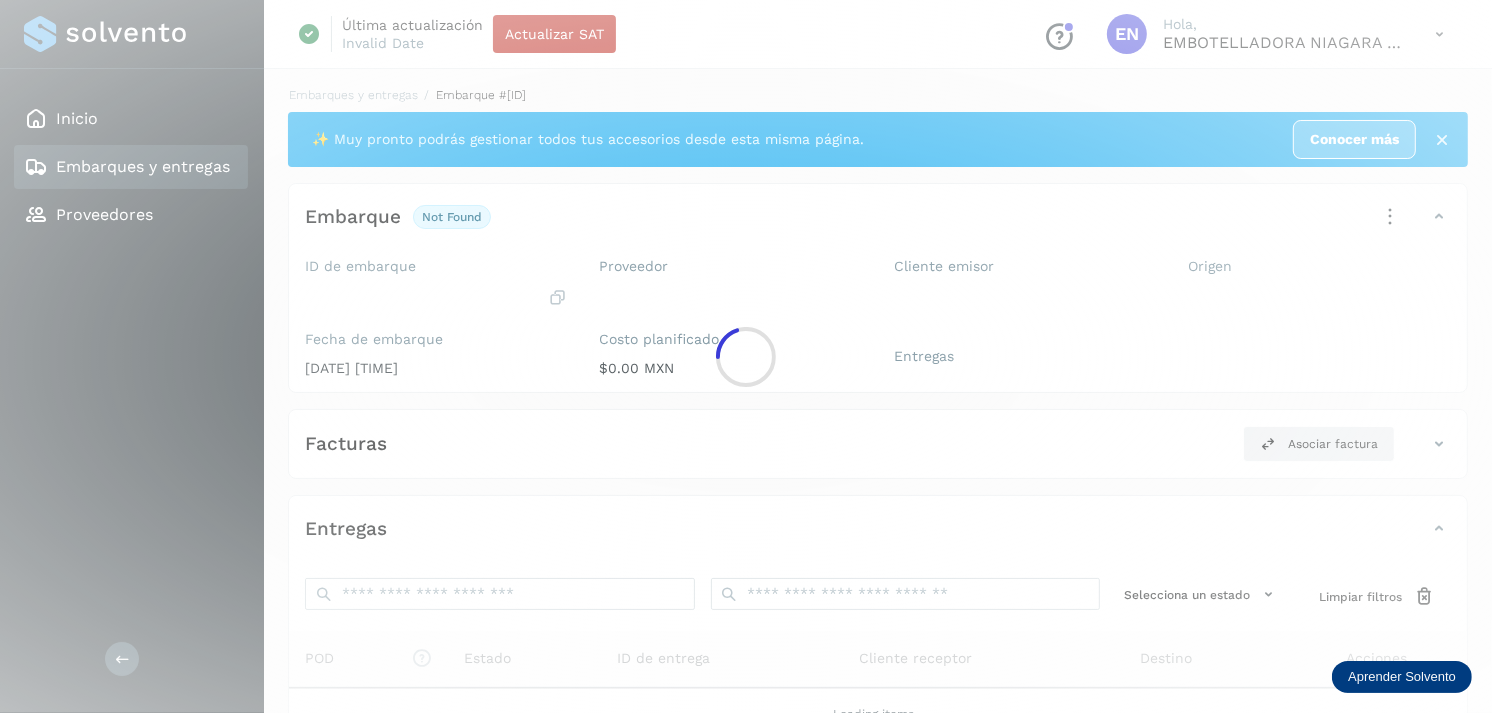 click 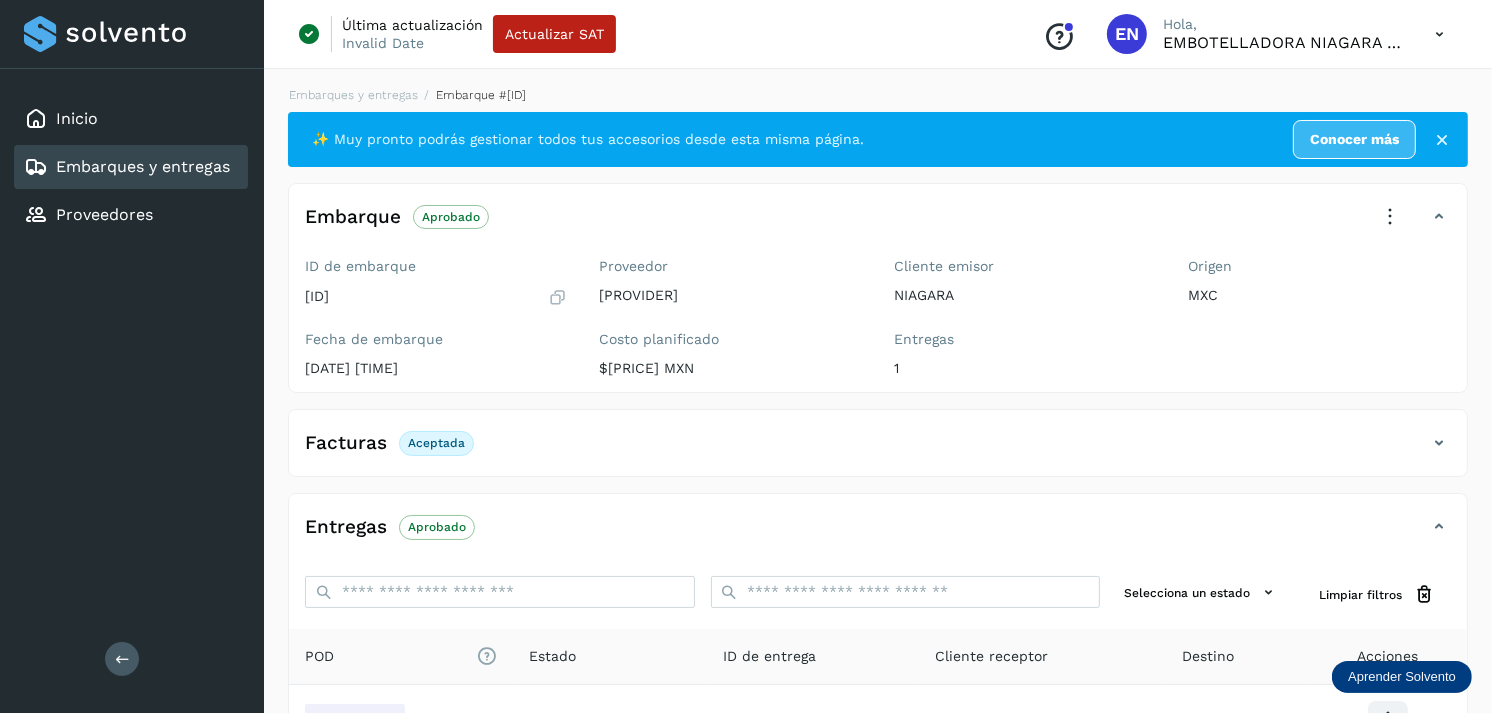 scroll, scrollTop: 254, scrollLeft: 0, axis: vertical 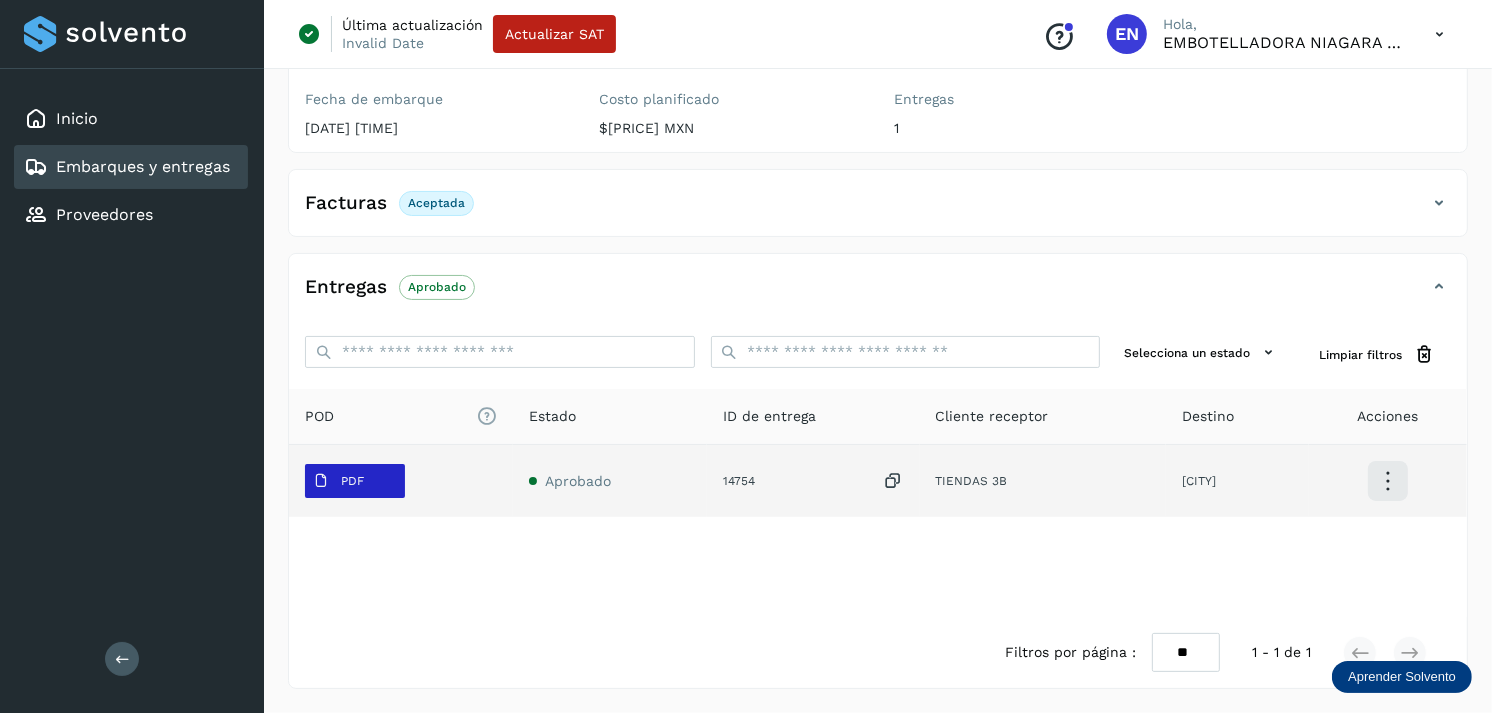click on "PDF" at bounding box center [352, 481] 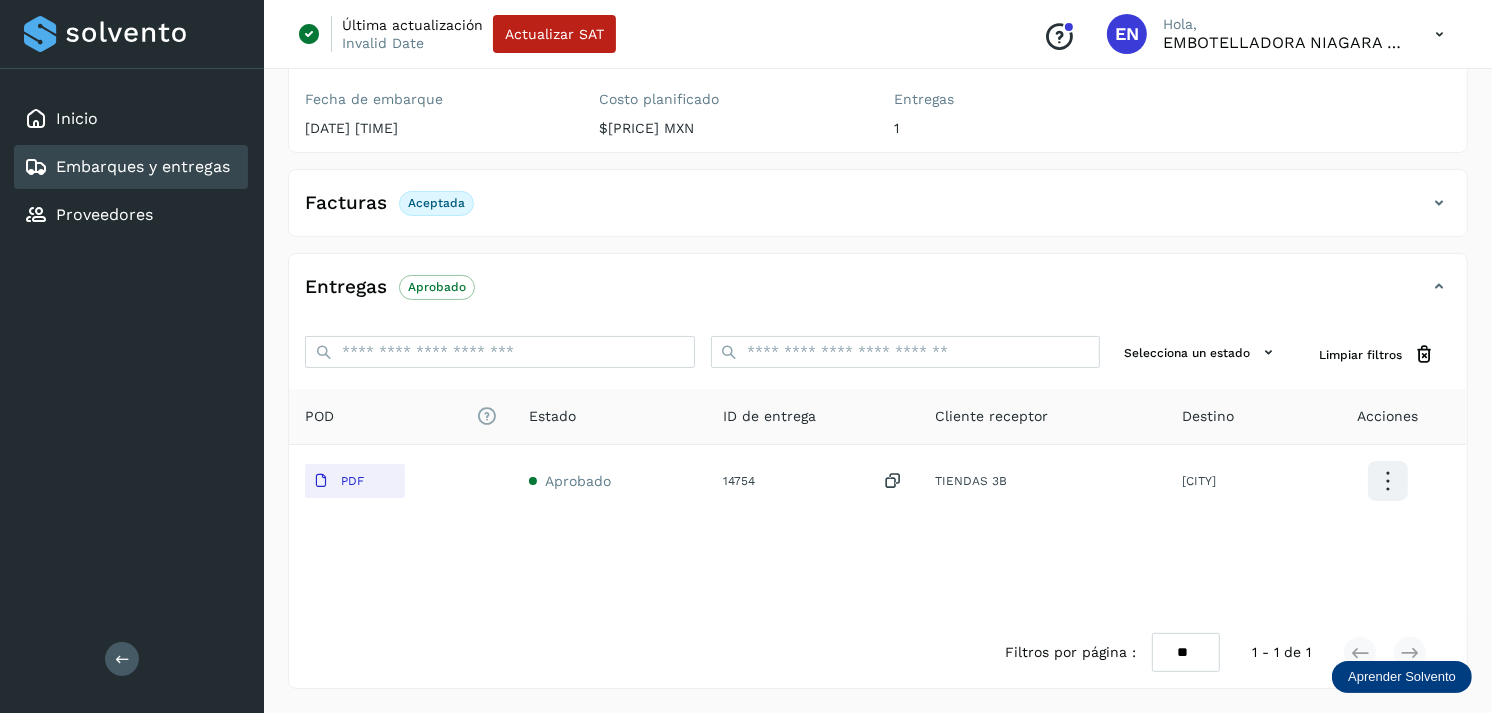 type 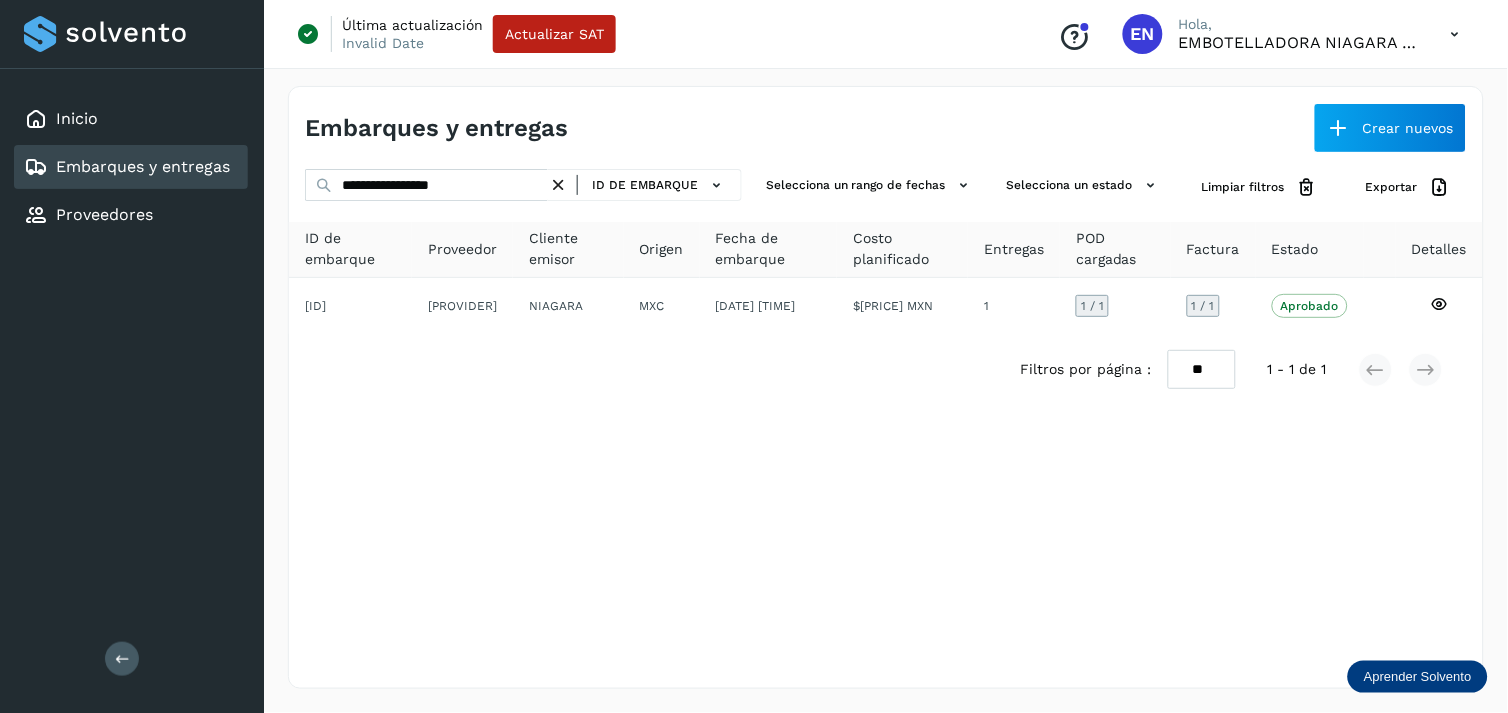 click at bounding box center [558, 185] 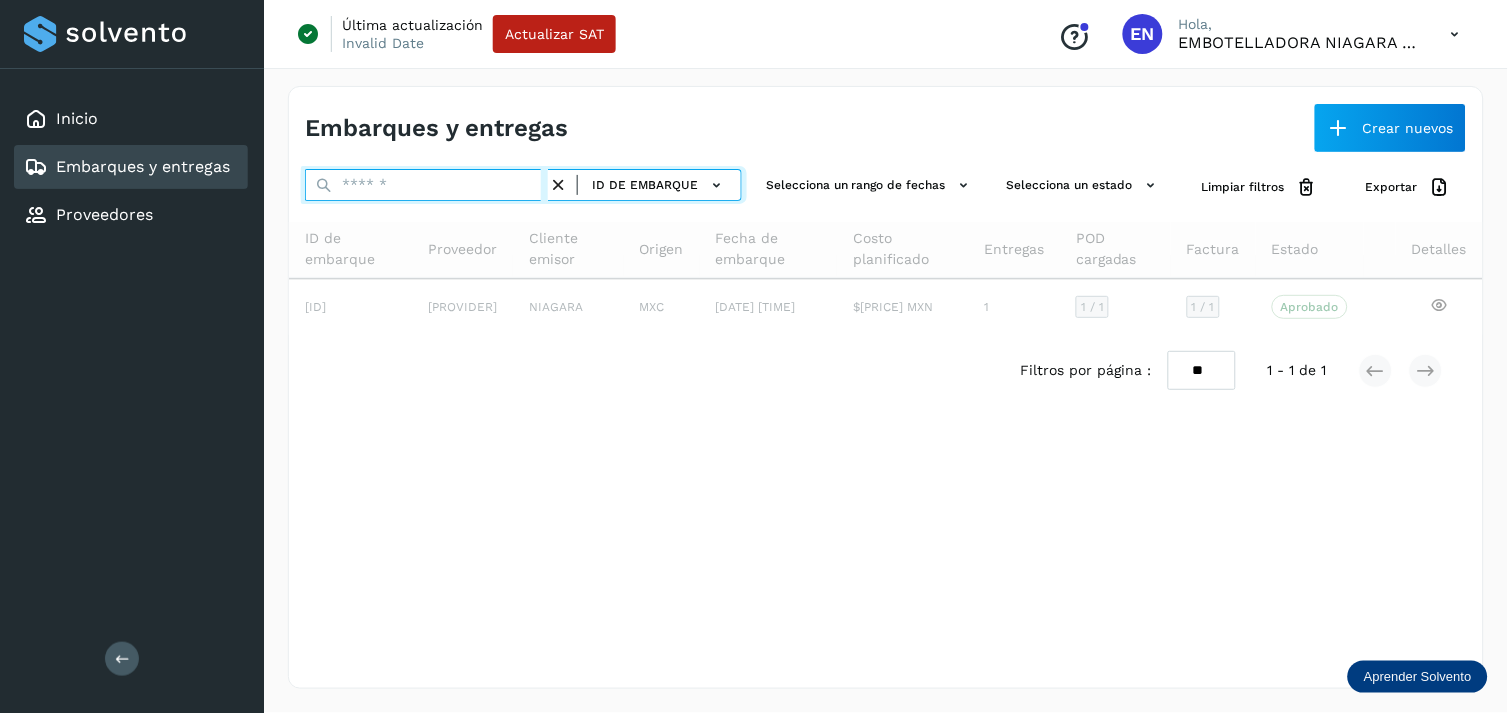 click at bounding box center [426, 185] 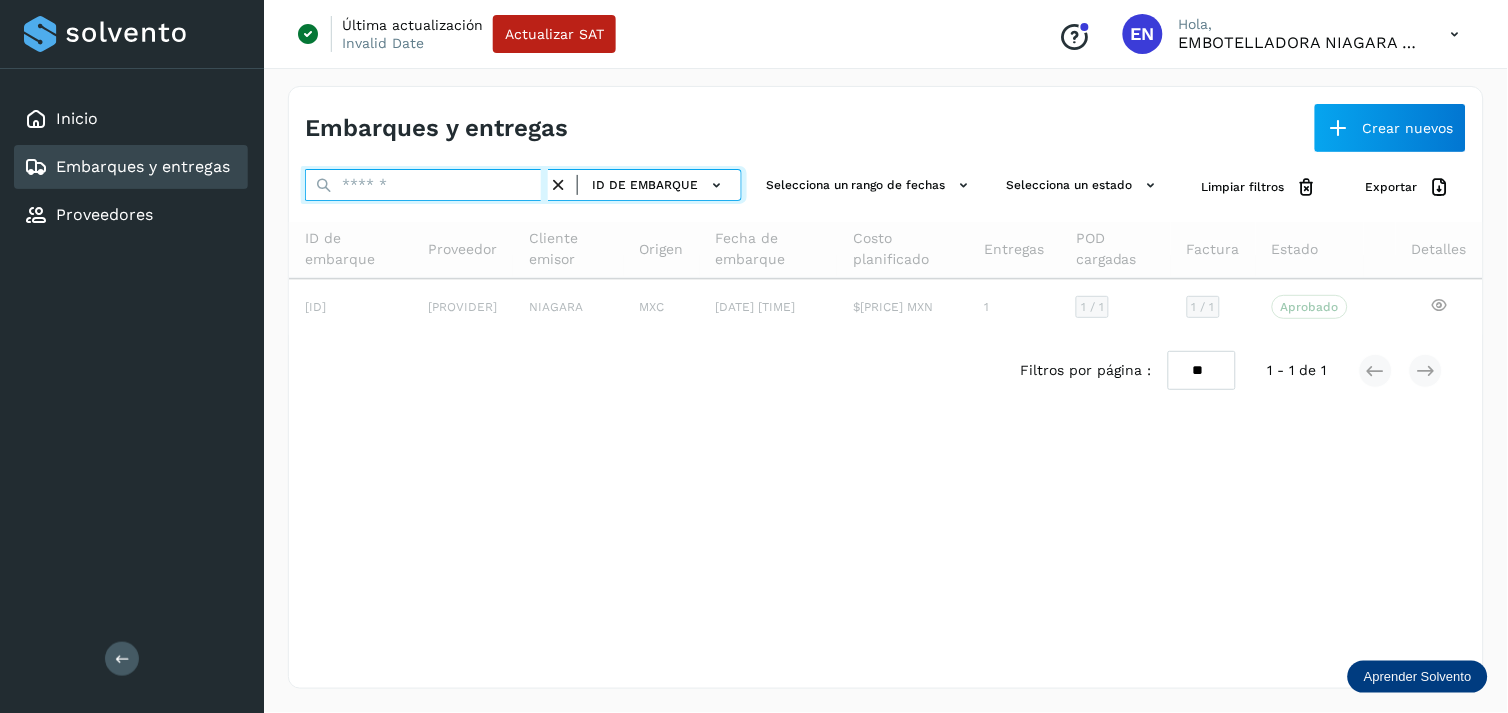 paste on "**********" 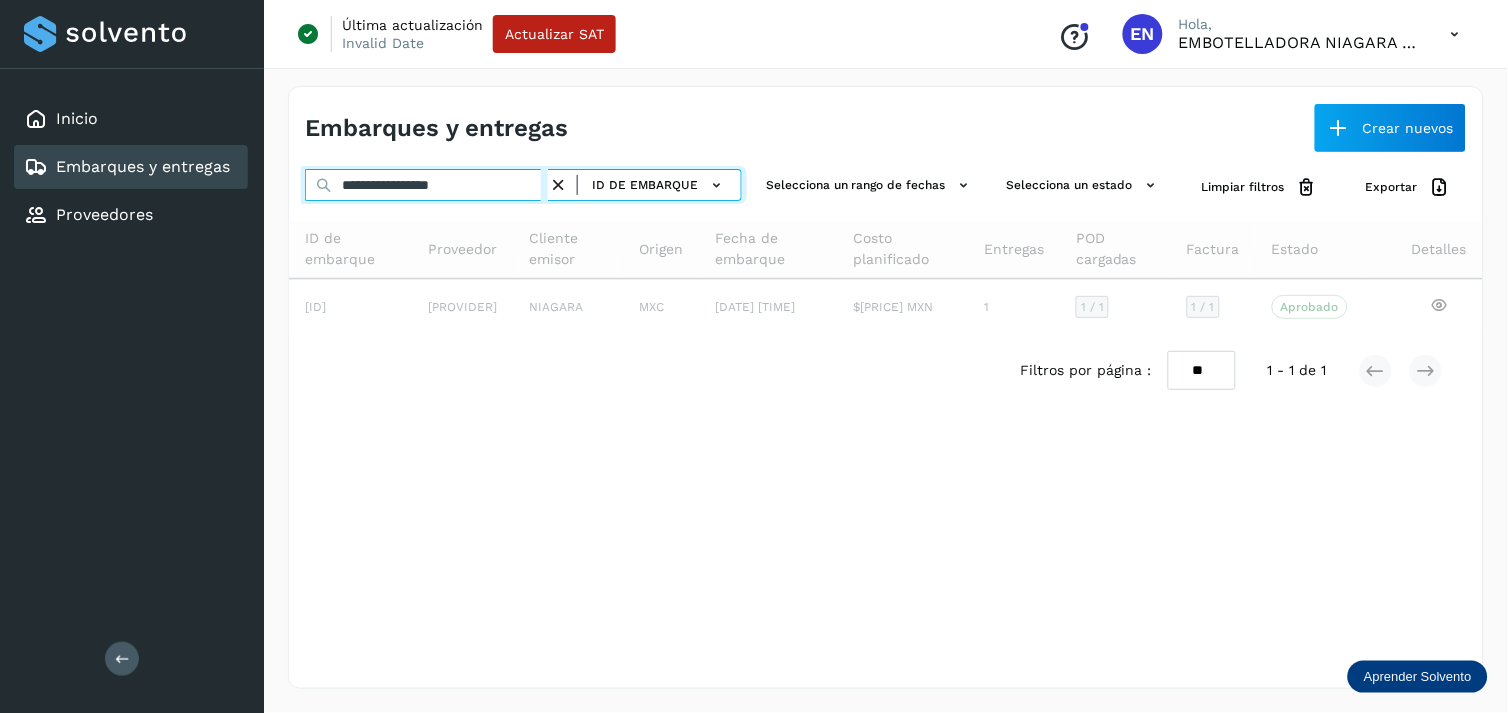 type on "**********" 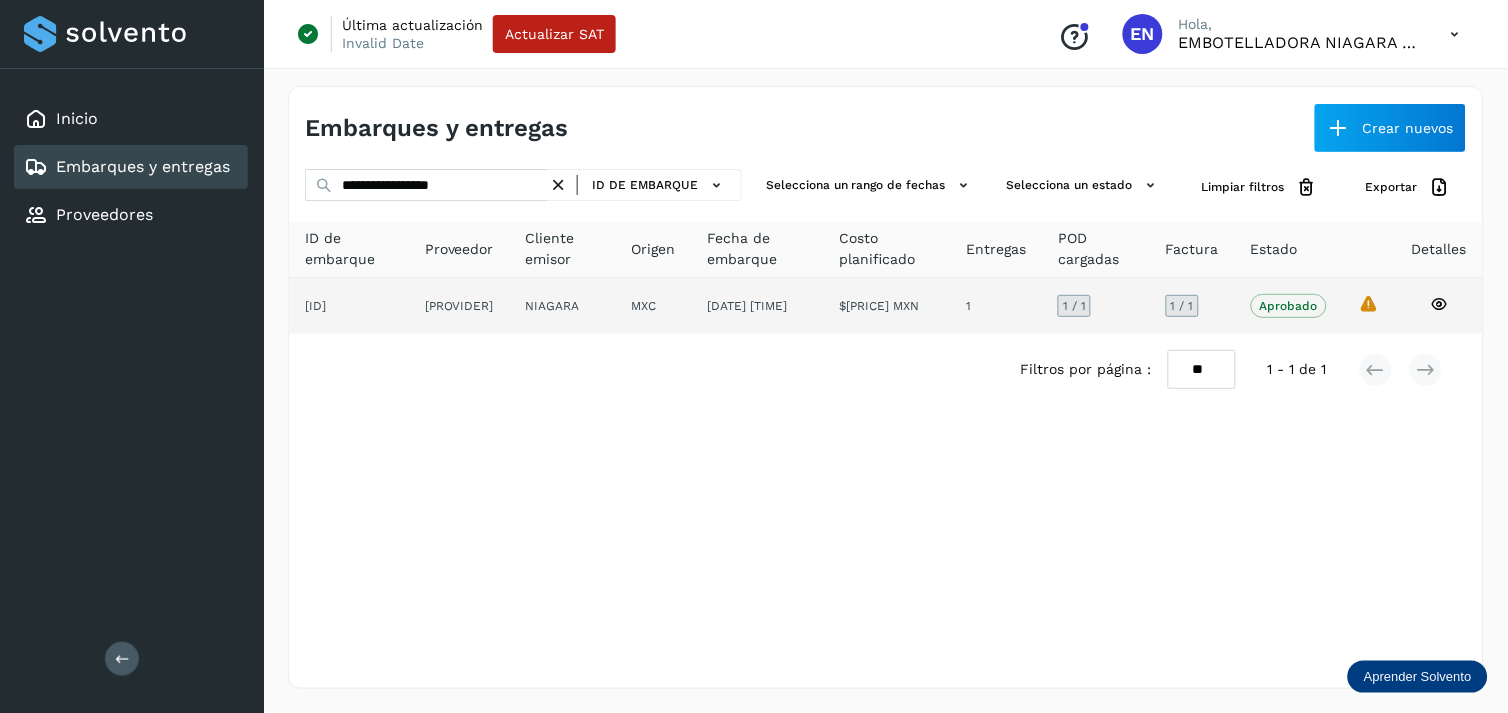 click on "[PROVIDER]" 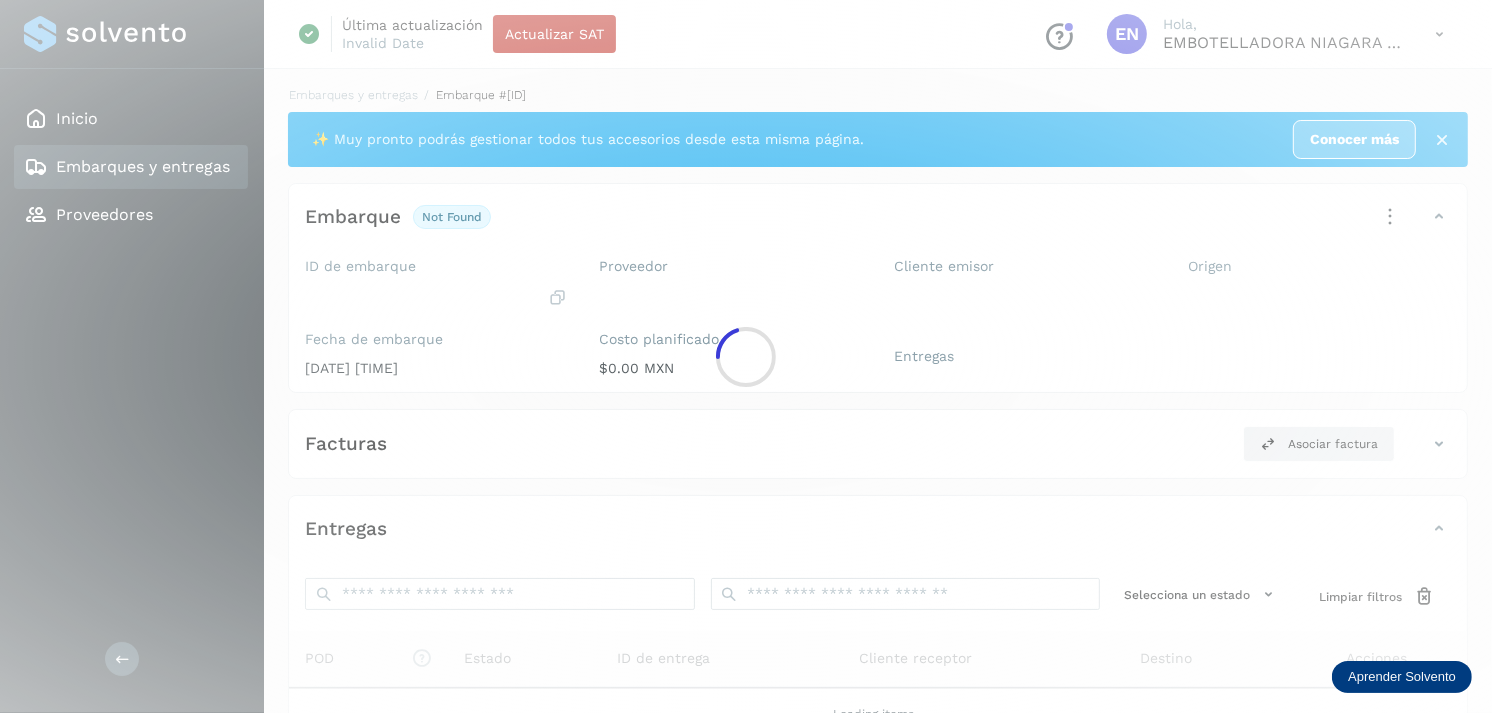 click 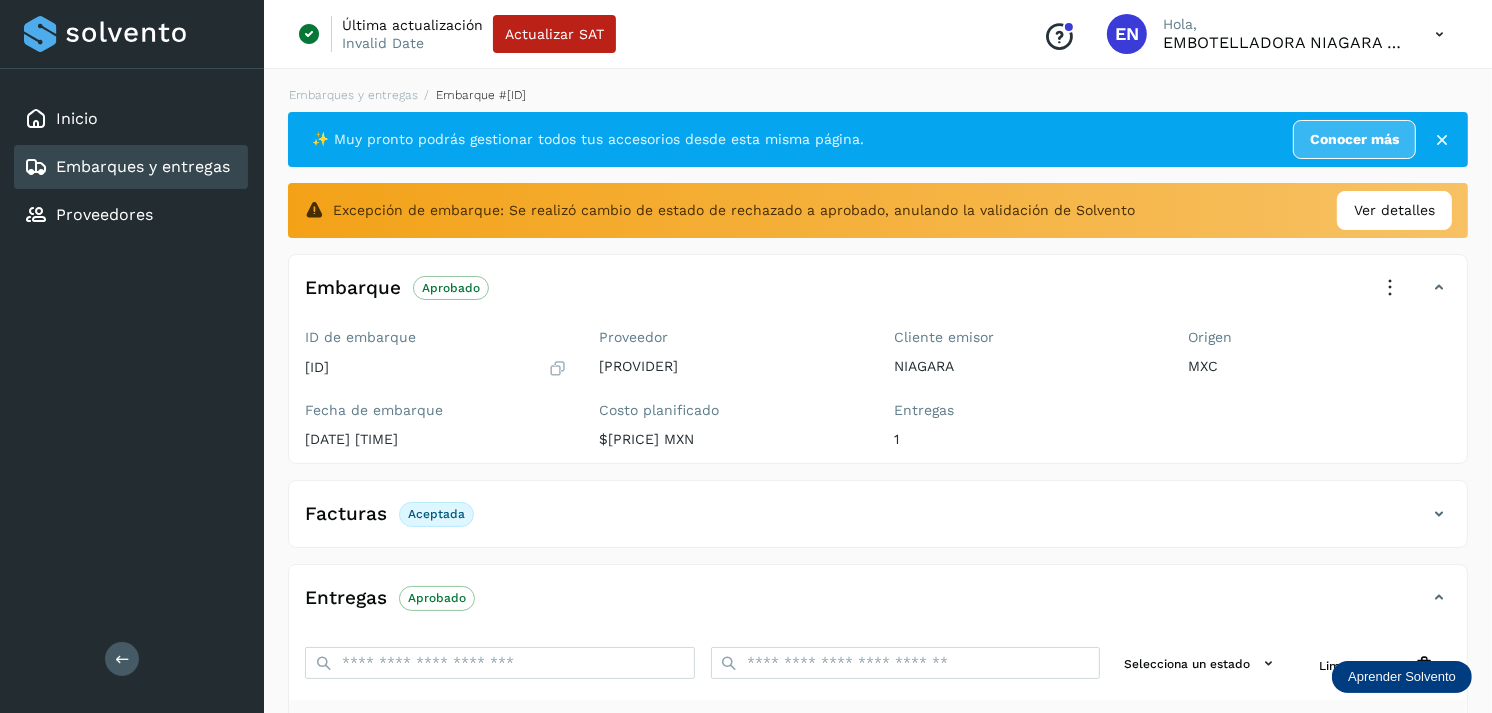 scroll, scrollTop: 325, scrollLeft: 0, axis: vertical 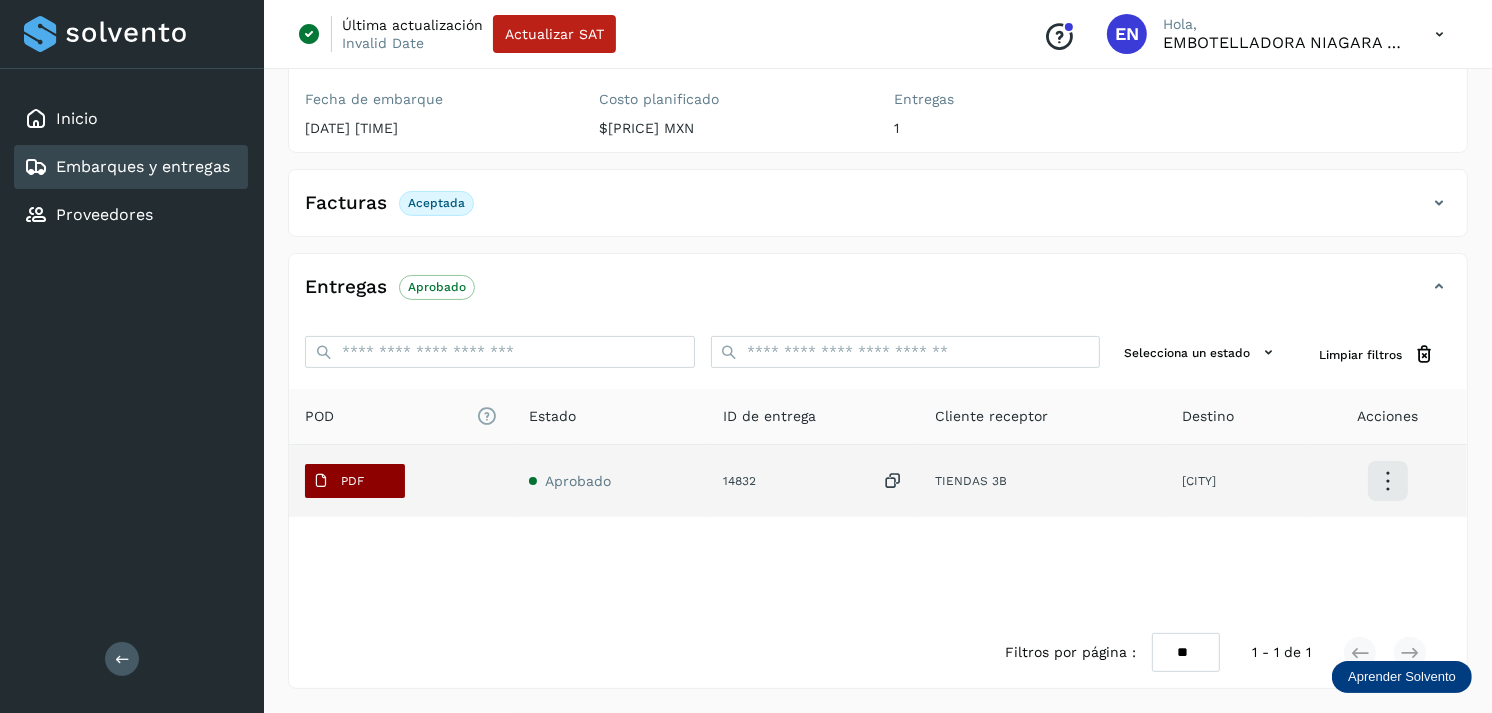 click on "PDF" at bounding box center (338, 481) 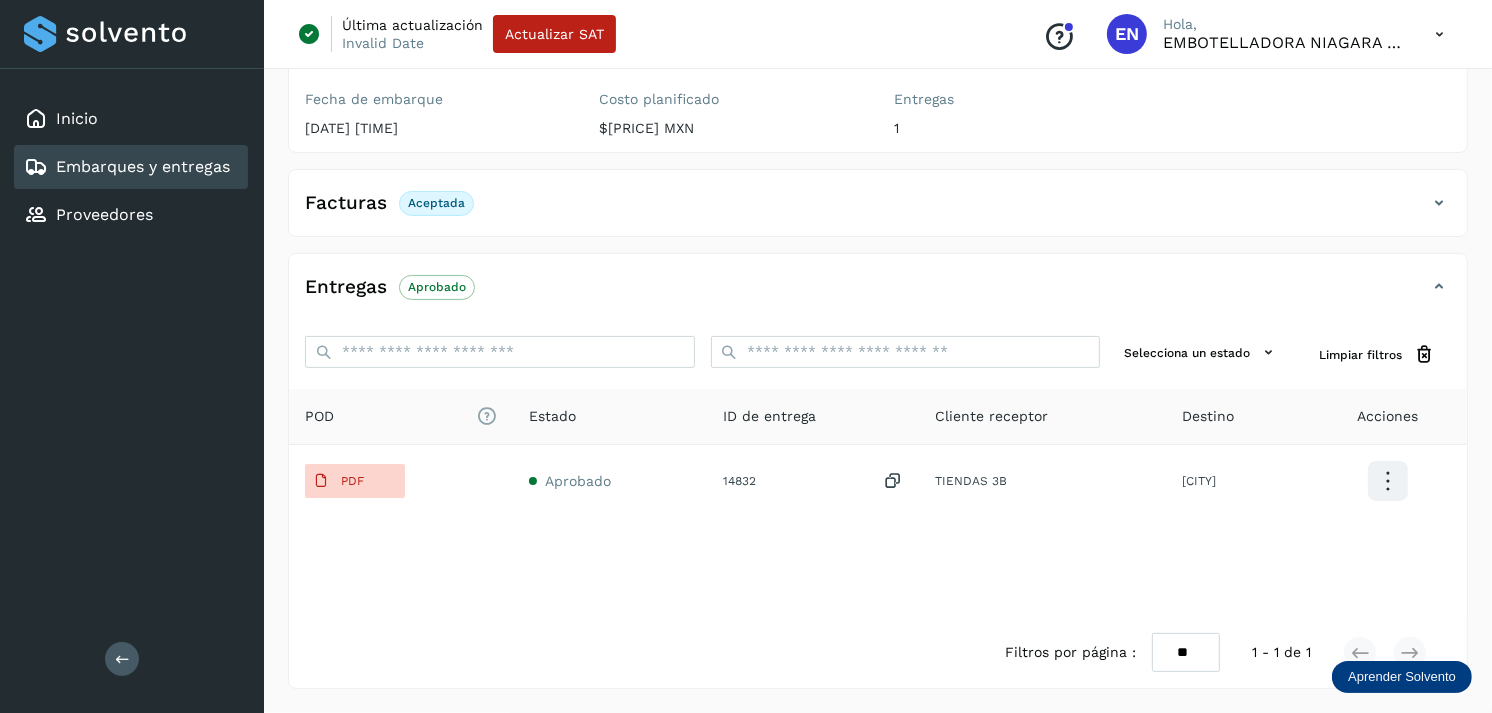 type 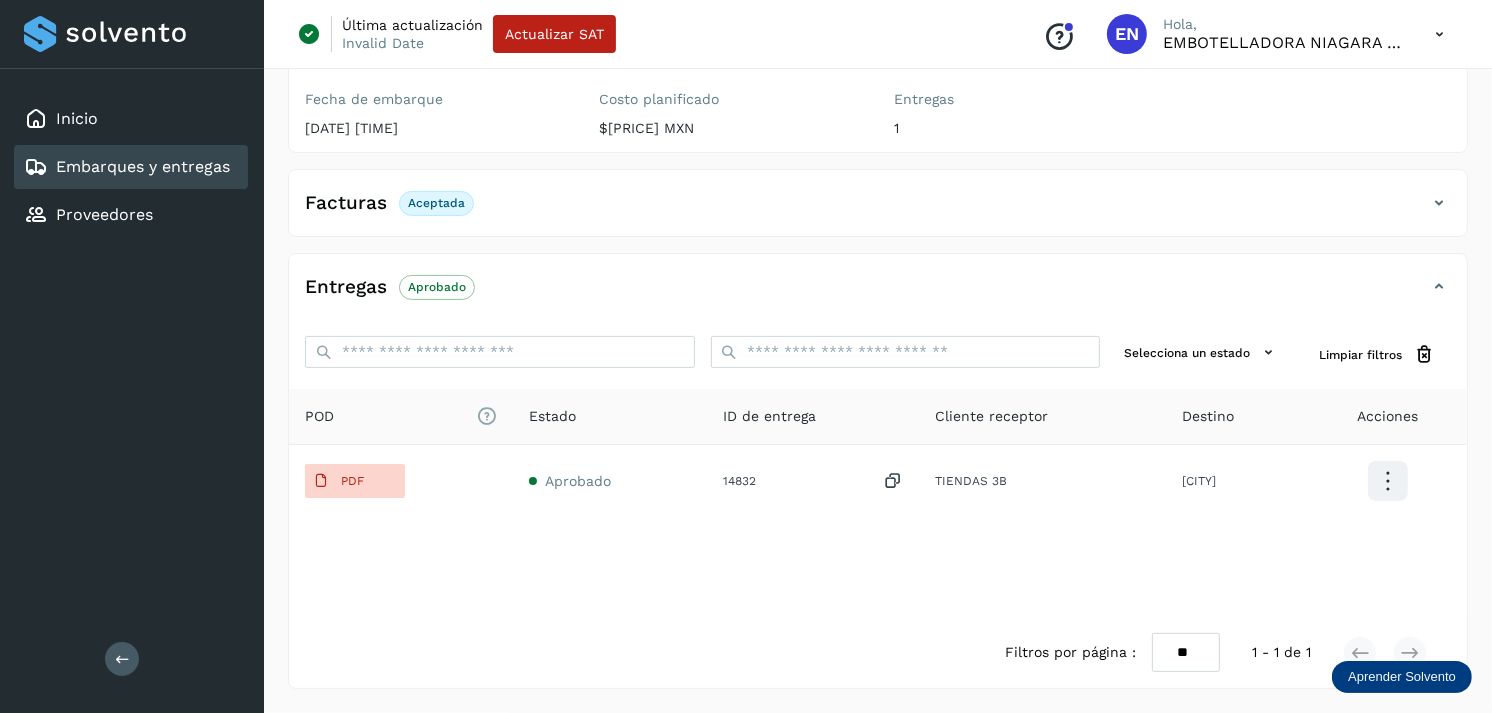 click on "Embarques y entregas" at bounding box center (143, 166) 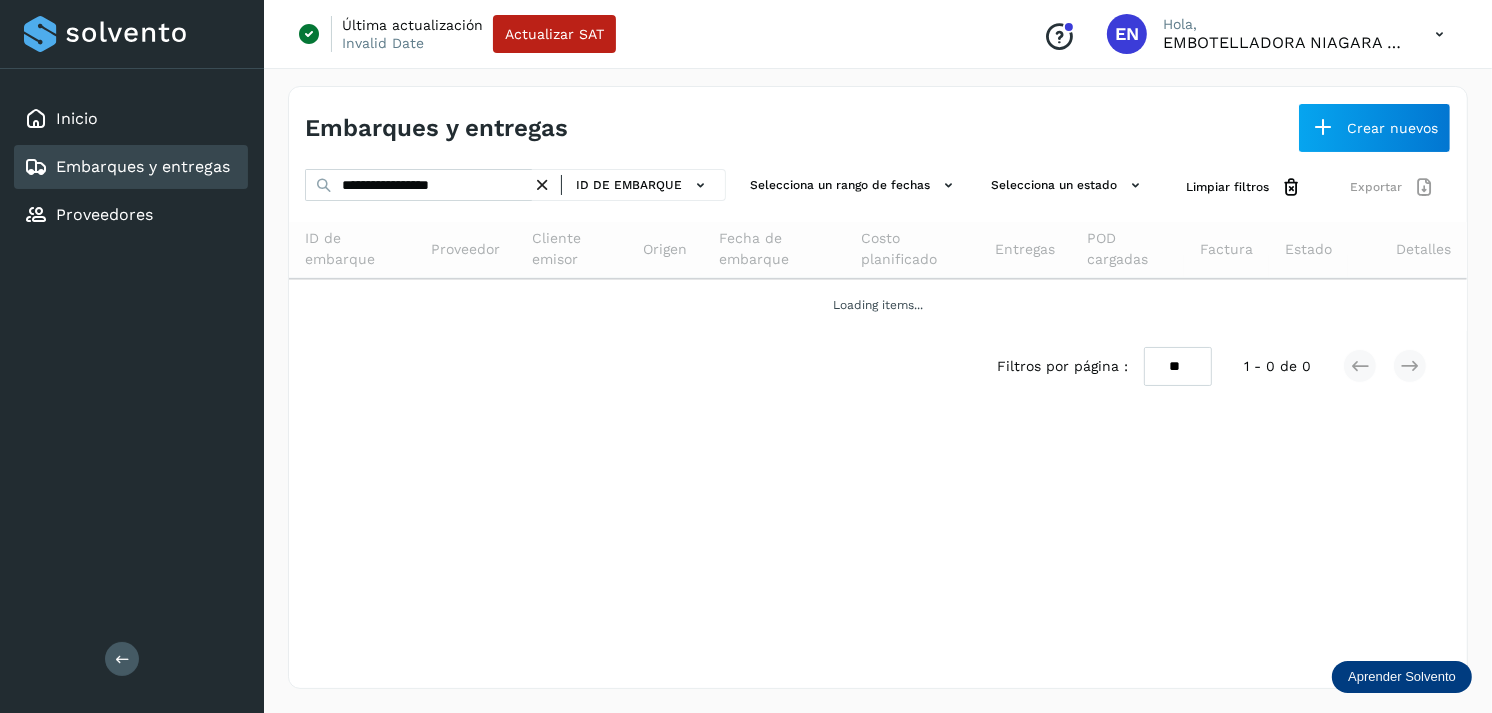 scroll, scrollTop: 0, scrollLeft: 0, axis: both 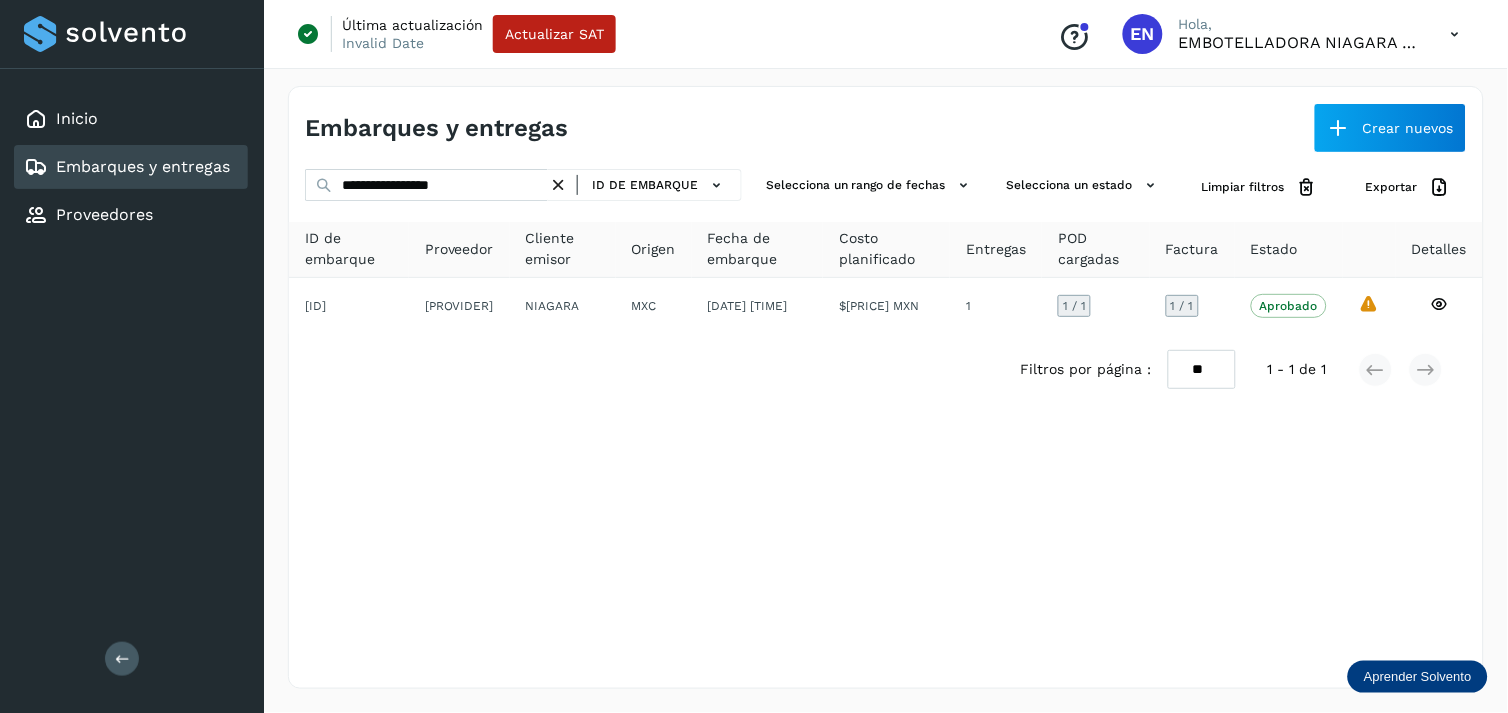 click at bounding box center [558, 185] 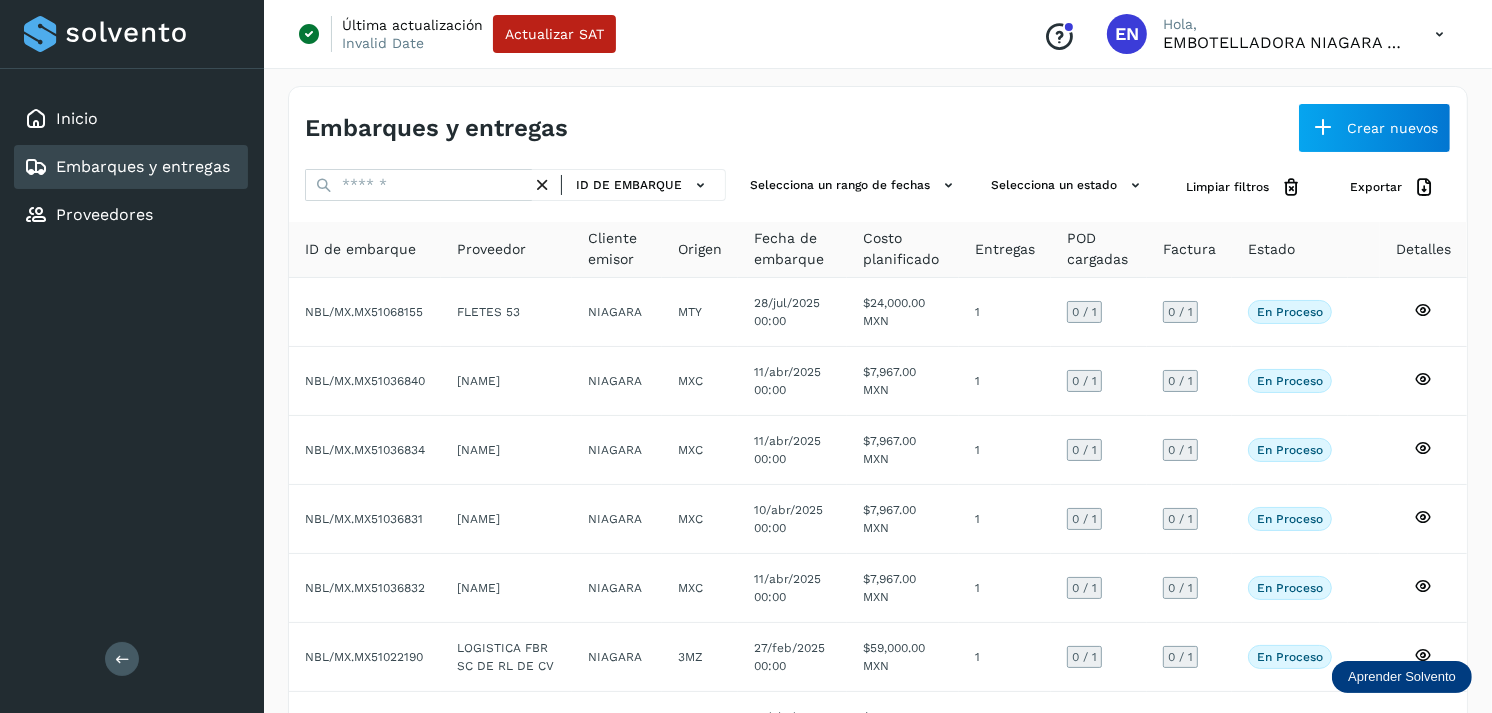 click at bounding box center (542, 185) 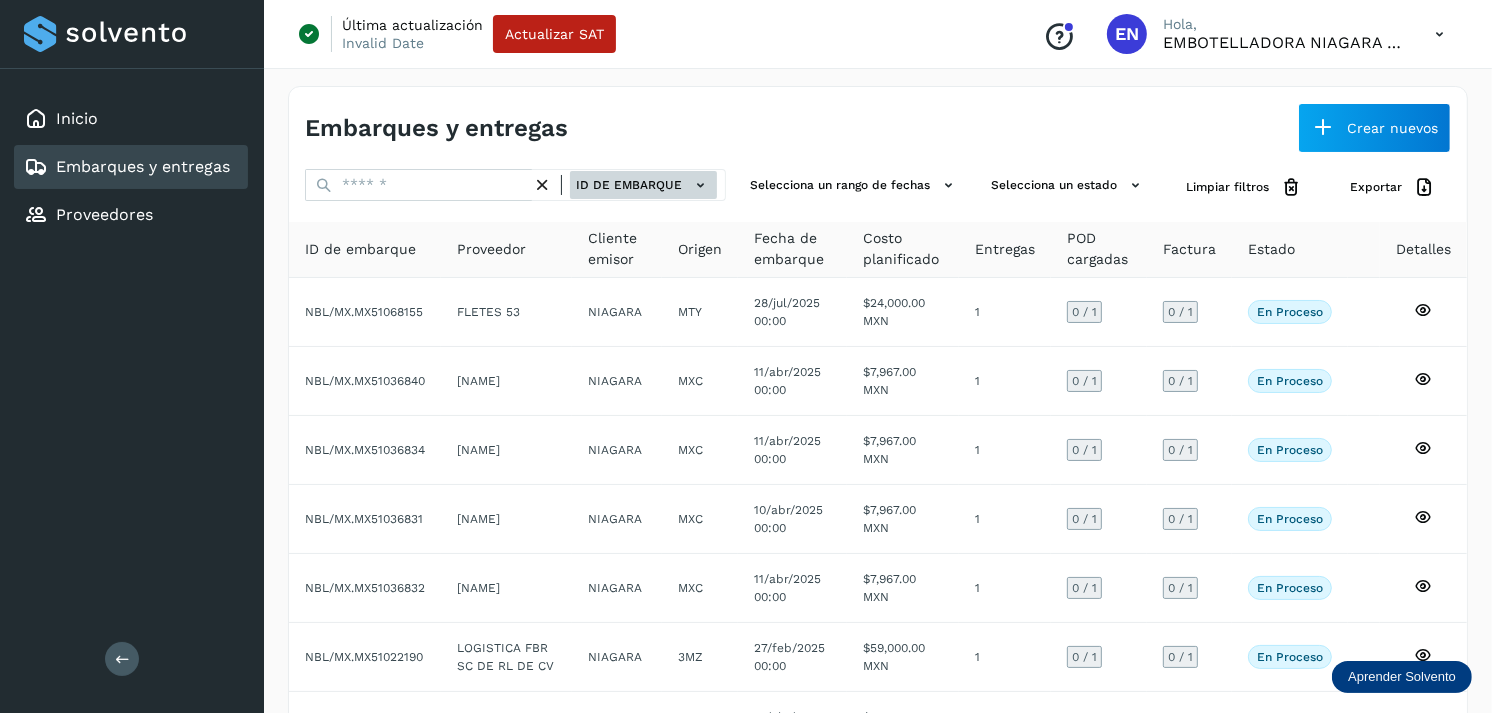 click on "ID de embarque" 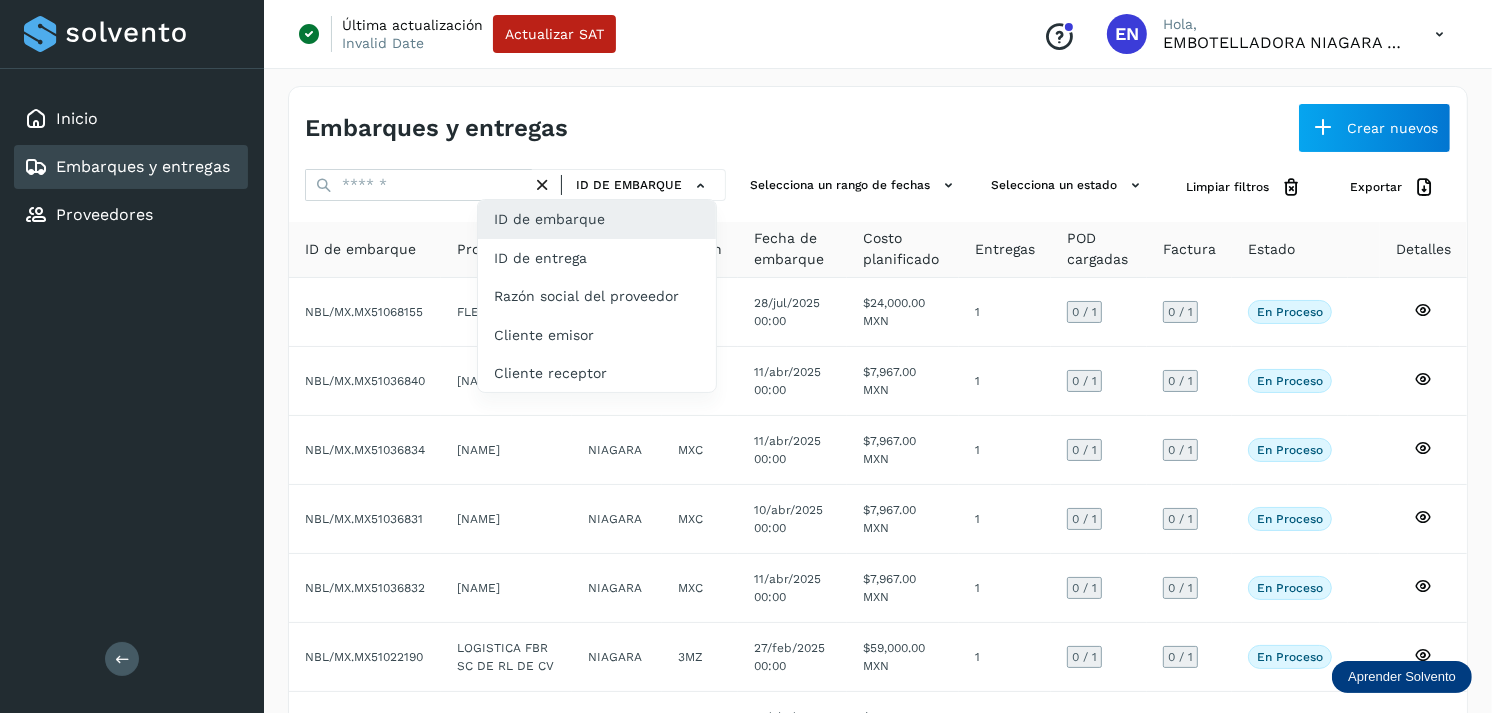 click at bounding box center (746, 356) 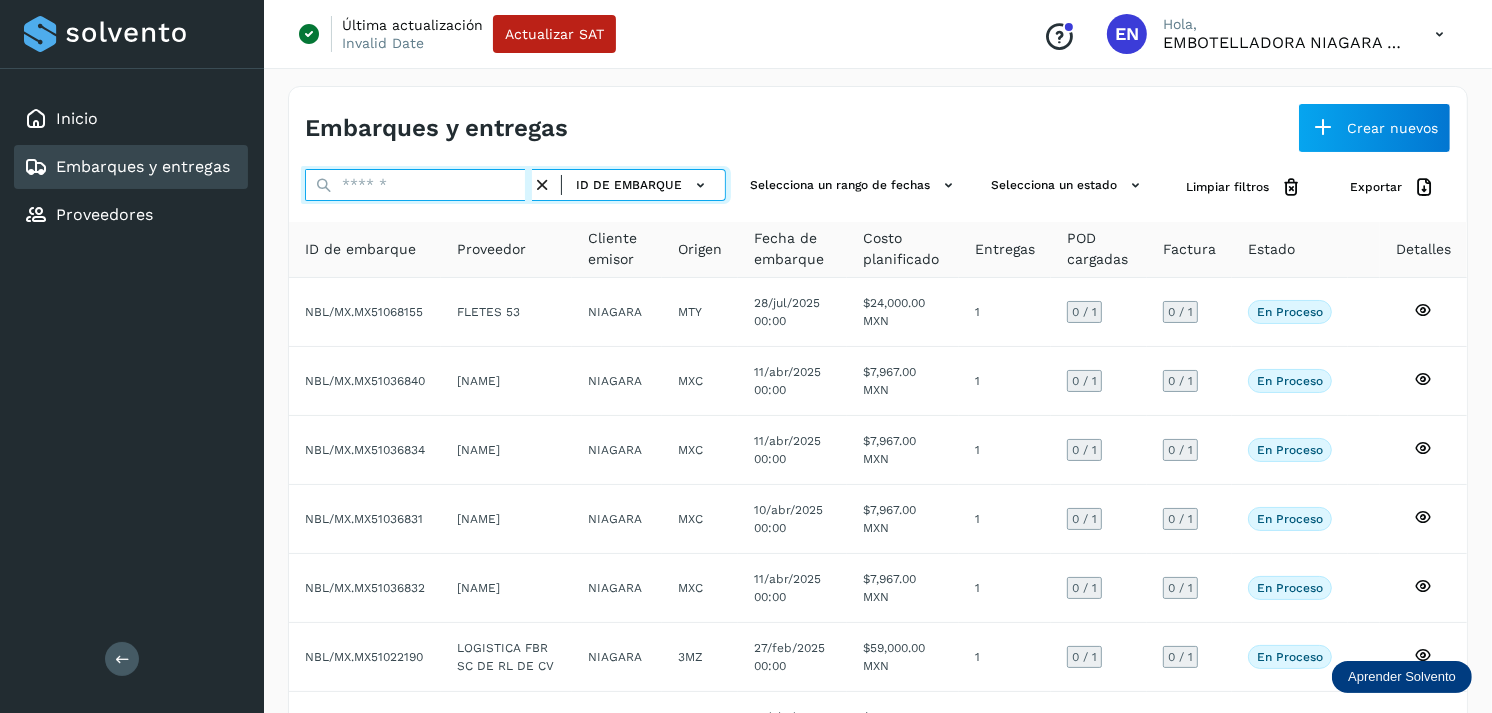 click at bounding box center [418, 185] 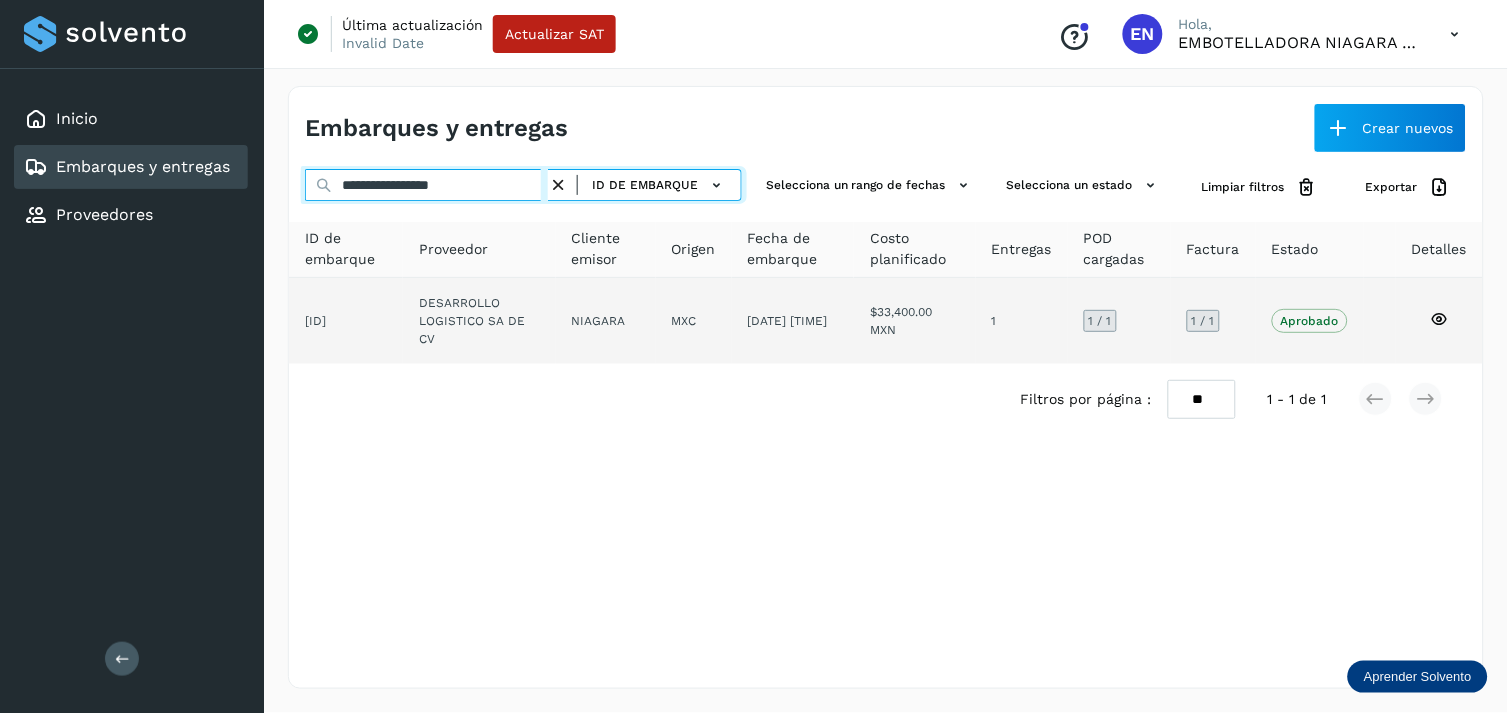type on "**********" 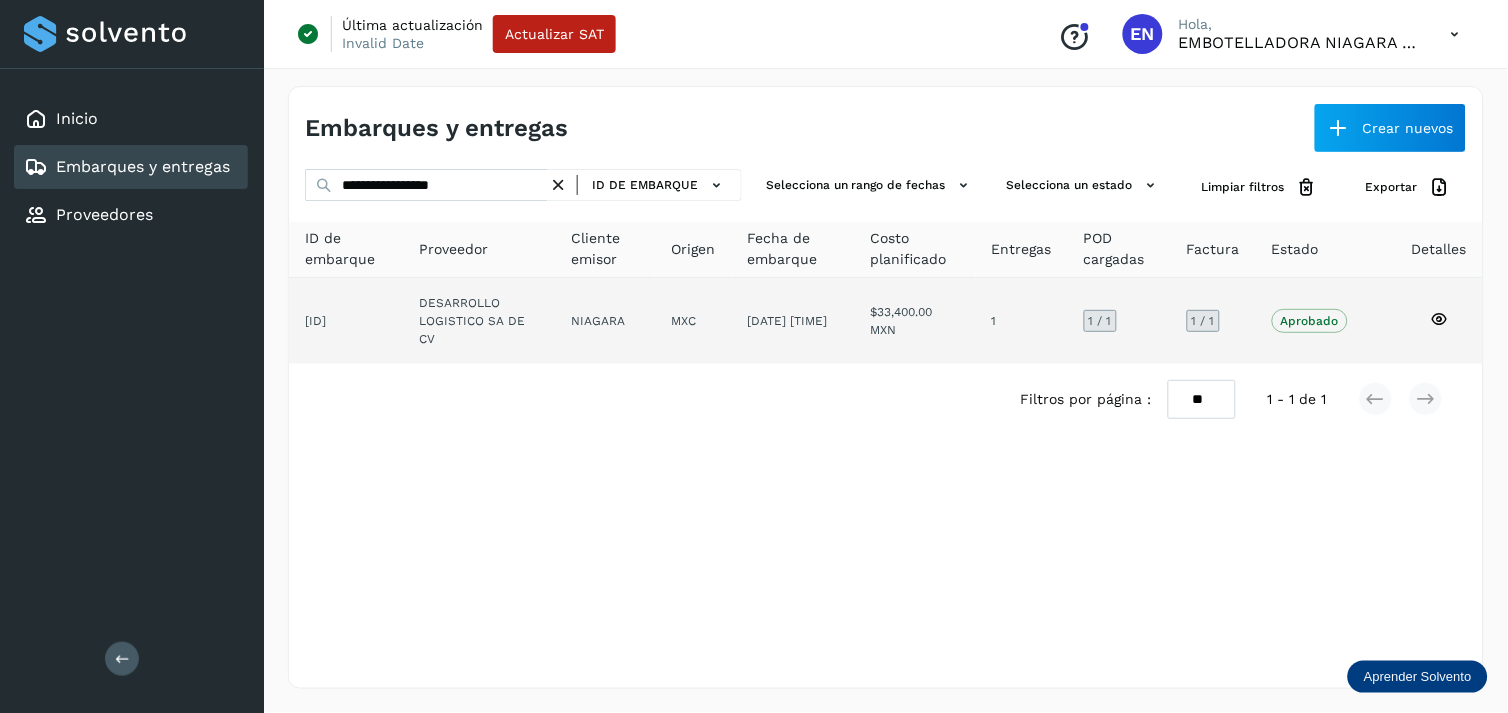 click on "DESARROLLO LOGISTICO SA DE CV" 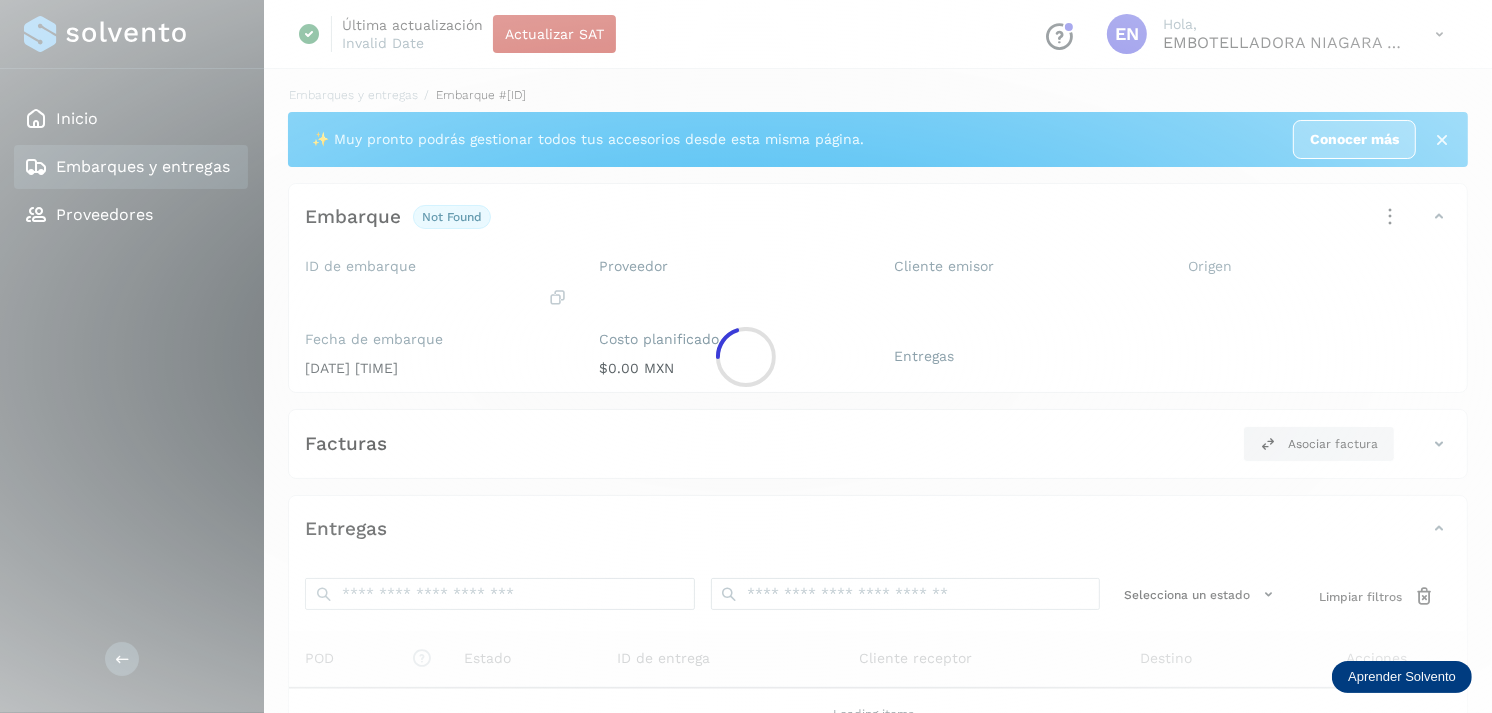 click 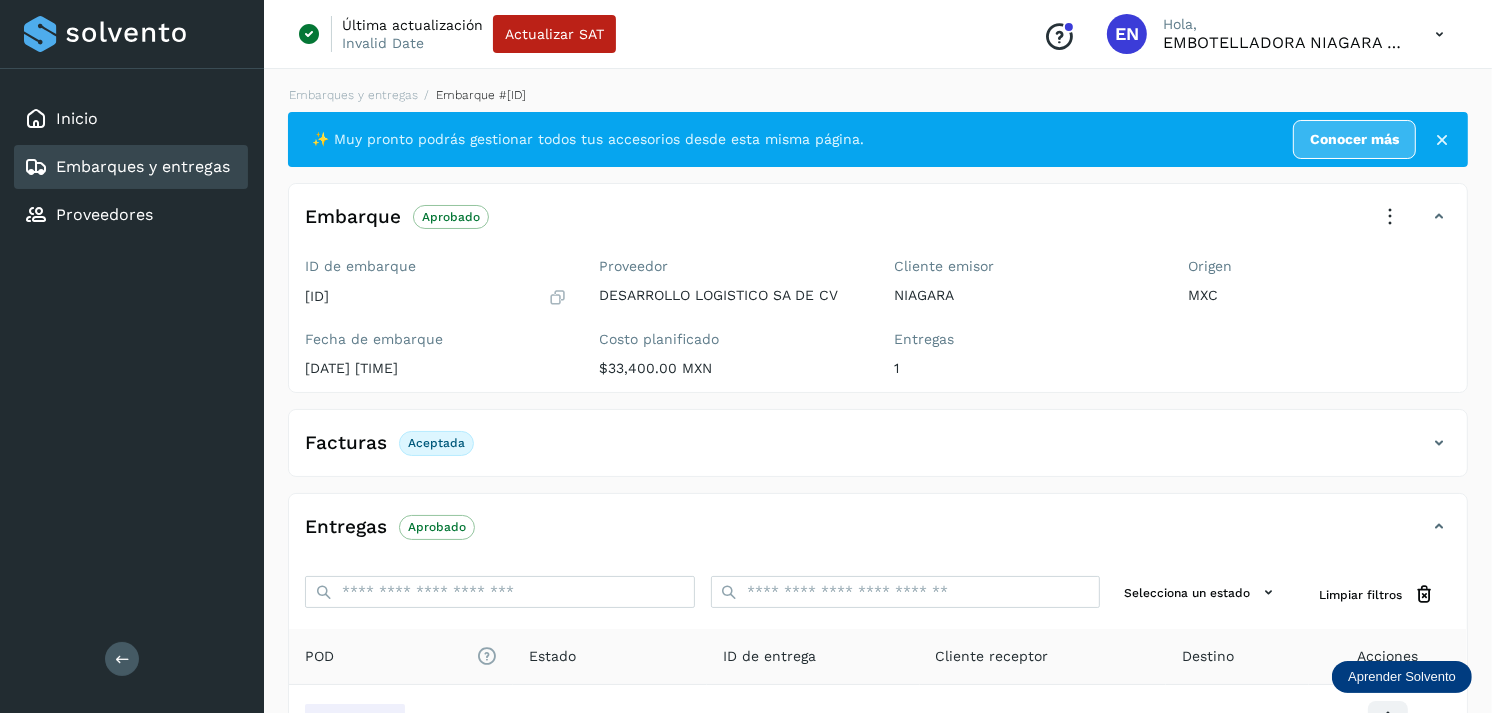 scroll, scrollTop: 241, scrollLeft: 0, axis: vertical 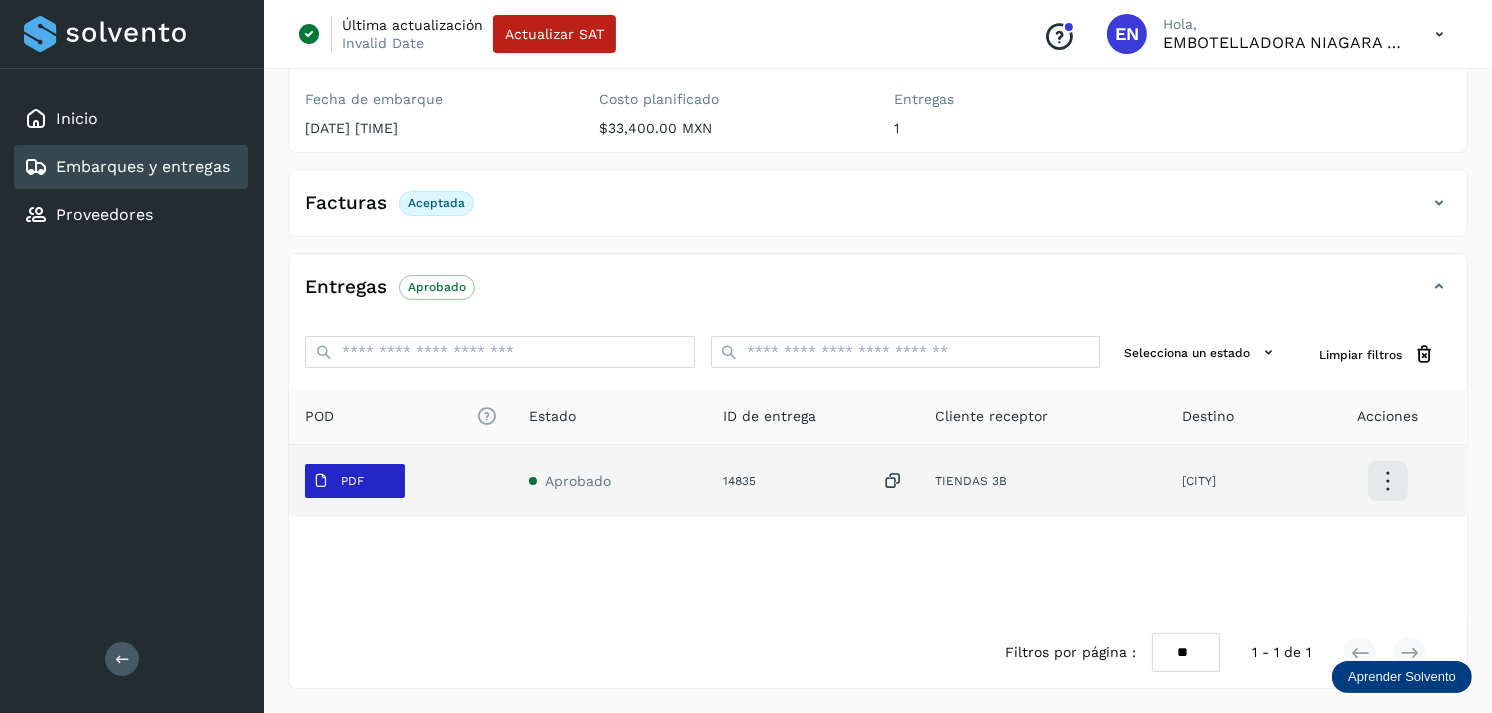 click on "PDF" at bounding box center [338, 481] 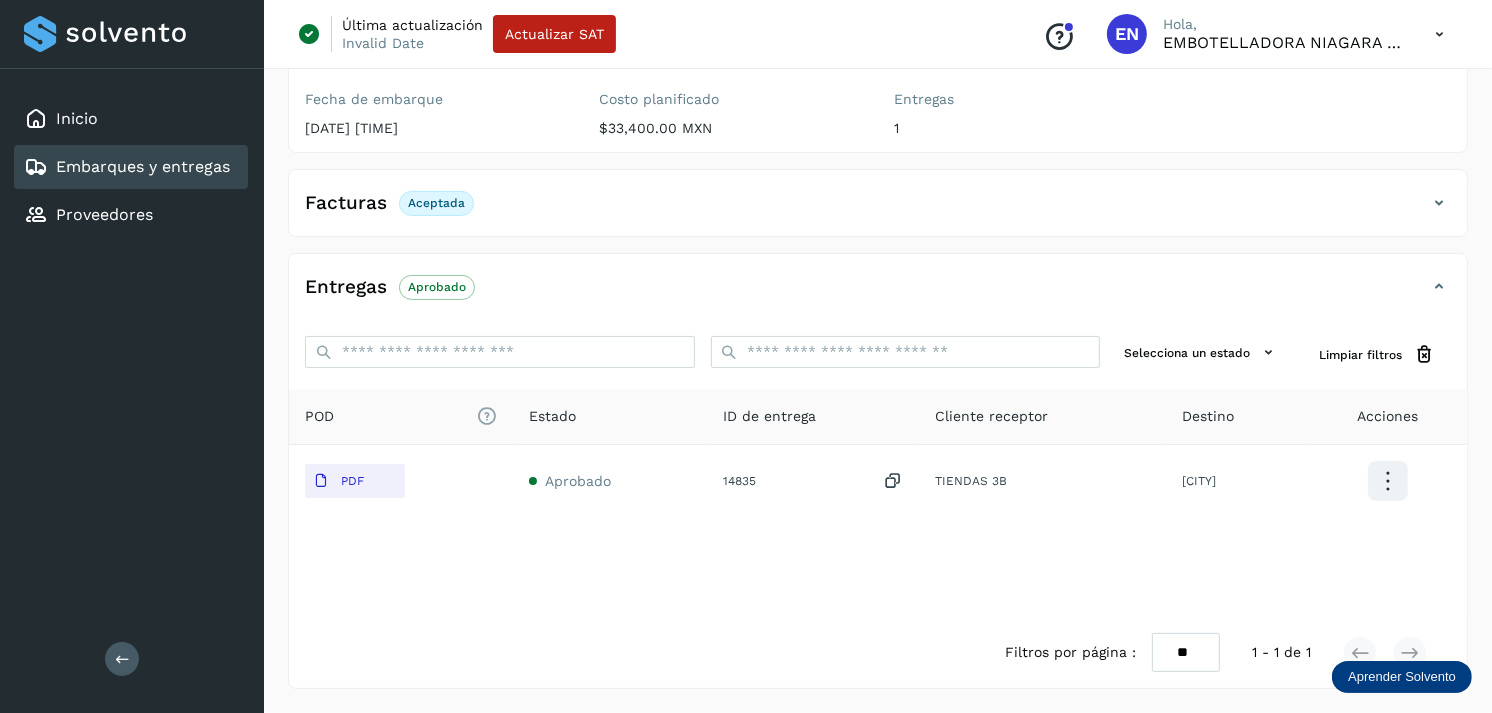 type 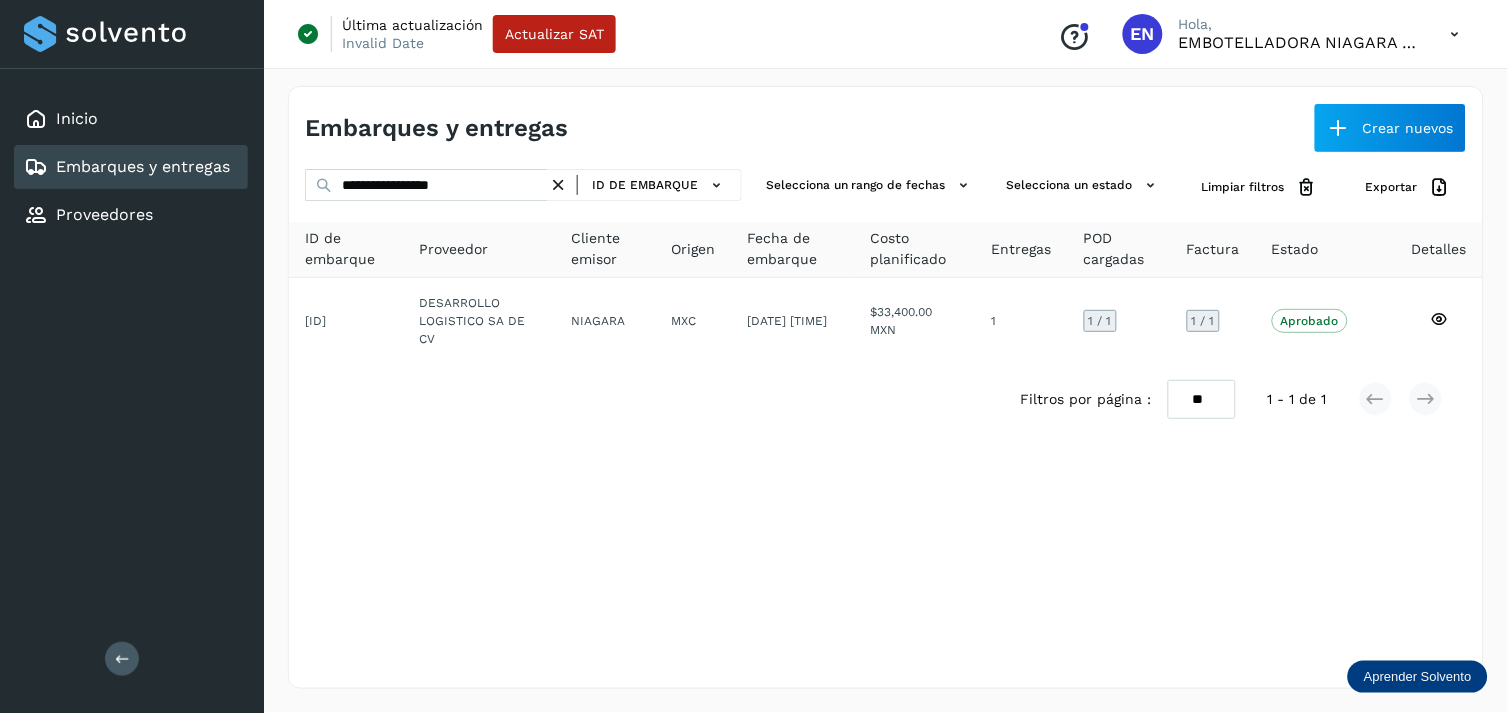 click at bounding box center (558, 185) 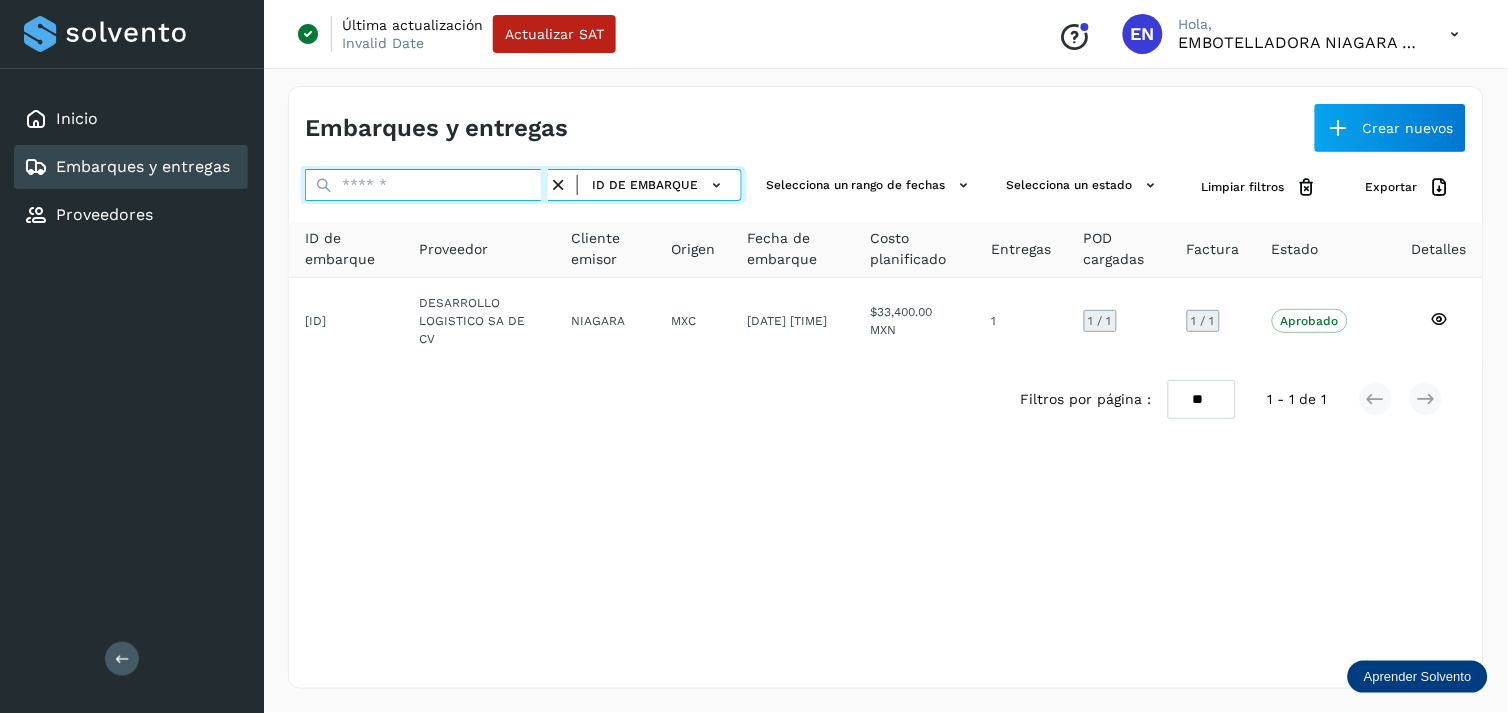 paste on "**********" 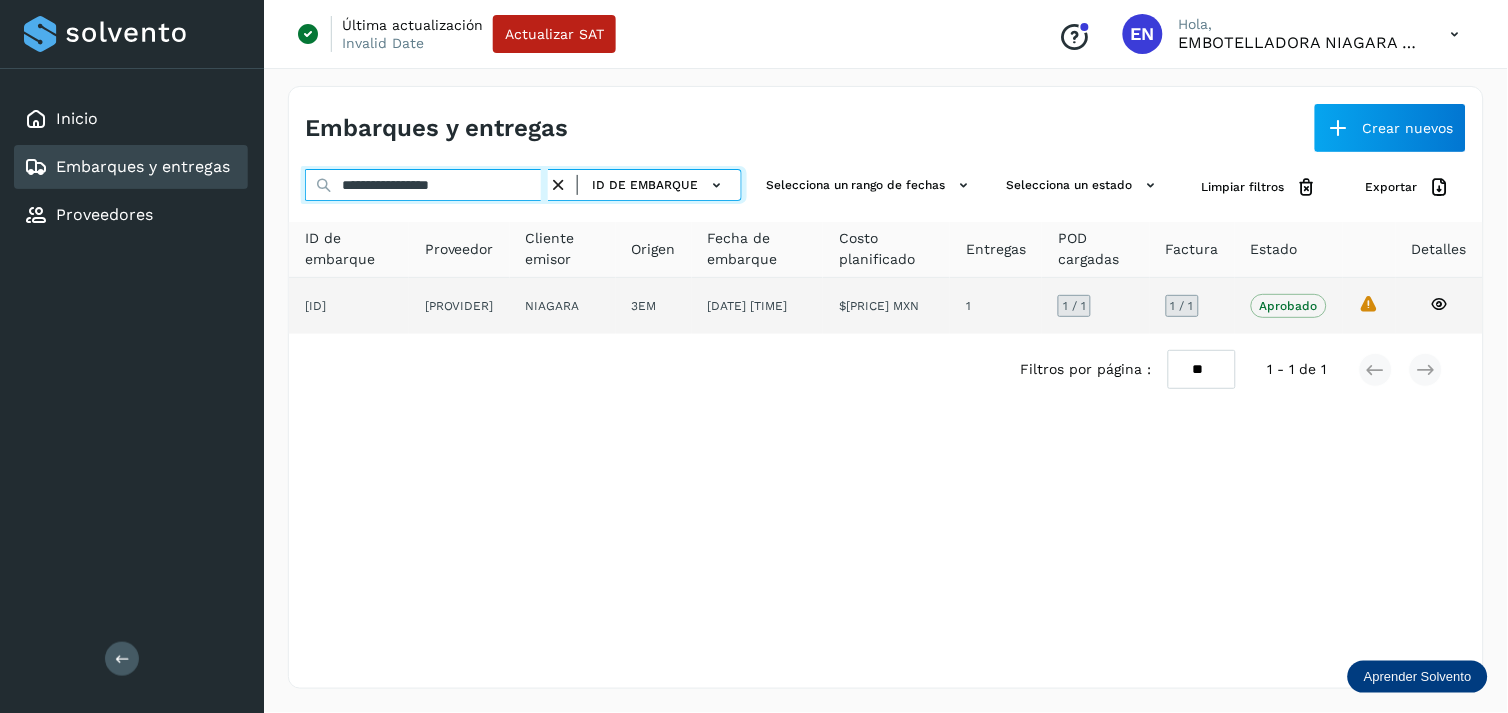 type on "**********" 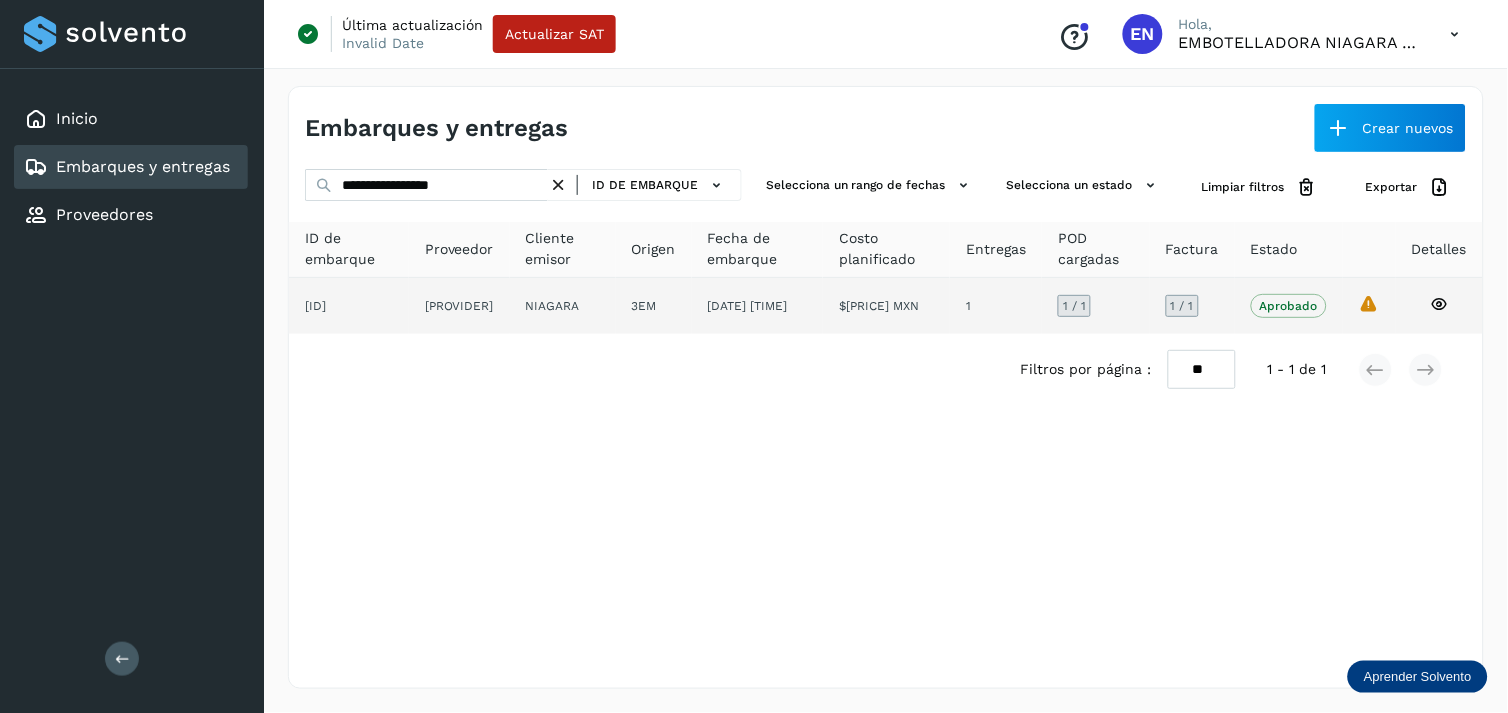 click on "[PROVIDER]" 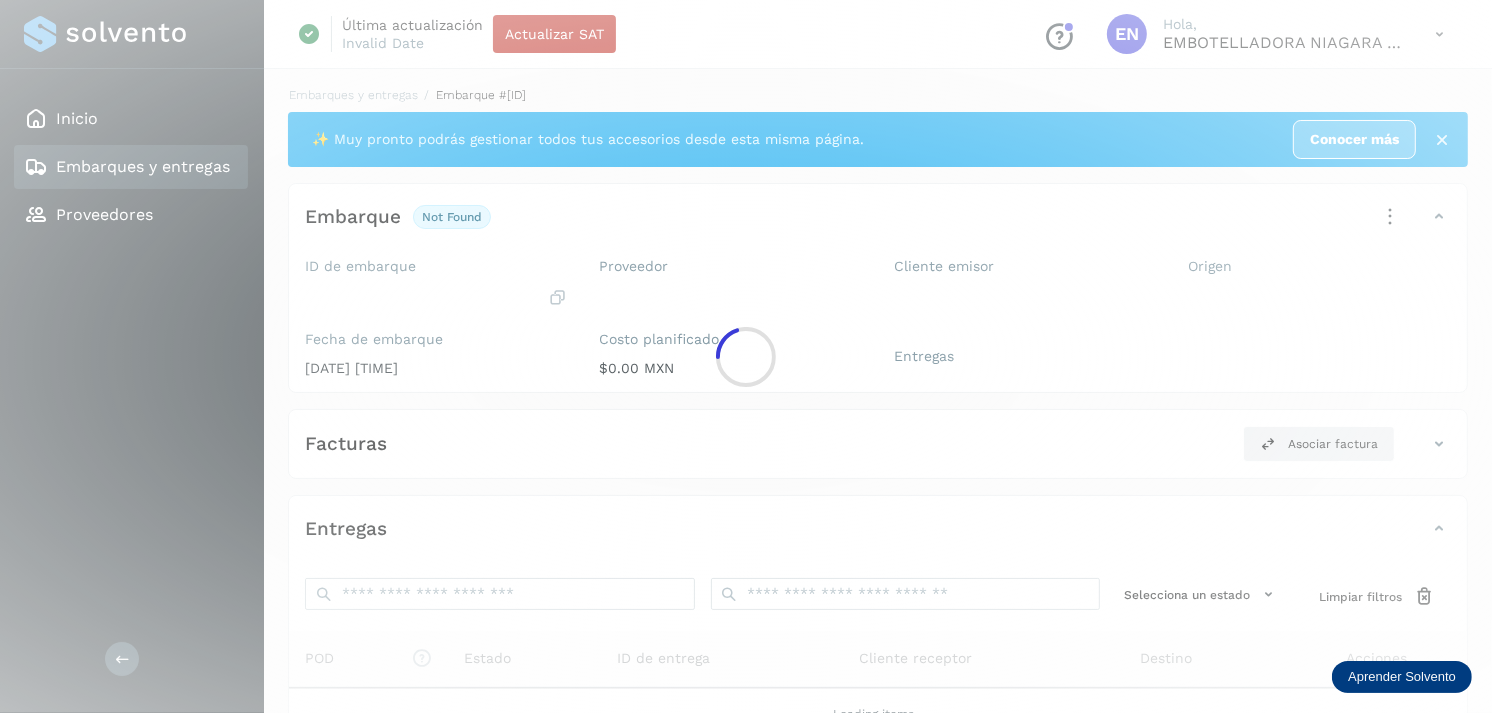 click 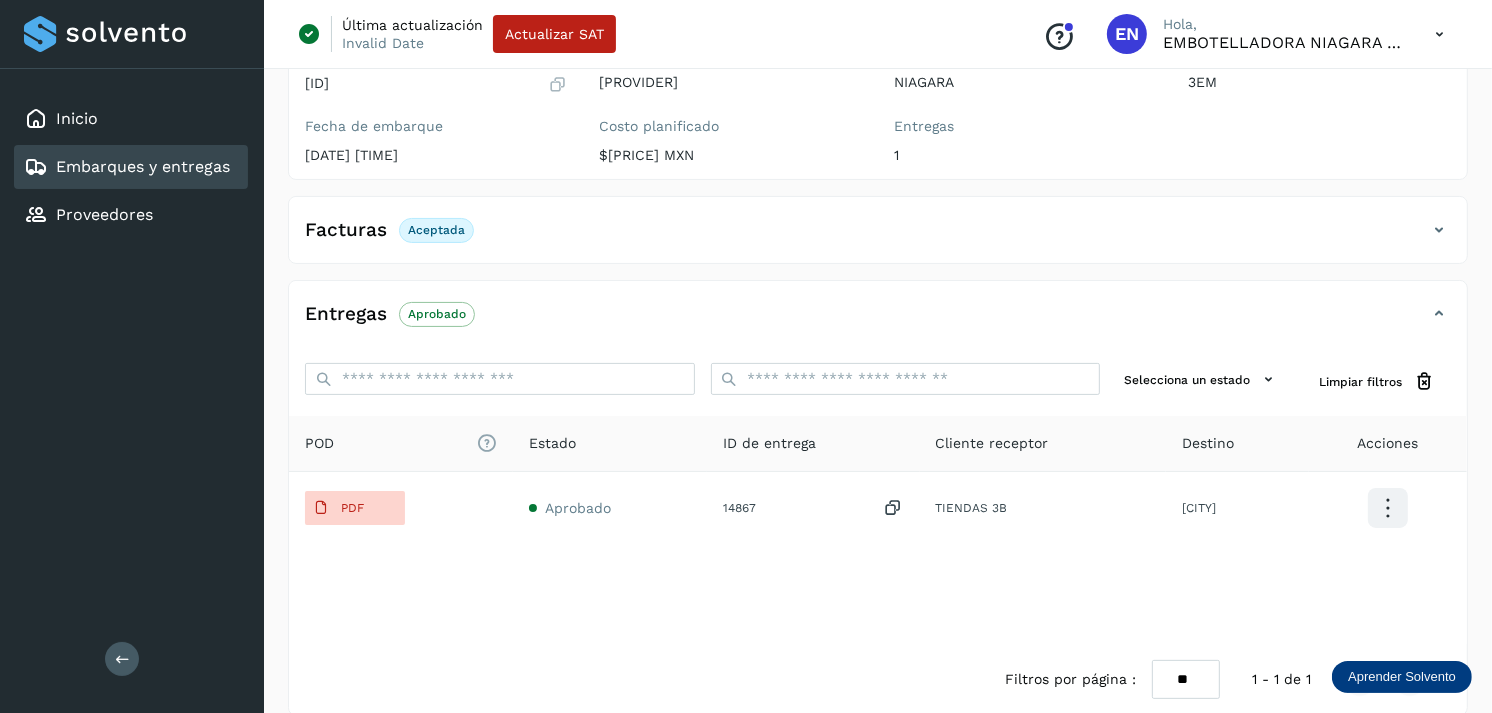 scroll, scrollTop: 325, scrollLeft: 0, axis: vertical 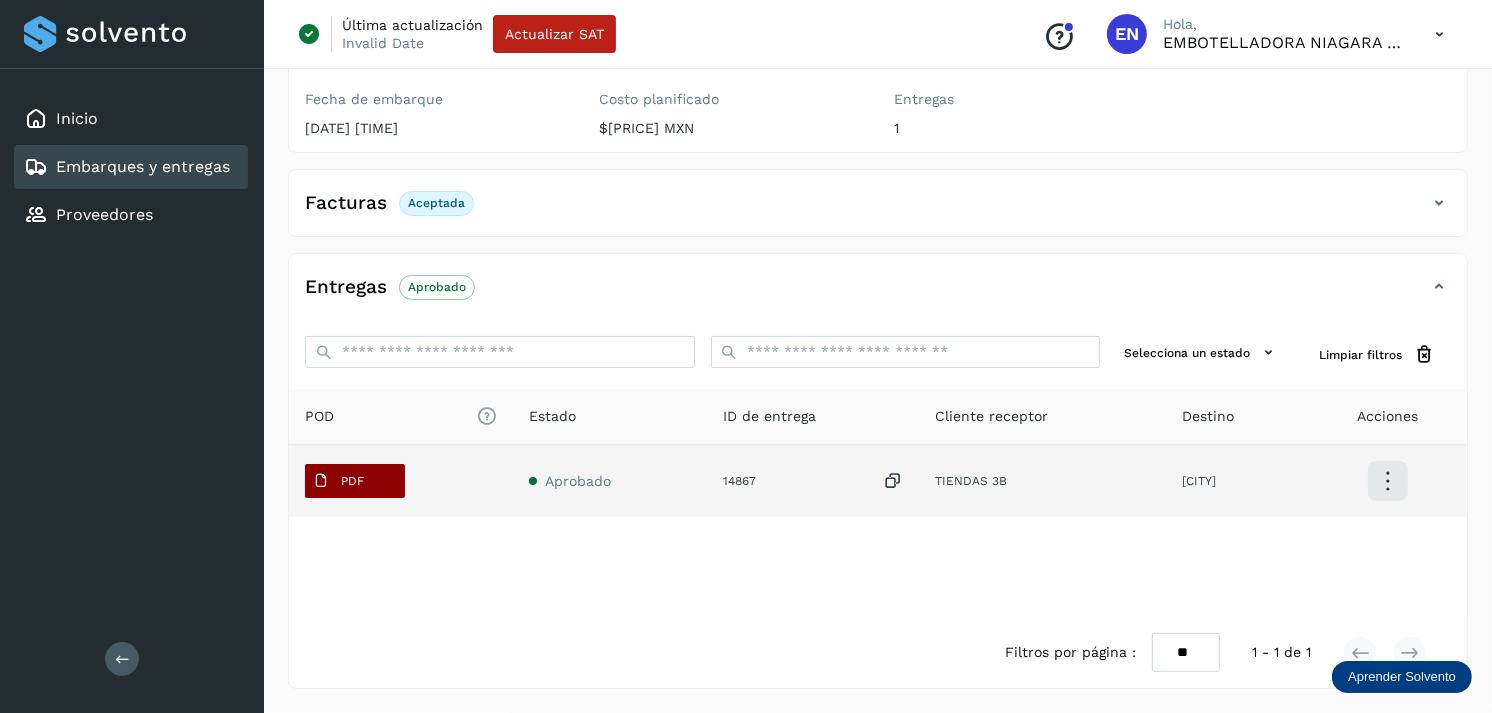 click on "PDF" at bounding box center [338, 481] 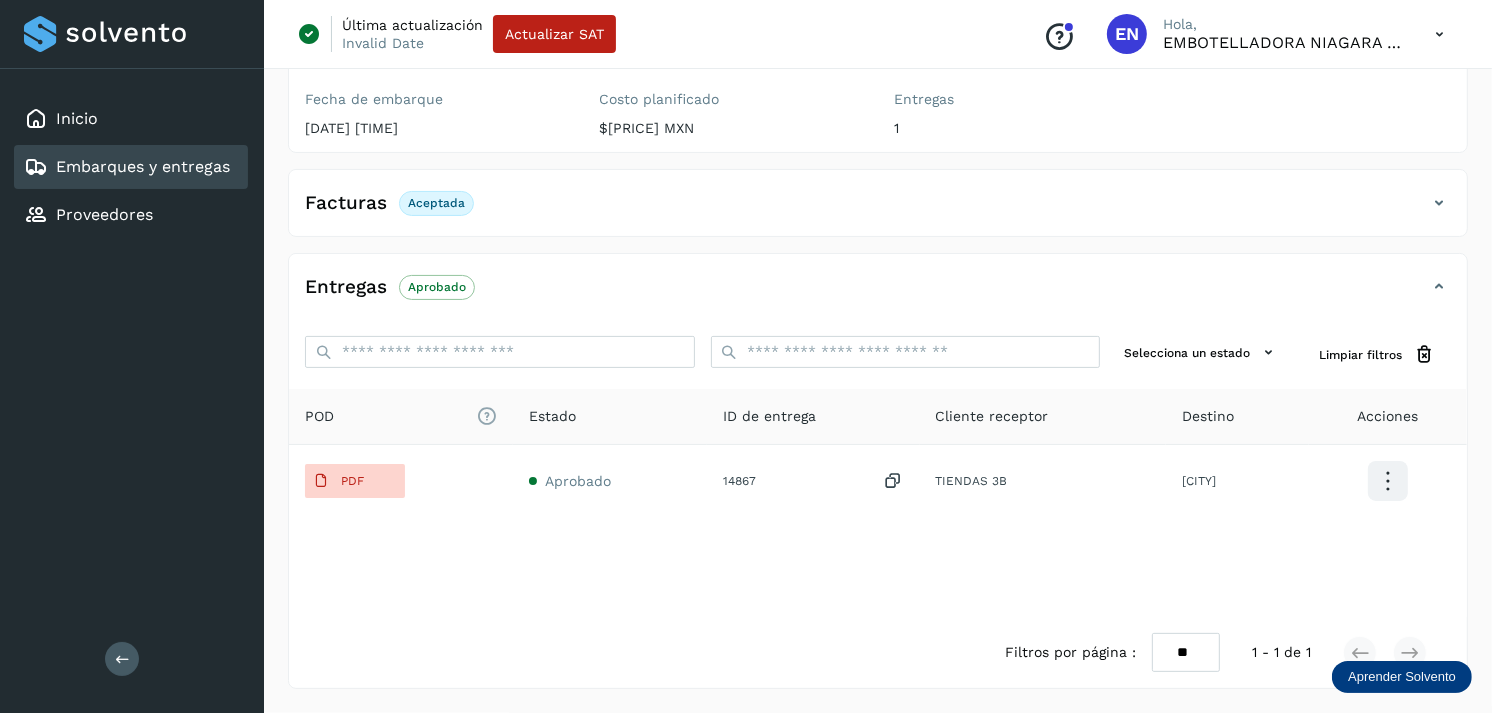 type 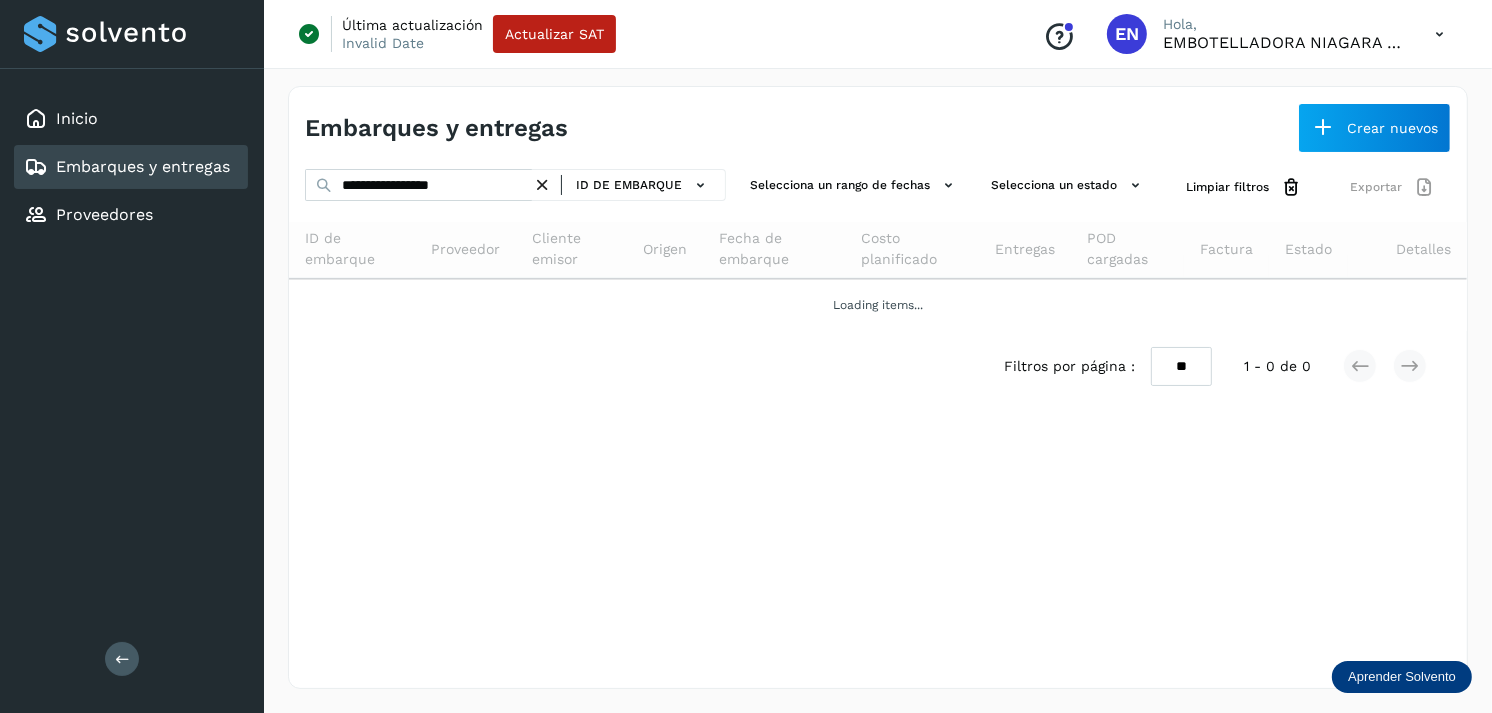 scroll, scrollTop: 0, scrollLeft: 0, axis: both 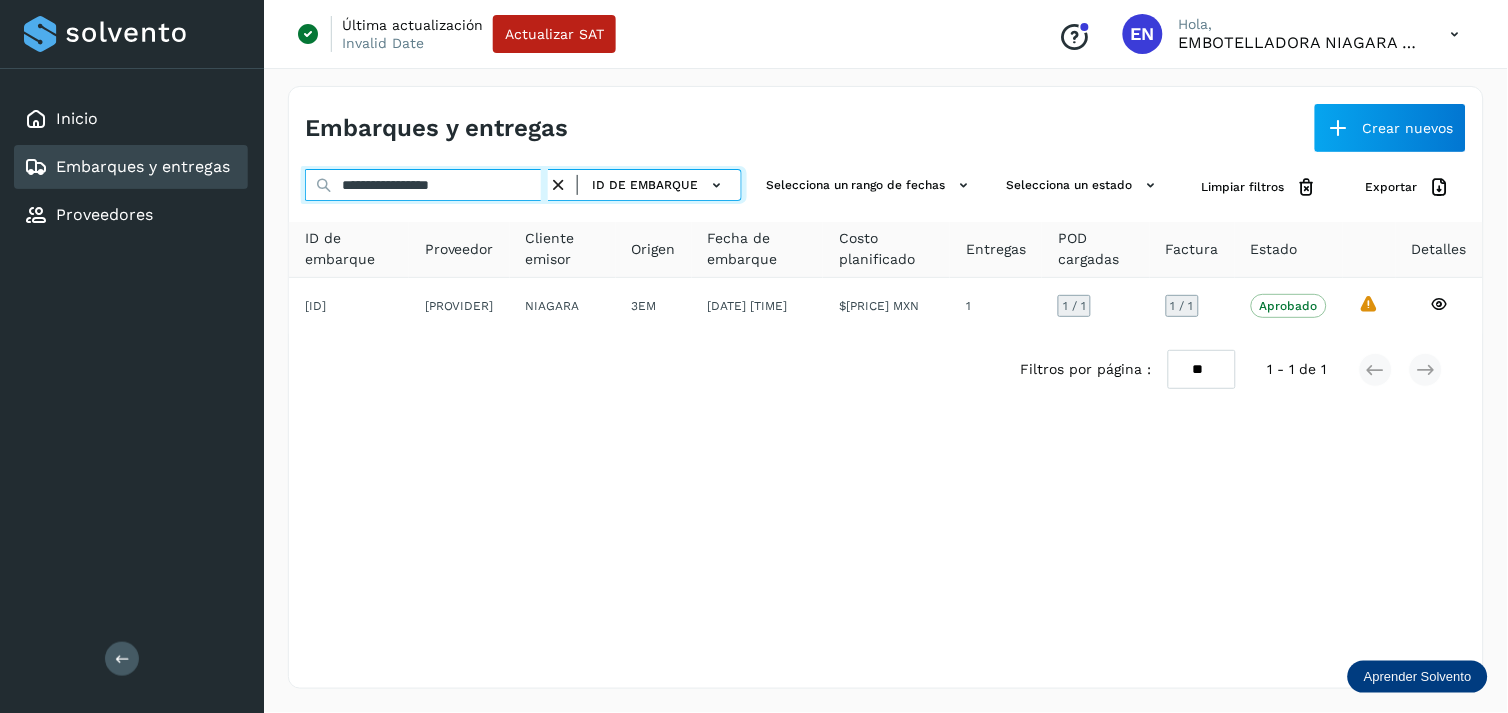 drag, startPoint x: 547, startPoint y: 185, endPoint x: 574, endPoint y: 183, distance: 27.073973 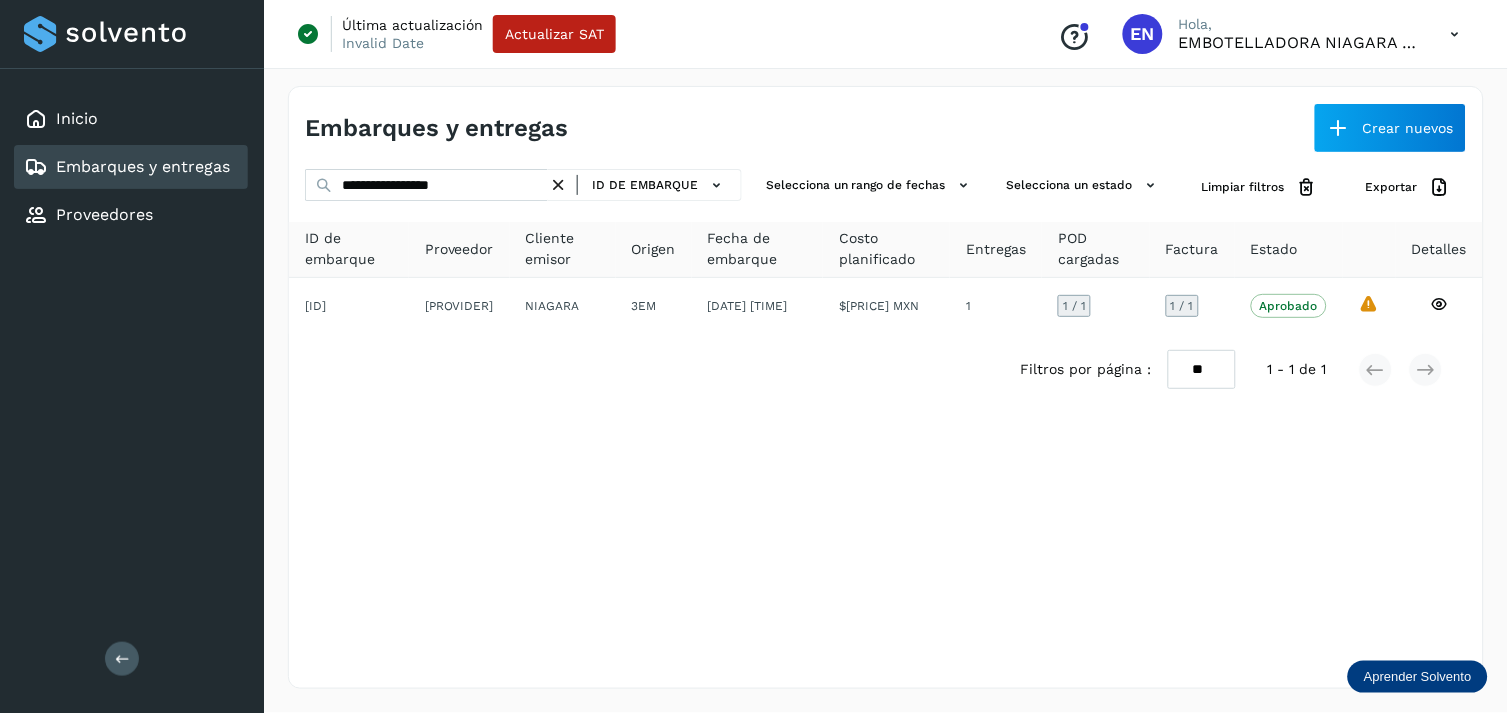 click at bounding box center (558, 185) 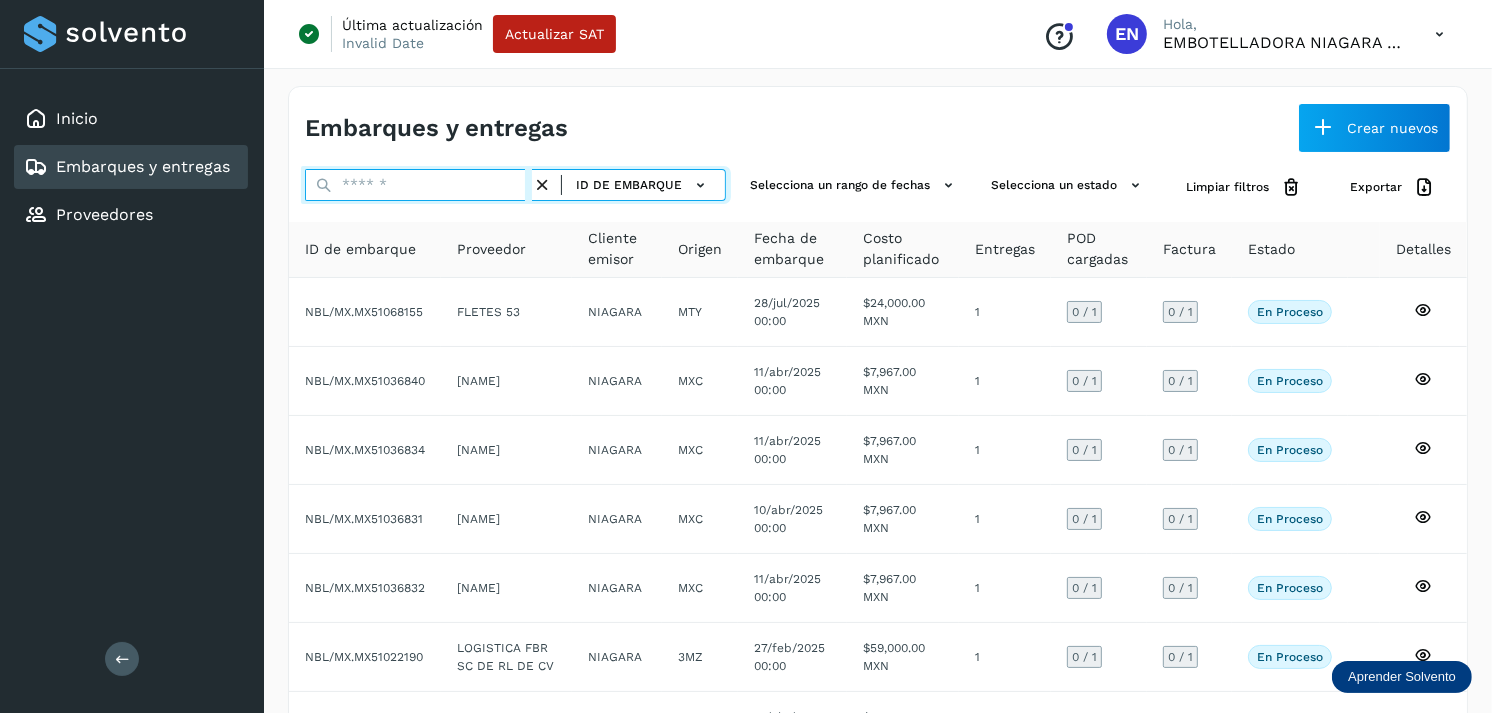 click at bounding box center [418, 185] 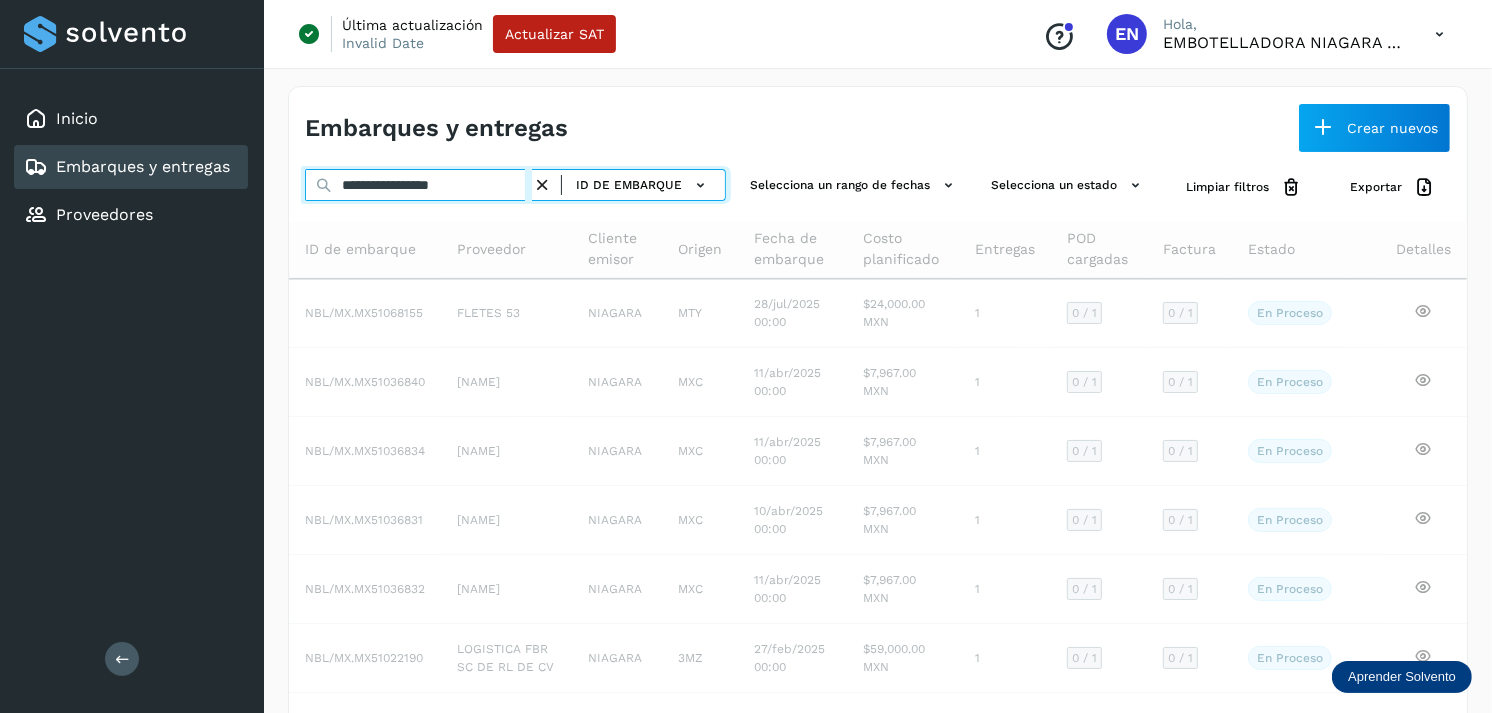 click on "**********" at bounding box center (418, 185) 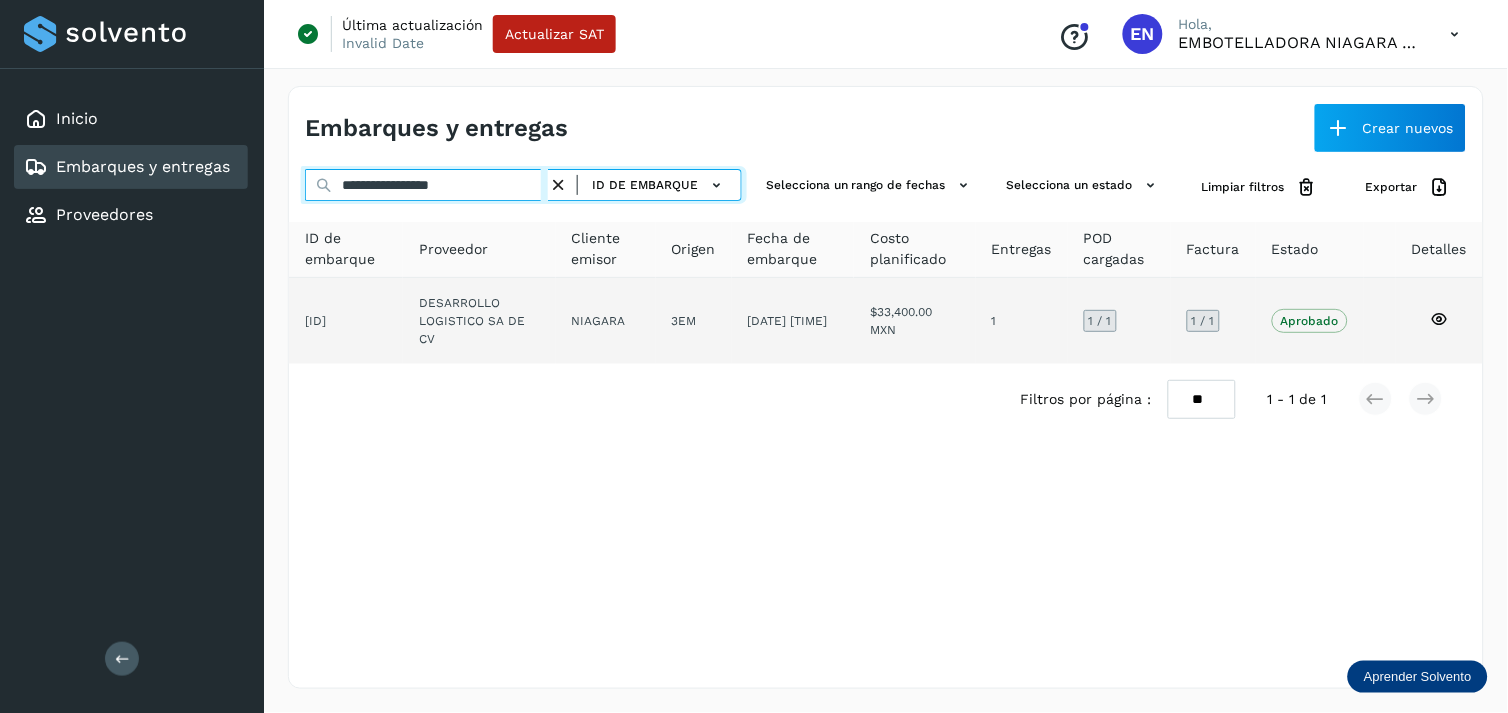 type on "**********" 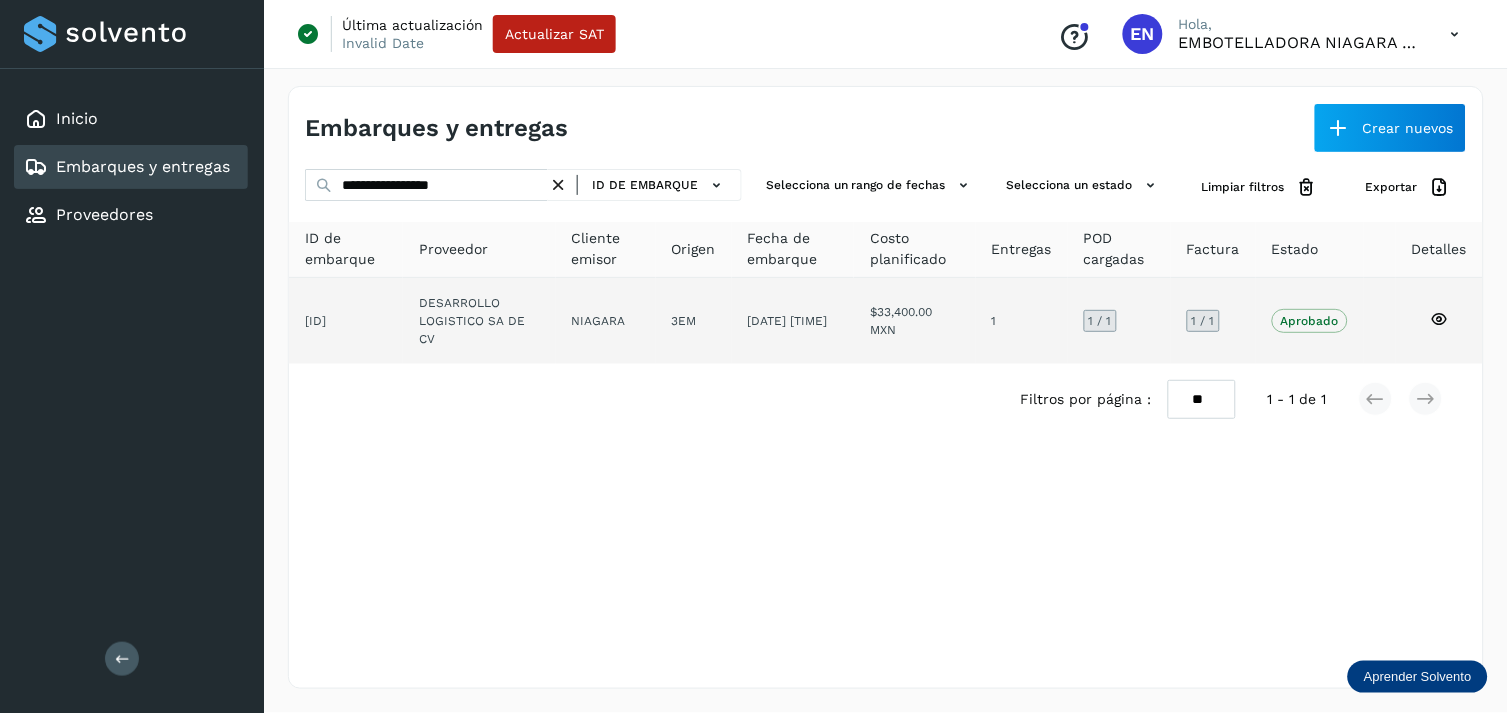 click on "NIAGARA" 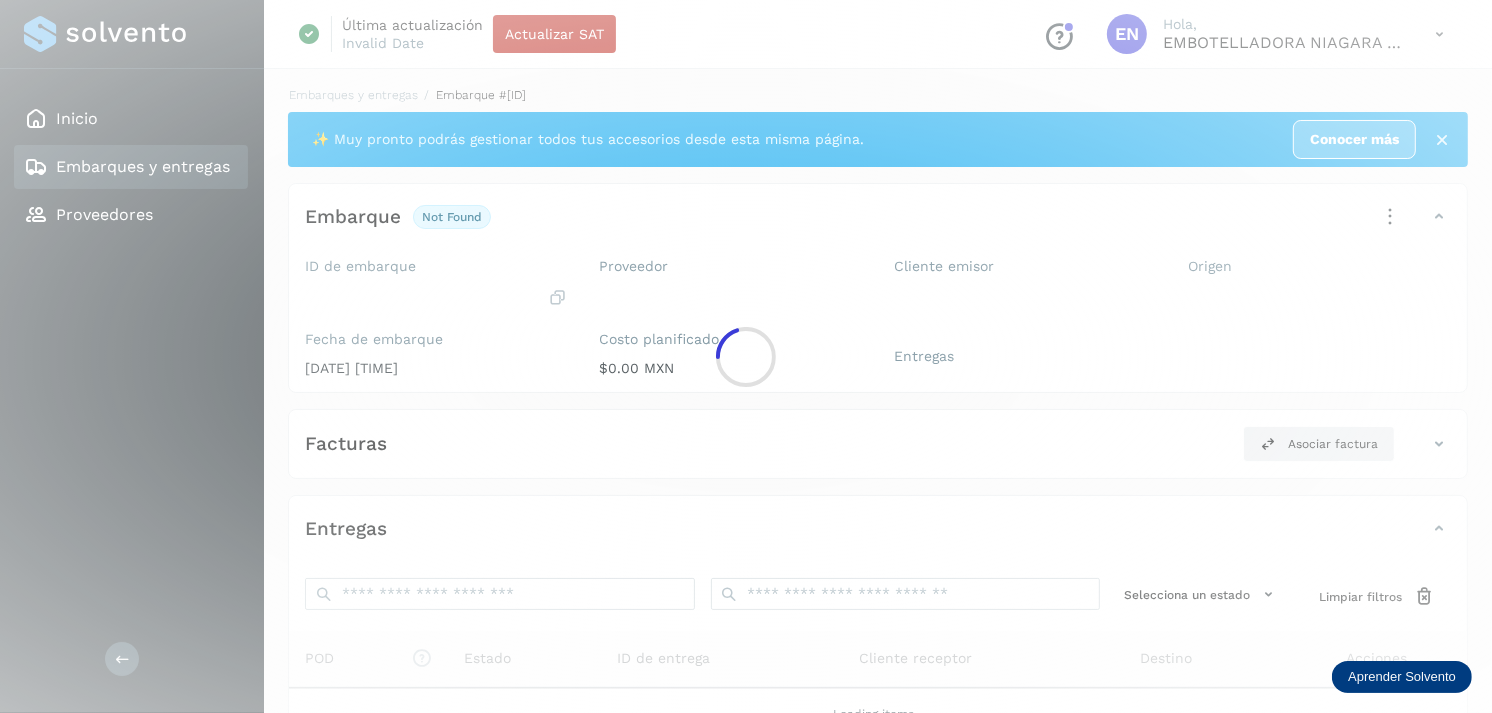click 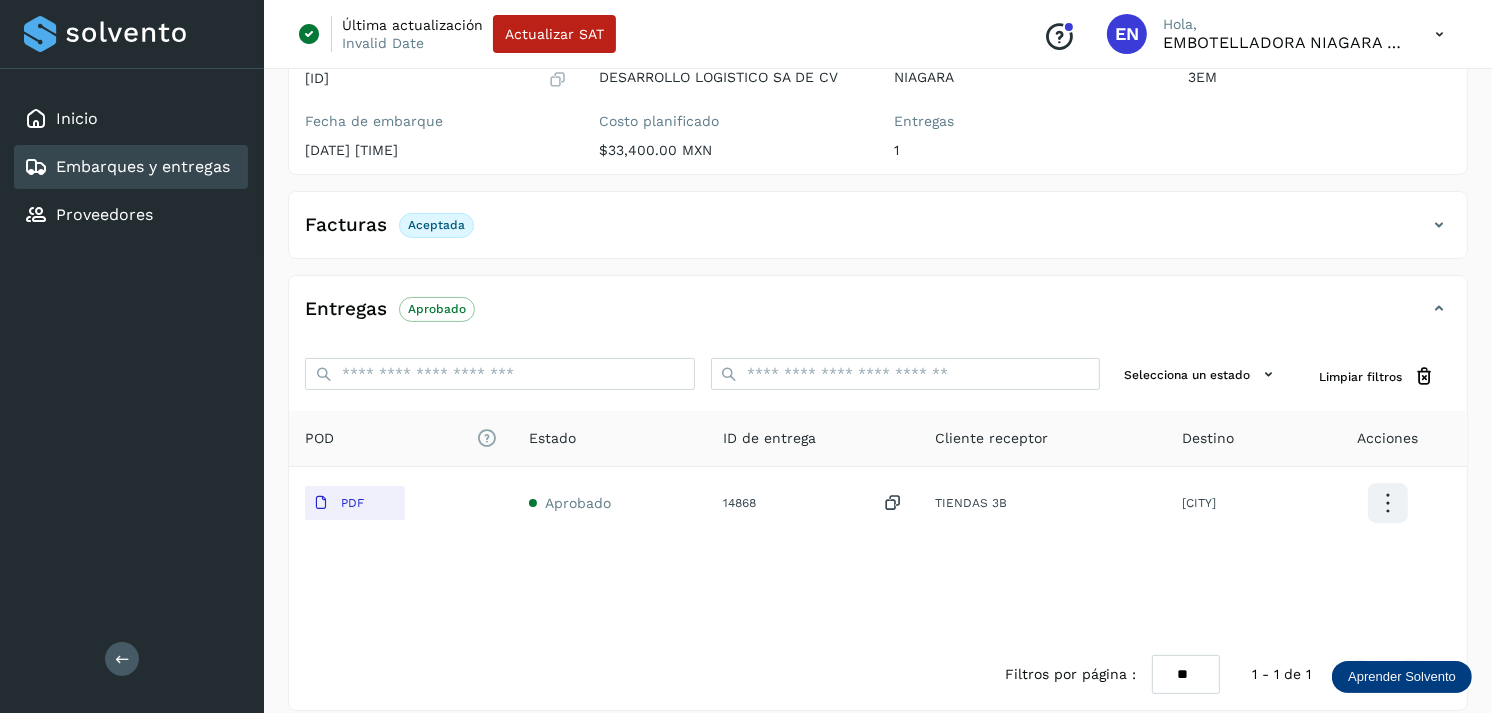 scroll, scrollTop: 241, scrollLeft: 0, axis: vertical 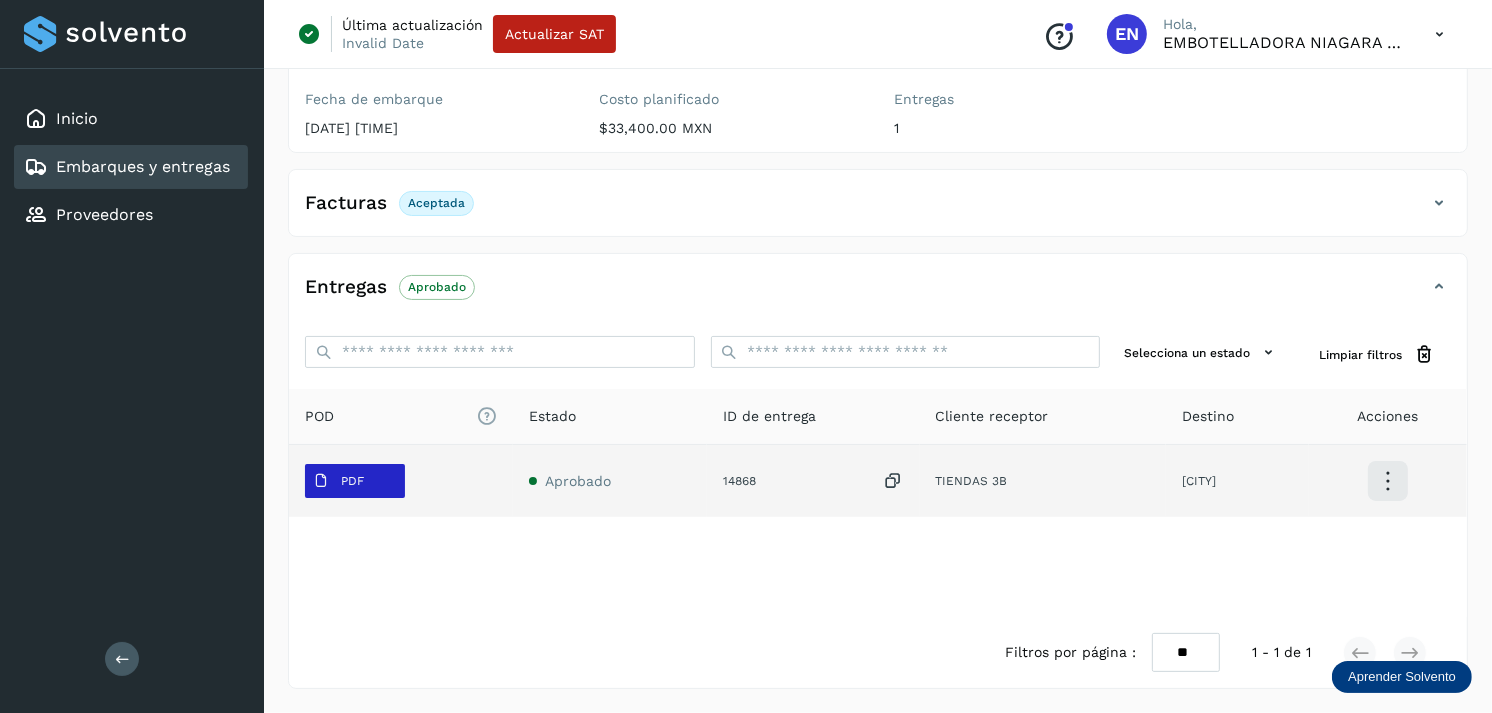 click on "PDF" at bounding box center (338, 481) 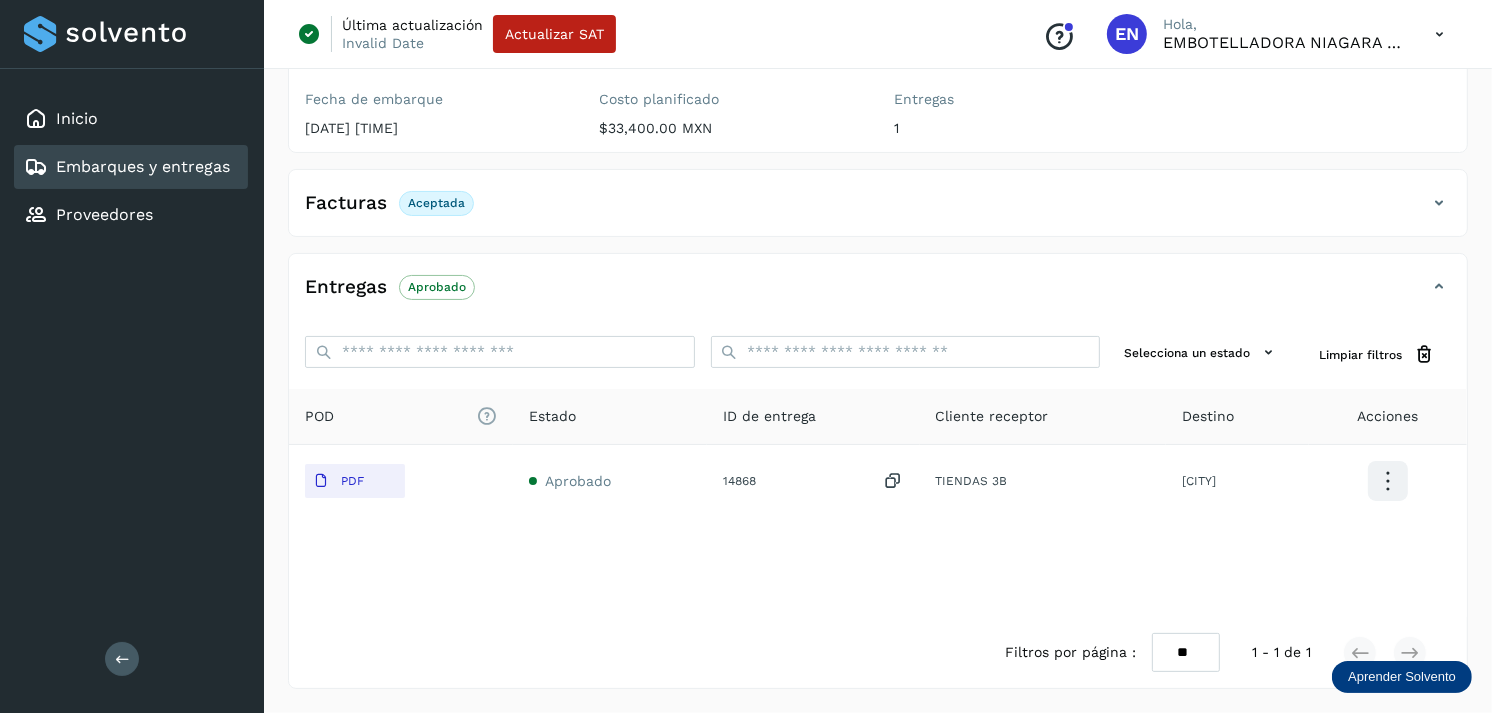type 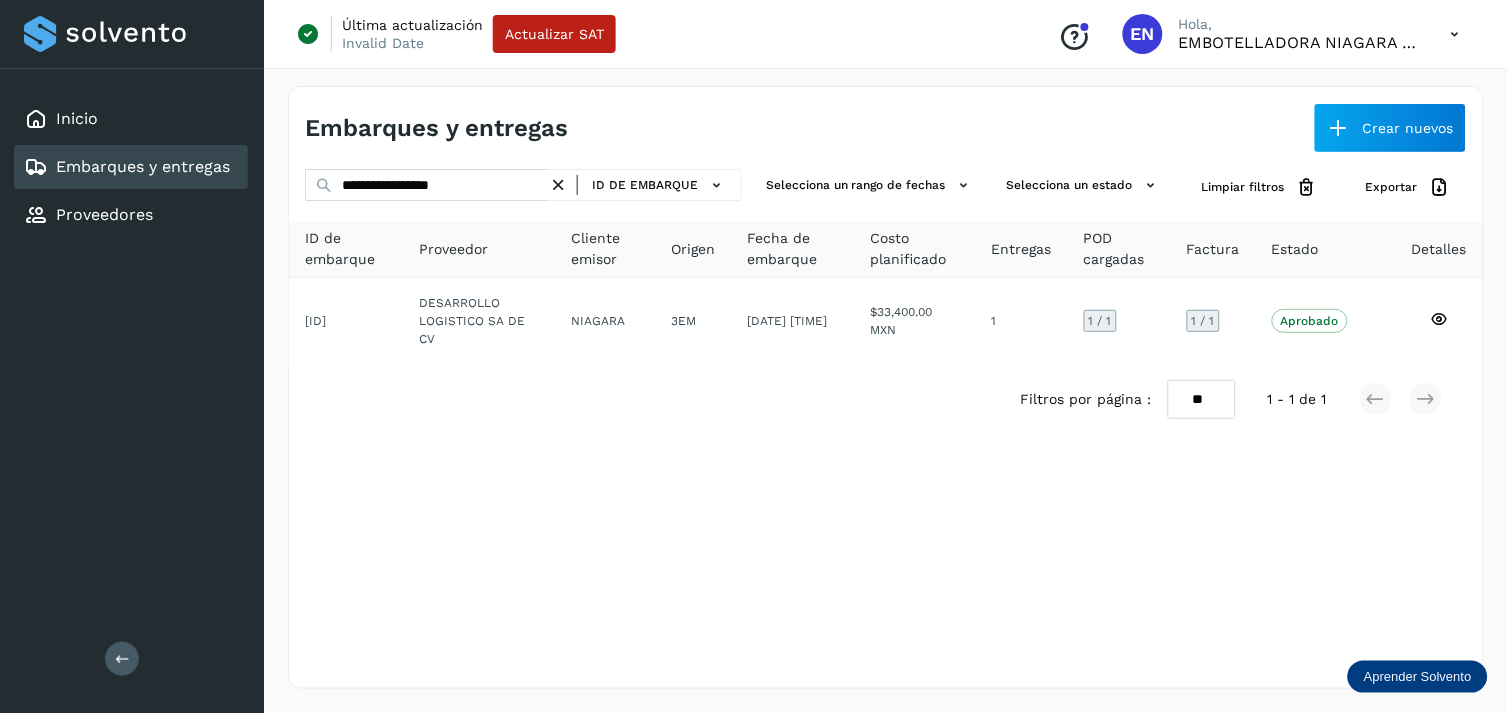 click at bounding box center [558, 185] 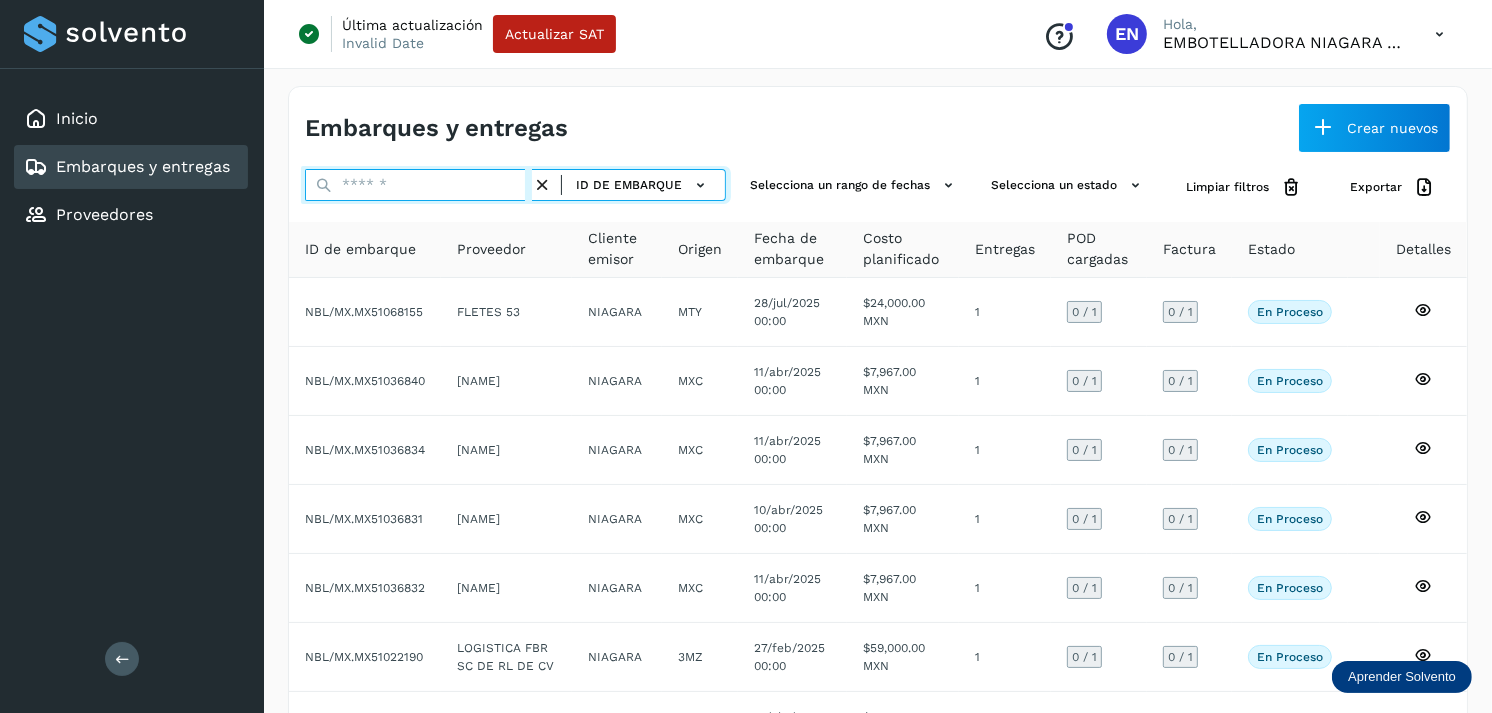 click at bounding box center [418, 185] 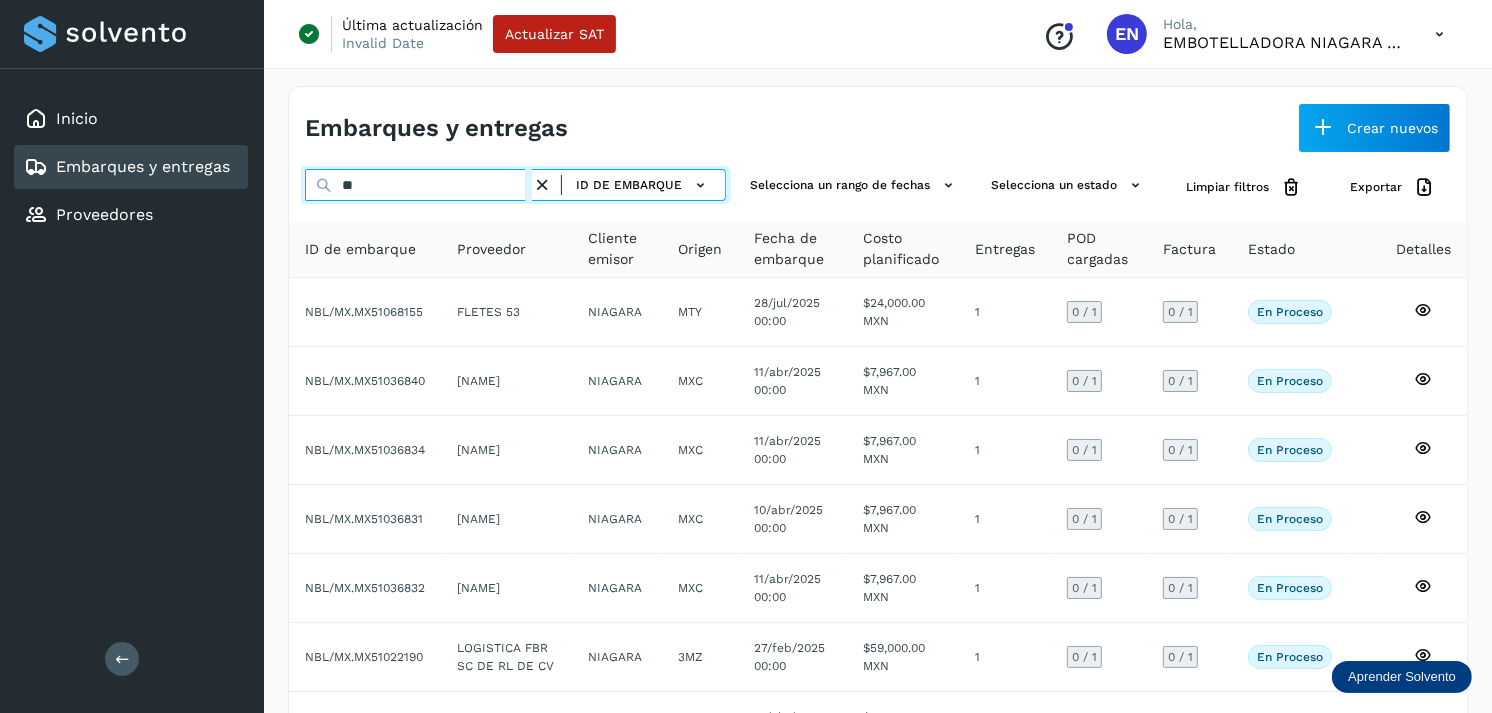 type on "*" 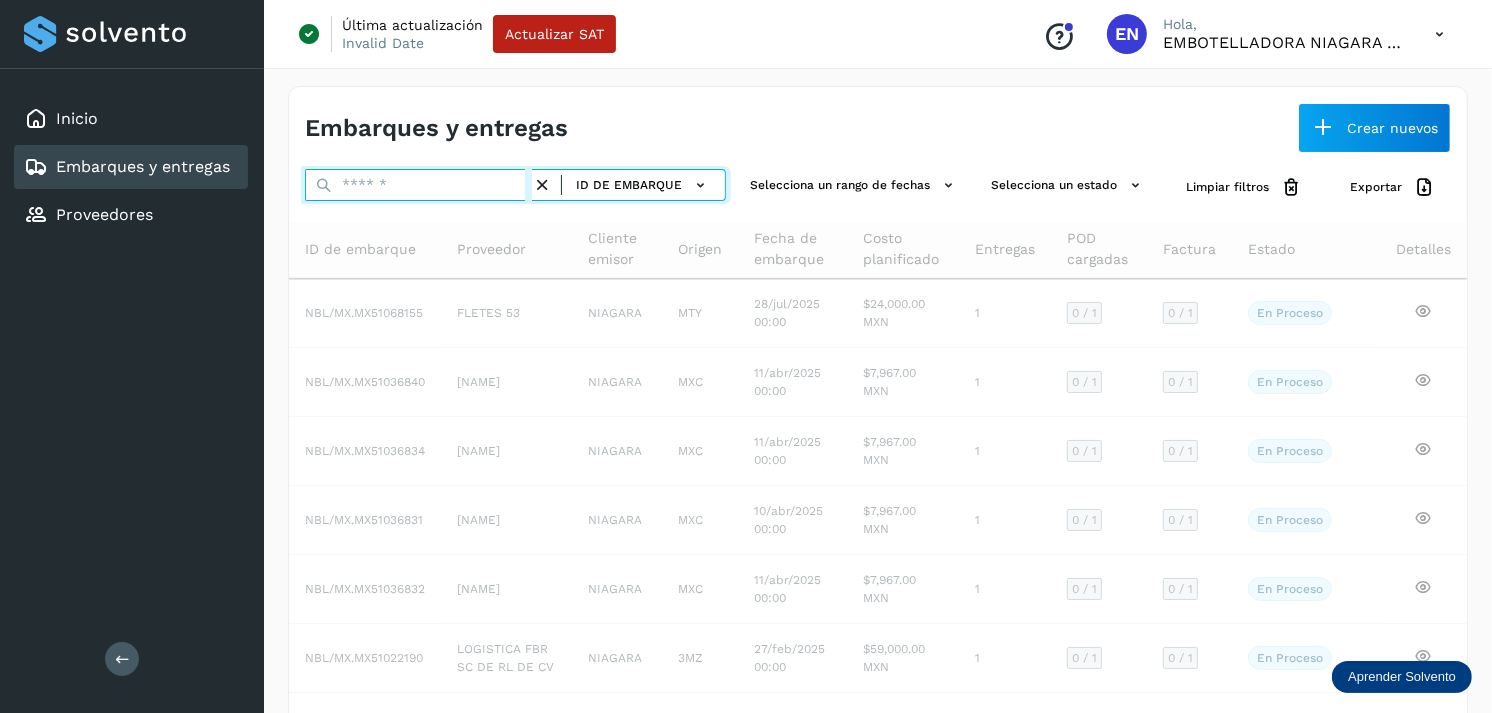 paste on "**********" 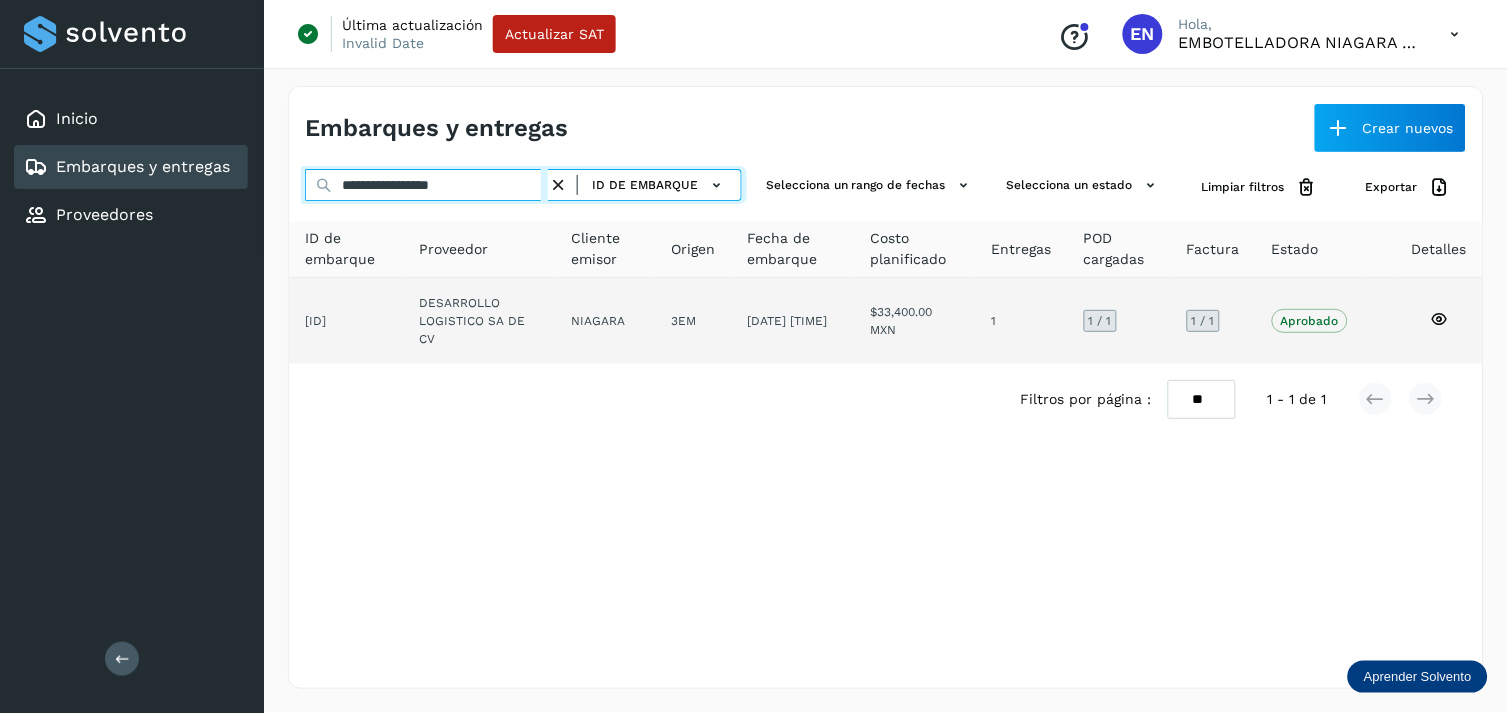 type on "**********" 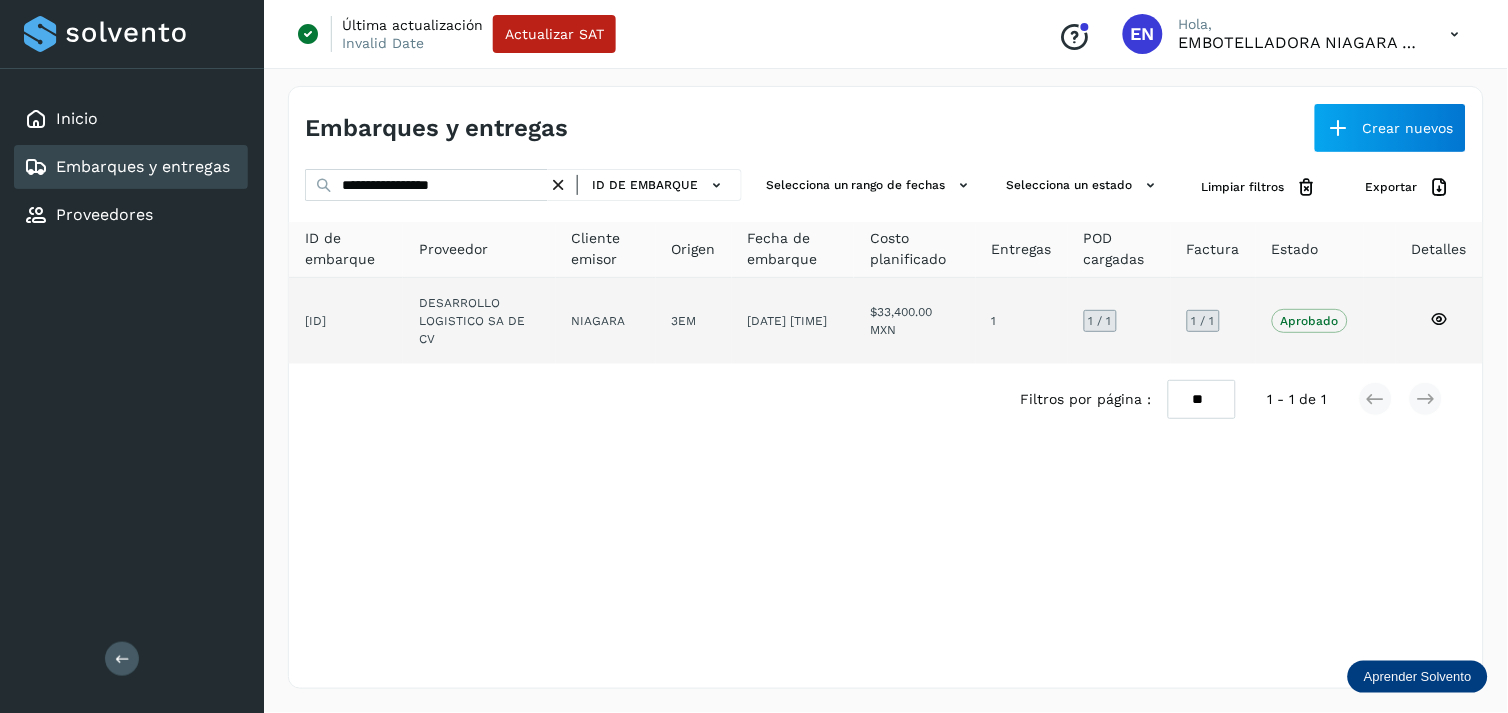 click on "[ID]" 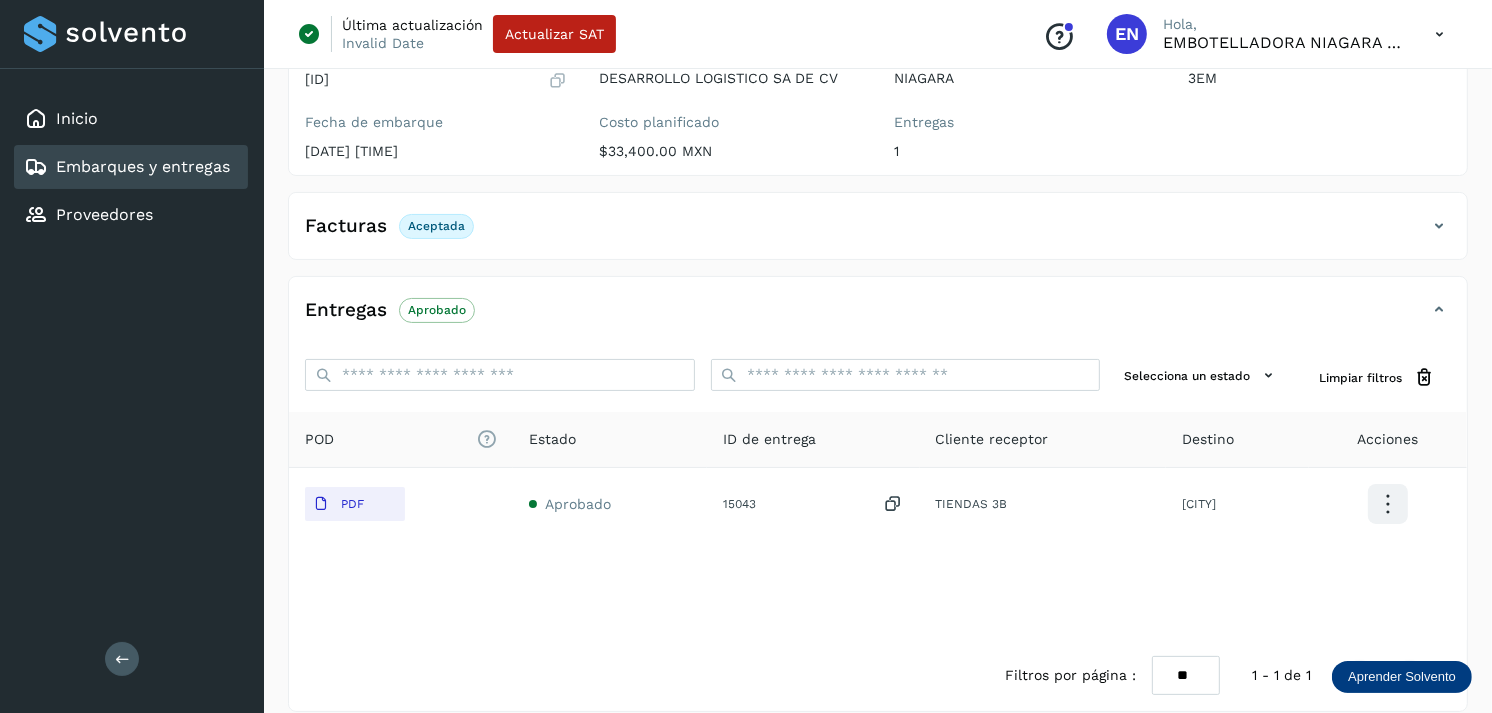 scroll, scrollTop: 241, scrollLeft: 0, axis: vertical 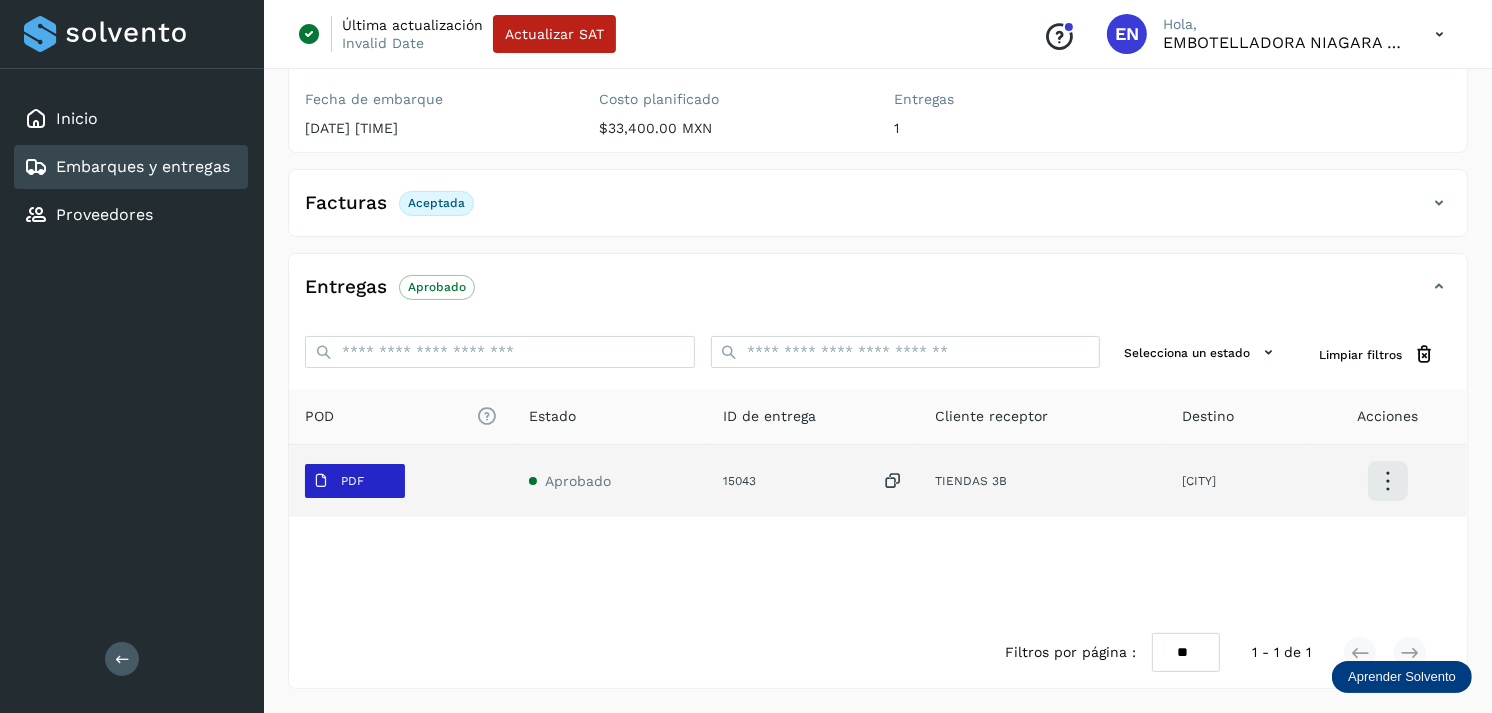 click on "PDF" at bounding box center [352, 481] 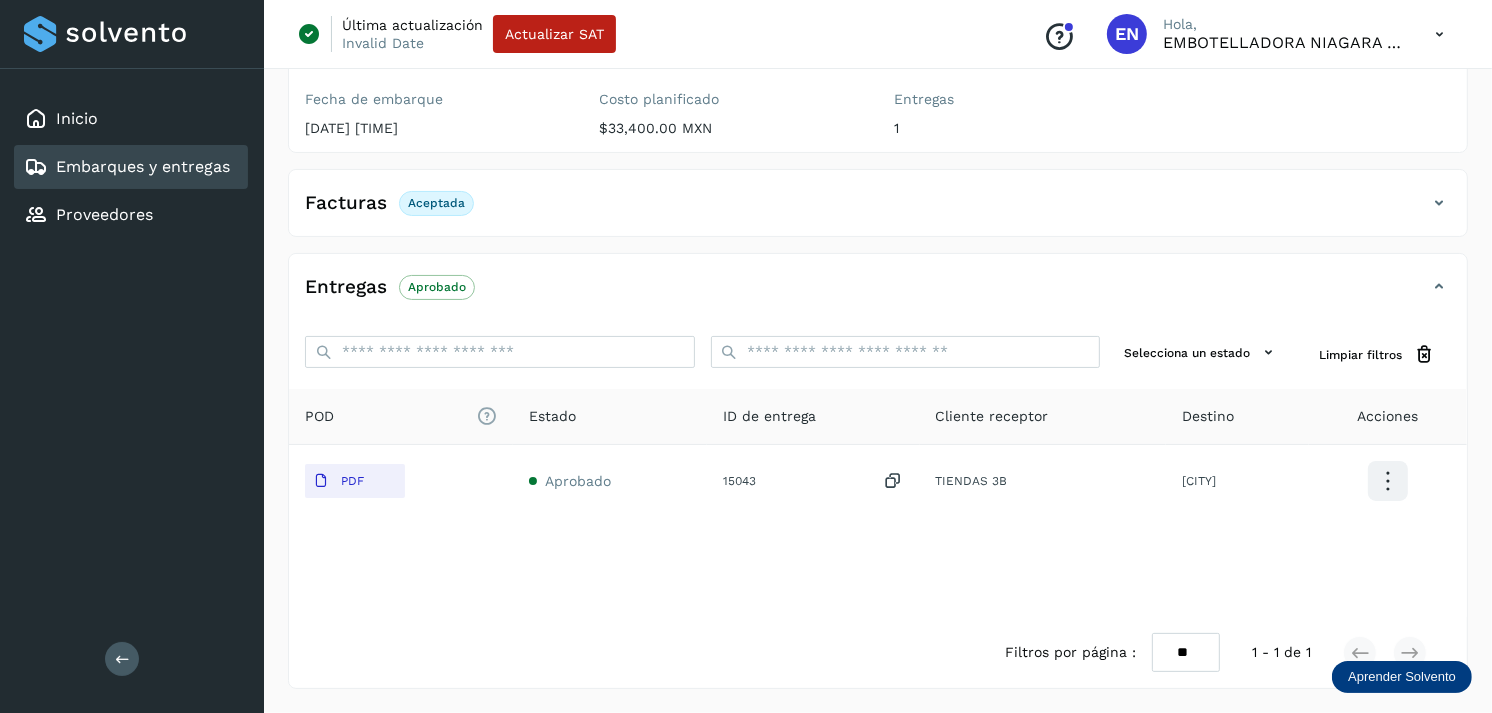 click on "Embarques y entregas" 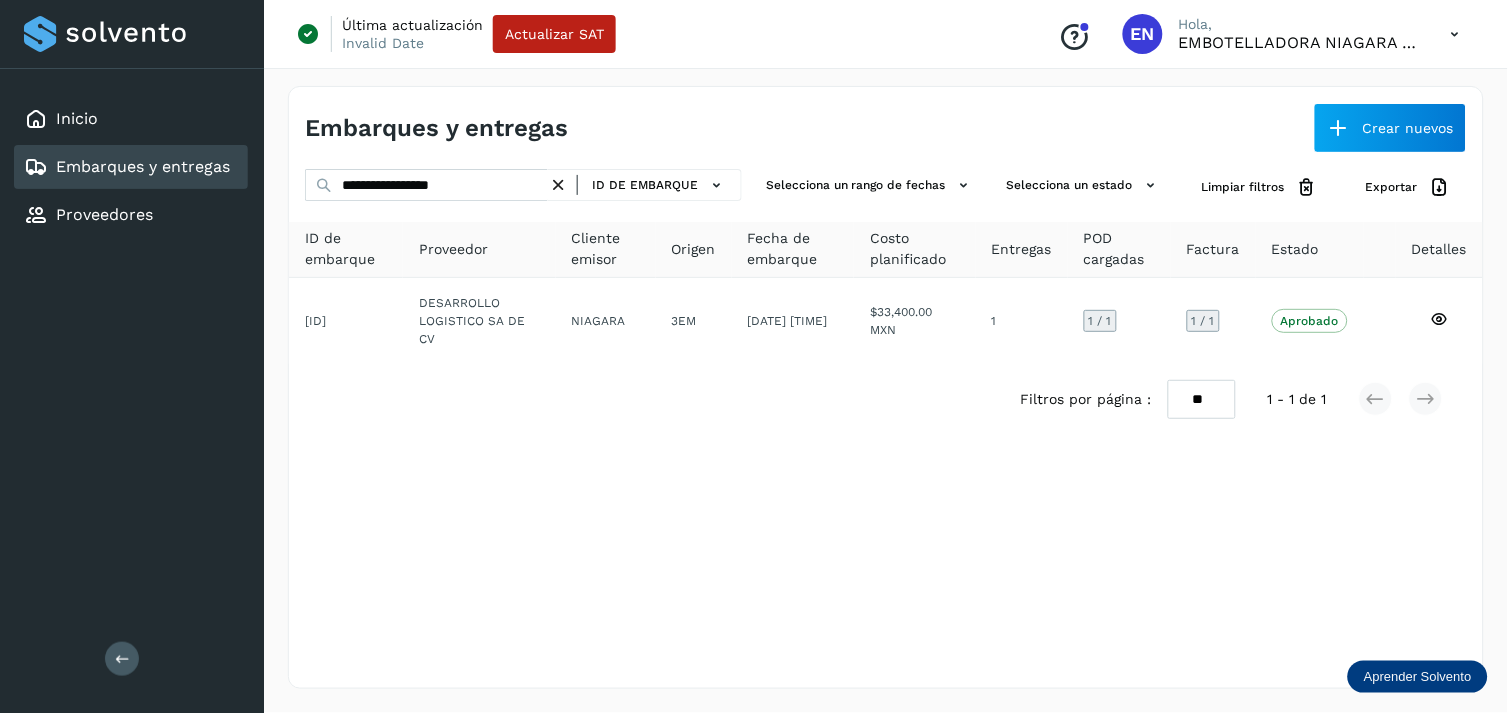 click at bounding box center [558, 185] 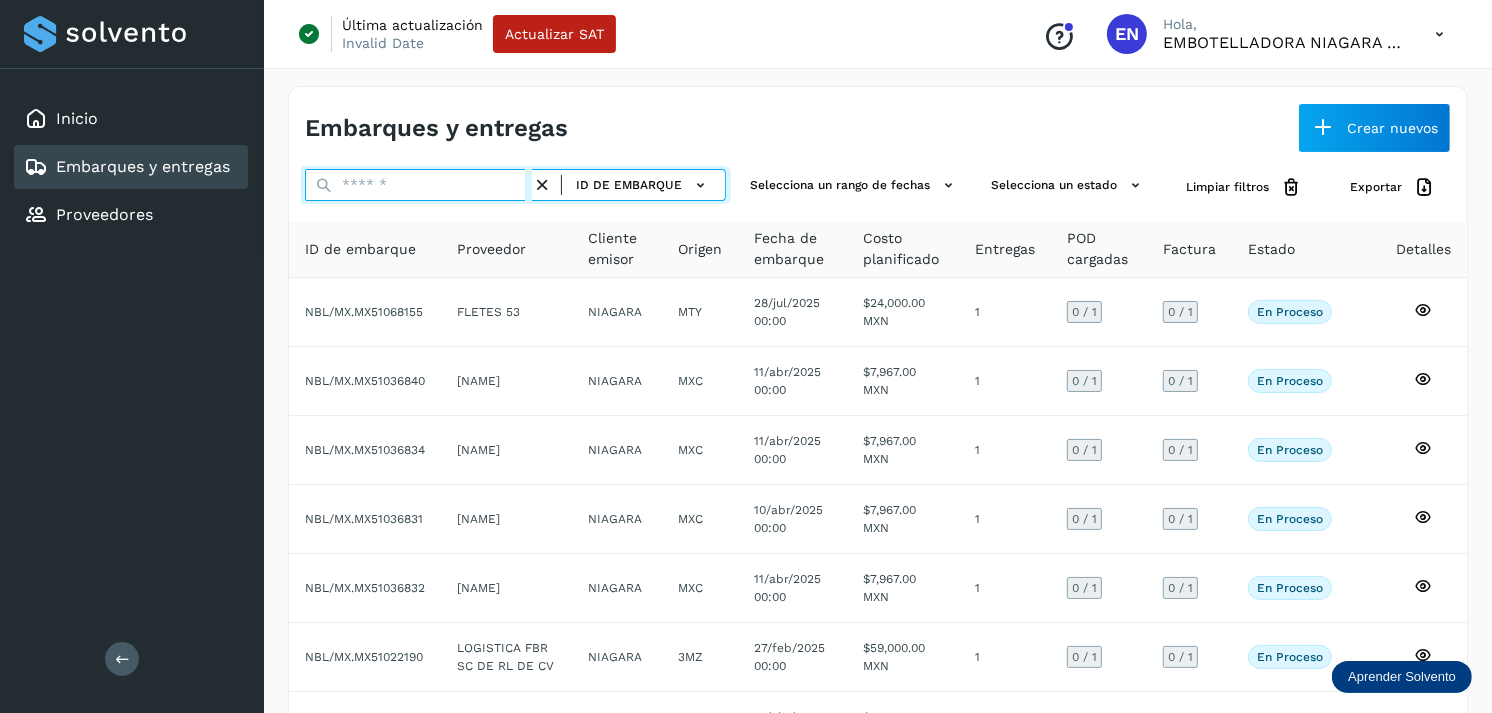 paste on "**********" 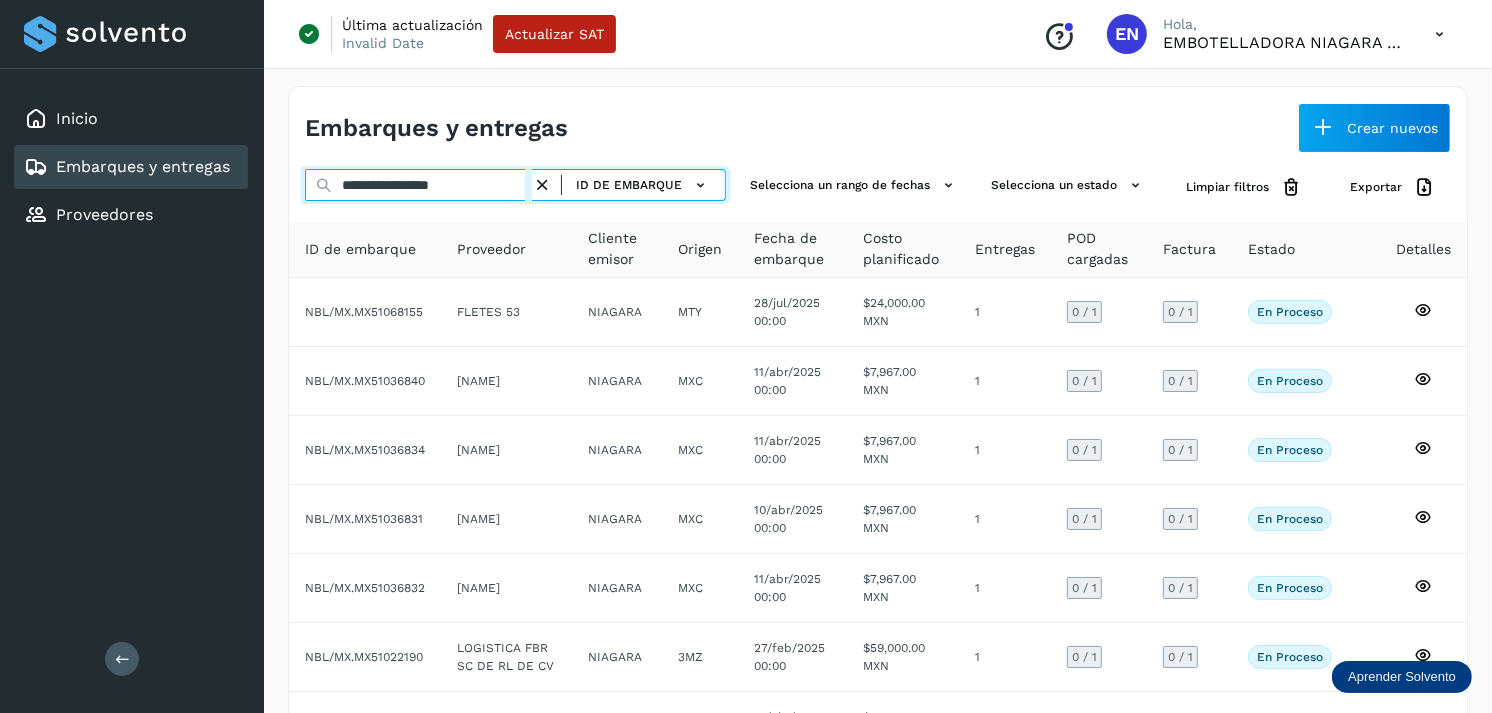 click on "**********" at bounding box center [418, 185] 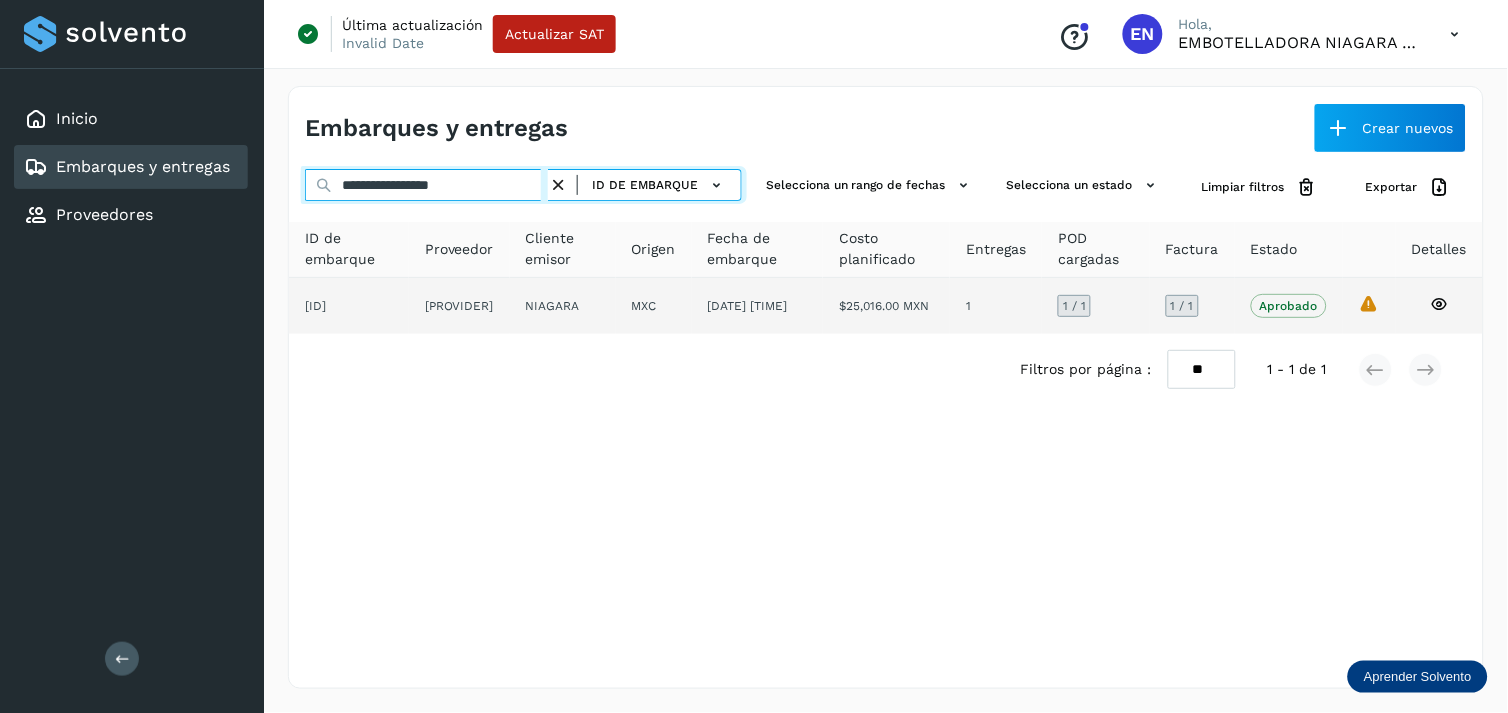 type on "**********" 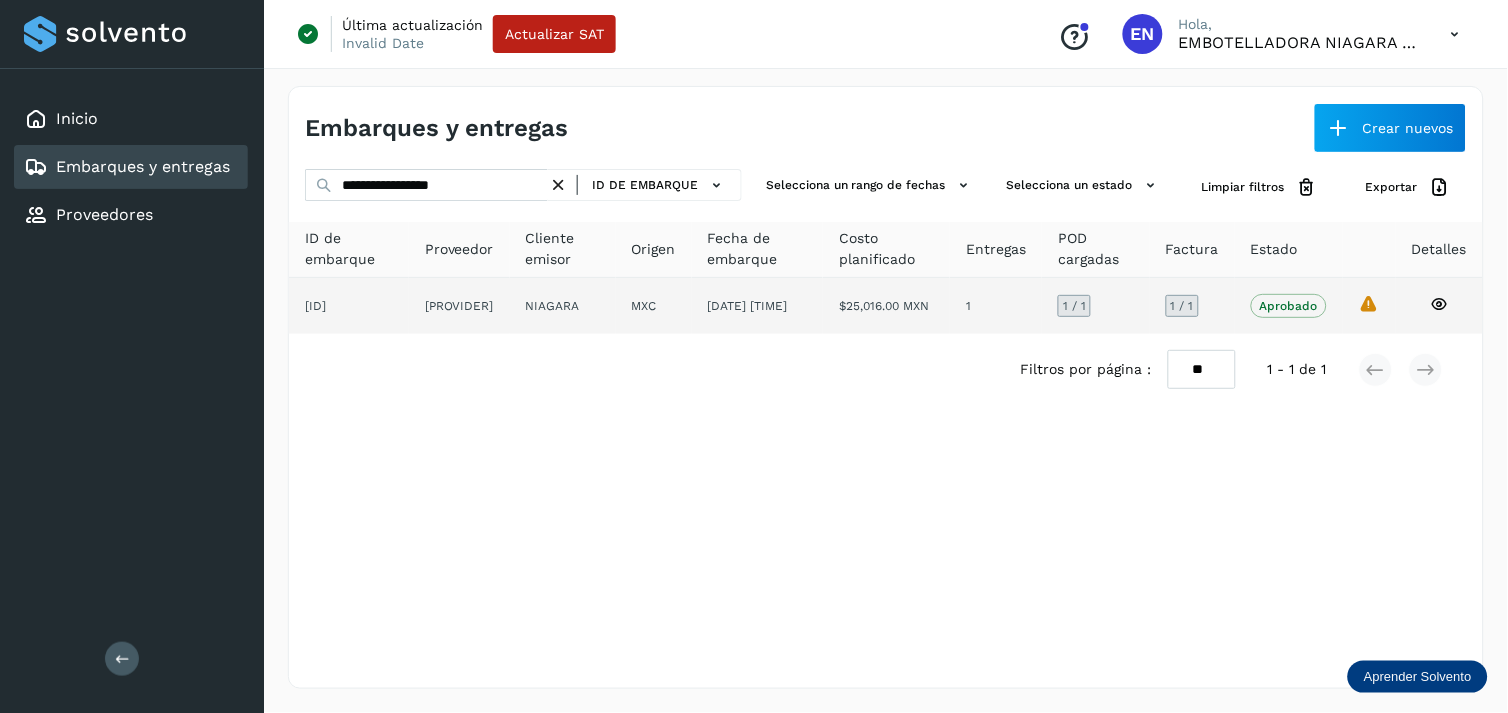 click on "[PROVIDER]" 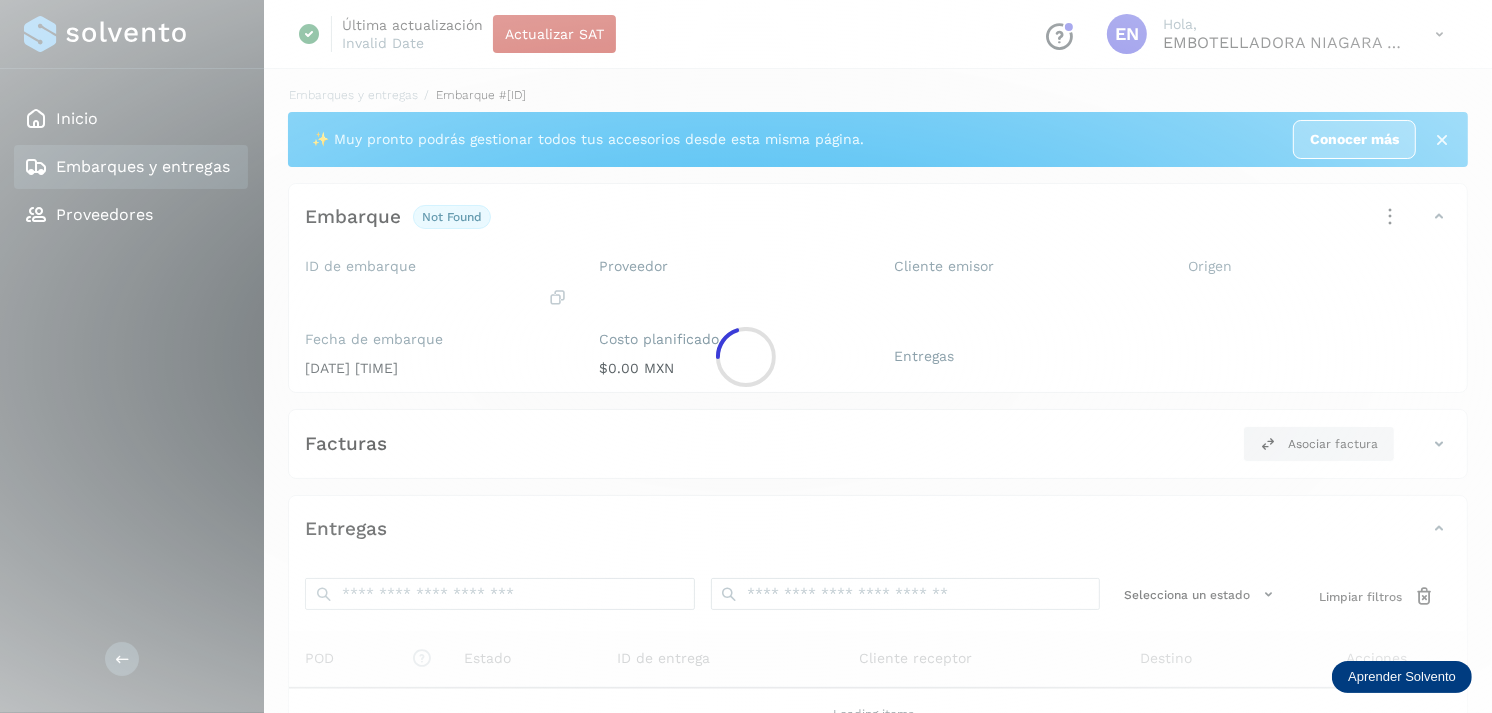 click 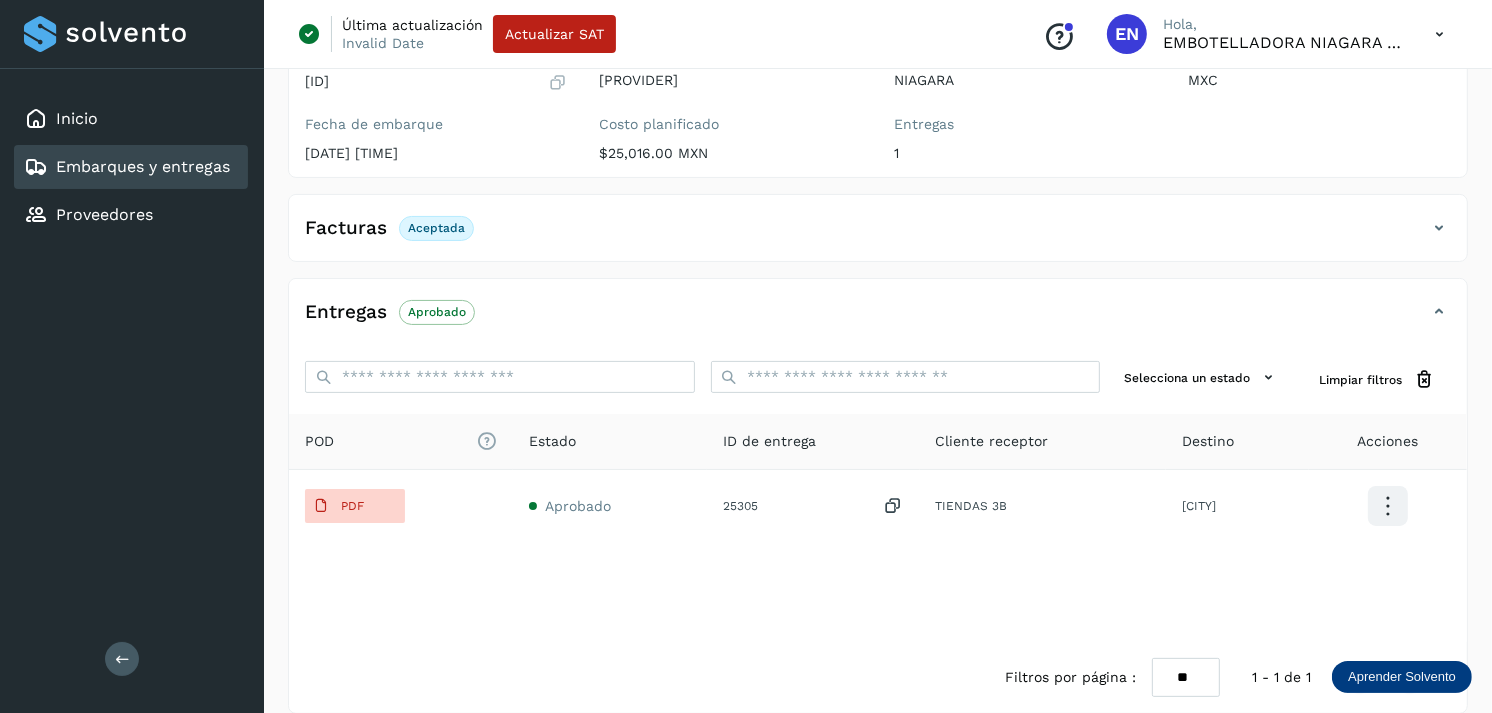 scroll, scrollTop: 325, scrollLeft: 0, axis: vertical 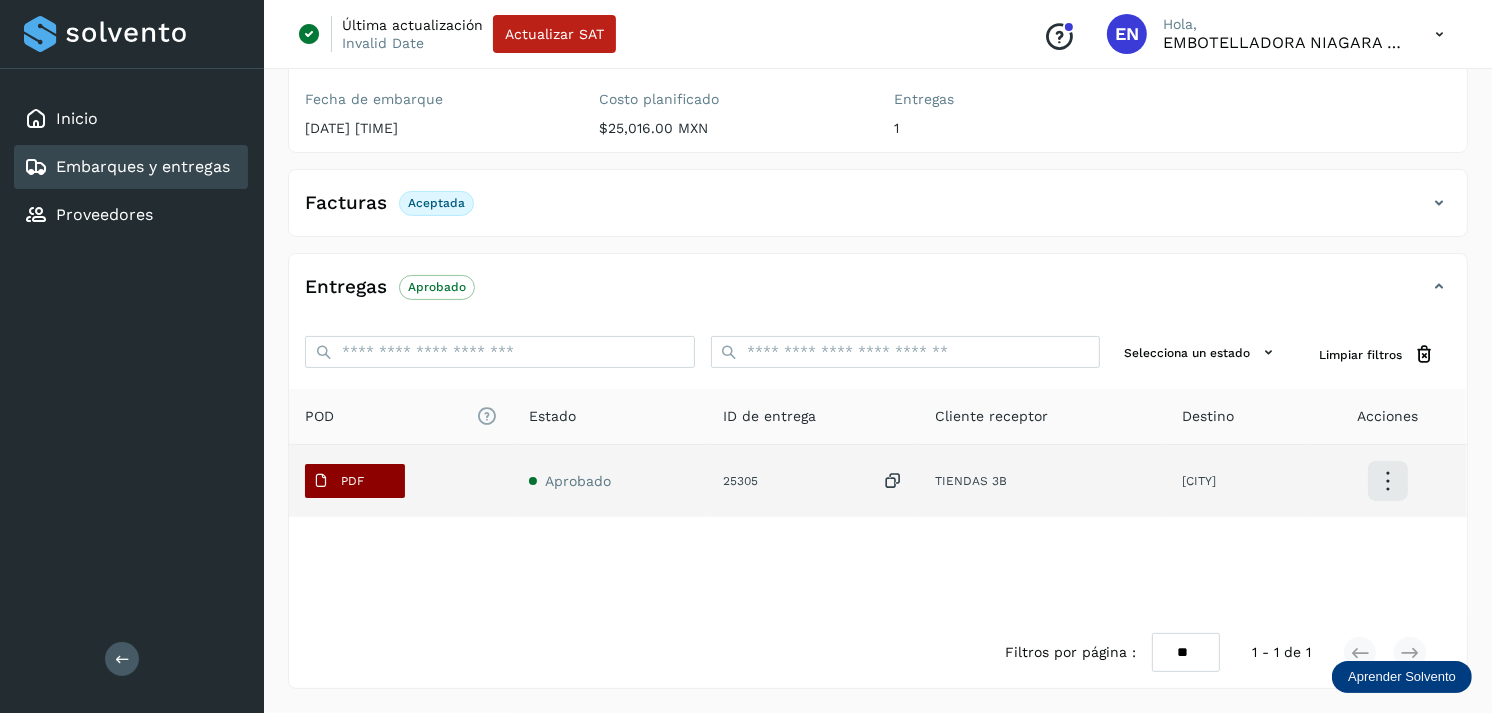click on "PDF" at bounding box center (355, 481) 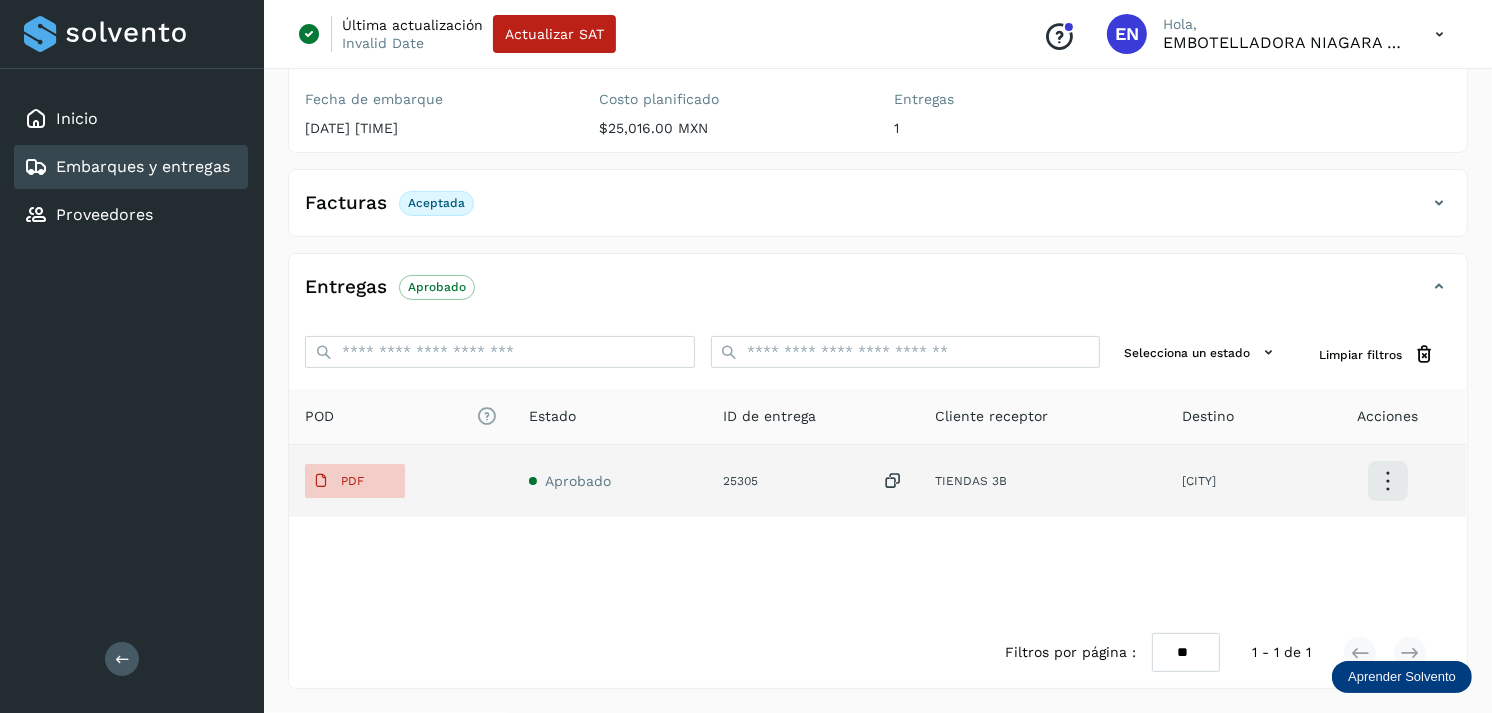 type 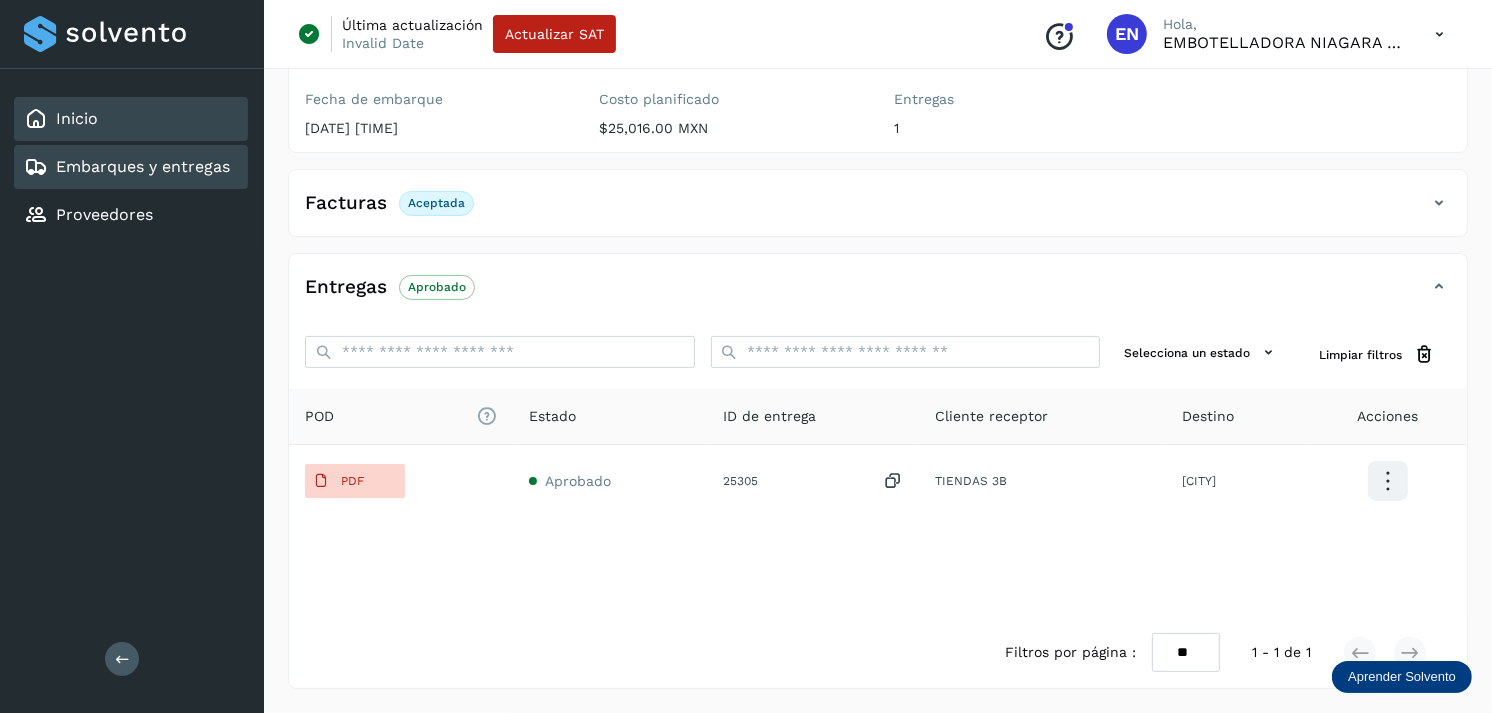 click on "Inicio" 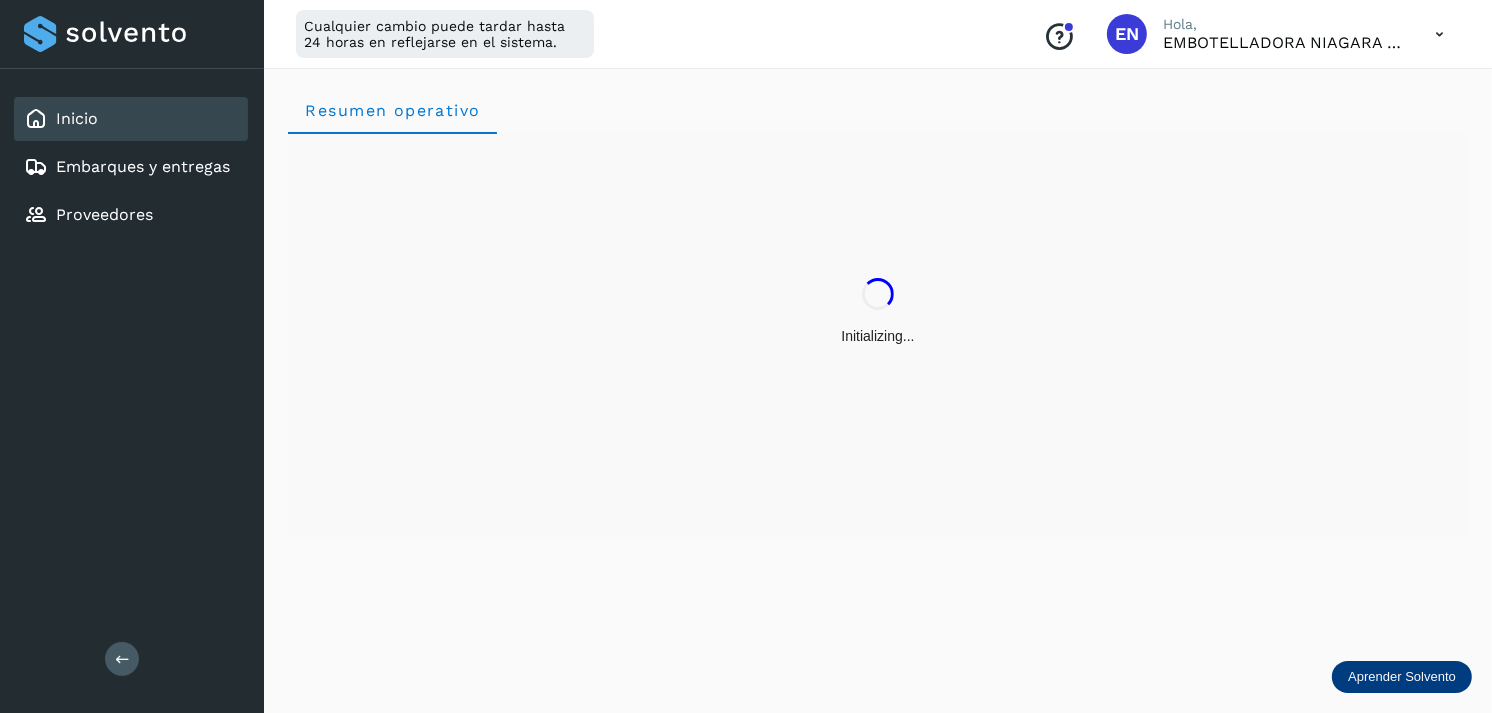 scroll, scrollTop: 0, scrollLeft: 0, axis: both 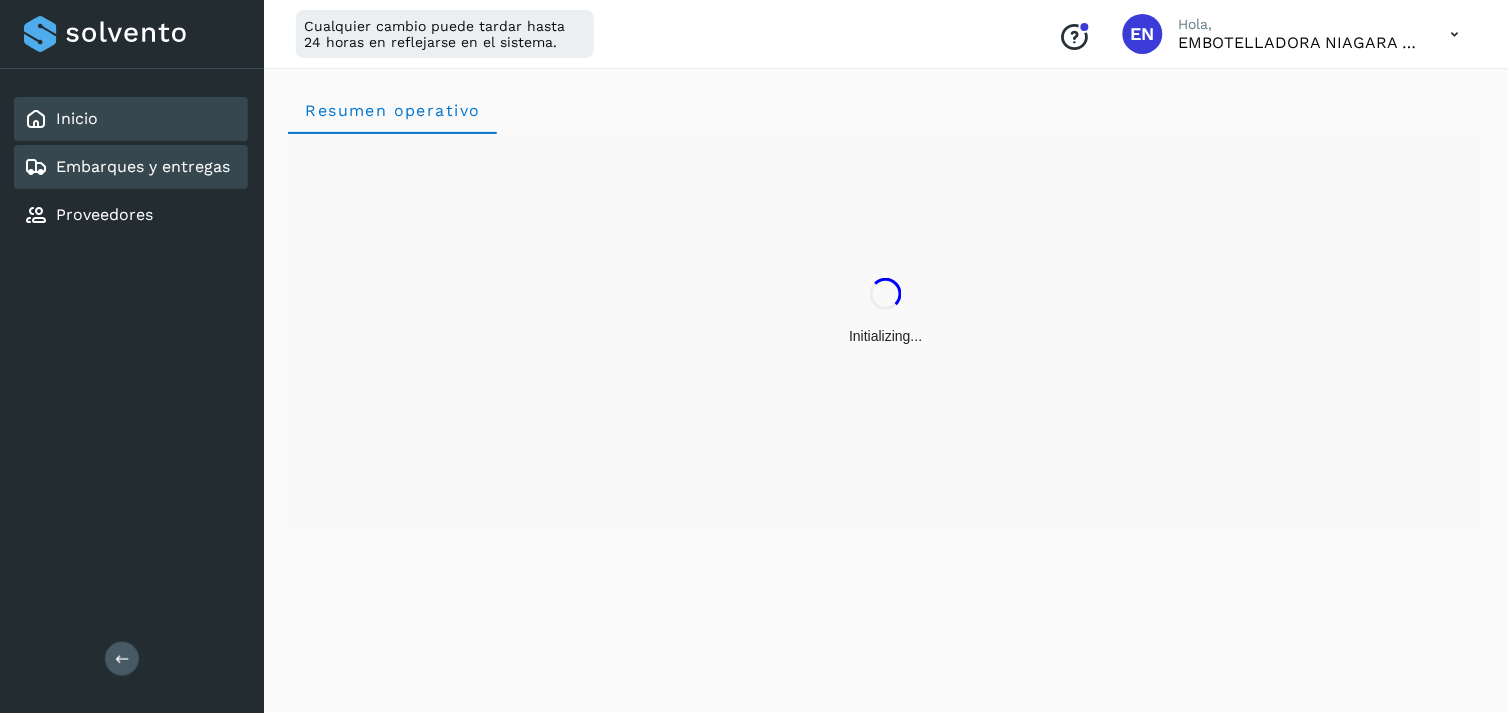 click on "Embarques y entregas" at bounding box center [127, 167] 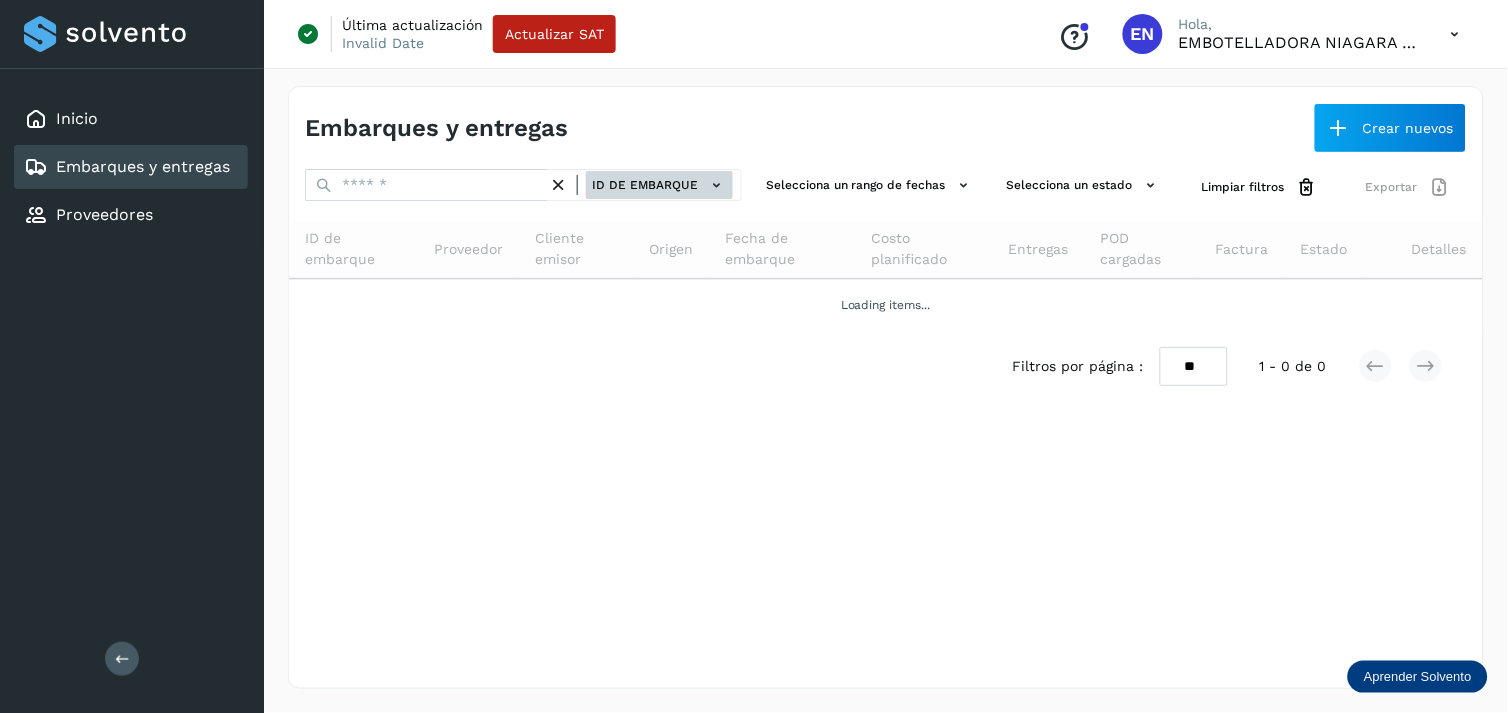 click on "ID de embarque" 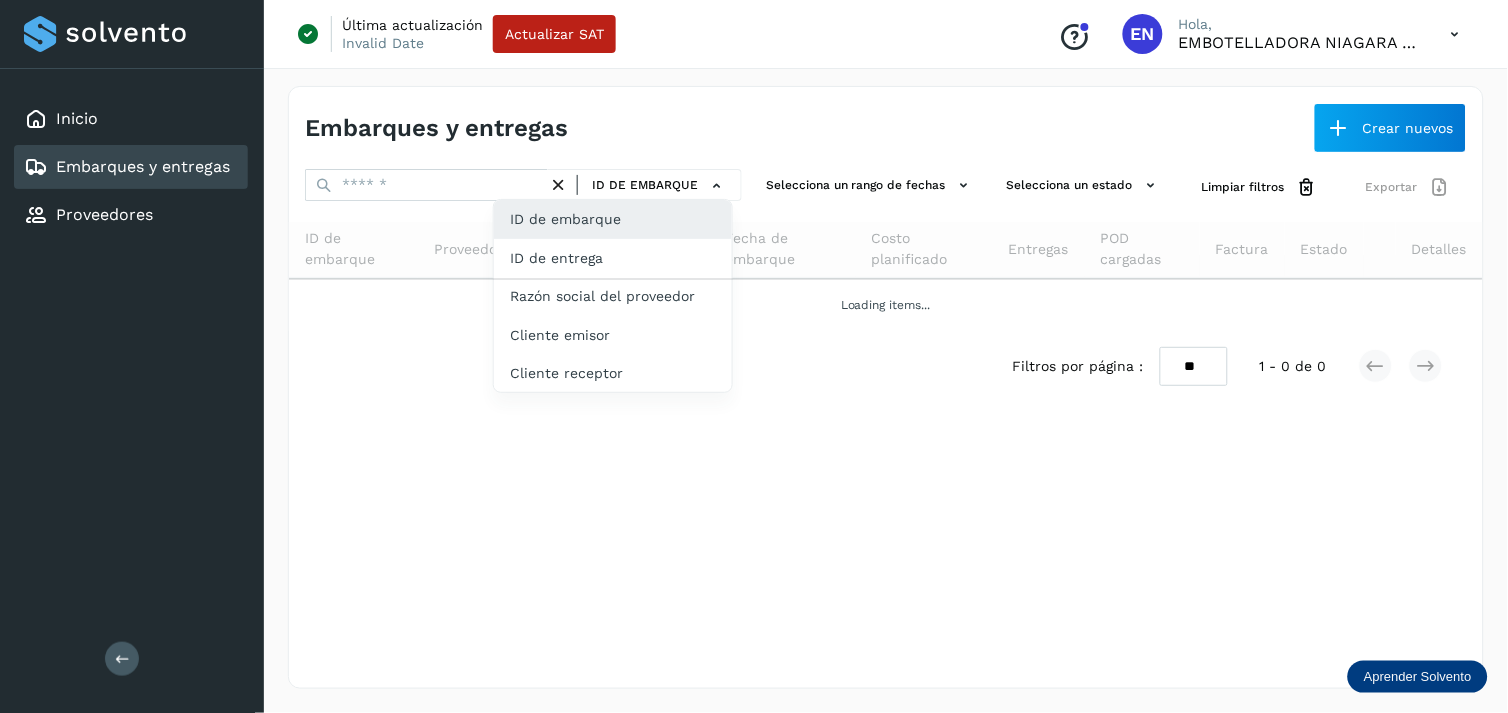 click at bounding box center [754, 356] 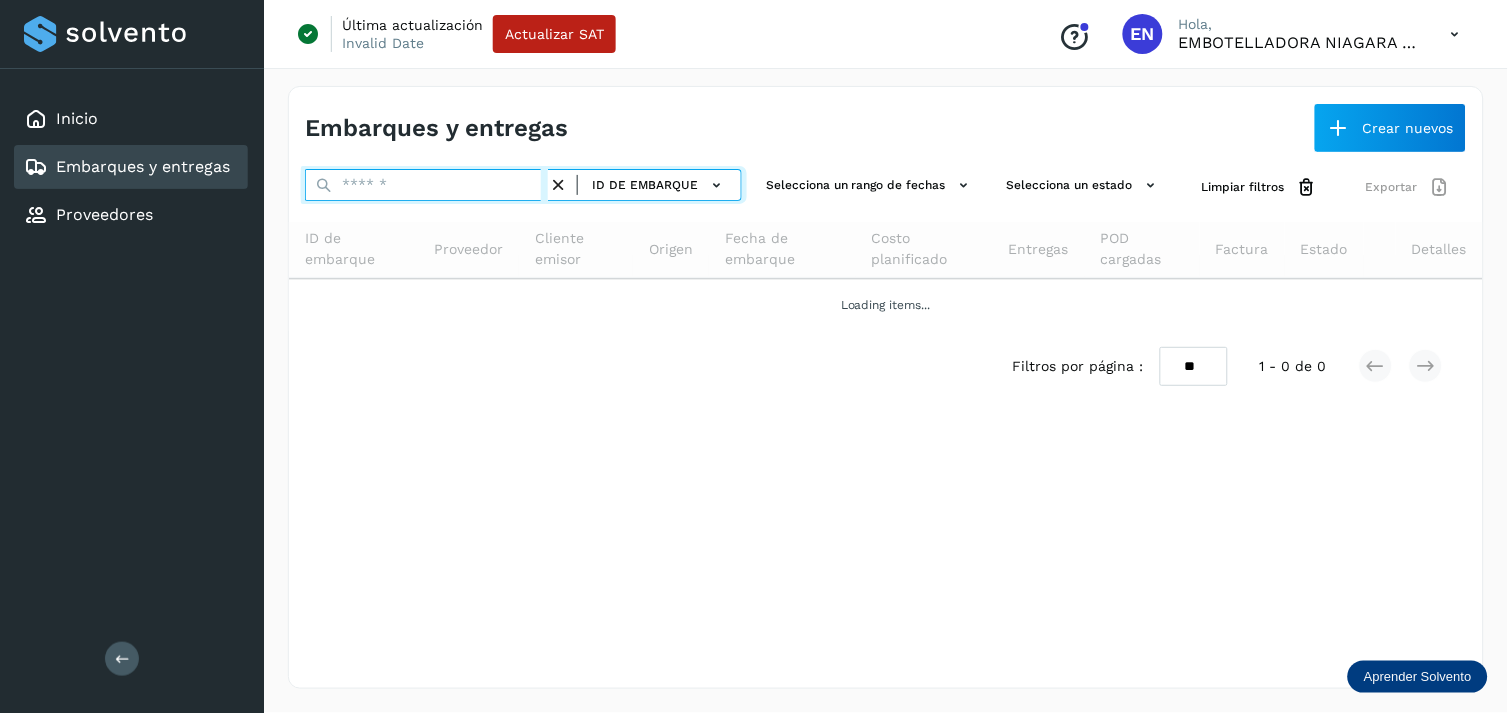 drag, startPoint x: 443, startPoint y: 168, endPoint x: 407, endPoint y: 183, distance: 39 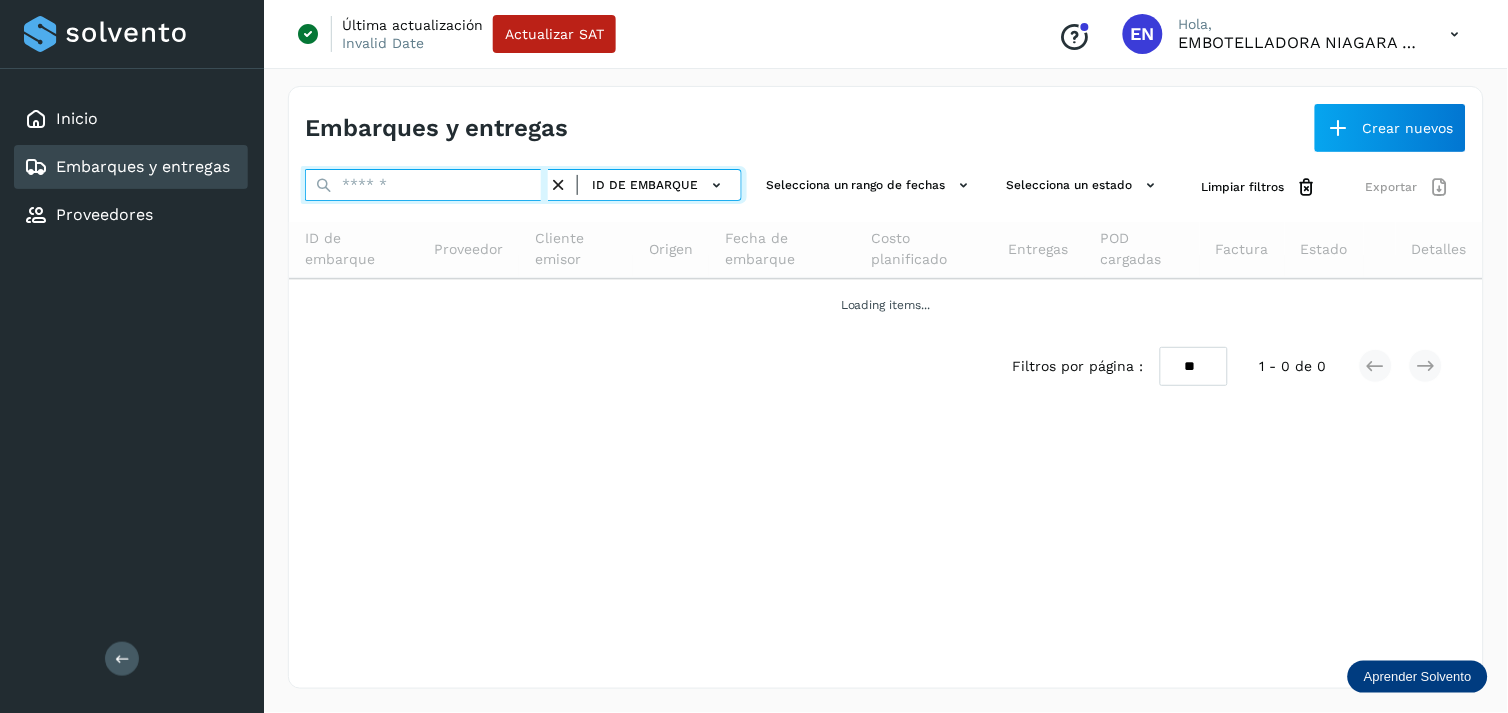 click at bounding box center [426, 185] 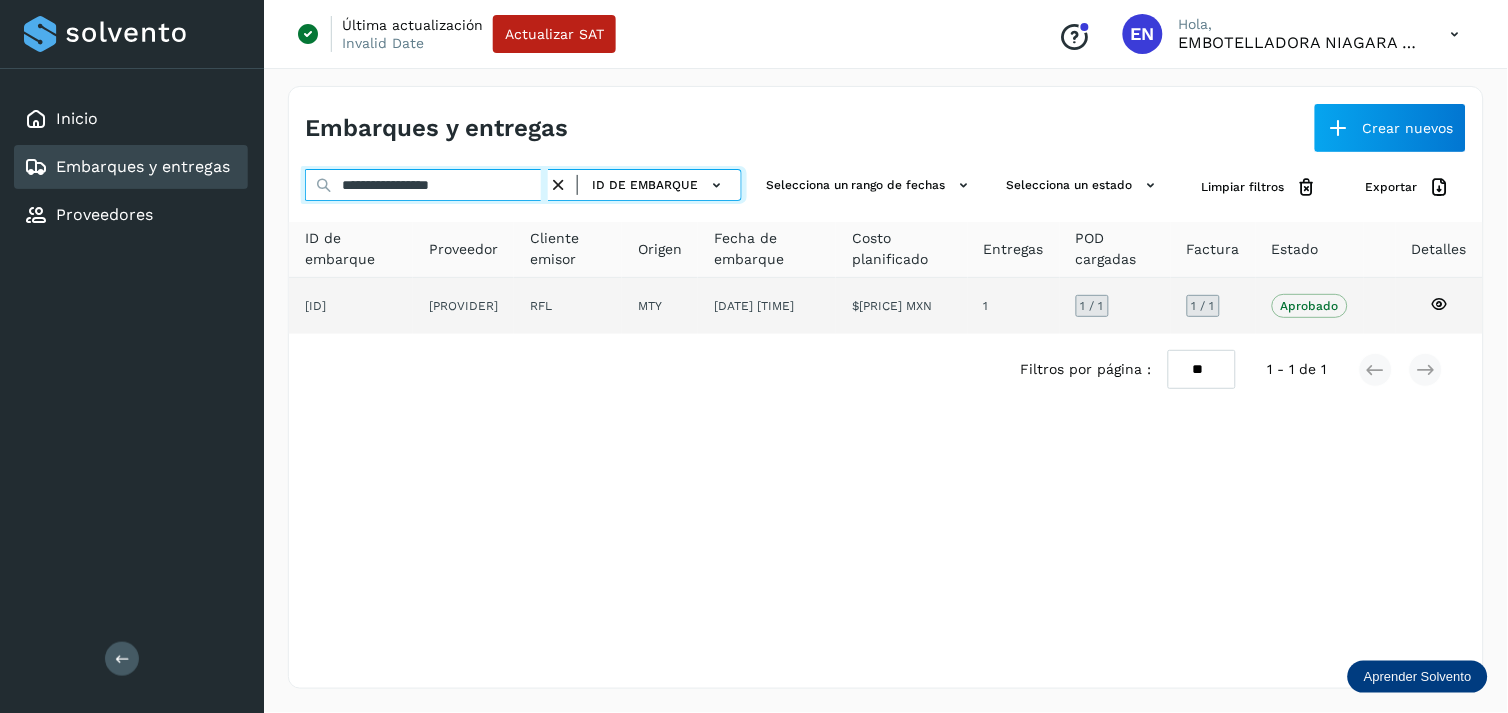 type on "**********" 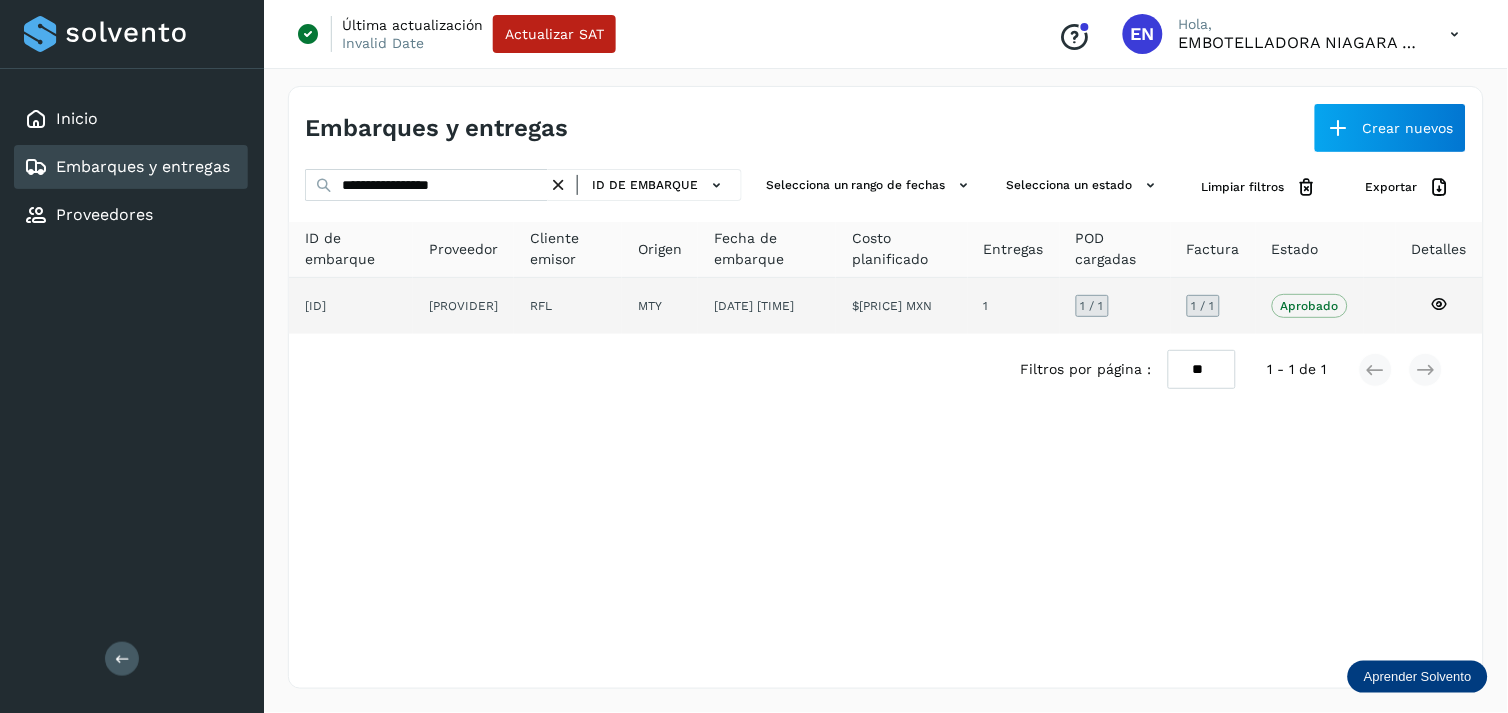 click on "[PROVIDER]" 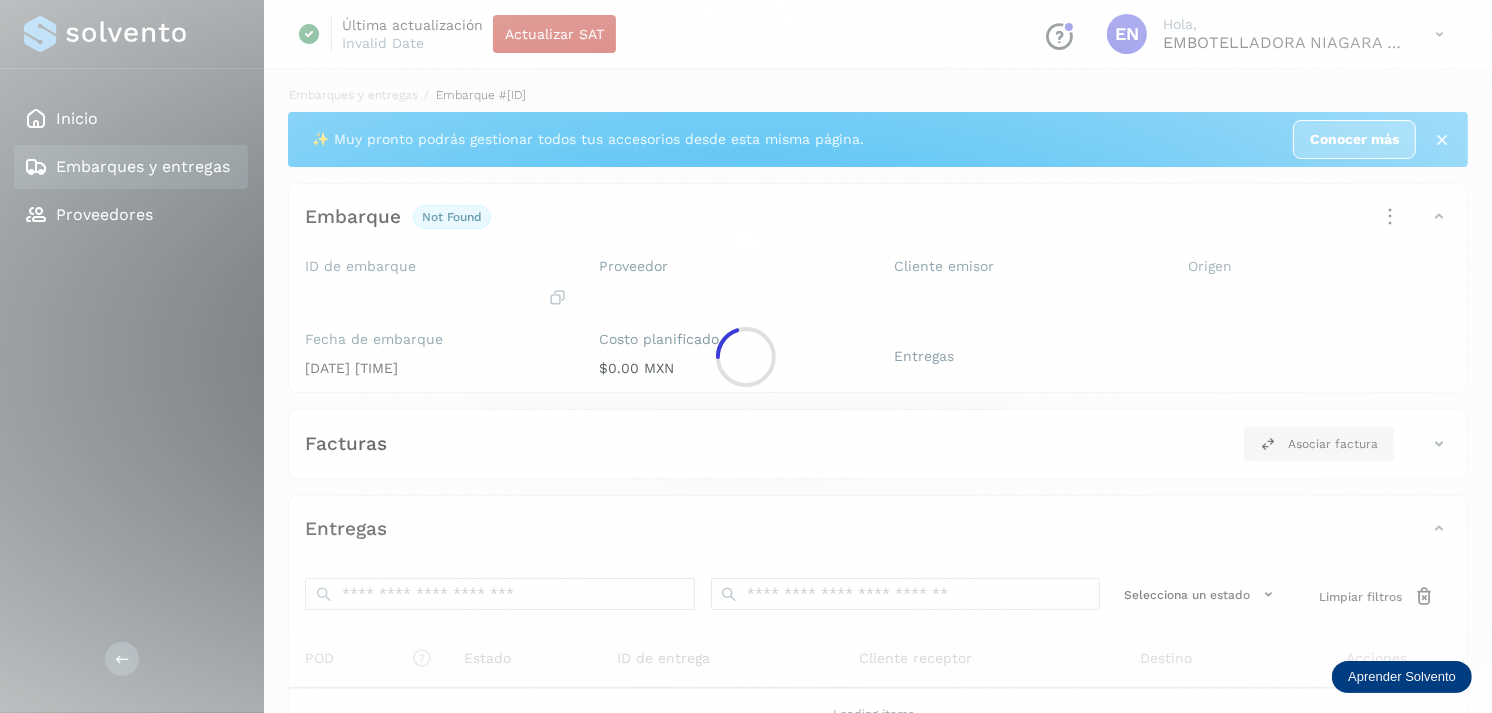 click 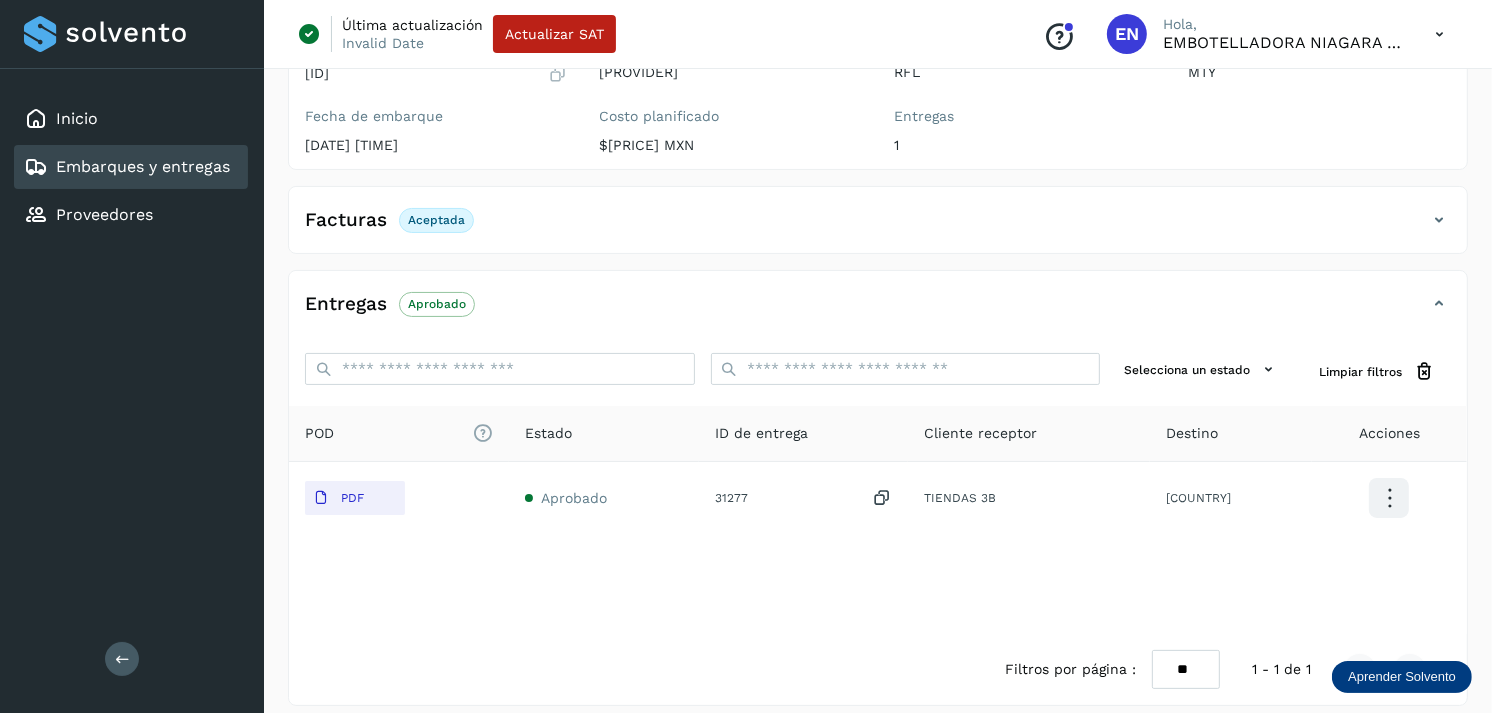 scroll, scrollTop: 241, scrollLeft: 0, axis: vertical 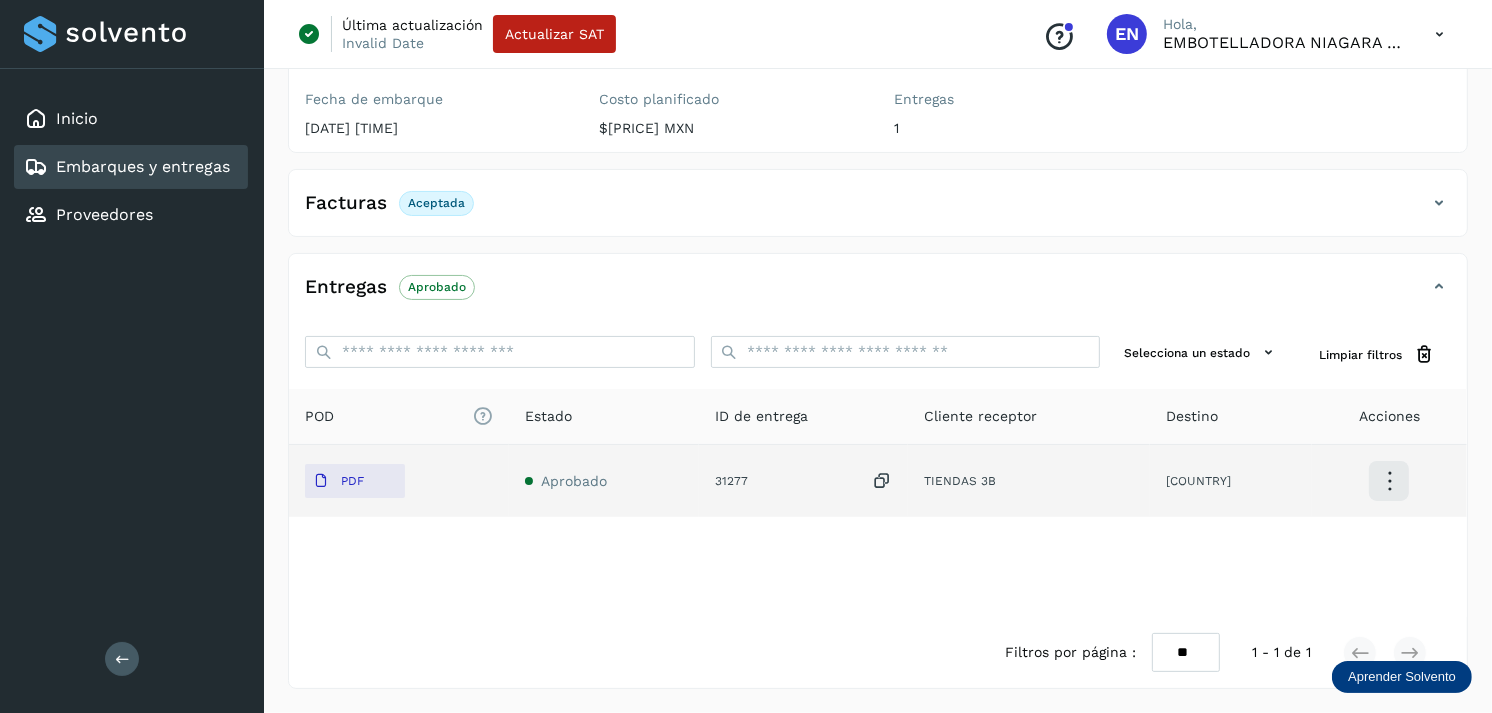 click on "PDF" 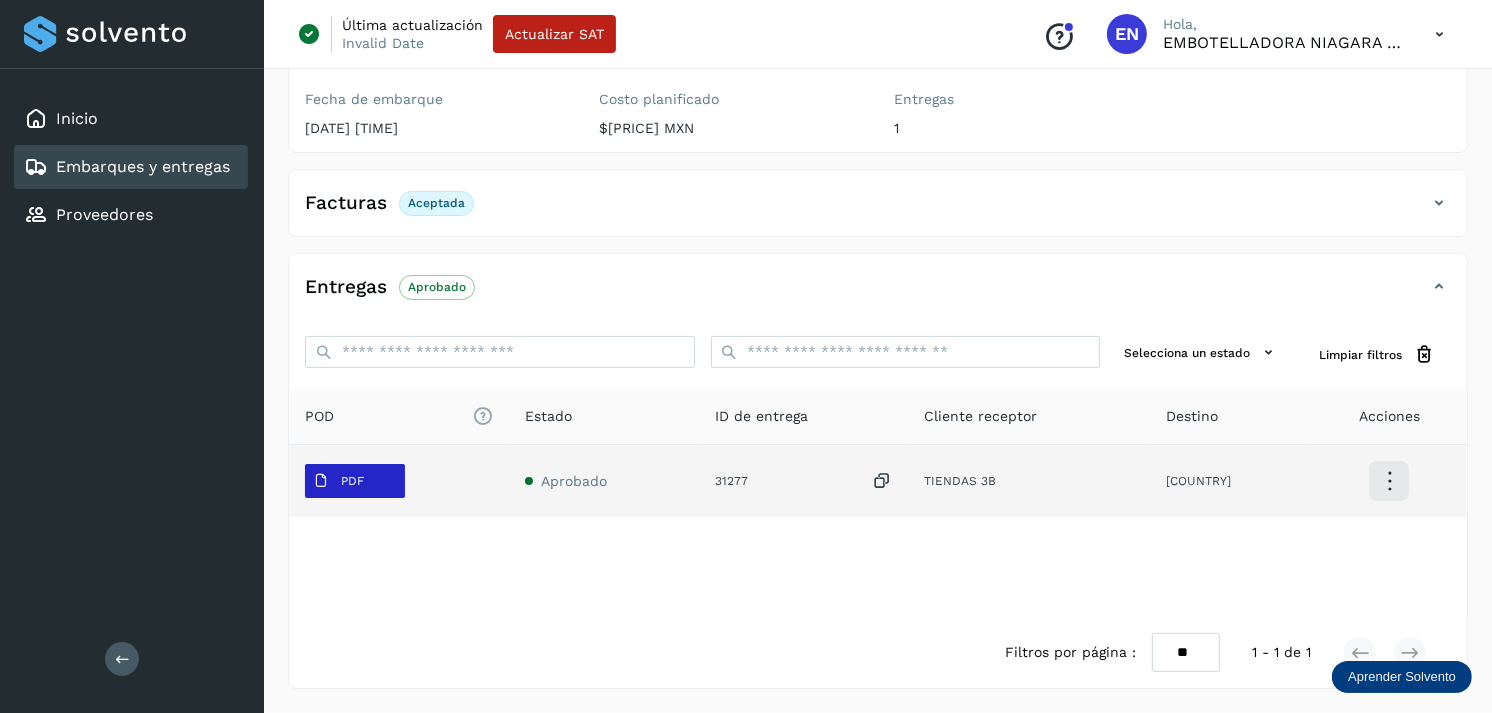 click on "PDF" at bounding box center [338, 481] 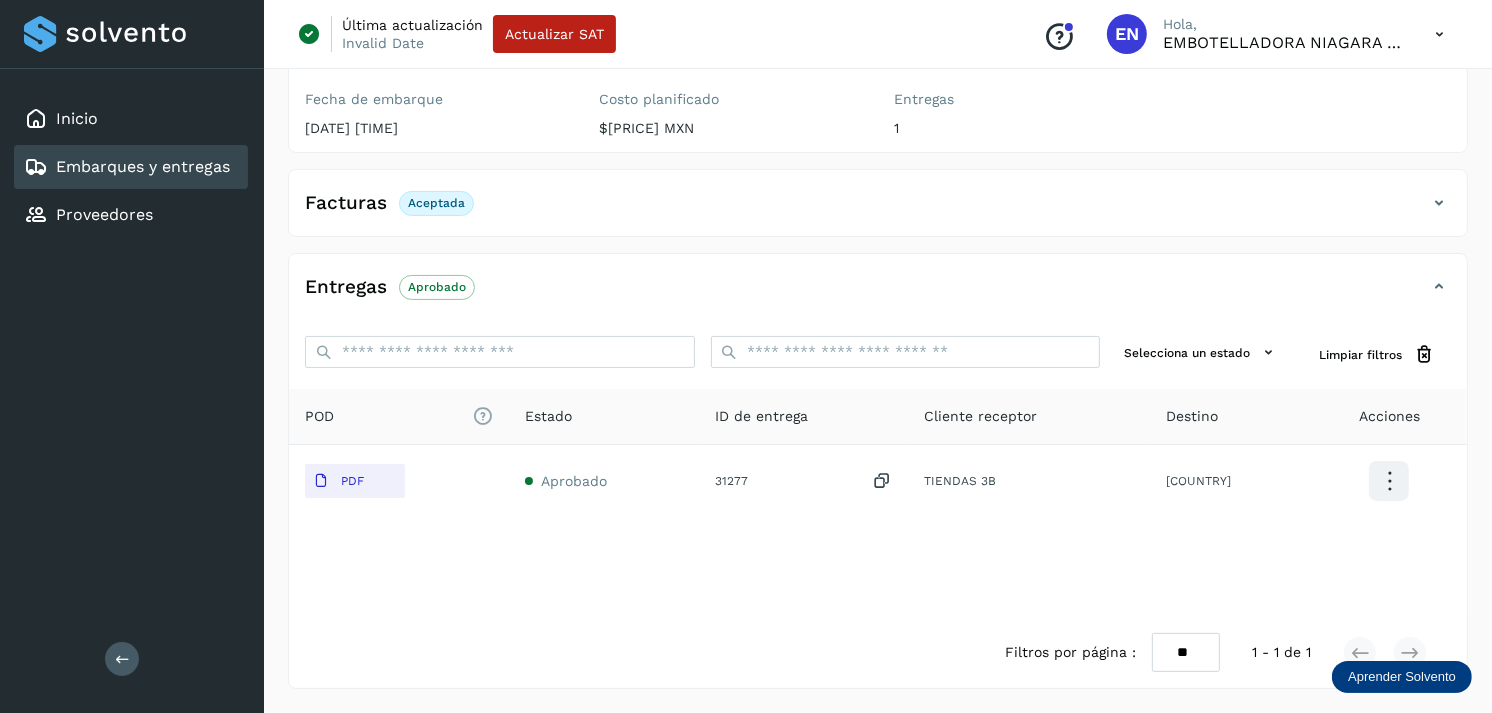 type 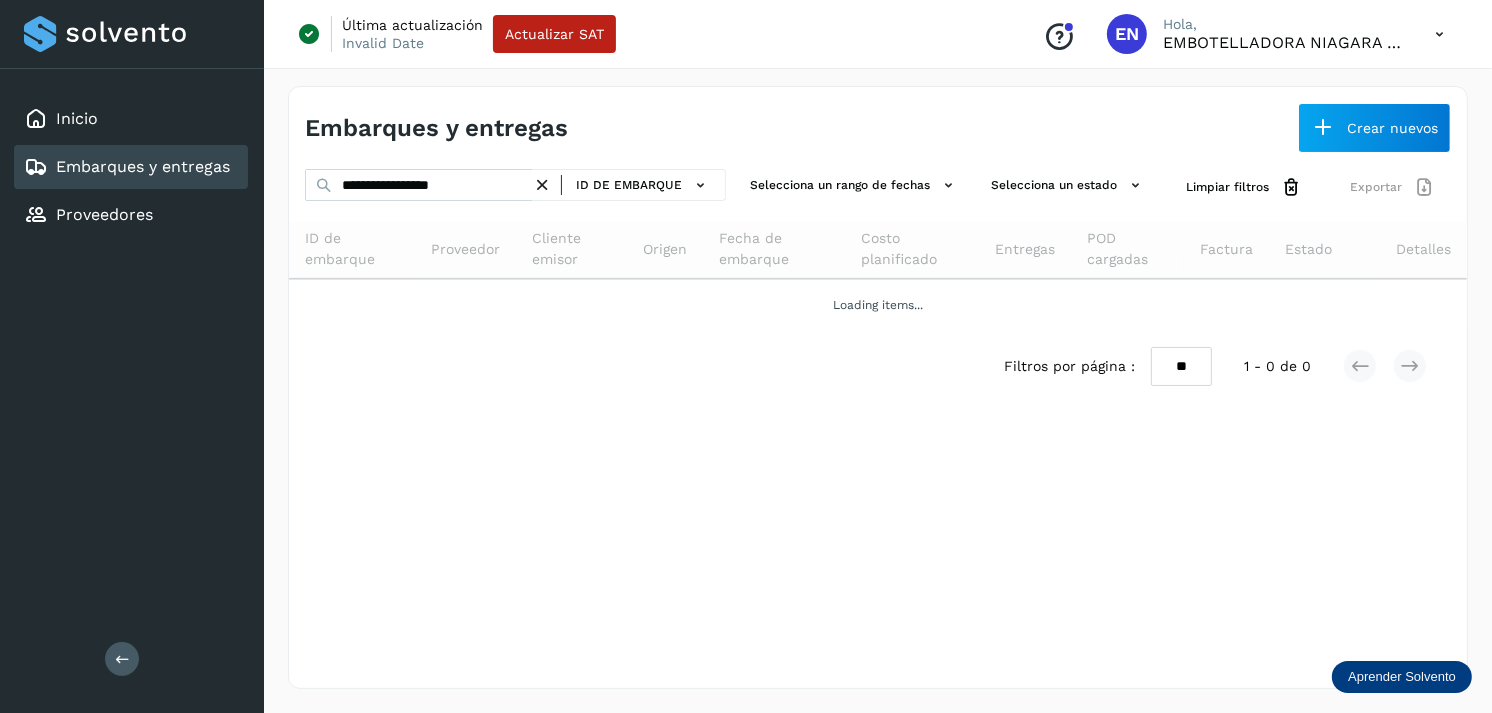 scroll, scrollTop: 0, scrollLeft: 0, axis: both 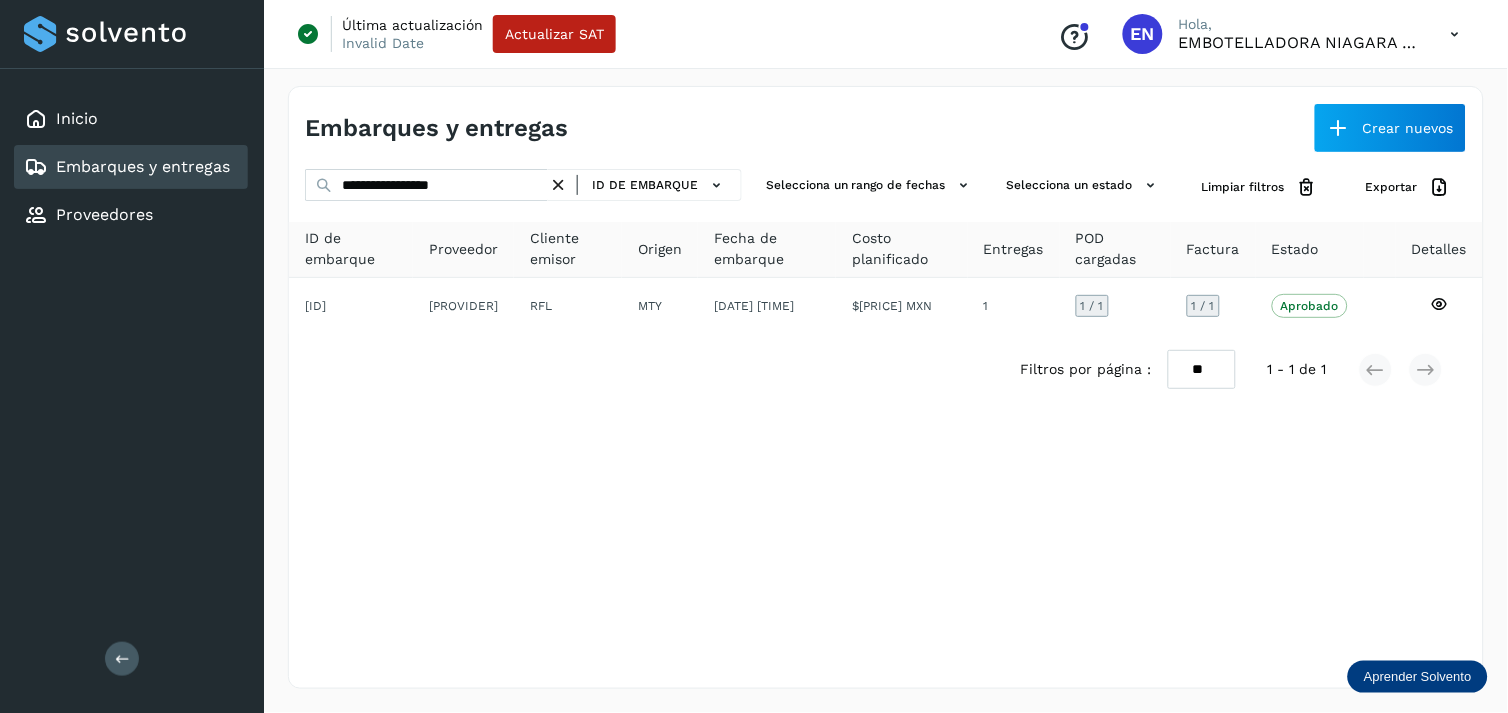 click at bounding box center (558, 185) 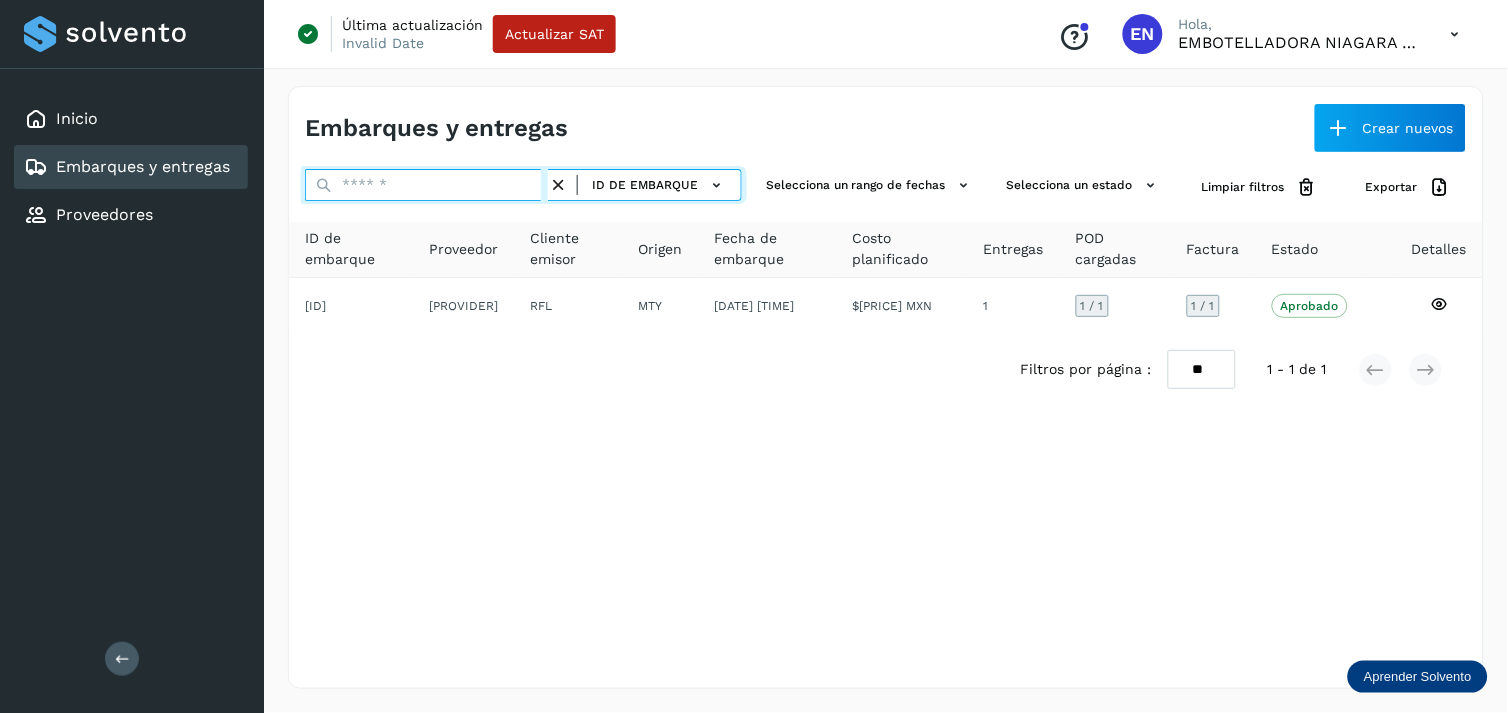 paste on "**********" 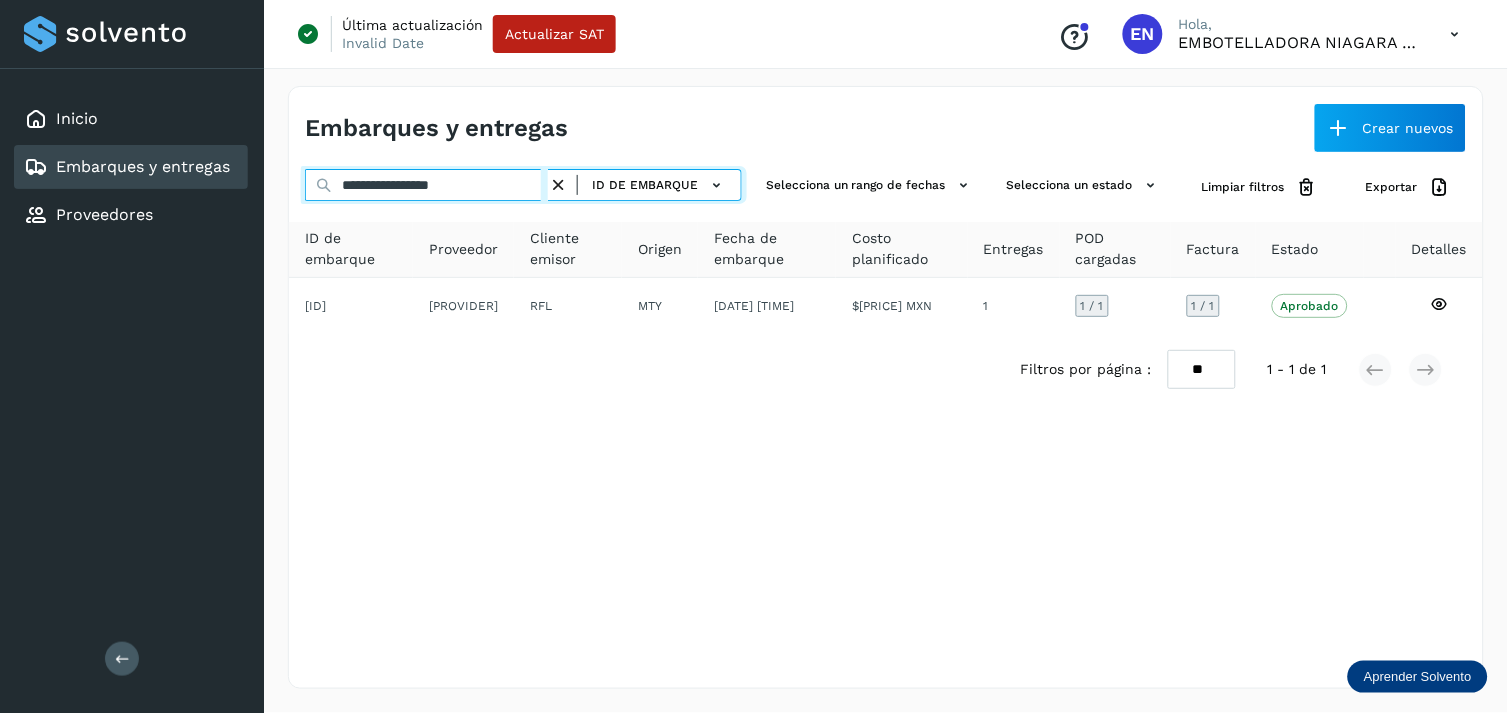 click on "**********" at bounding box center (426, 185) 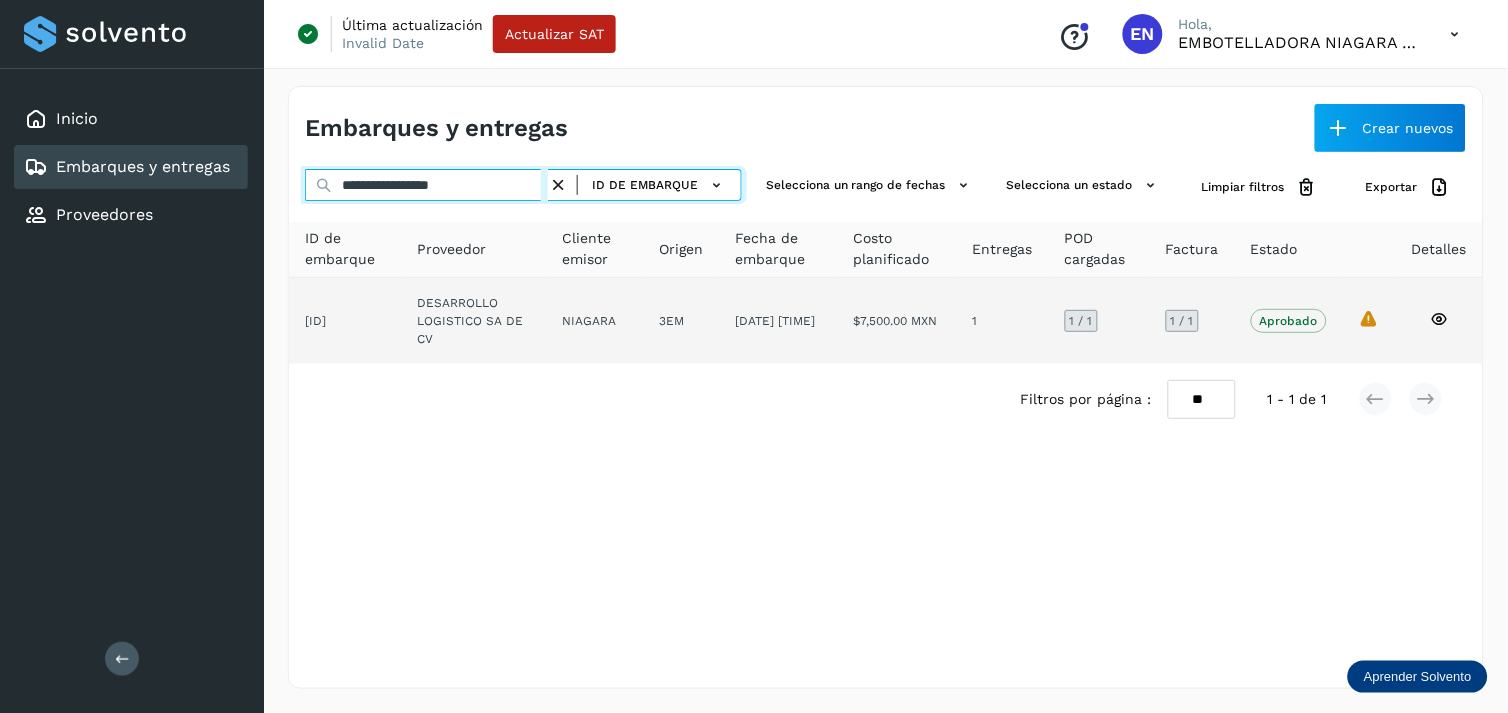 type on "**********" 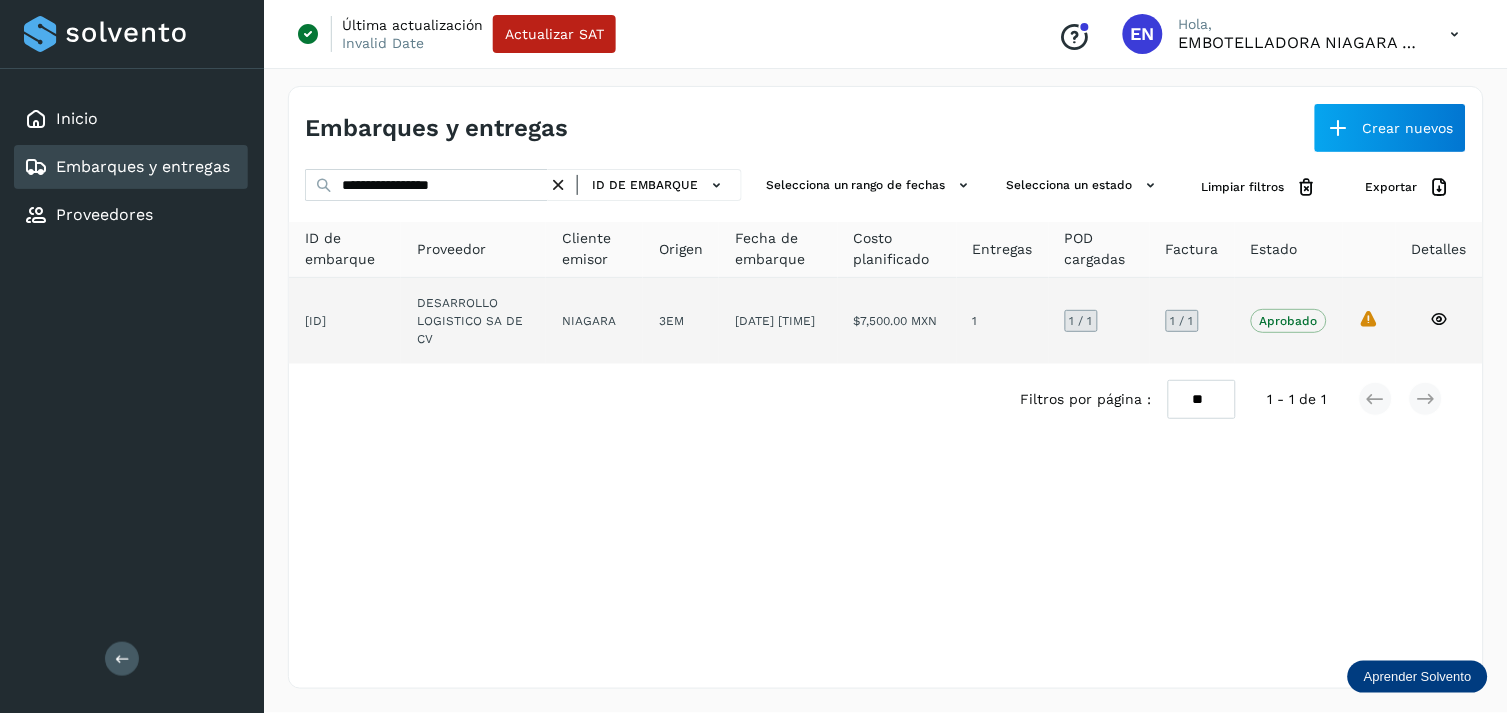 click on "DESARROLLO LOGISTICO SA DE CV" 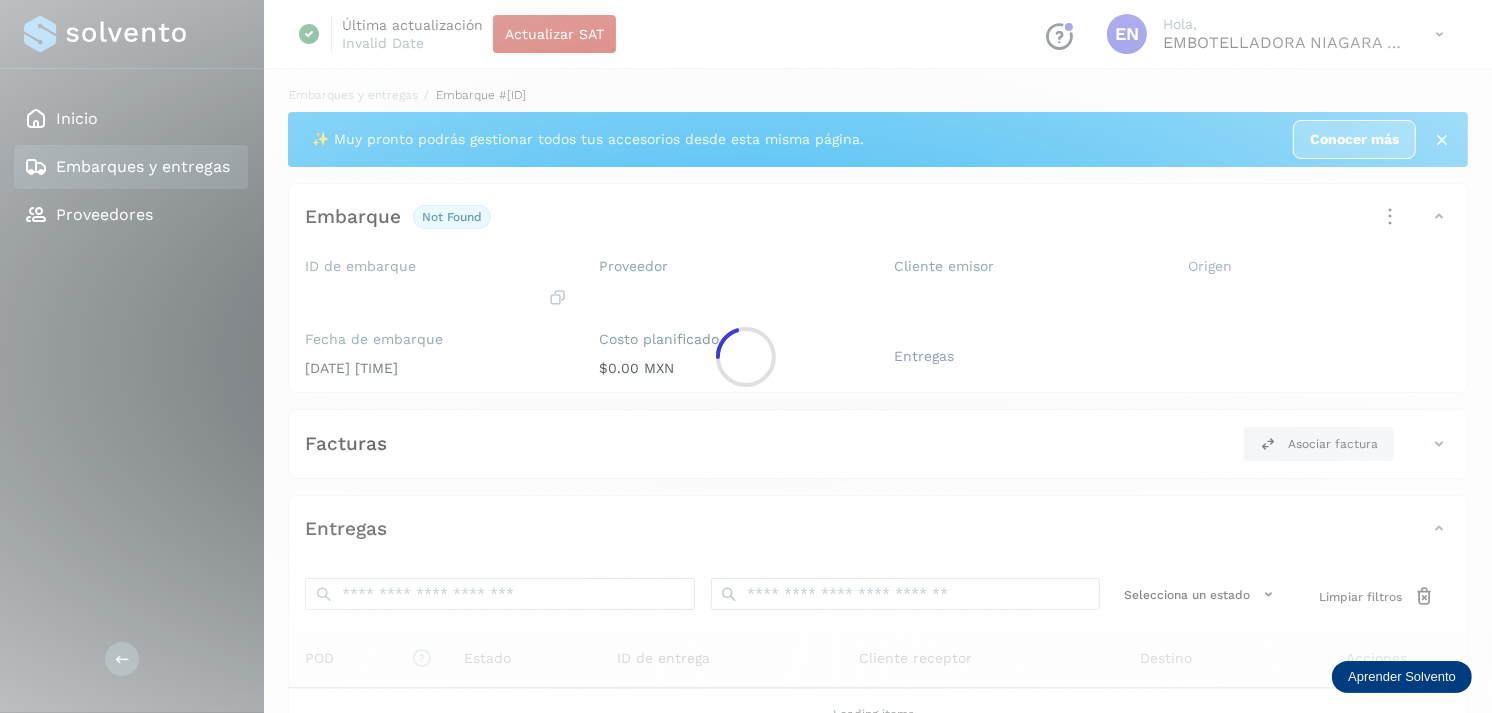 click 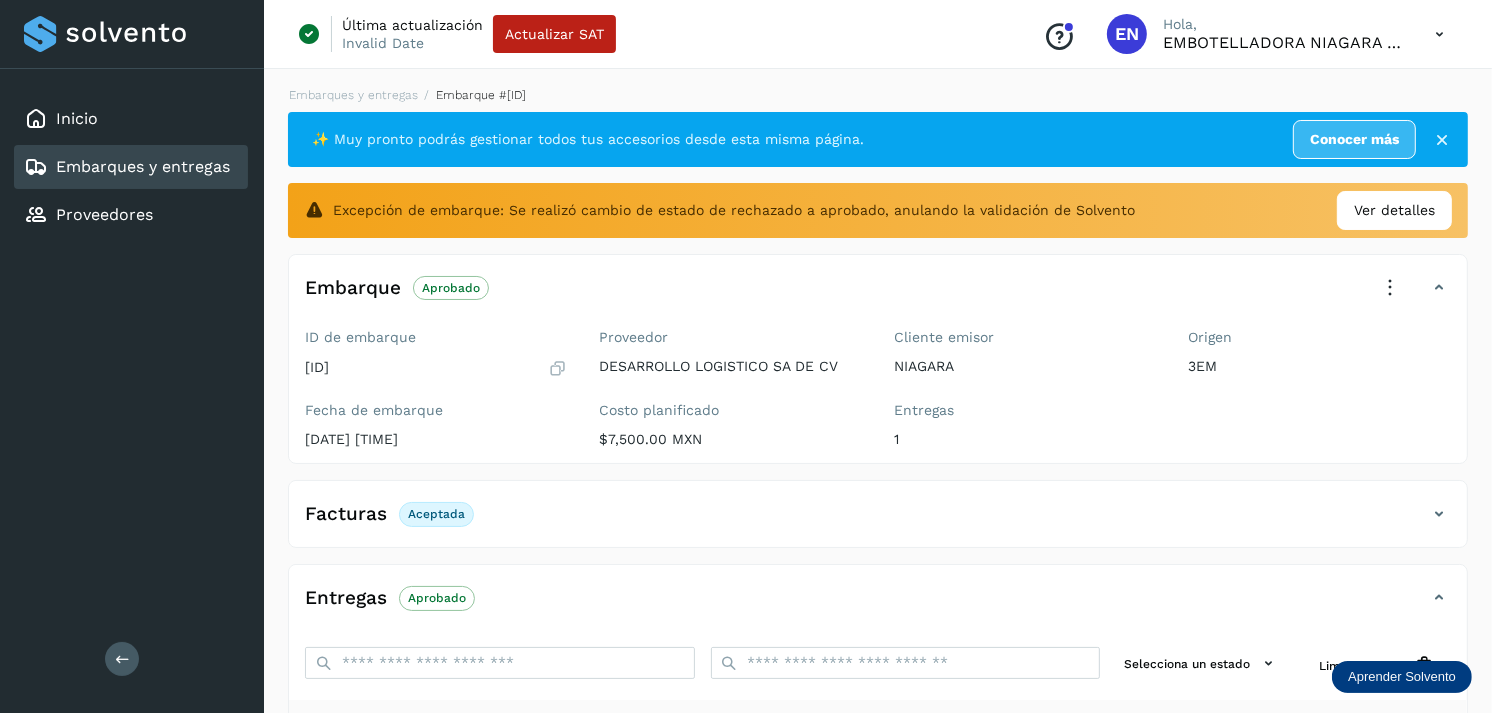 scroll, scrollTop: 312, scrollLeft: 0, axis: vertical 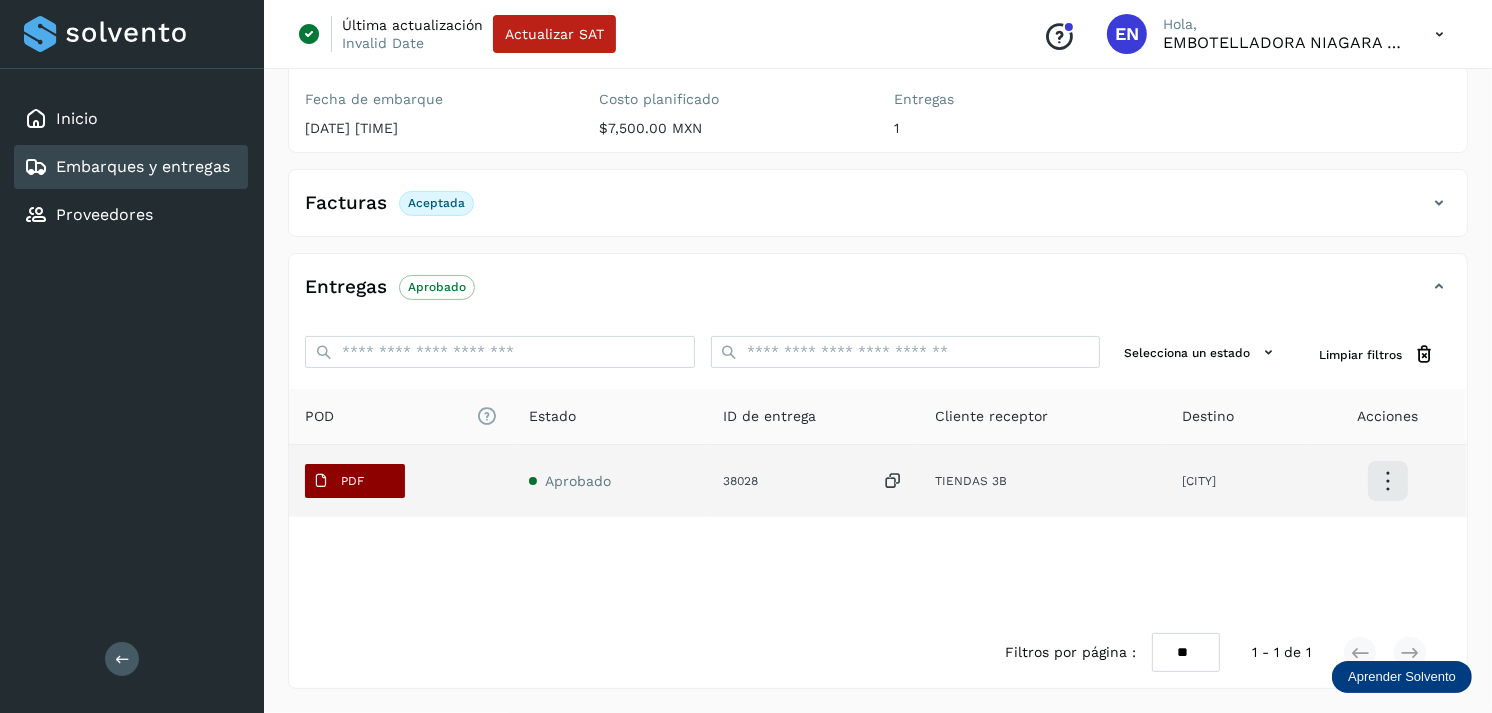 click on "PDF" at bounding box center [338, 481] 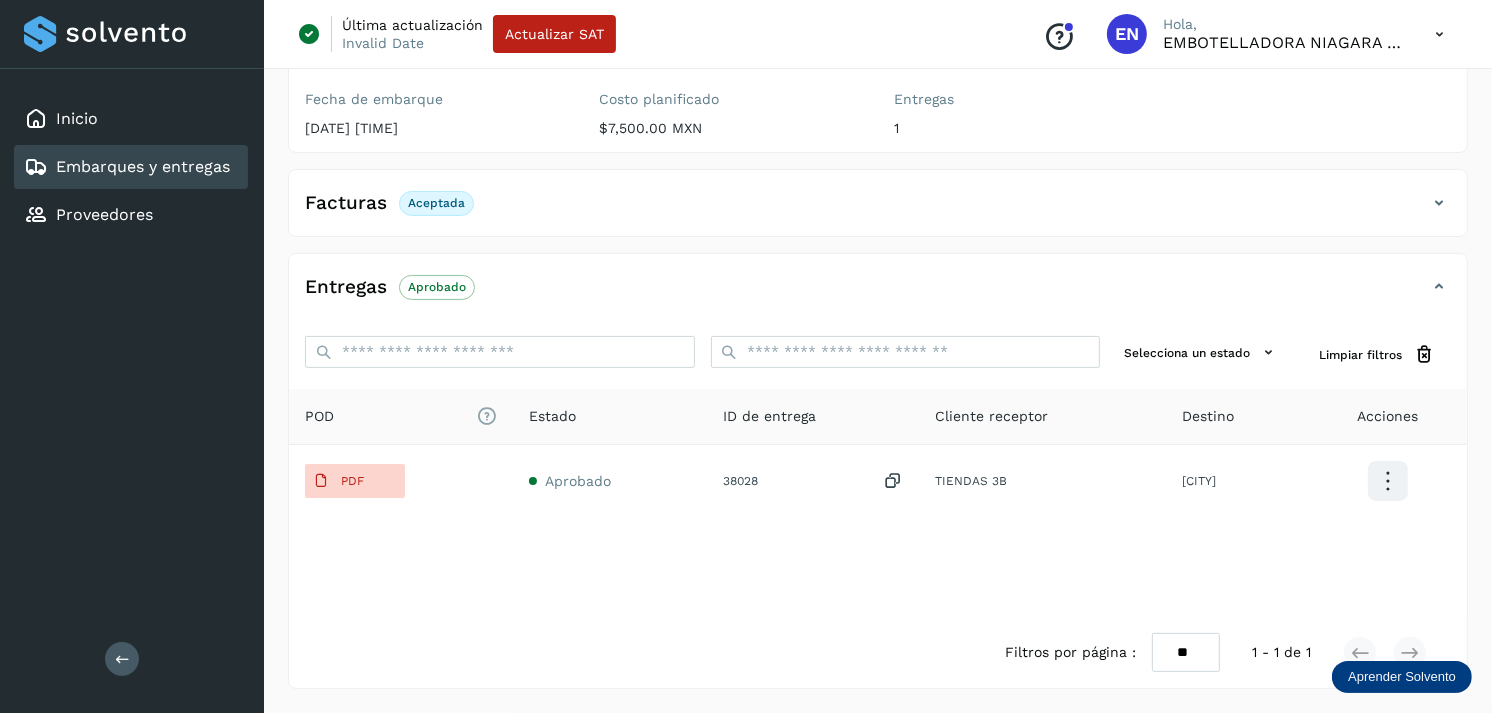 click on "Embarques y entregas" at bounding box center [127, 167] 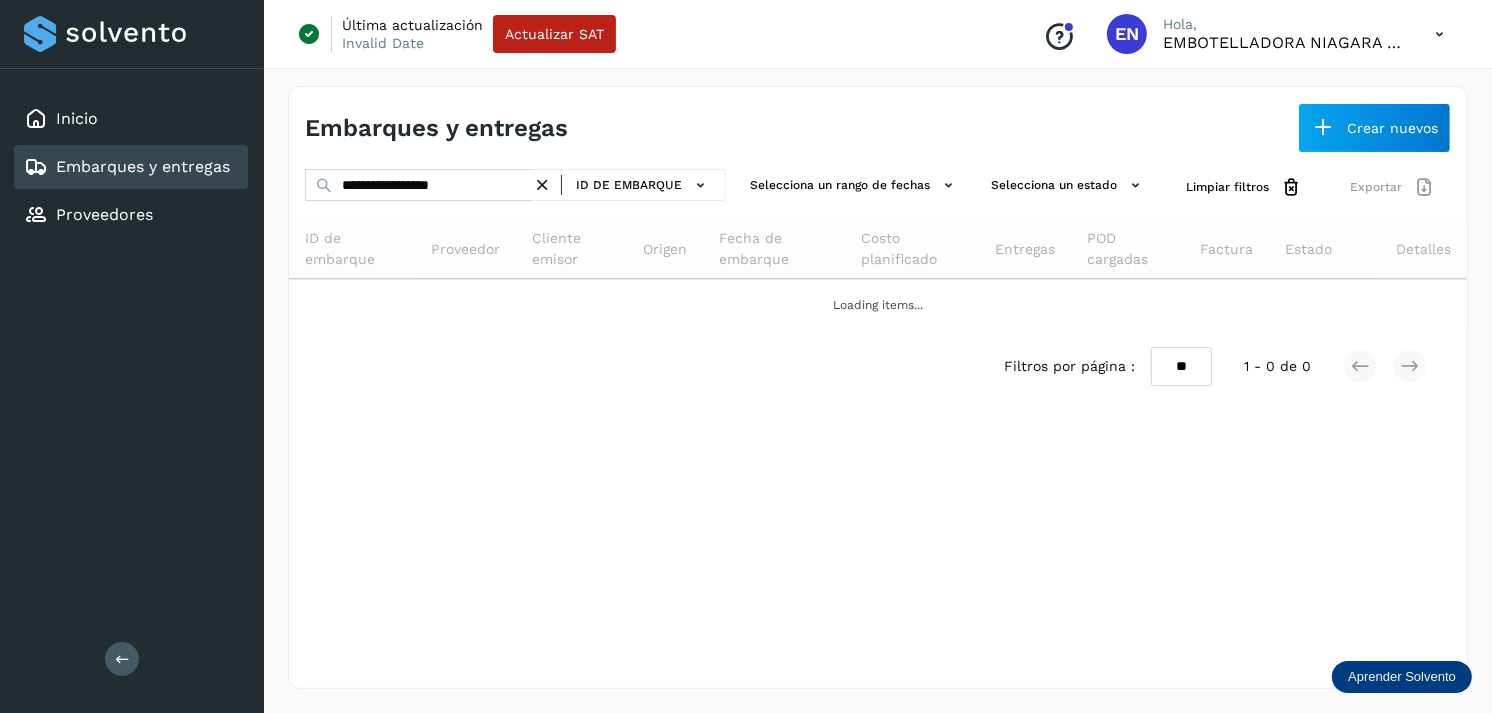scroll, scrollTop: 0, scrollLeft: 0, axis: both 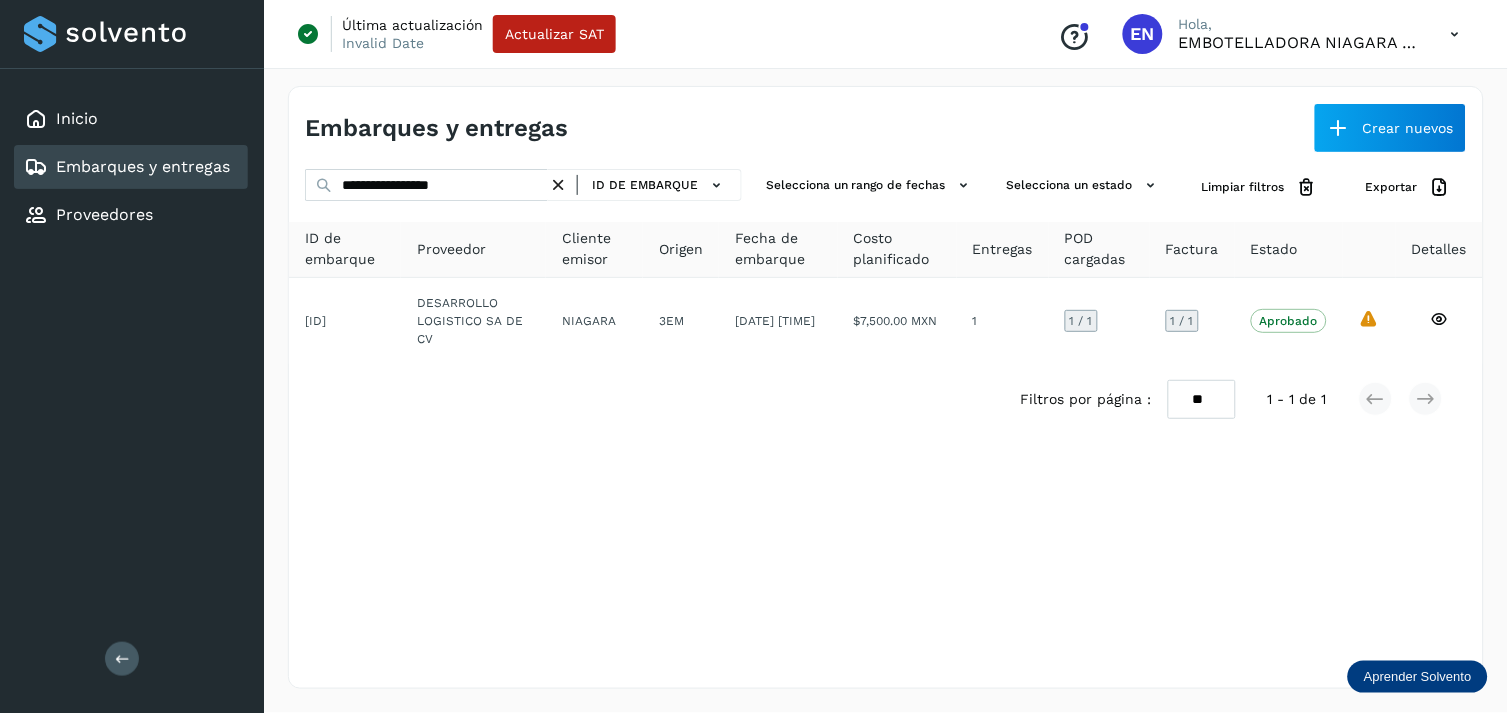 click at bounding box center [558, 185] 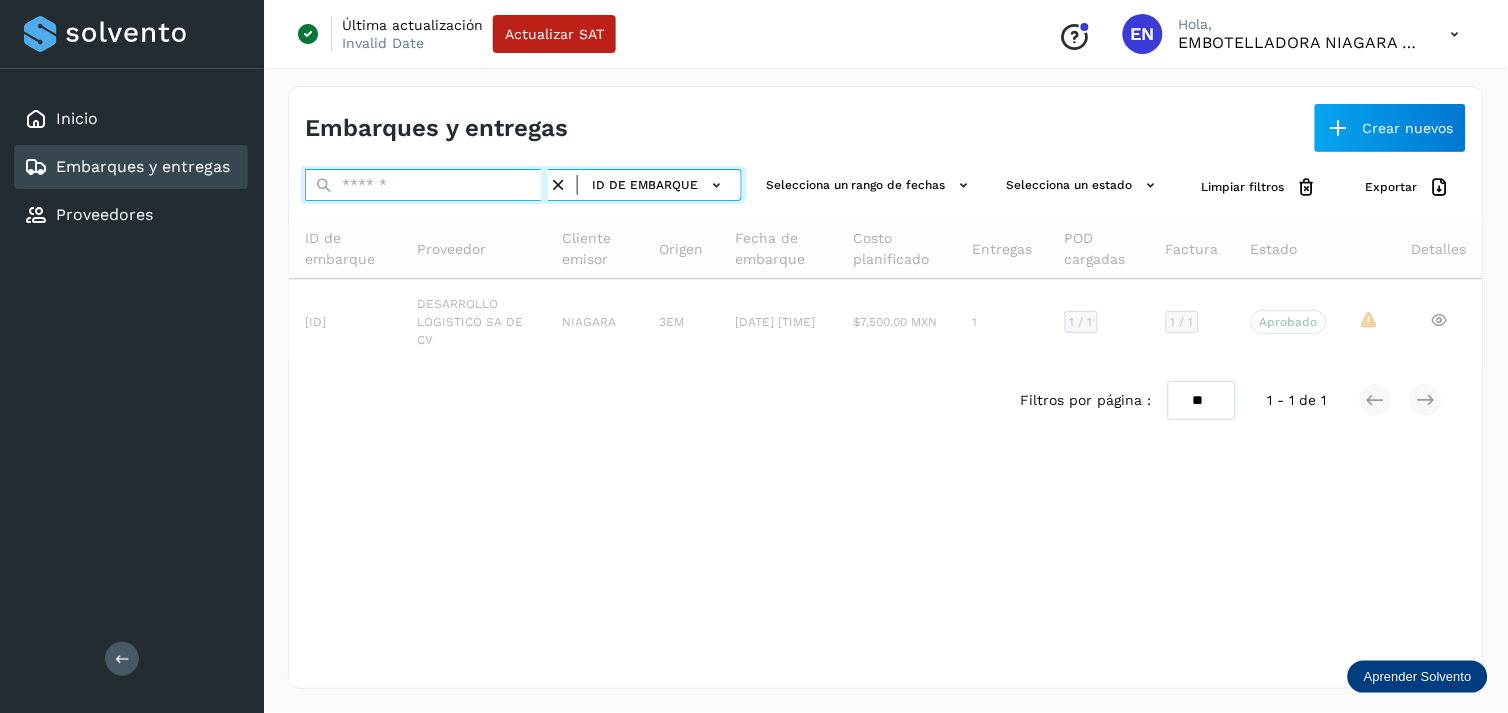 paste on "**********" 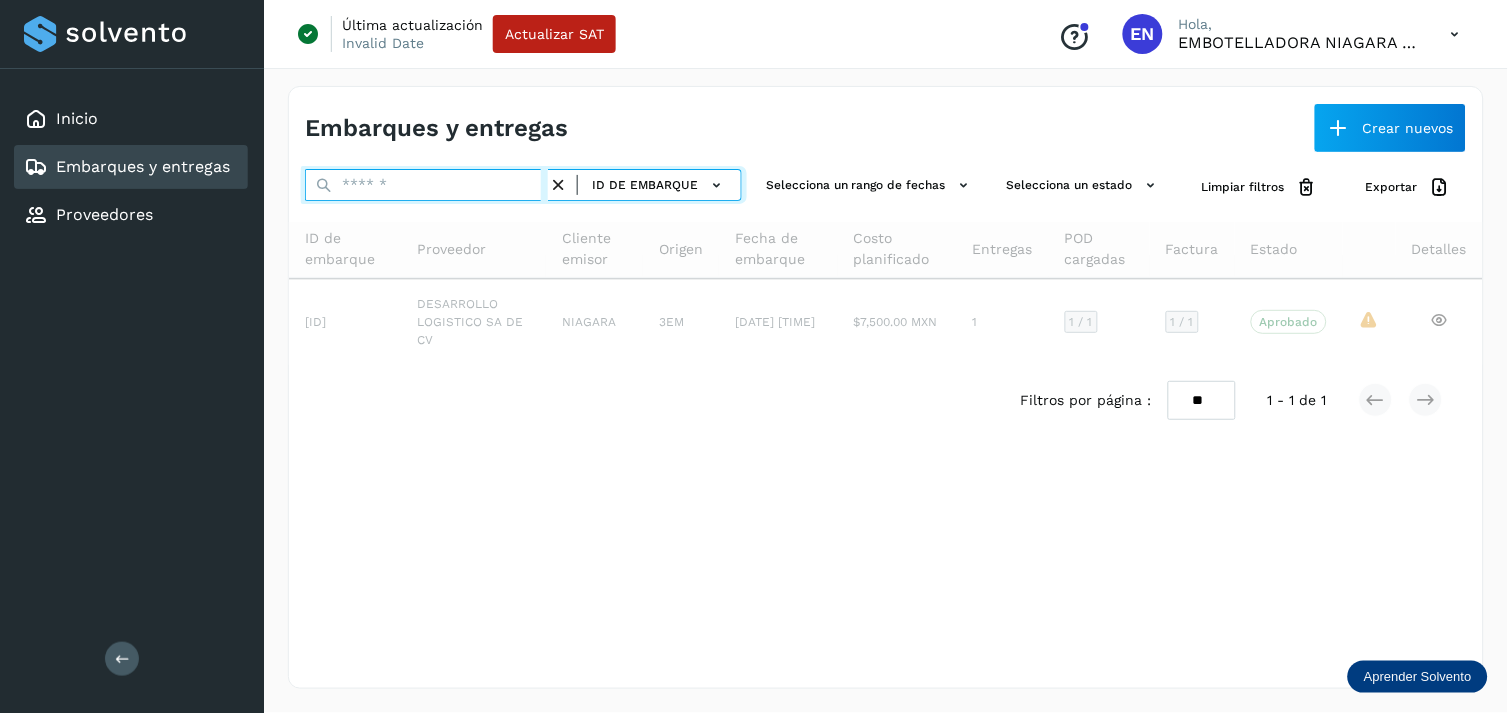 click at bounding box center [426, 185] 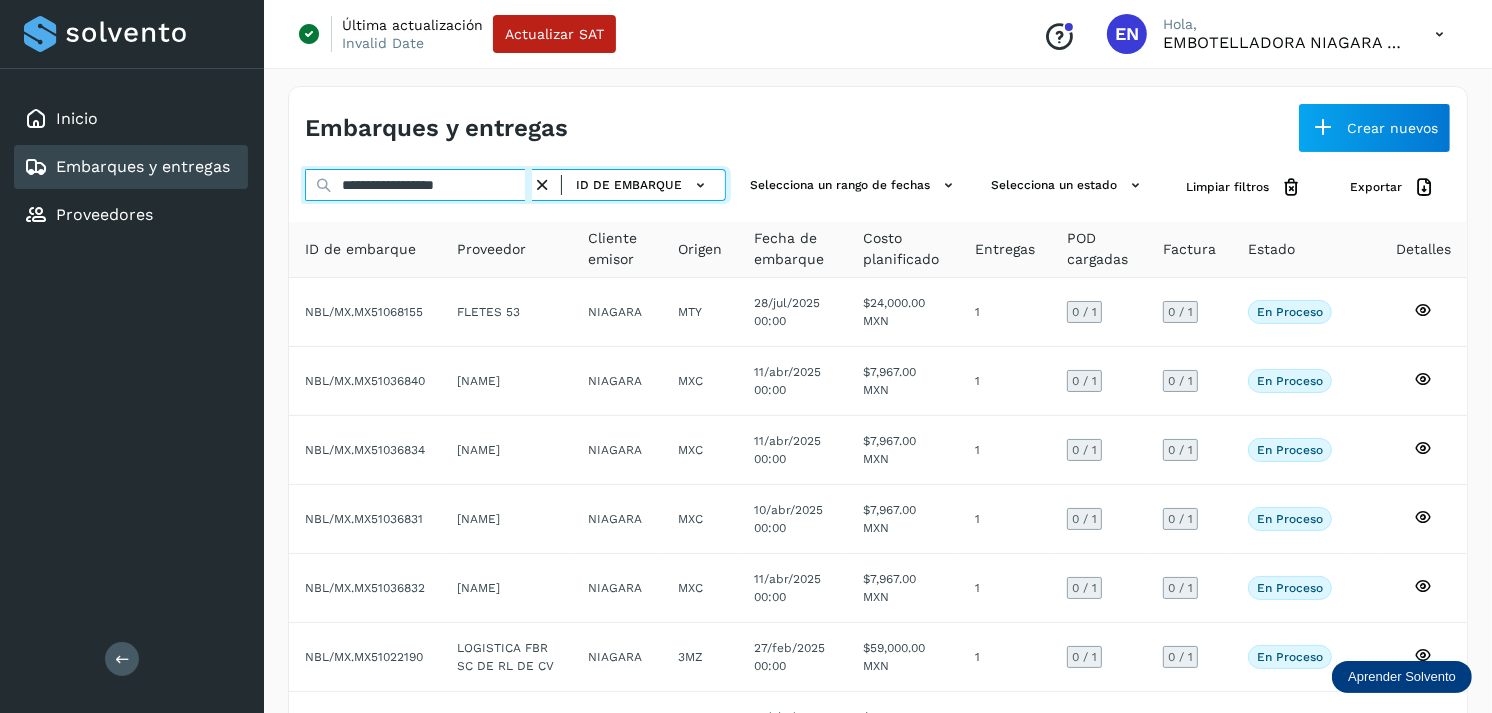 type on "**********" 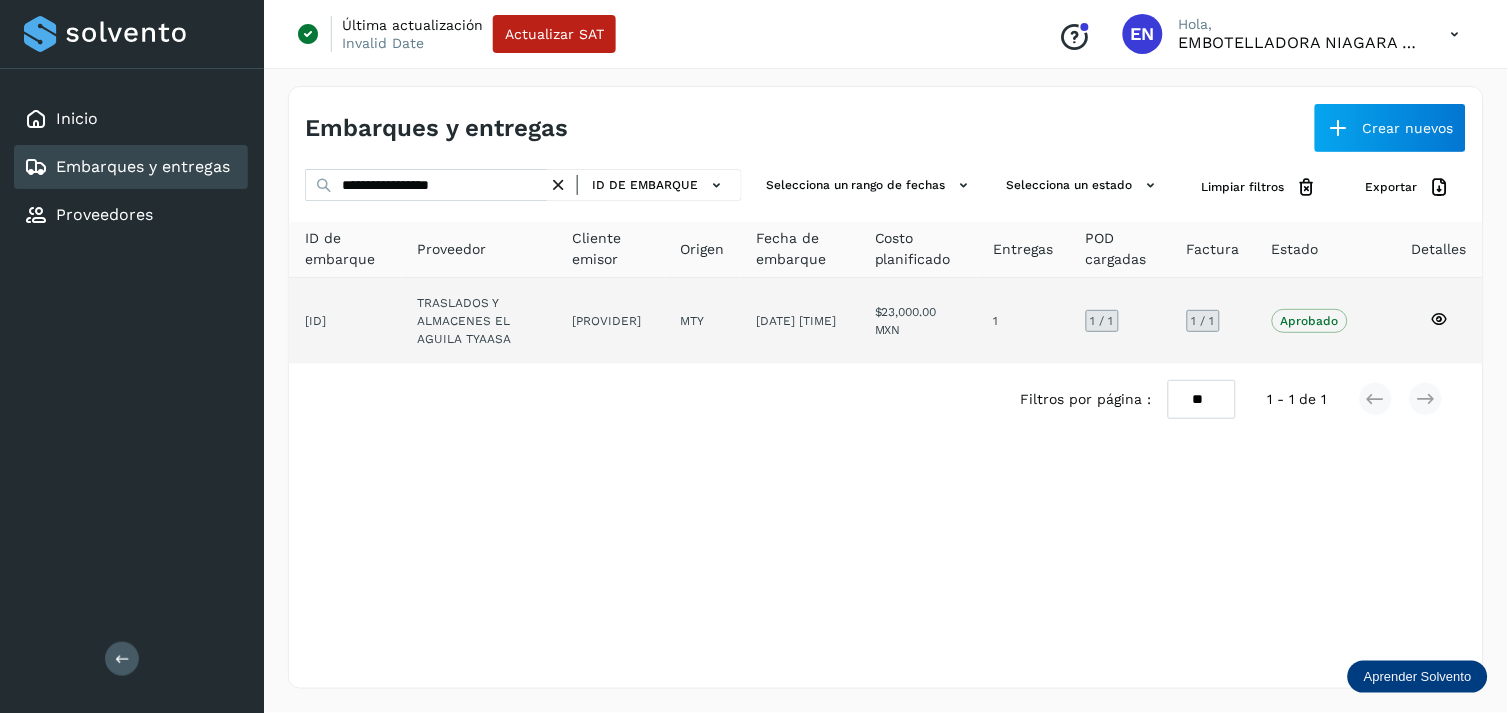 click on "TRASLADOS Y ALMACENES EL AGUILA TYAASA" 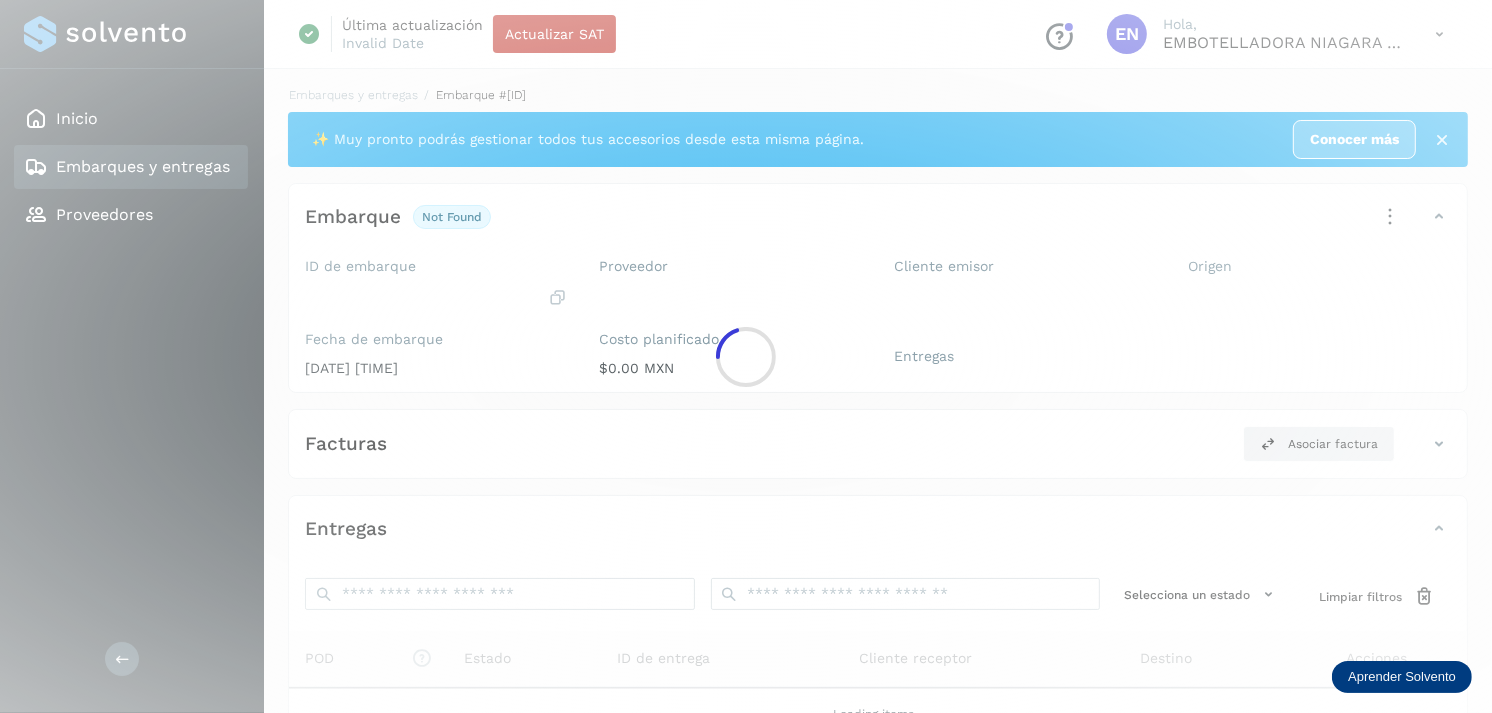 click 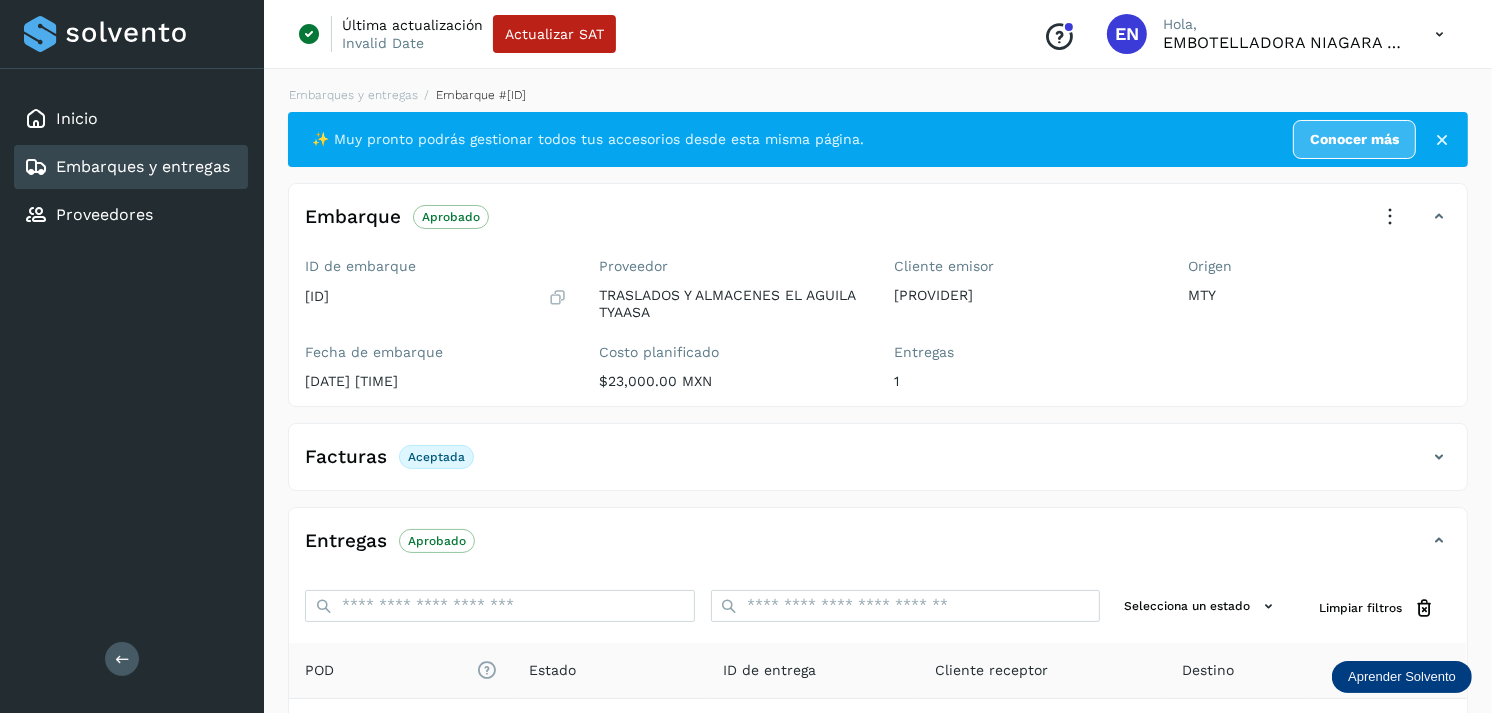 scroll, scrollTop: 254, scrollLeft: 0, axis: vertical 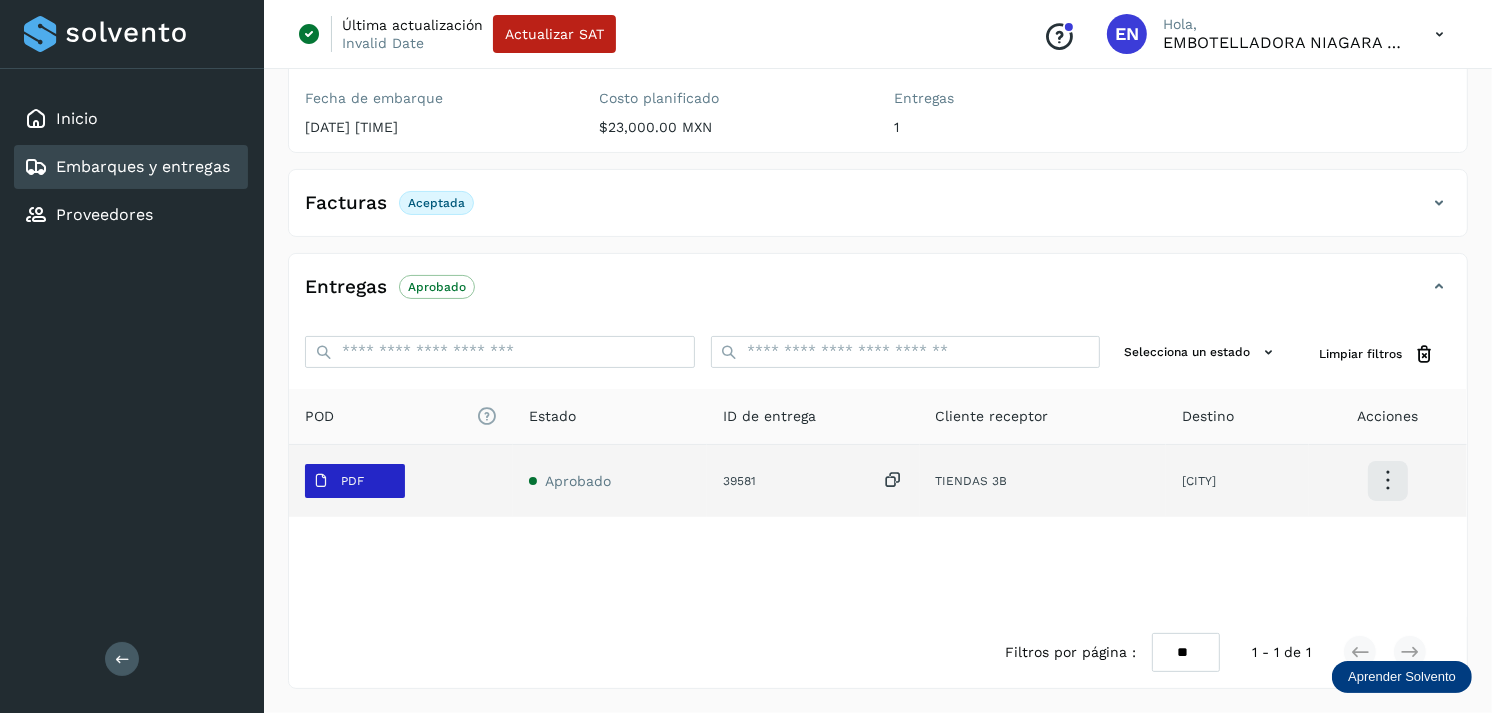 click on "PDF" at bounding box center [355, 481] 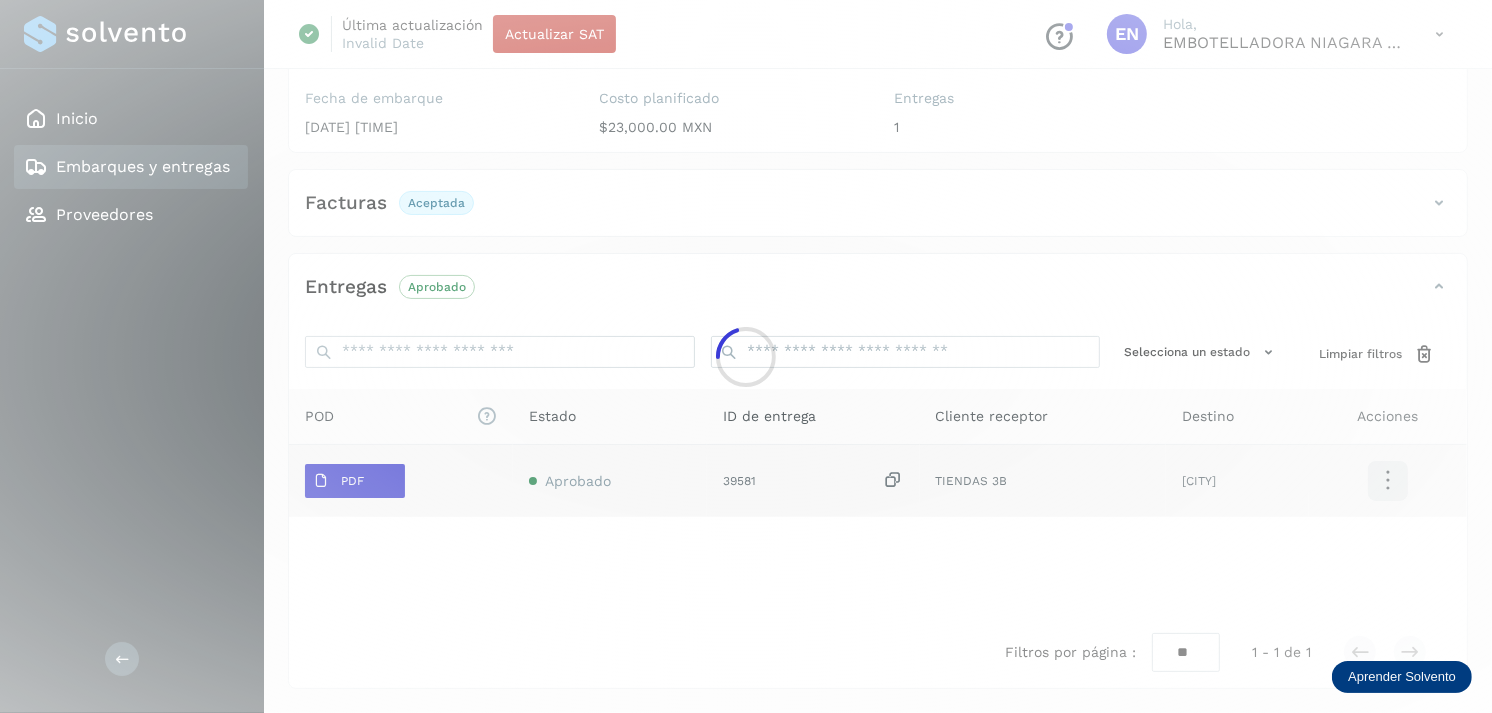 type 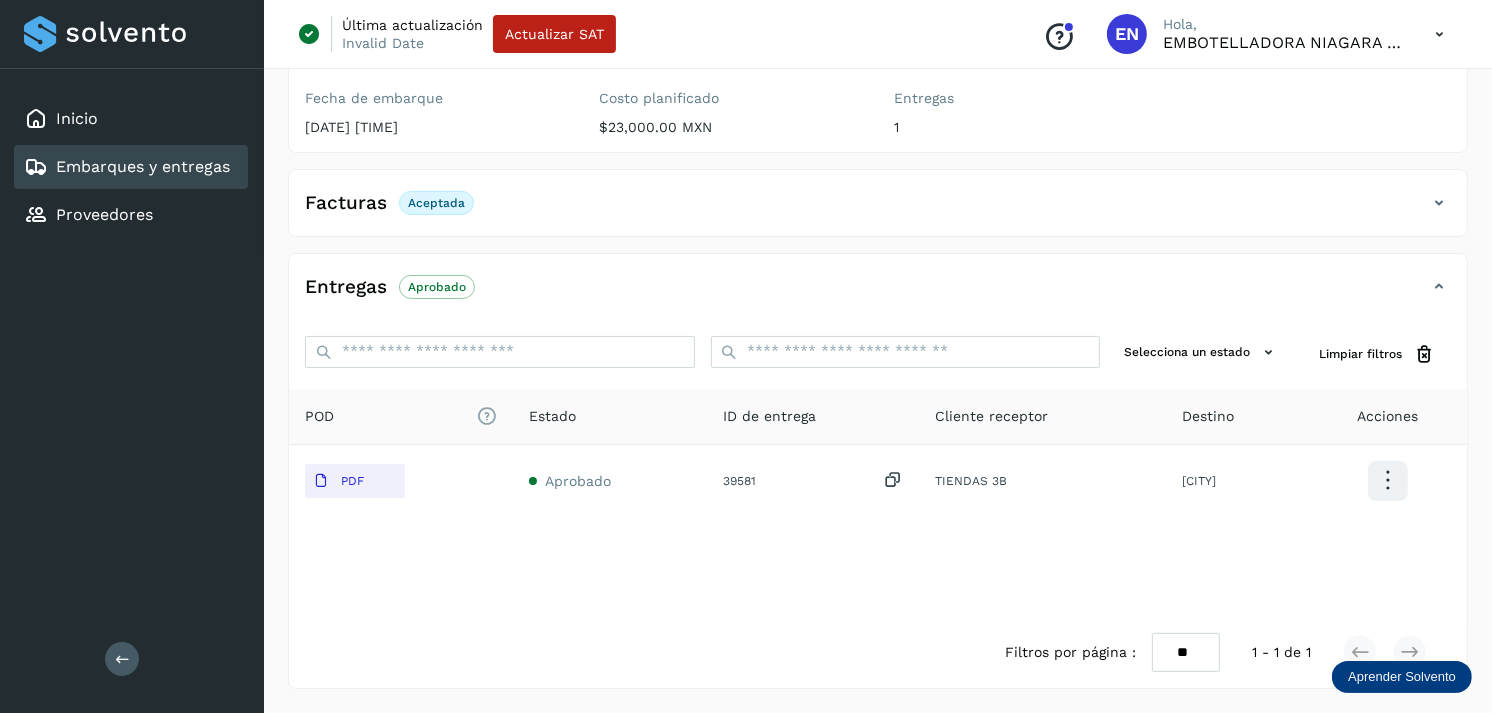 click on "Embarques y entregas" at bounding box center (143, 166) 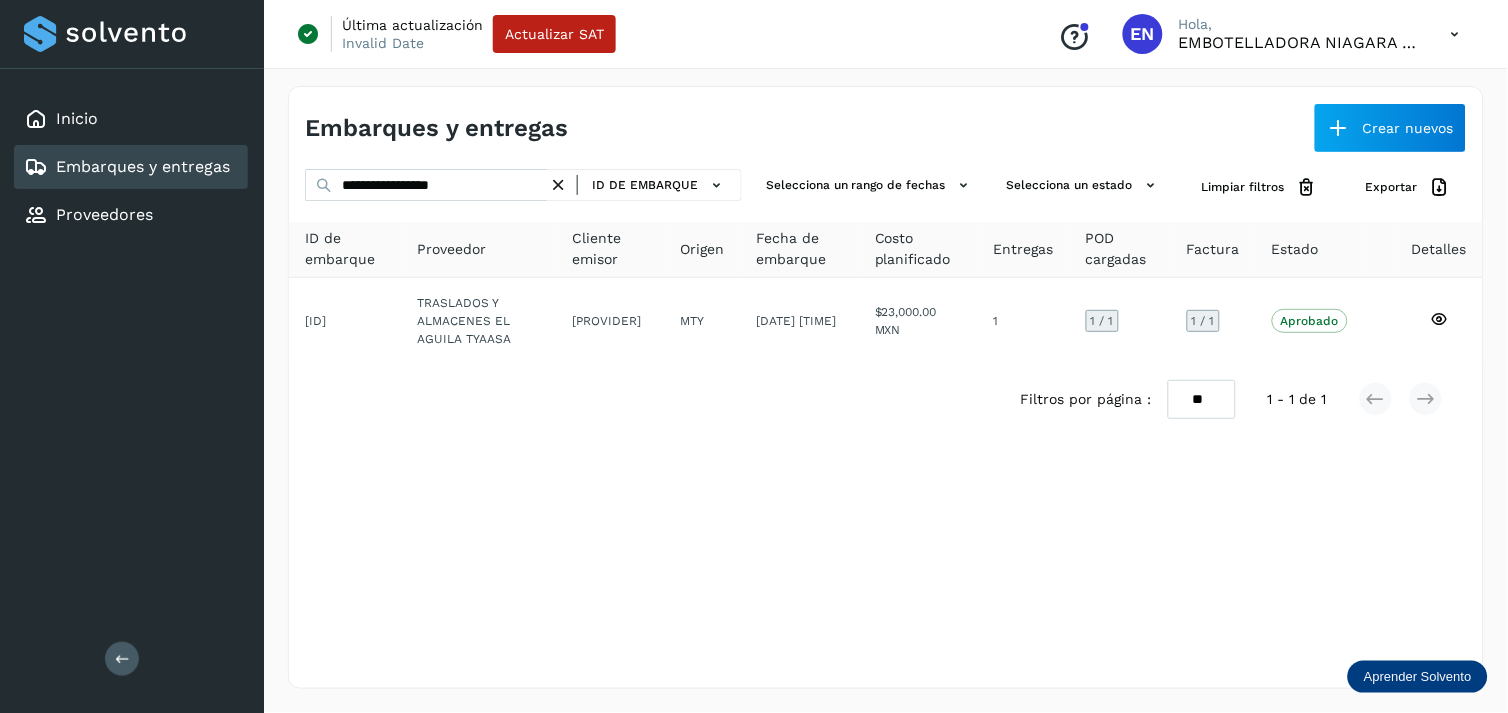 click at bounding box center [558, 185] 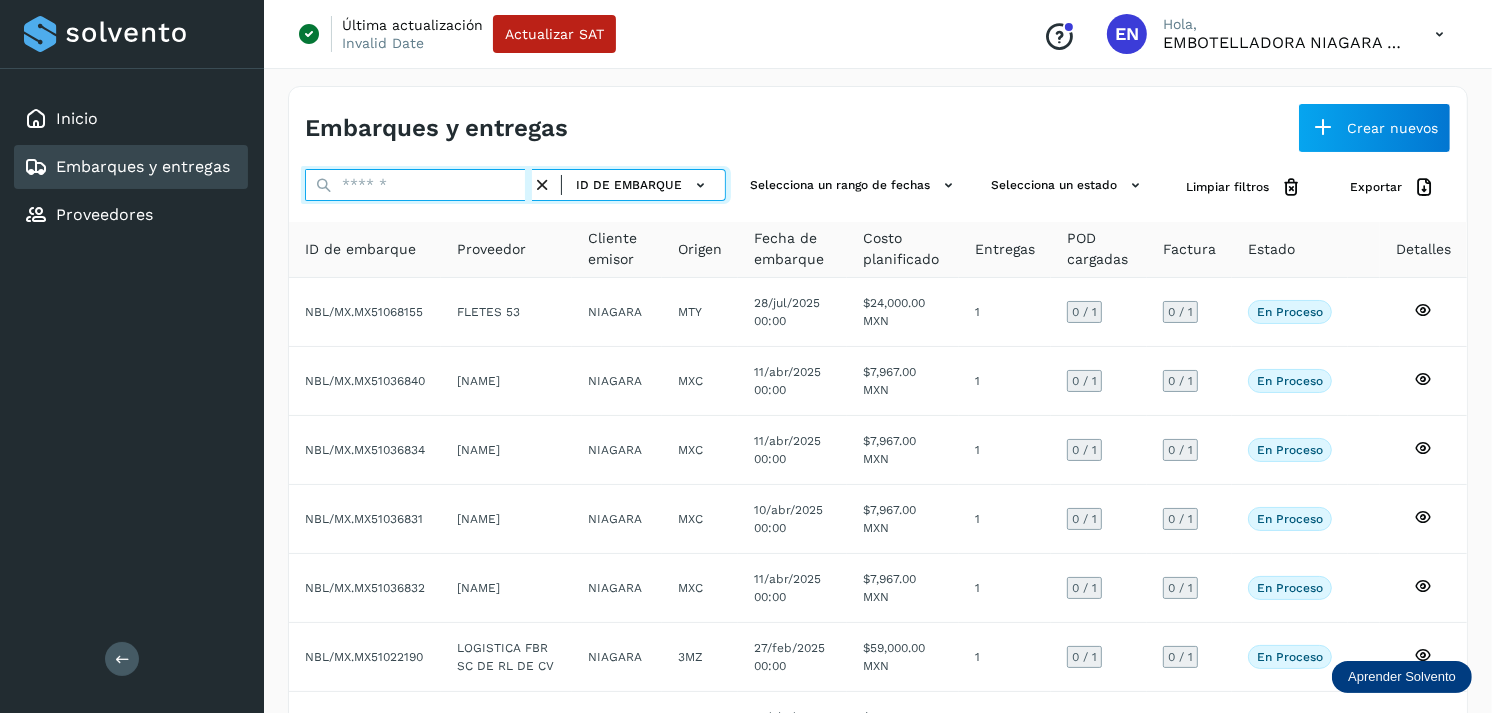 paste on "*****" 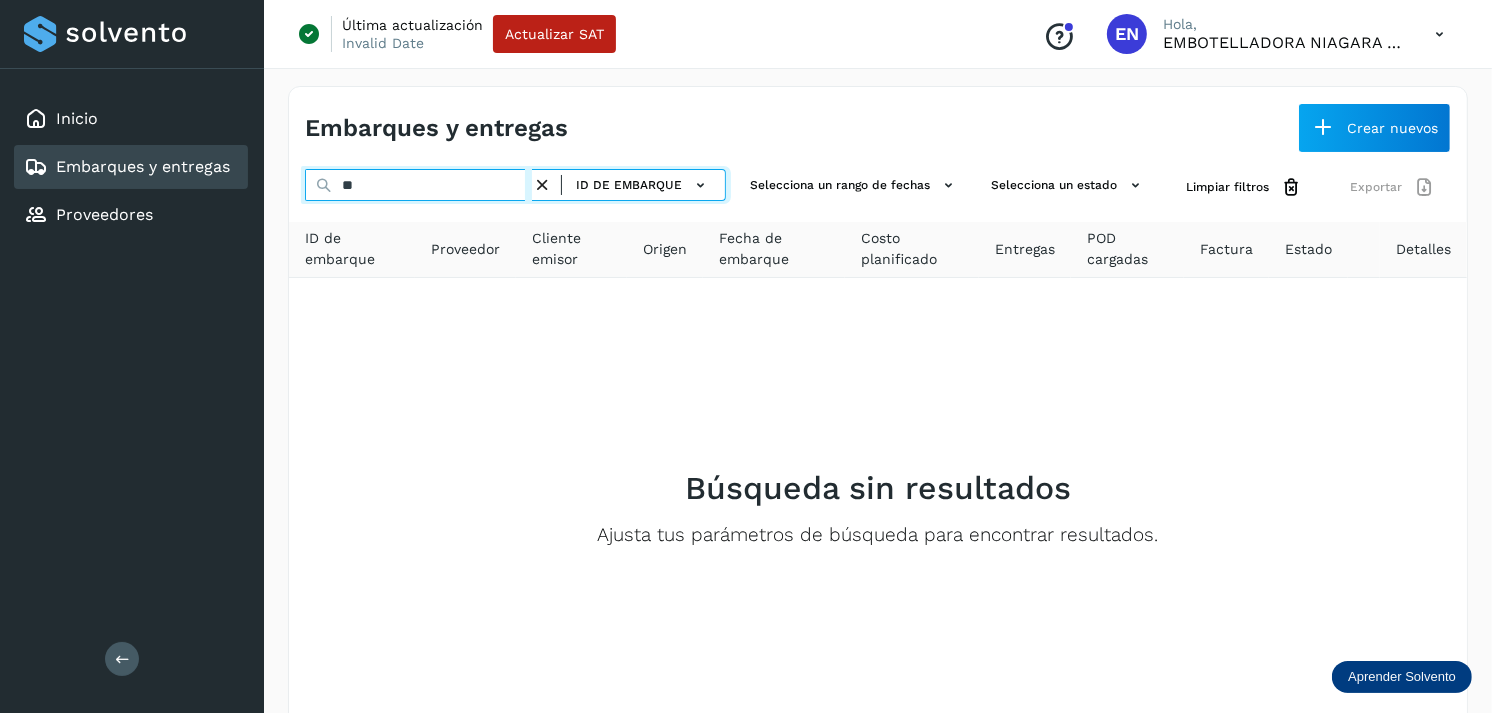 type on "*" 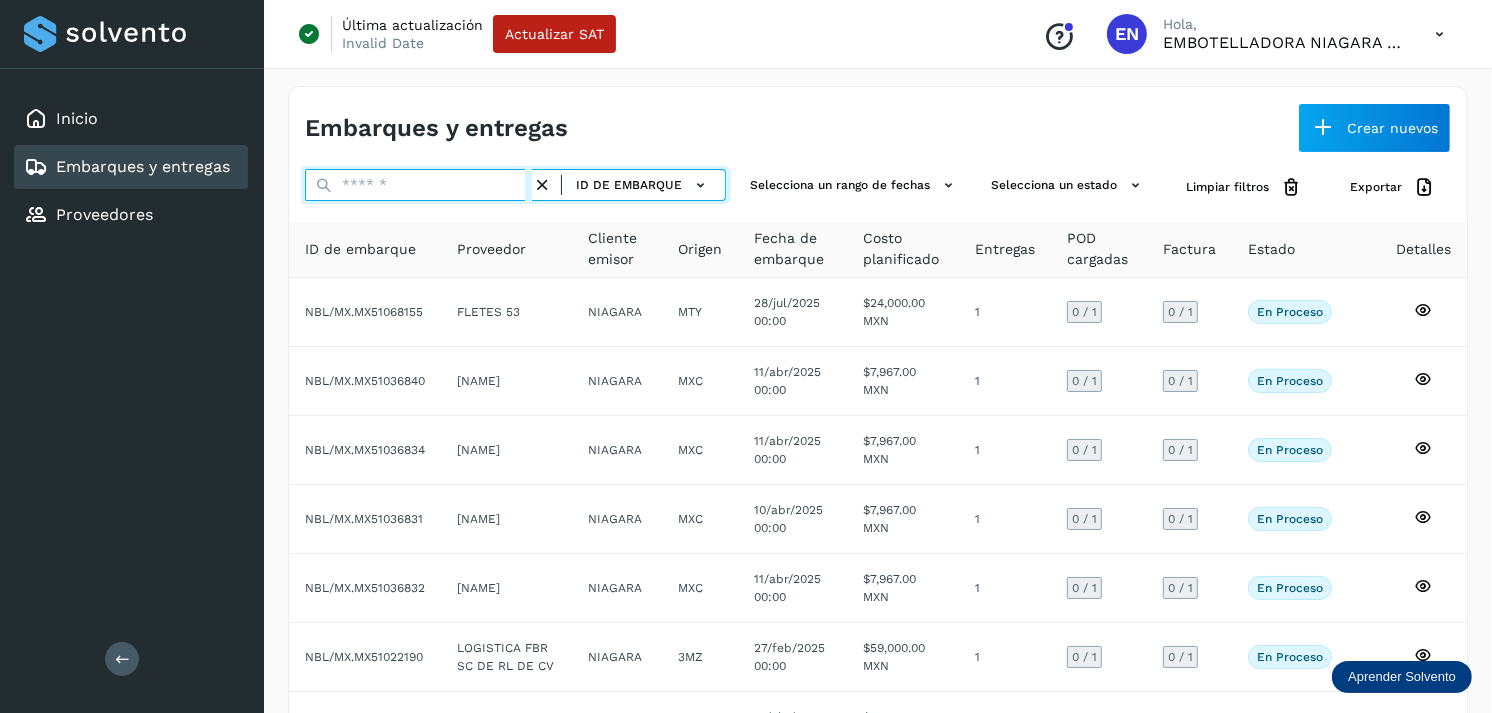 paste on "**********" 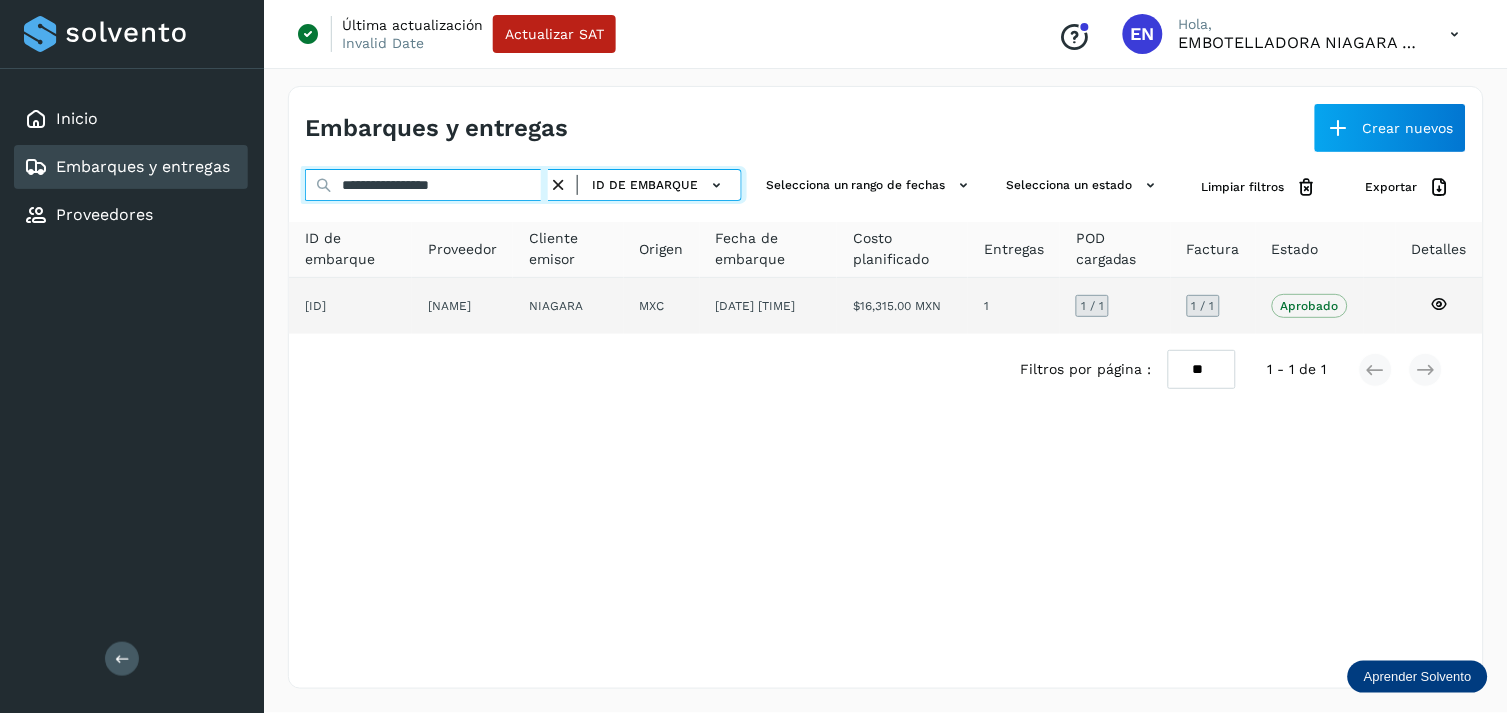 type on "**********" 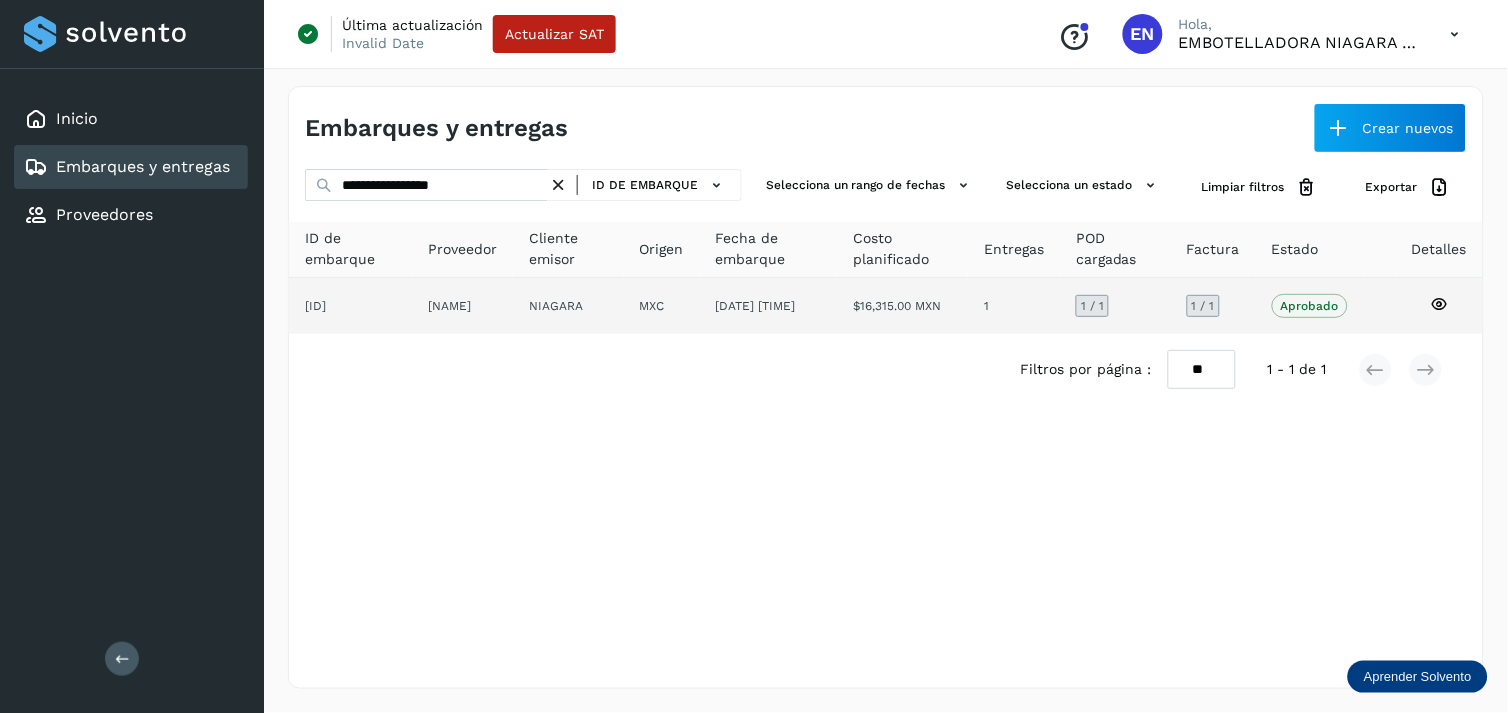 click on "[NAME]" 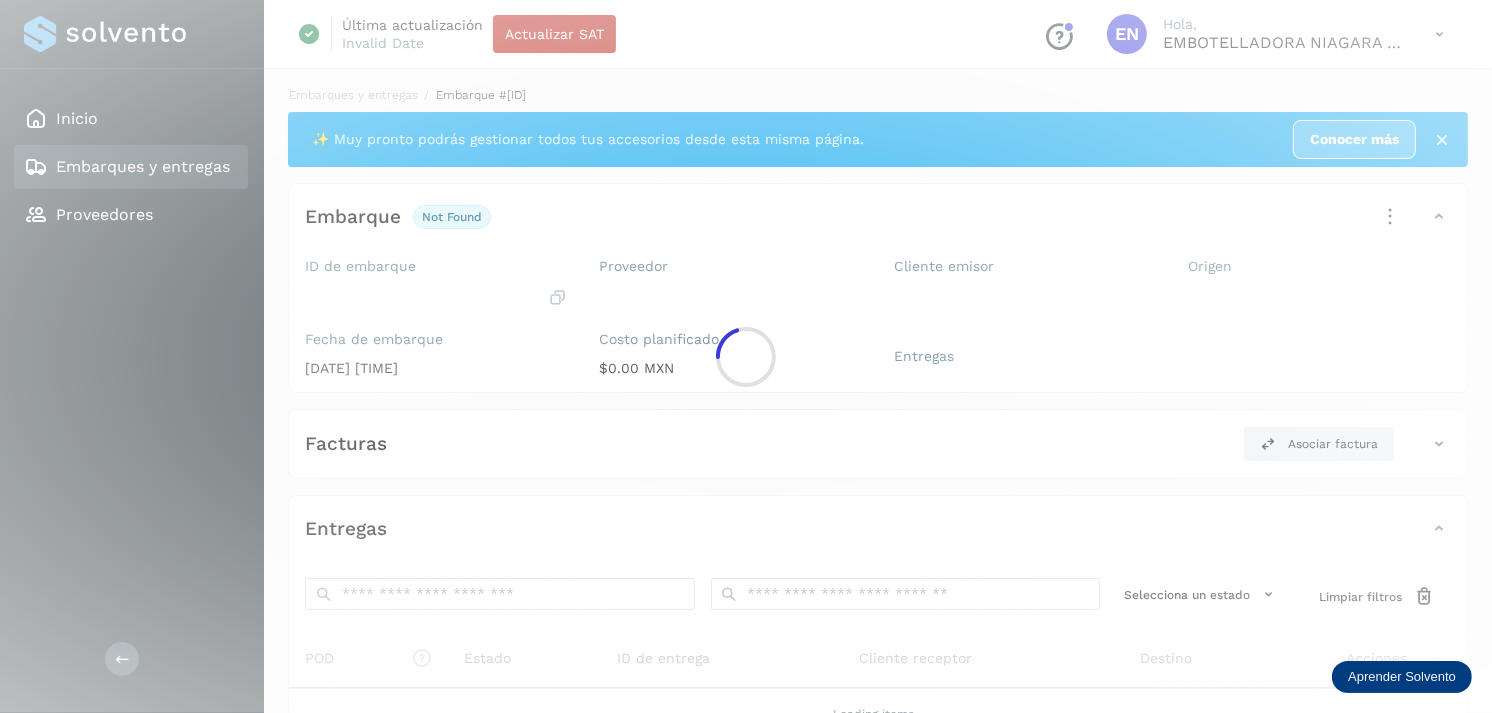 click 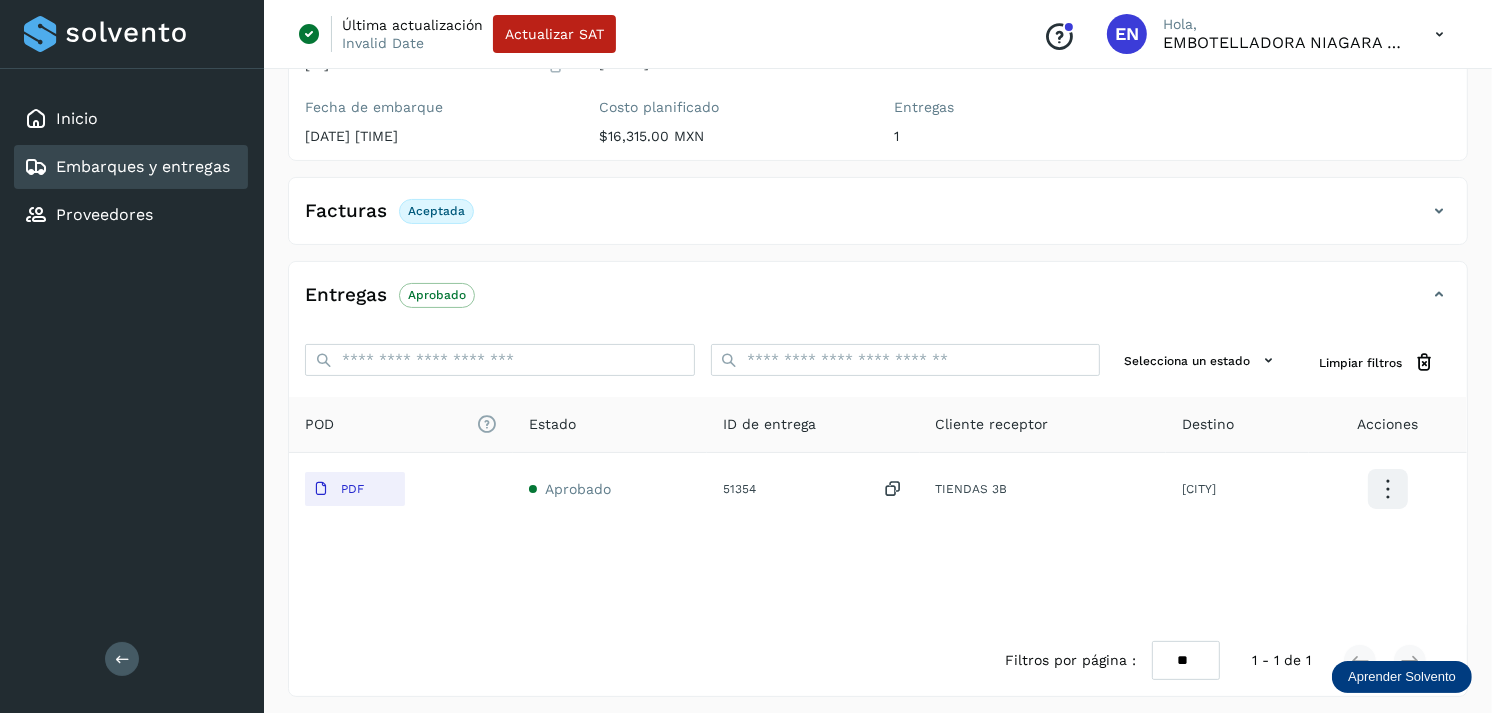 scroll, scrollTop: 241, scrollLeft: 0, axis: vertical 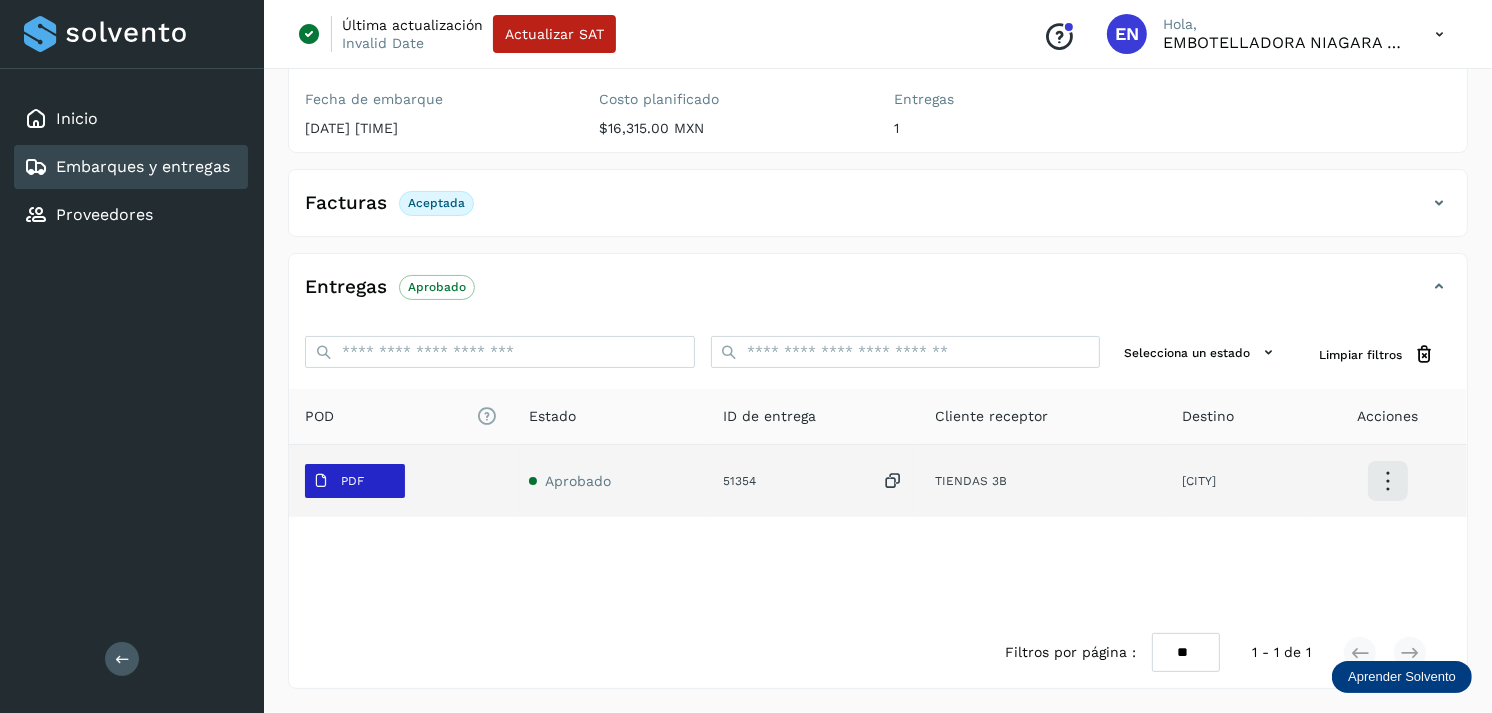 click on "PDF" at bounding box center (352, 481) 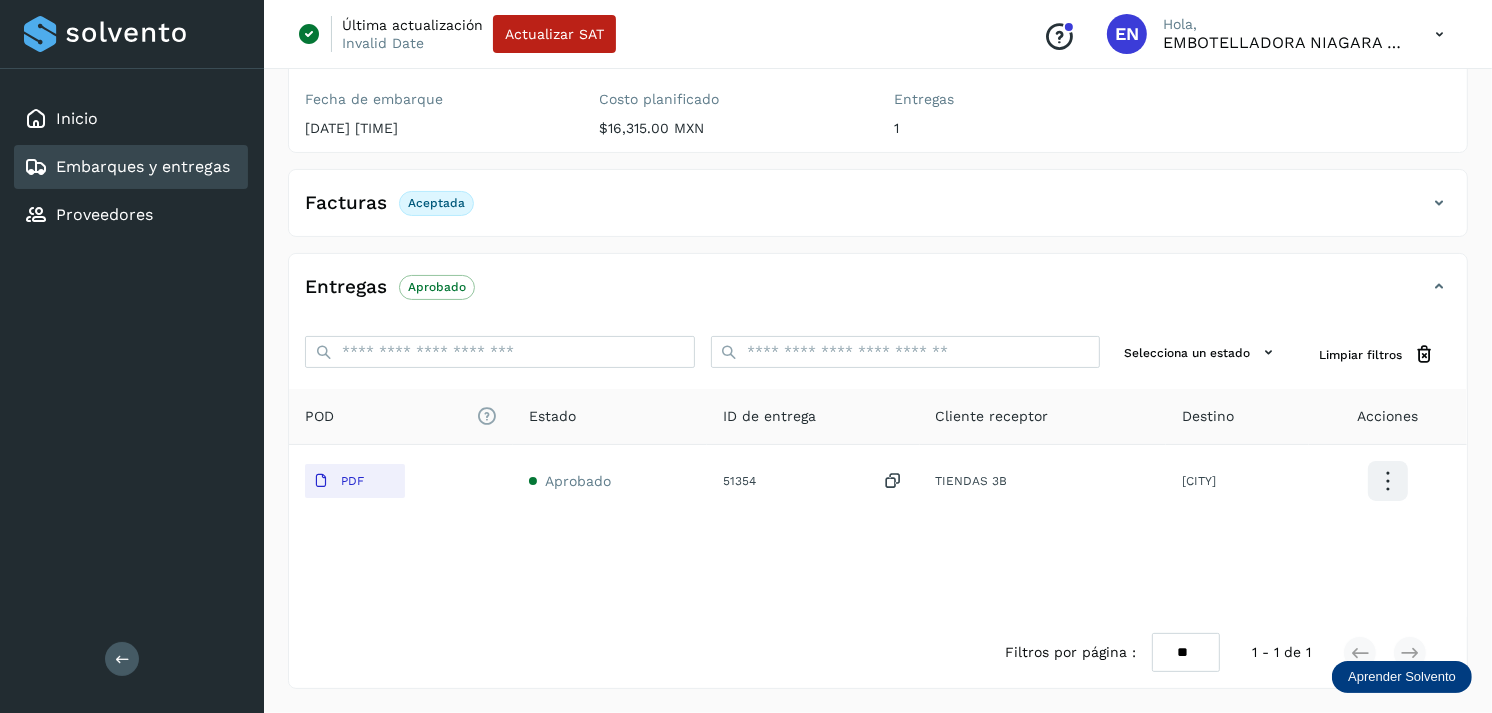 click on "Embarques y entregas" at bounding box center [143, 166] 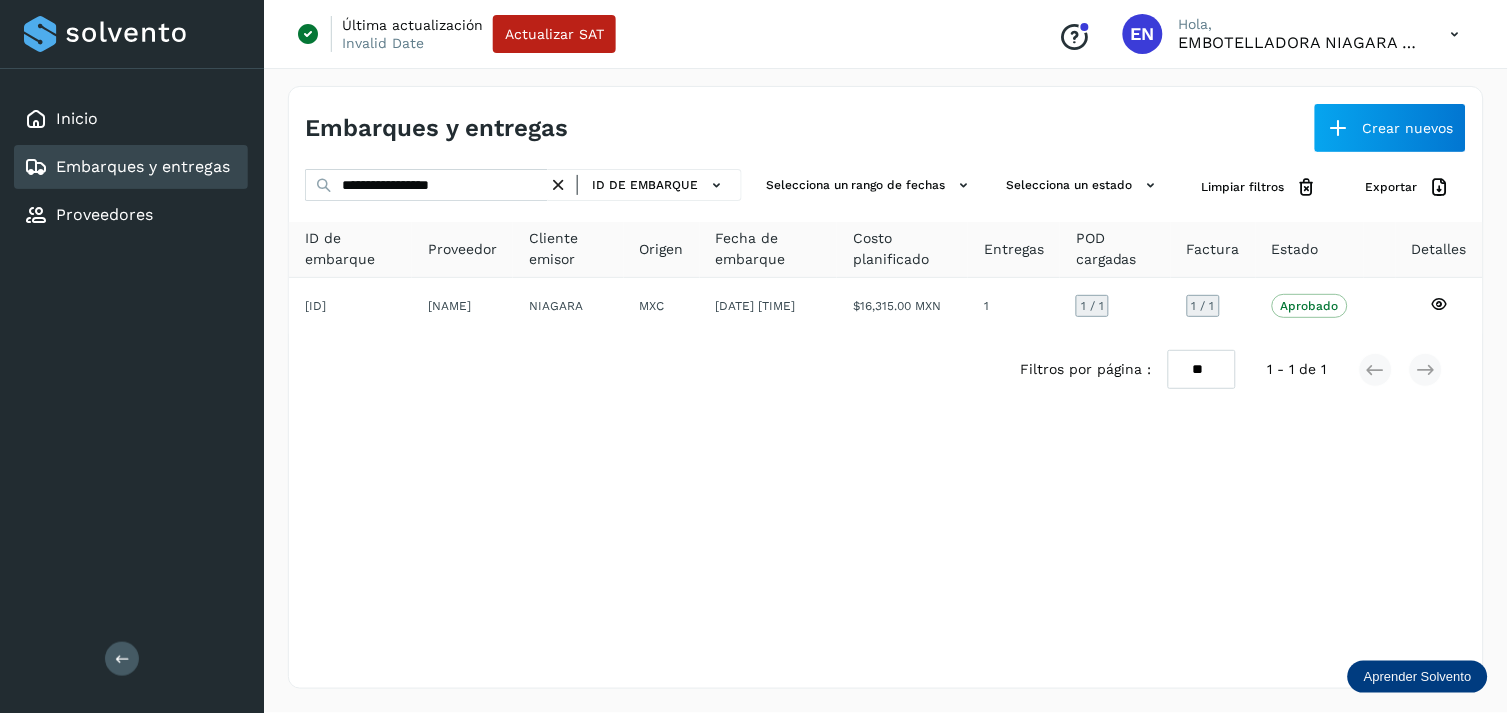 click at bounding box center (558, 185) 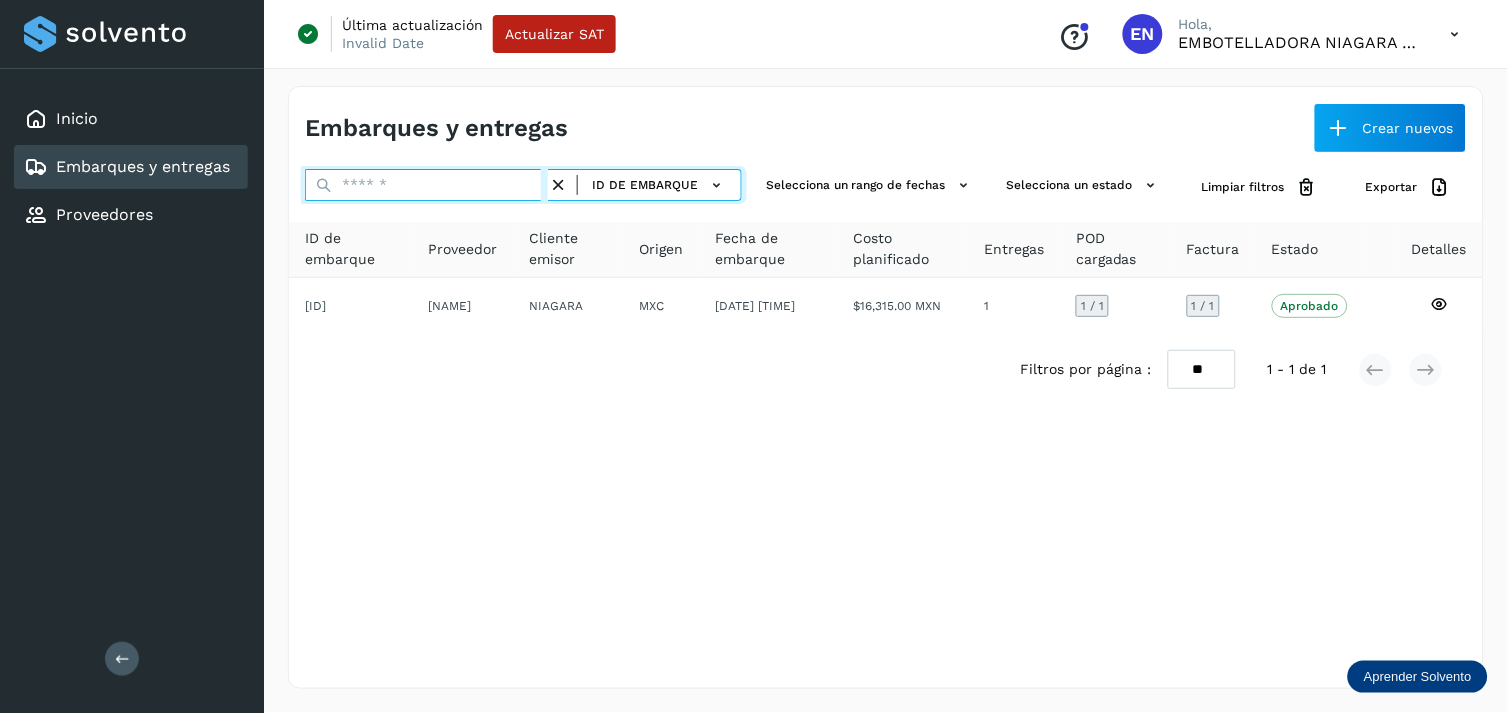 click at bounding box center (426, 185) 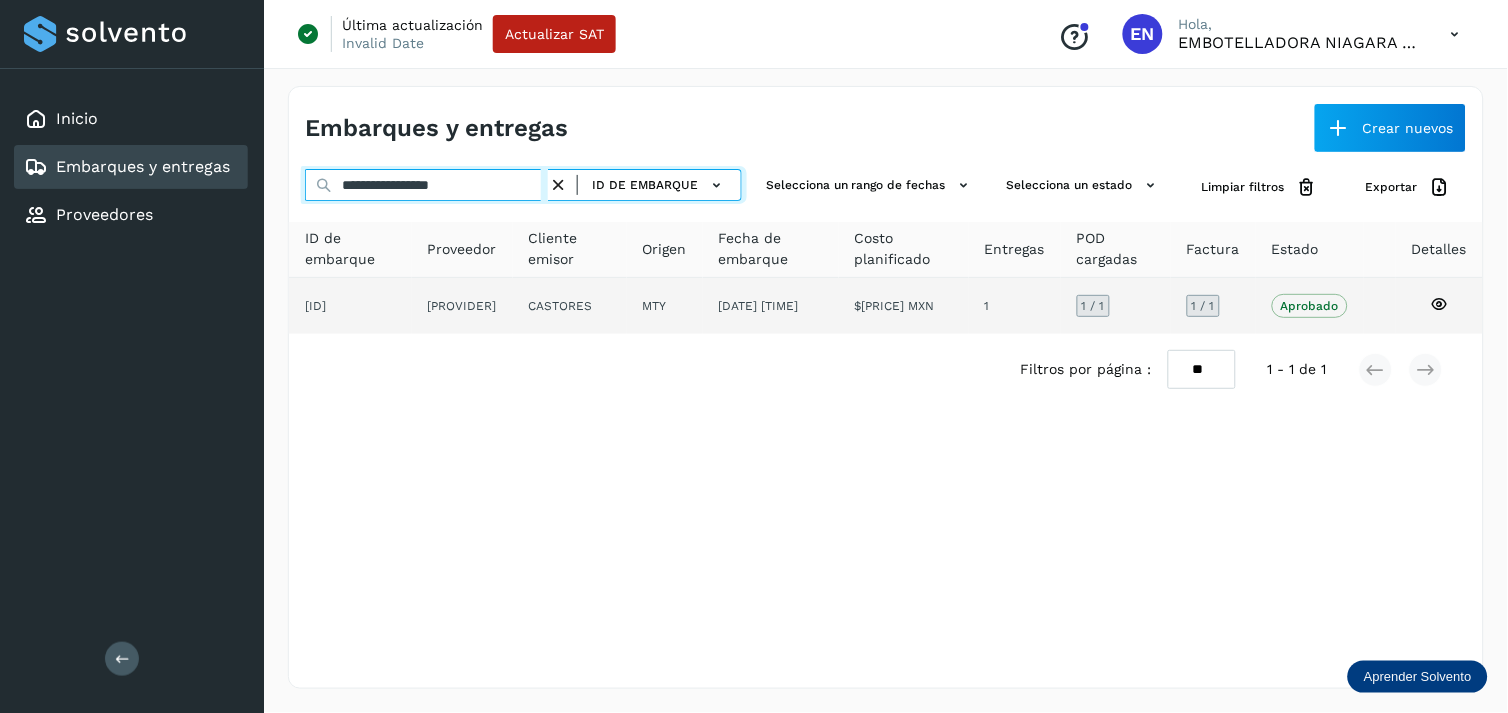 type on "**********" 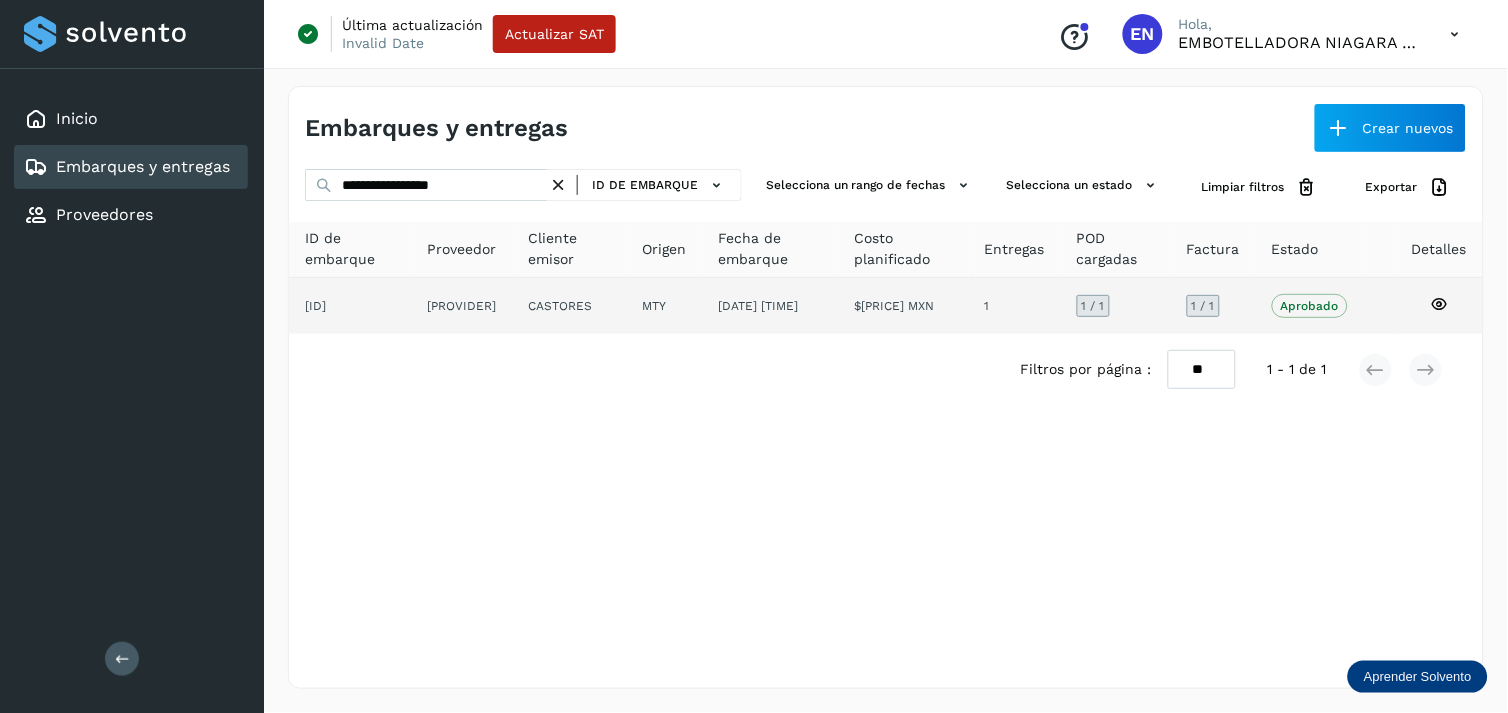 click on "[PROVIDER]" 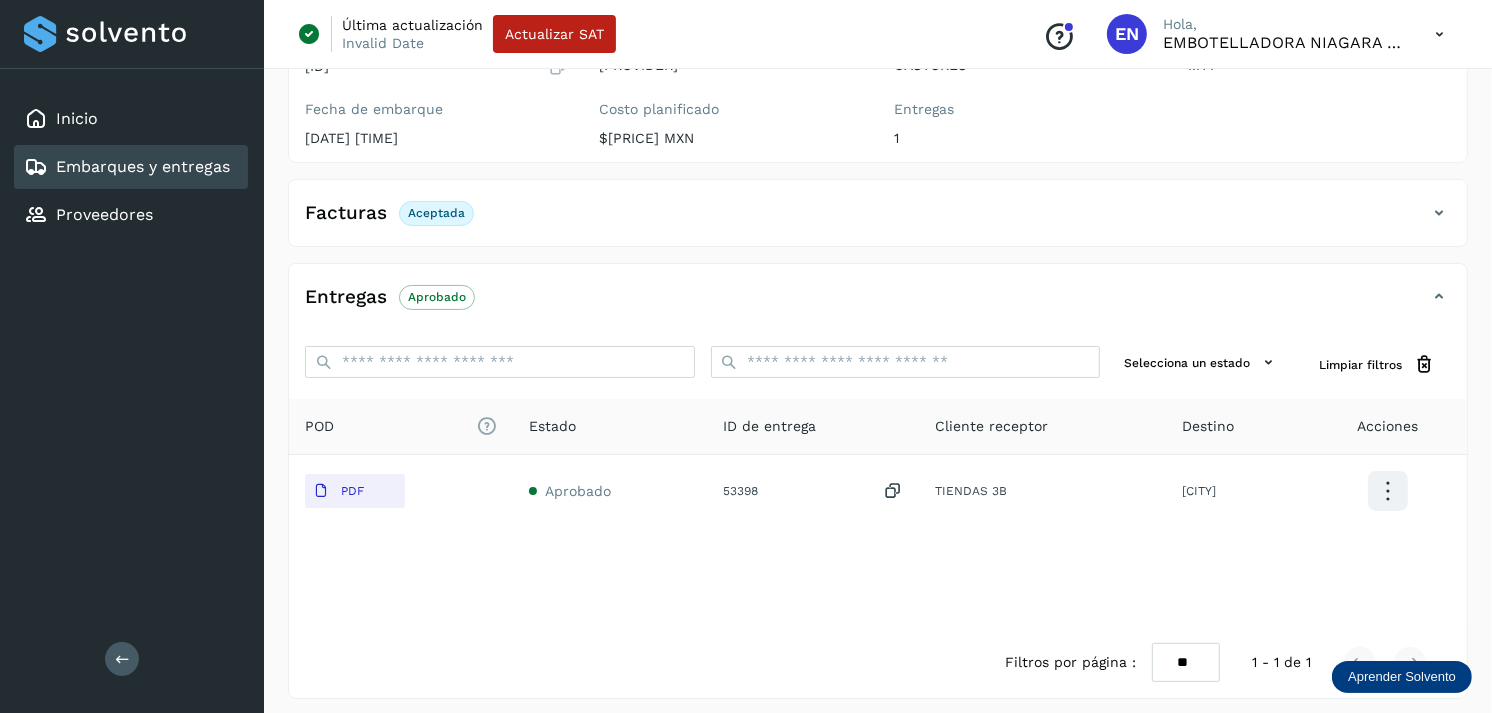 scroll, scrollTop: 254, scrollLeft: 0, axis: vertical 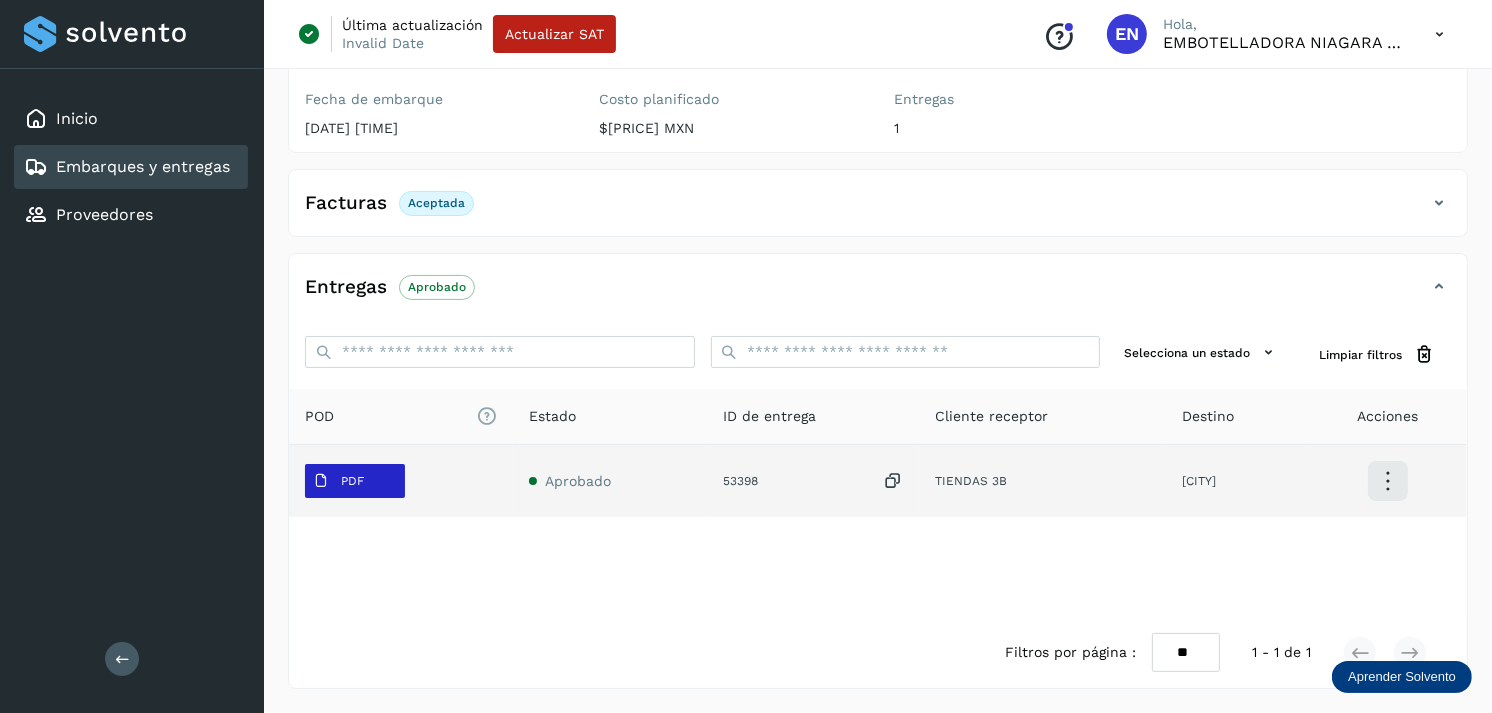 click on "PDF" at bounding box center [352, 481] 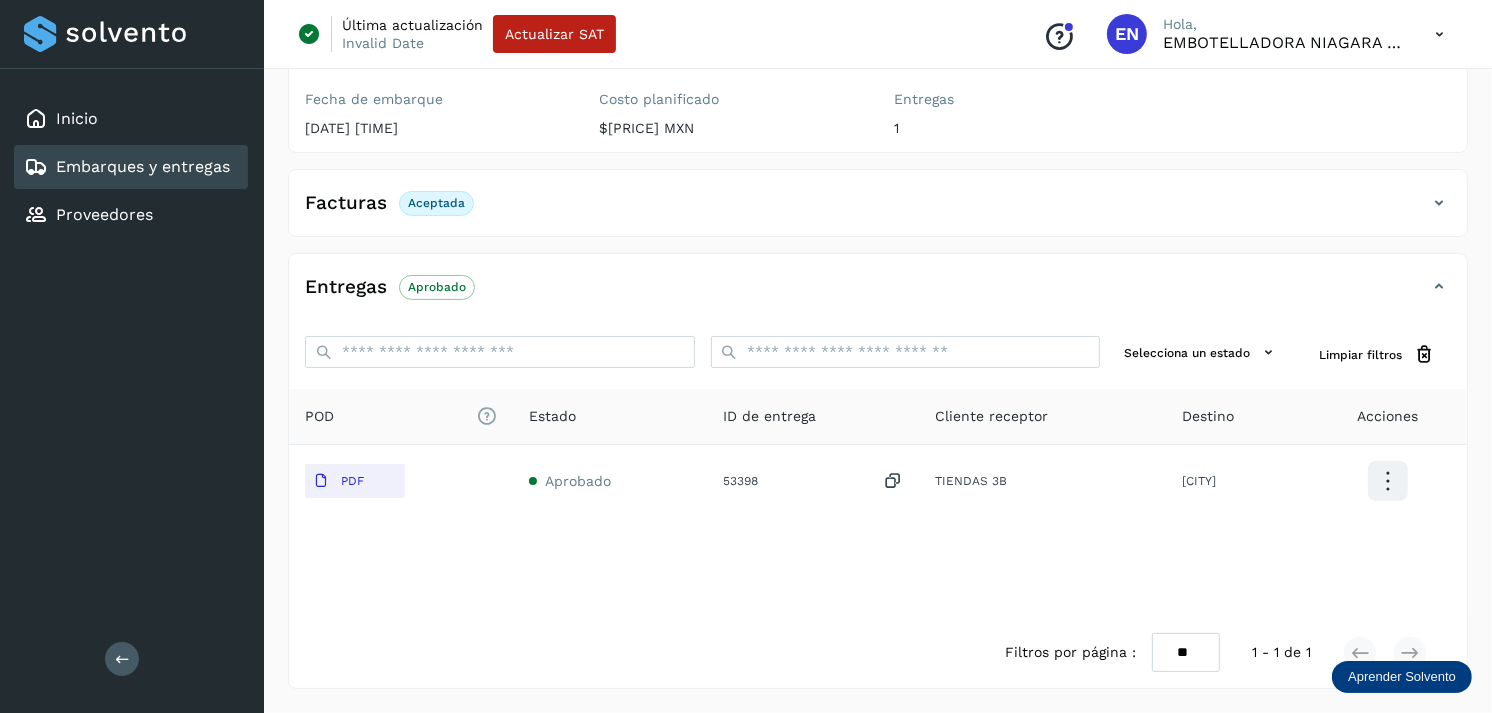 type 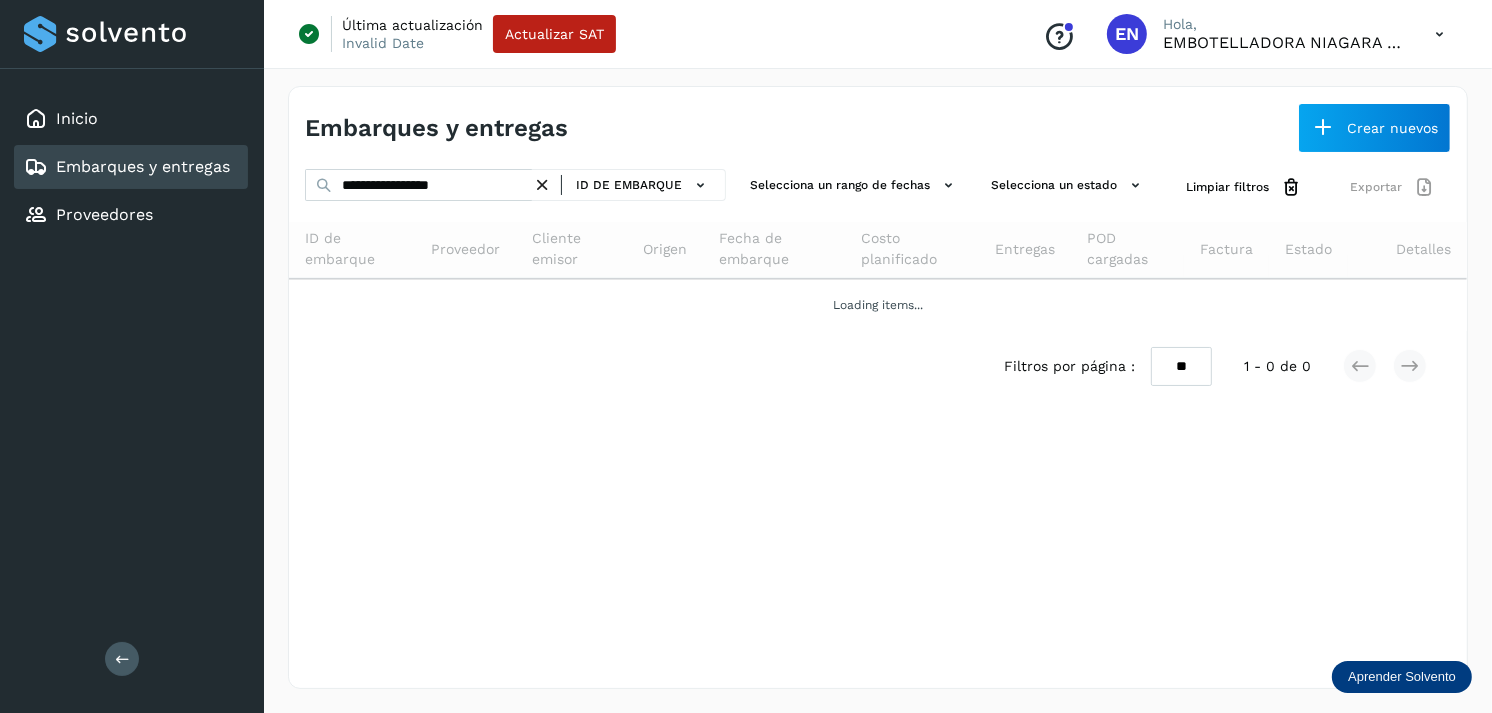 scroll, scrollTop: 0, scrollLeft: 0, axis: both 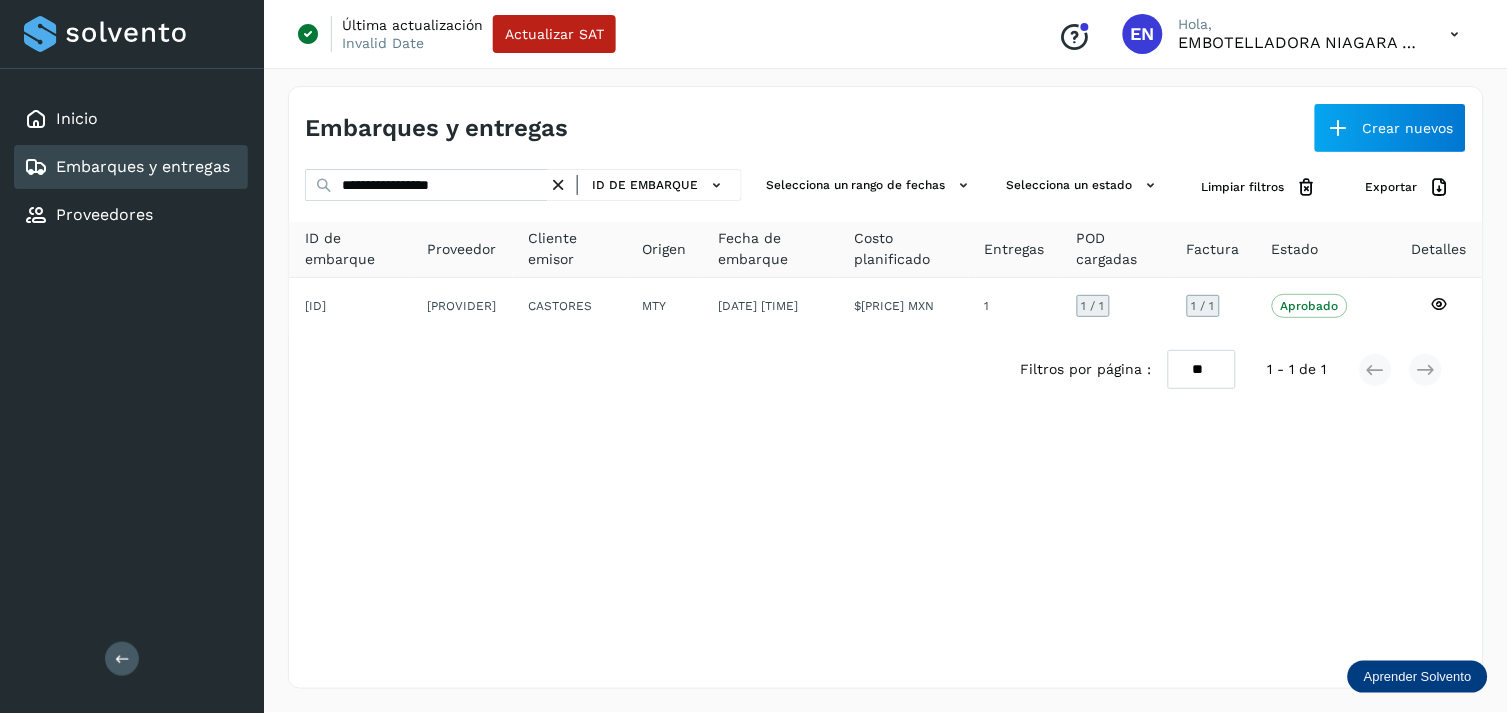 click at bounding box center (558, 185) 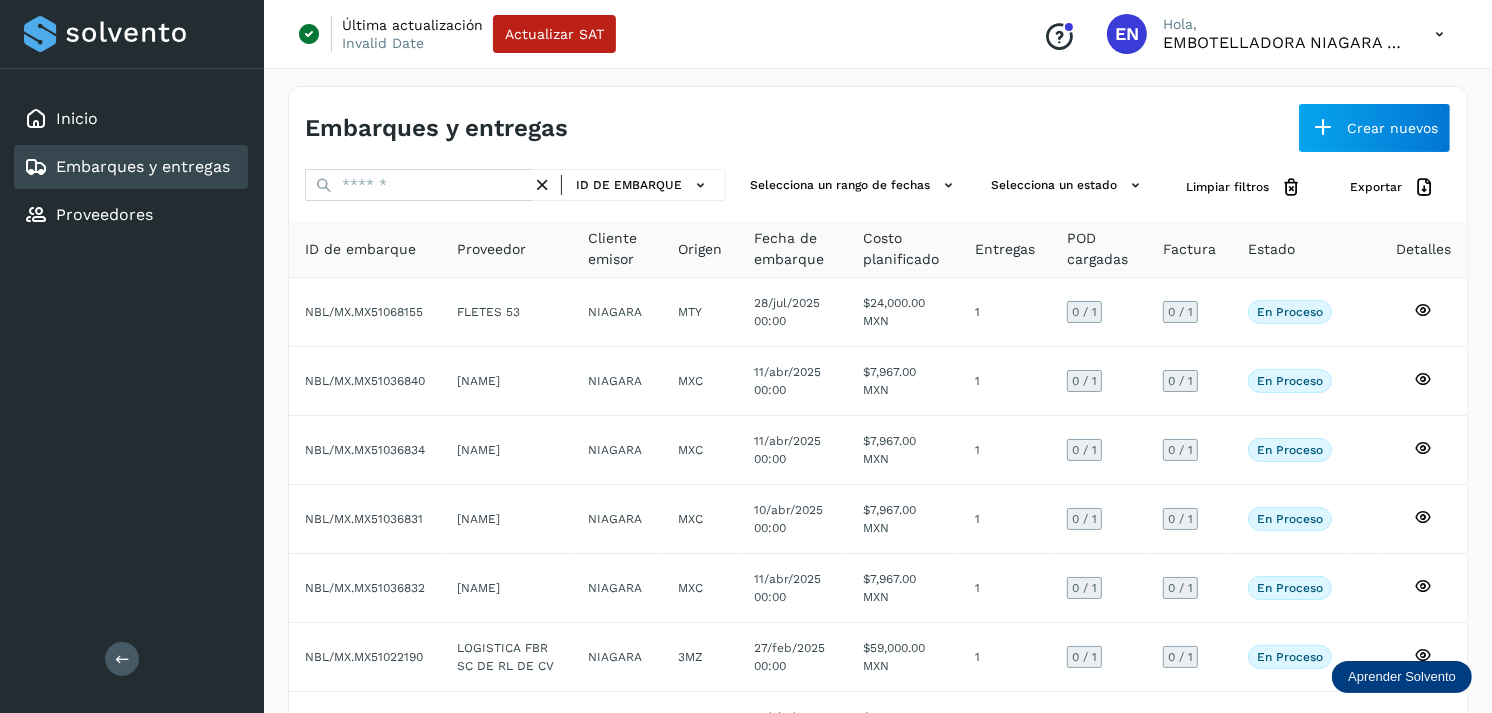 drag, startPoint x: 480, startPoint y: 165, endPoint x: 461, endPoint y: 177, distance: 22.472204 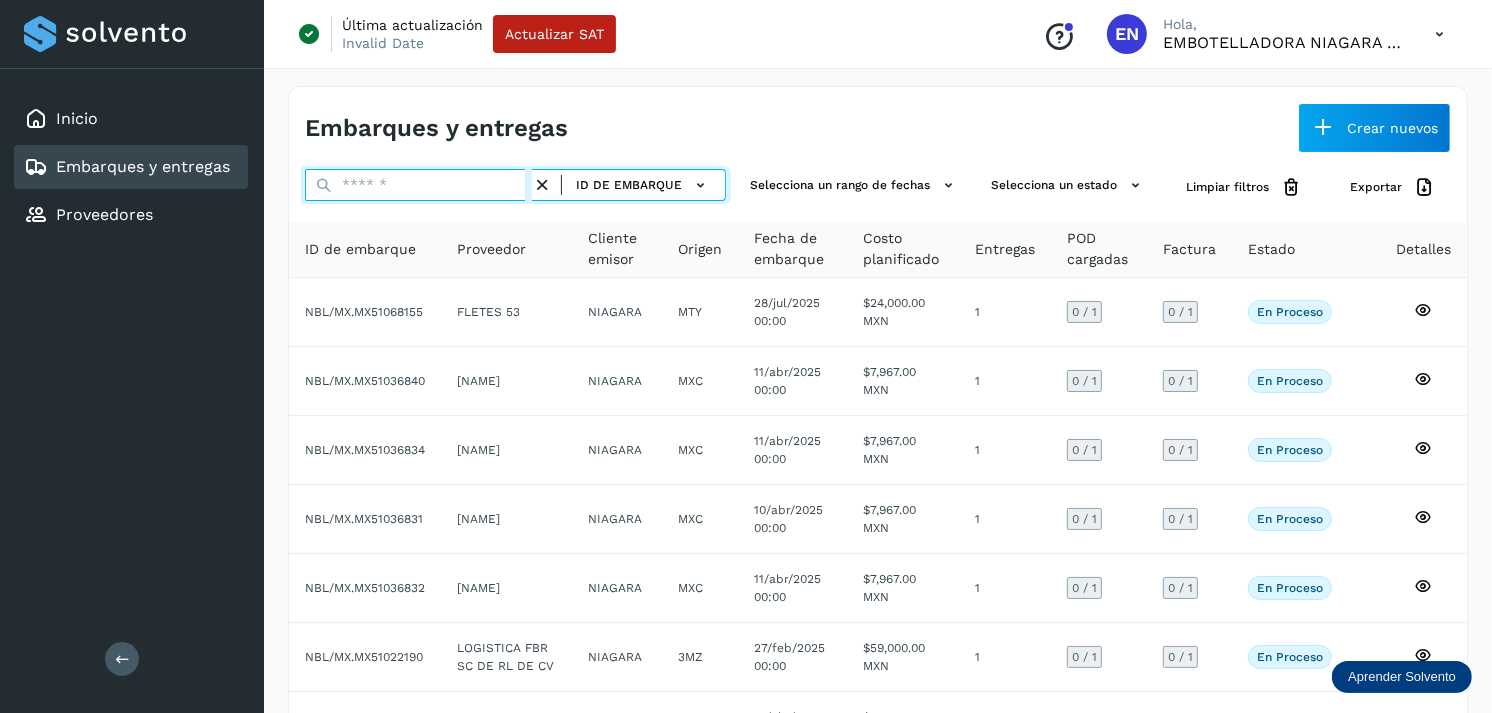 click at bounding box center (418, 185) 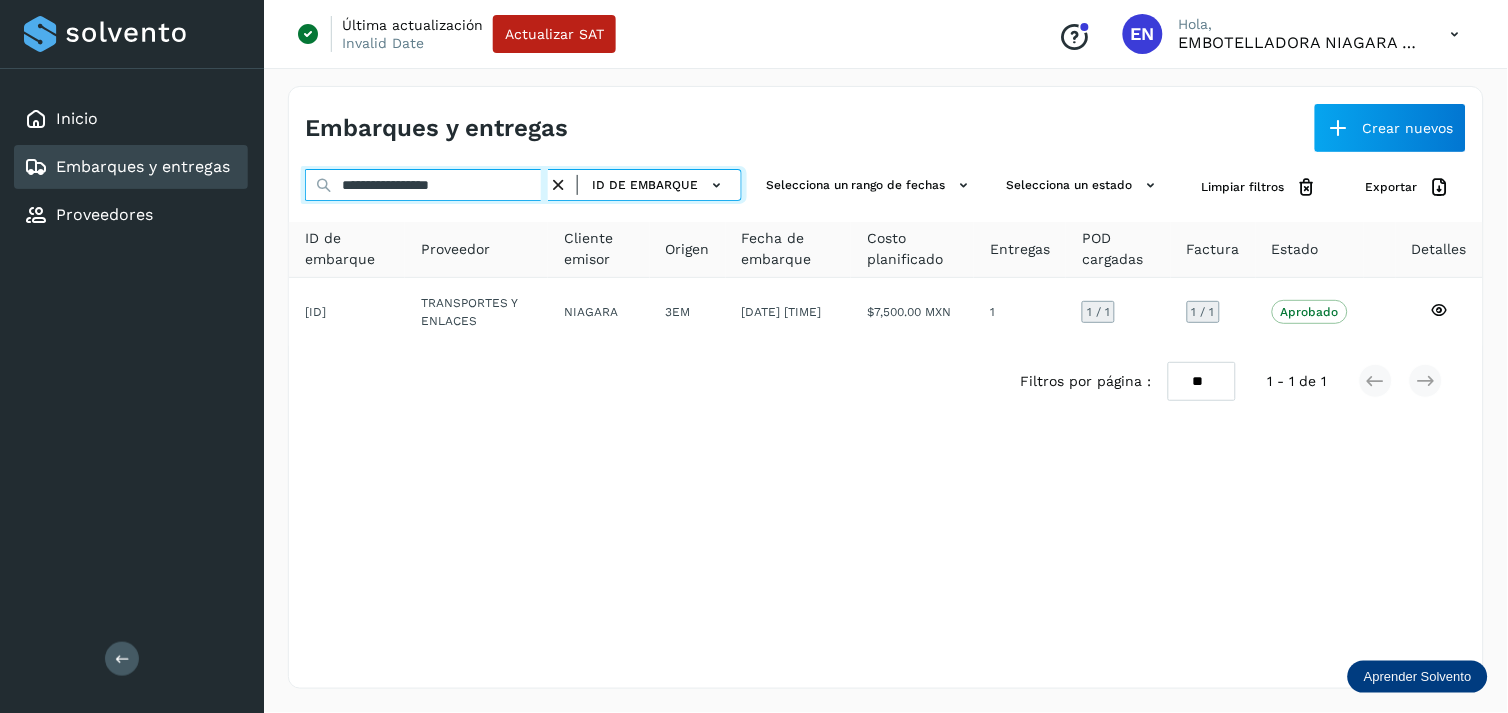 type on "**********" 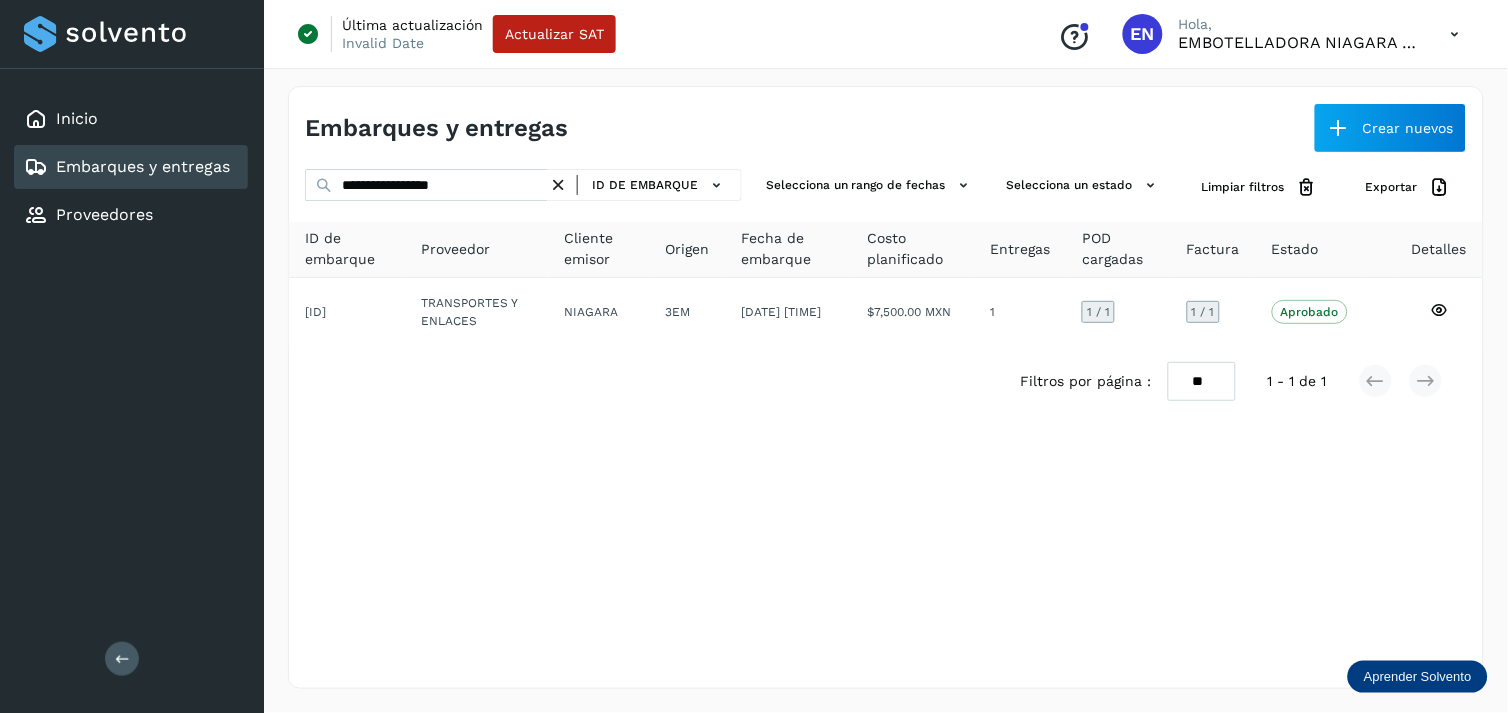 click on "Proveedor" 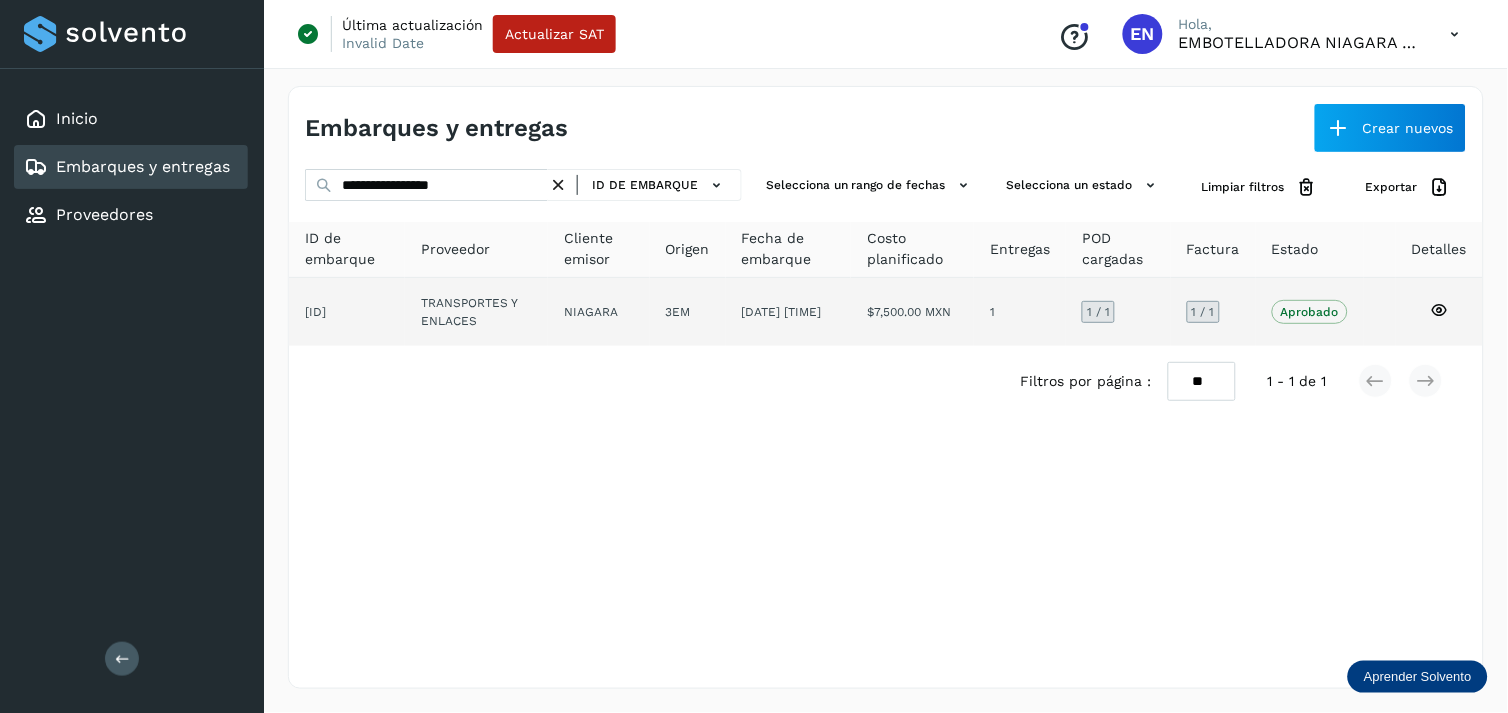 click on "TRANSPORTES Y ENLACES" 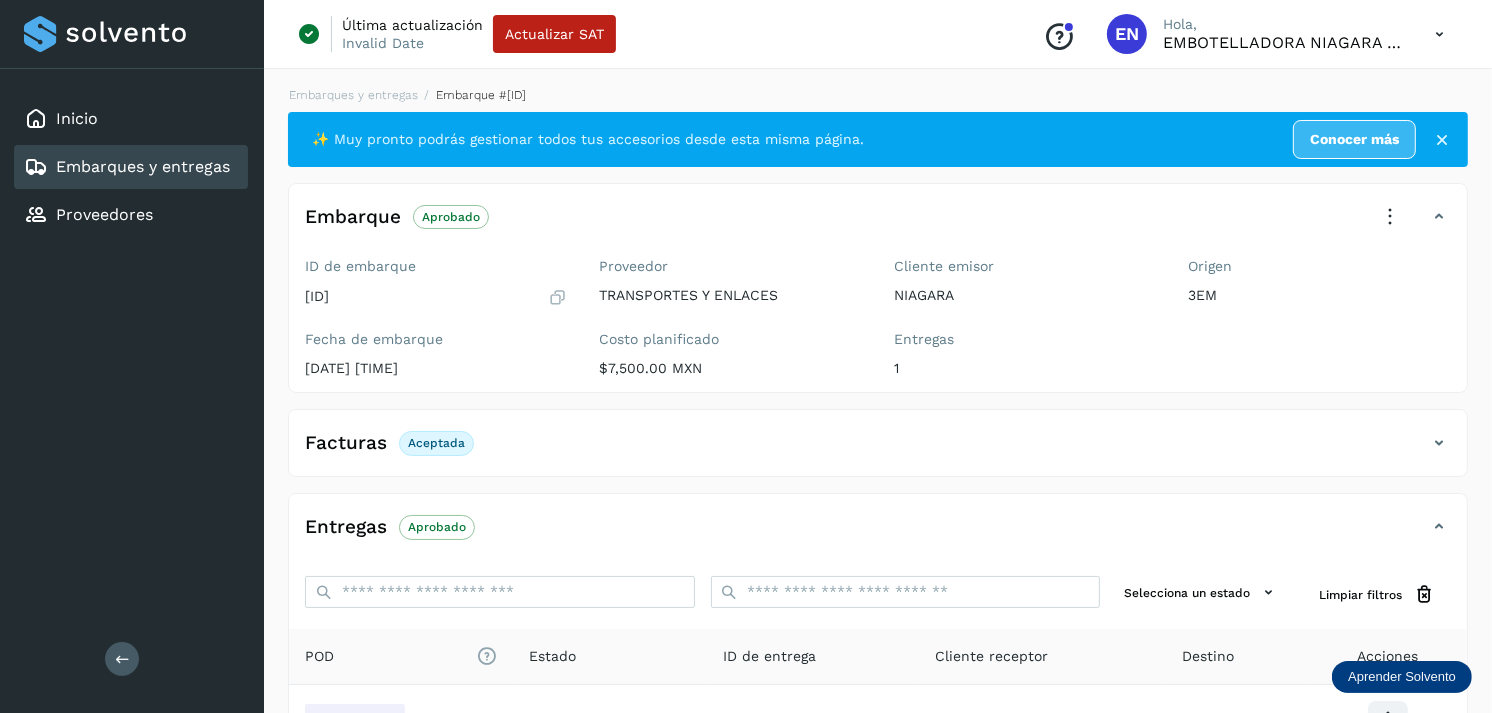 scroll, scrollTop: 241, scrollLeft: 0, axis: vertical 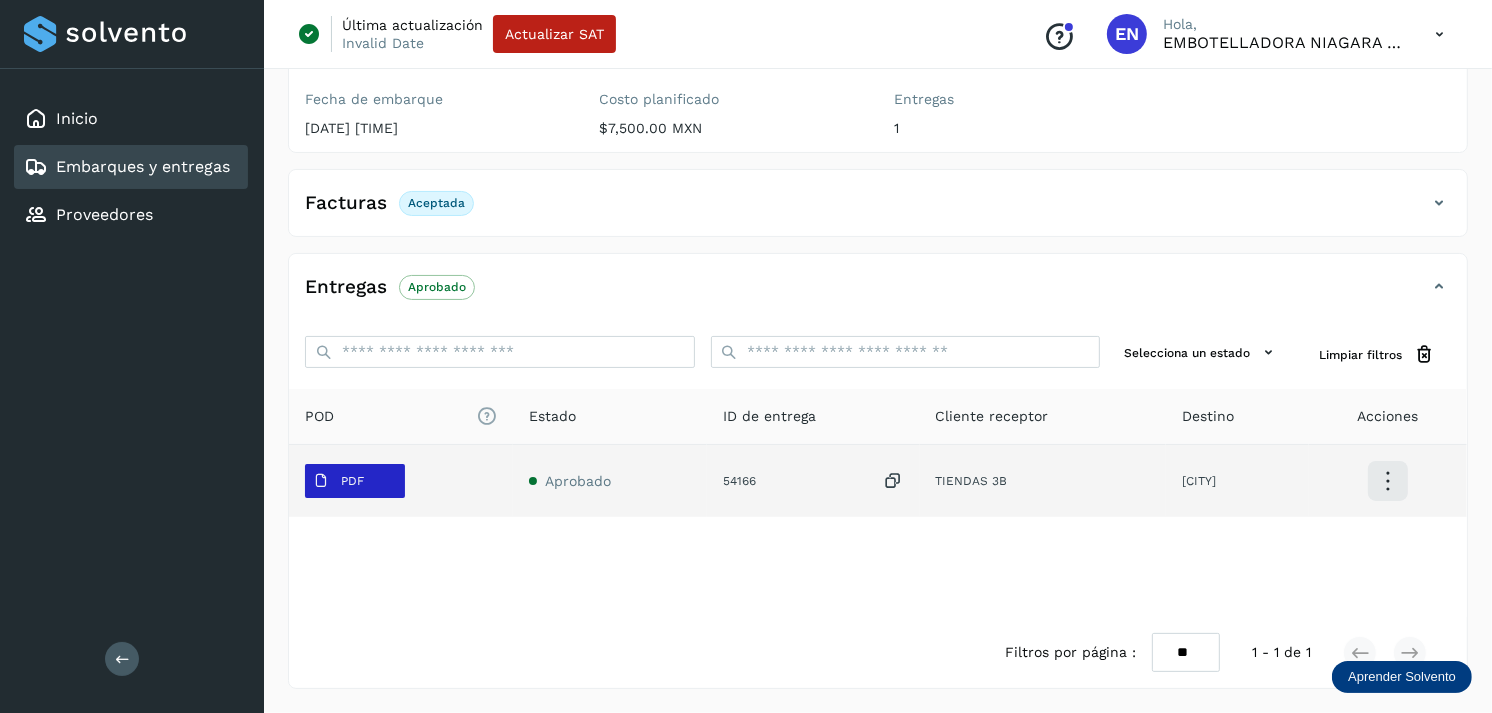 click on "PDF" at bounding box center [338, 481] 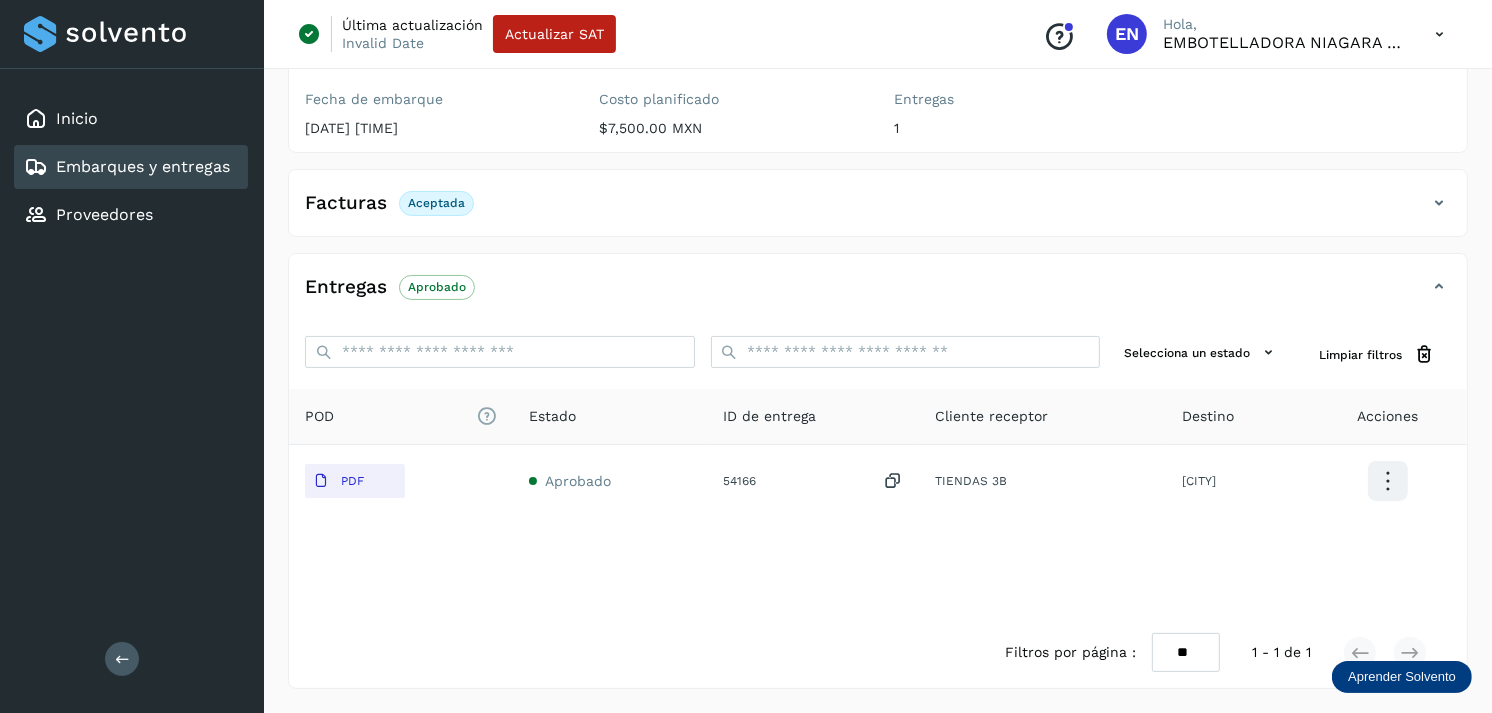 click on "Embarques y entregas" 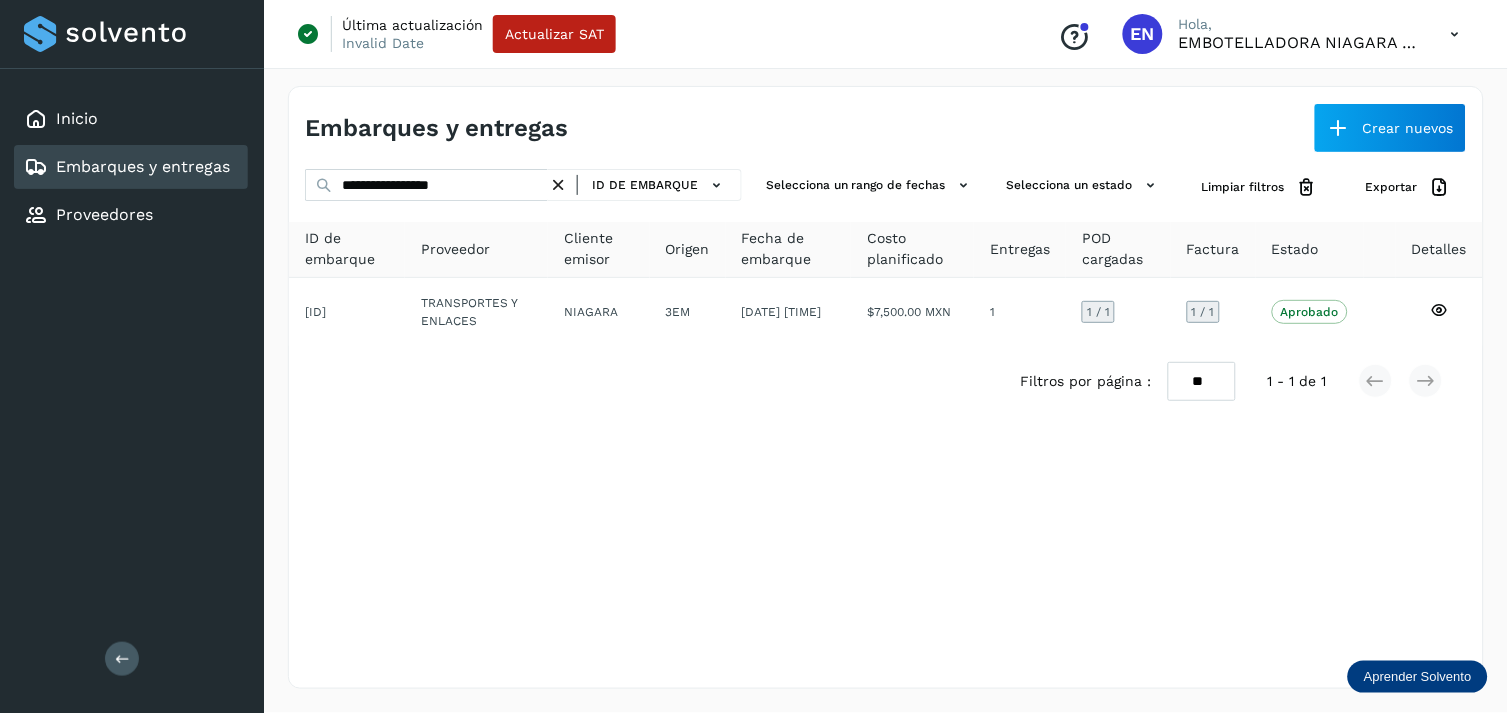 click on "ID de embarque" 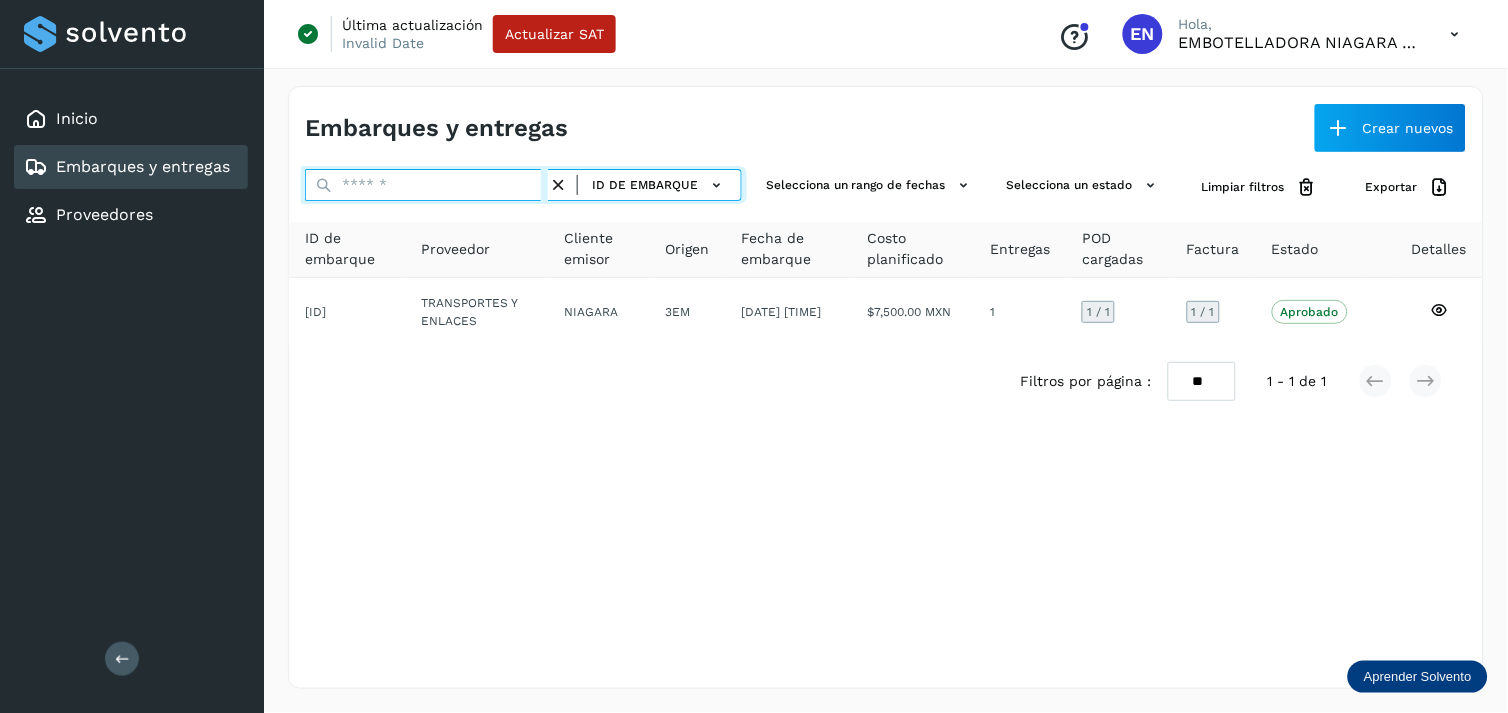 paste on "**********" 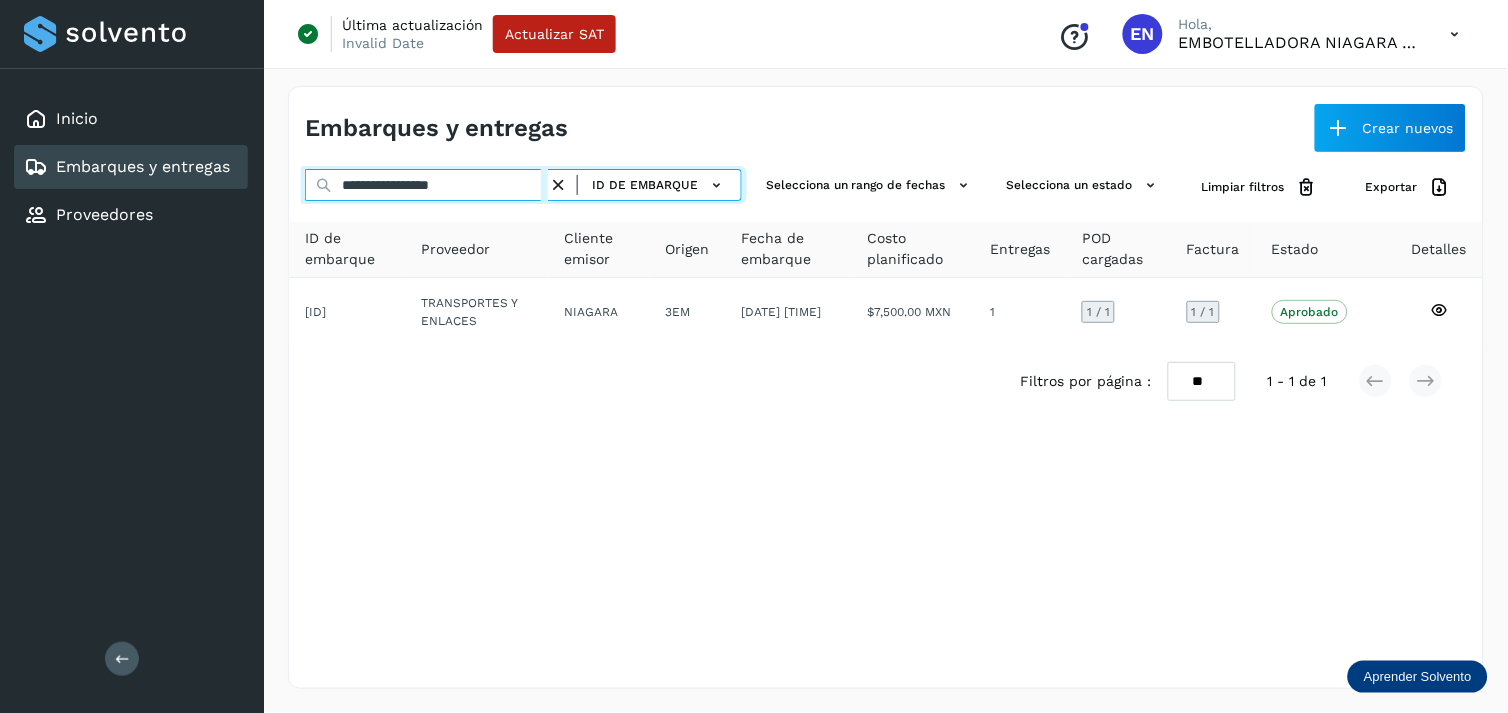 click on "**********" at bounding box center (426, 185) 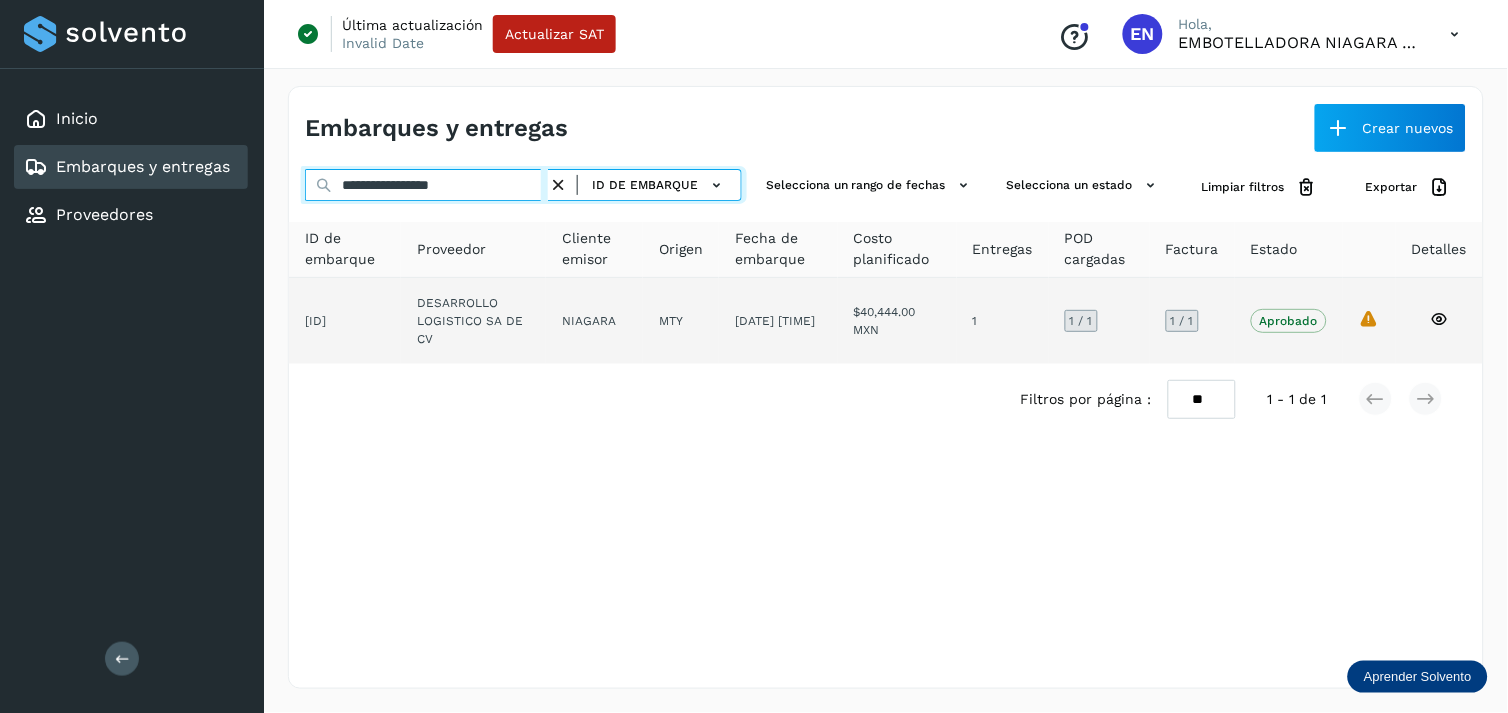 type on "**********" 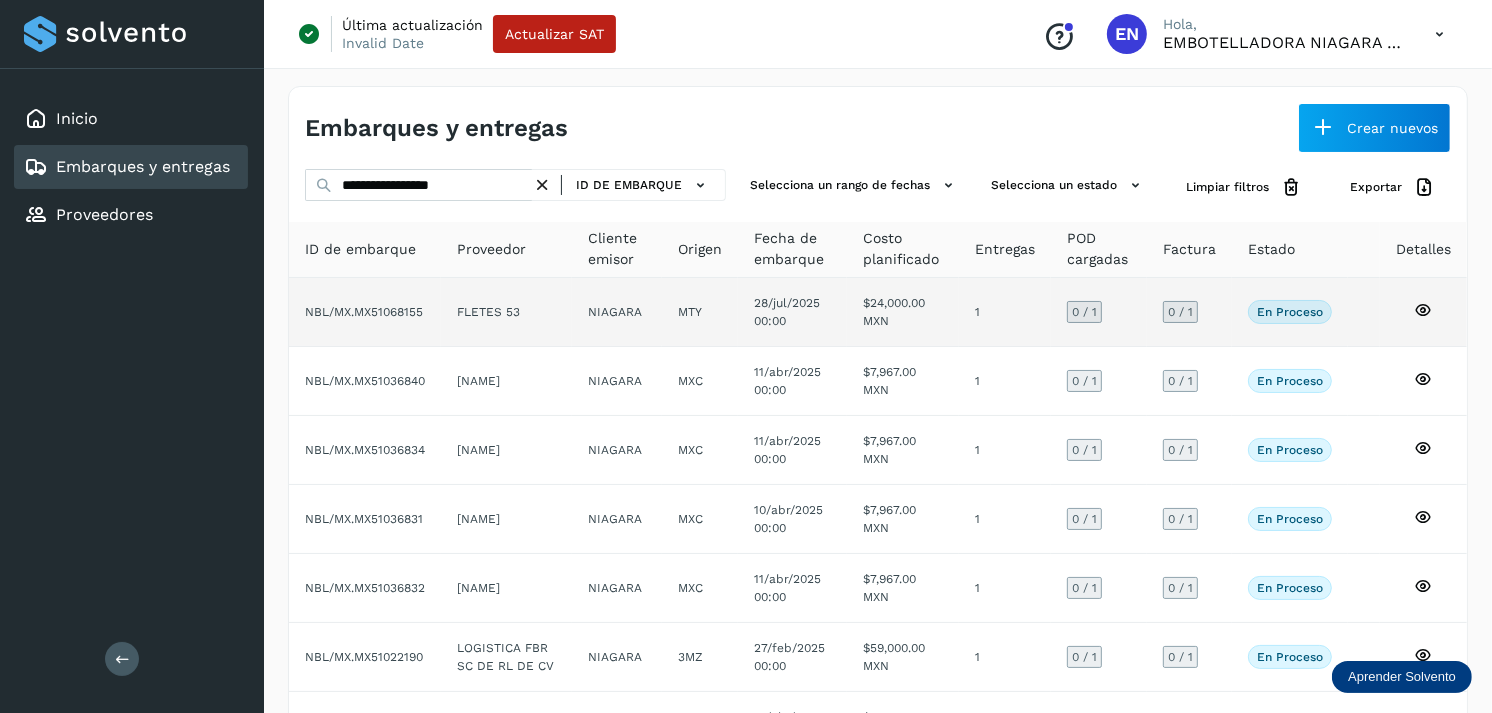 click on "NIAGARA" 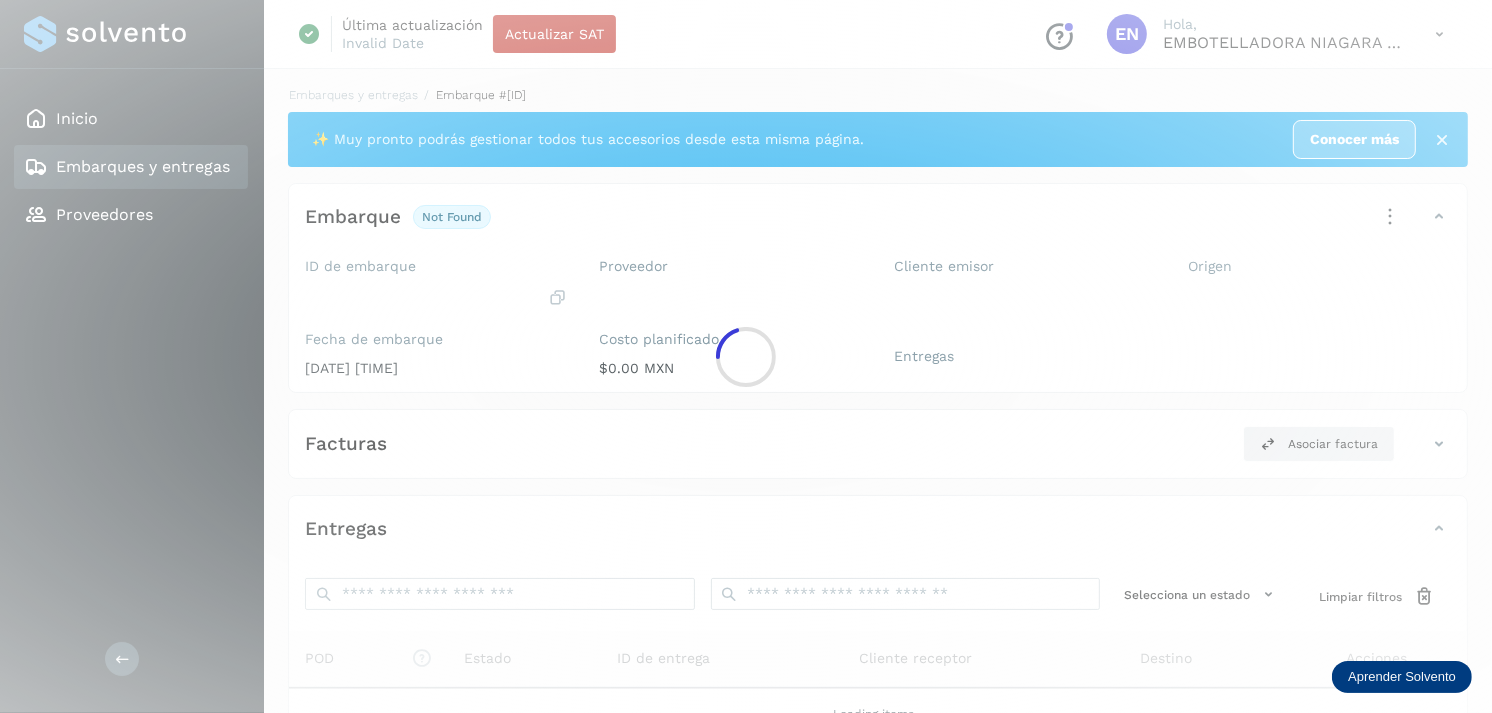 click 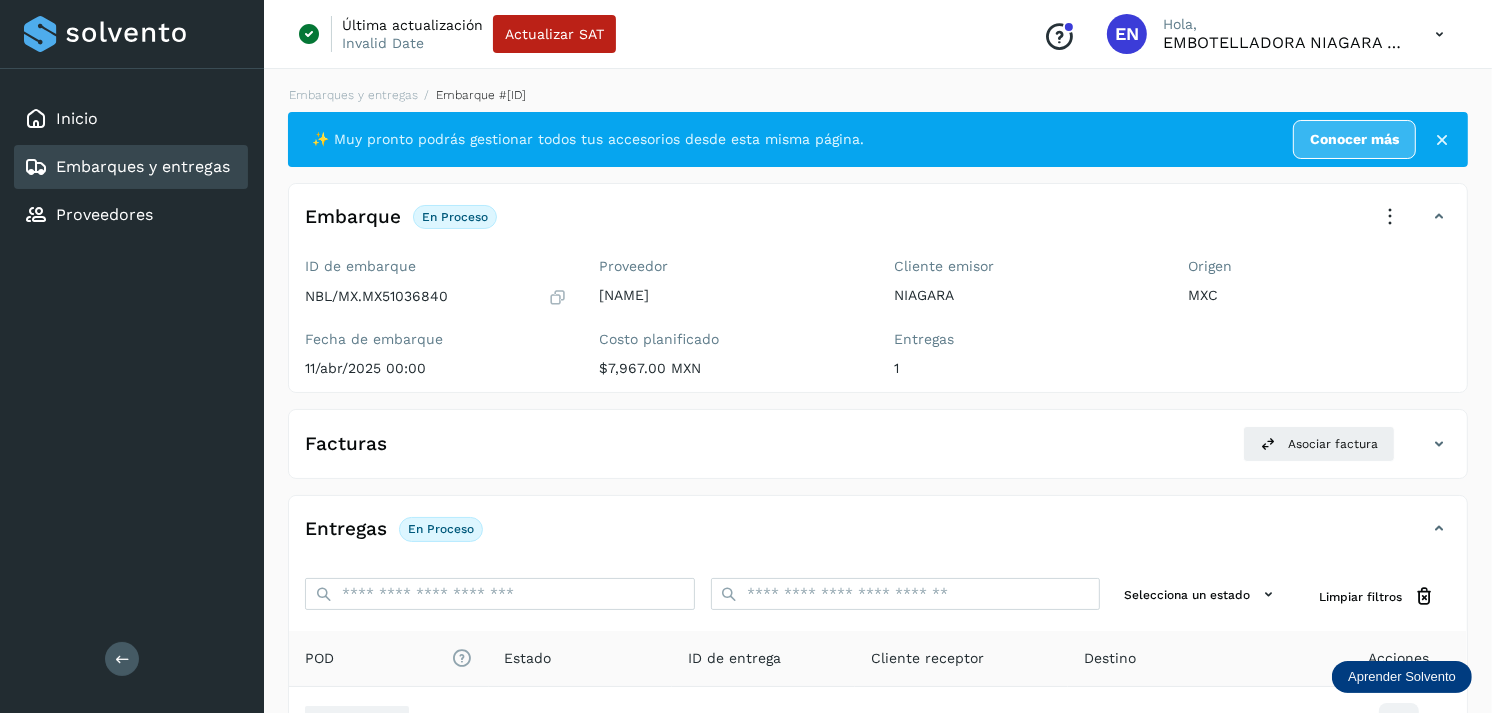 click on "Embarques y entregas" at bounding box center [143, 166] 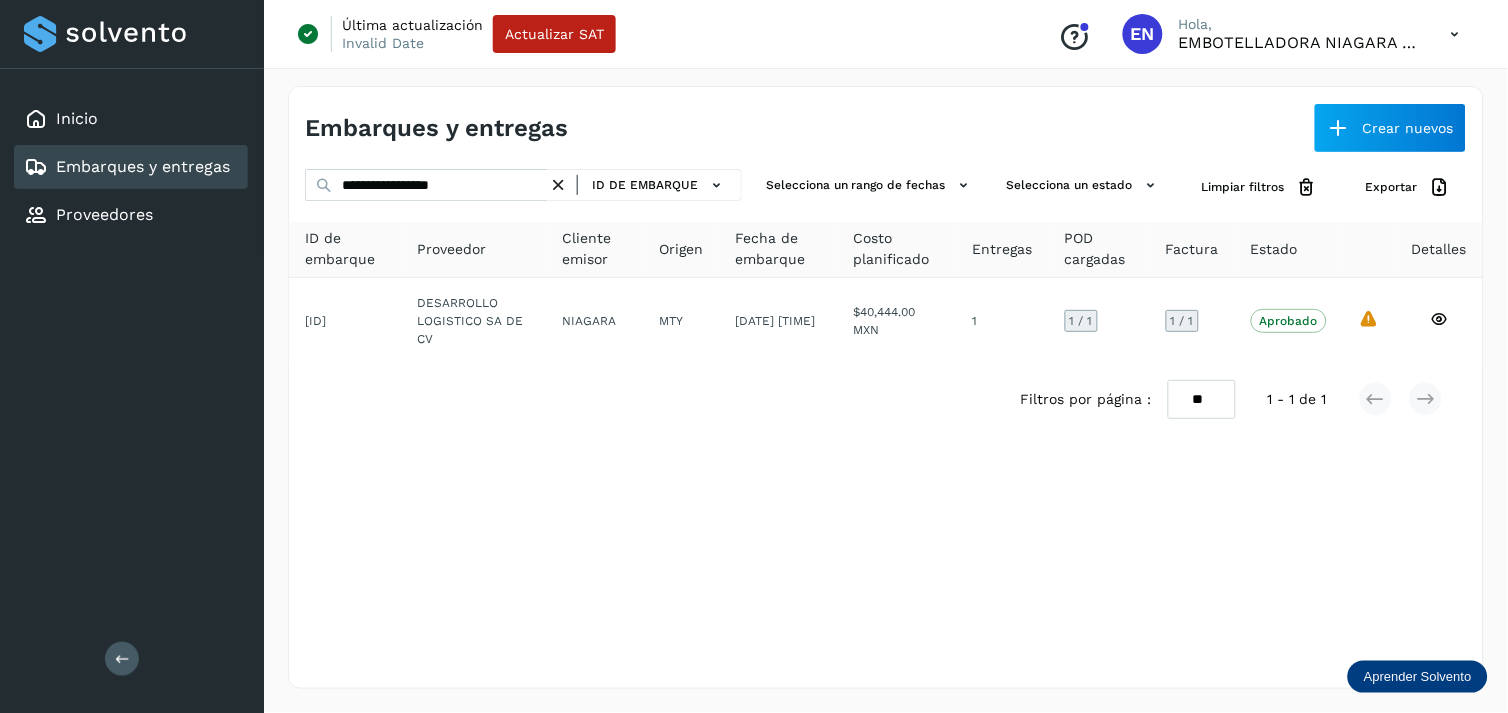 click at bounding box center [558, 185] 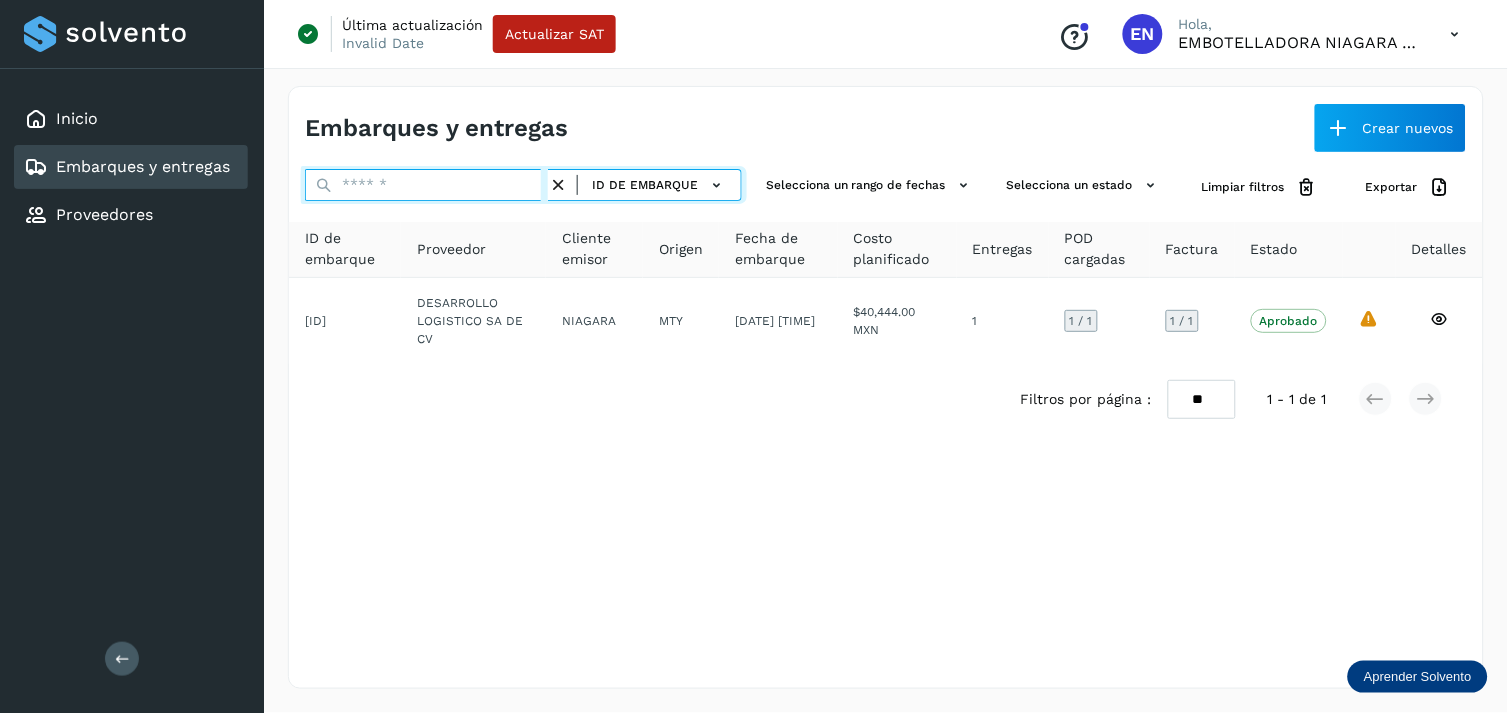 paste on "**********" 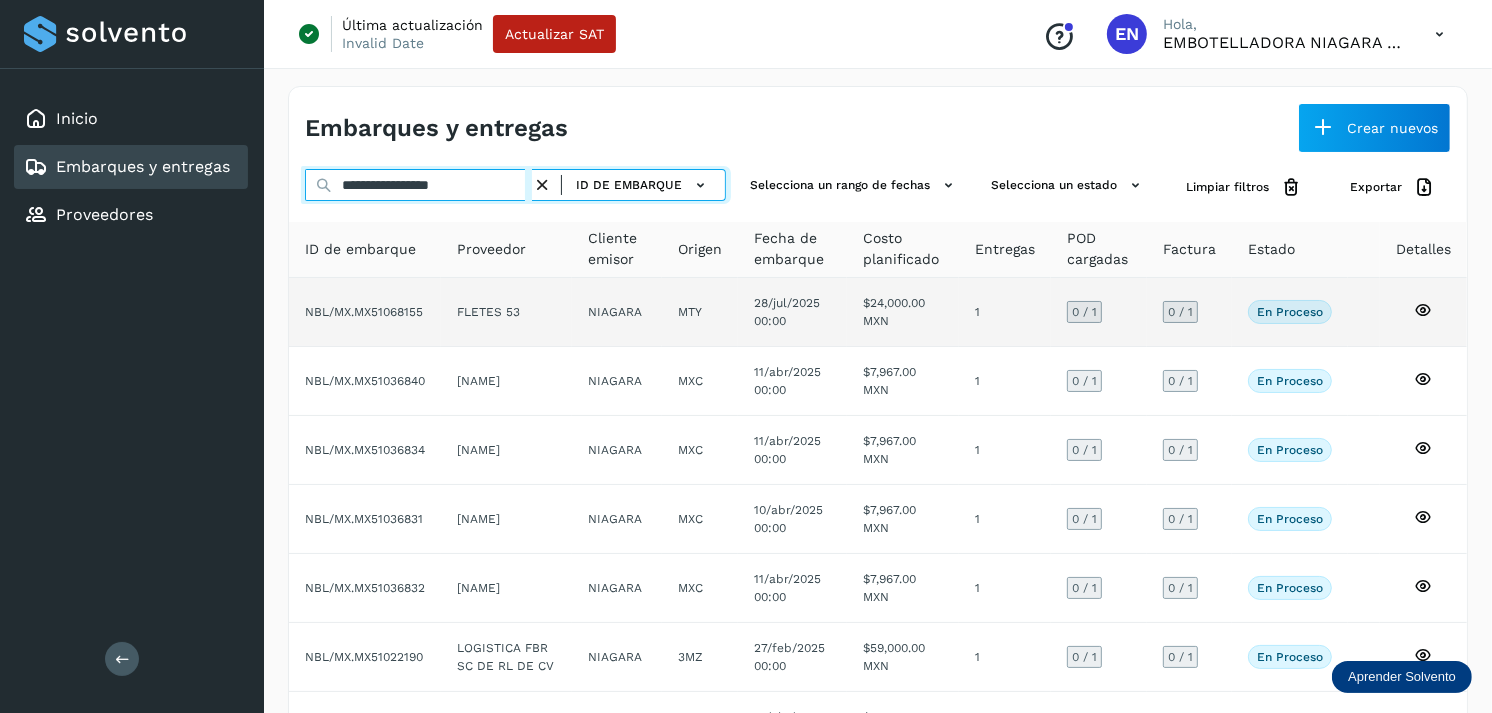 type on "**********" 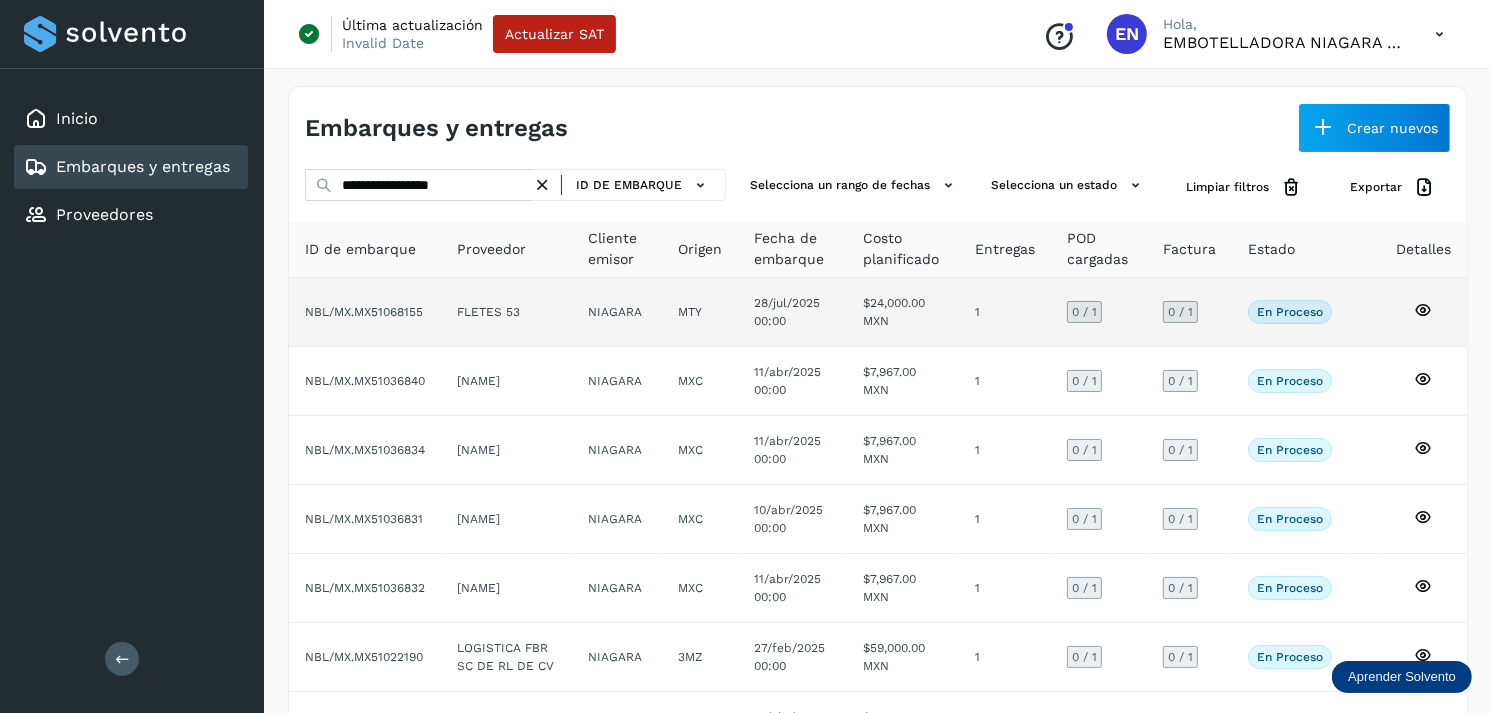 click on "FLETES 53" 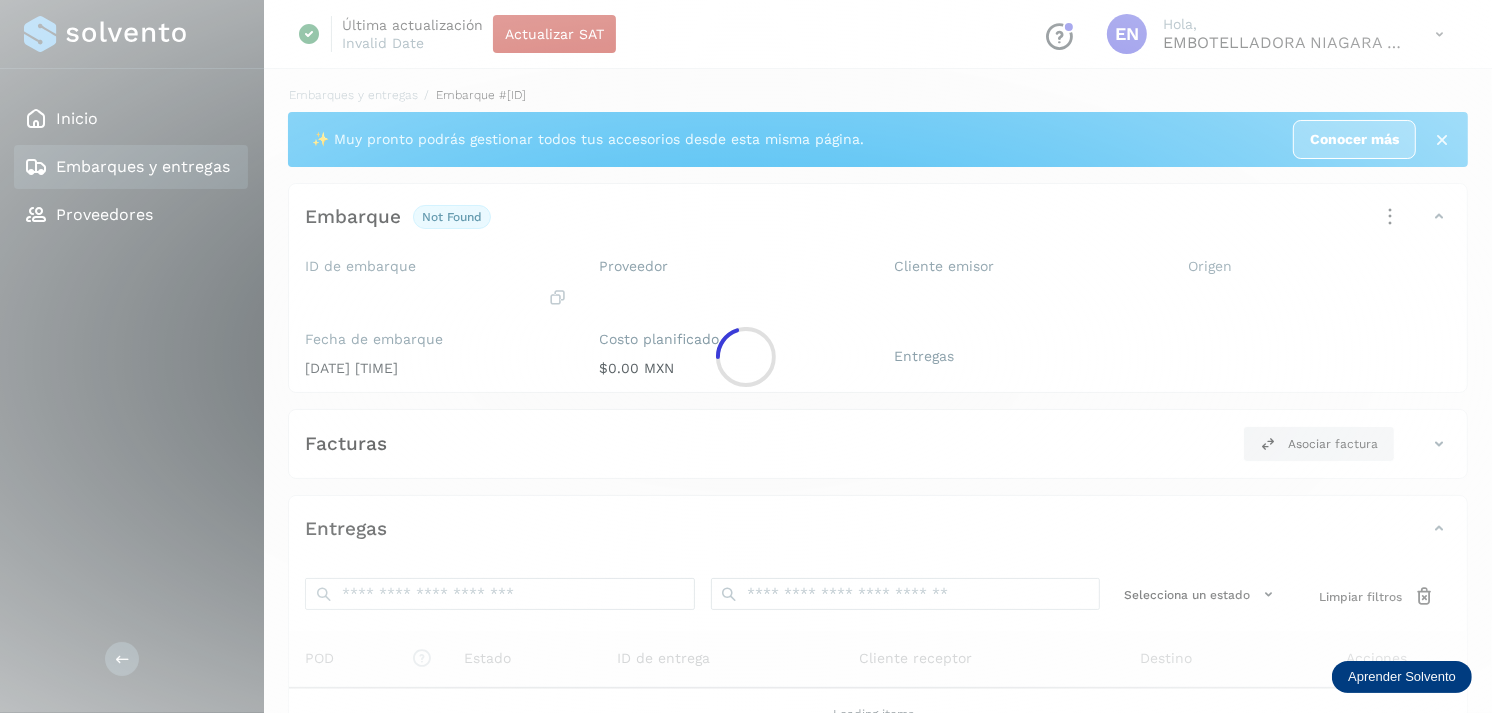 click 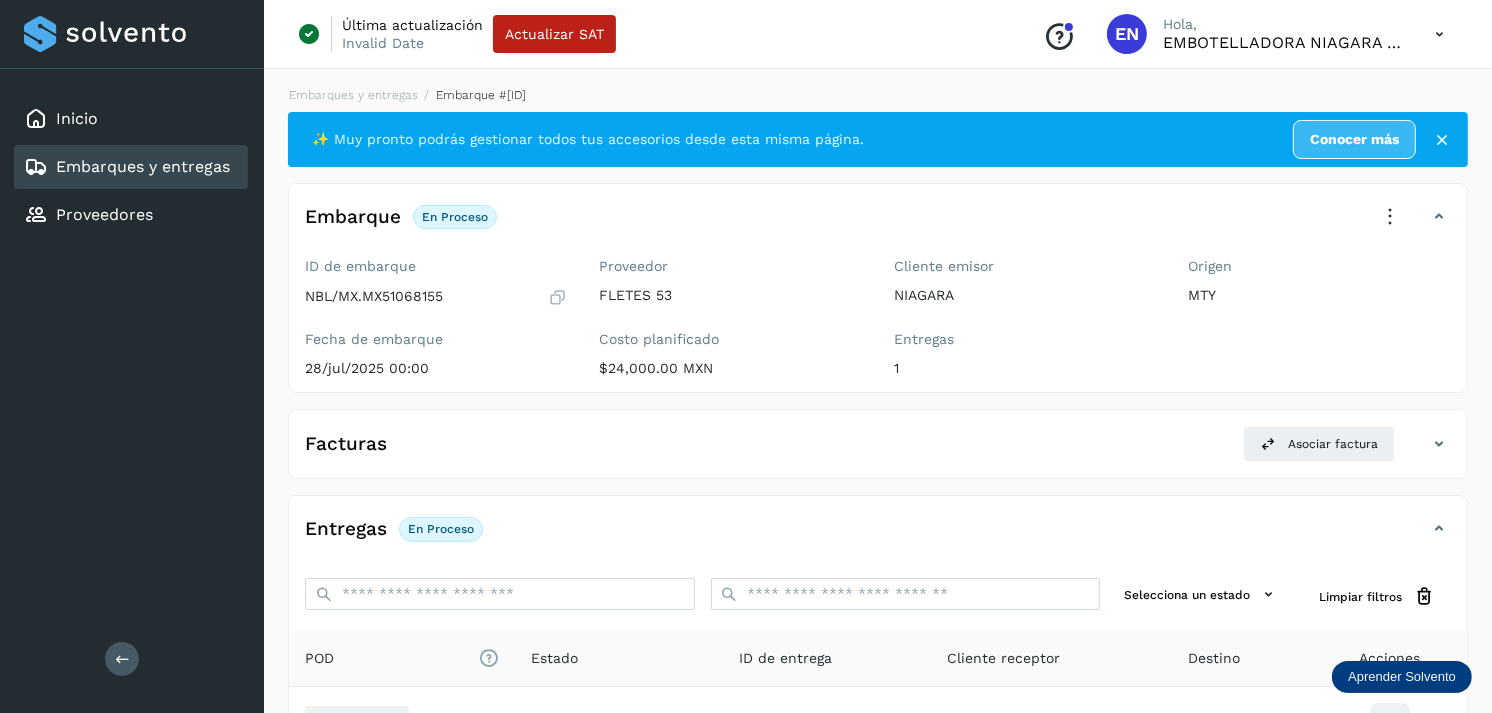 drag, startPoint x: 214, startPoint y: 181, endPoint x: 188, endPoint y: 151, distance: 39.698868 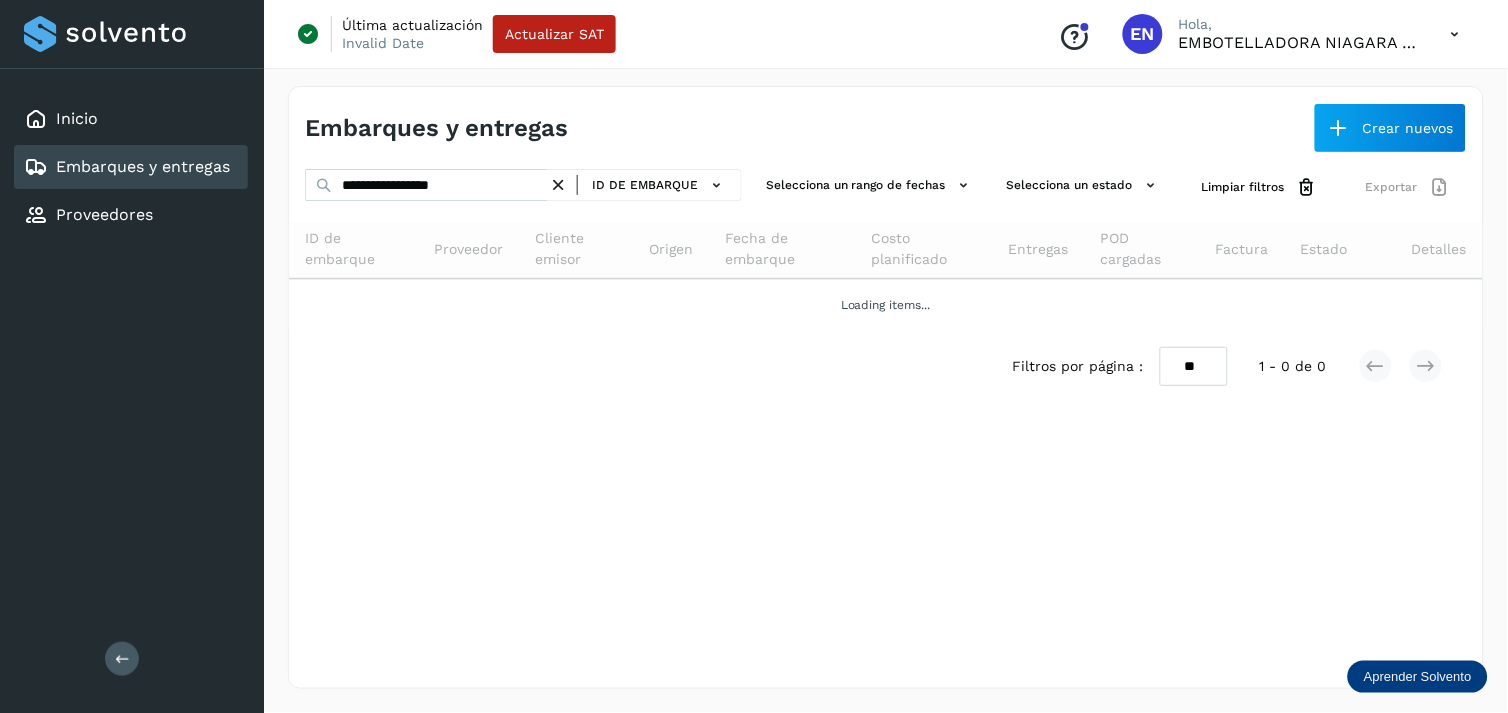 click on "Embarques y entregas" 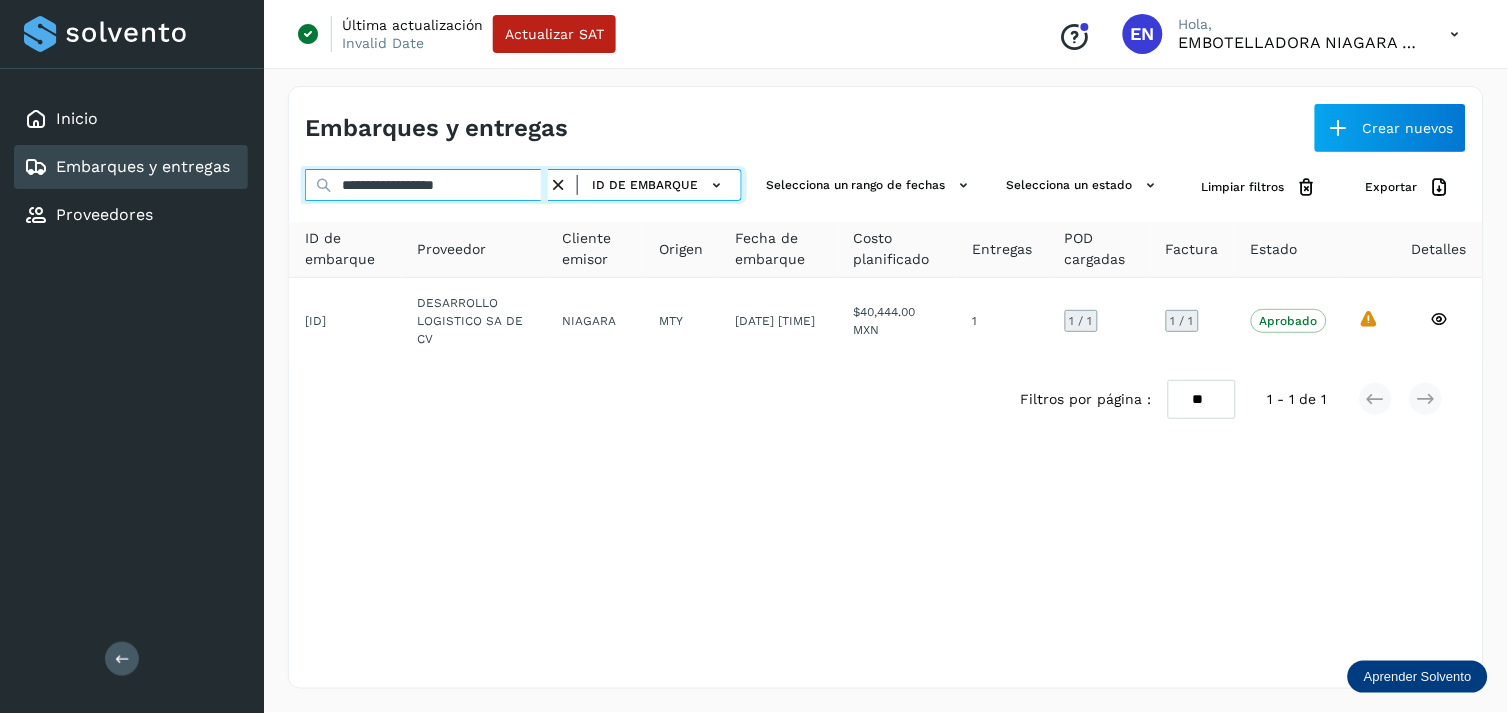 click on "**********" at bounding box center (426, 185) 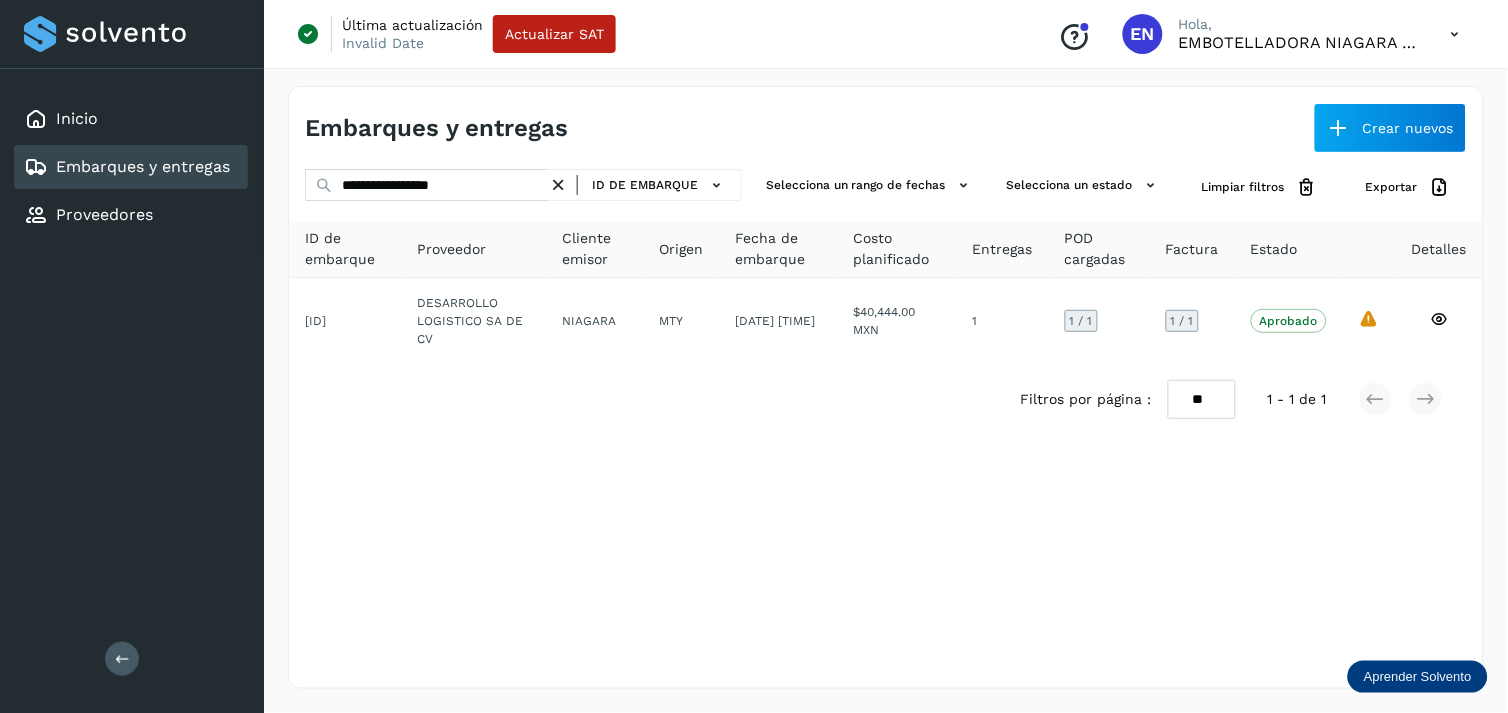drag, startPoint x: 550, startPoint y: 382, endPoint x: 515, endPoint y: 372, distance: 36.40055 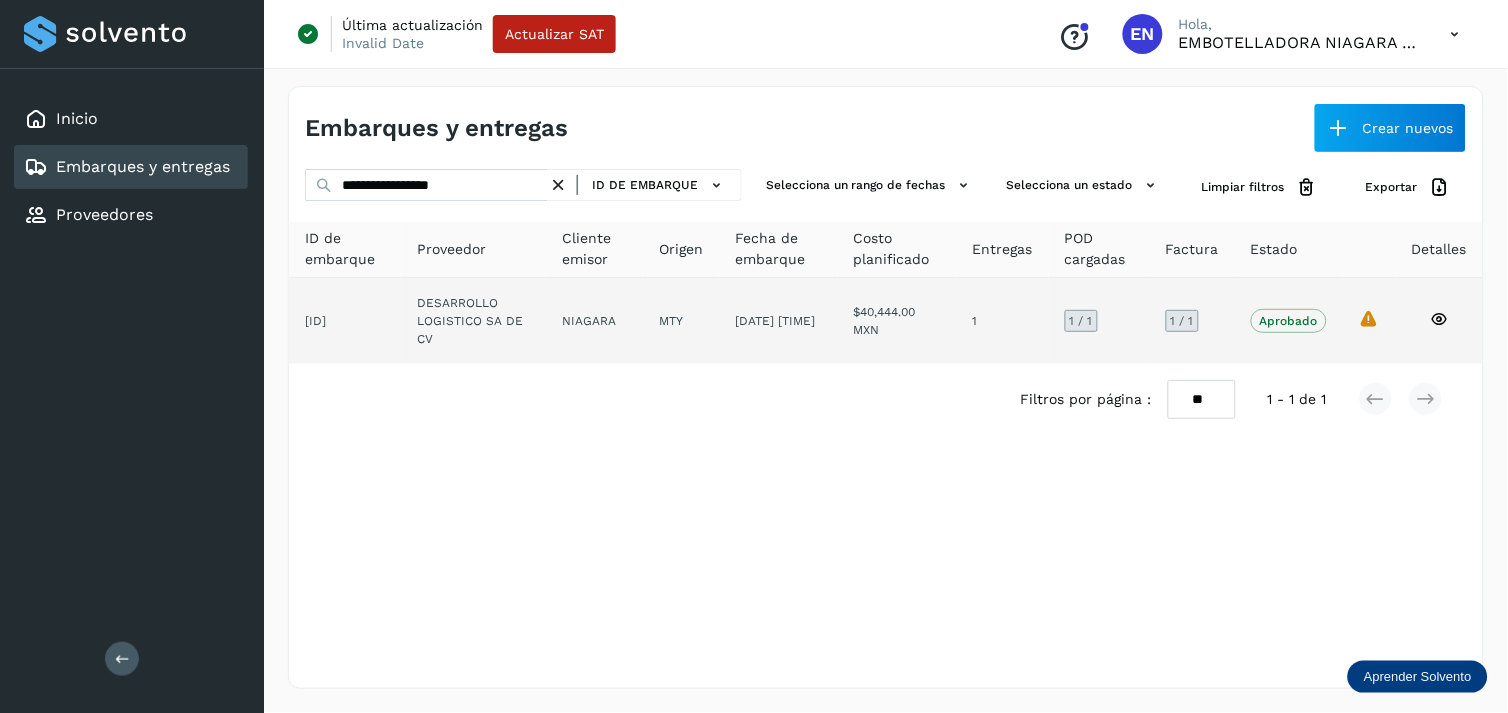drag, startPoint x: 515, startPoint y: 372, endPoint x: 457, endPoint y: 347, distance: 63.15853 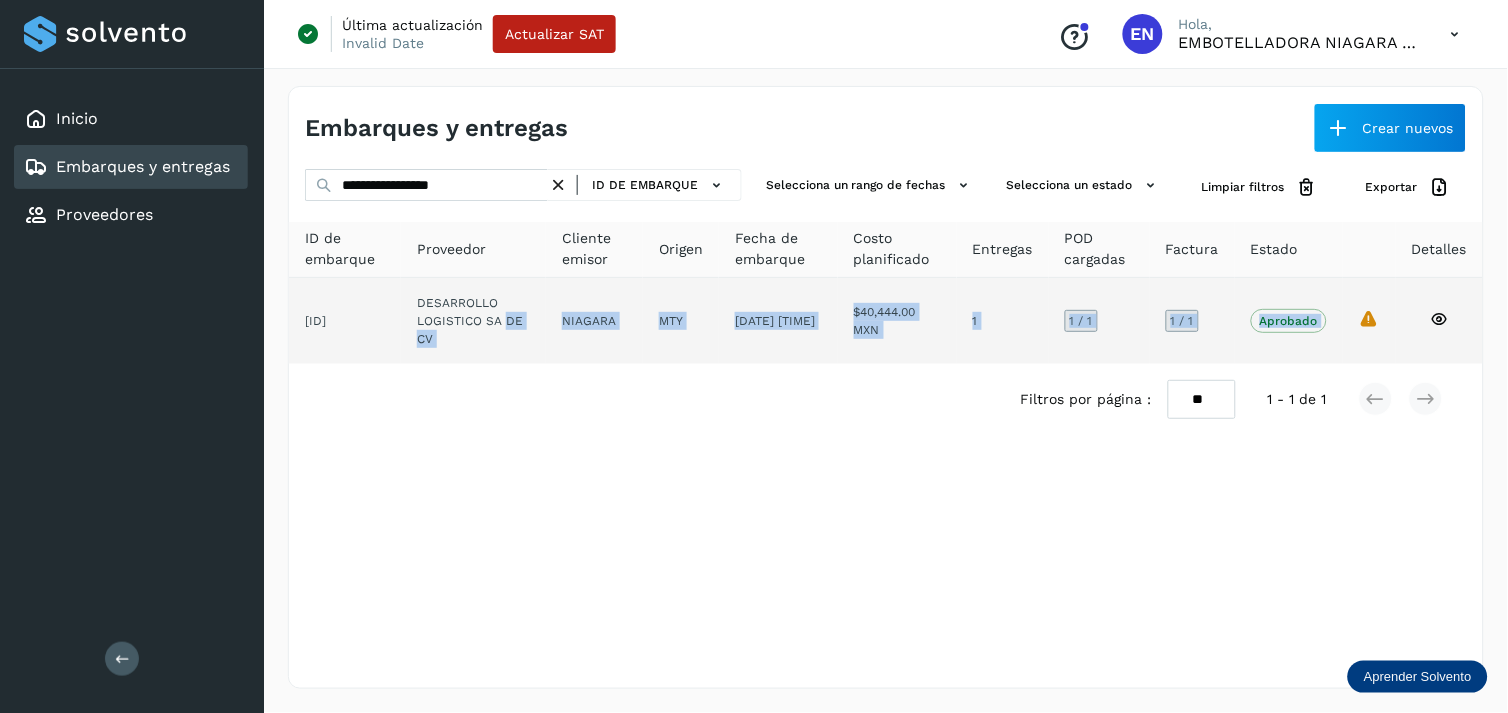 click on "DESARROLLO LOGISTICO SA DE CV" 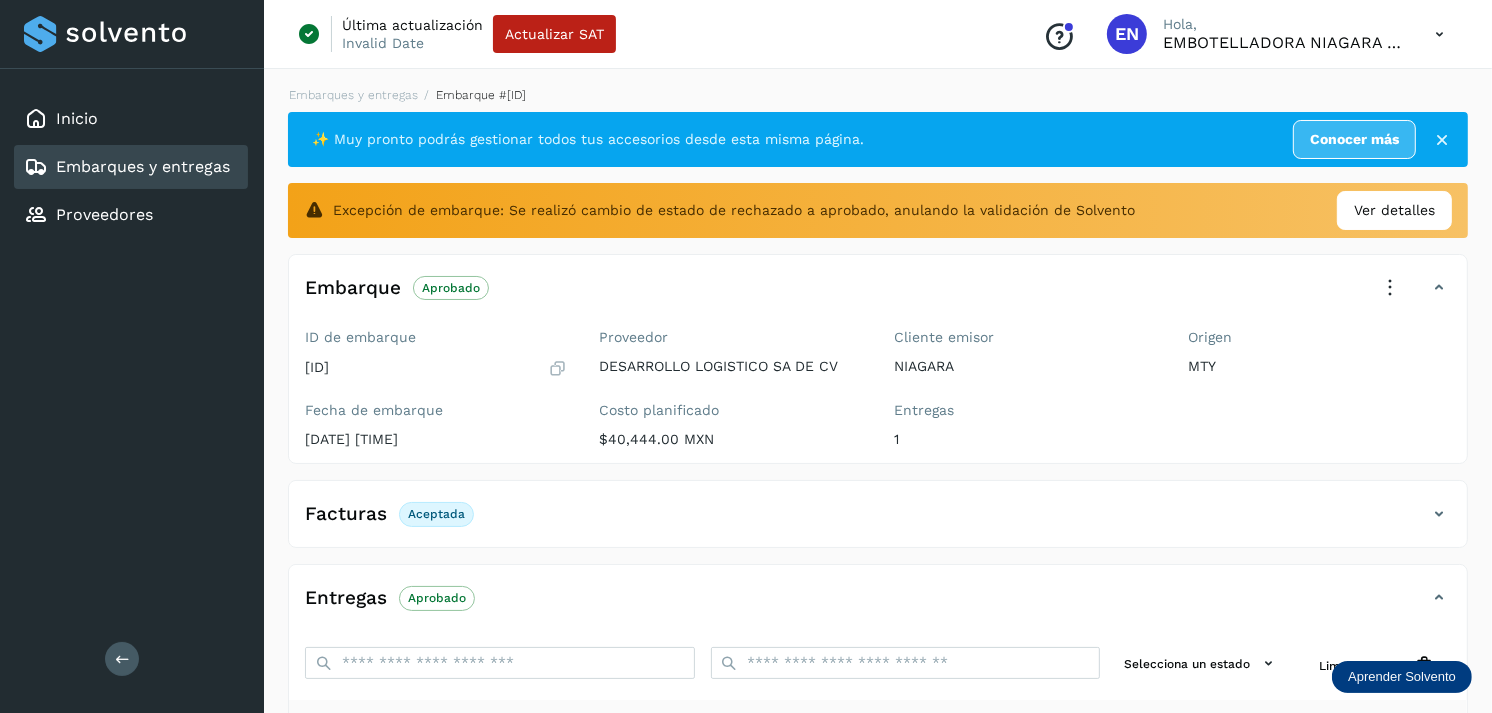 scroll, scrollTop: 312, scrollLeft: 0, axis: vertical 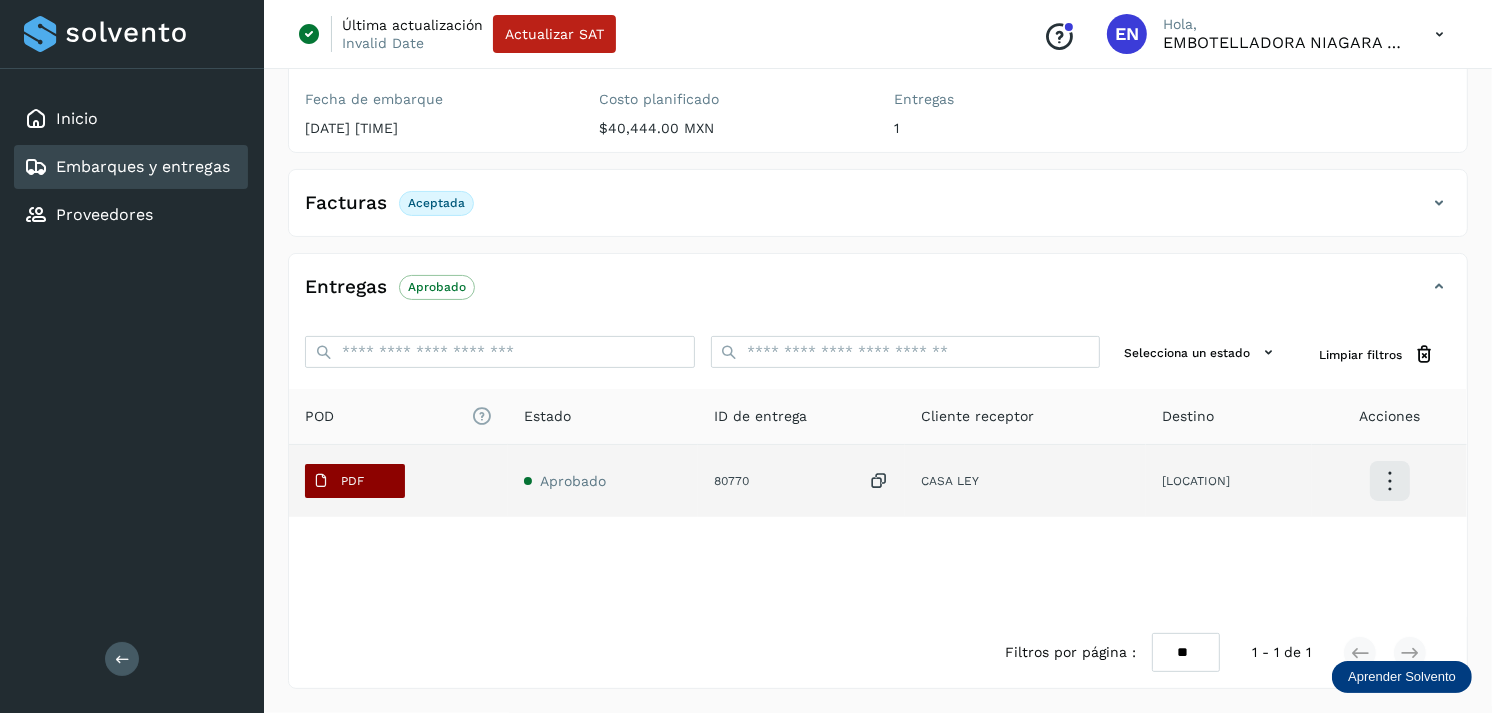 click on "PDF" at bounding box center [352, 481] 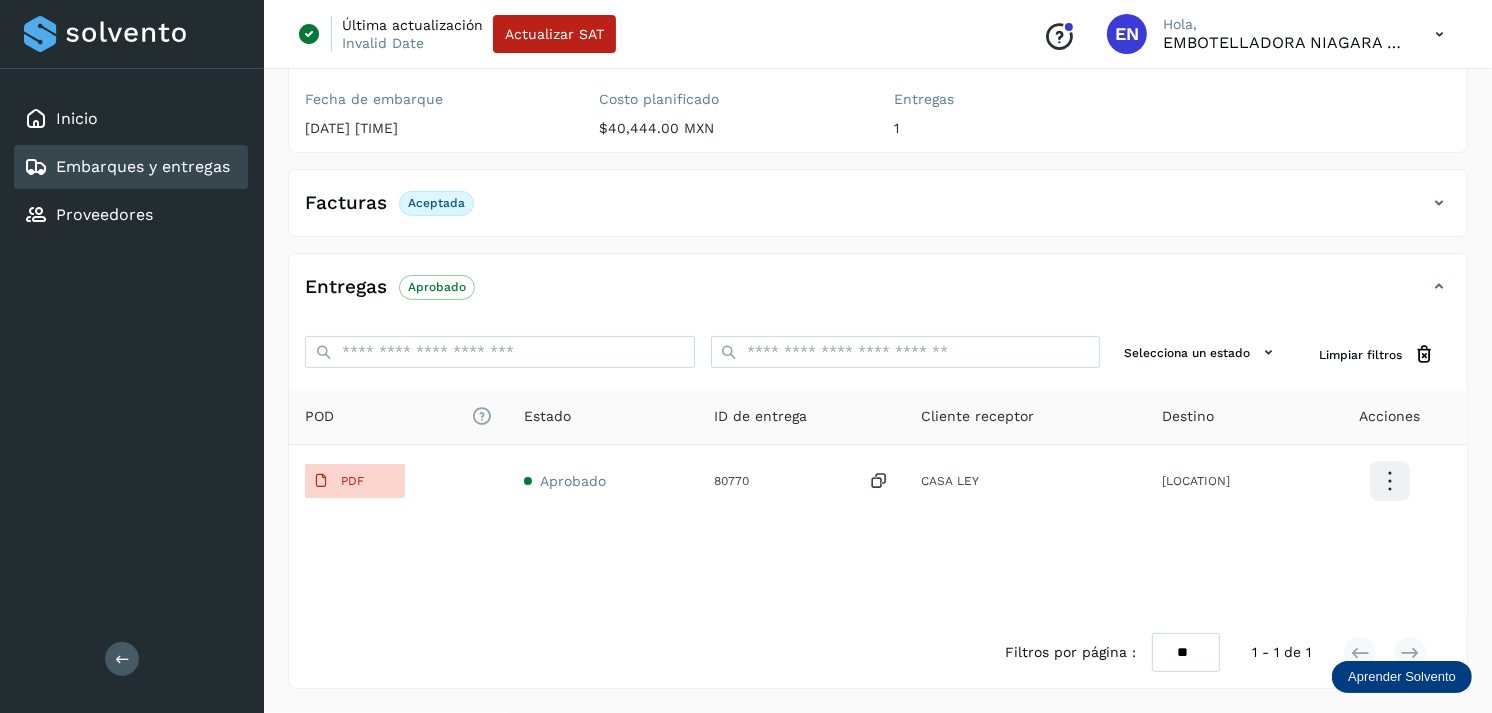 type 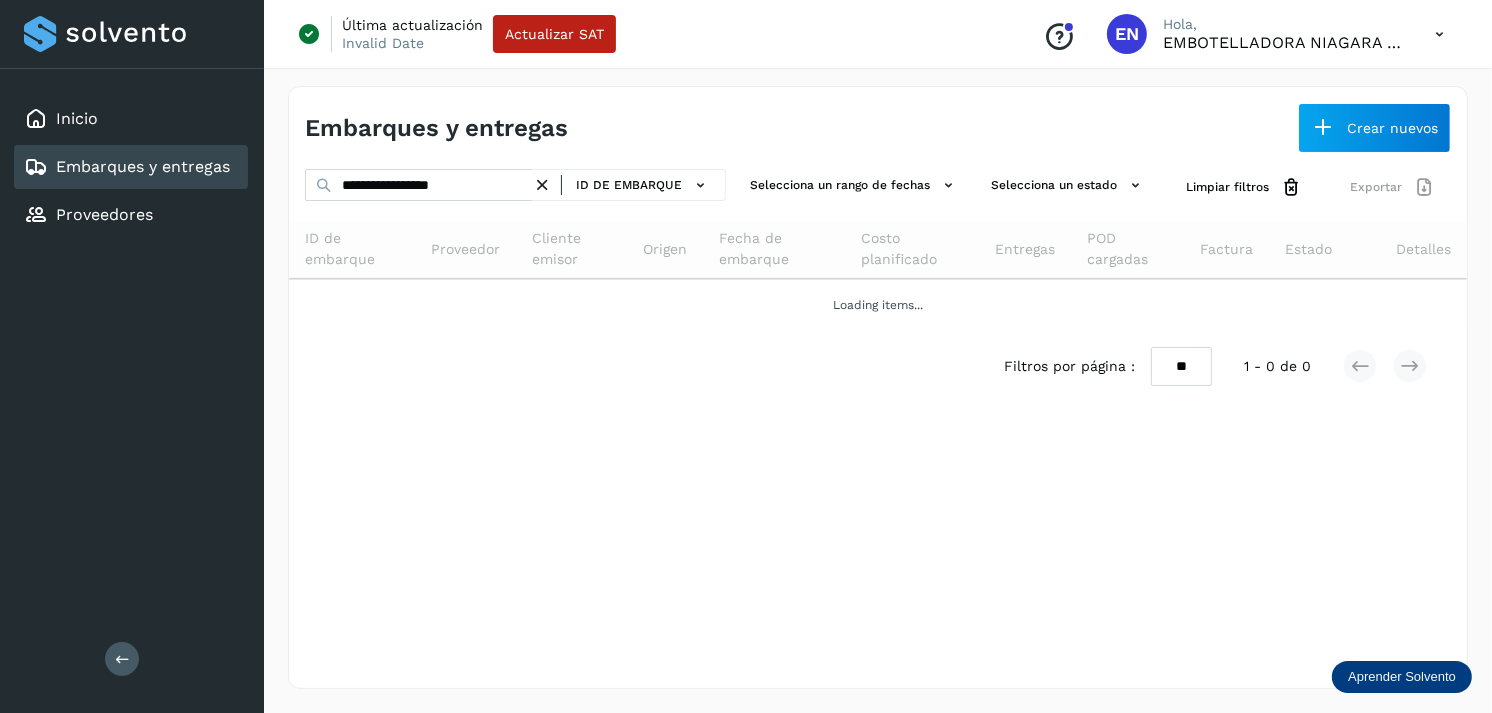 scroll, scrollTop: 0, scrollLeft: 0, axis: both 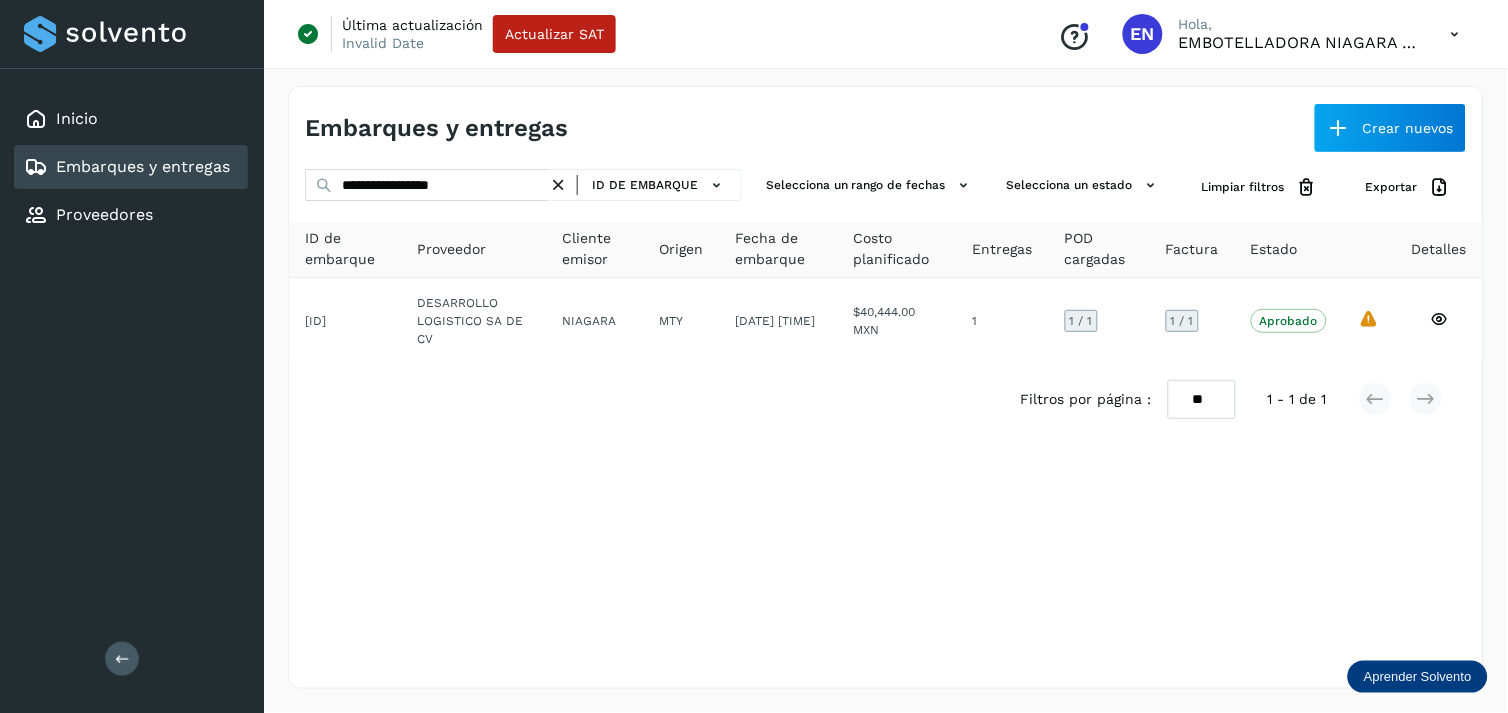 click on "ID de embarque" at bounding box center [645, 185] 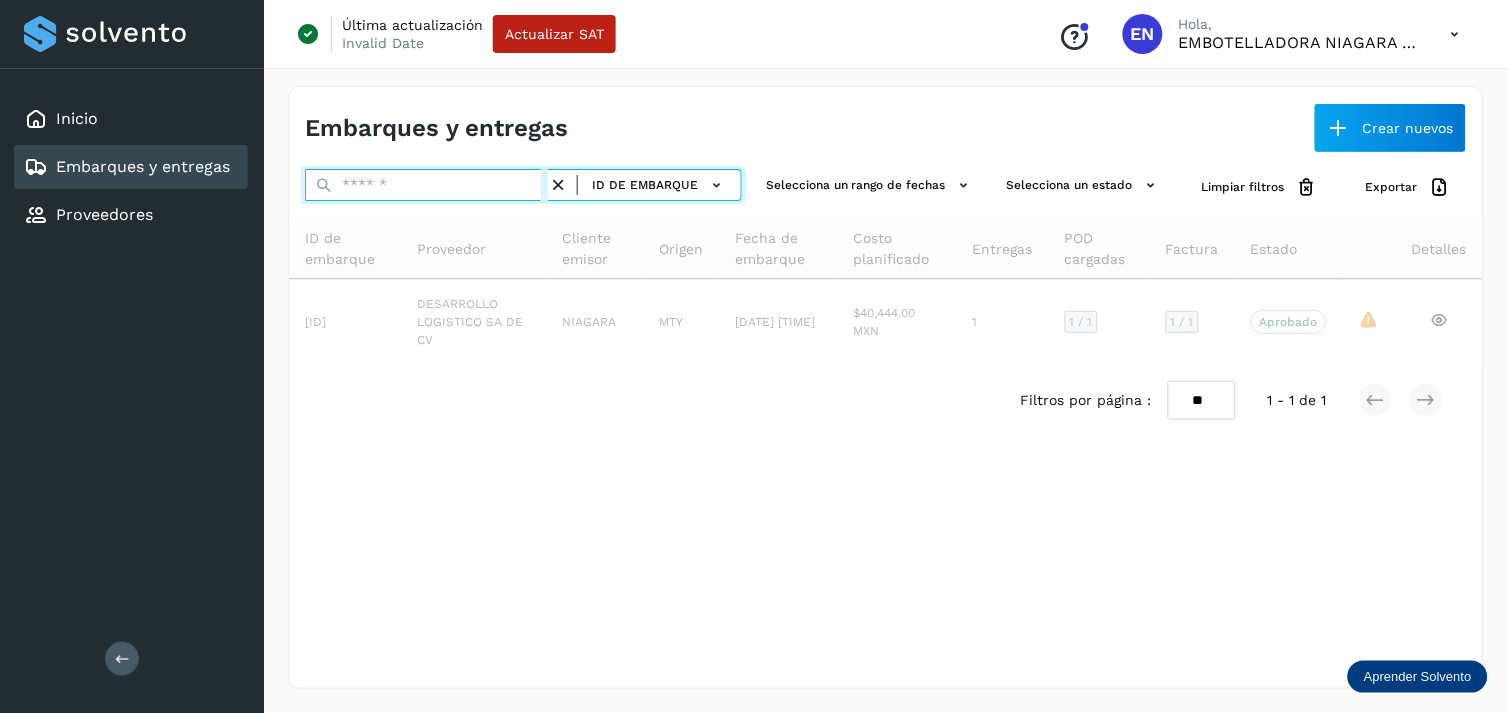 click at bounding box center [426, 185] 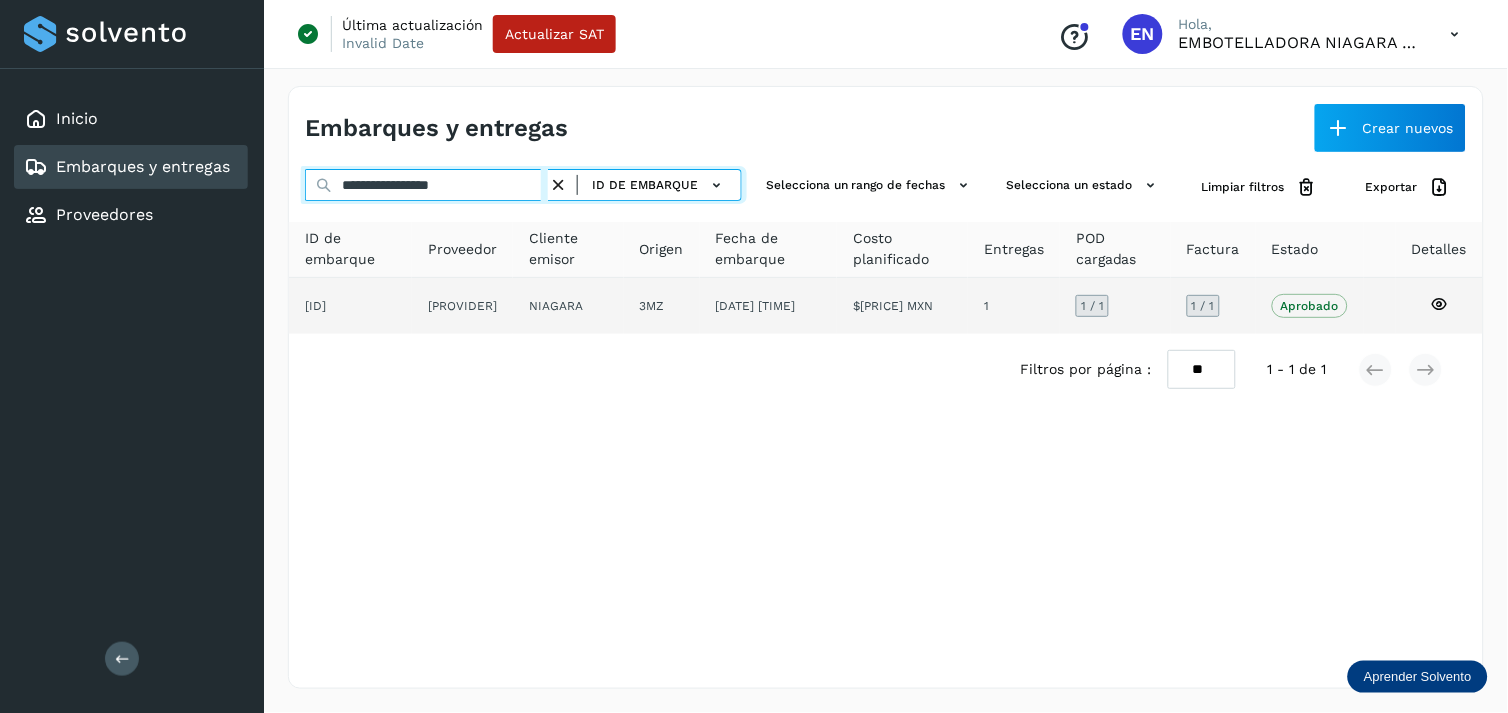 type on "**********" 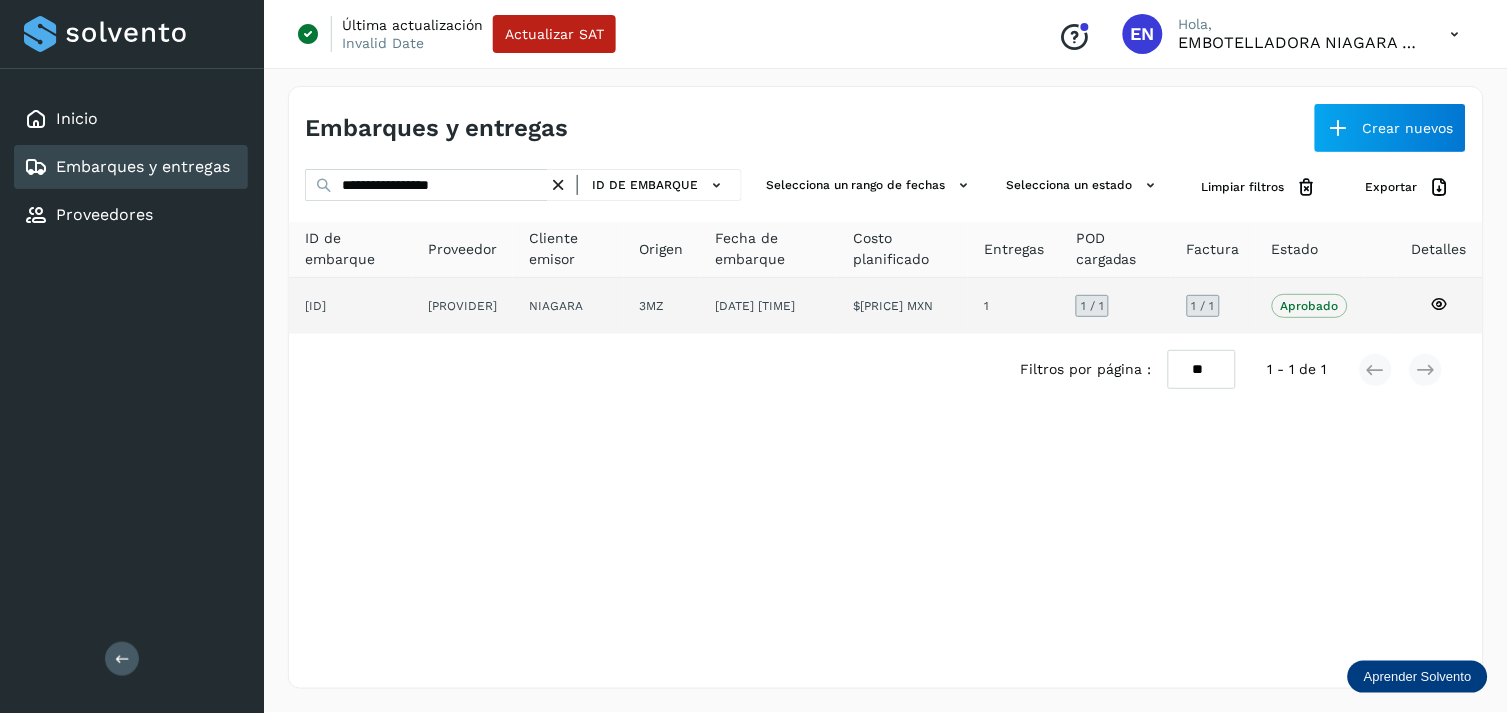 click on "NIAGARA" 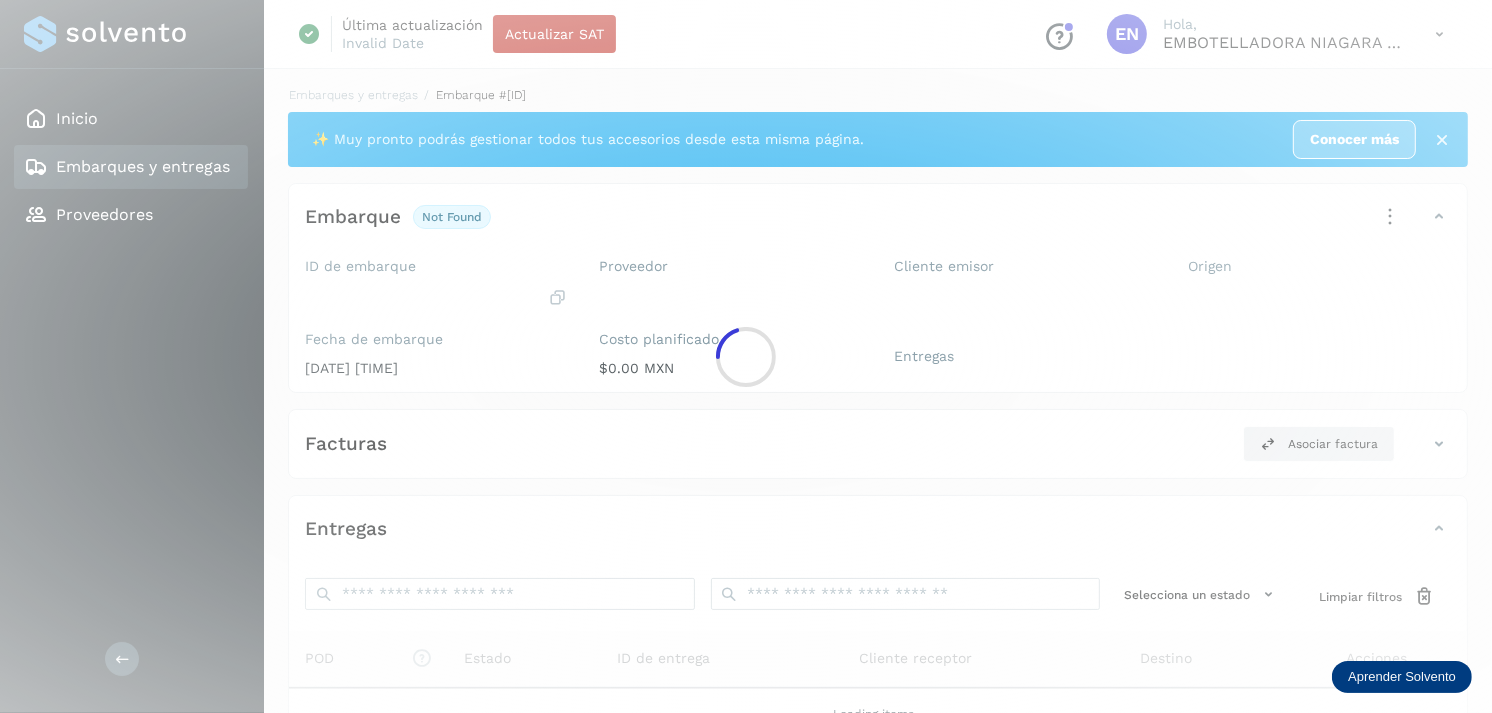 click 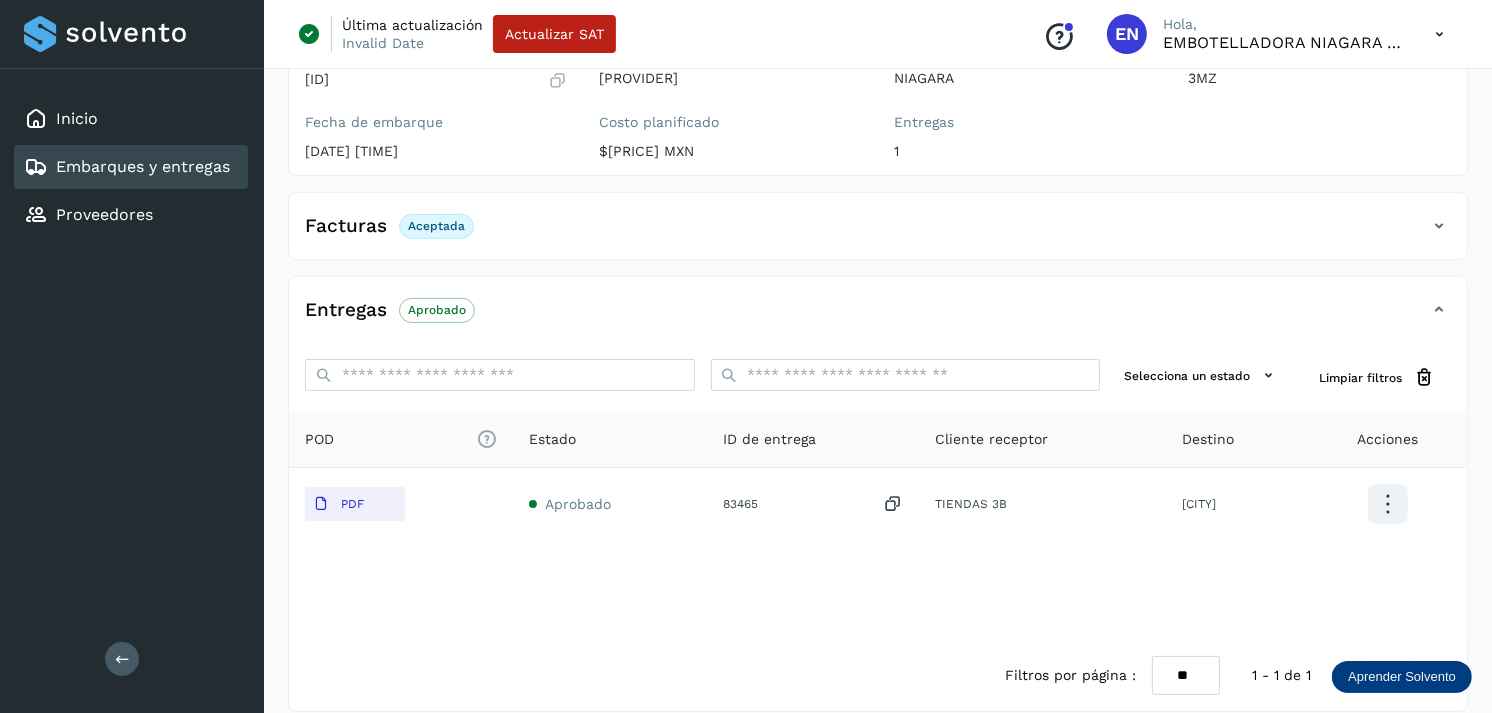 scroll, scrollTop: 241, scrollLeft: 0, axis: vertical 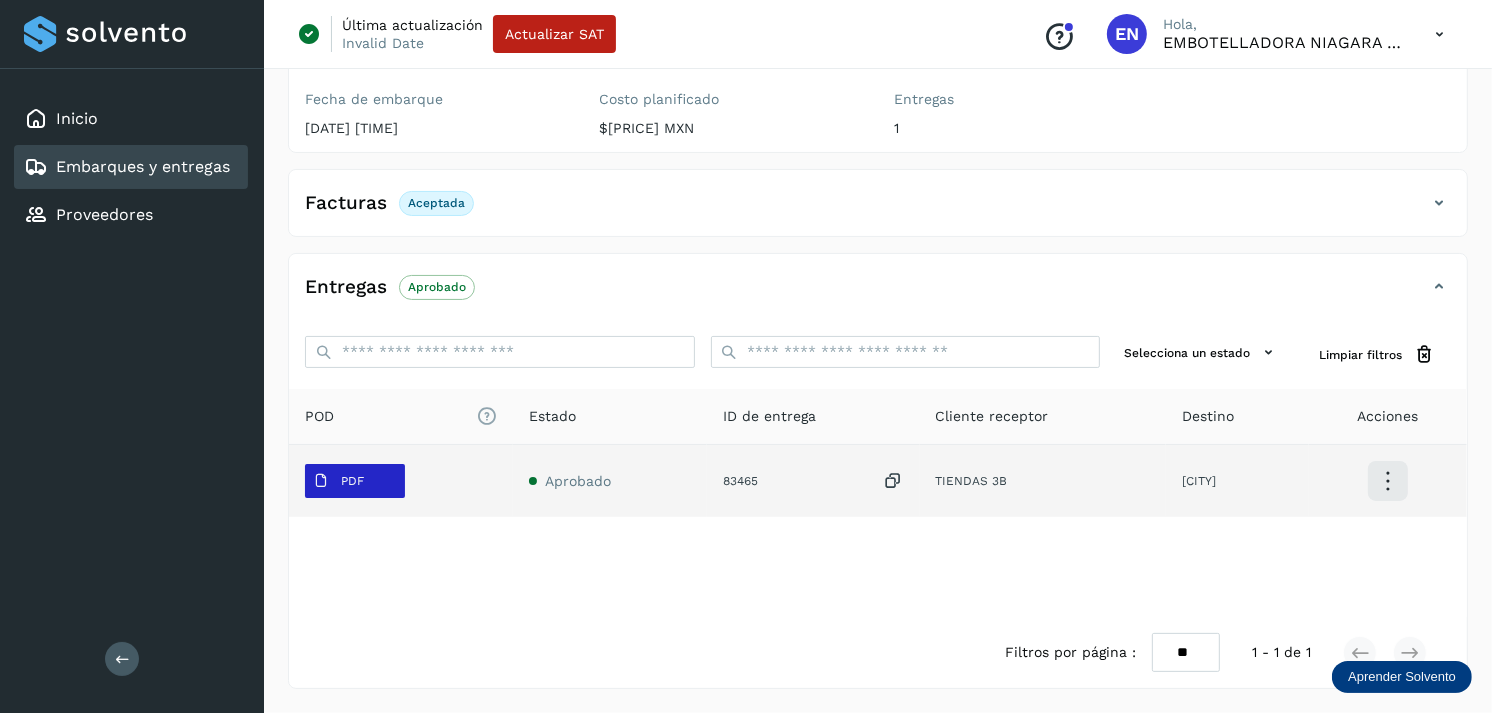 click on "PDF" at bounding box center (338, 481) 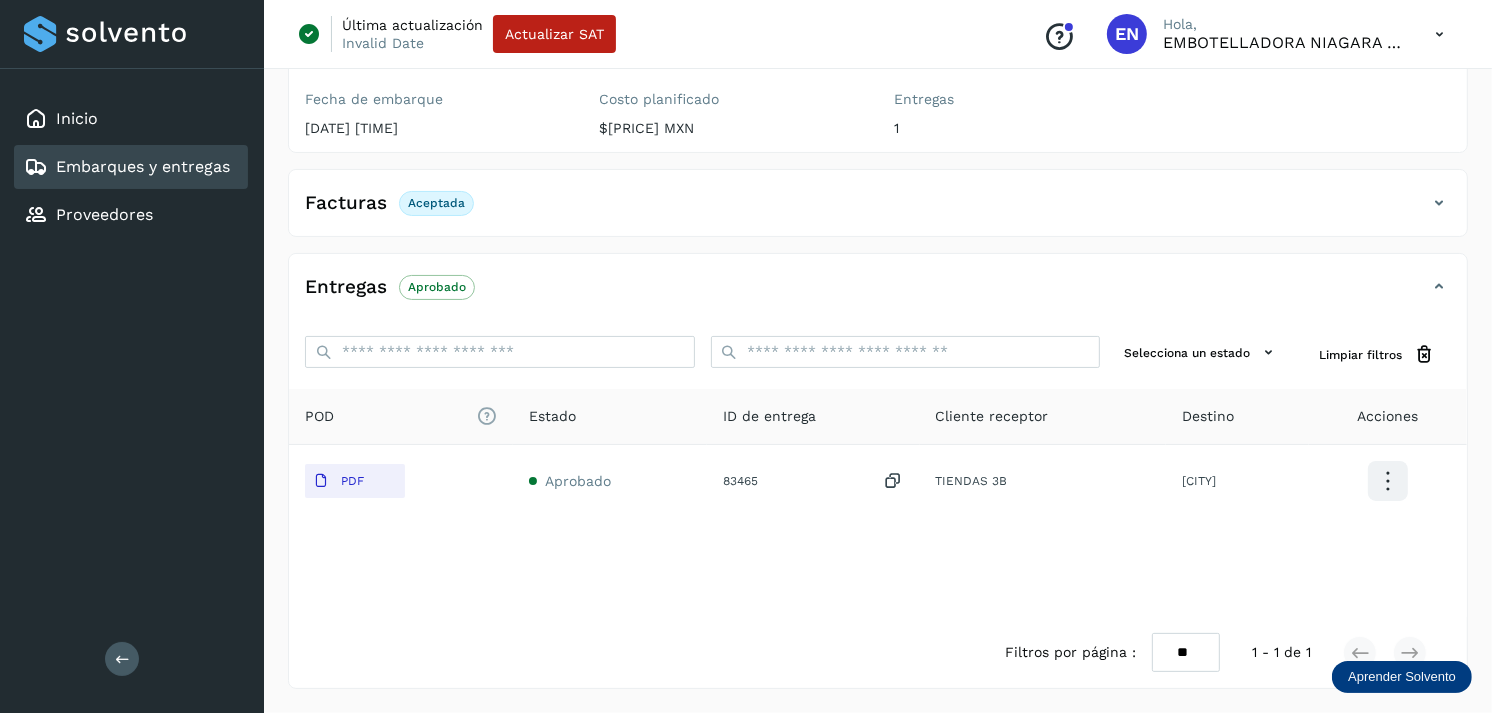 type 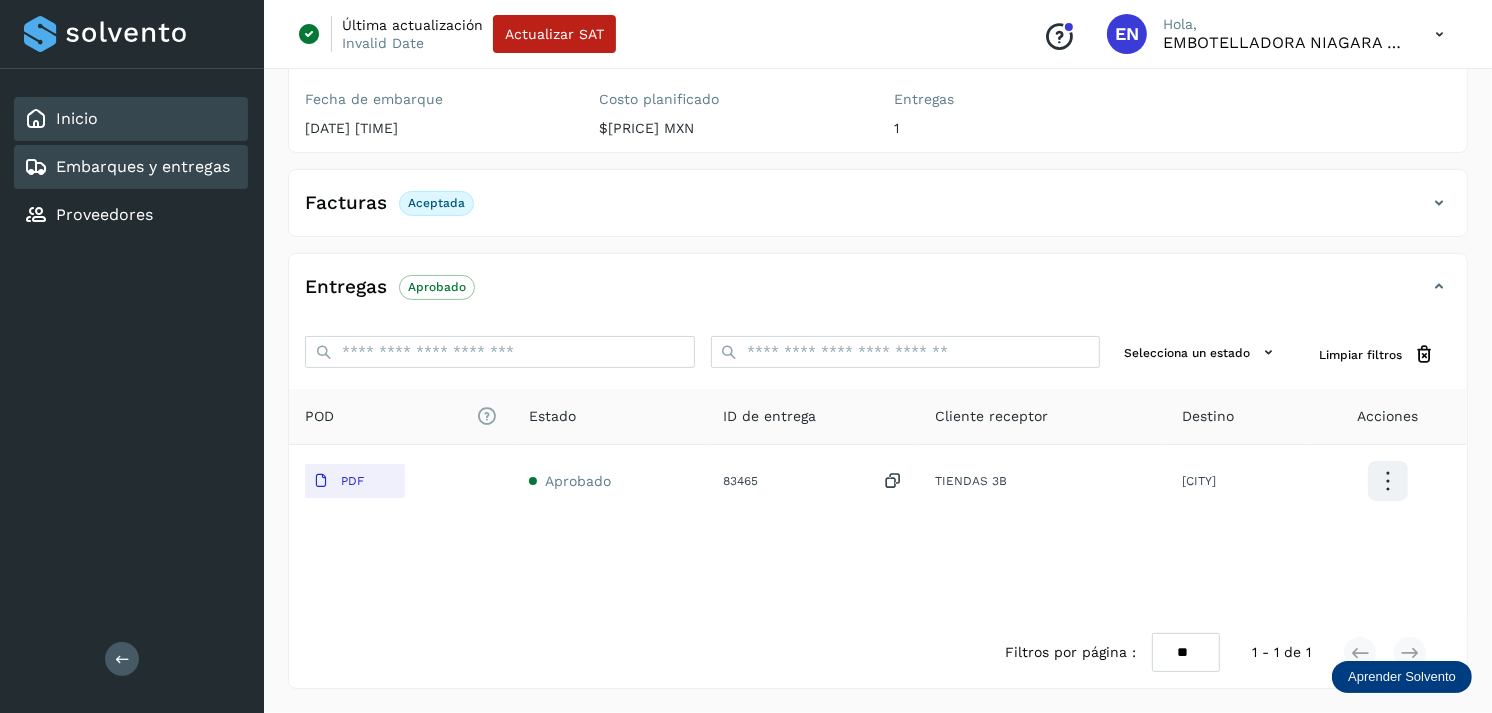 click on "Inicio" 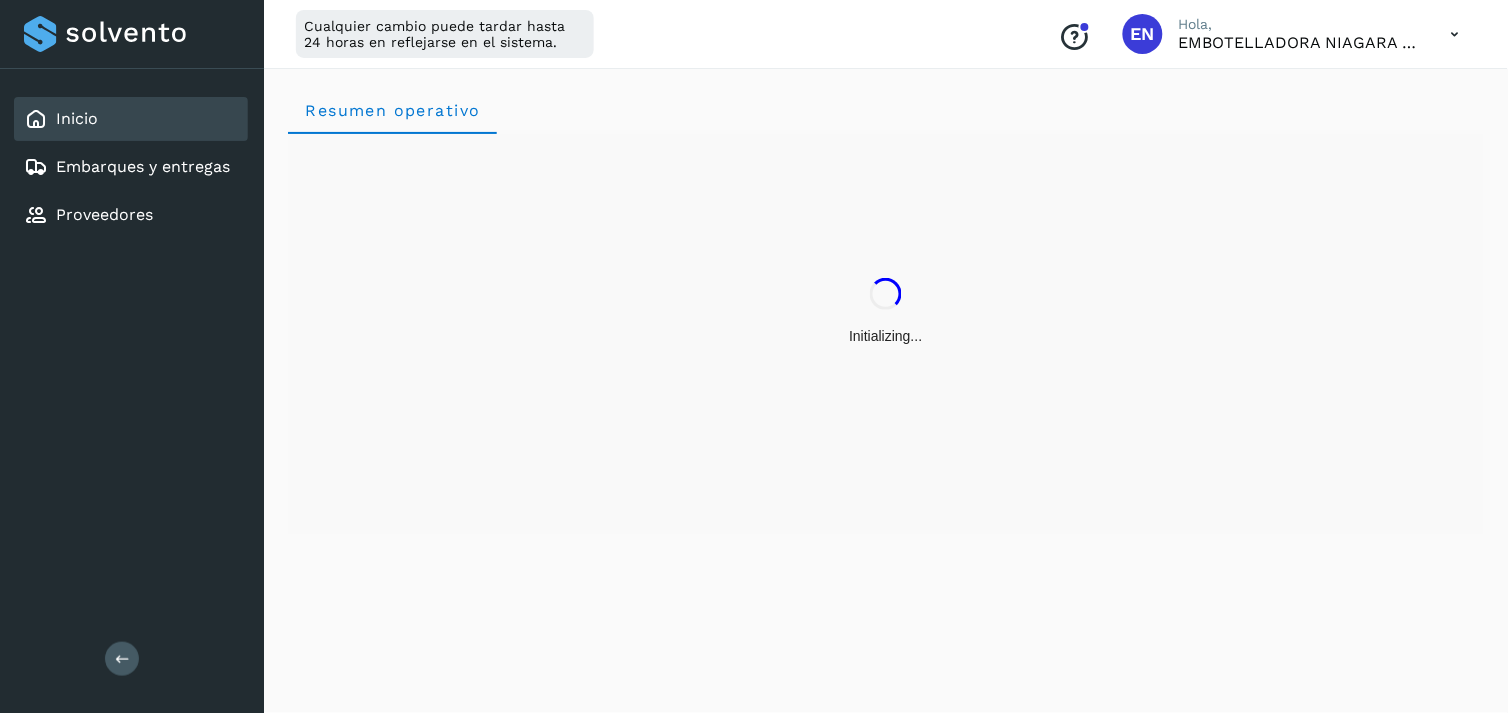 click on "Inicio" 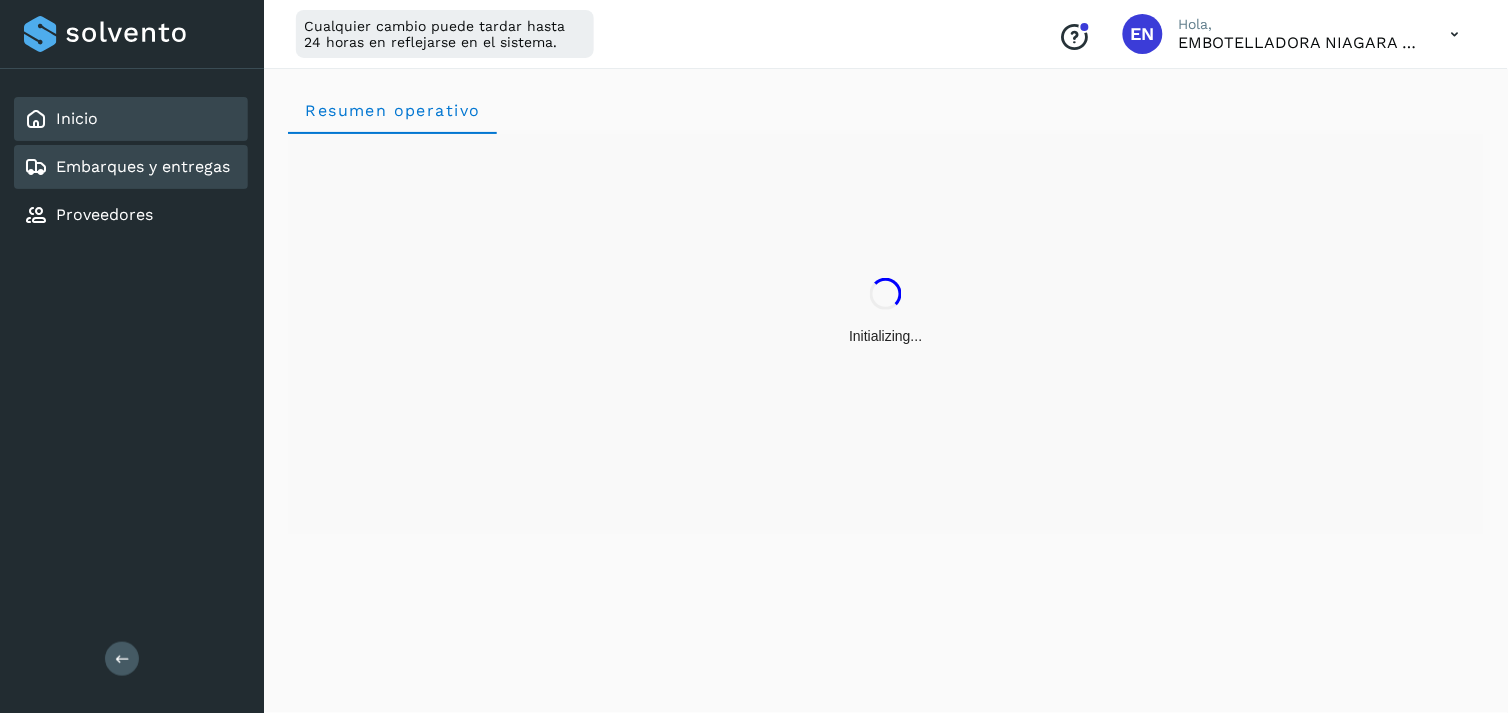 drag, startPoint x: 128, startPoint y: 138, endPoint x: 202, endPoint y: 156, distance: 76.15773 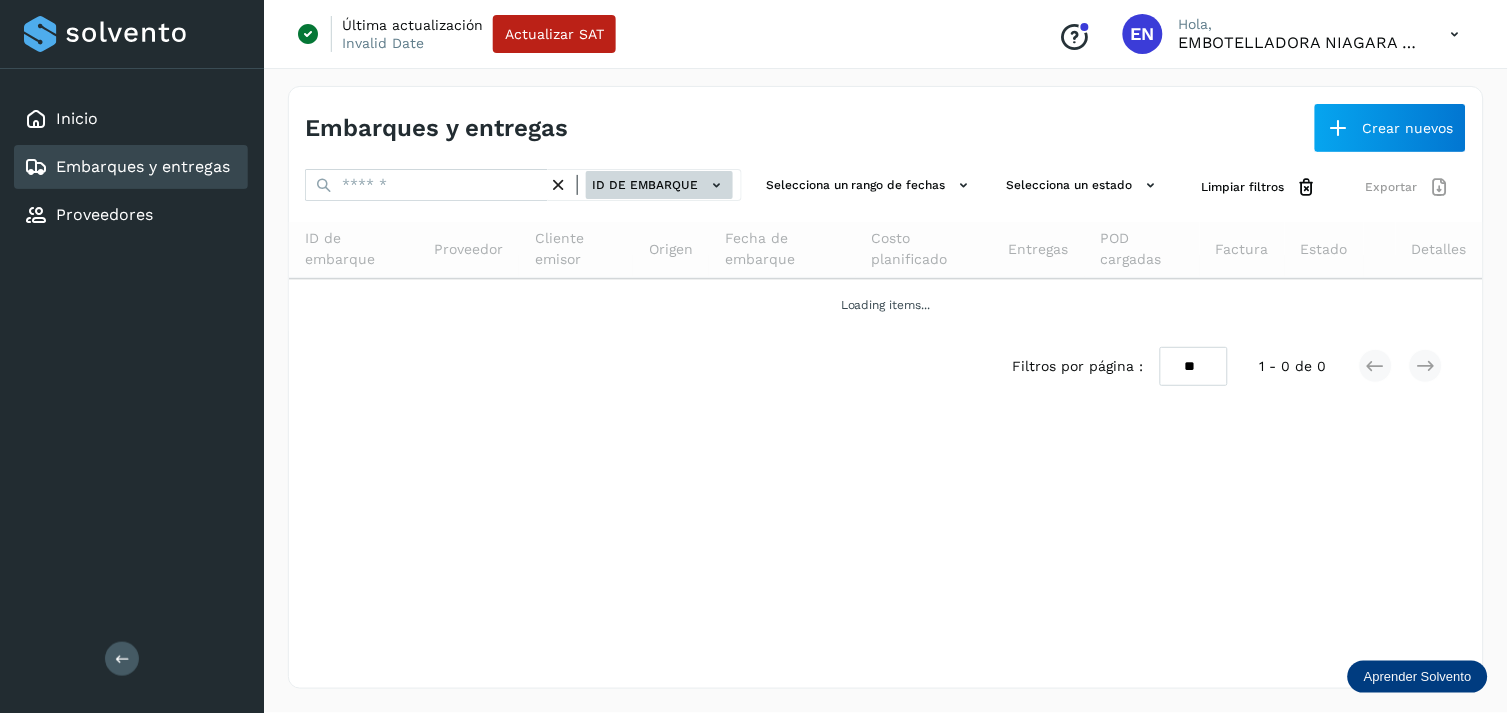 click on "ID de embarque" 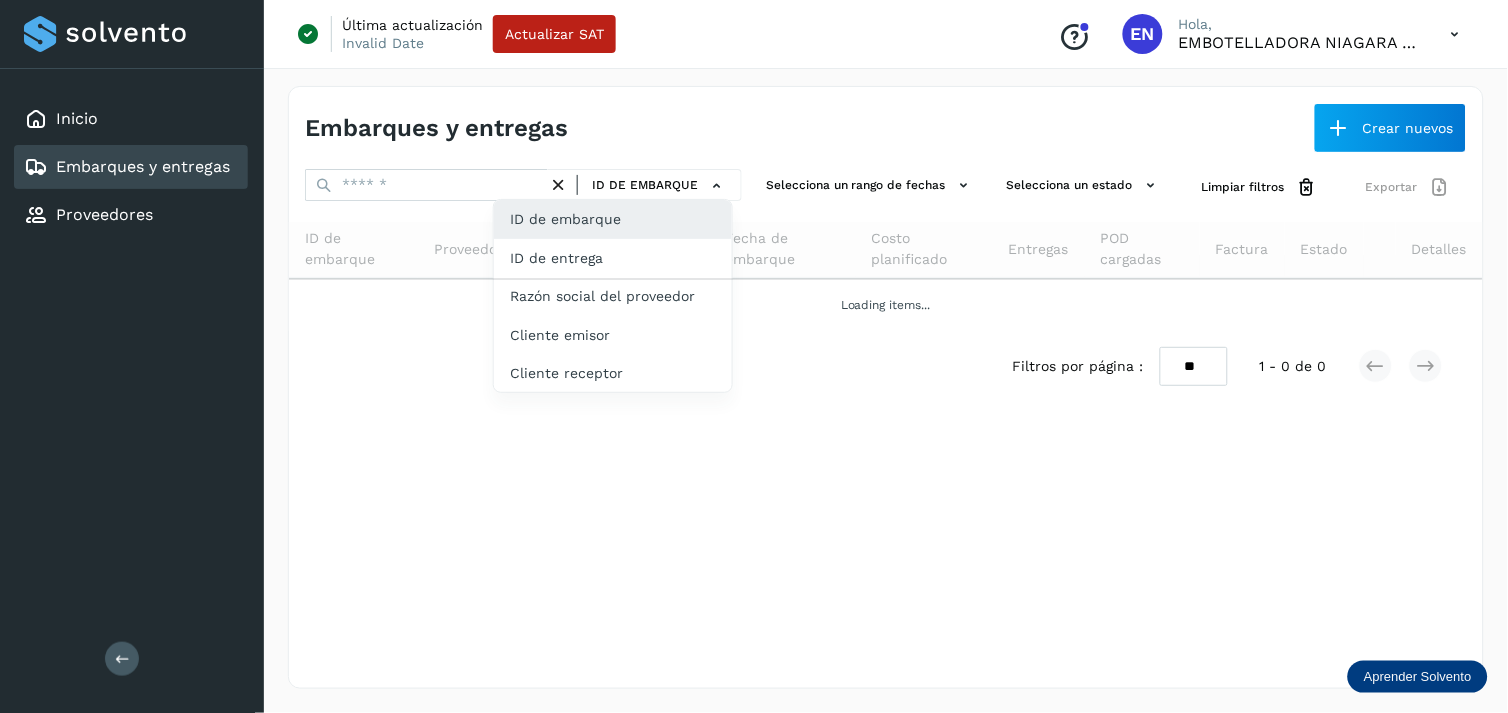 click at bounding box center (754, 356) 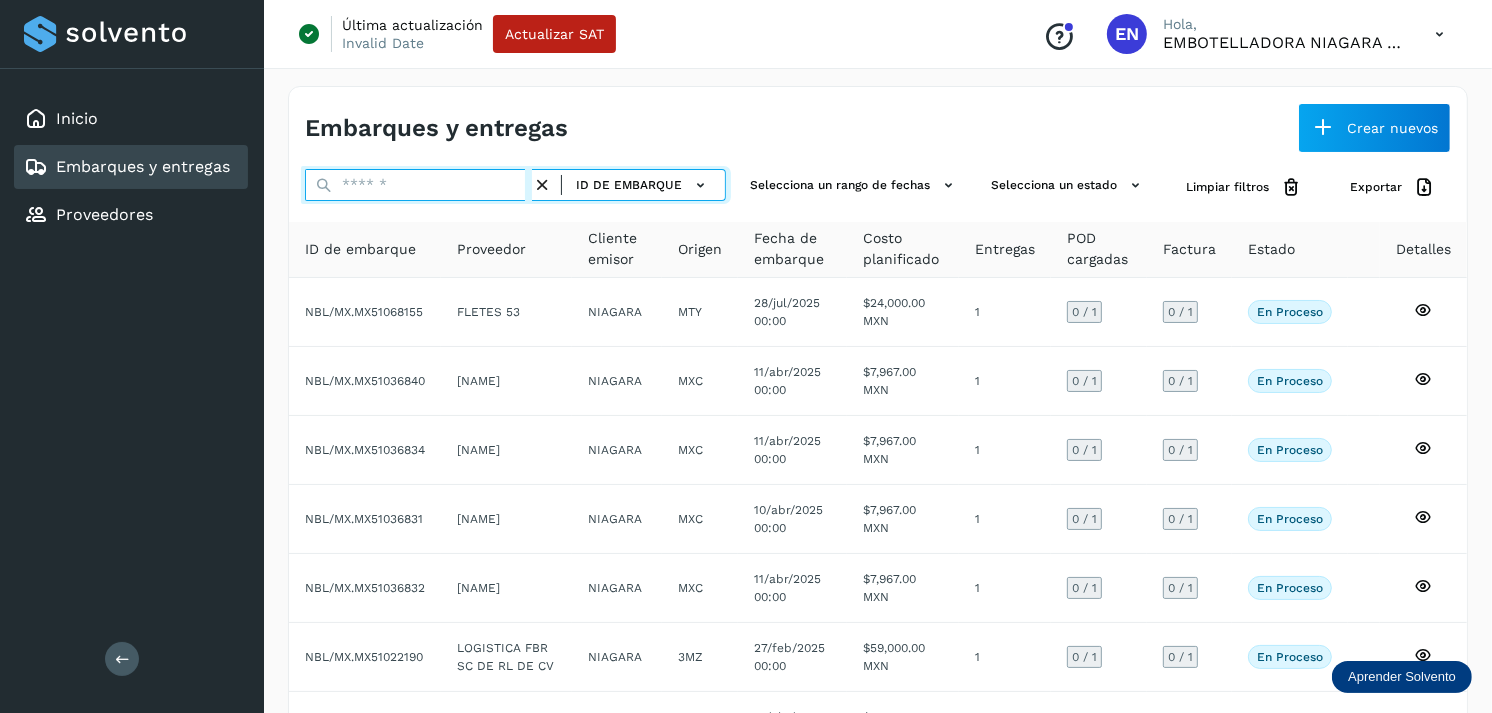 click at bounding box center [418, 185] 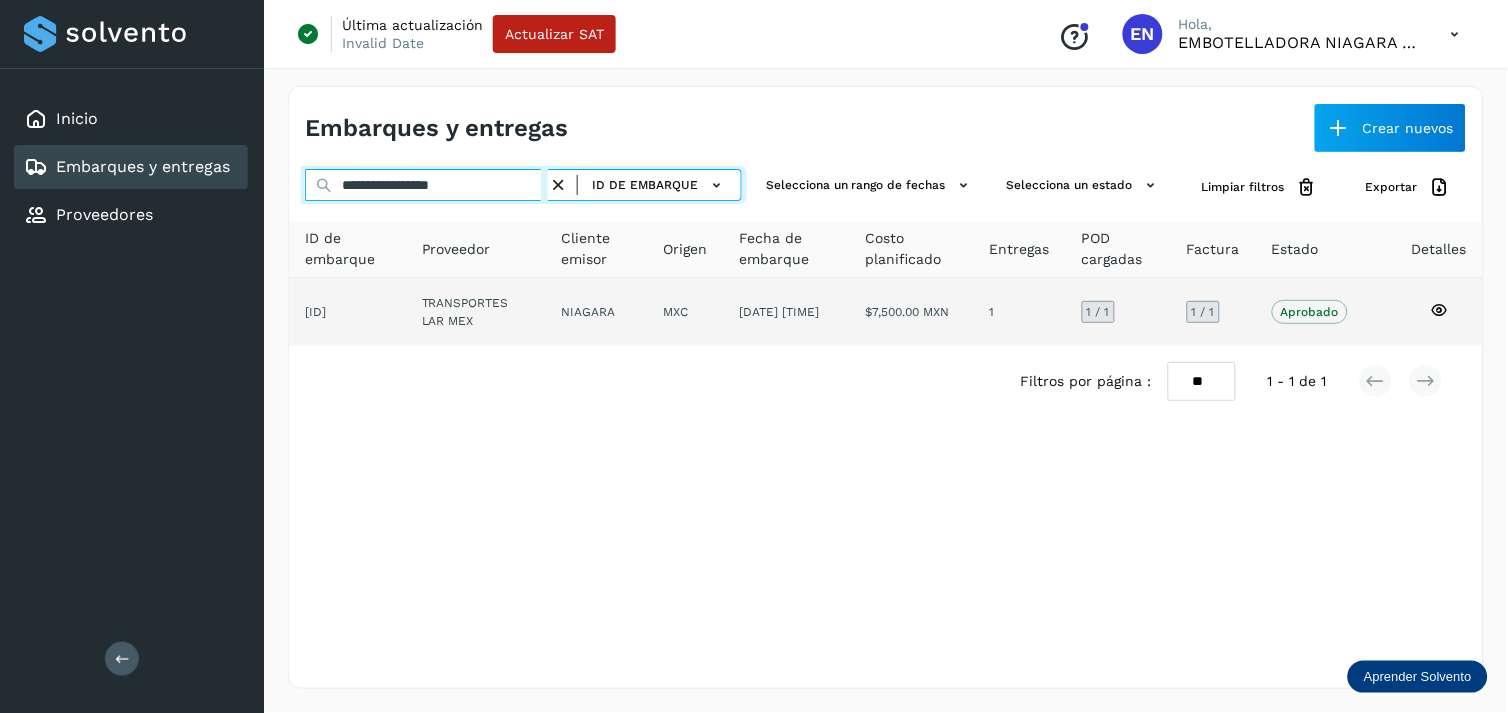 type on "**********" 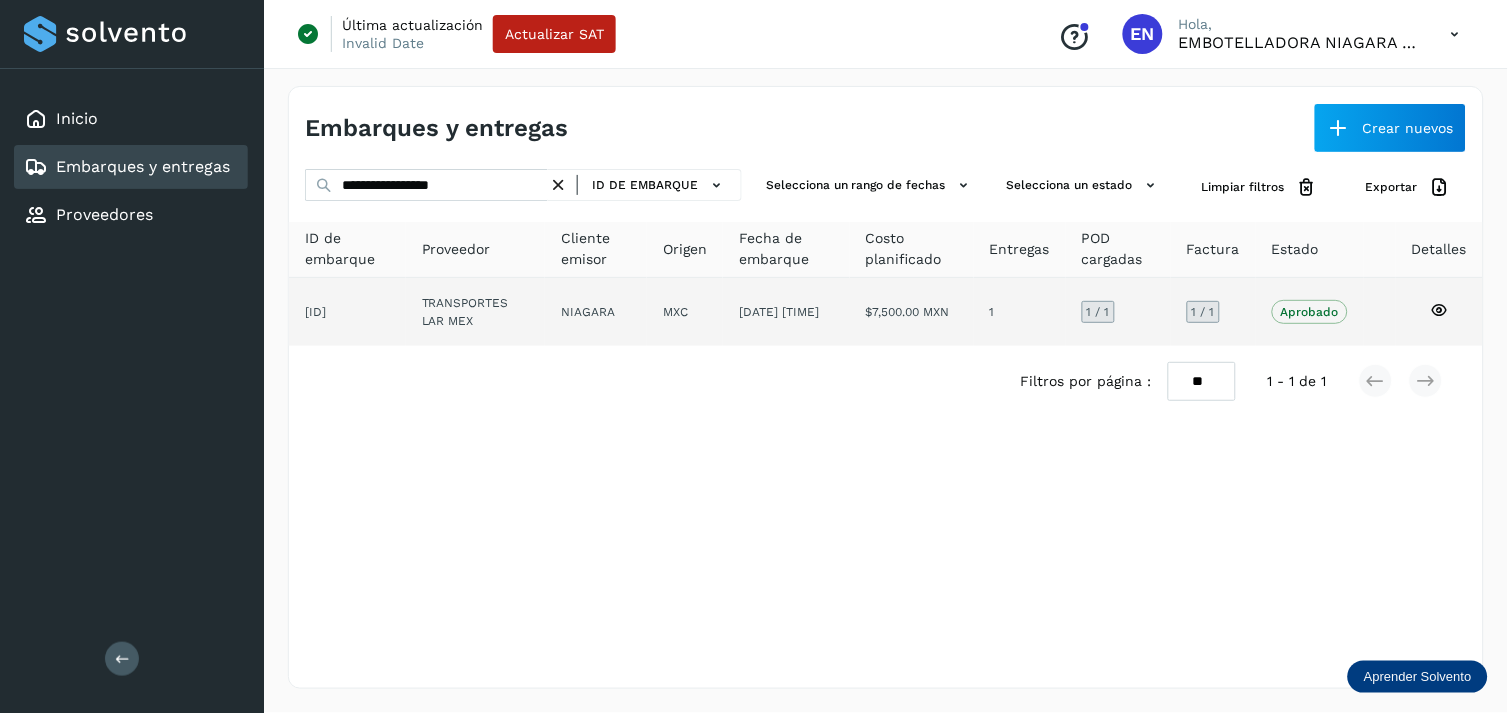 click on "TRANSPORTES LAR MEX" 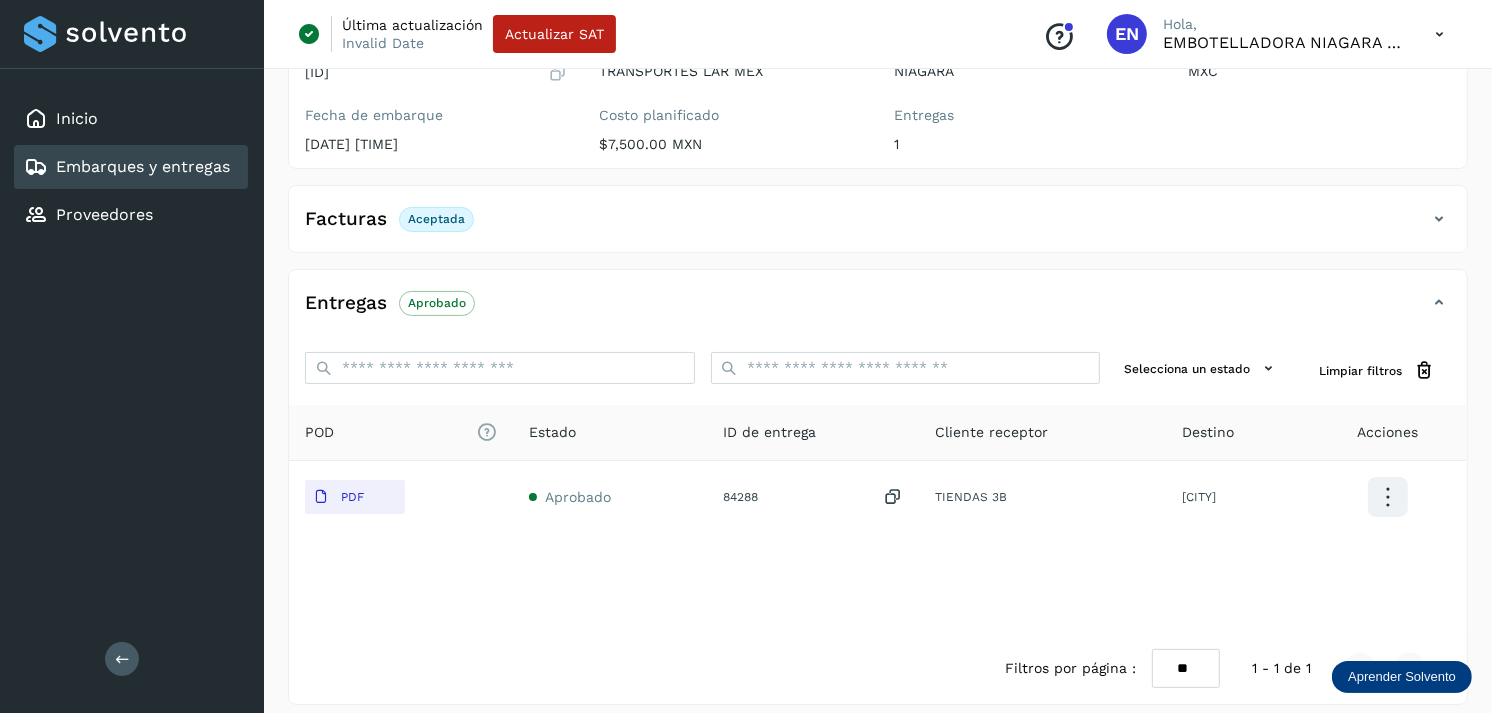 scroll, scrollTop: 241, scrollLeft: 0, axis: vertical 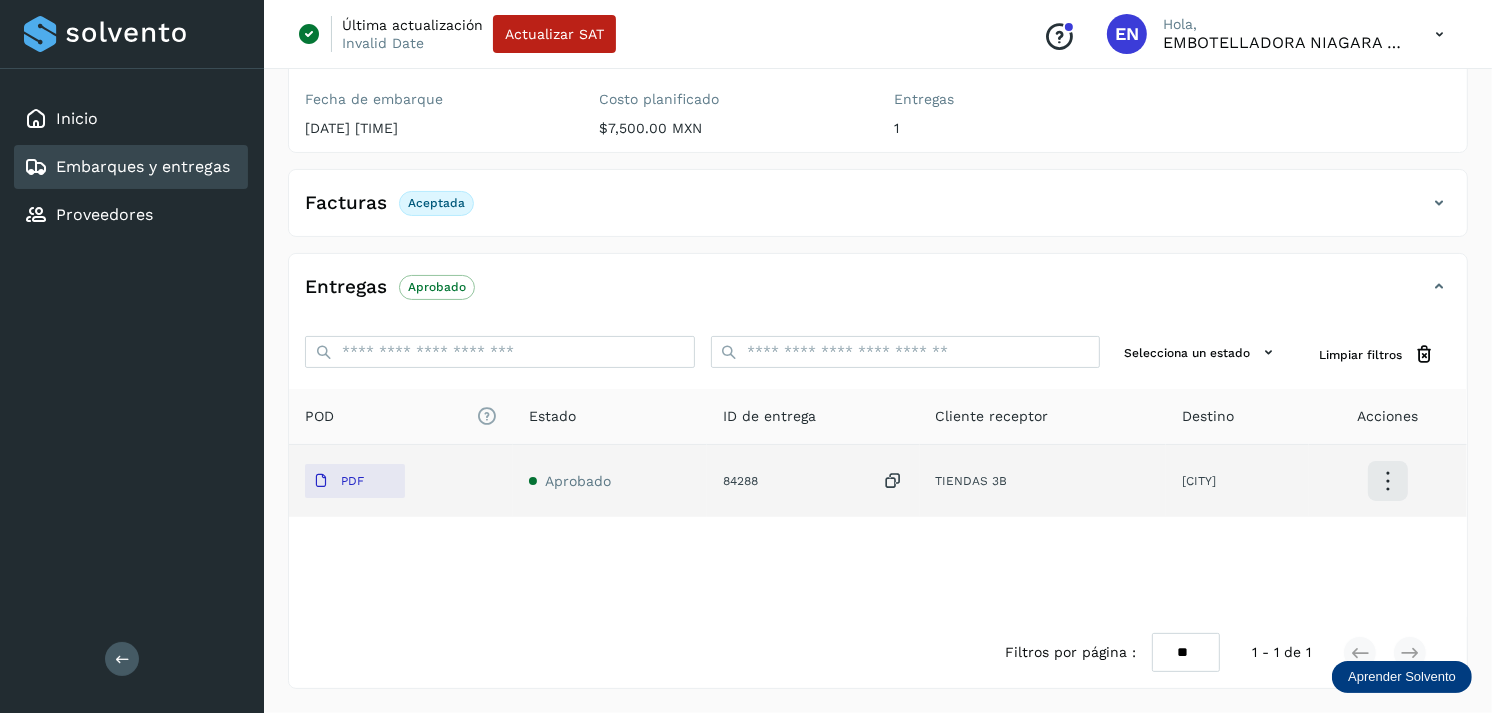 click on "PDF" 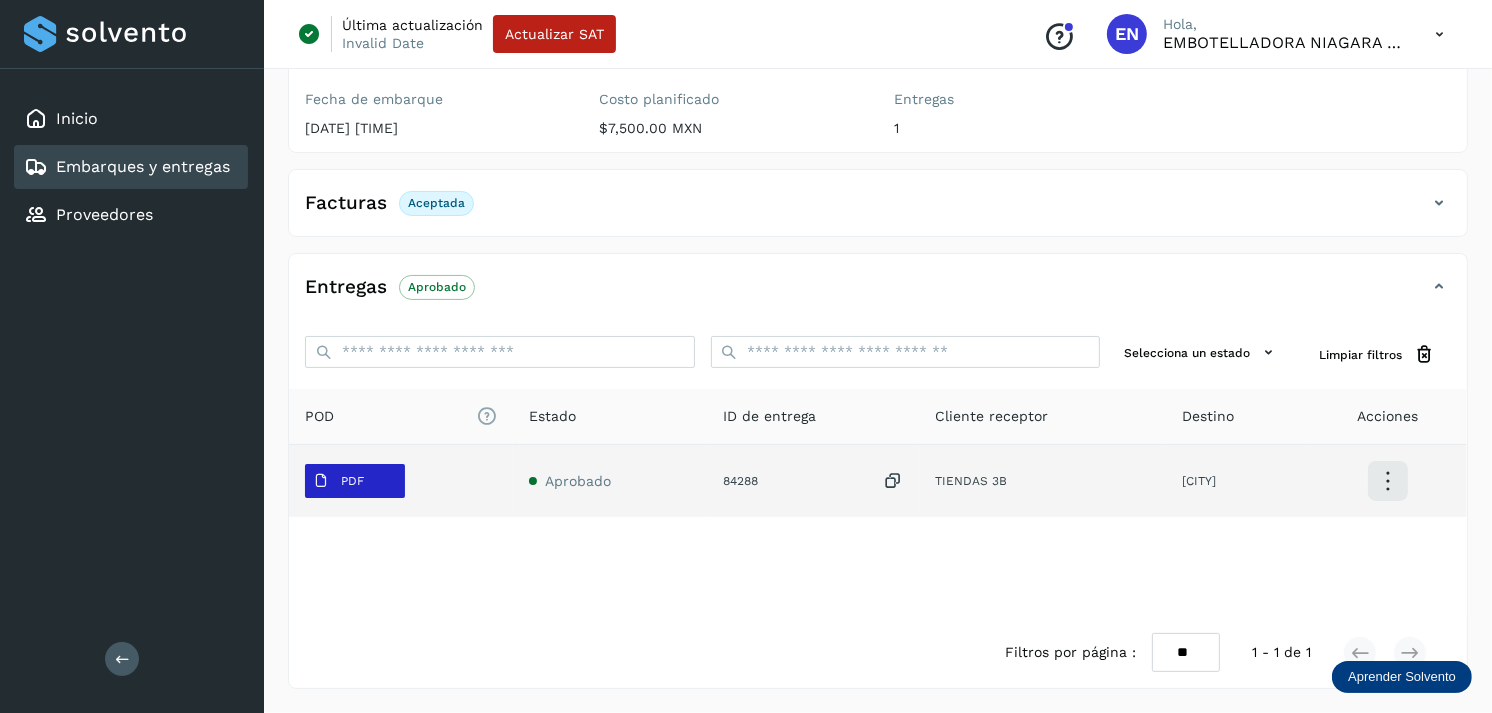 click on "PDF" at bounding box center [352, 481] 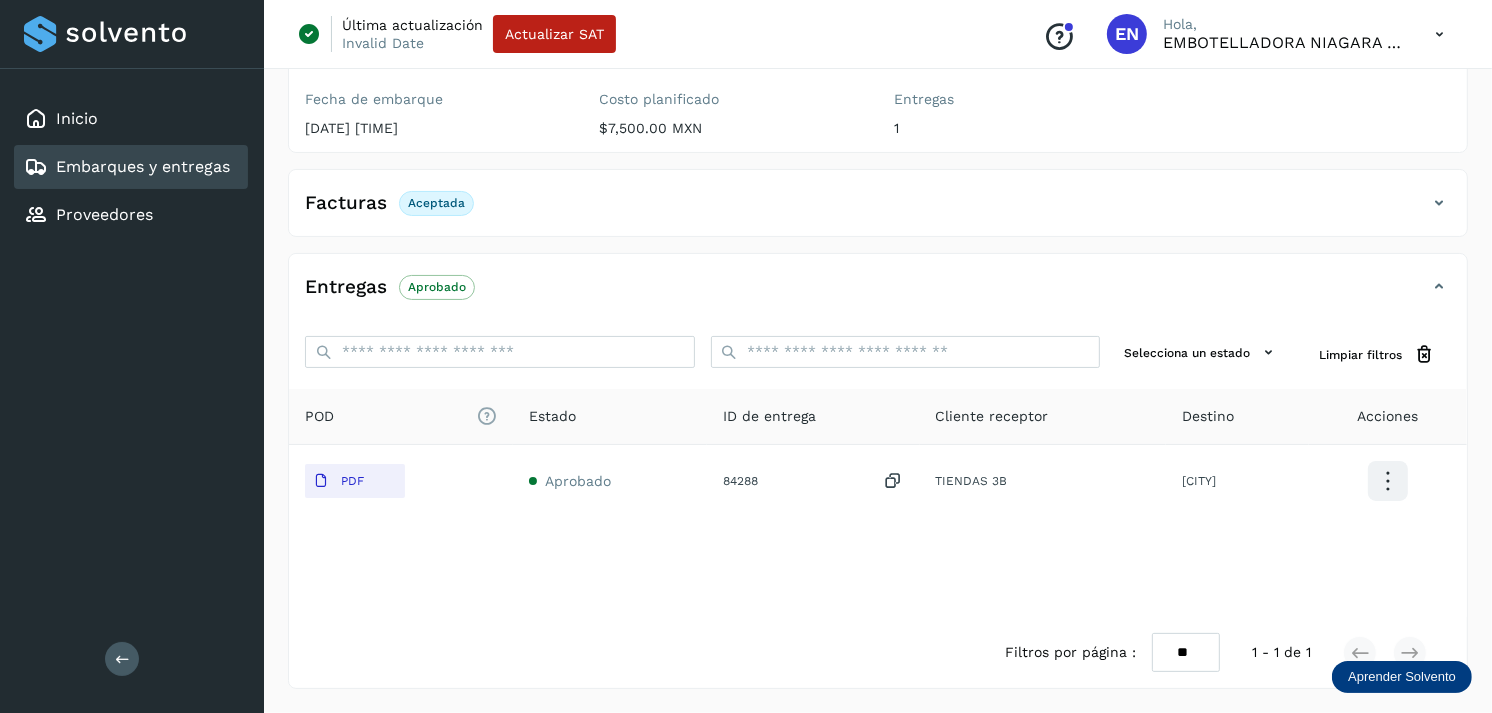 click on "Embarques y entregas" at bounding box center [143, 166] 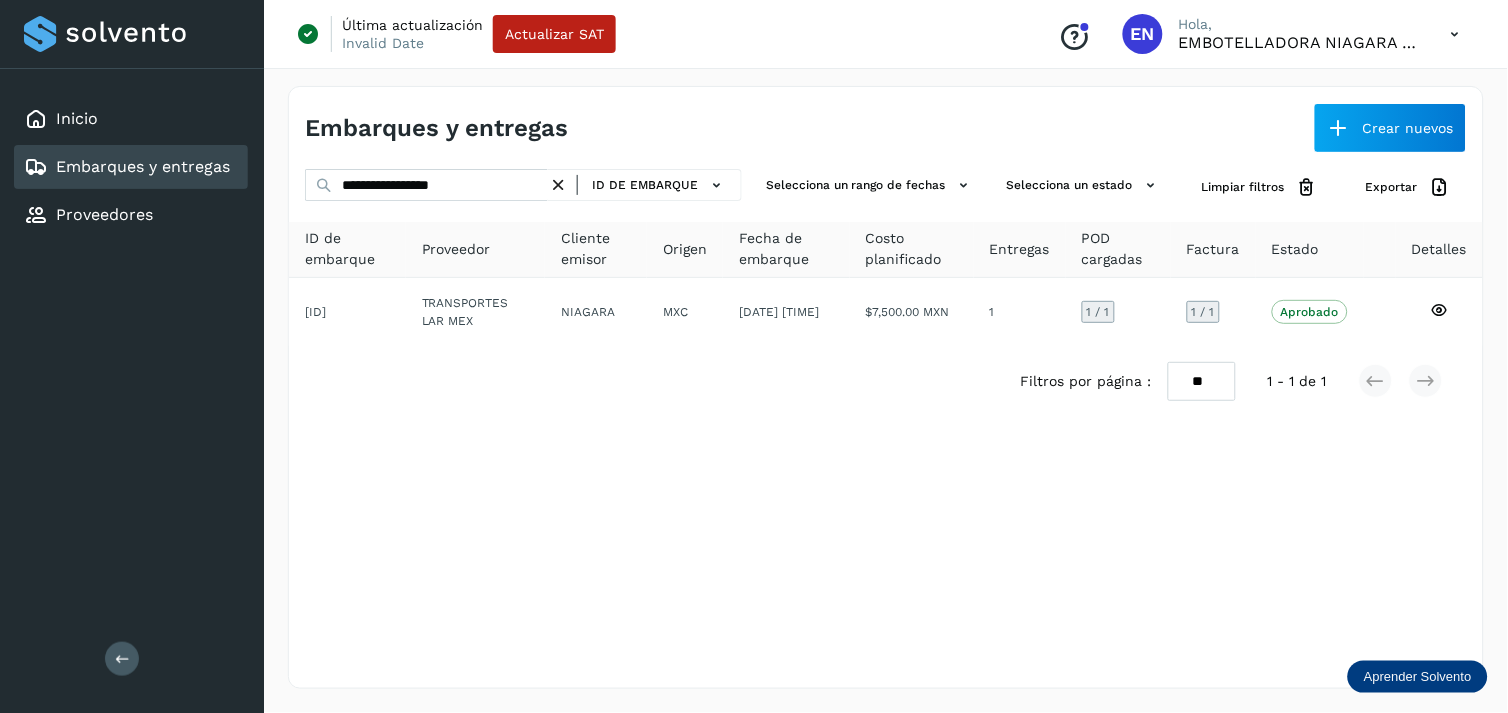 click at bounding box center (558, 185) 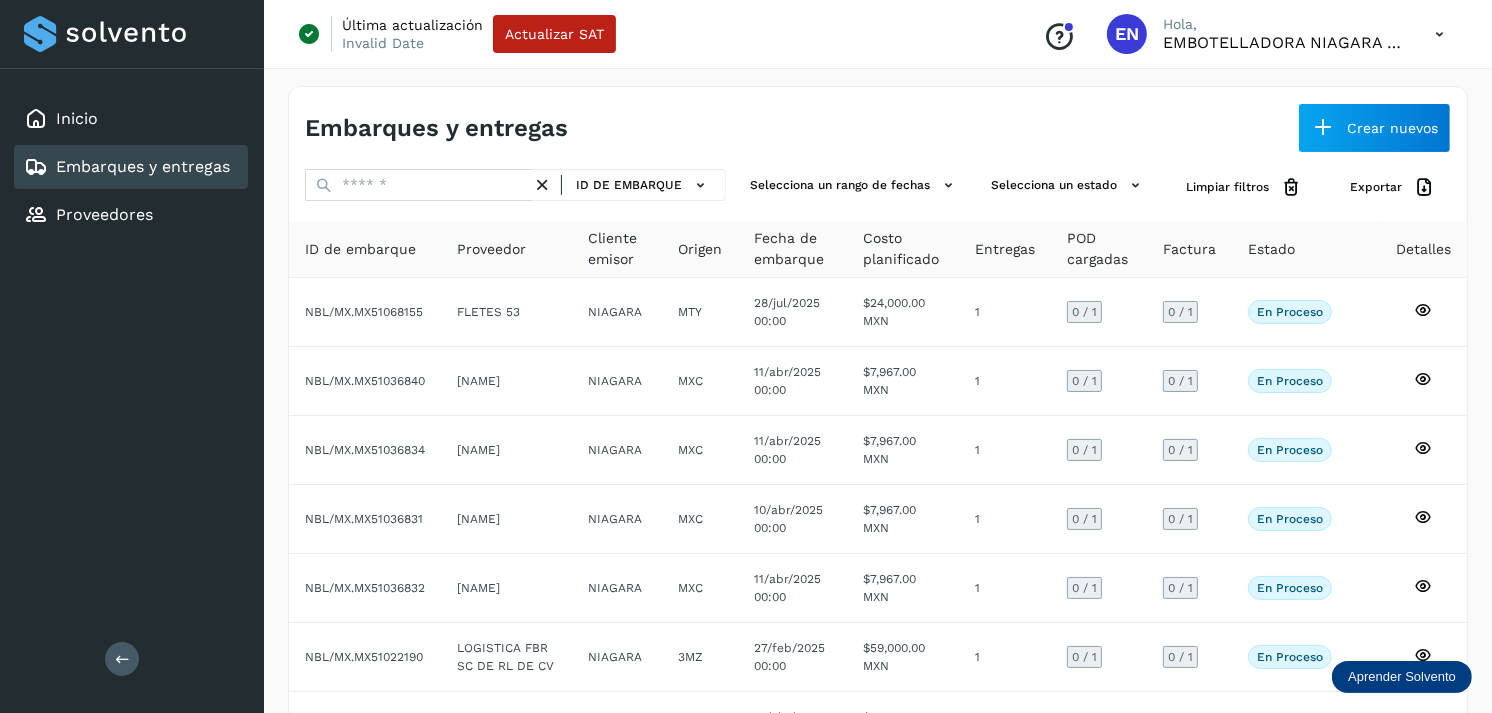 click on "Embarques y entregas" at bounding box center [143, 166] 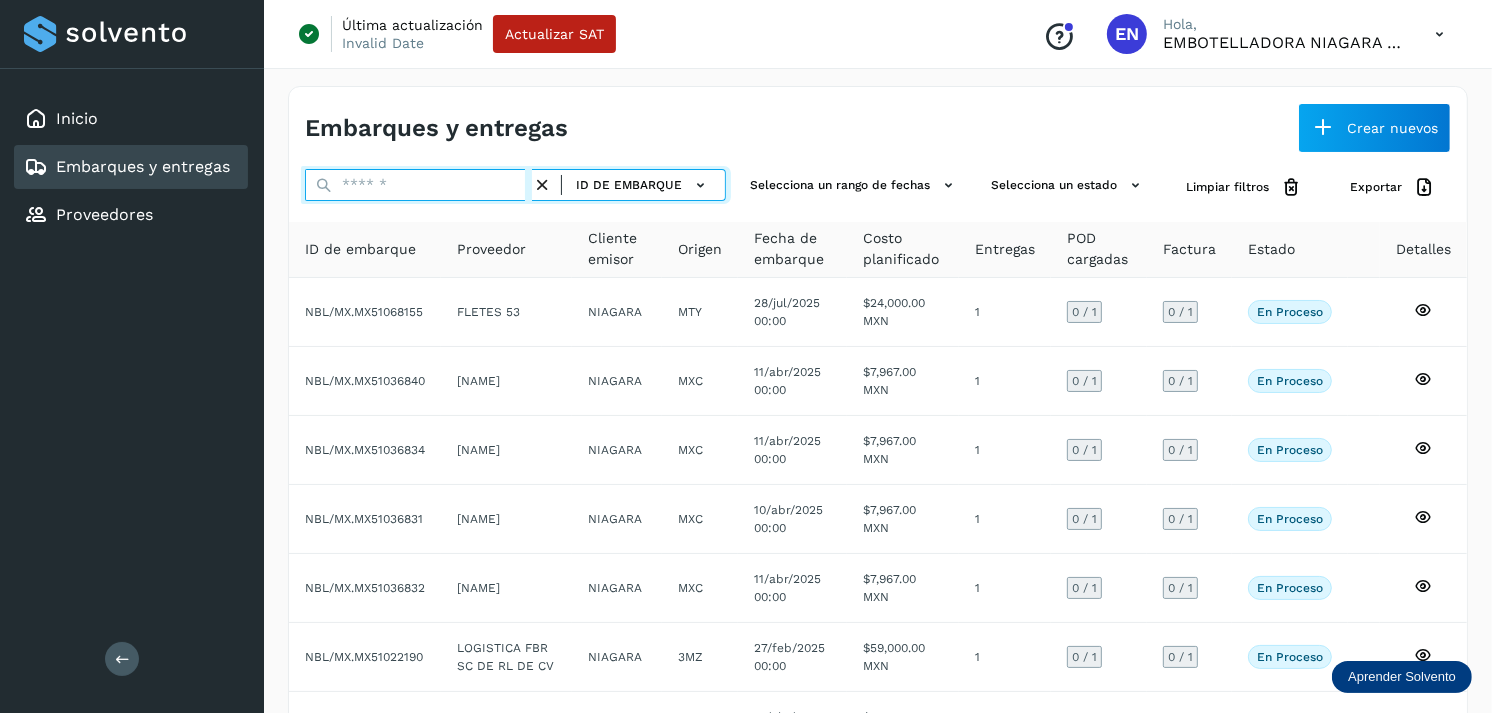 click at bounding box center (418, 185) 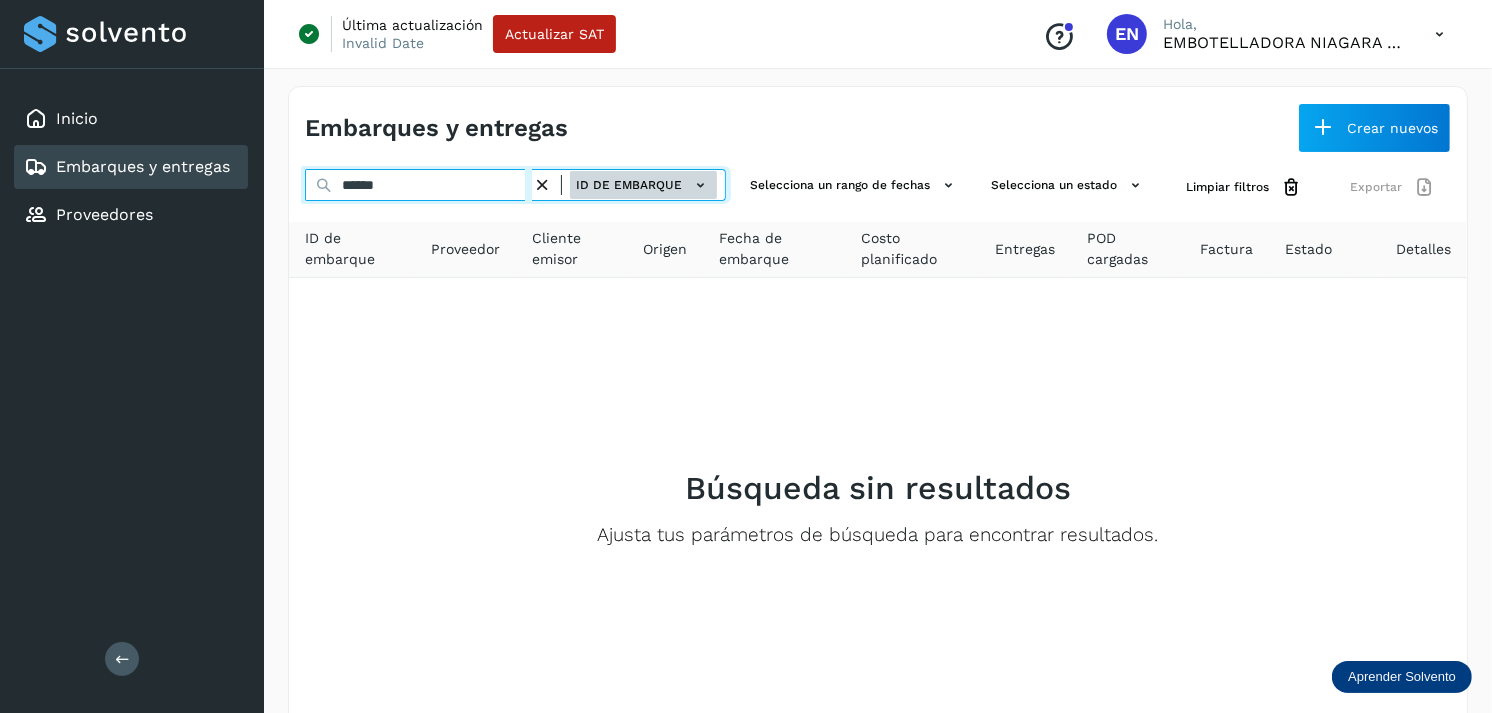 type on "******" 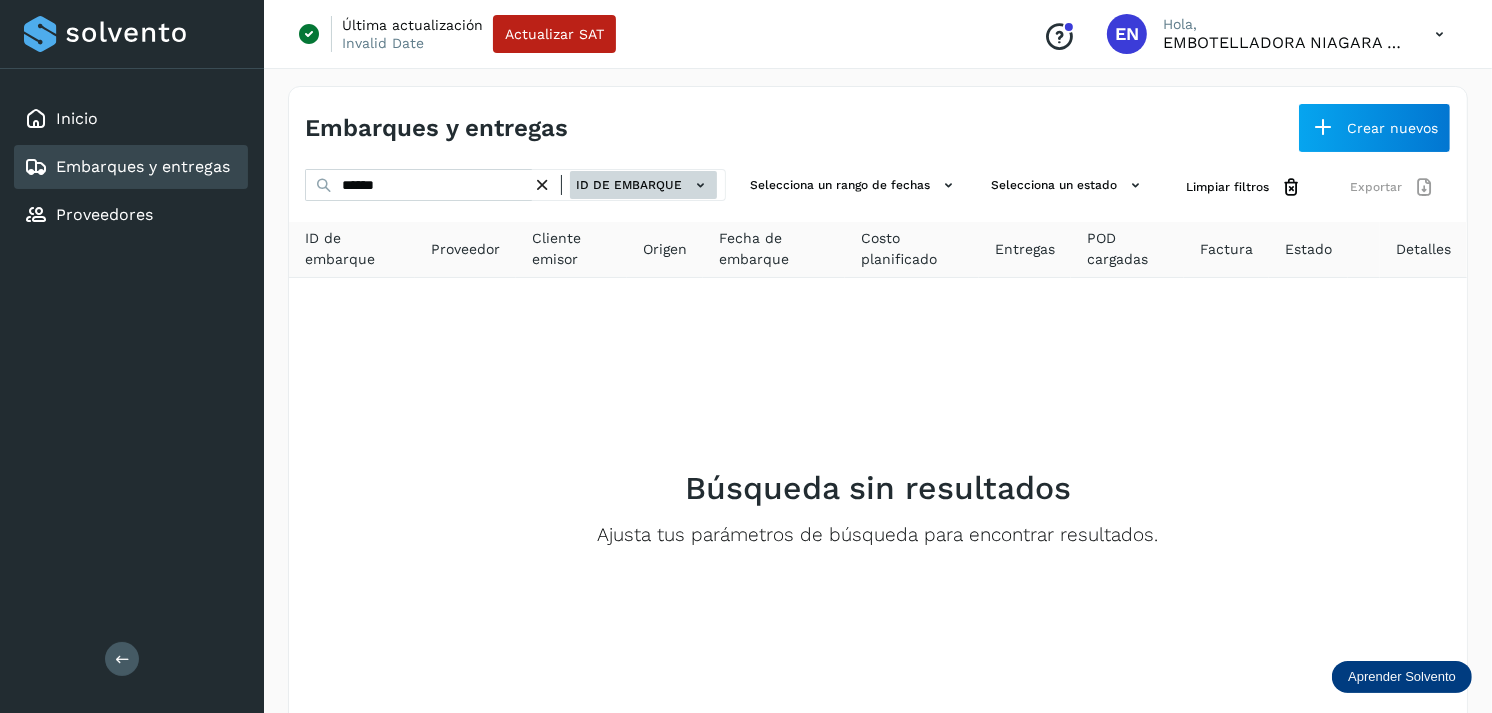 click on "ID de embarque" 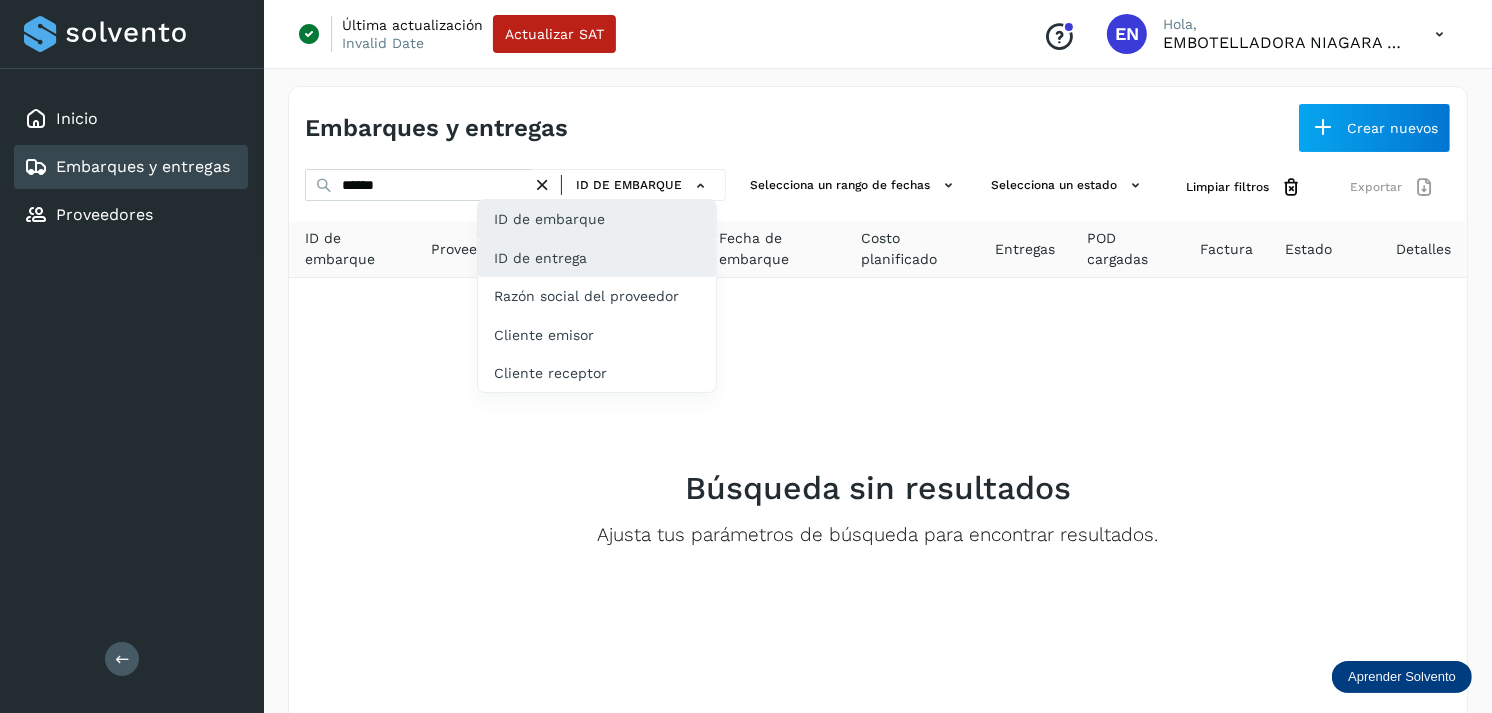 click on "ID de entrega" 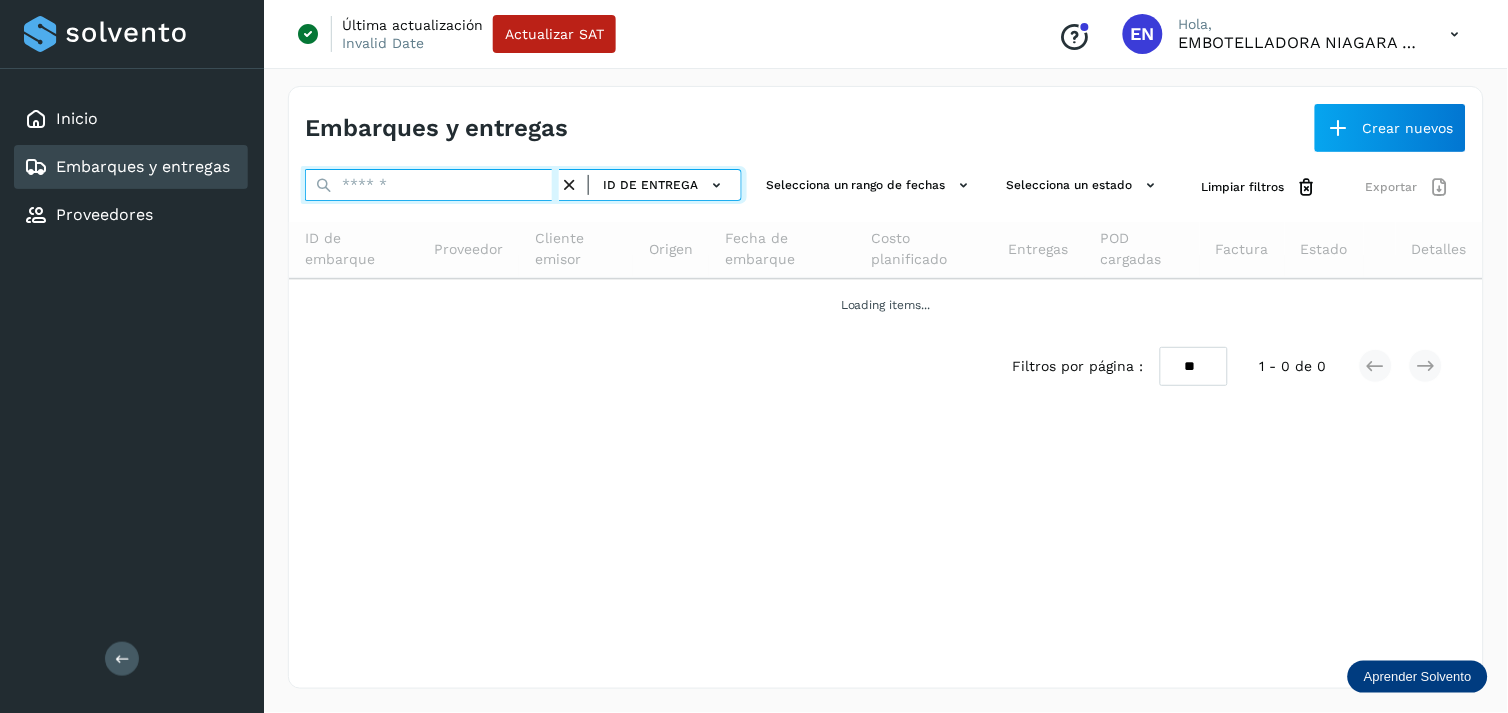 click at bounding box center [432, 185] 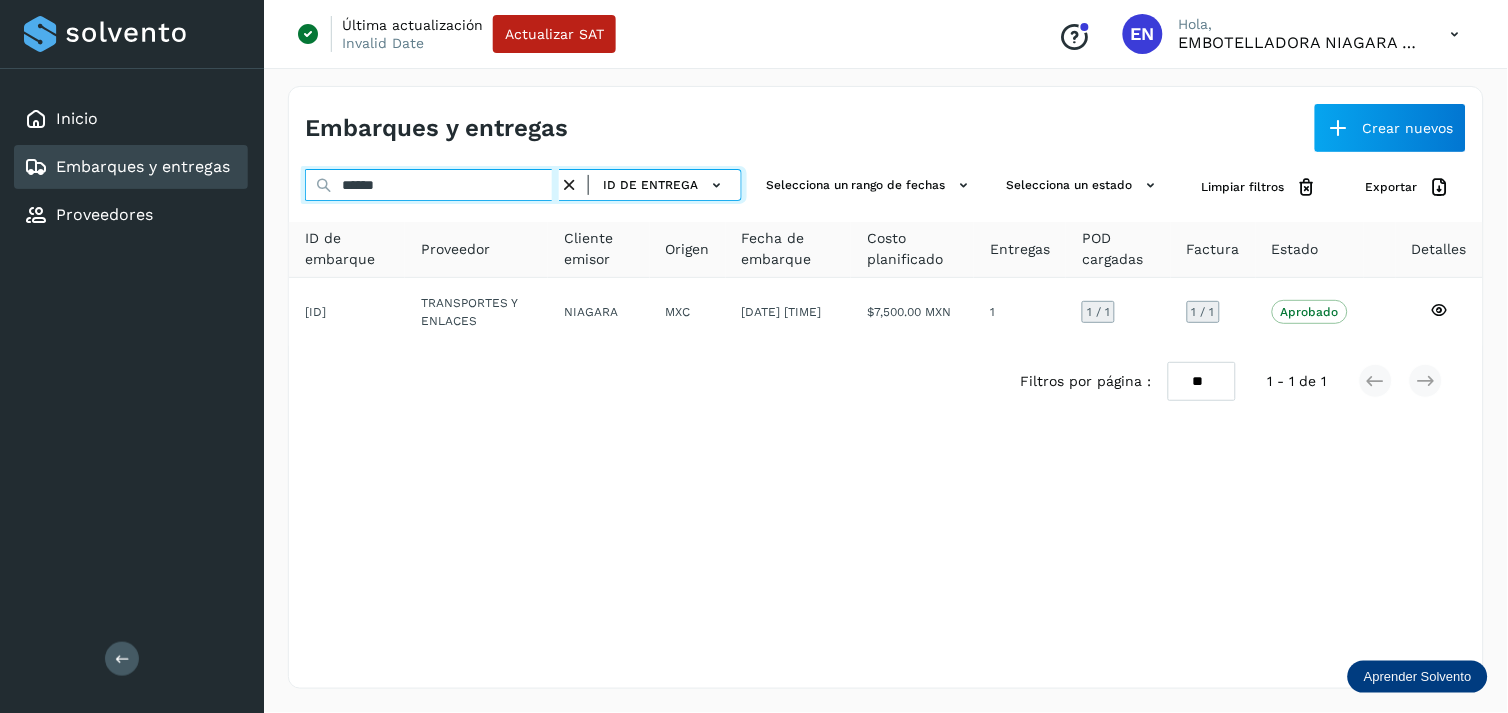 type on "******" 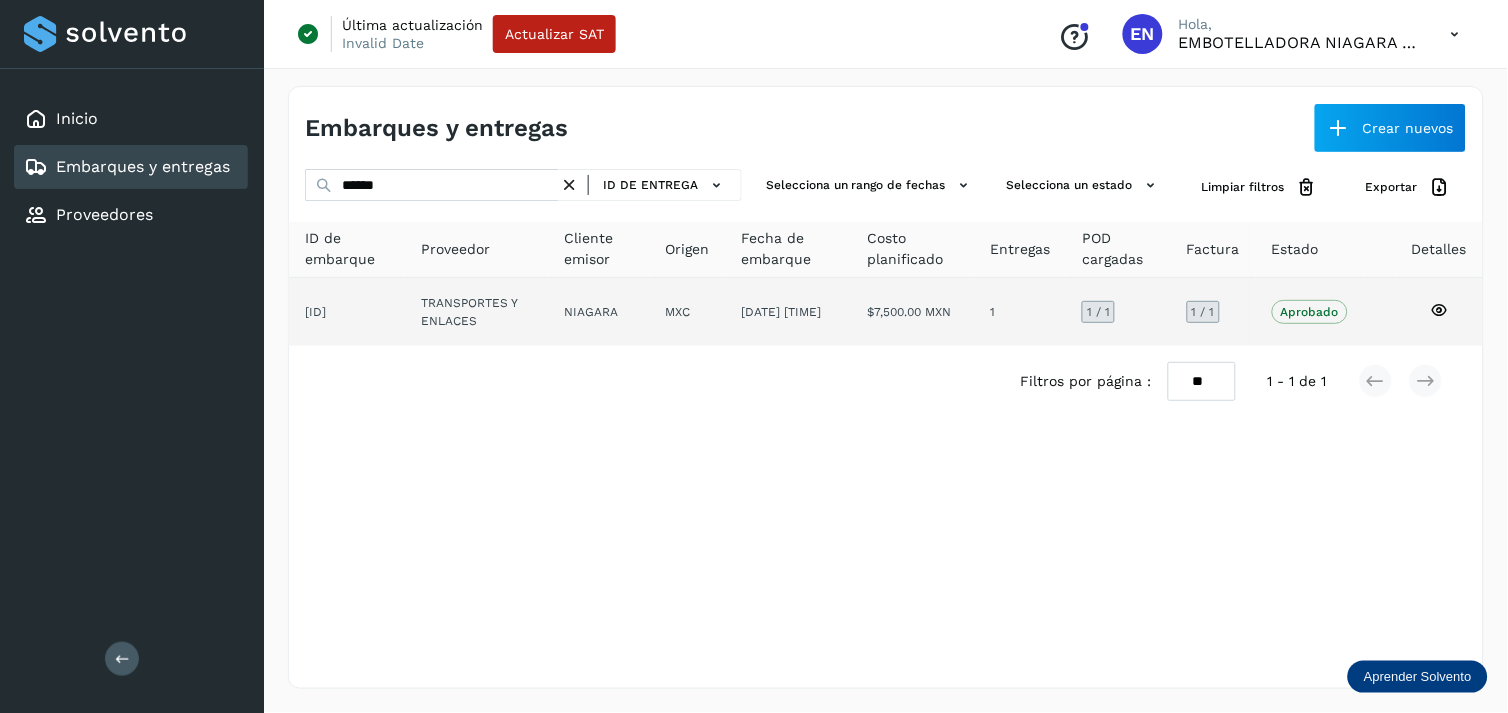 click on "TRANSPORTES Y ENLACES" 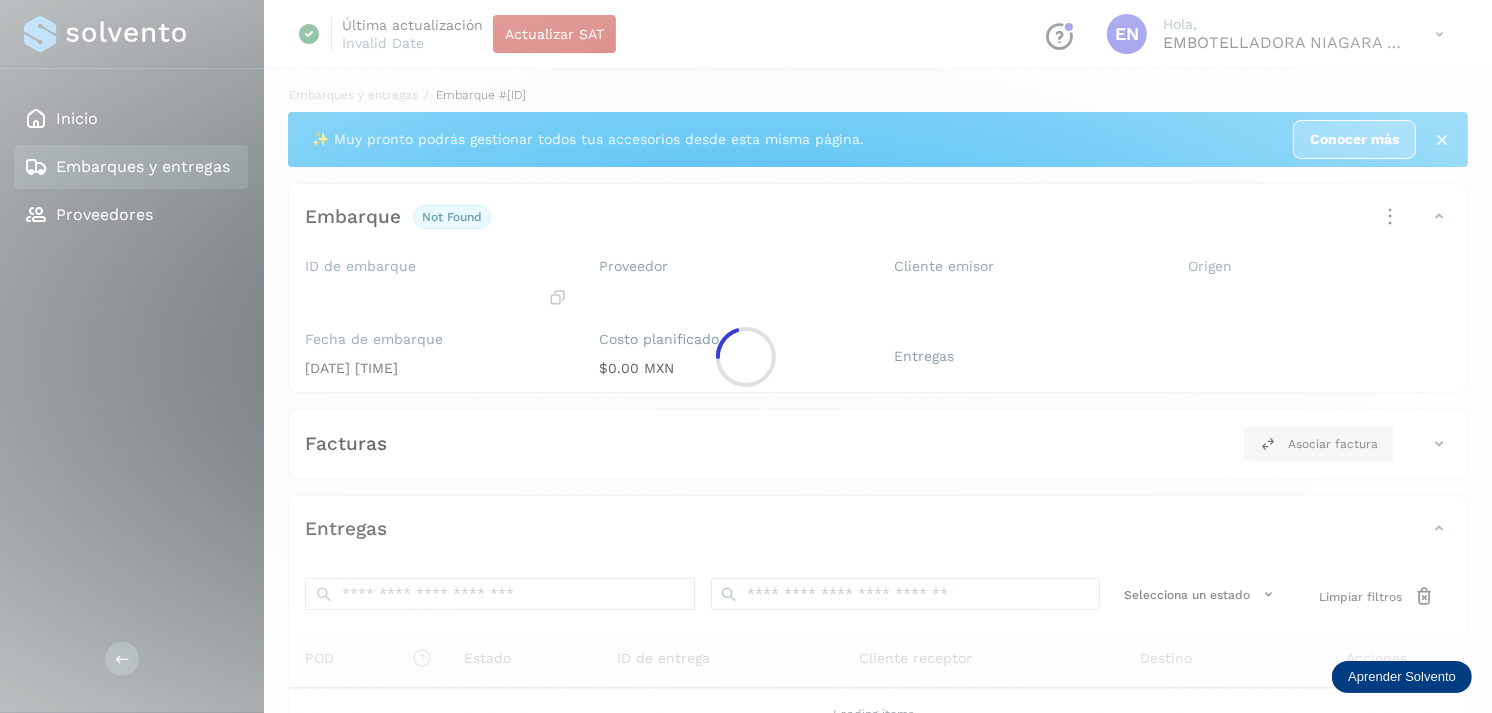 click 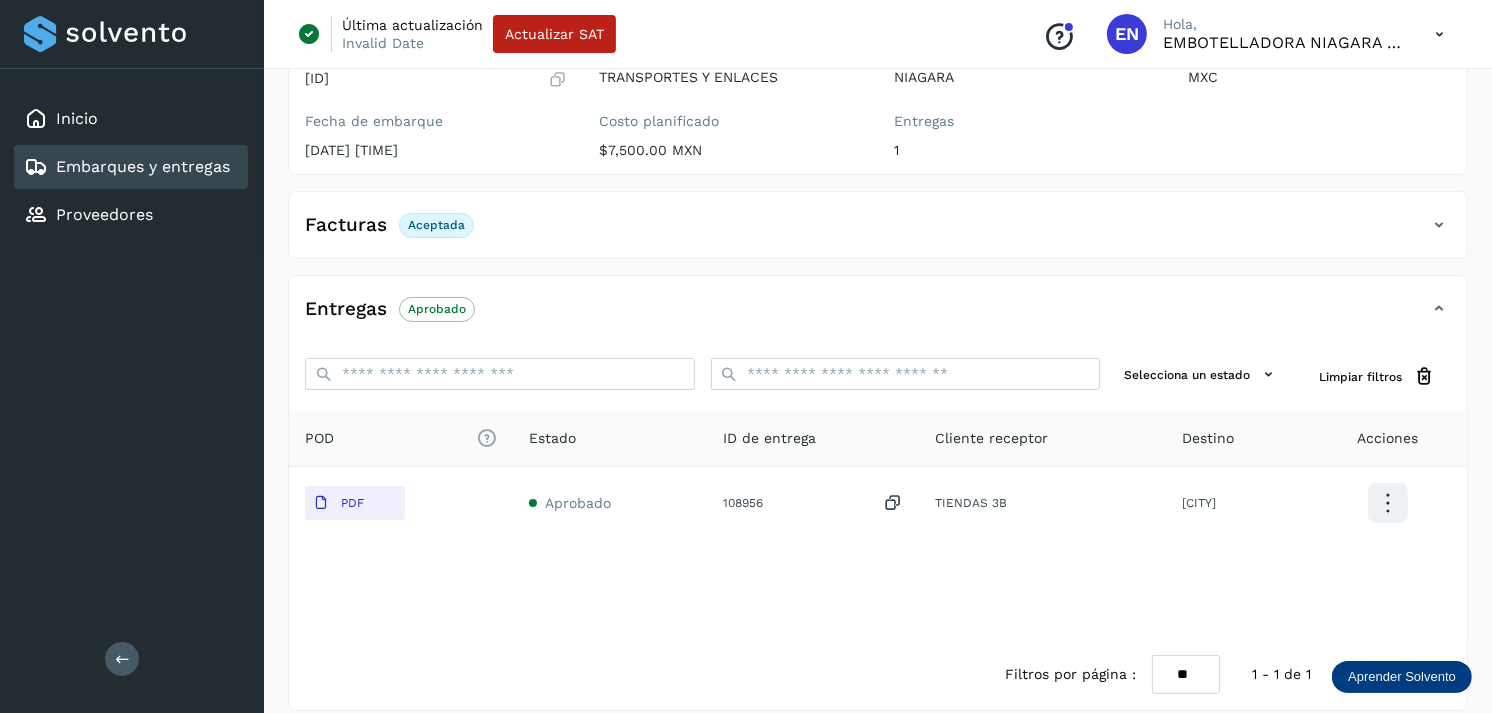 scroll, scrollTop: 241, scrollLeft: 0, axis: vertical 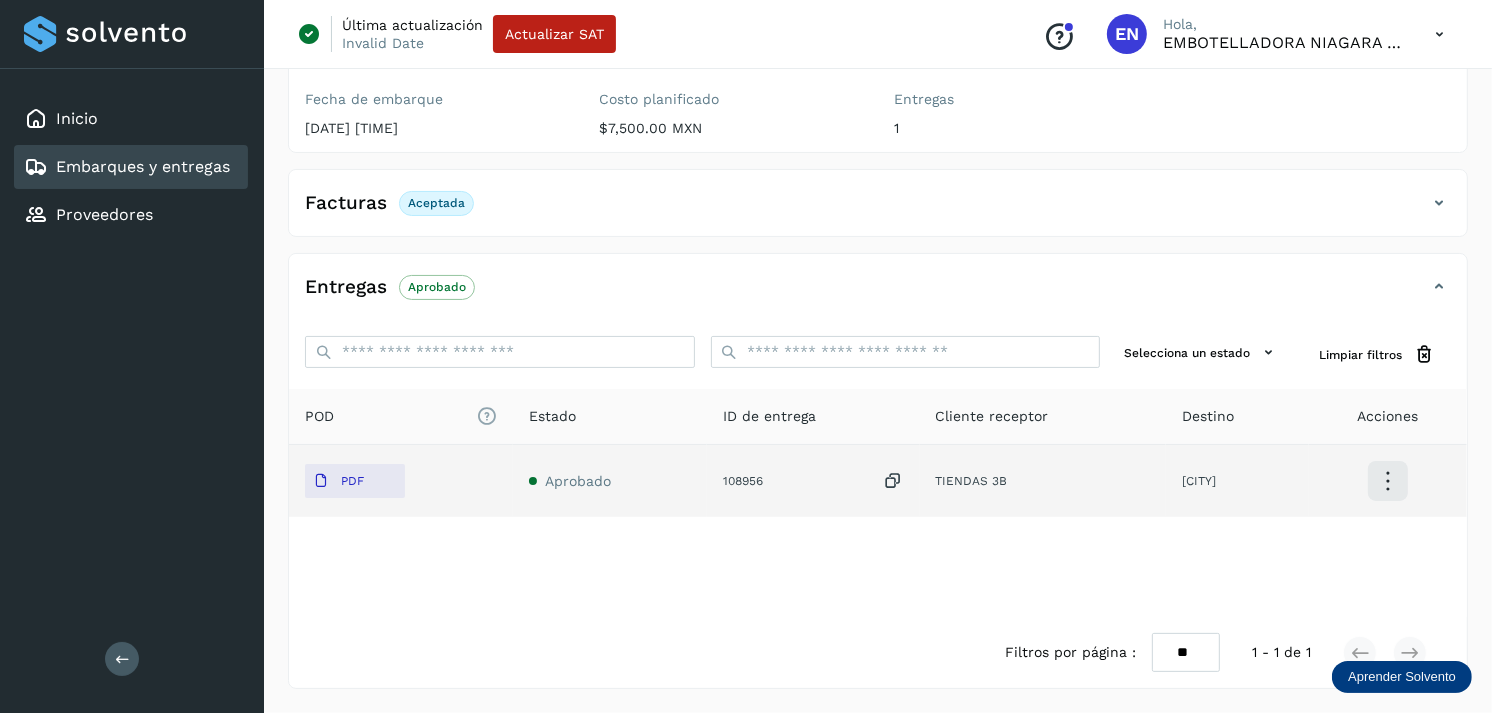 click on "PDF" 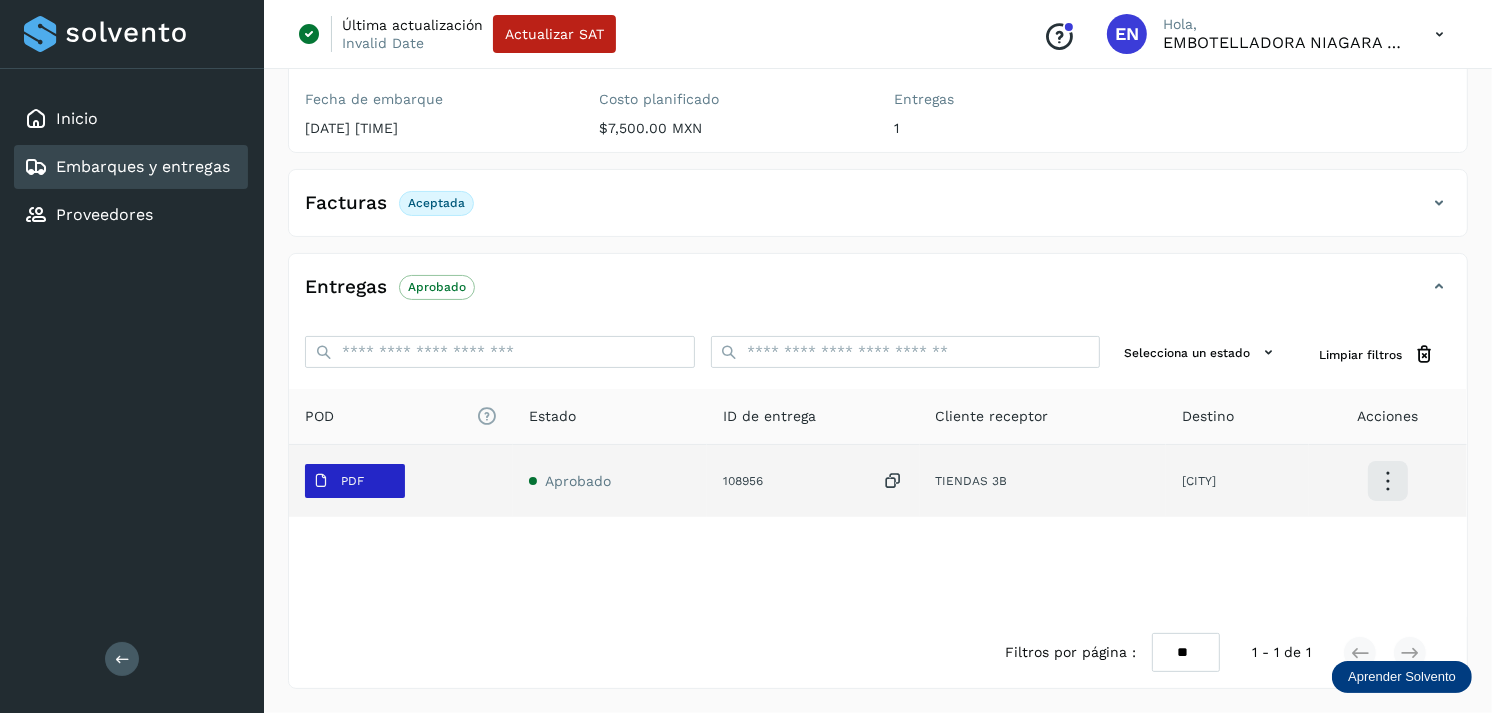 click on "PDF" at bounding box center (338, 481) 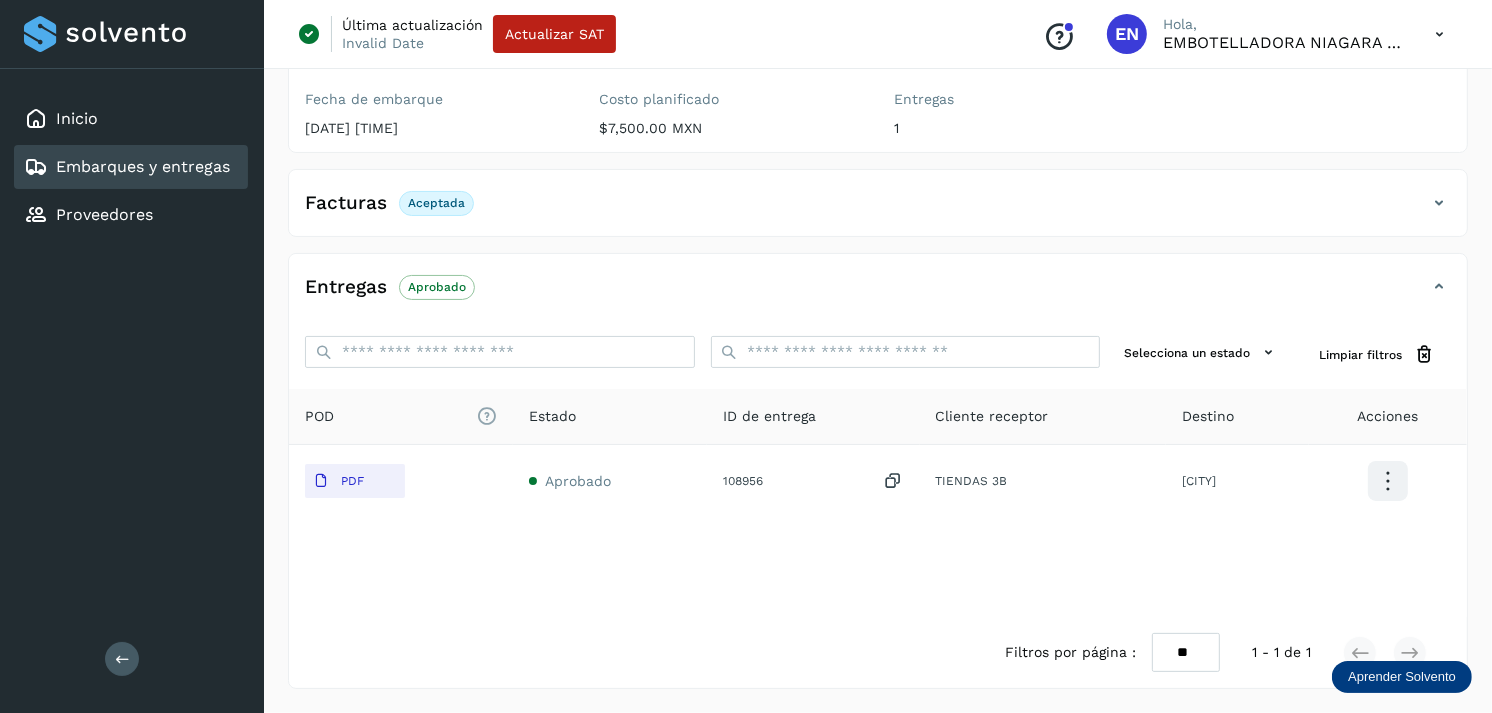 type 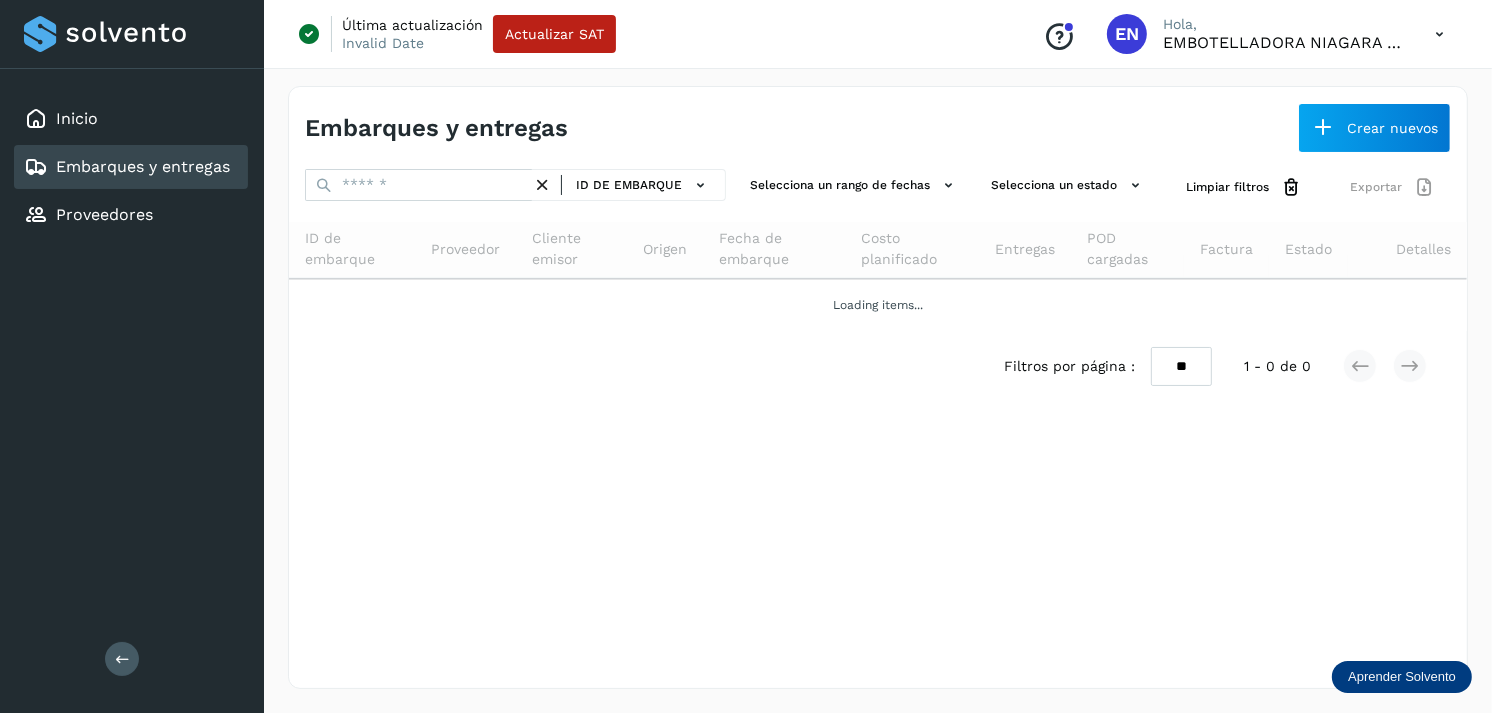 scroll, scrollTop: 0, scrollLeft: 0, axis: both 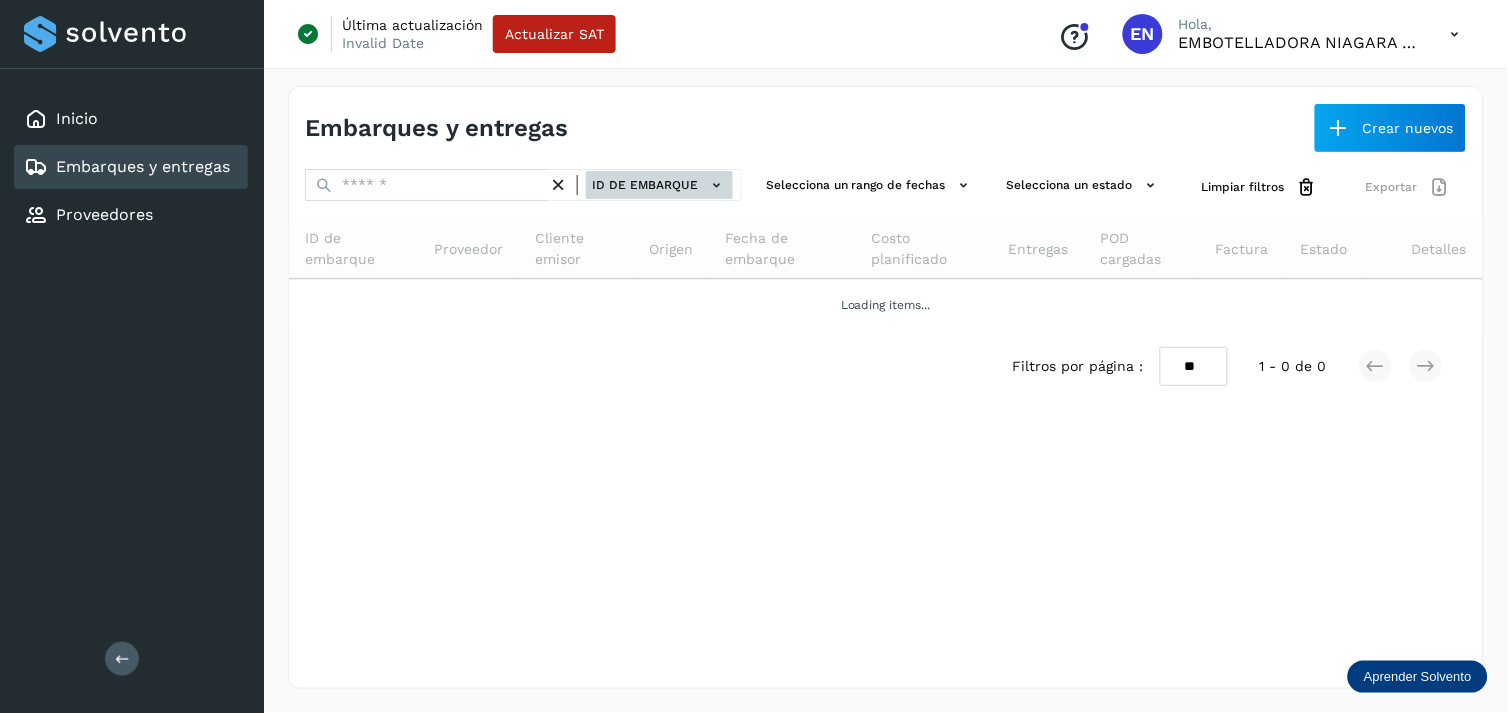 click on "ID de embarque" 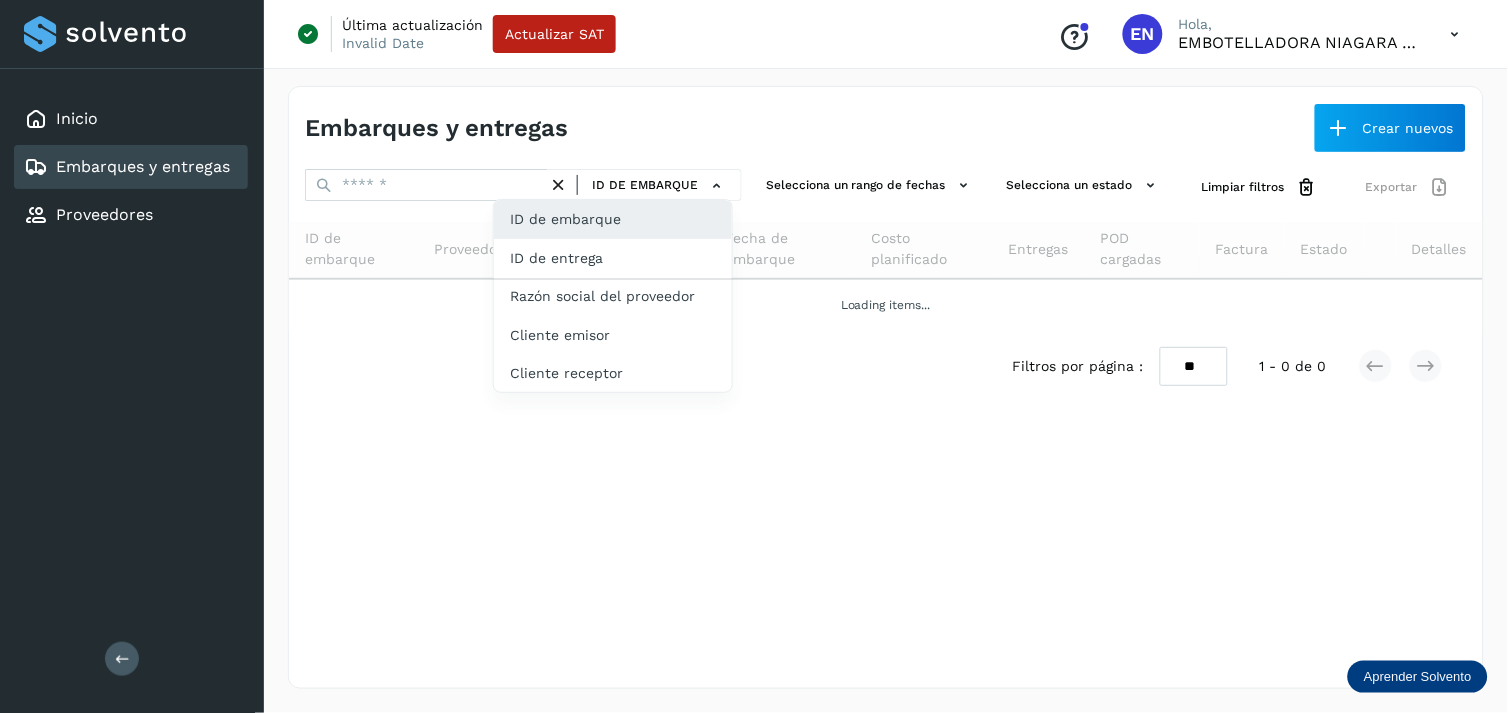 drag, startPoint x: 470, startPoint y: 168, endPoint x: 428, endPoint y: 198, distance: 51.613953 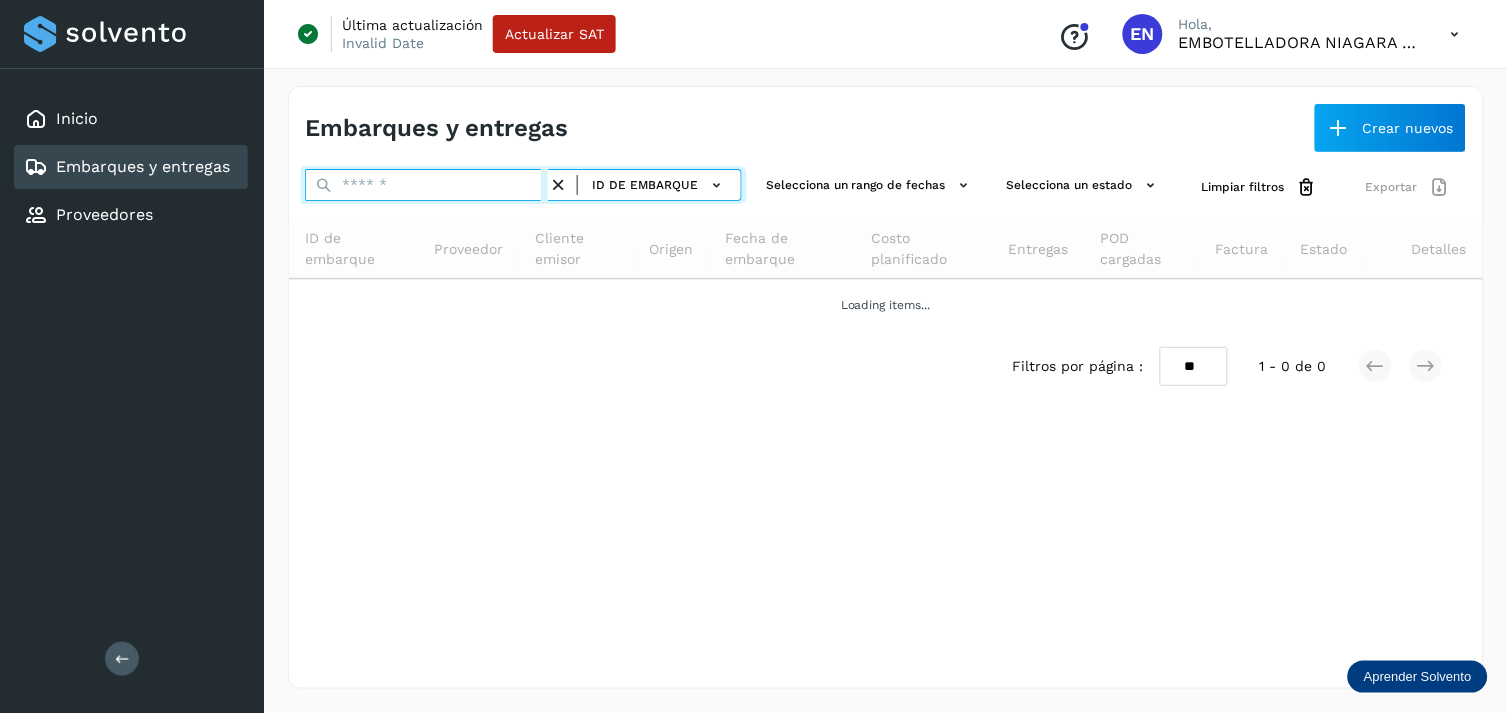 drag, startPoint x: 428, startPoint y: 198, endPoint x: 406, endPoint y: 185, distance: 25.553865 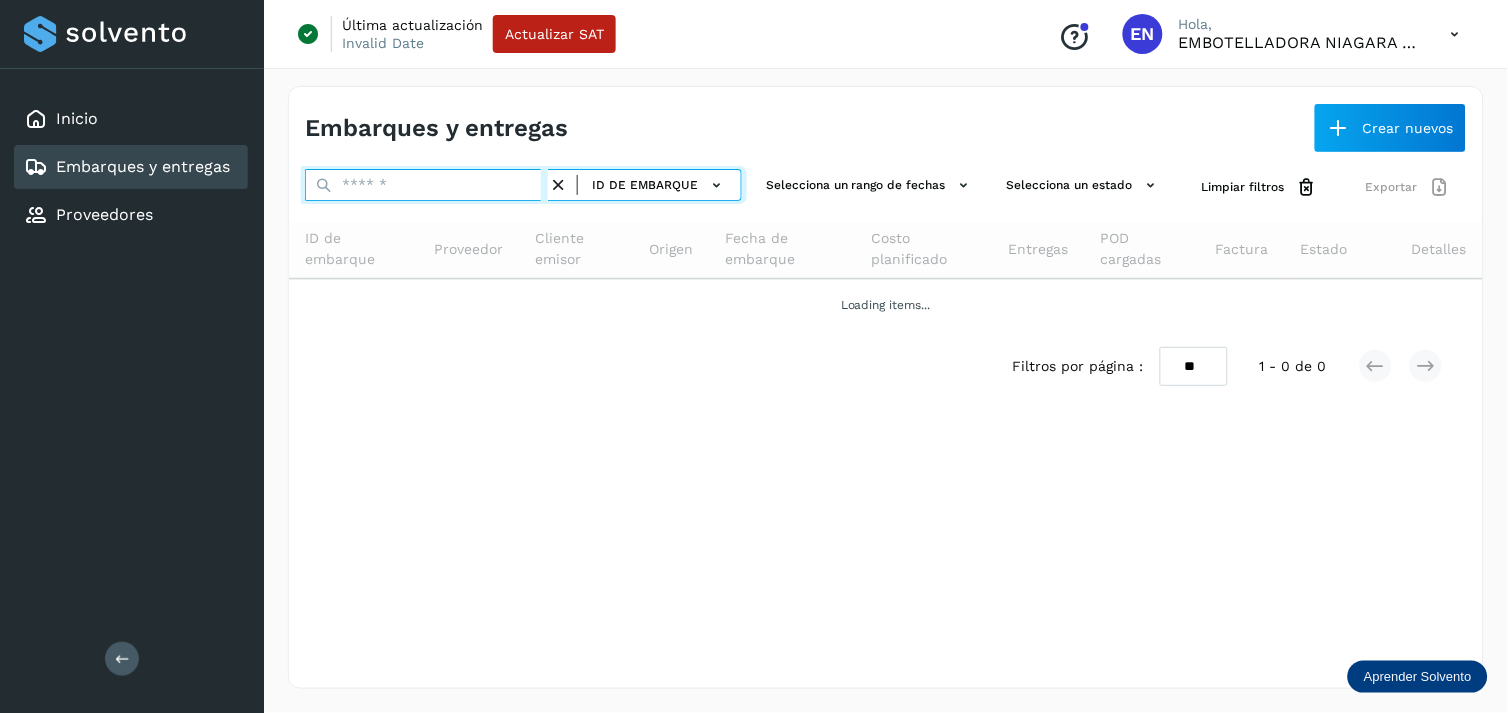 click at bounding box center [426, 185] 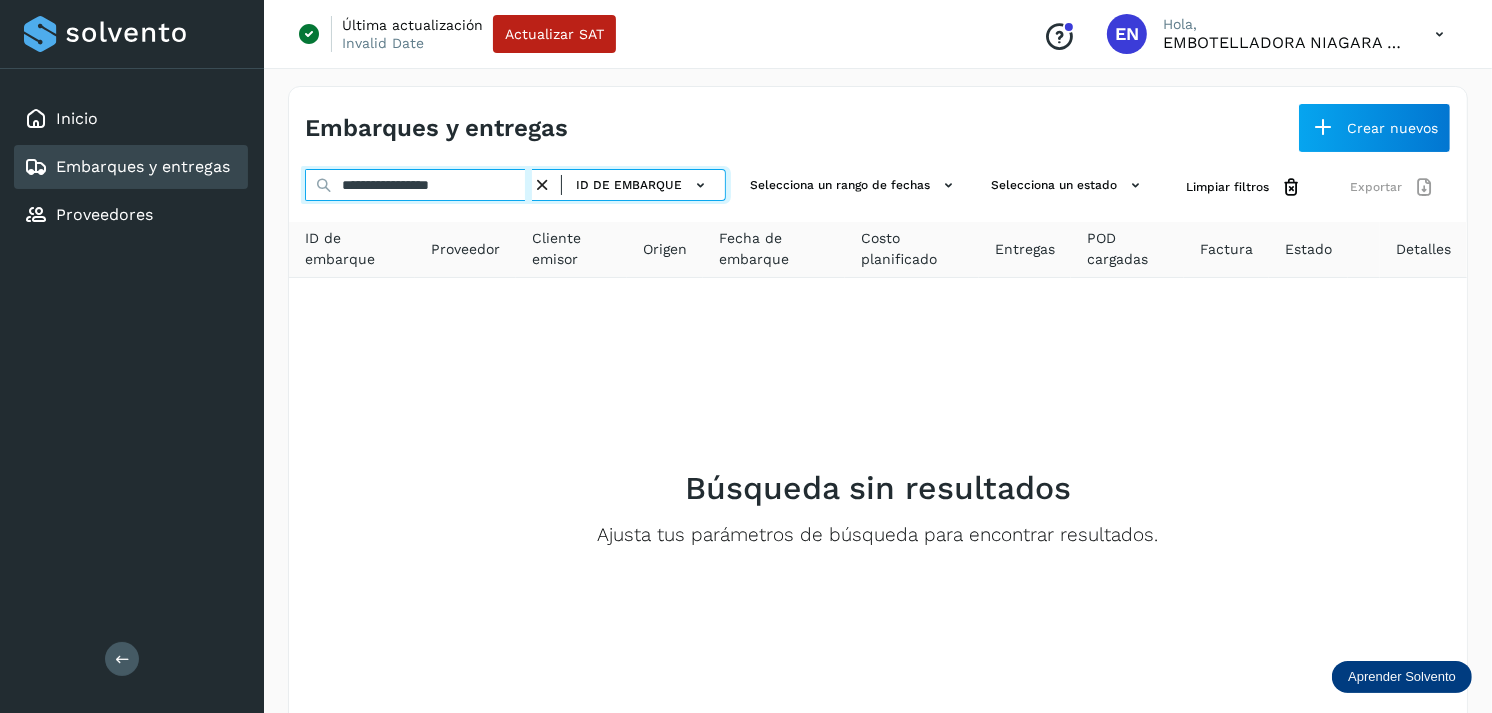 type on "**********" 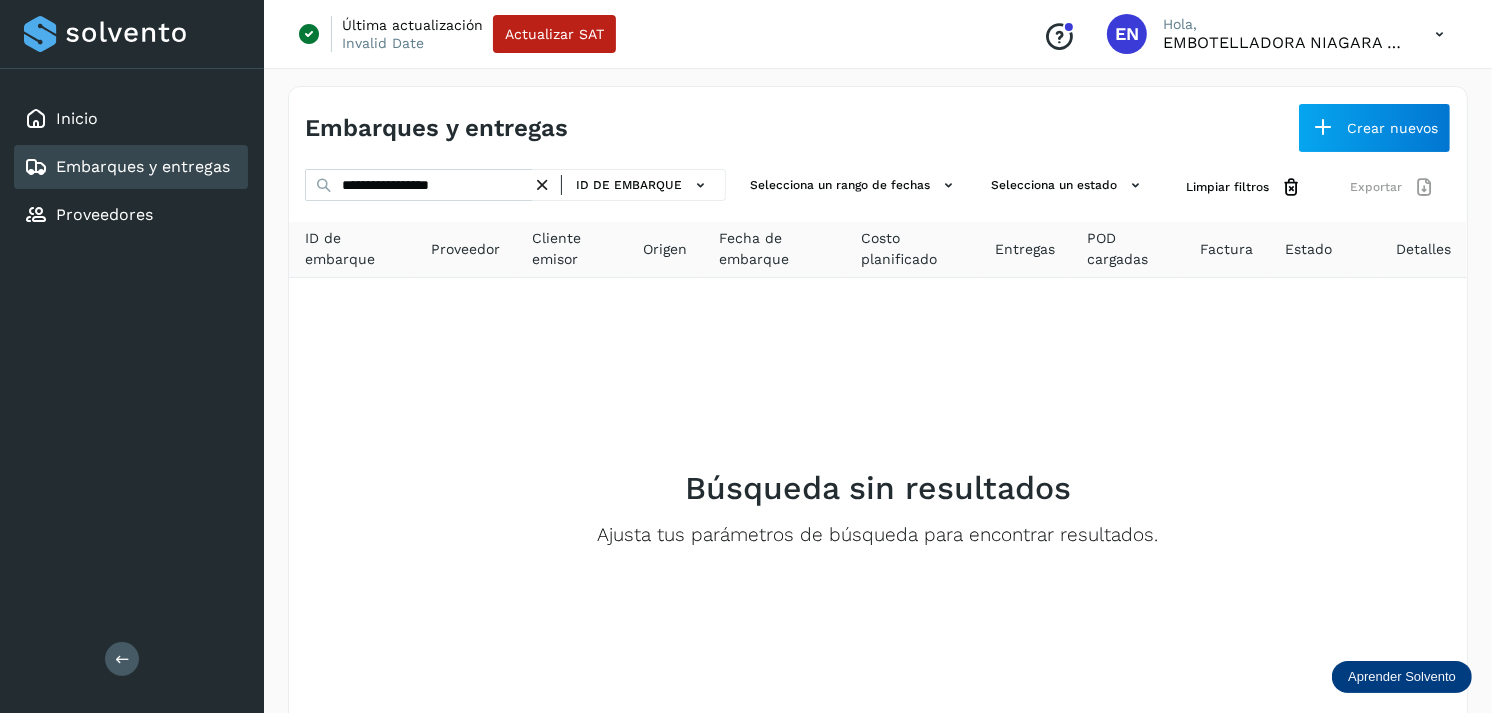click at bounding box center (542, 185) 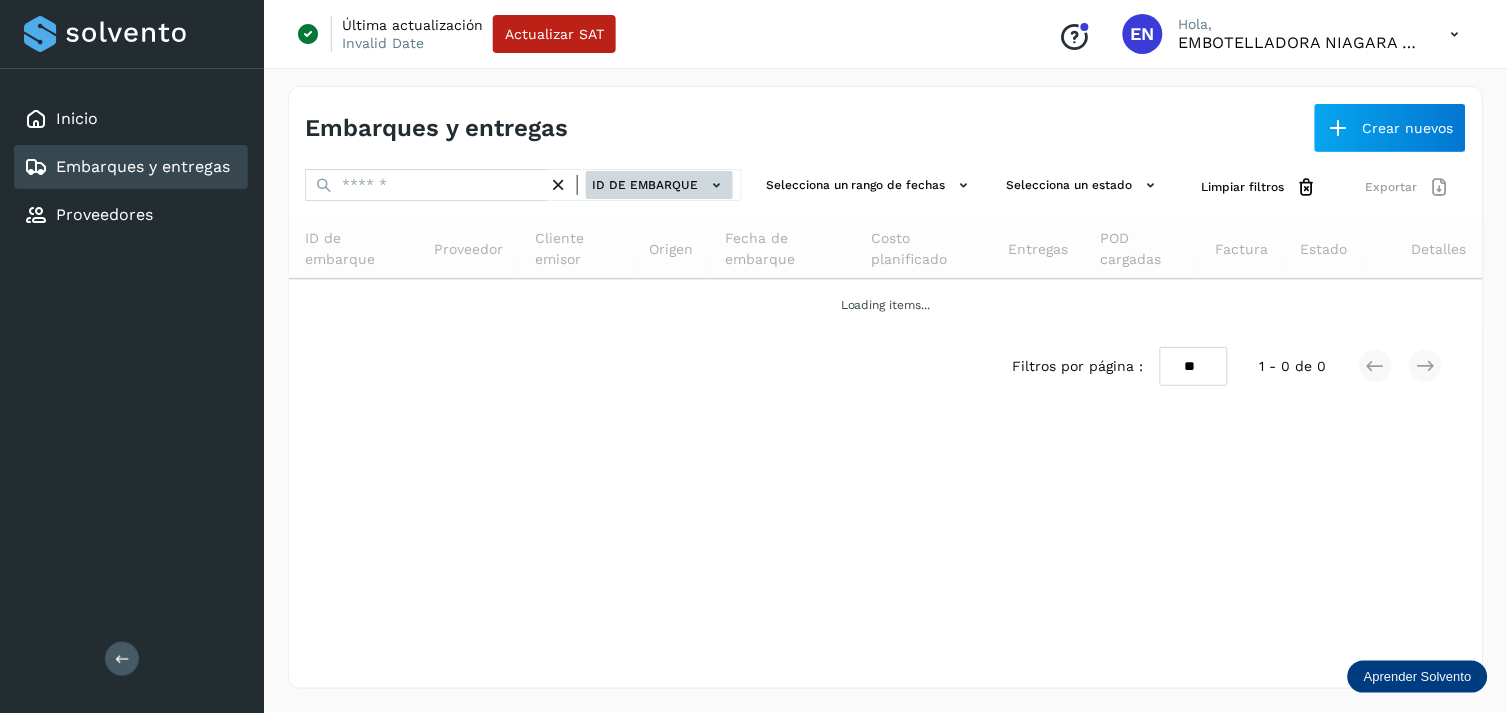 click on "ID de embarque" 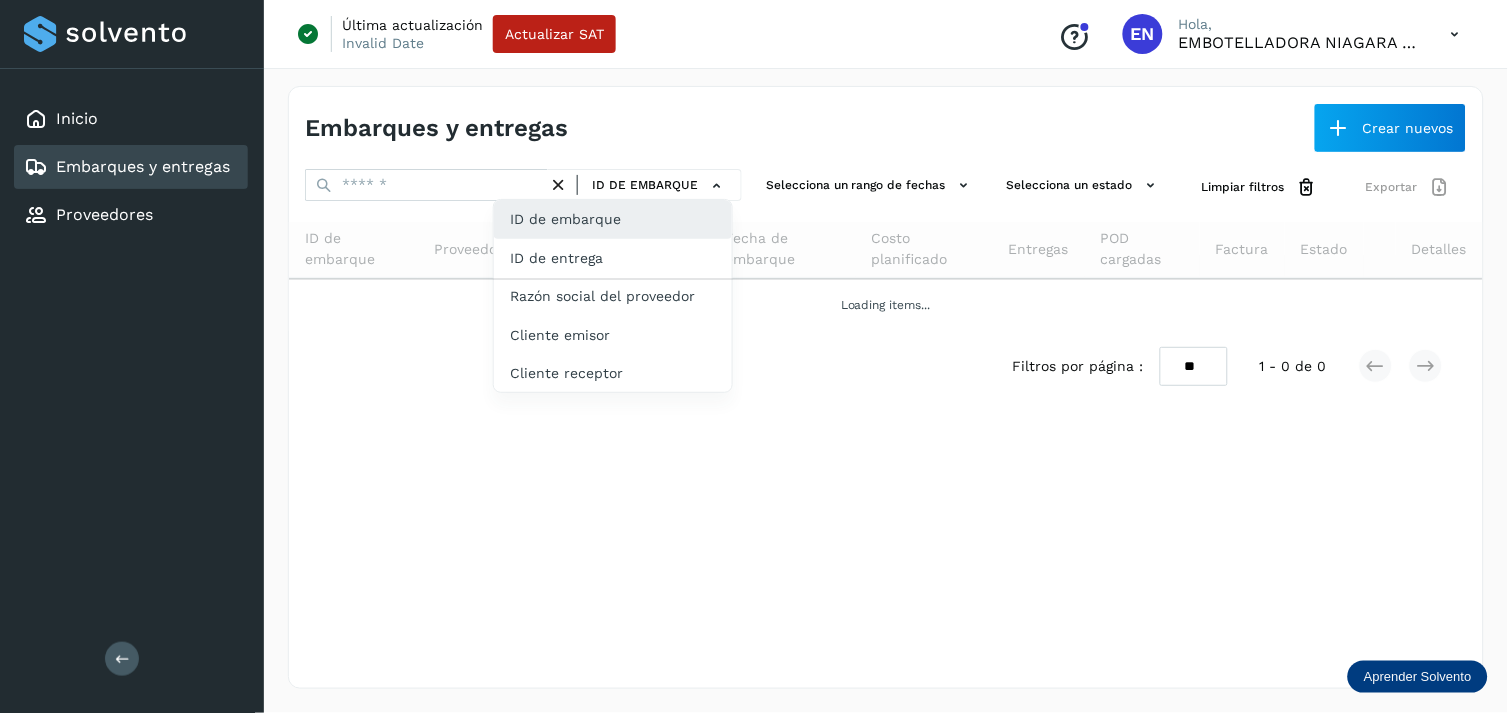click on "ID de embarque" 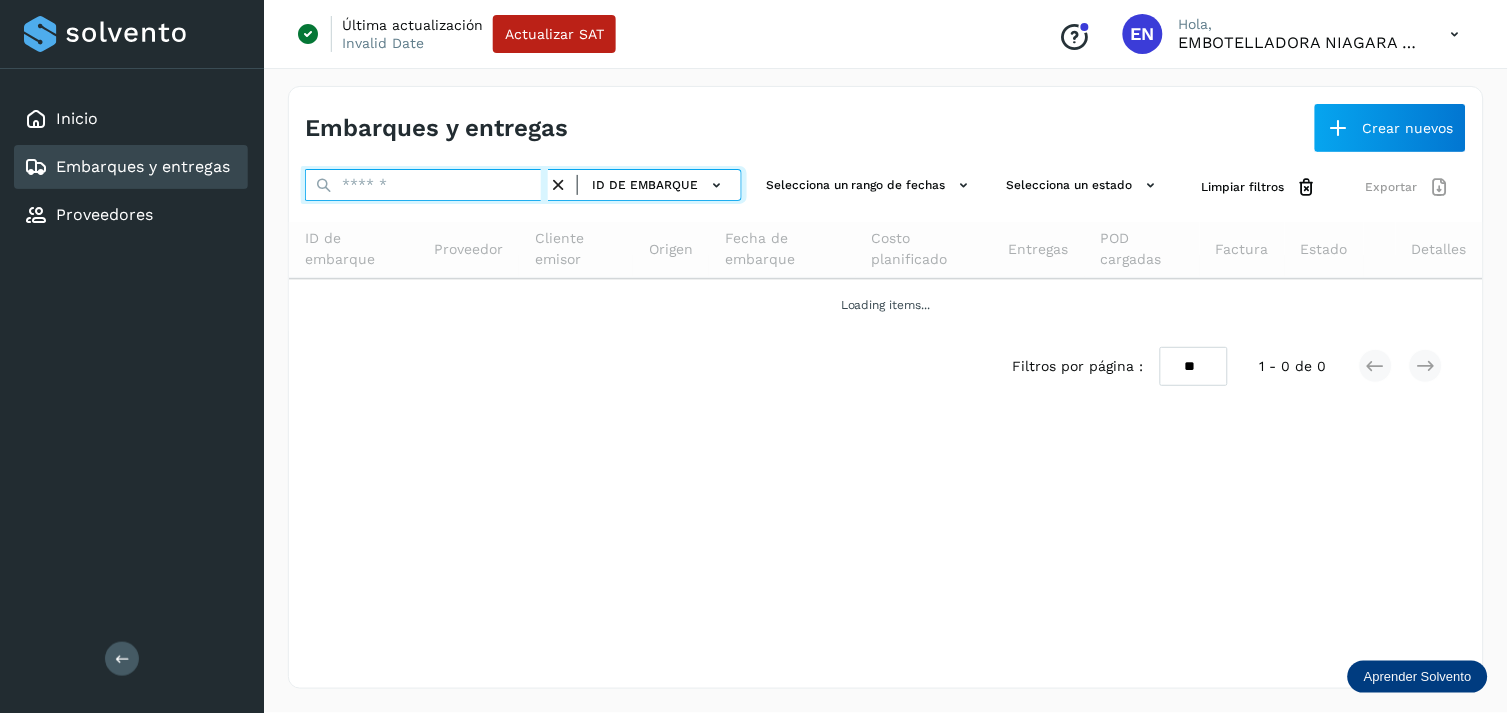 click at bounding box center (426, 185) 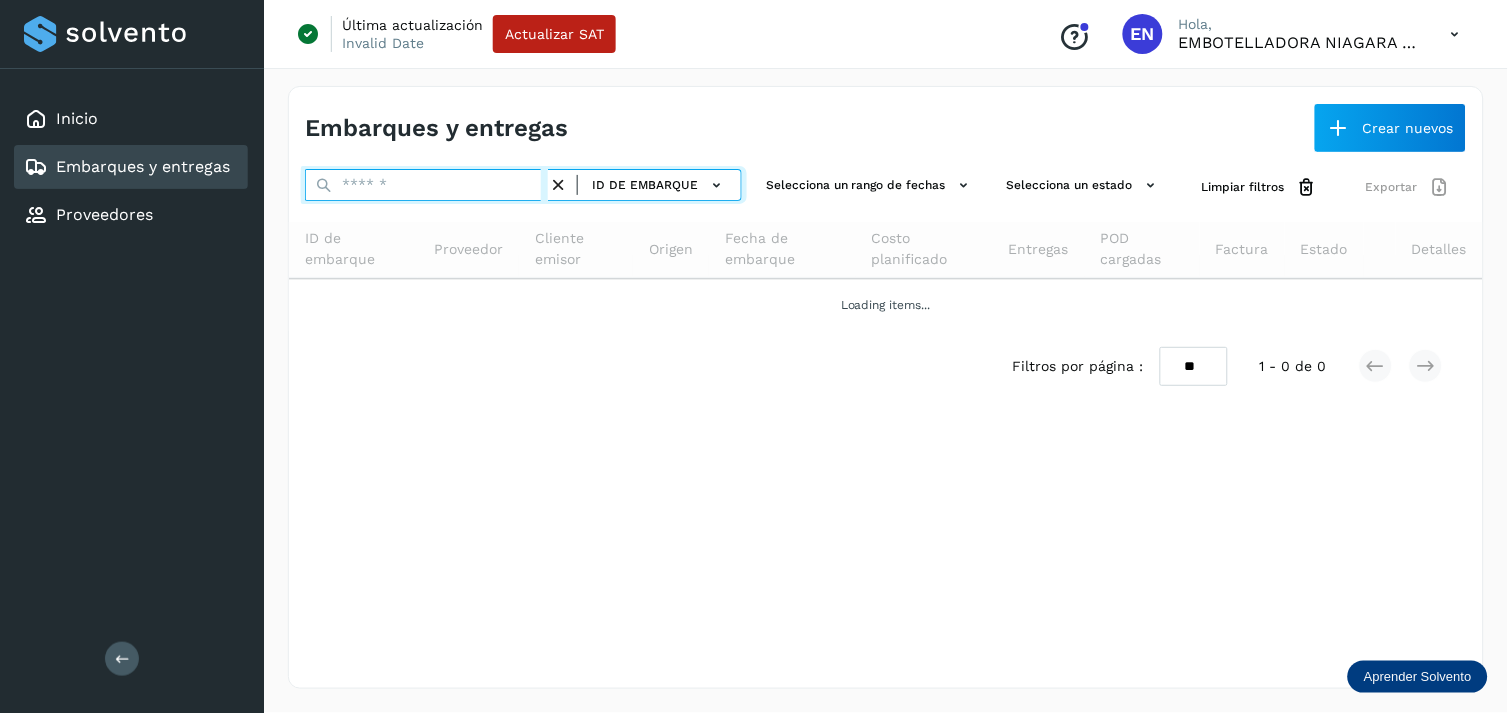 paste on "**********" 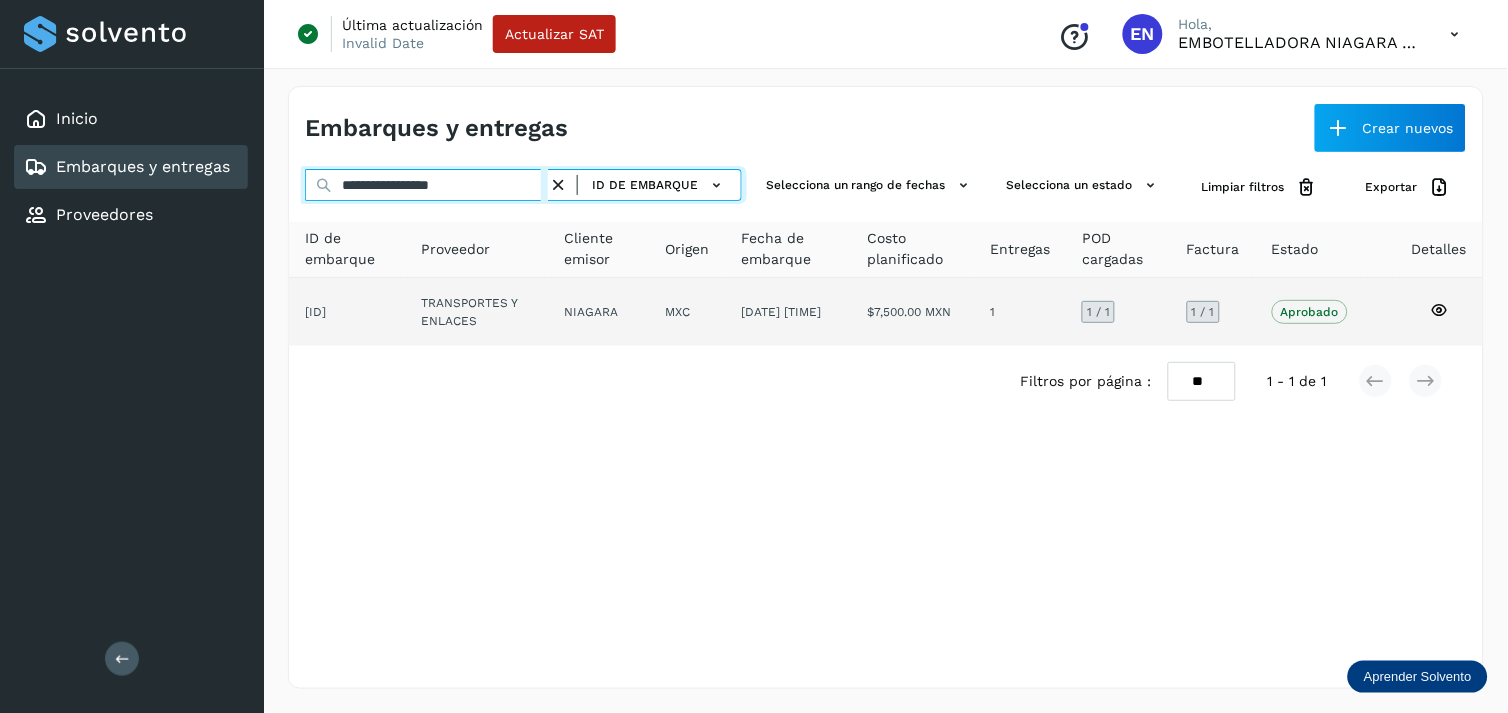 type on "**********" 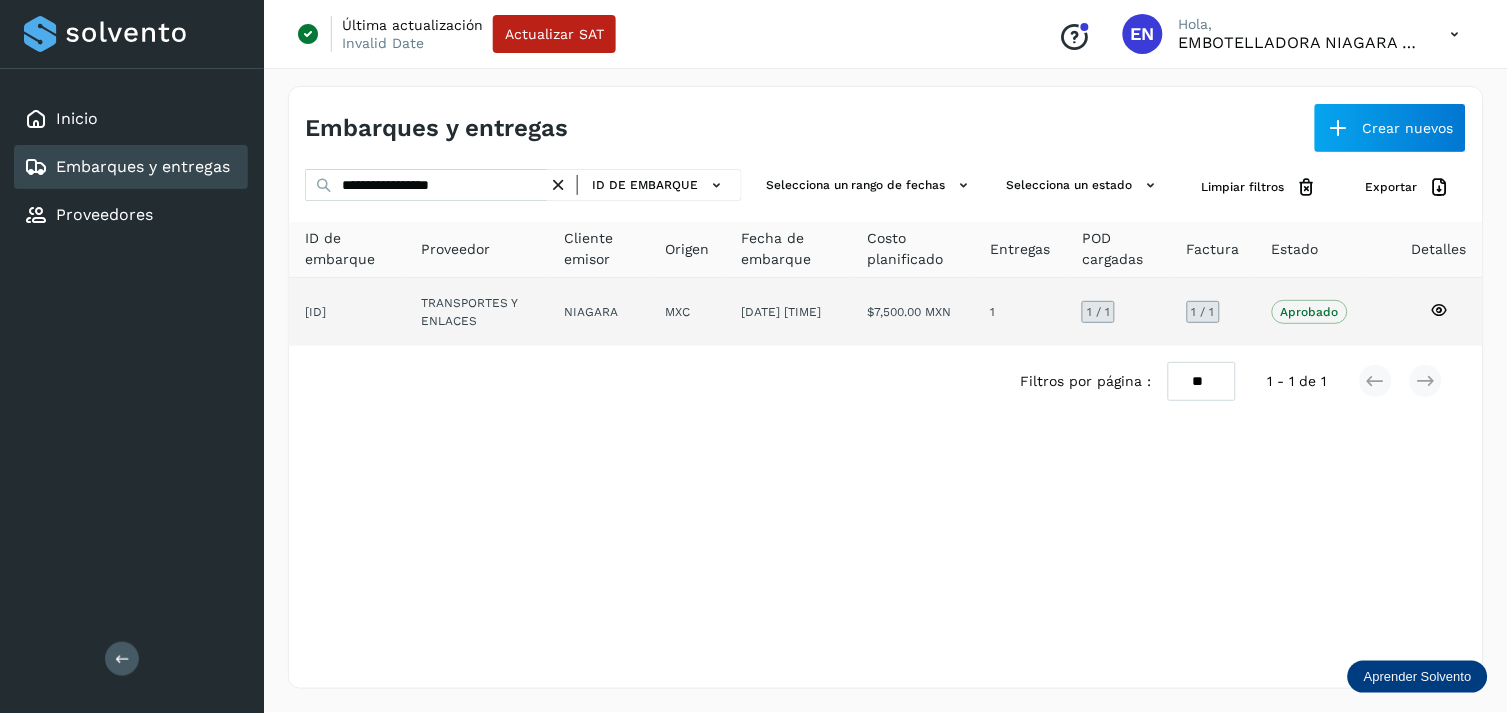 click on "TRANSPORTES Y ENLACES" 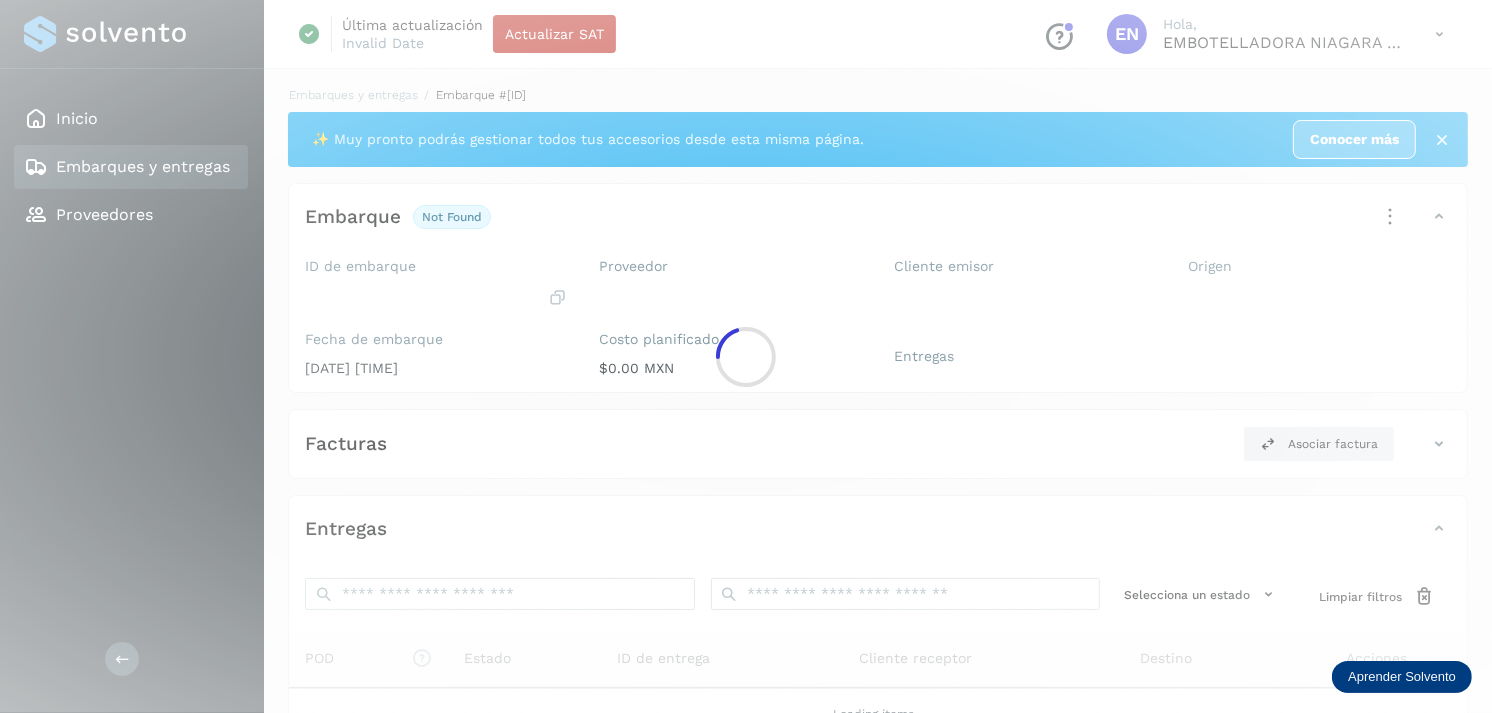 click 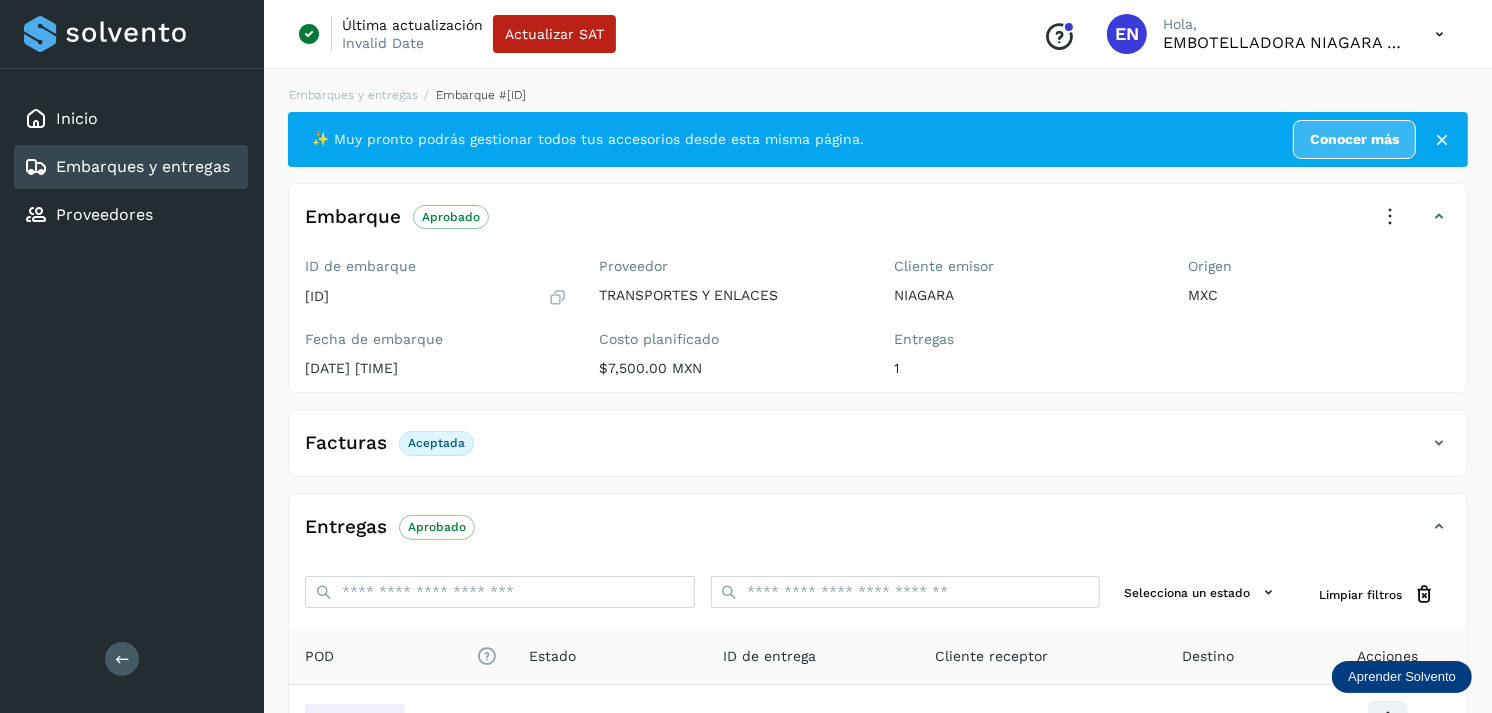 click on "TRANSPORTES Y ENLACES" at bounding box center (731, 295) 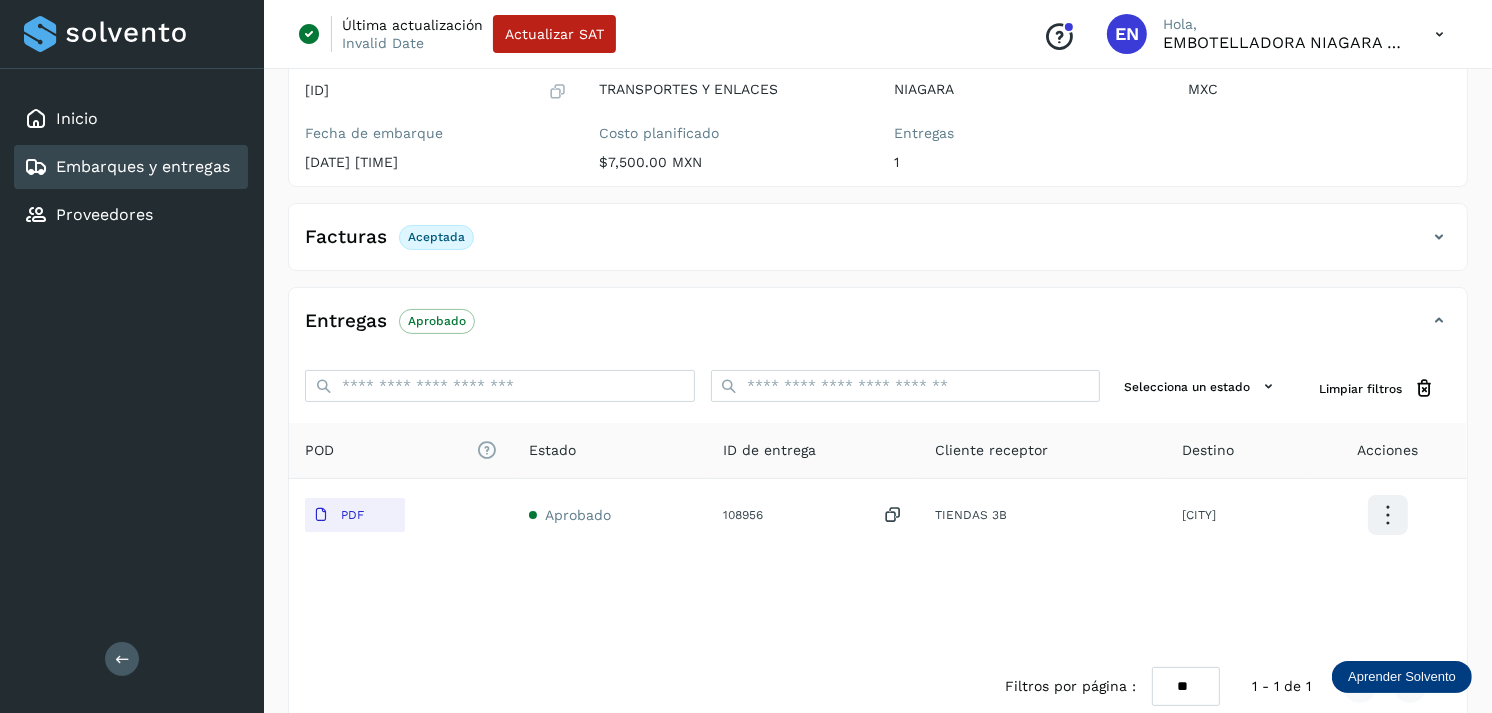 scroll, scrollTop: 241, scrollLeft: 0, axis: vertical 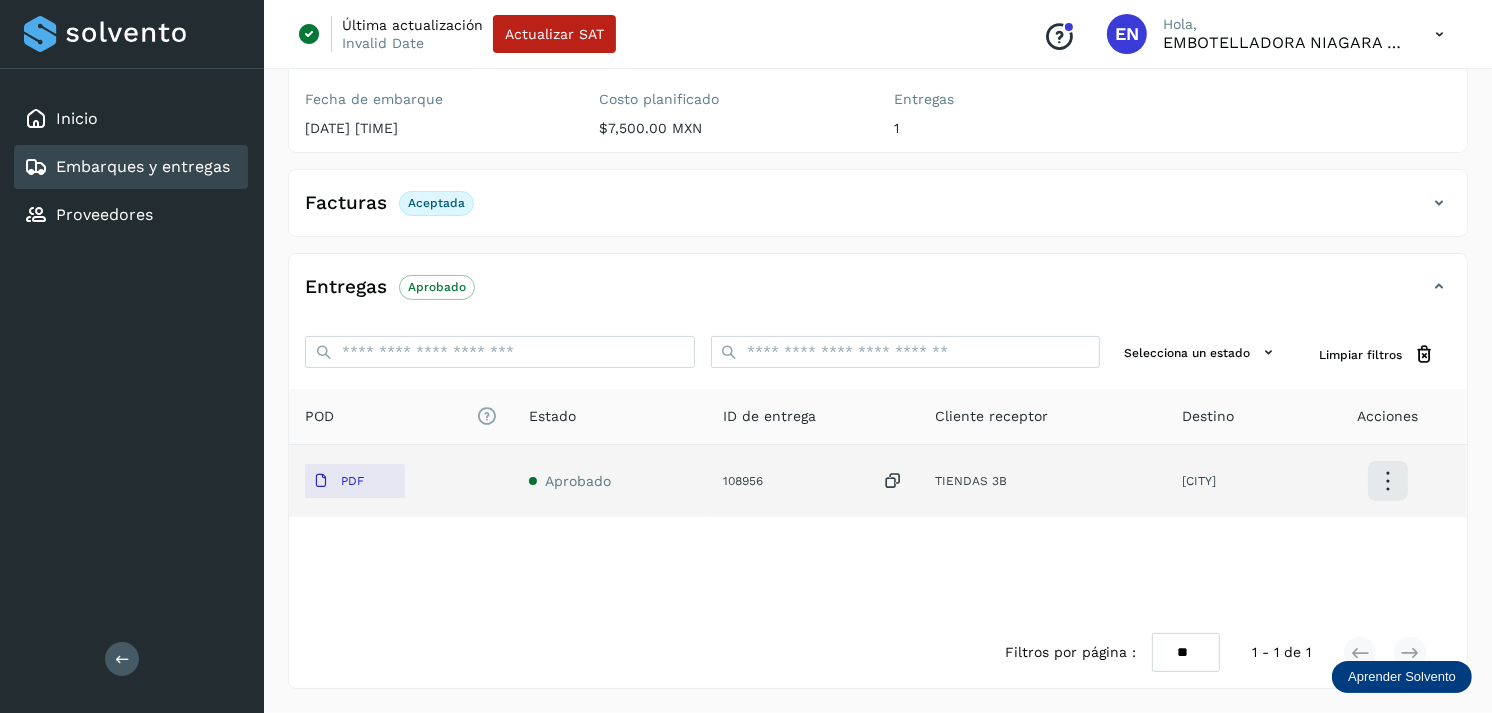 click on "PDF" 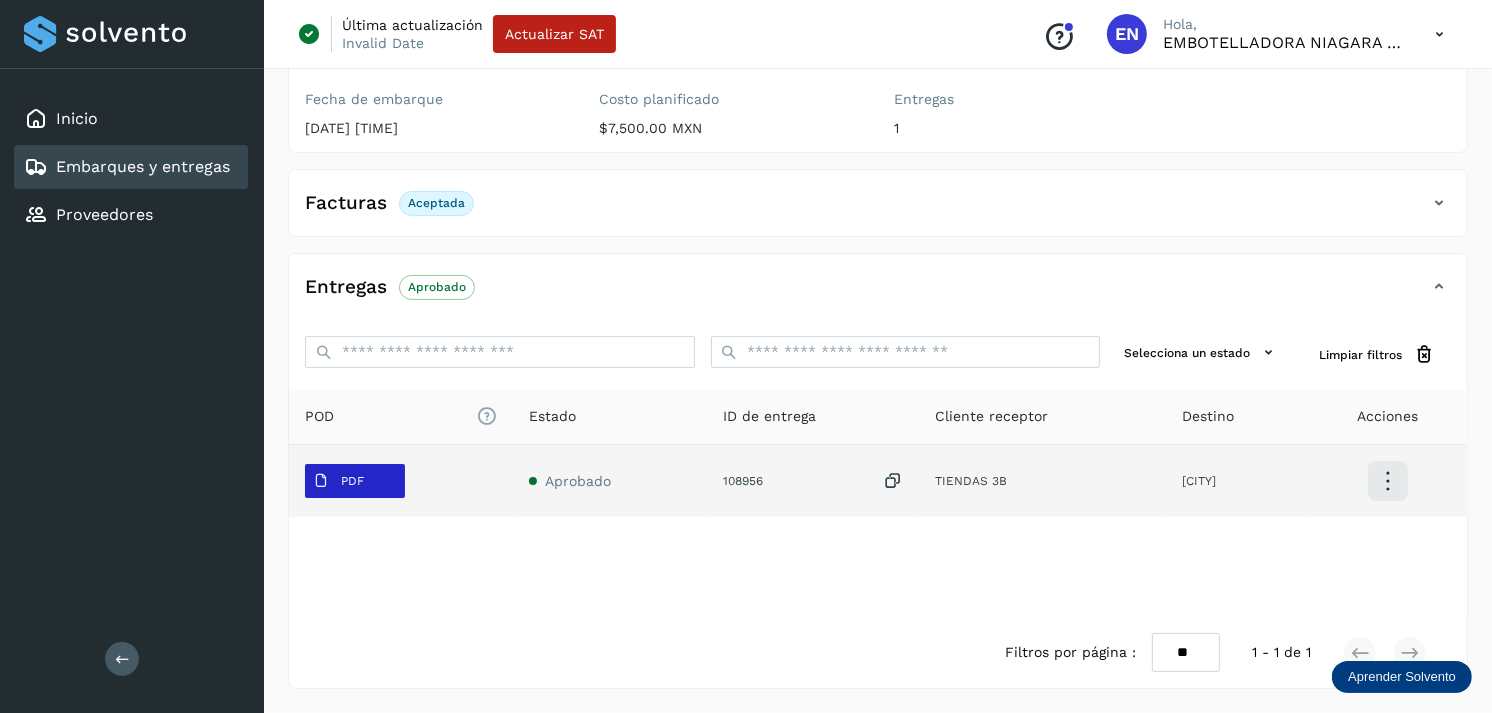 click on "PDF" at bounding box center (338, 481) 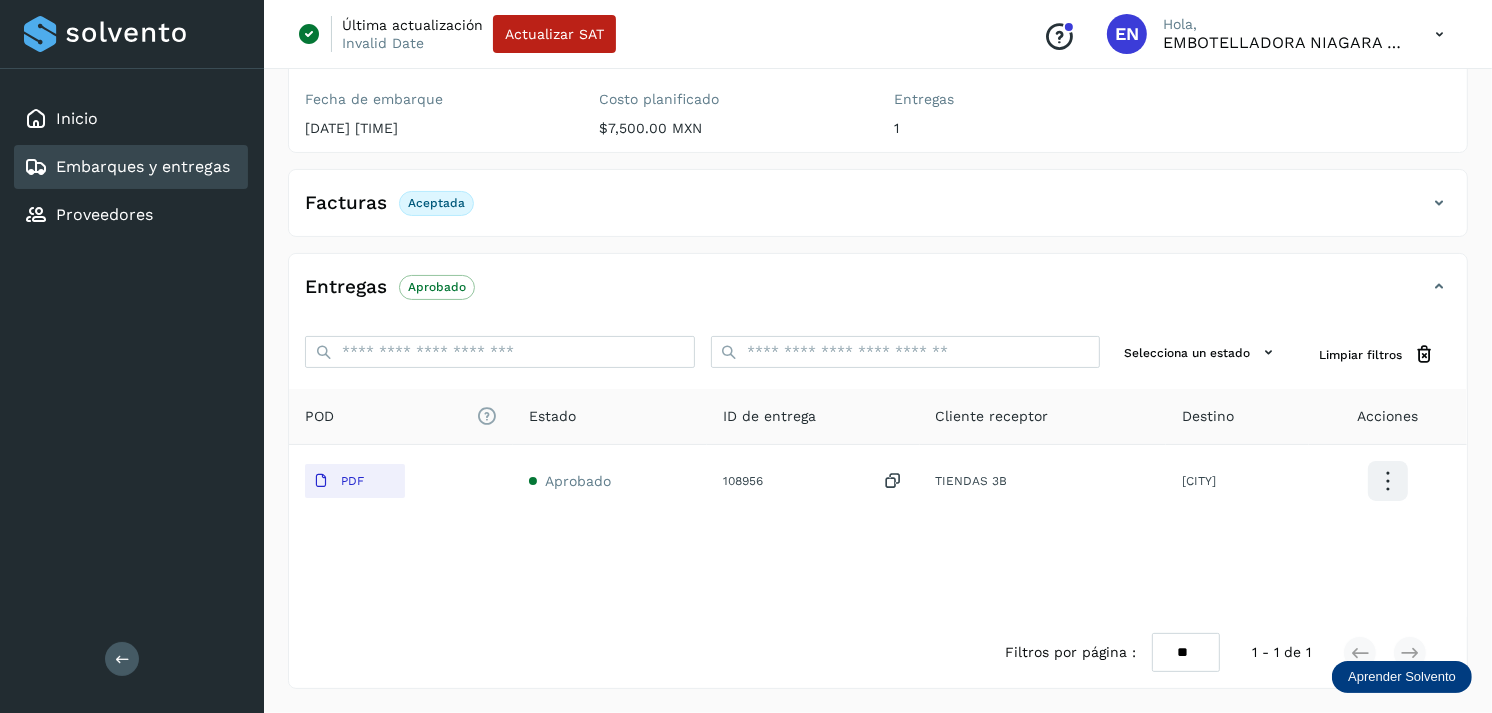 type 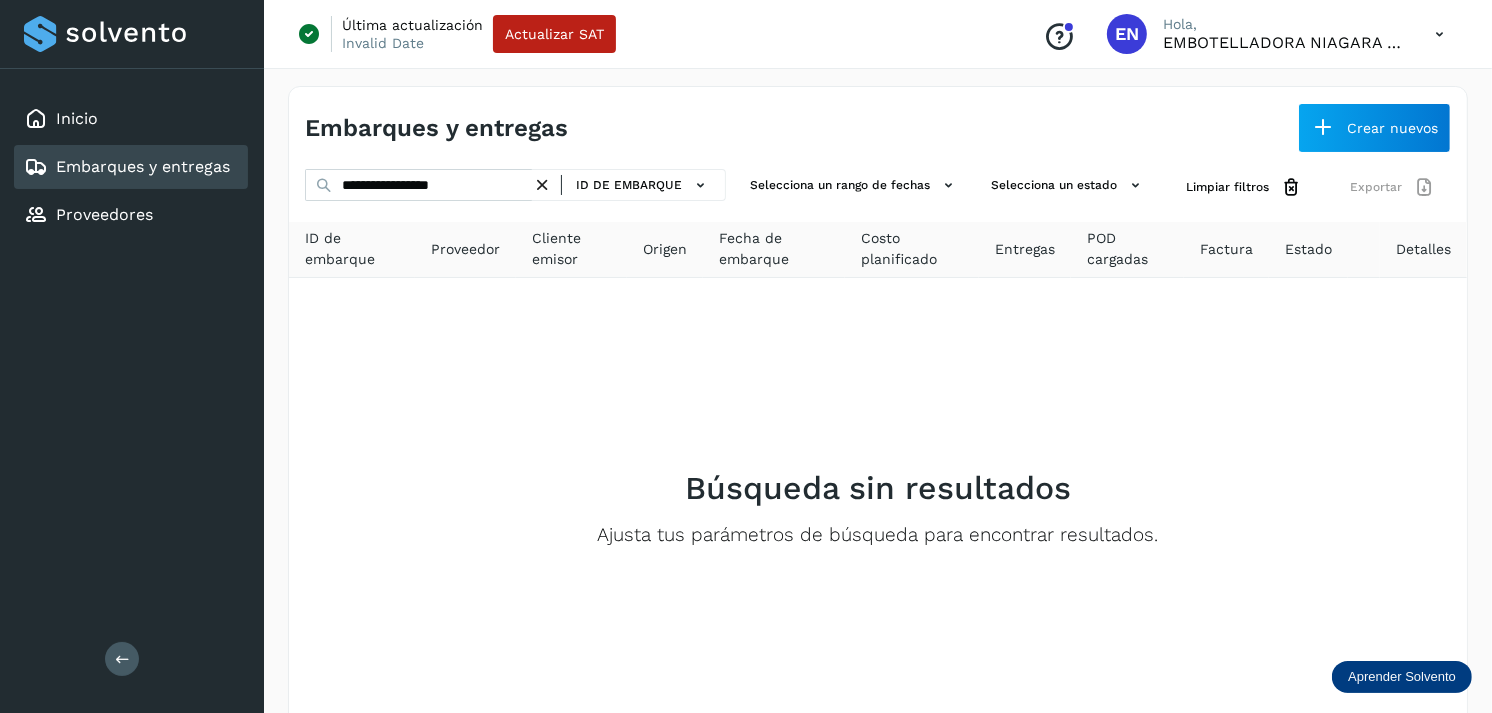 click on "ID de embarque" at bounding box center [629, 185] 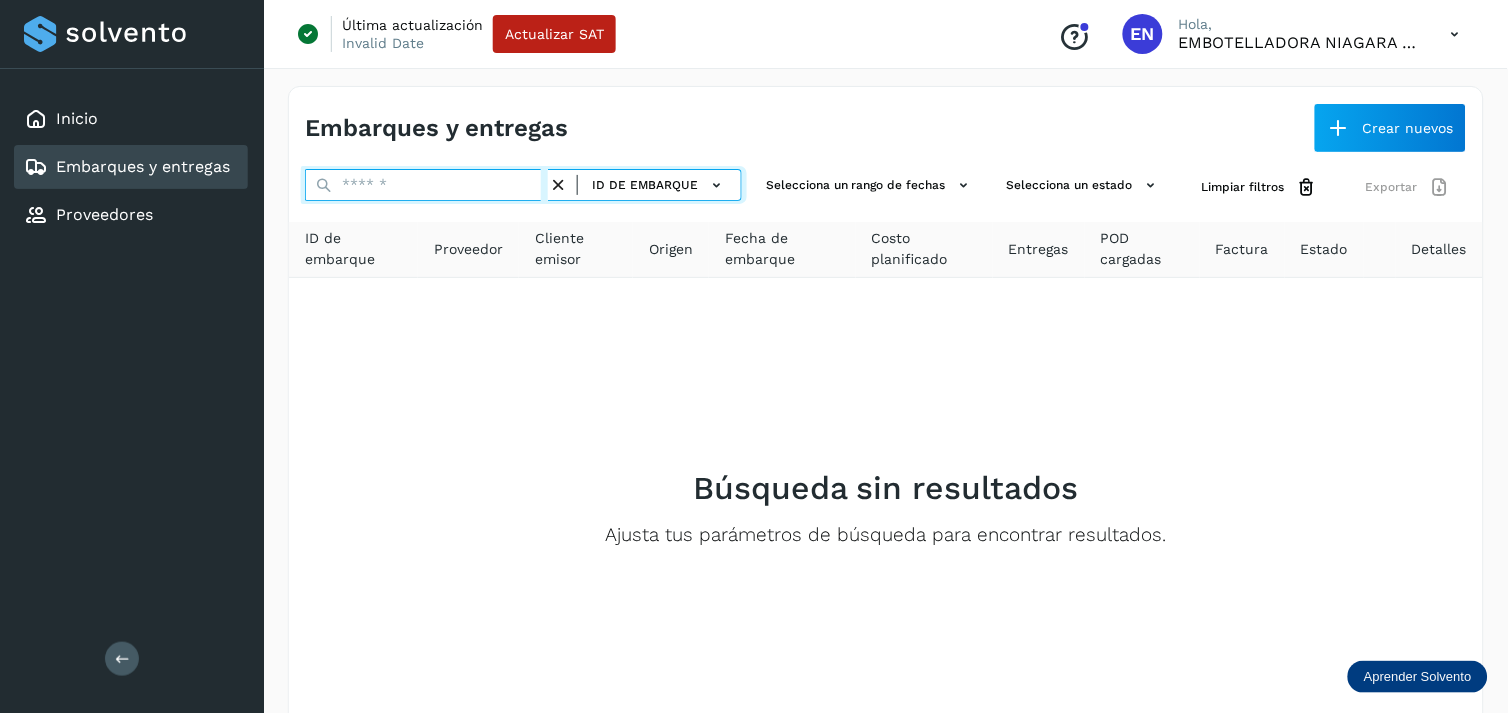click at bounding box center (426, 185) 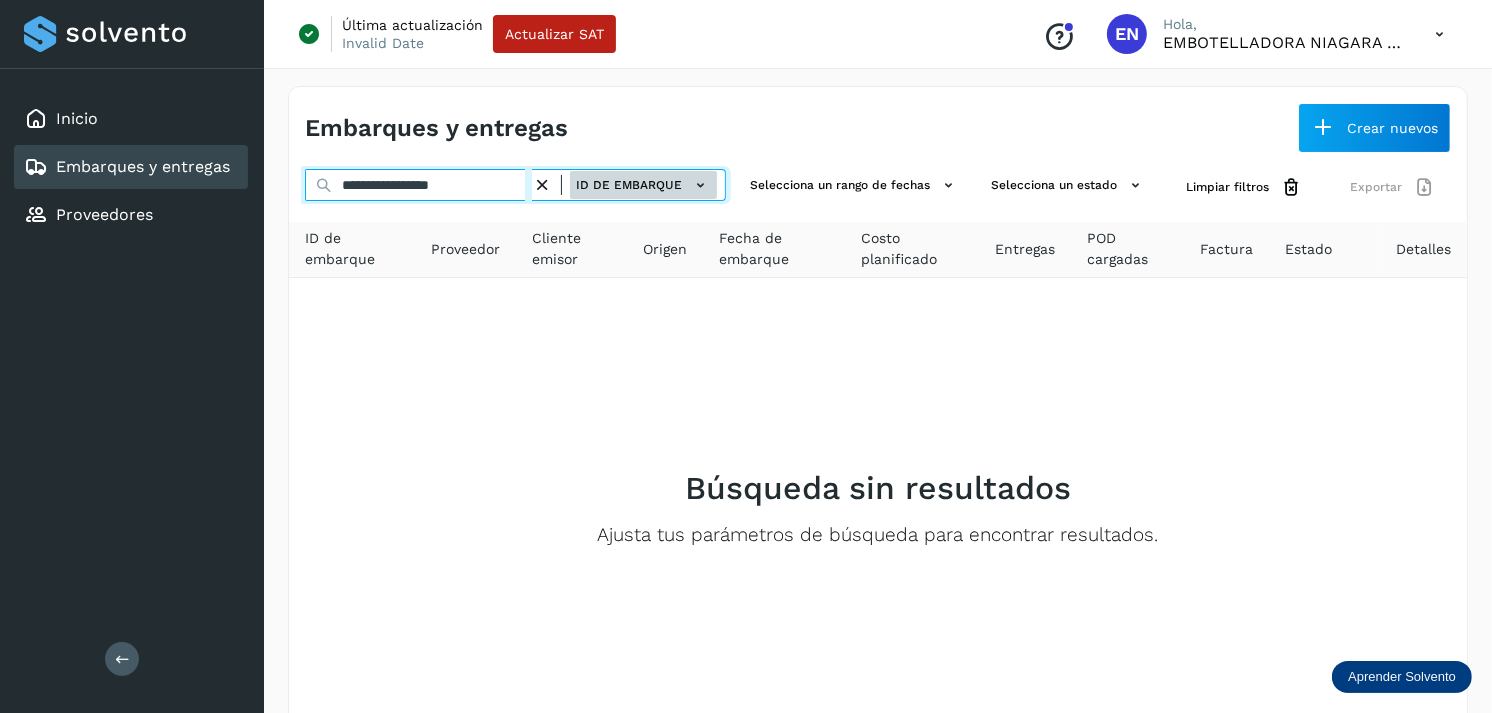 type on "**********" 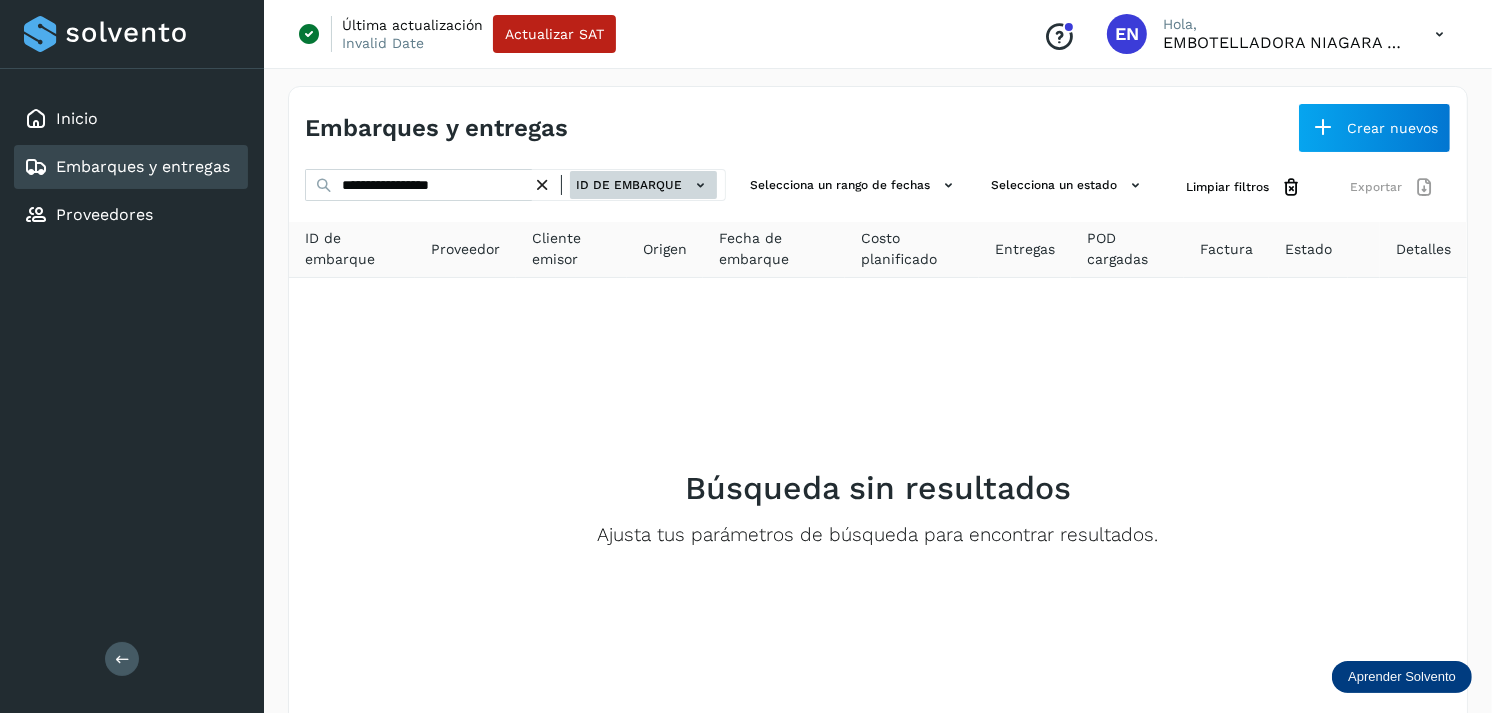 click on "ID de embarque" 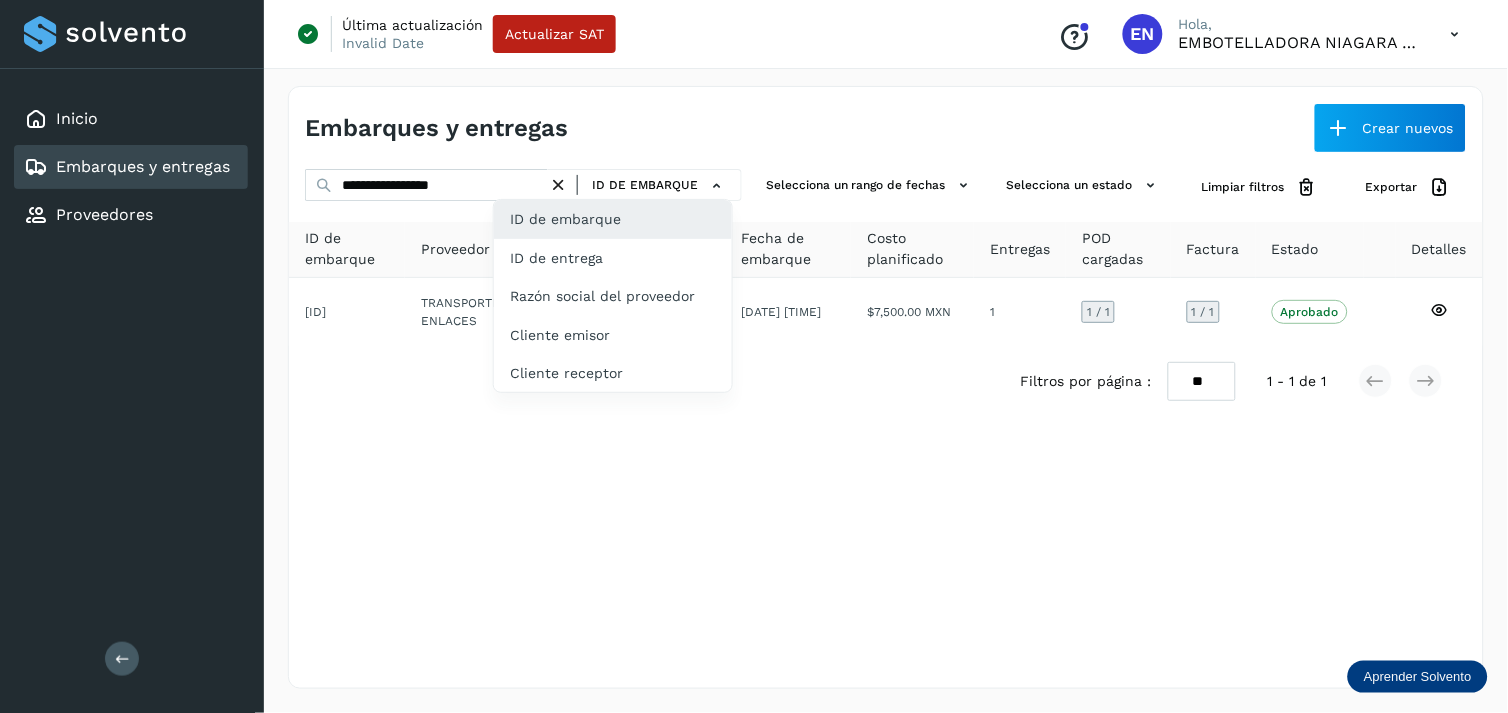 click at bounding box center [754, 356] 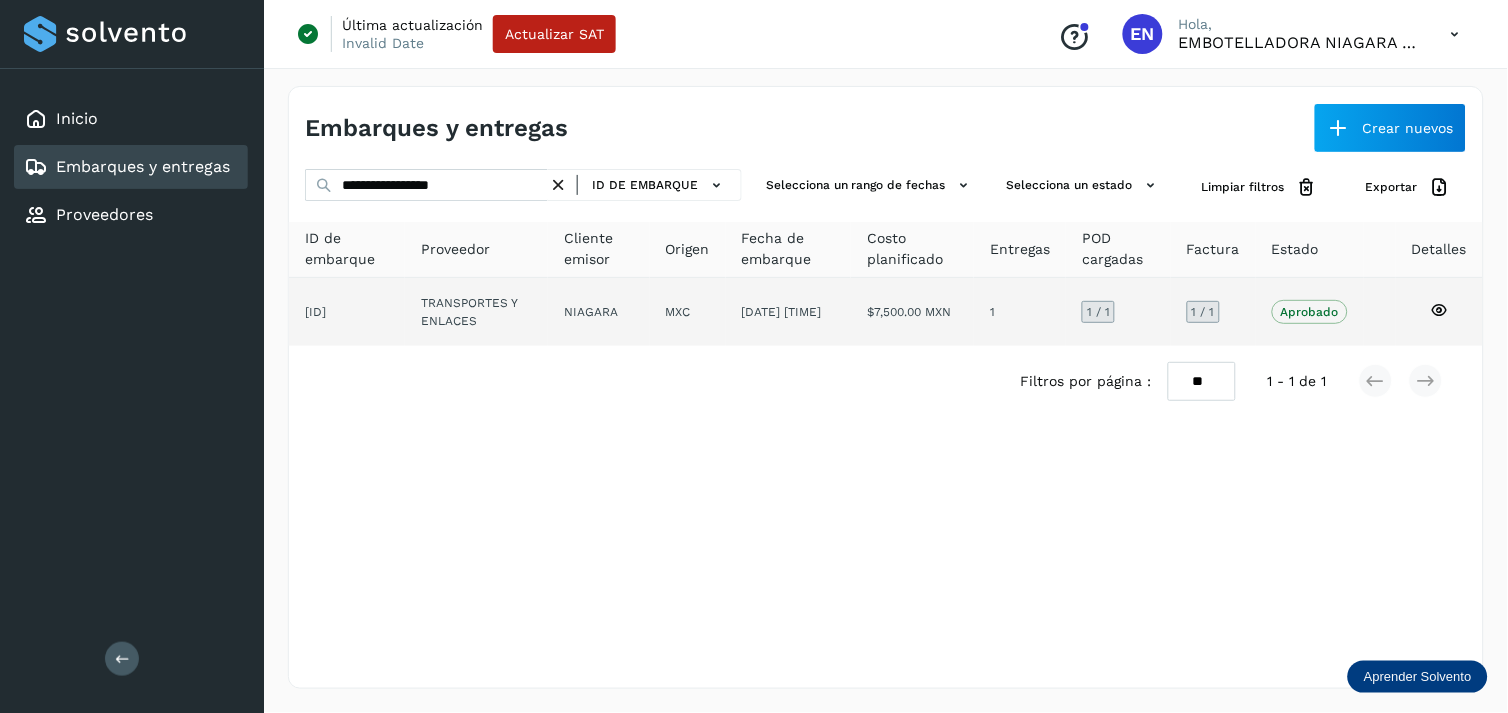 click on "[DATE] [TIME]" 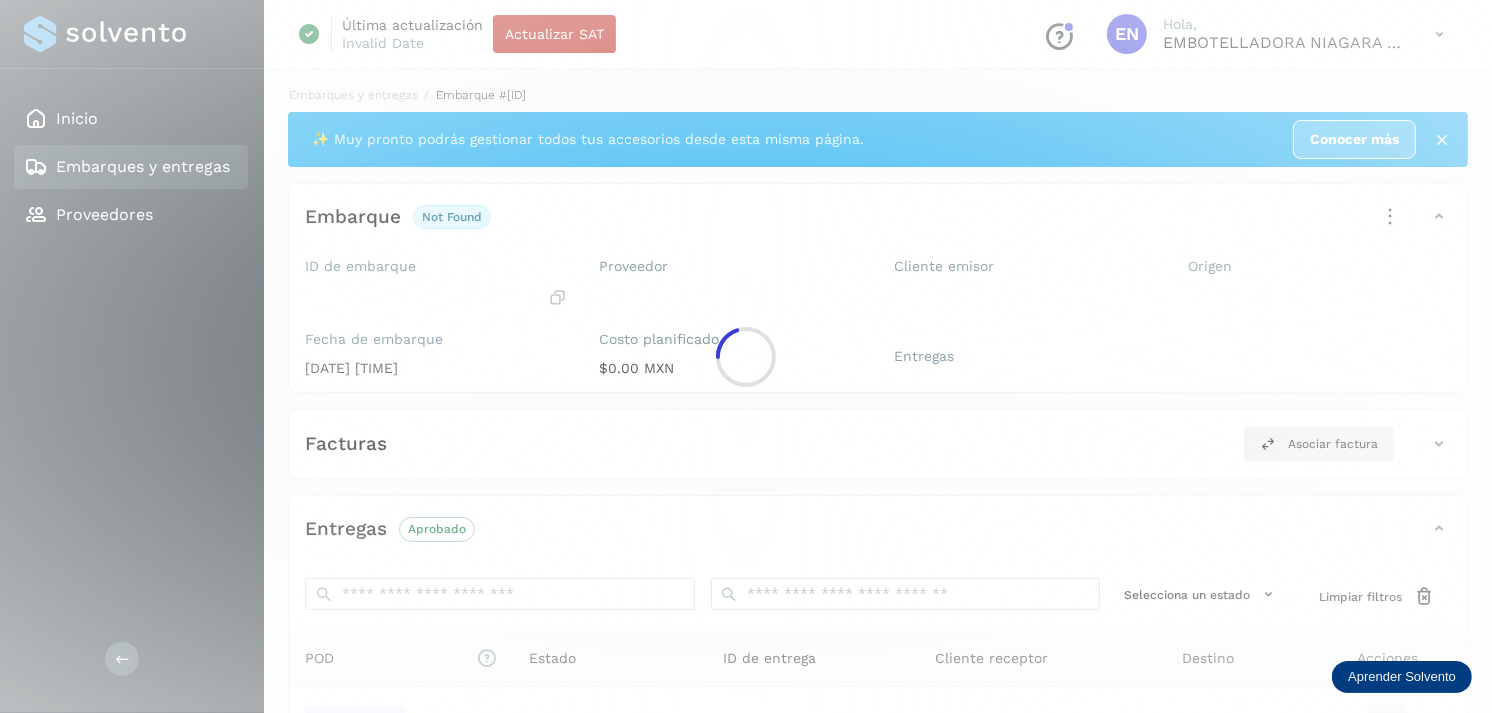 click 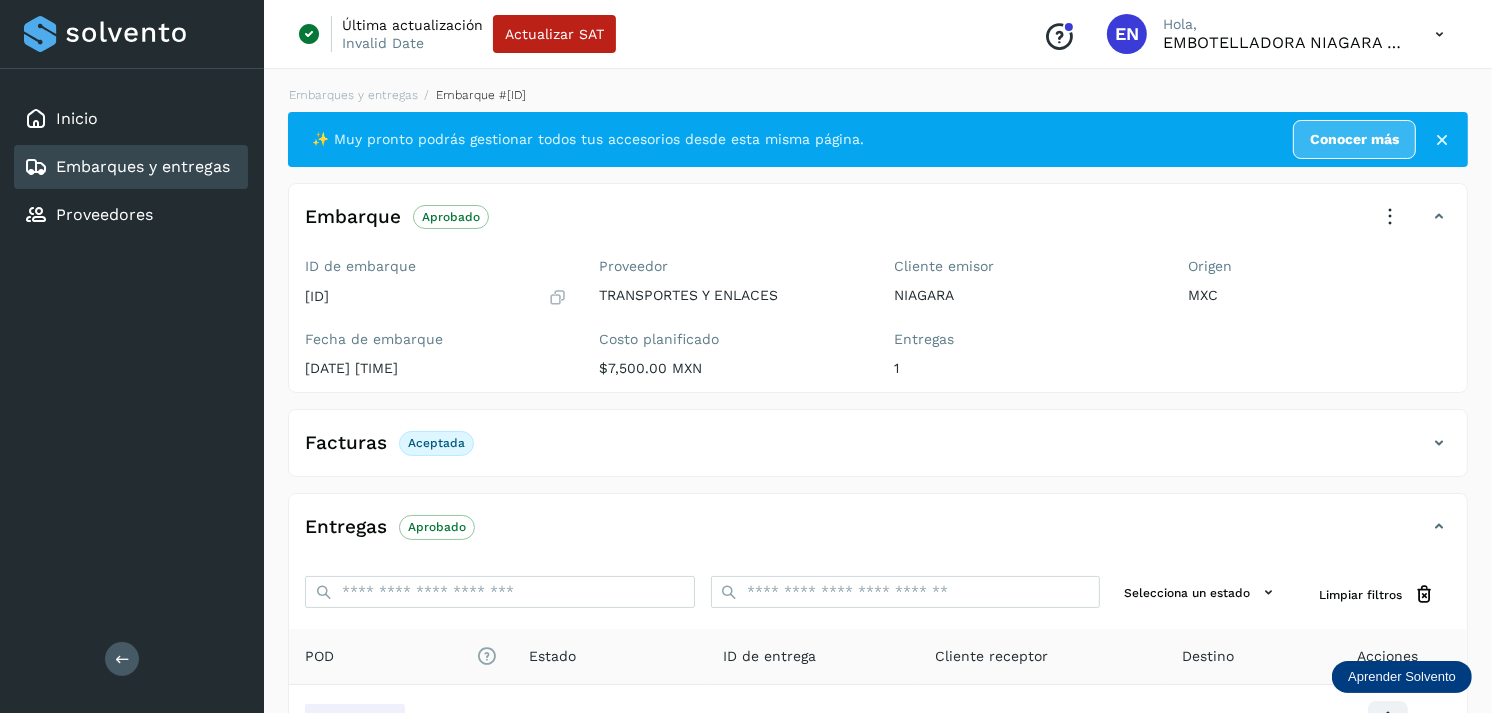 click on "Embarques y entregas" at bounding box center [143, 166] 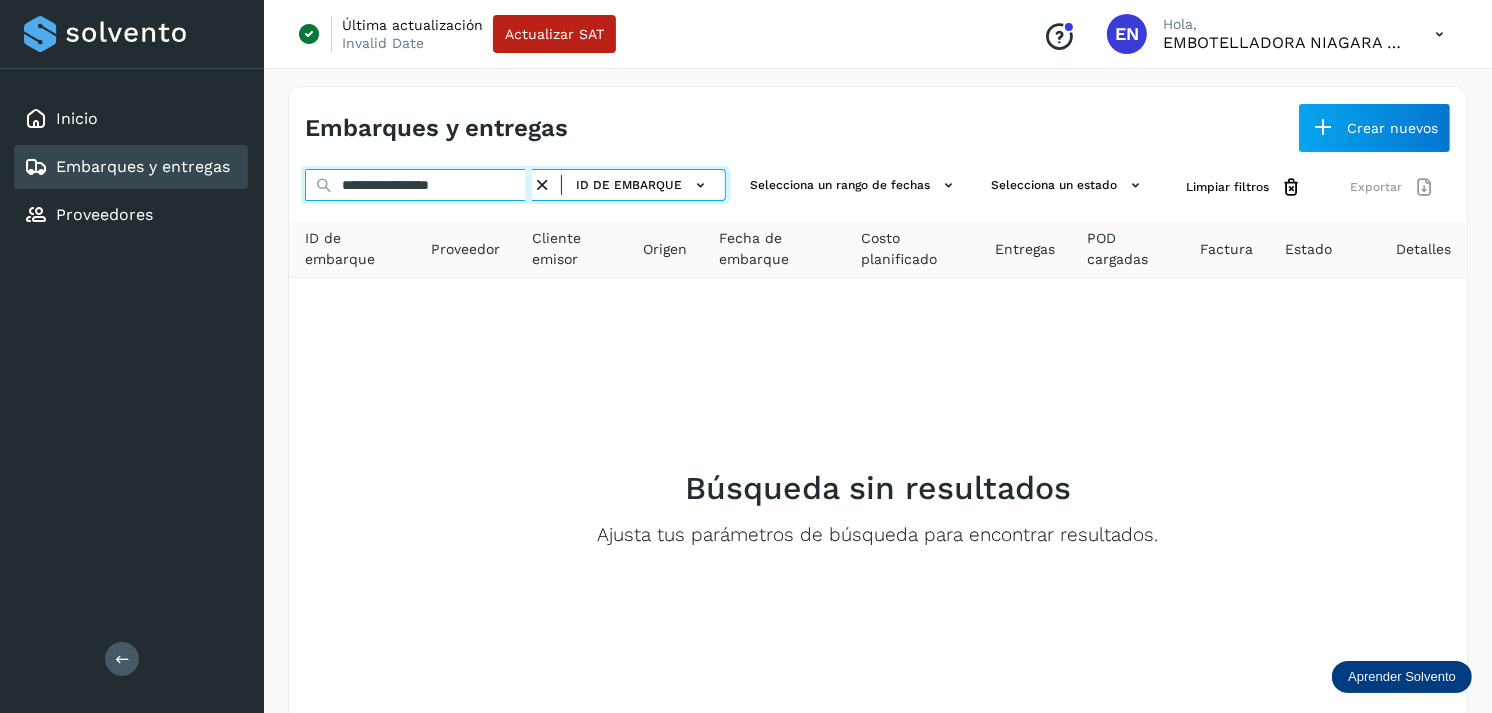 click on "**********" at bounding box center (418, 185) 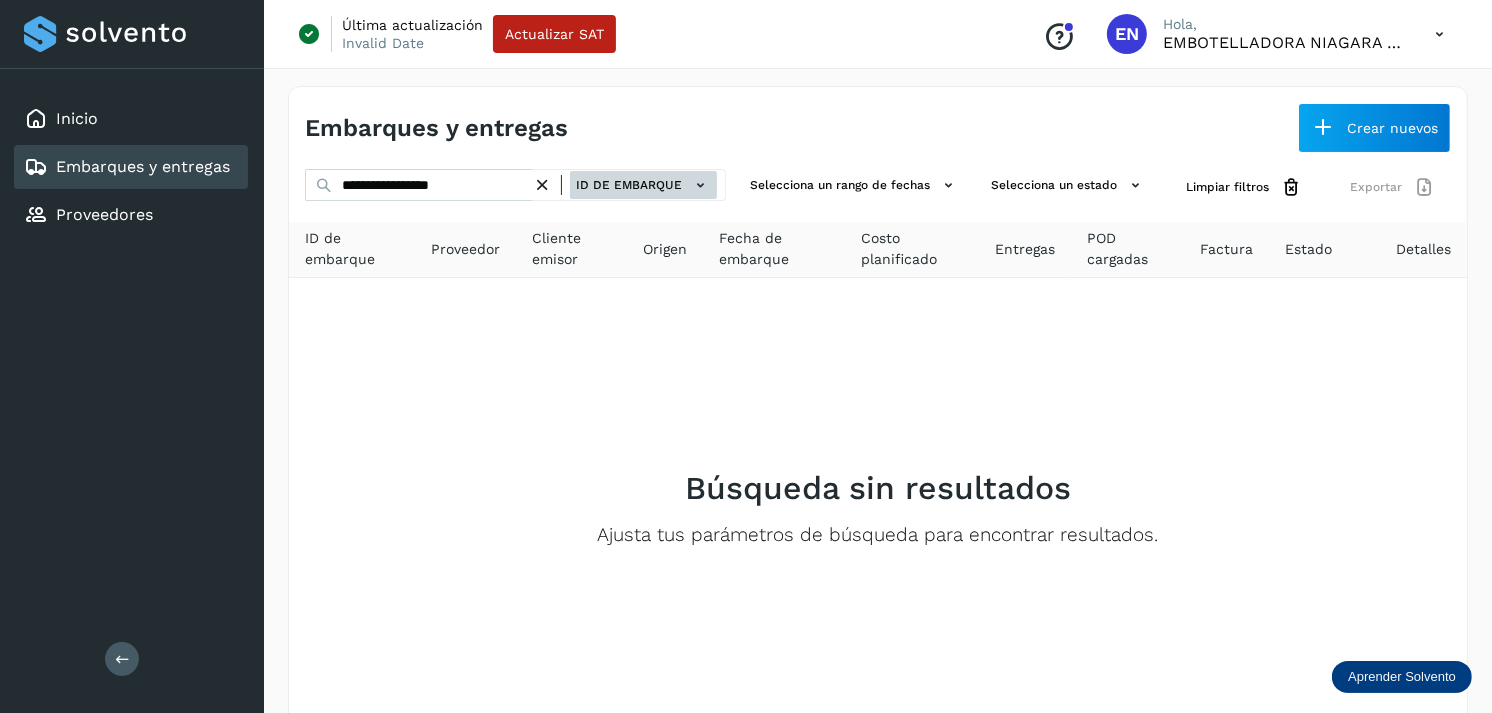 click on "ID de embarque" 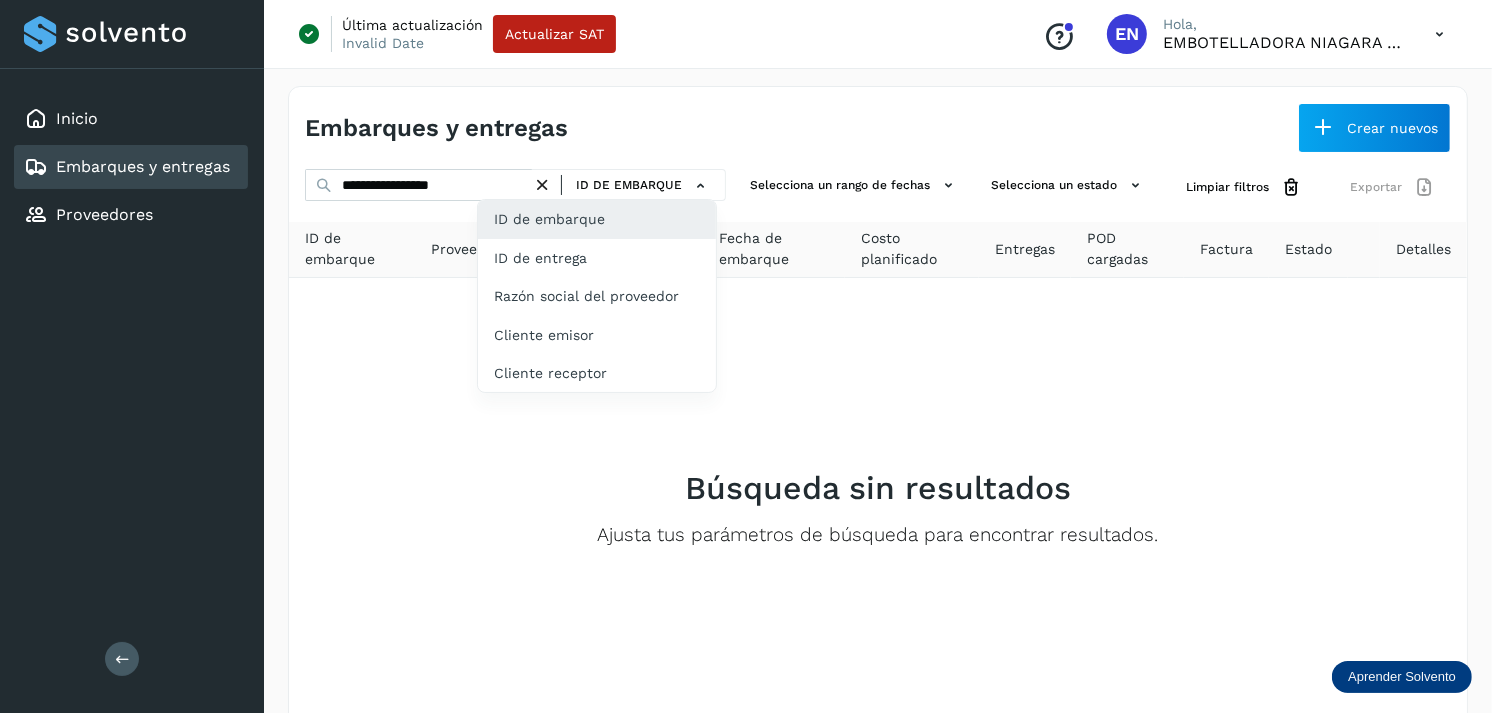 click at bounding box center [746, 356] 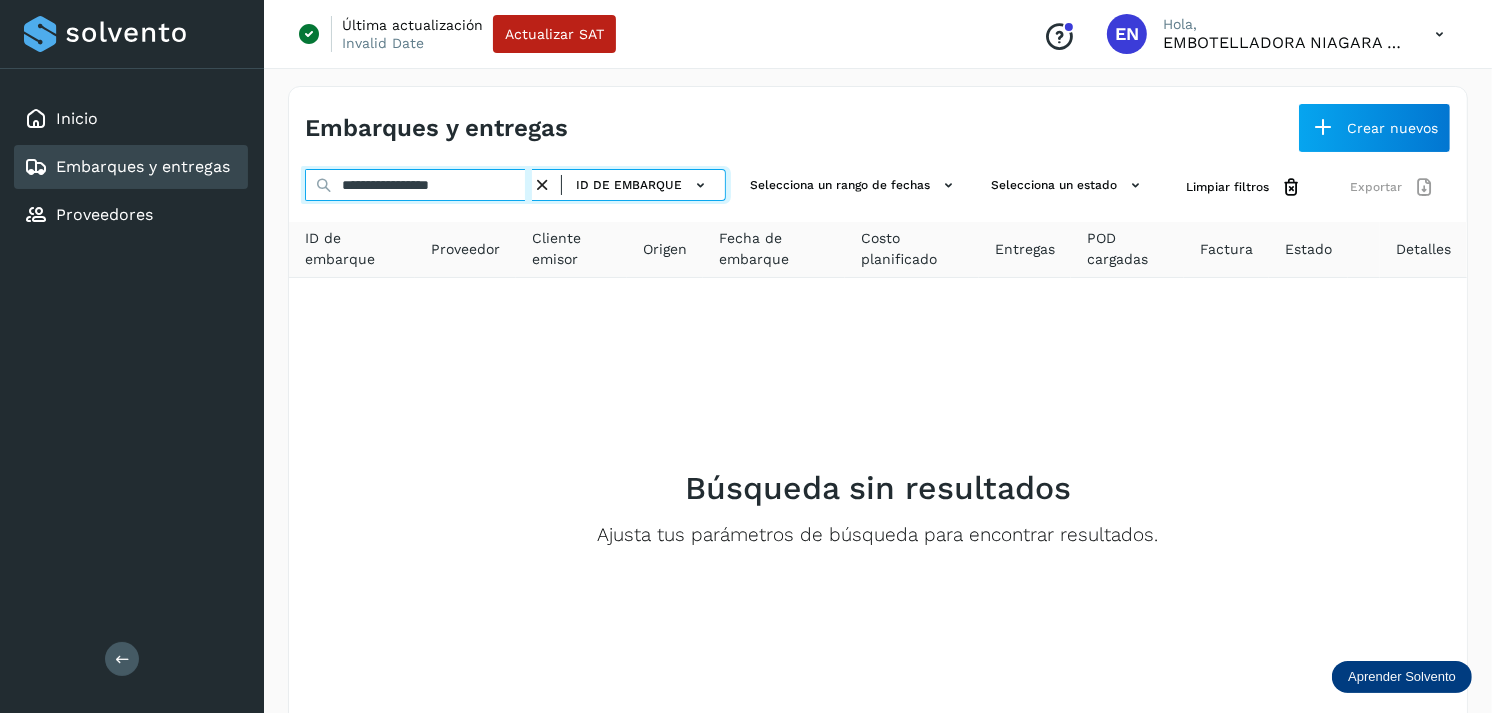 click on "**********" at bounding box center [418, 185] 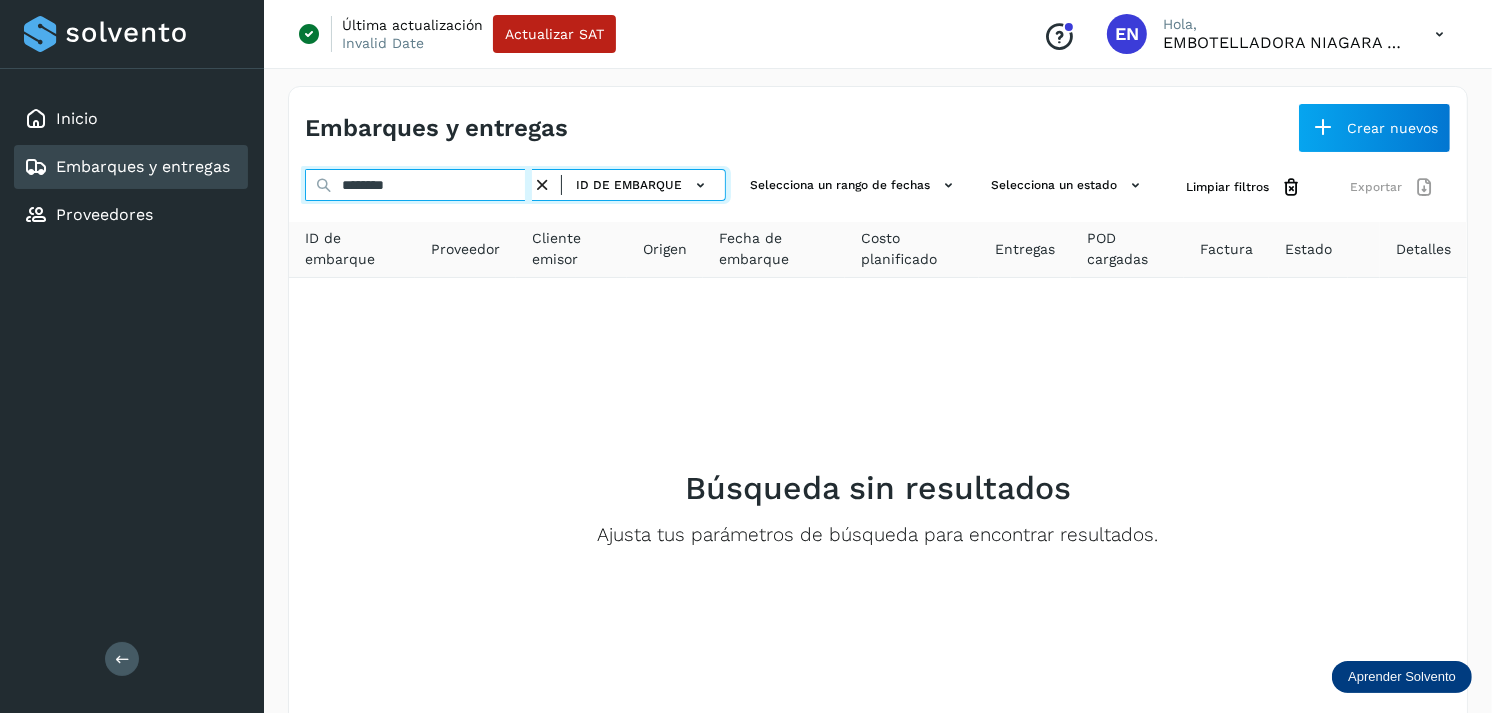 type on "********" 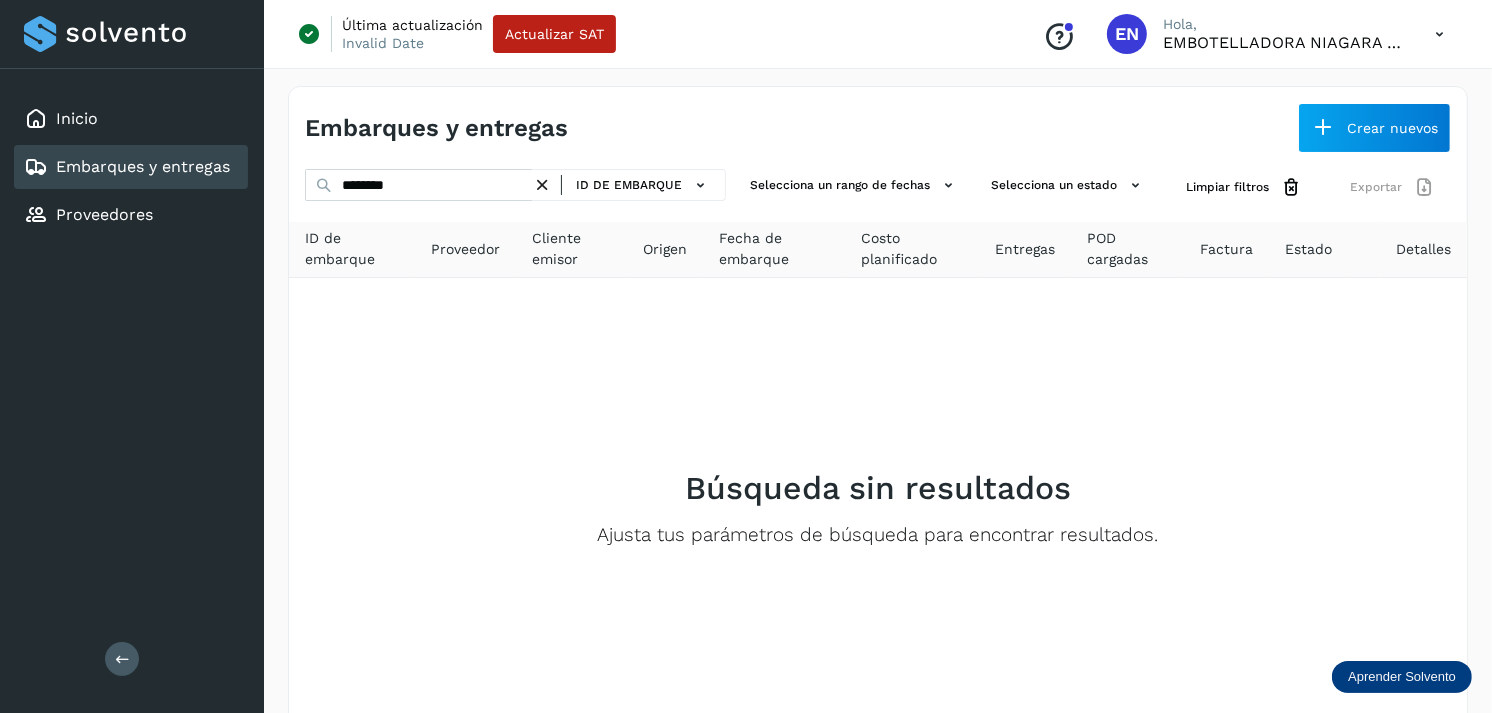 click at bounding box center (542, 185) 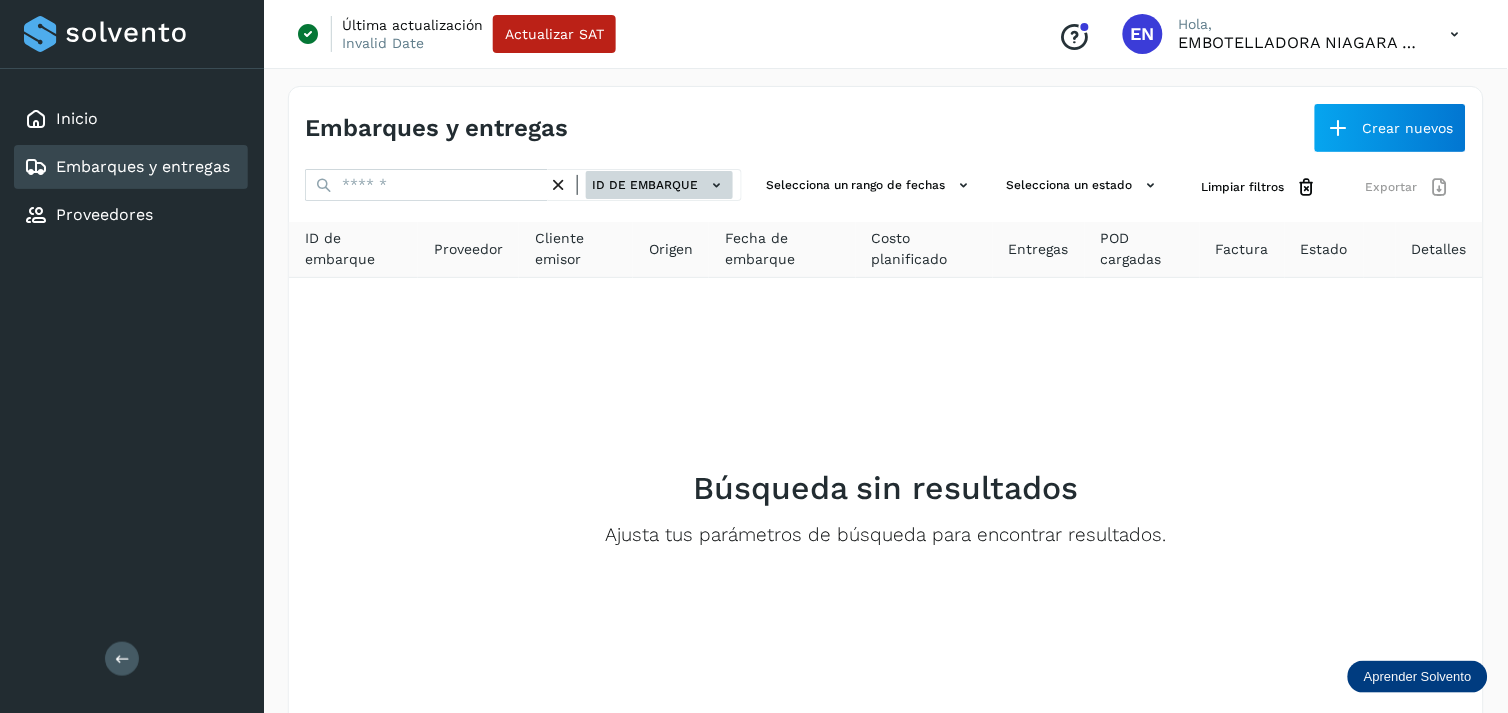 click on "ID de embarque" 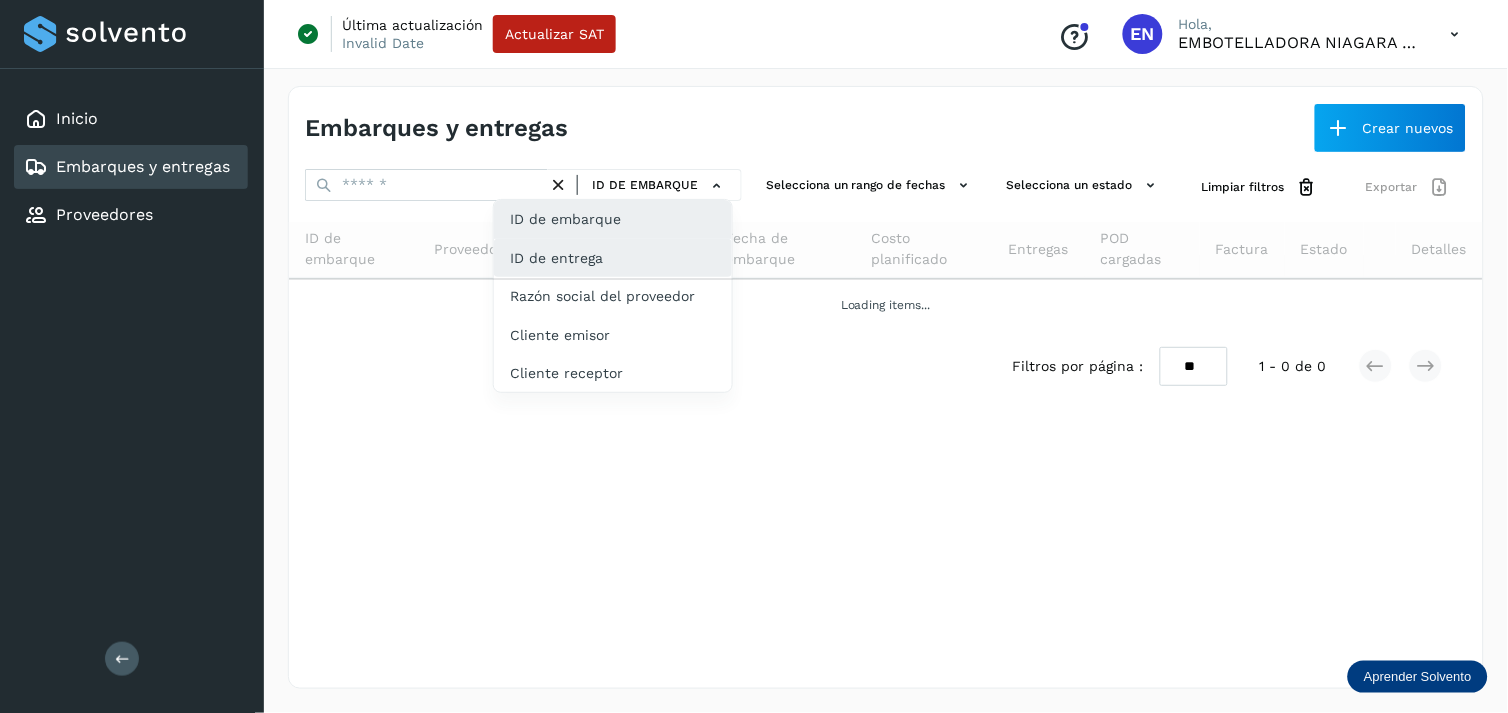 click on "ID de entrega" 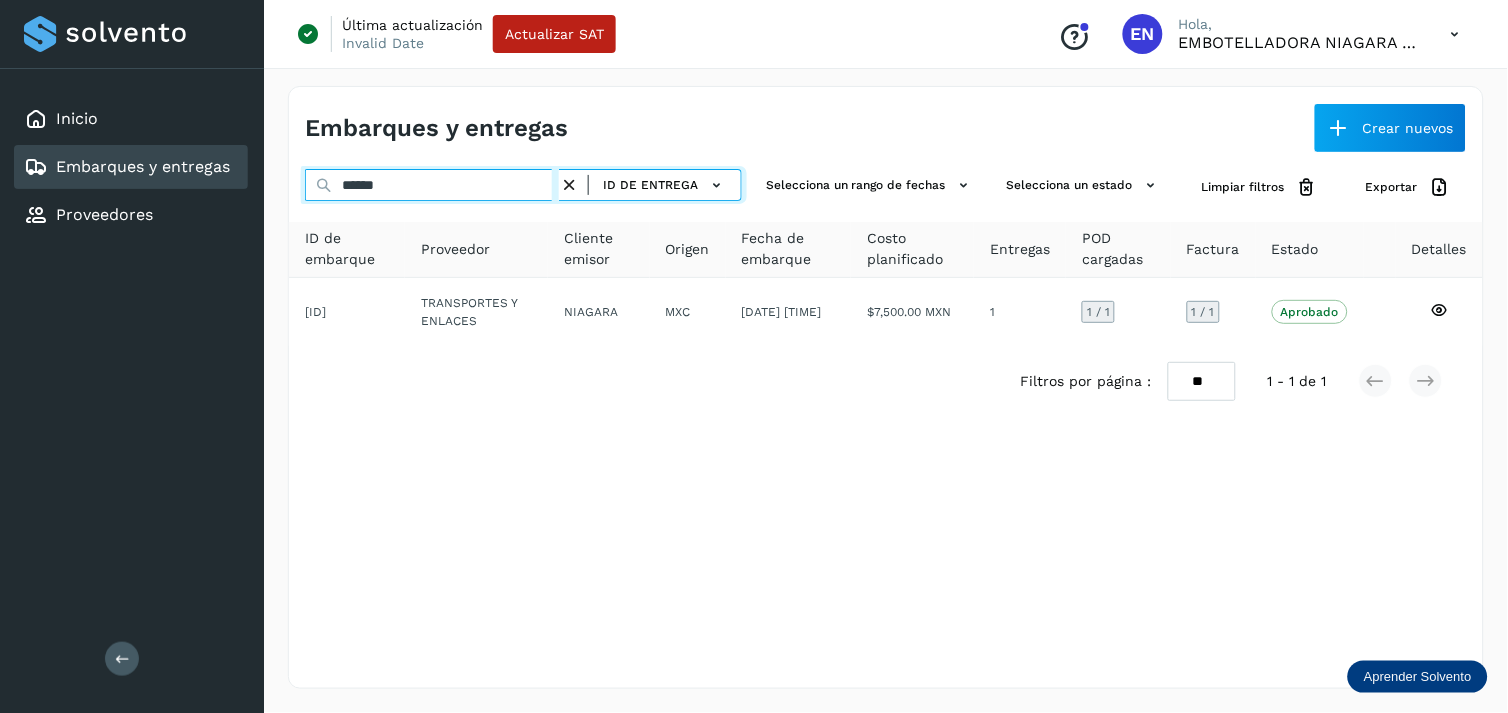 click on "******" at bounding box center (432, 185) 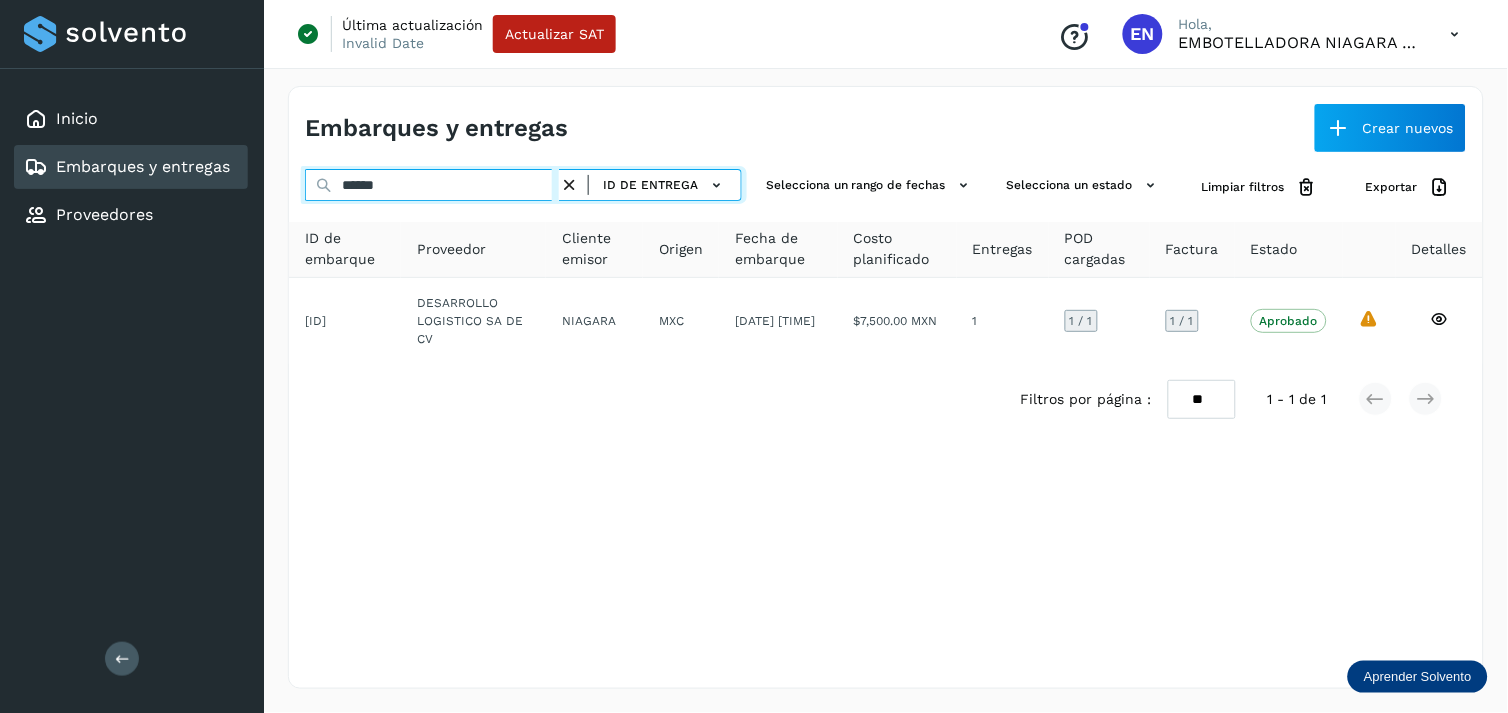 type on "******" 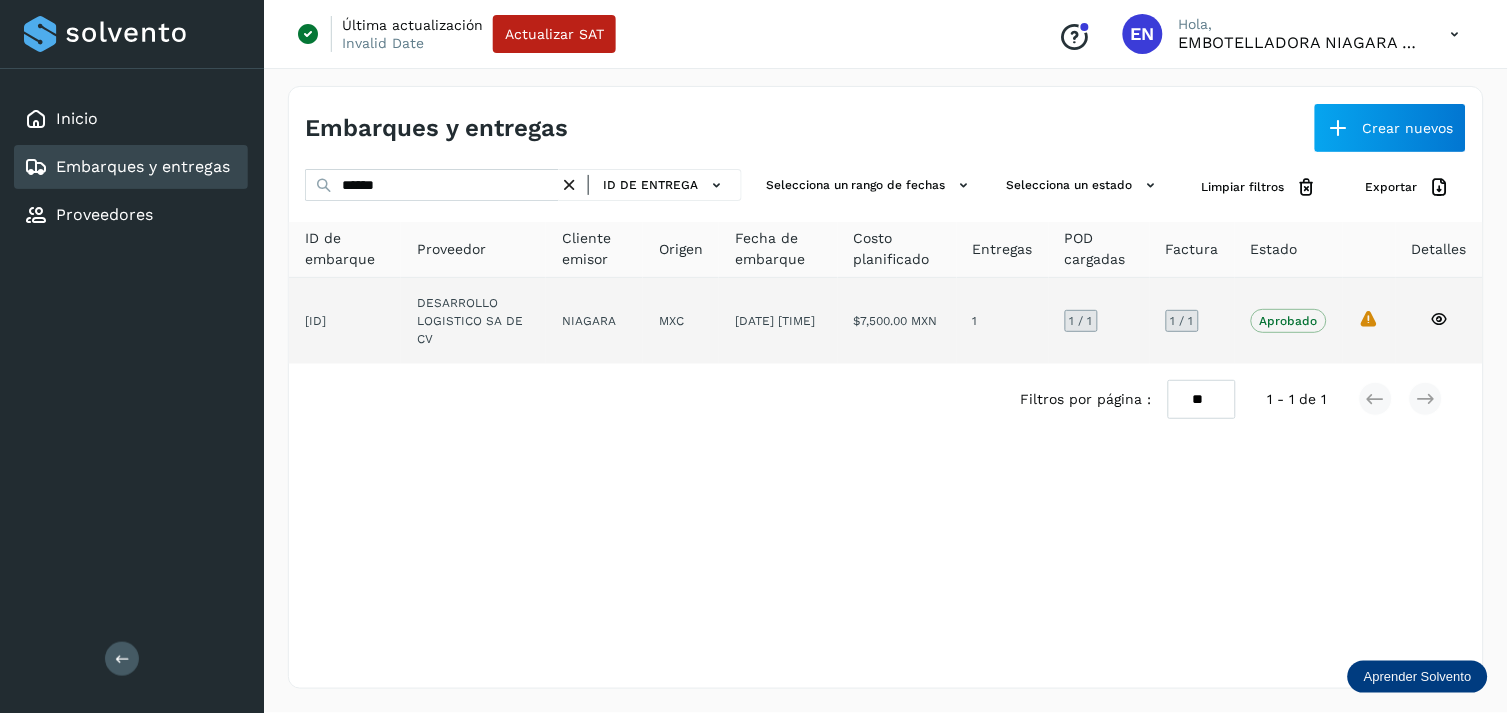 click on "[DATE] [TIME]" 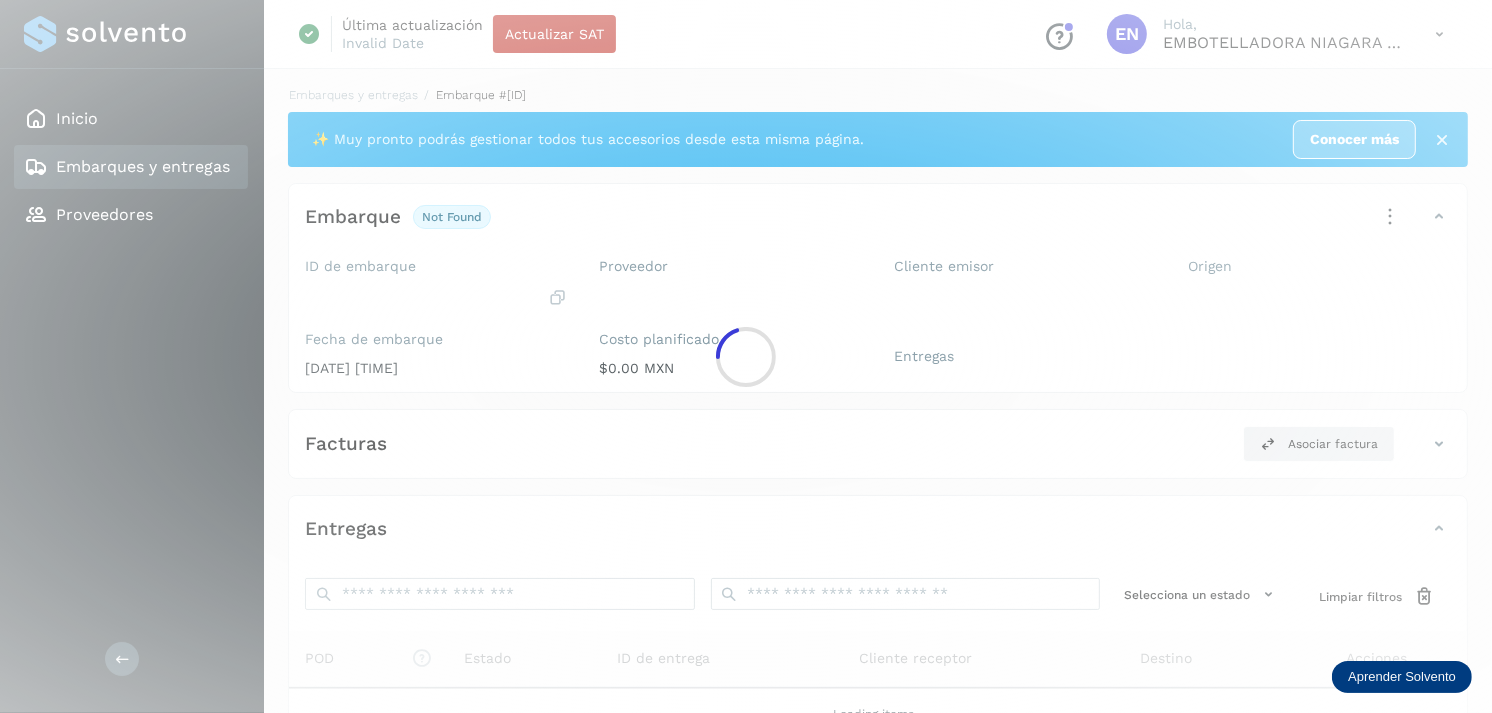 click 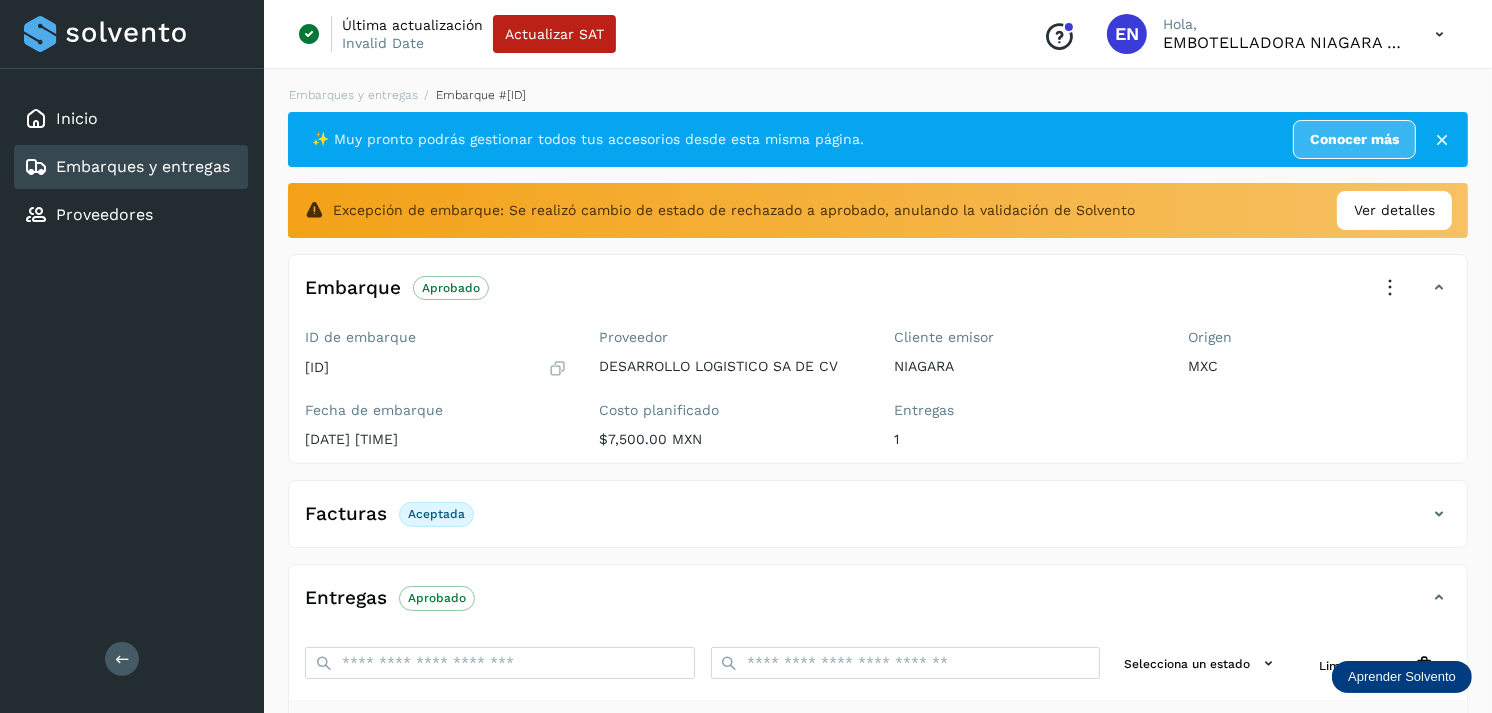scroll, scrollTop: 265, scrollLeft: 0, axis: vertical 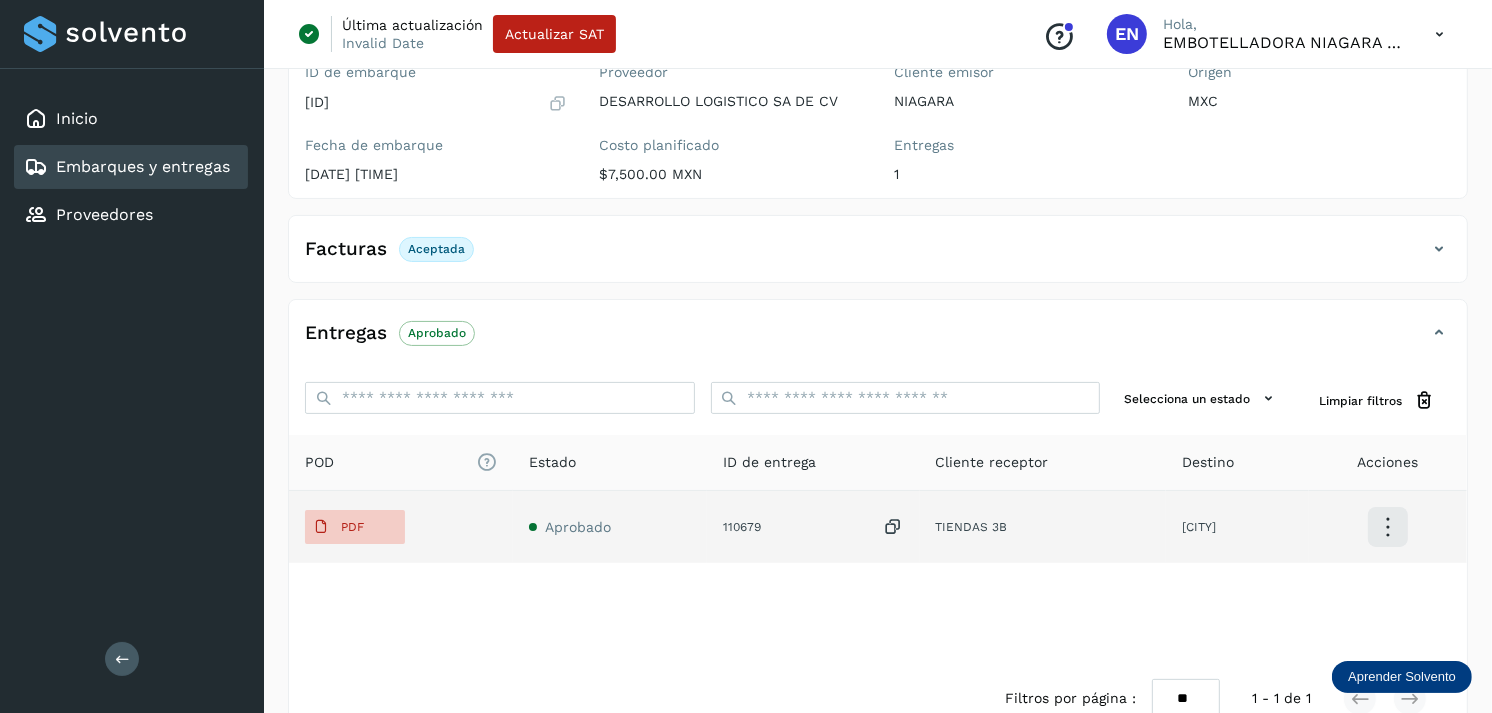 click on "PDF" 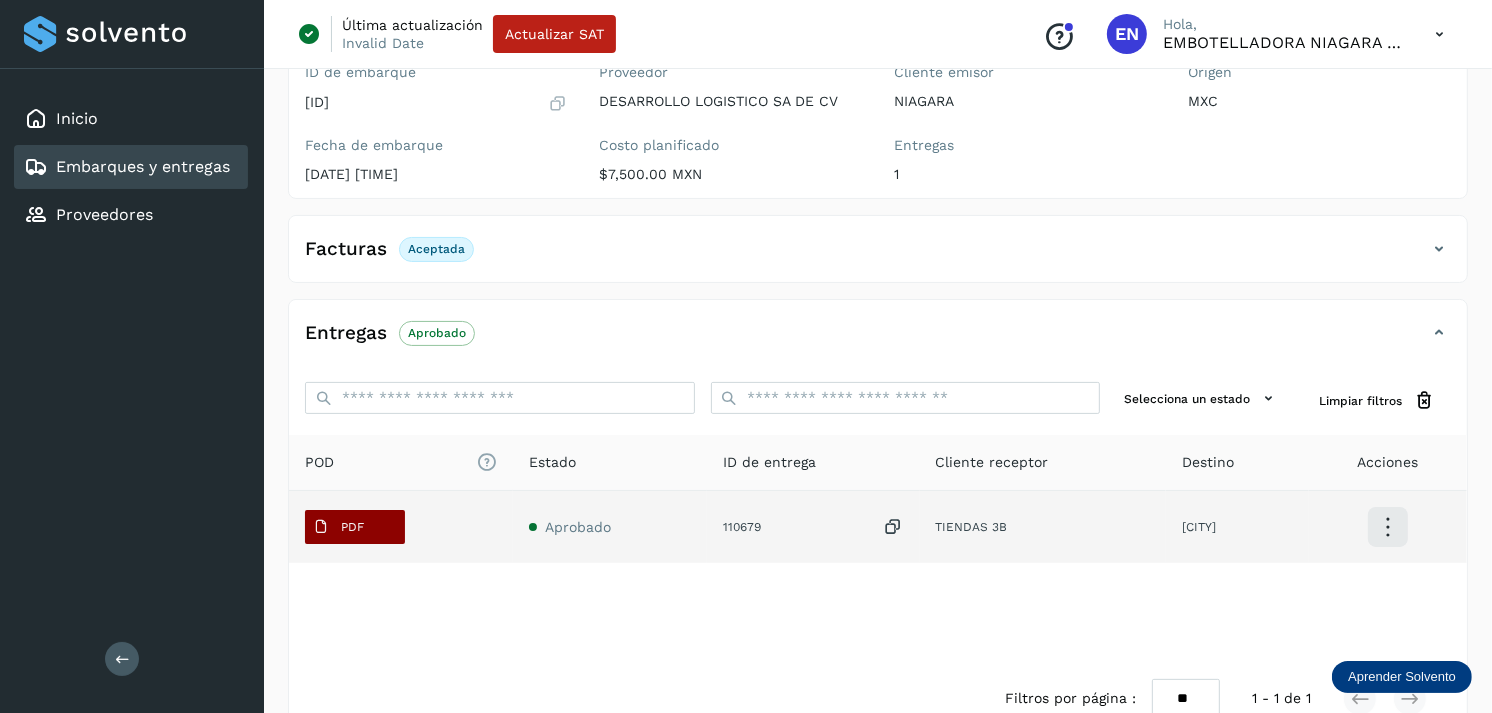 click on "PDF" at bounding box center [338, 527] 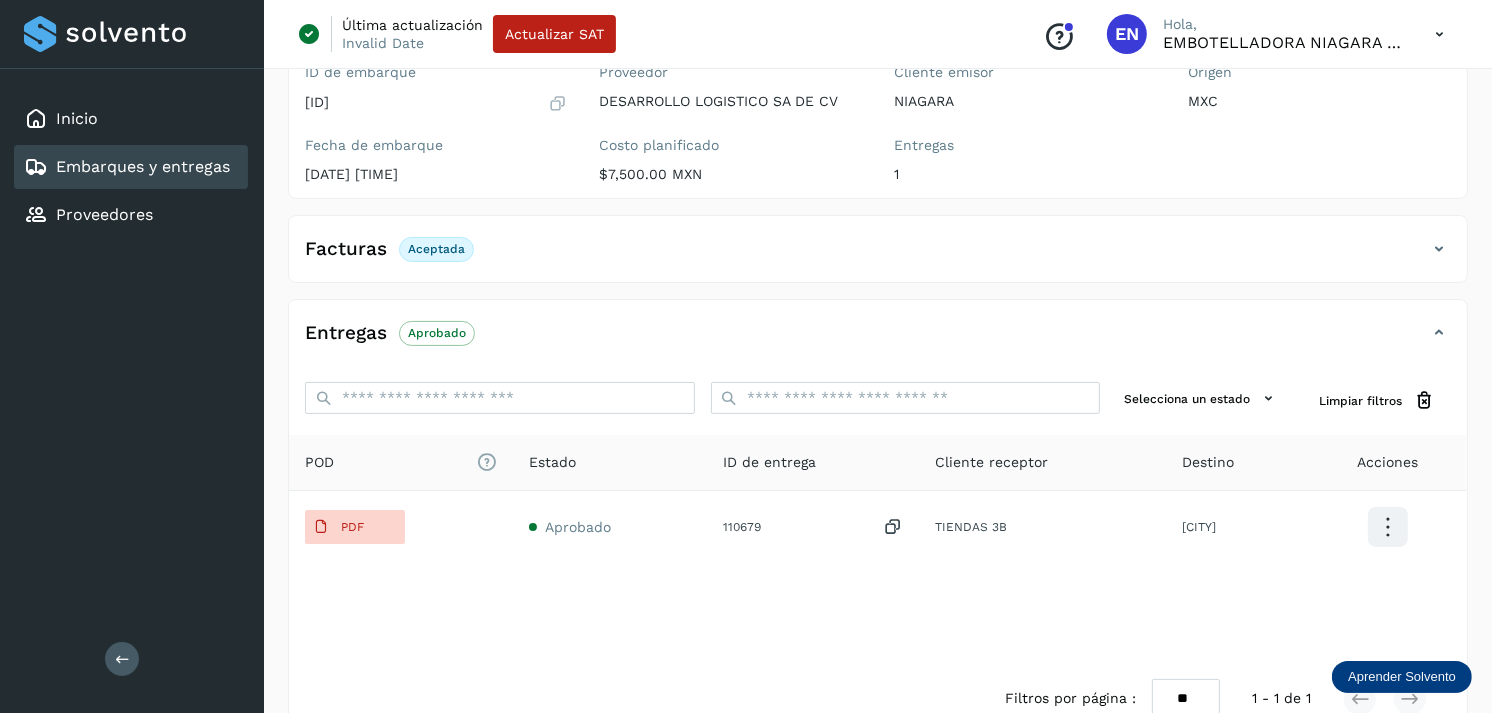 type 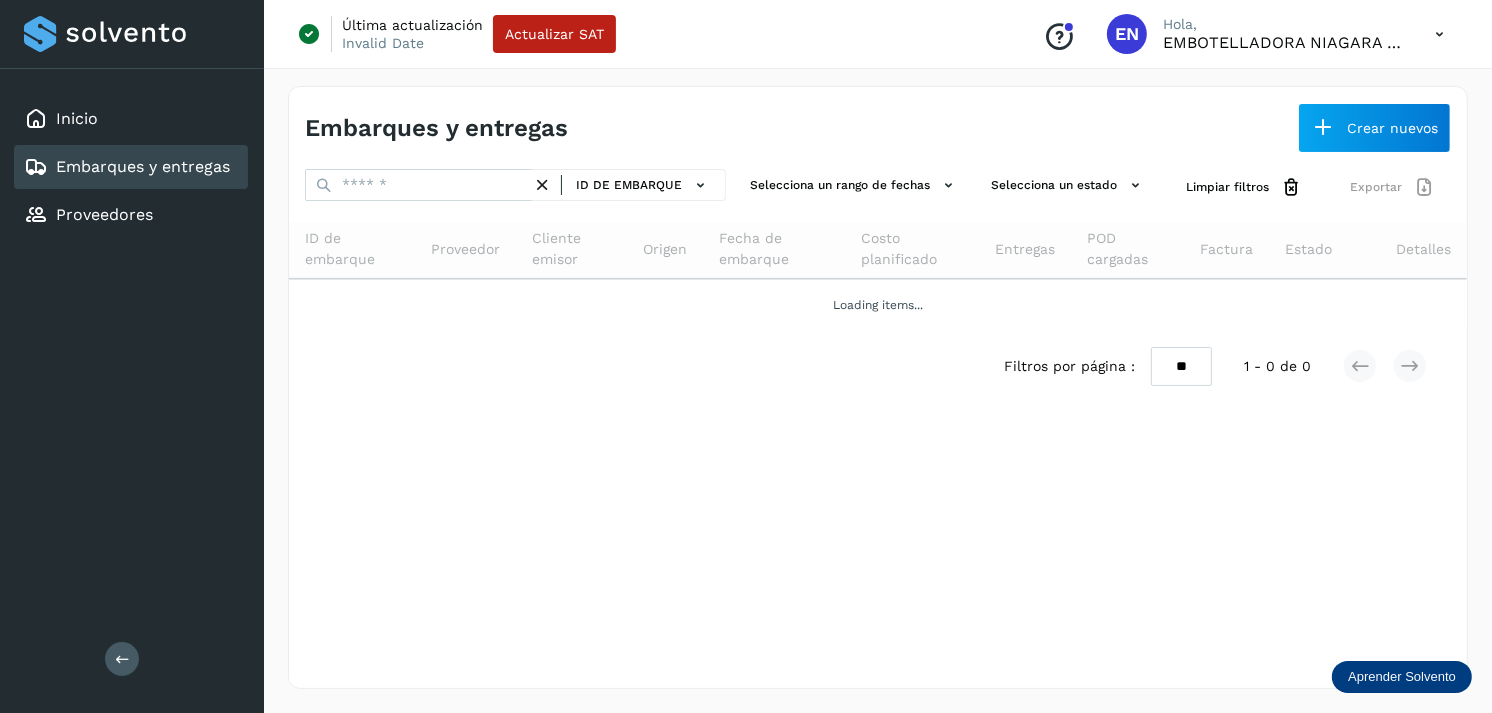scroll, scrollTop: 0, scrollLeft: 0, axis: both 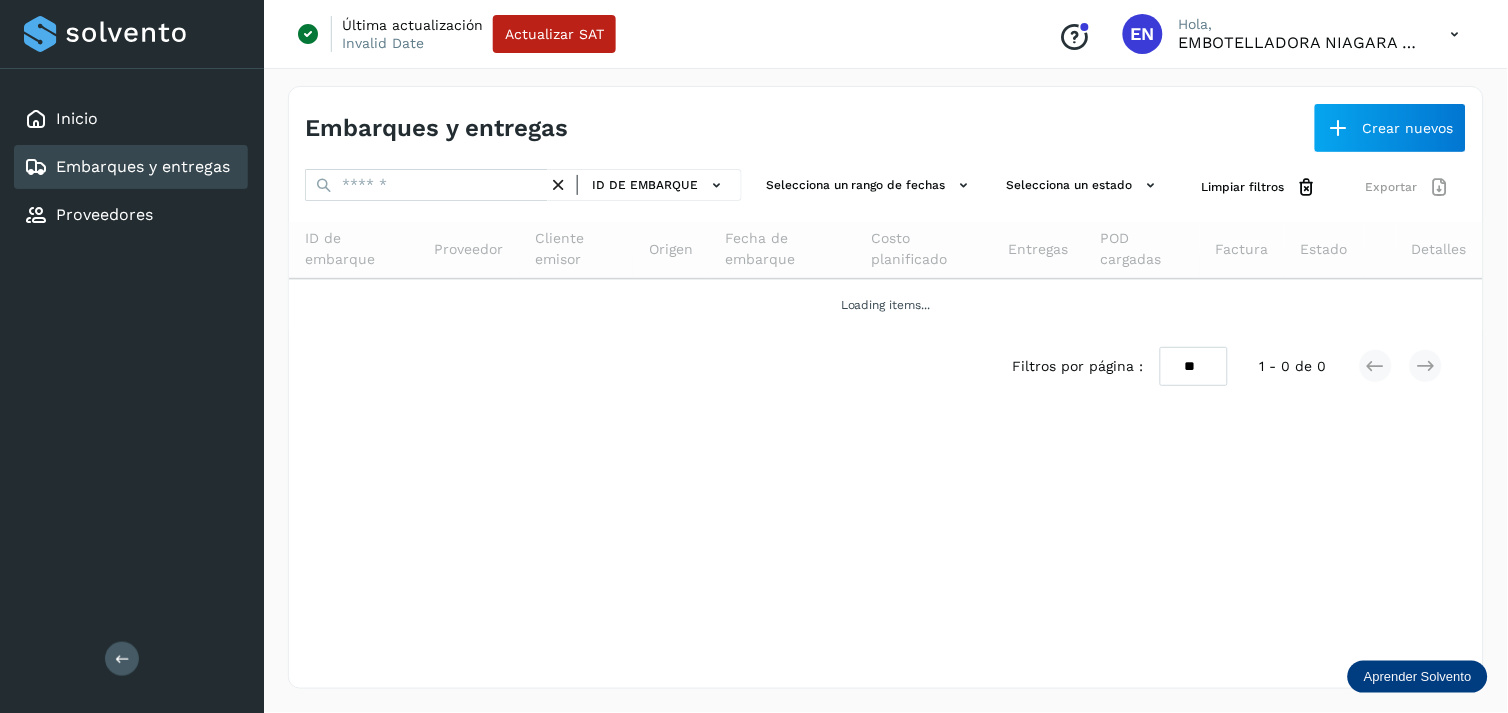click on "ID de embarque Selecciona un rango de fechas  Selecciona un estado Limpiar filtros Exportar ID de embarque Proveedor Cliente emisor Origen Fecha de embarque Costo planificado Entregas POD cargadas Factura Estado Detalles Loading items... Filtros por página : ** ** ** 1 - 0 de 0" at bounding box center (886, 285) 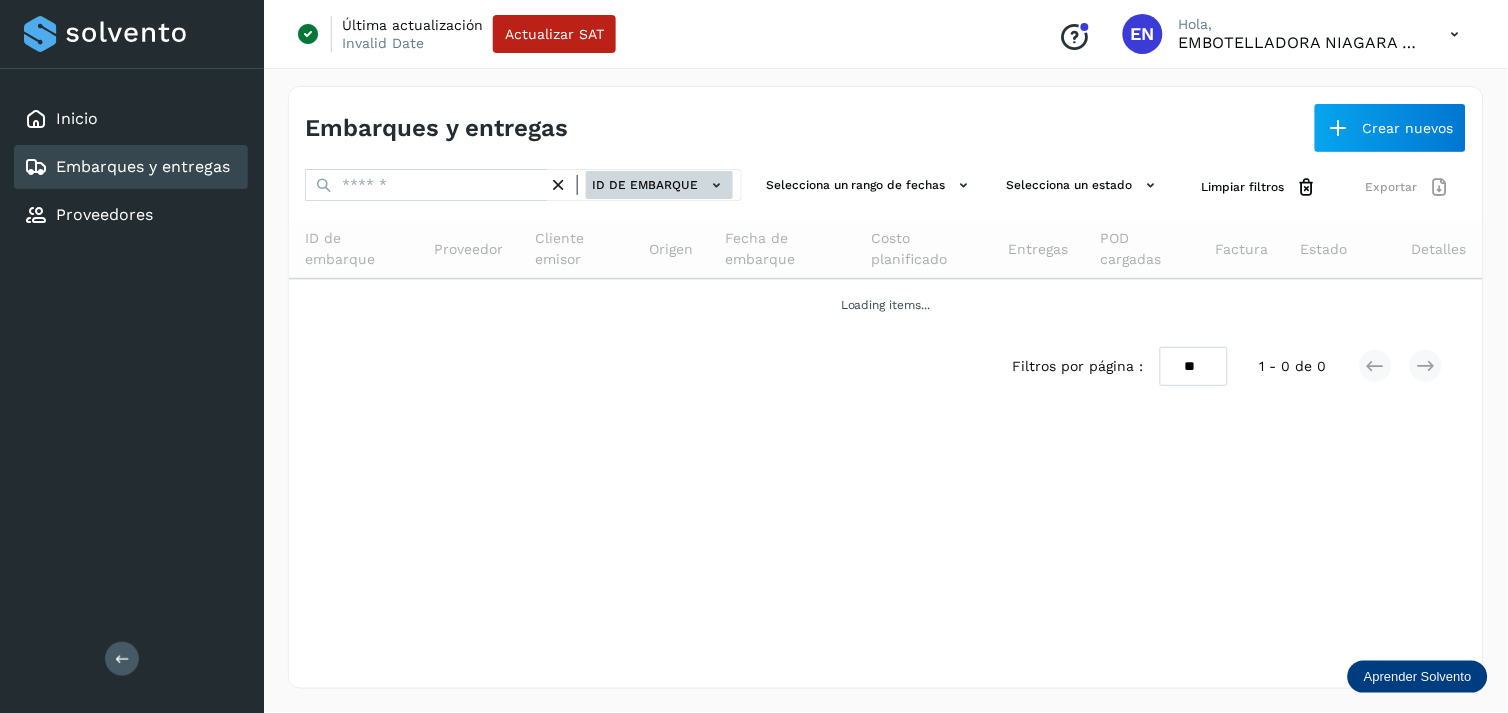 click on "ID de embarque" at bounding box center (659, 185) 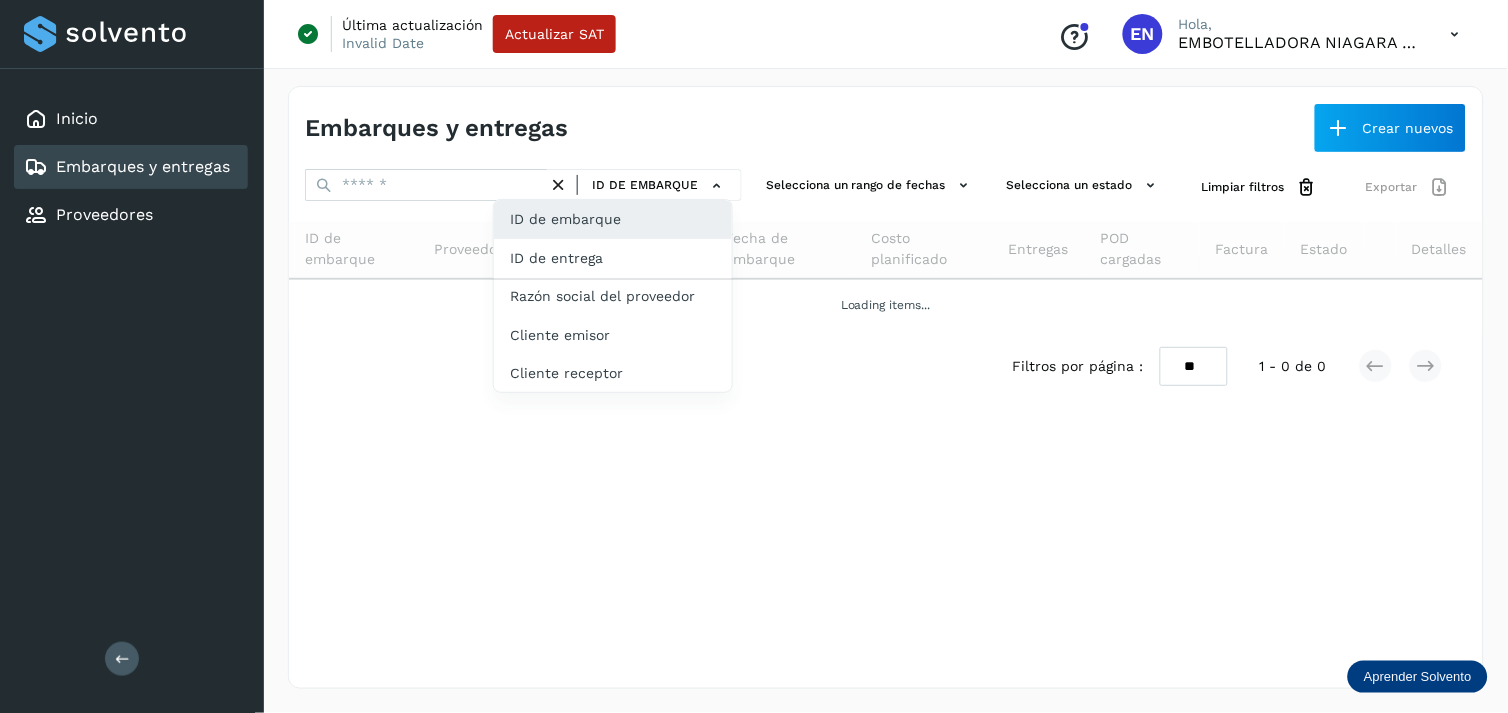 click at bounding box center [754, 356] 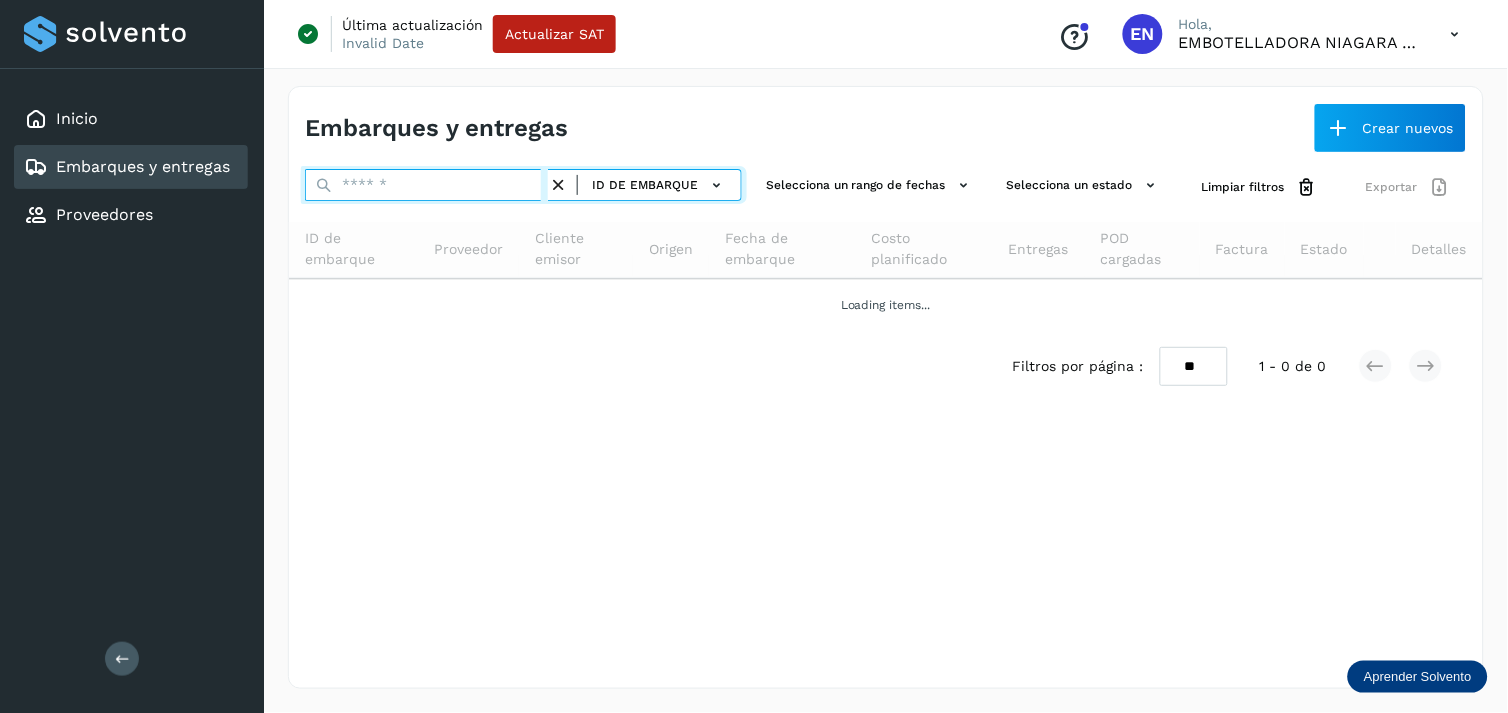 click at bounding box center [426, 185] 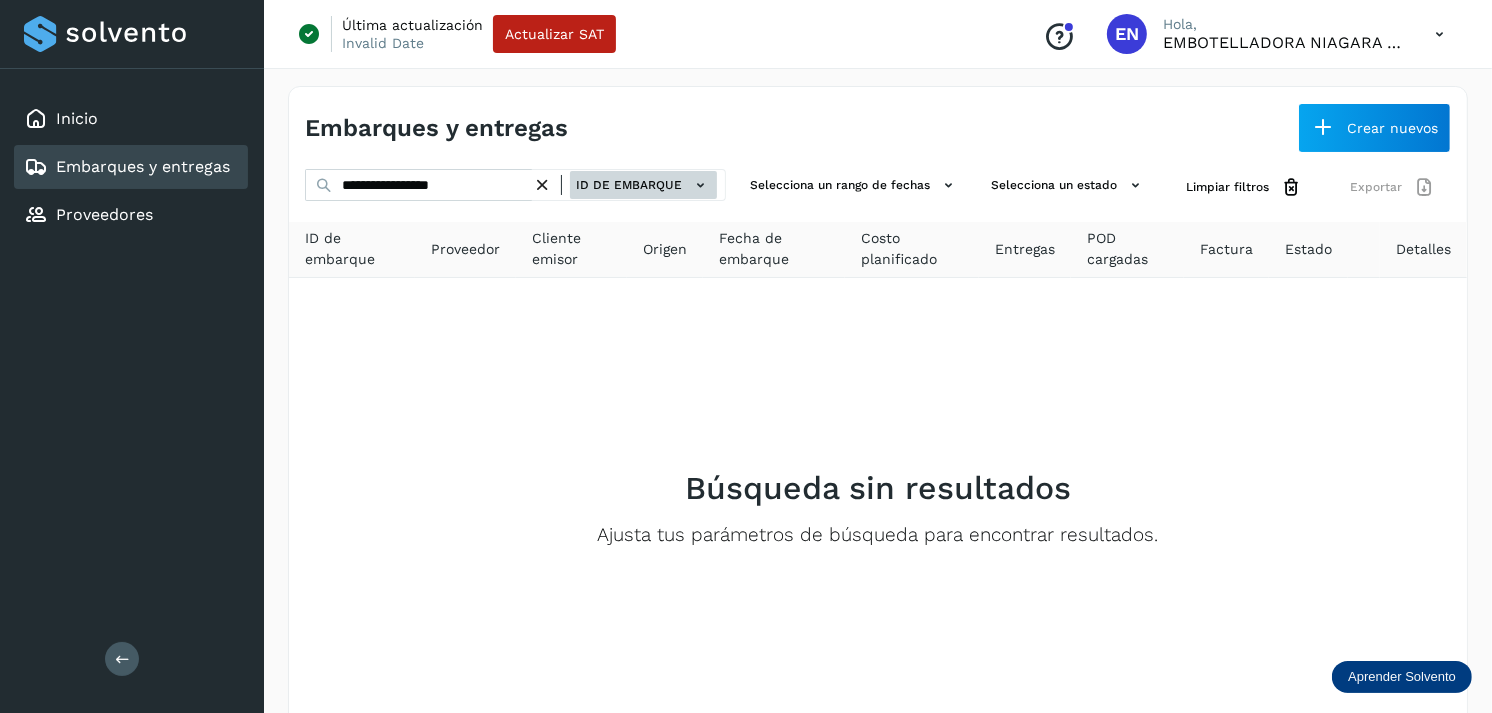 click on "ID de embarque" 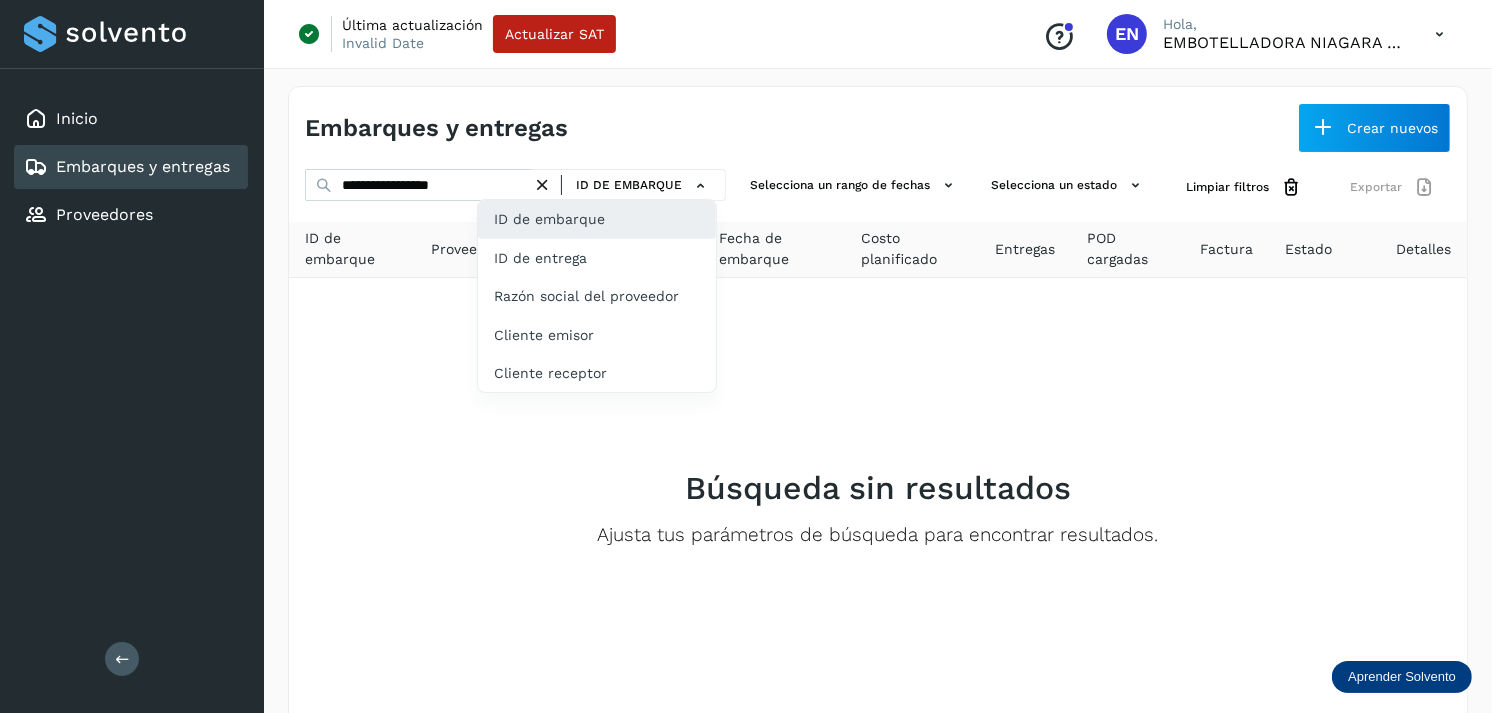 click on "ID de embarque" 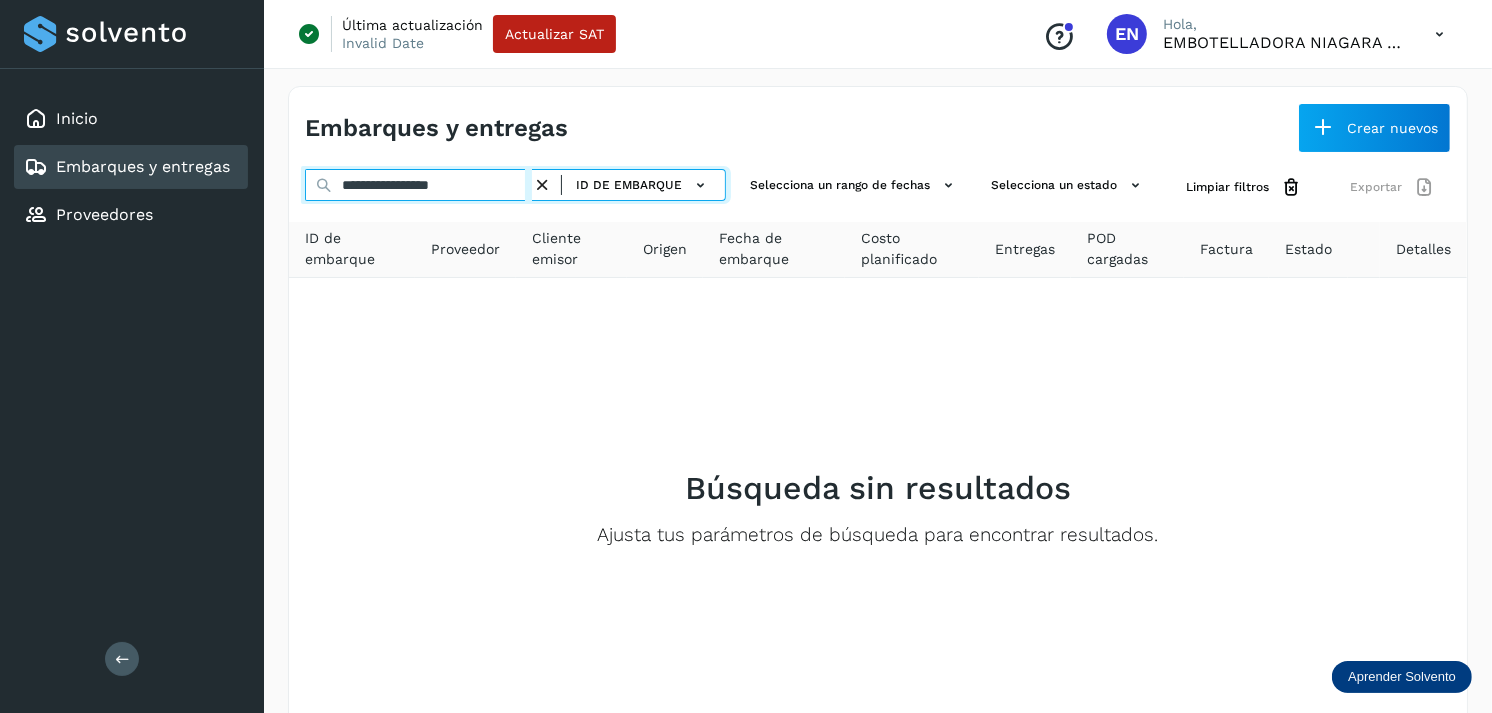 click on "**********" at bounding box center (418, 185) 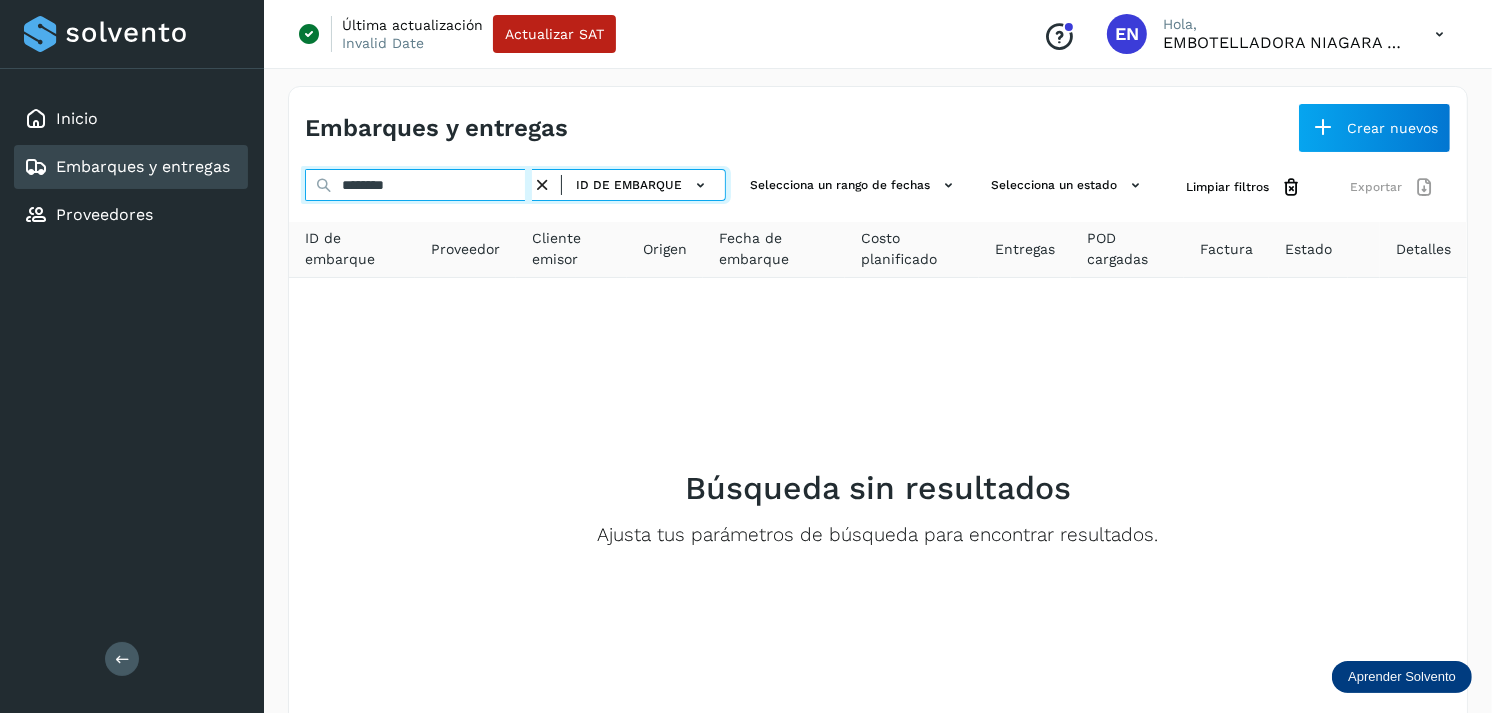 click on "********" at bounding box center [418, 185] 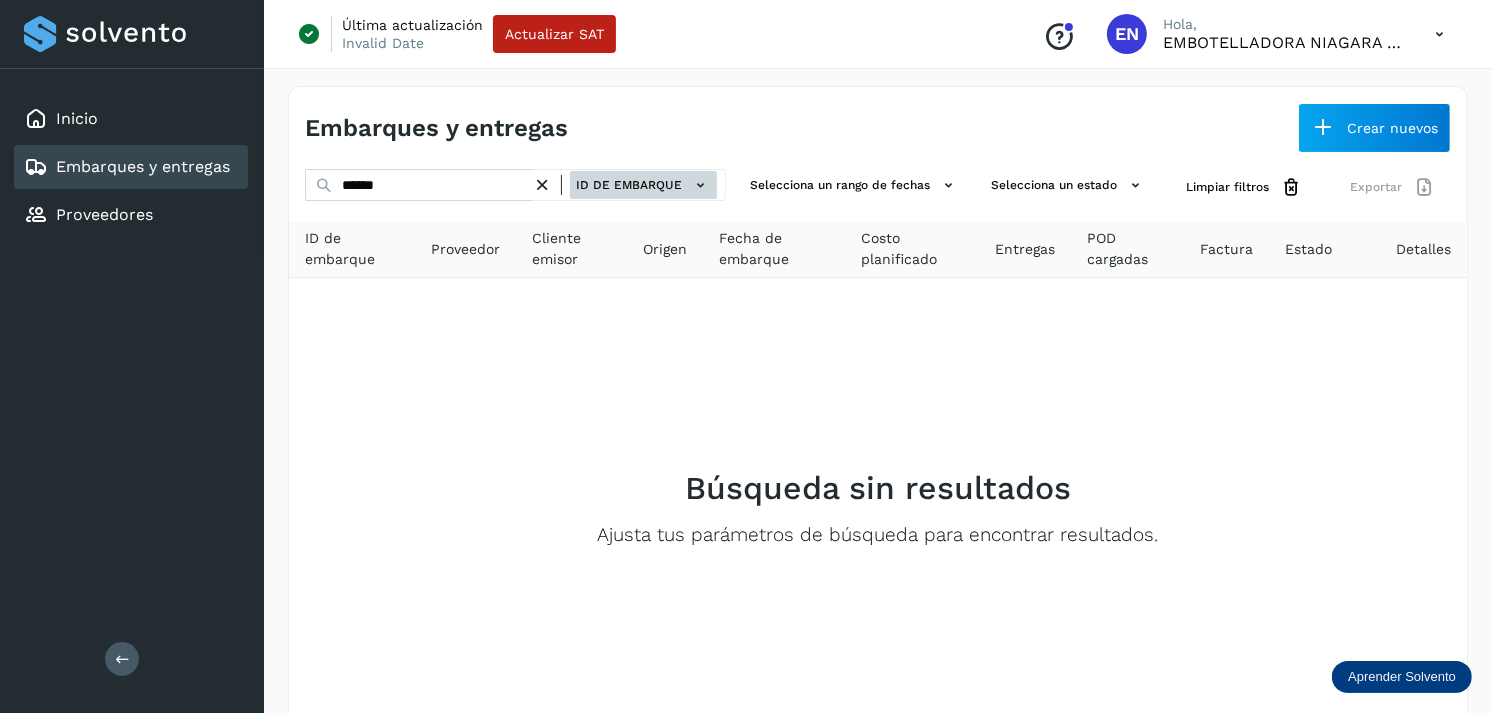 click on "ID de embarque" 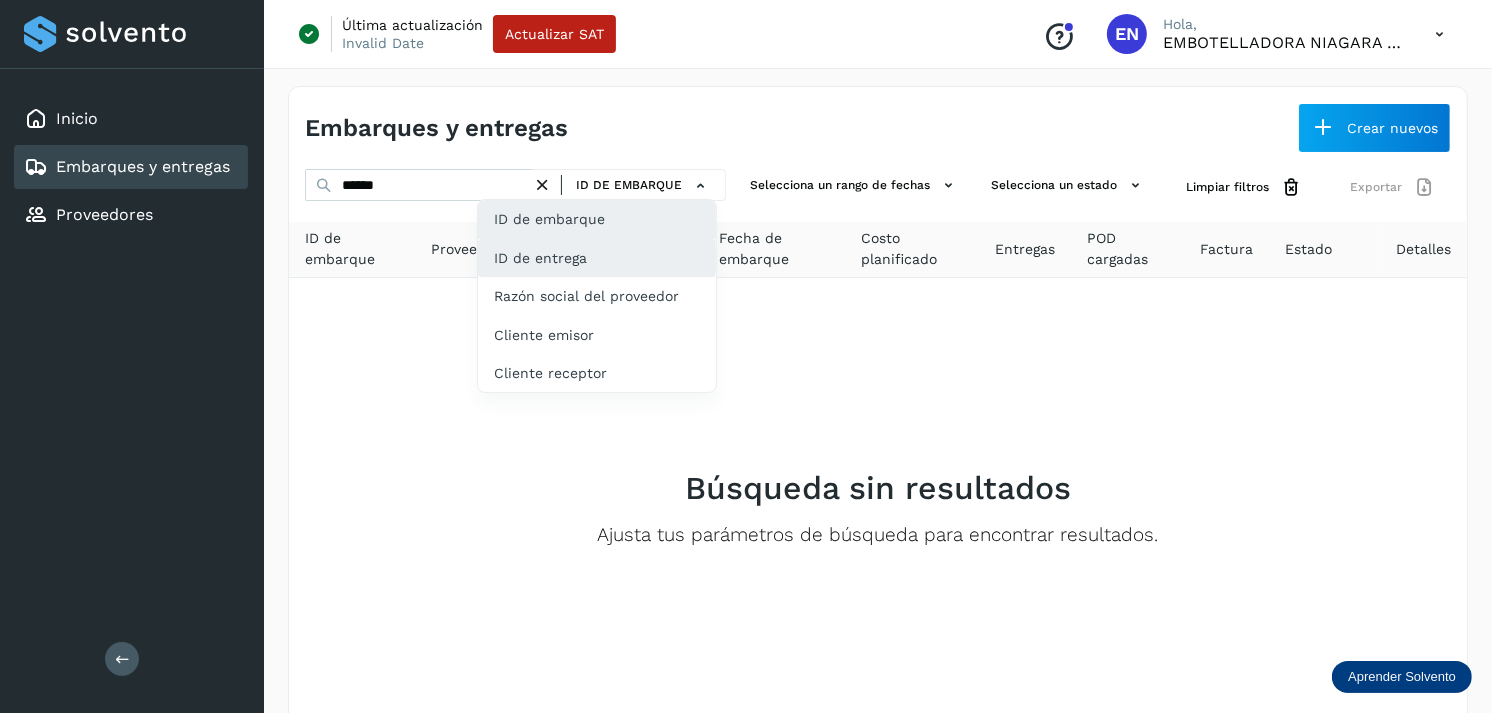 click on "ID de entrega" 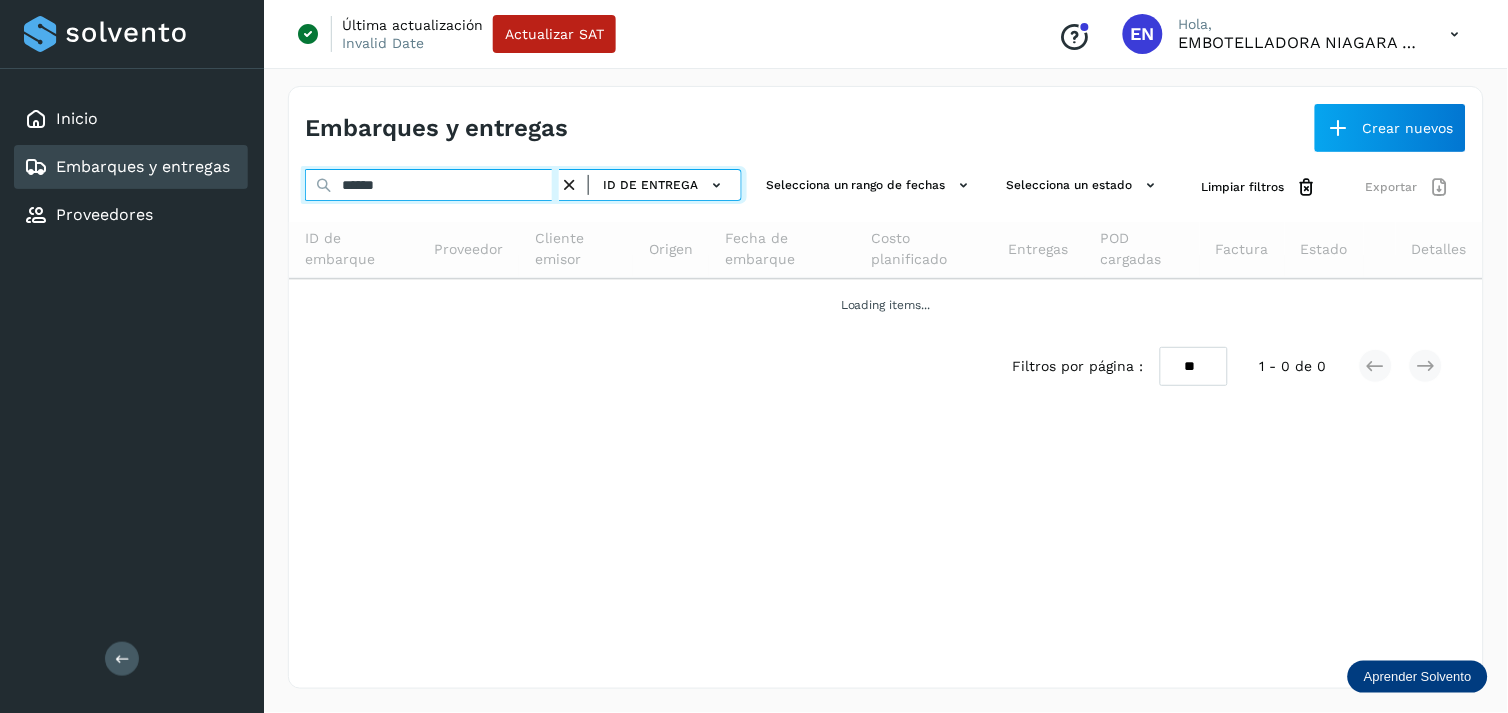 click on "******" at bounding box center (432, 185) 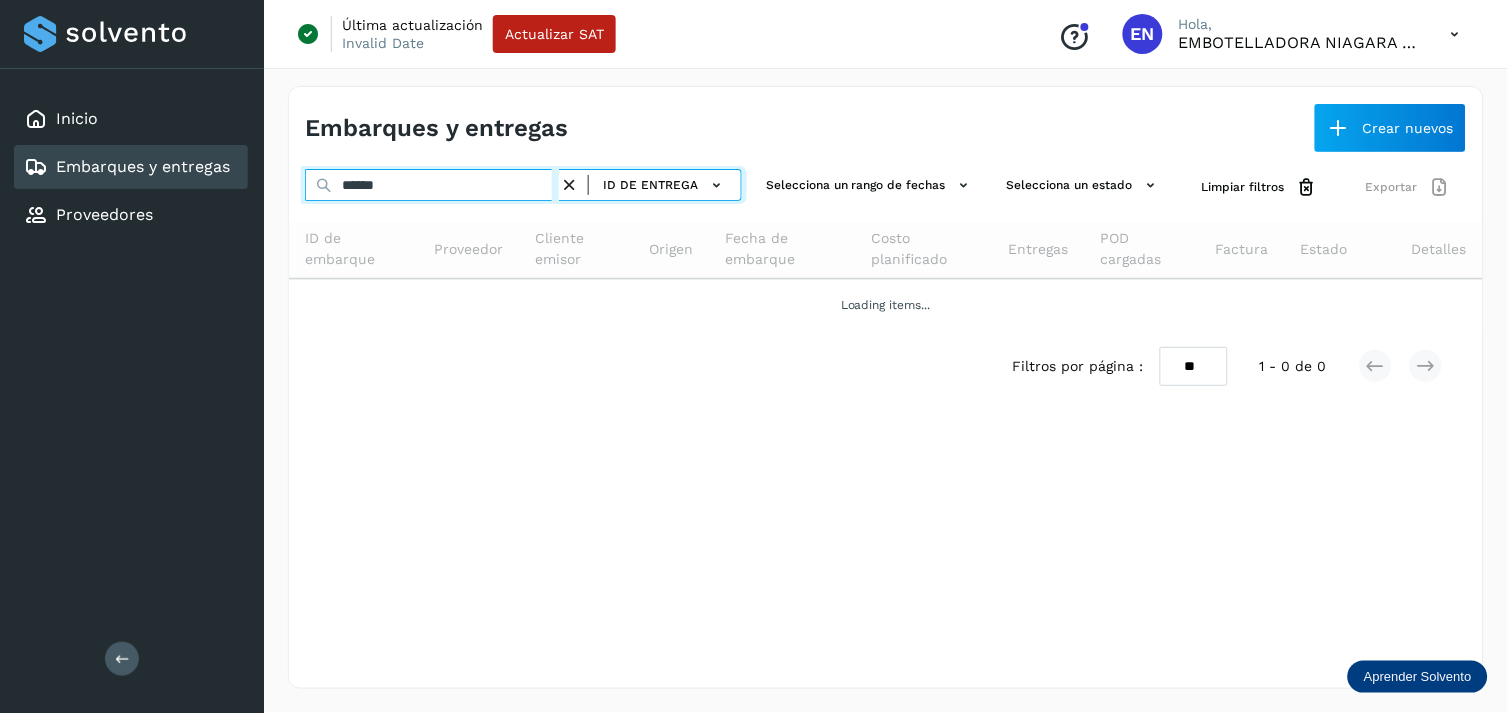 paste 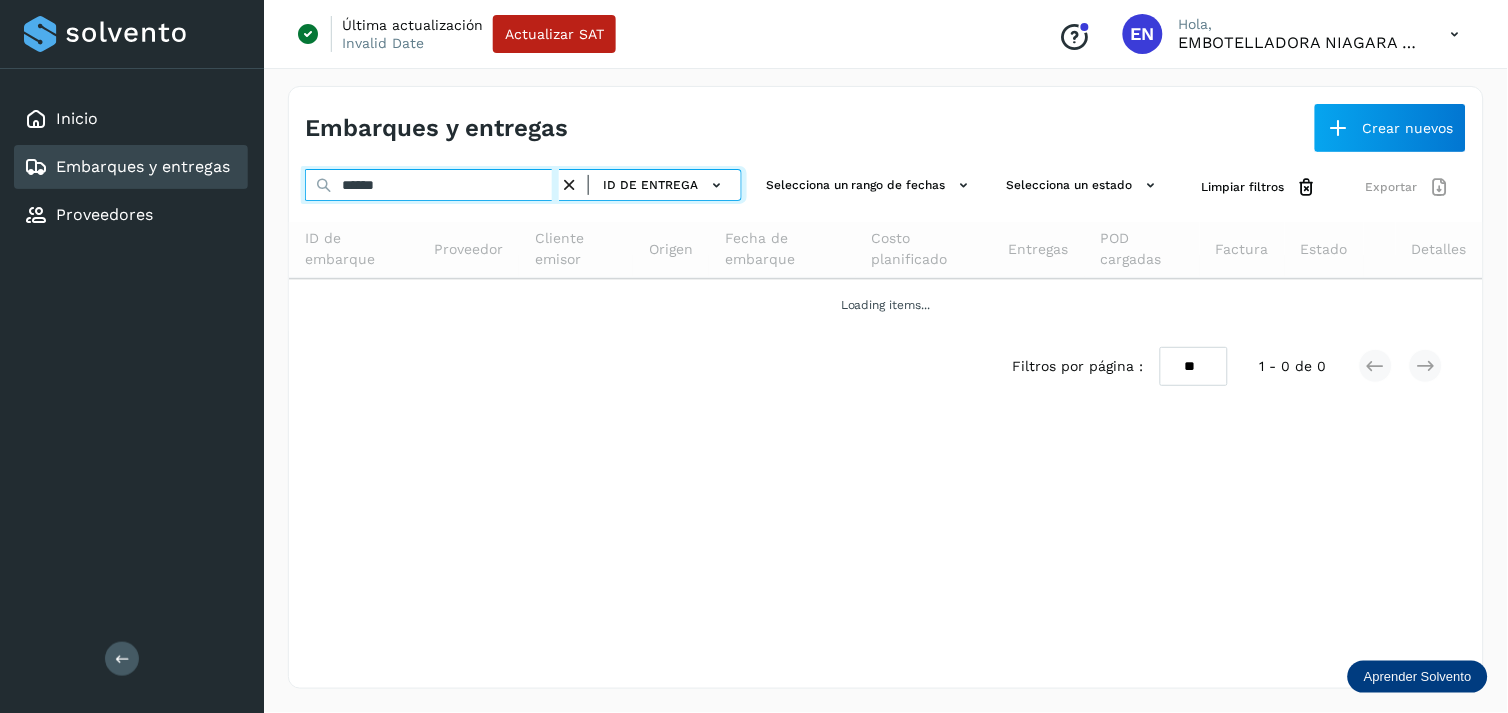 click on "******" at bounding box center (432, 185) 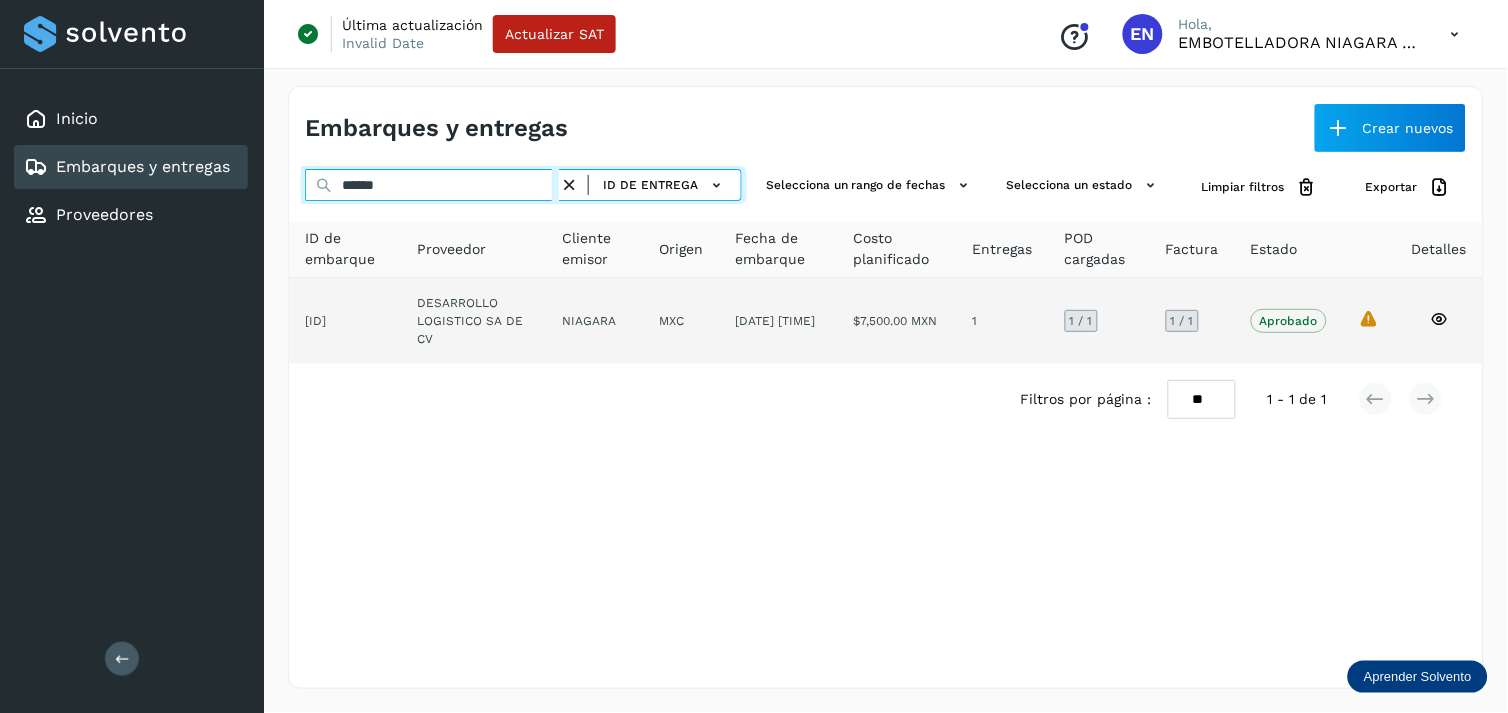 type on "******" 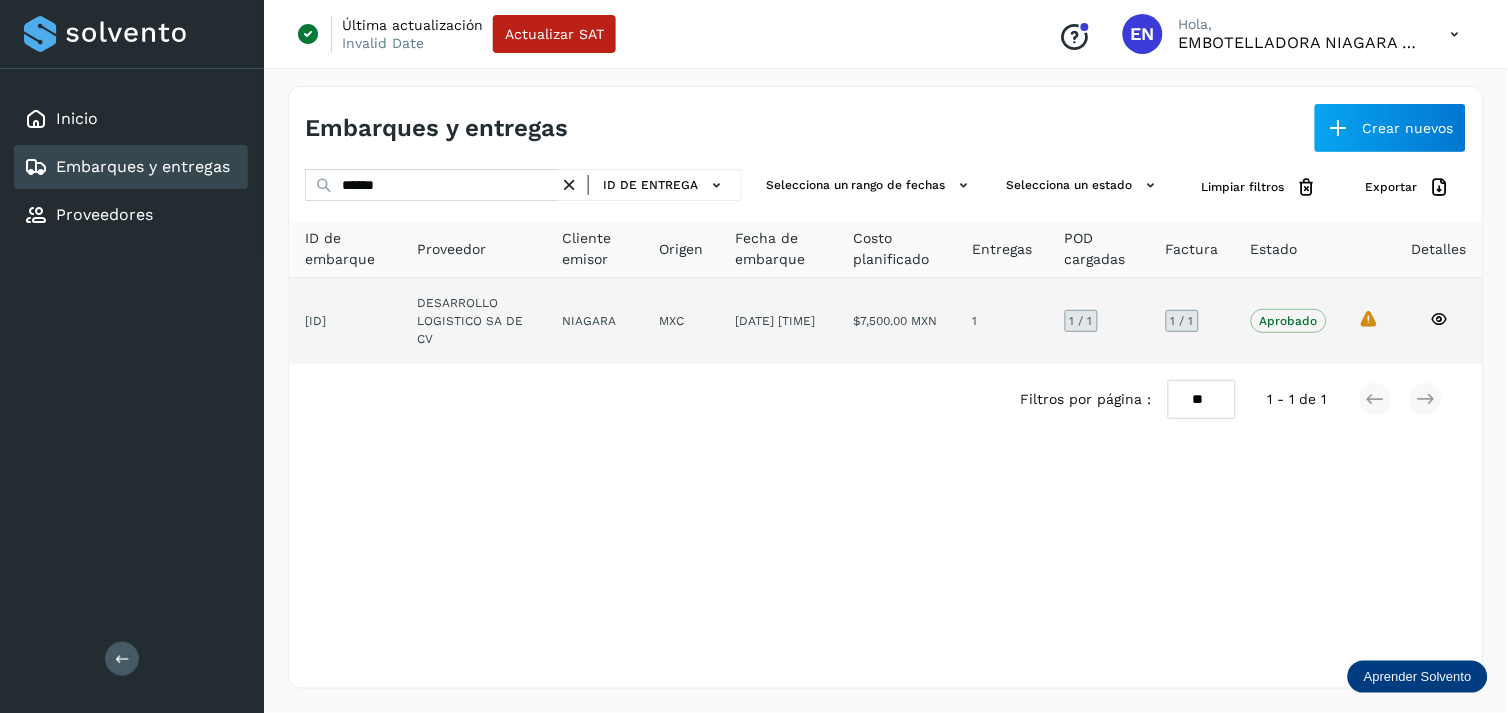 click on "DESARROLLO LOGISTICO SA DE CV" 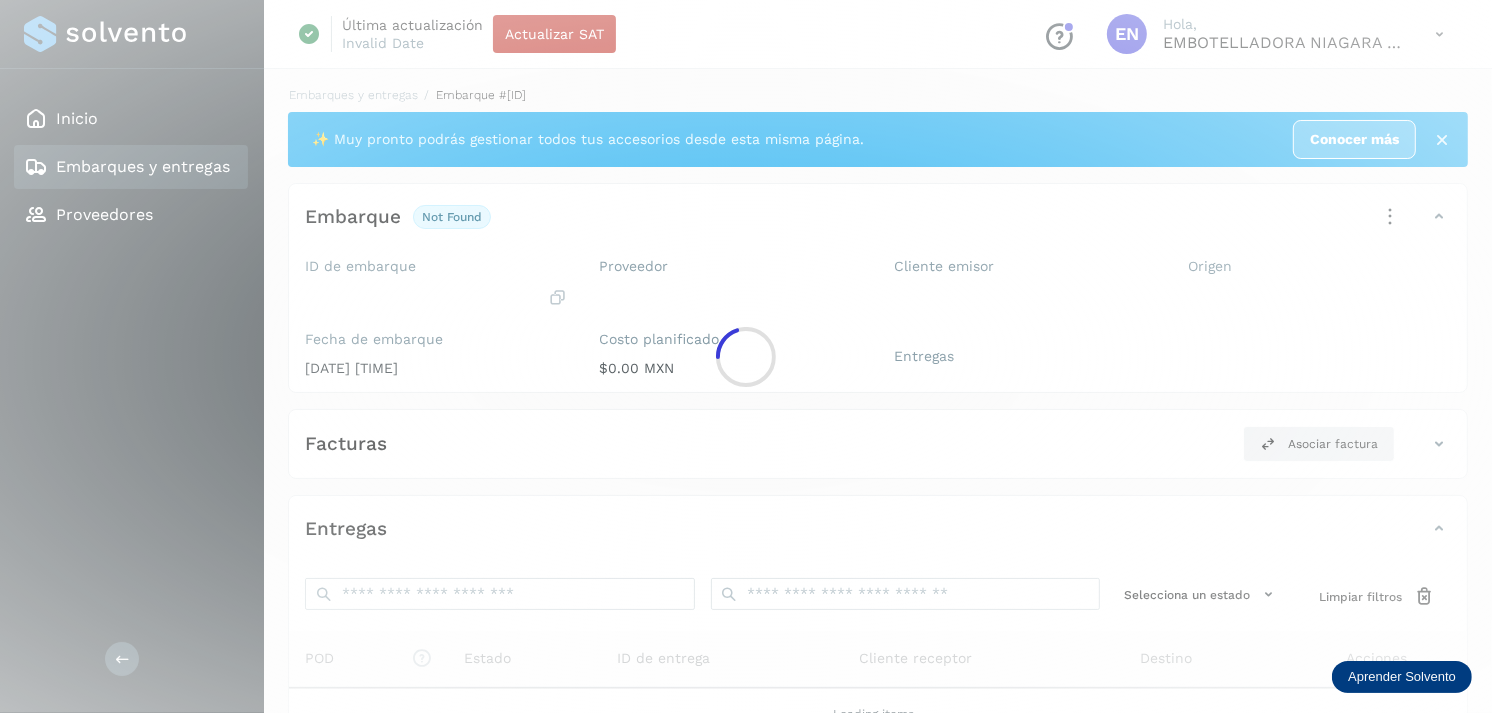 click 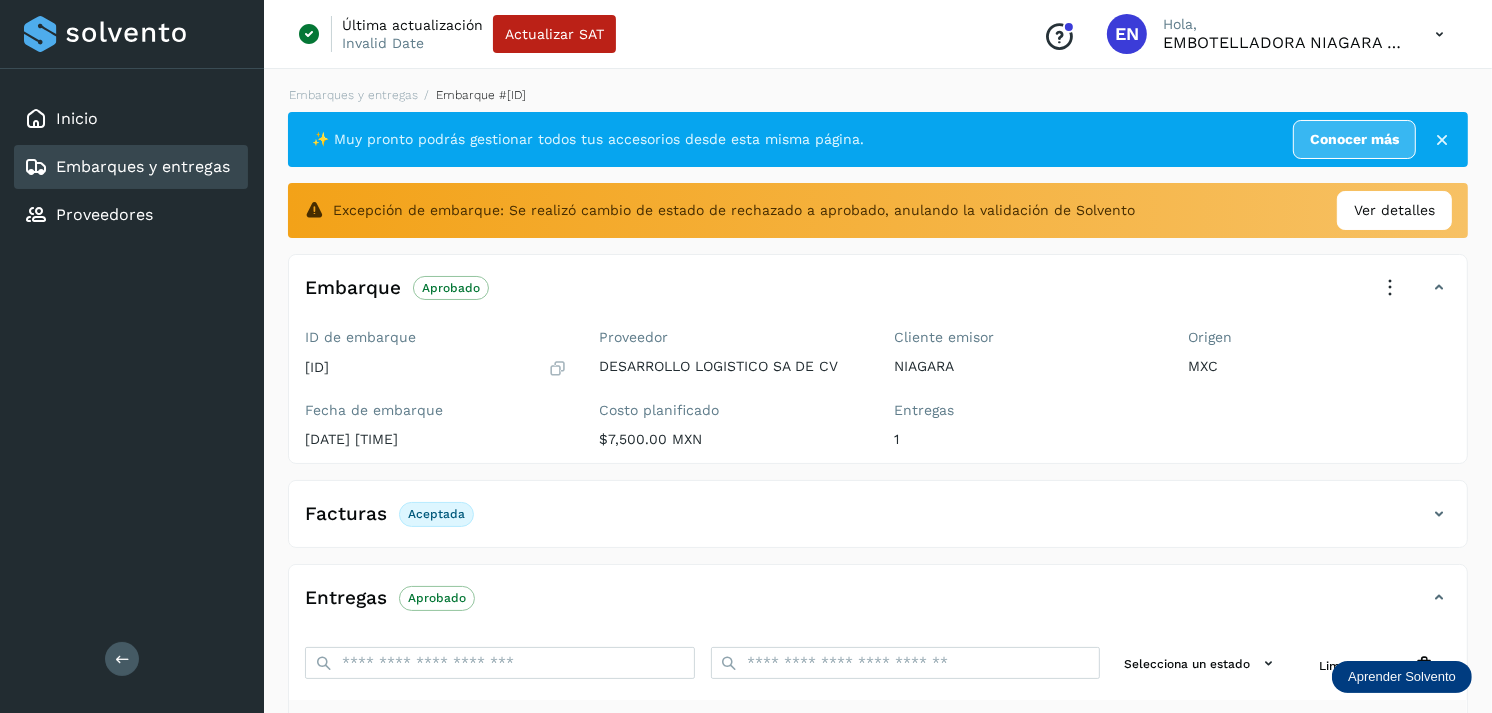click on "Embarque Aprobado
Verifica el estado de la factura o entregas asociadas a este embarque" 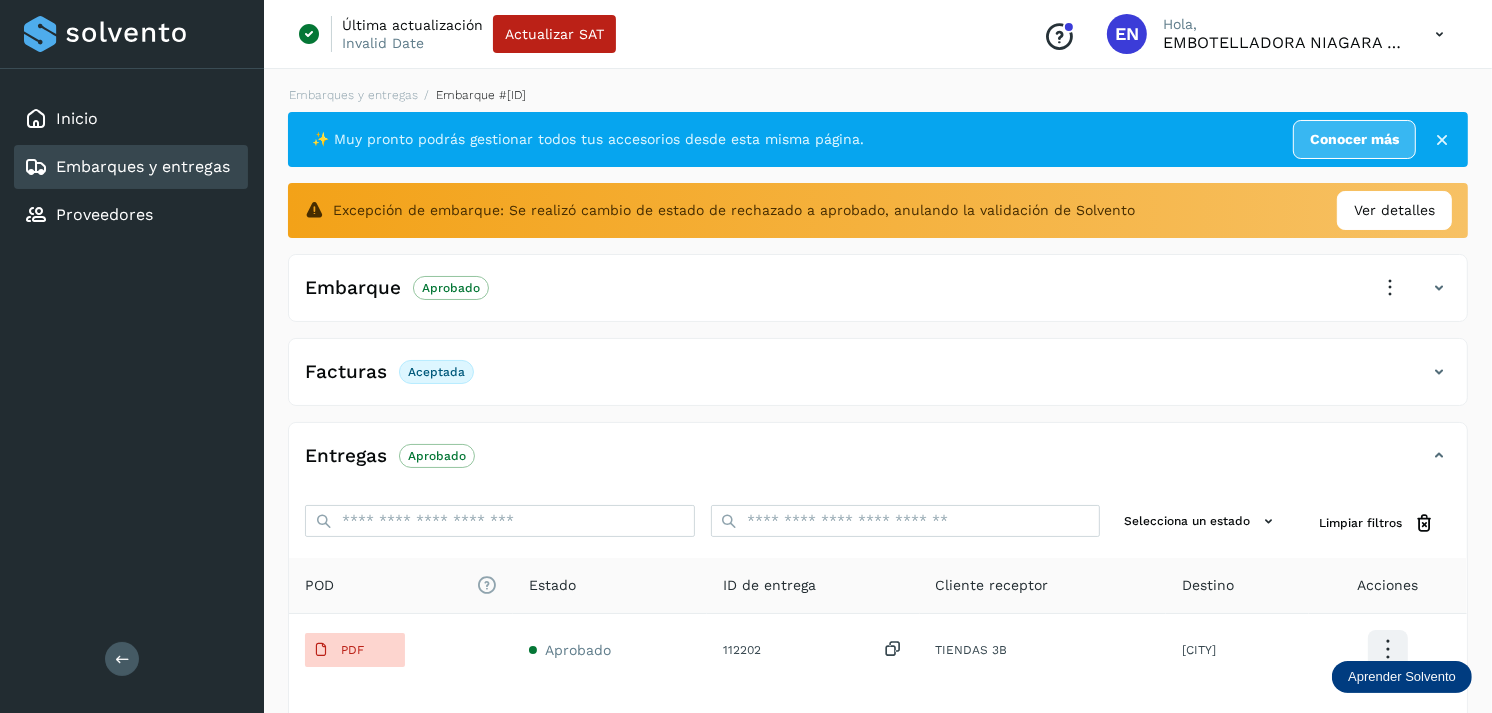 click on "Embarque Aprobado
Verifica el estado de la factura o entregas asociadas a este embarque" 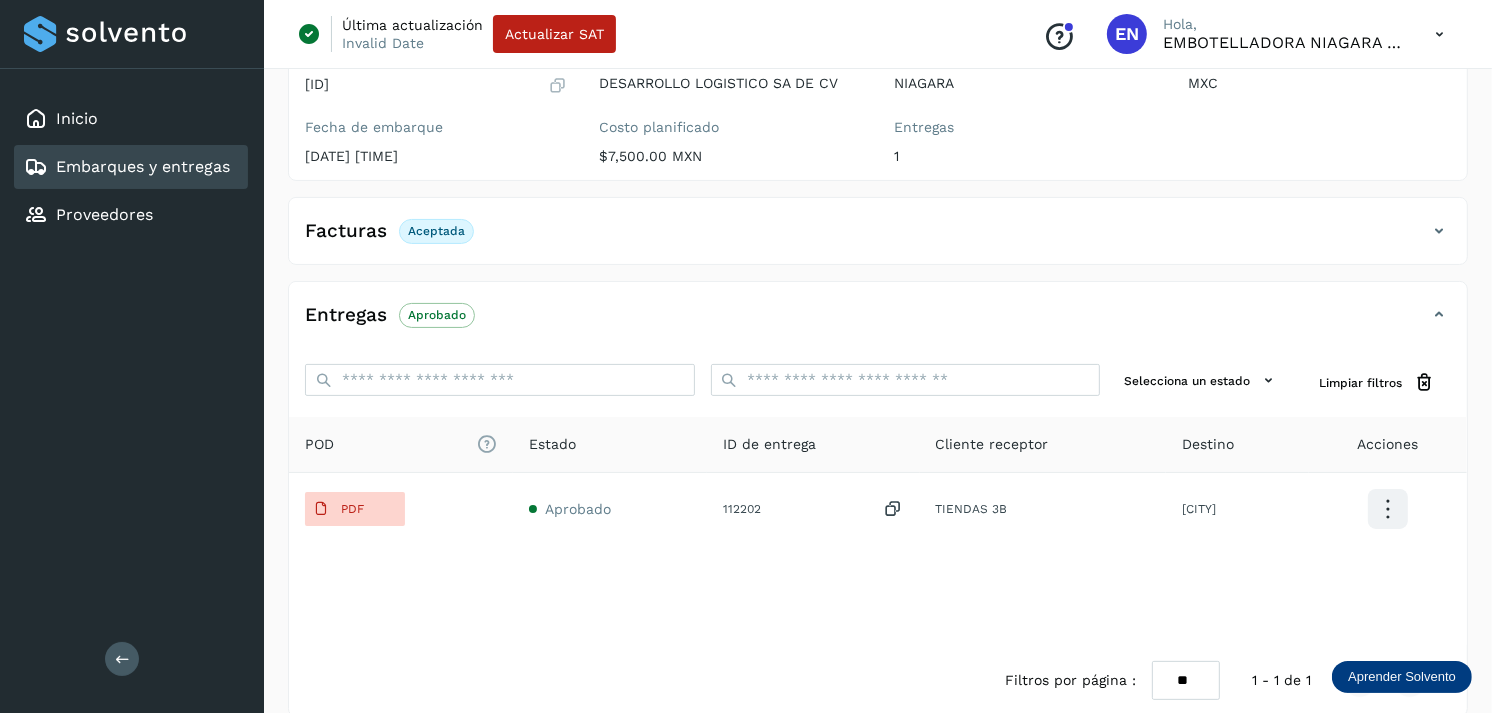 scroll, scrollTop: 312, scrollLeft: 0, axis: vertical 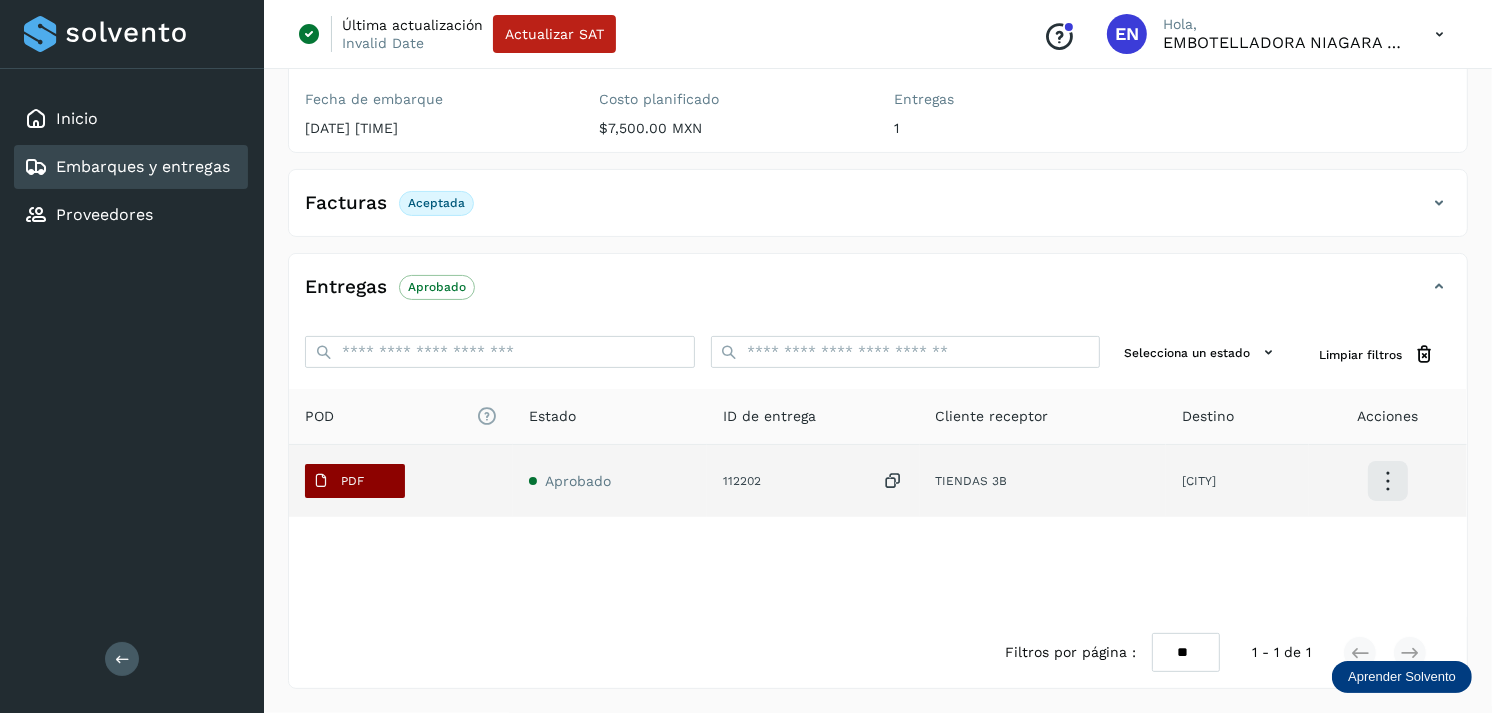 click on "PDF" at bounding box center (338, 481) 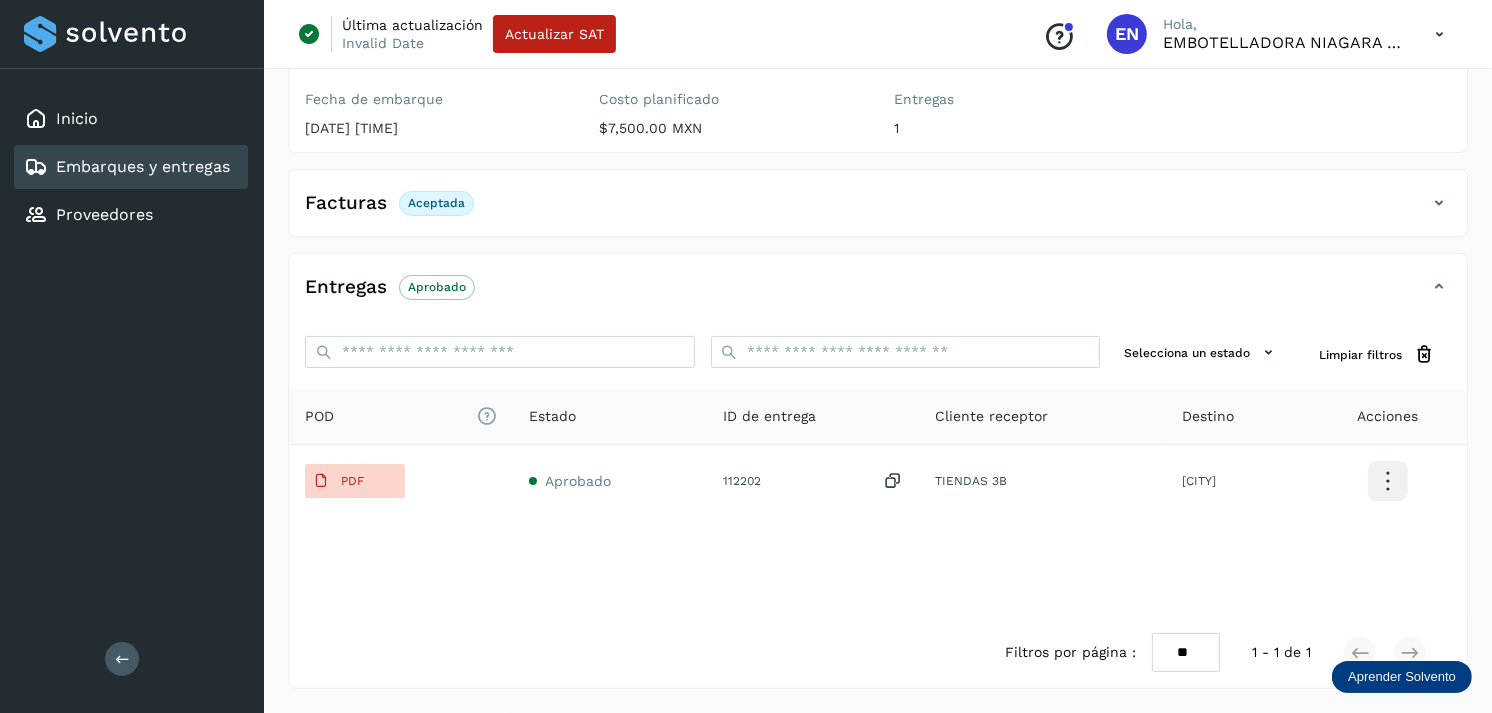 click on "Embarques y entregas" at bounding box center (127, 167) 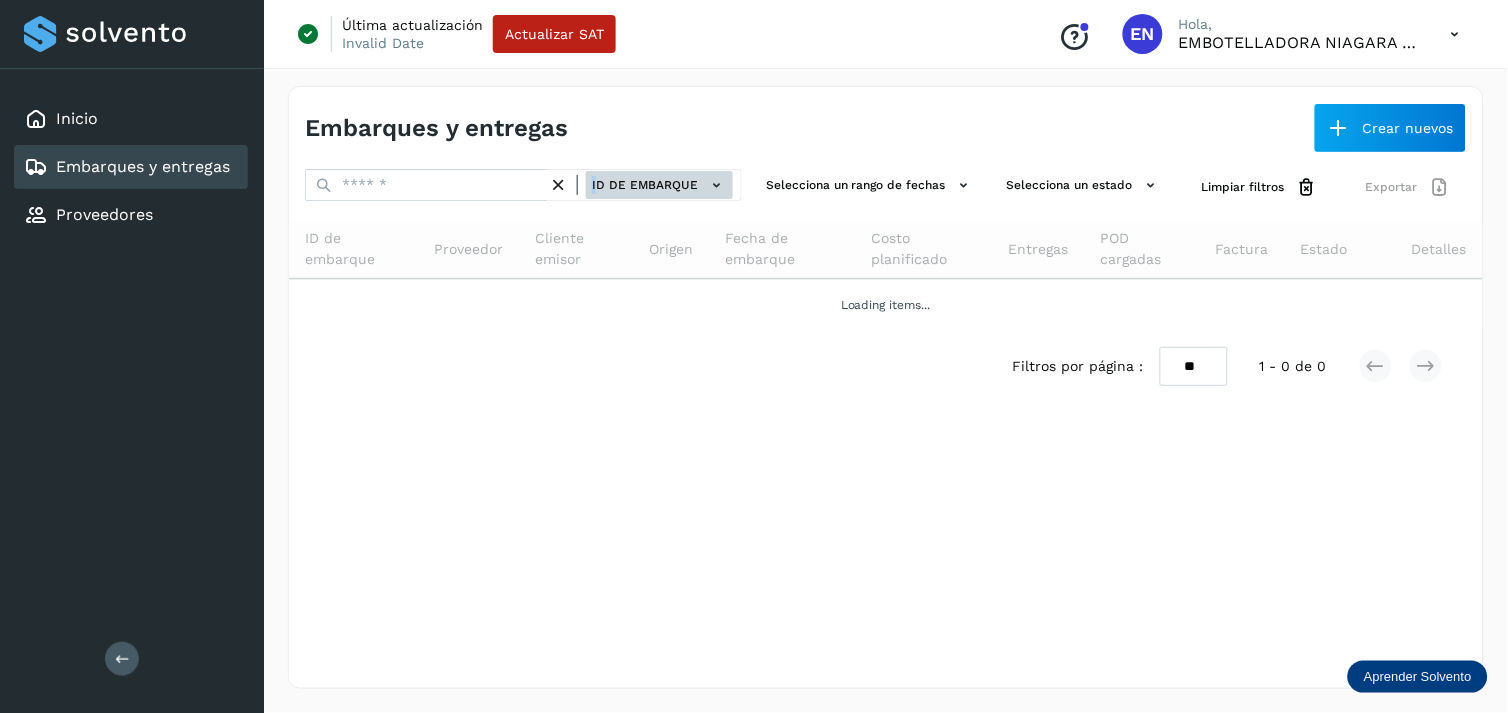 drag, startPoint x: 564, startPoint y: 196, endPoint x: 604, endPoint y: 178, distance: 43.863426 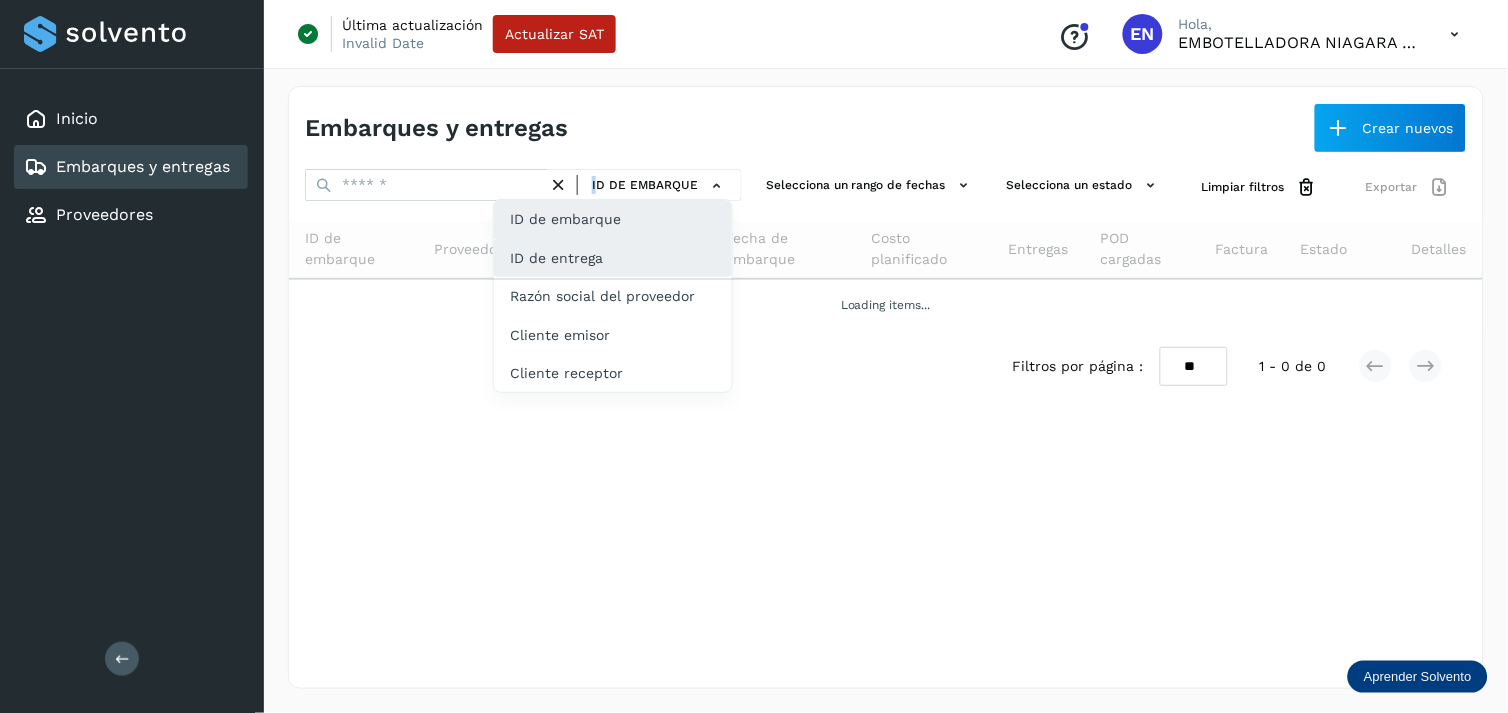 click on "ID de entrega" 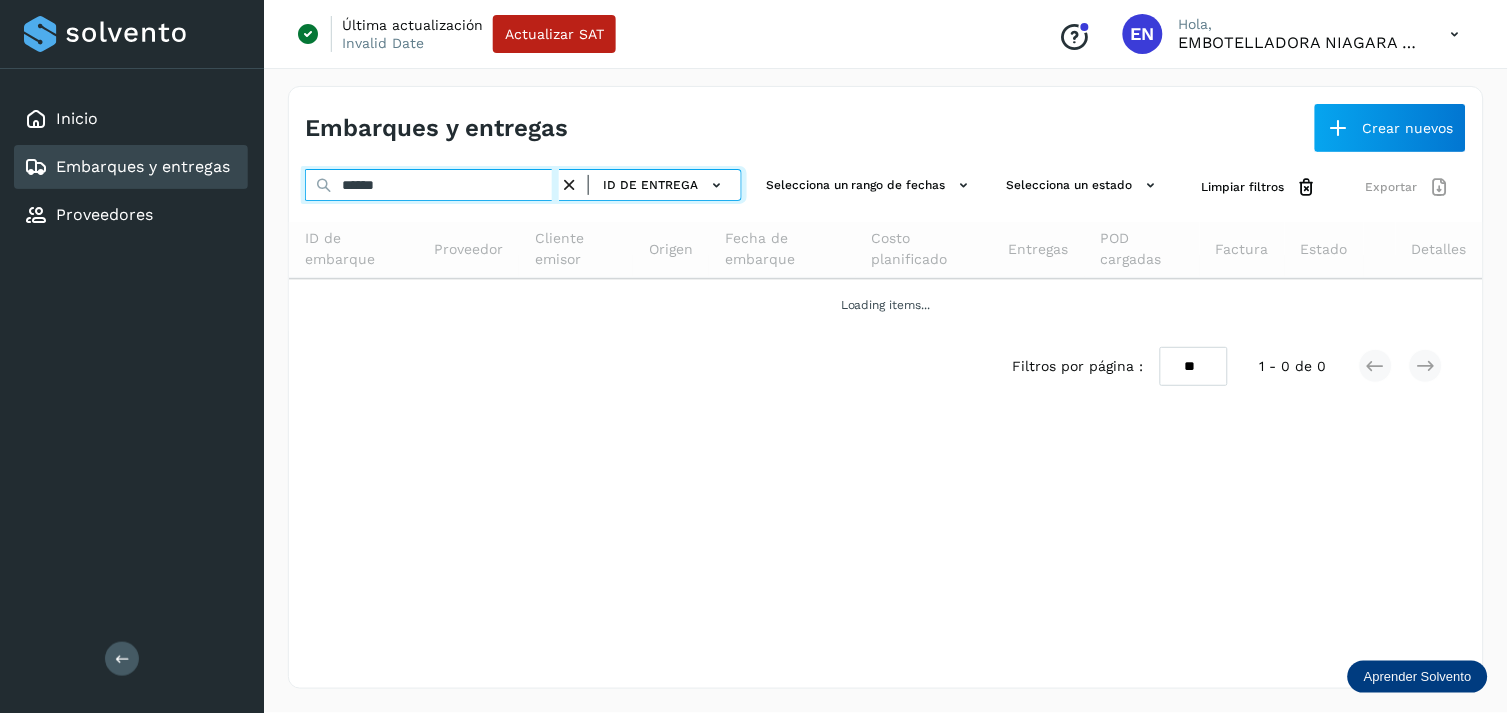 click on "******" at bounding box center [432, 185] 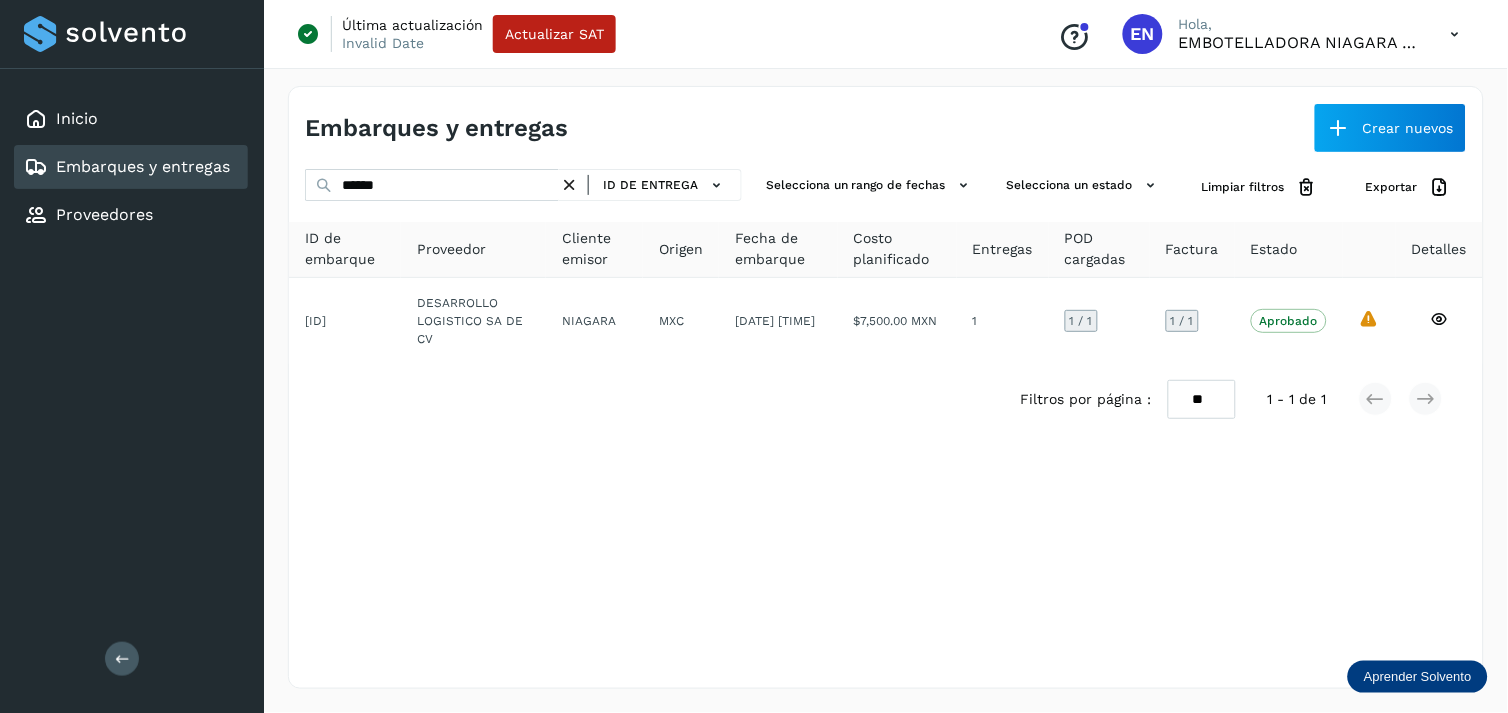 click at bounding box center [569, 185] 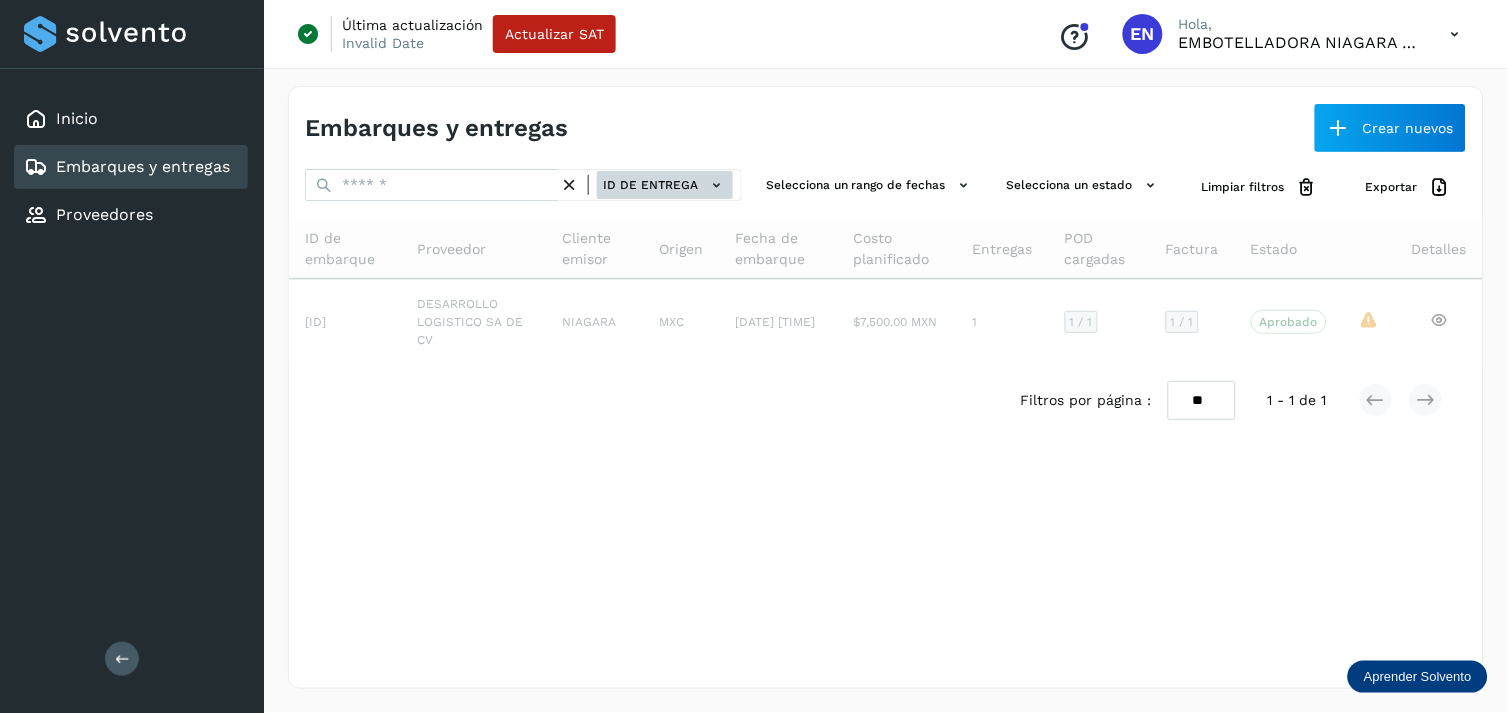 click on "ID de entrega" 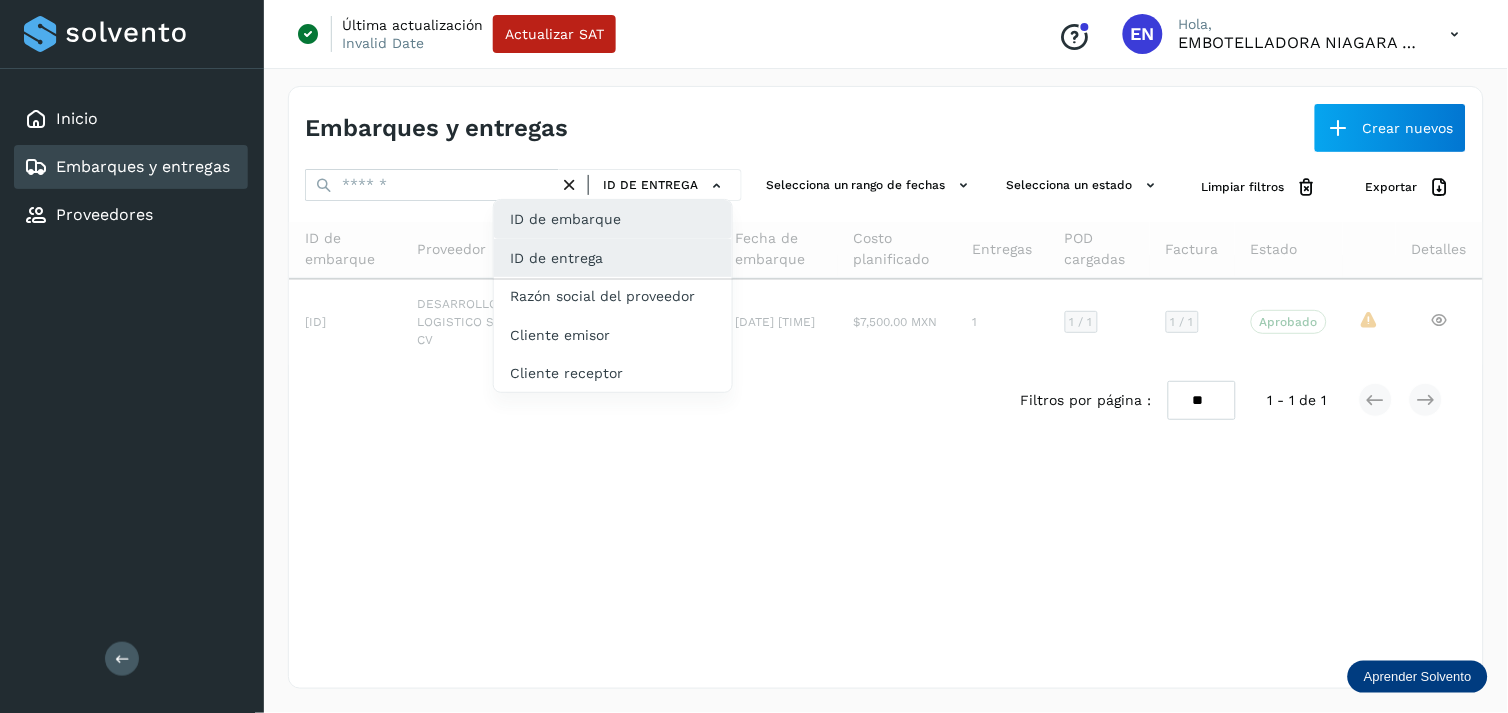 click on "ID de embarque" 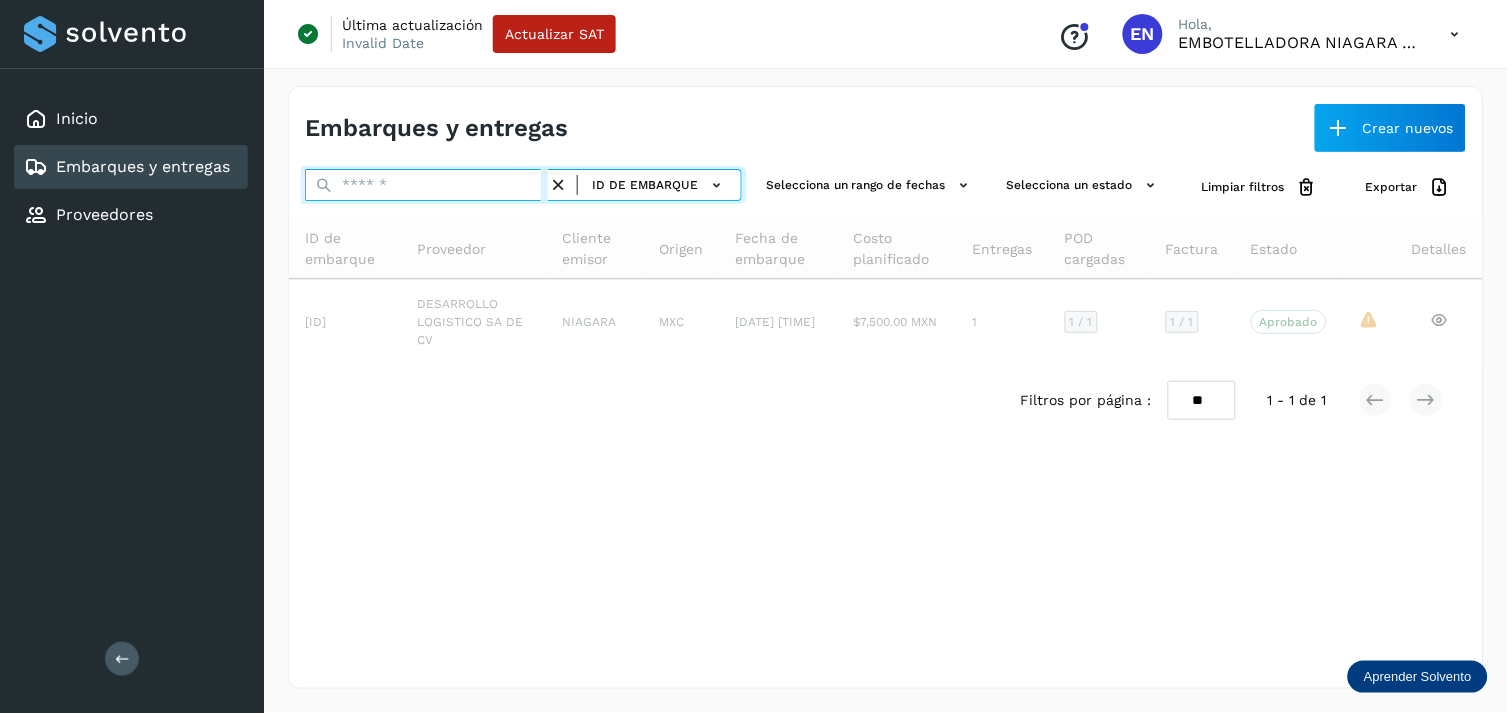 click at bounding box center [426, 185] 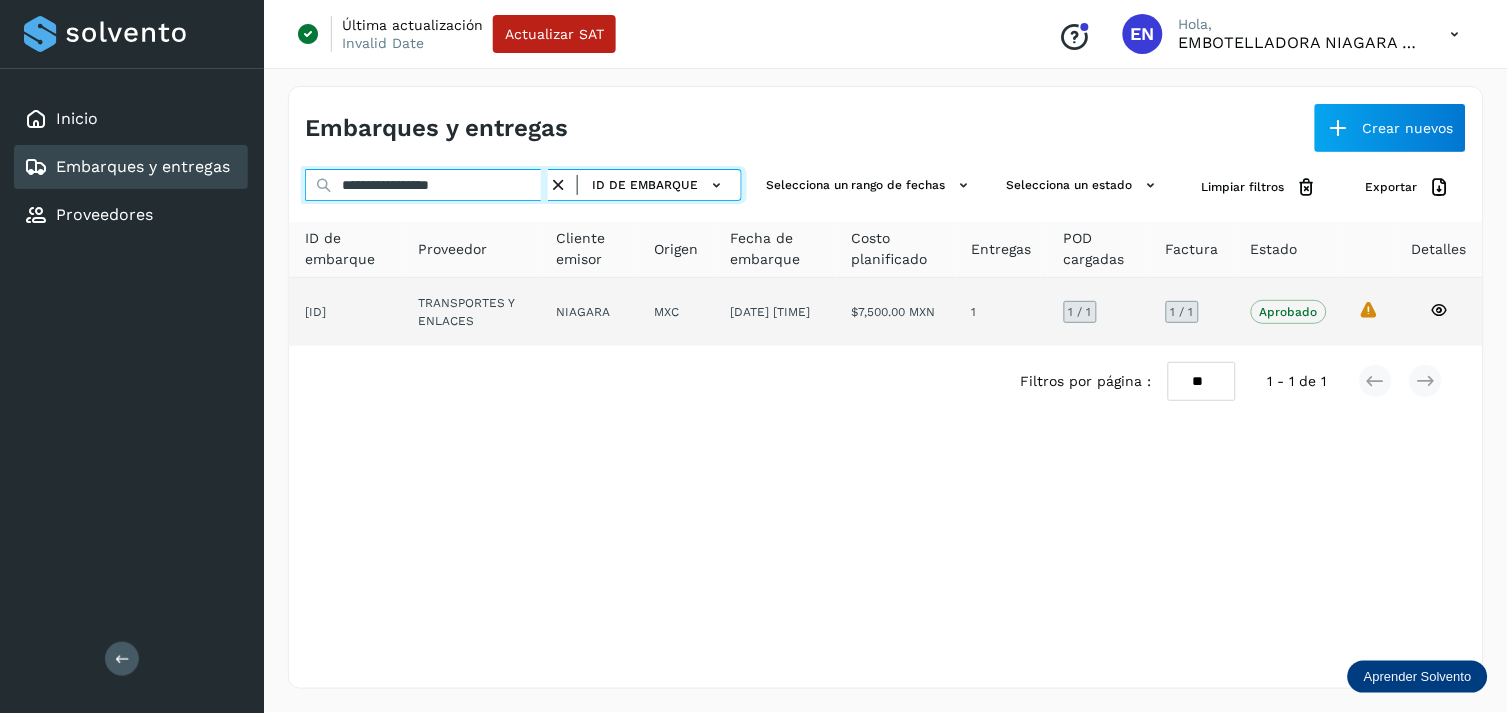 type on "**********" 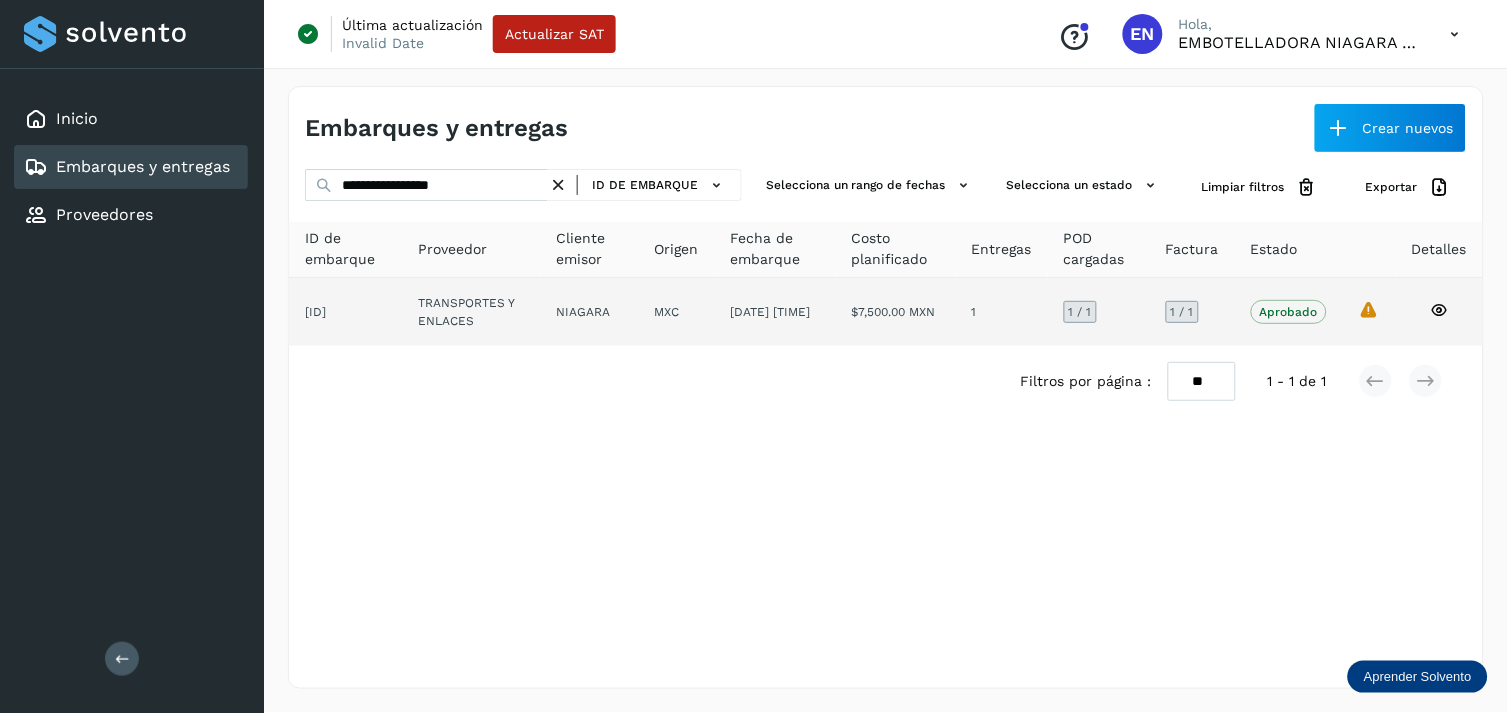 click on "MXC" 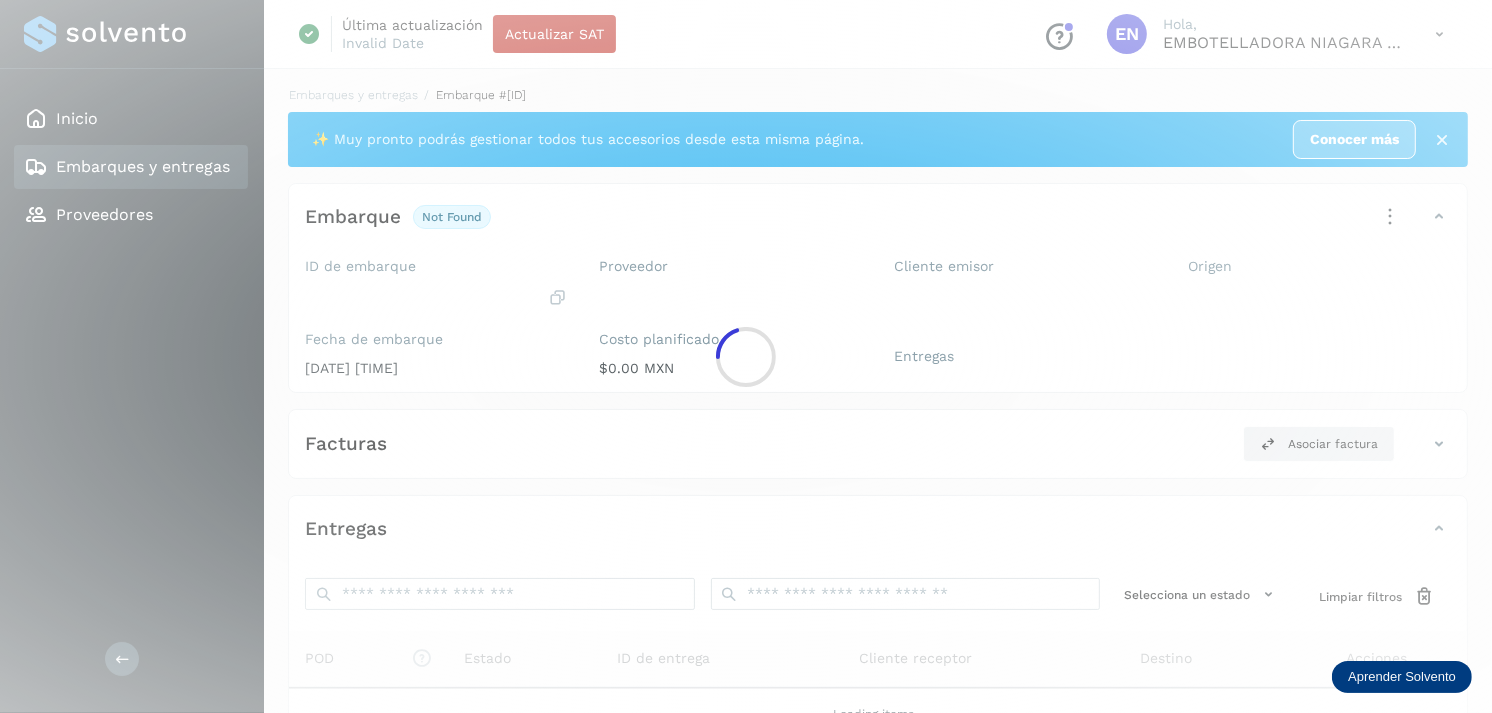 click 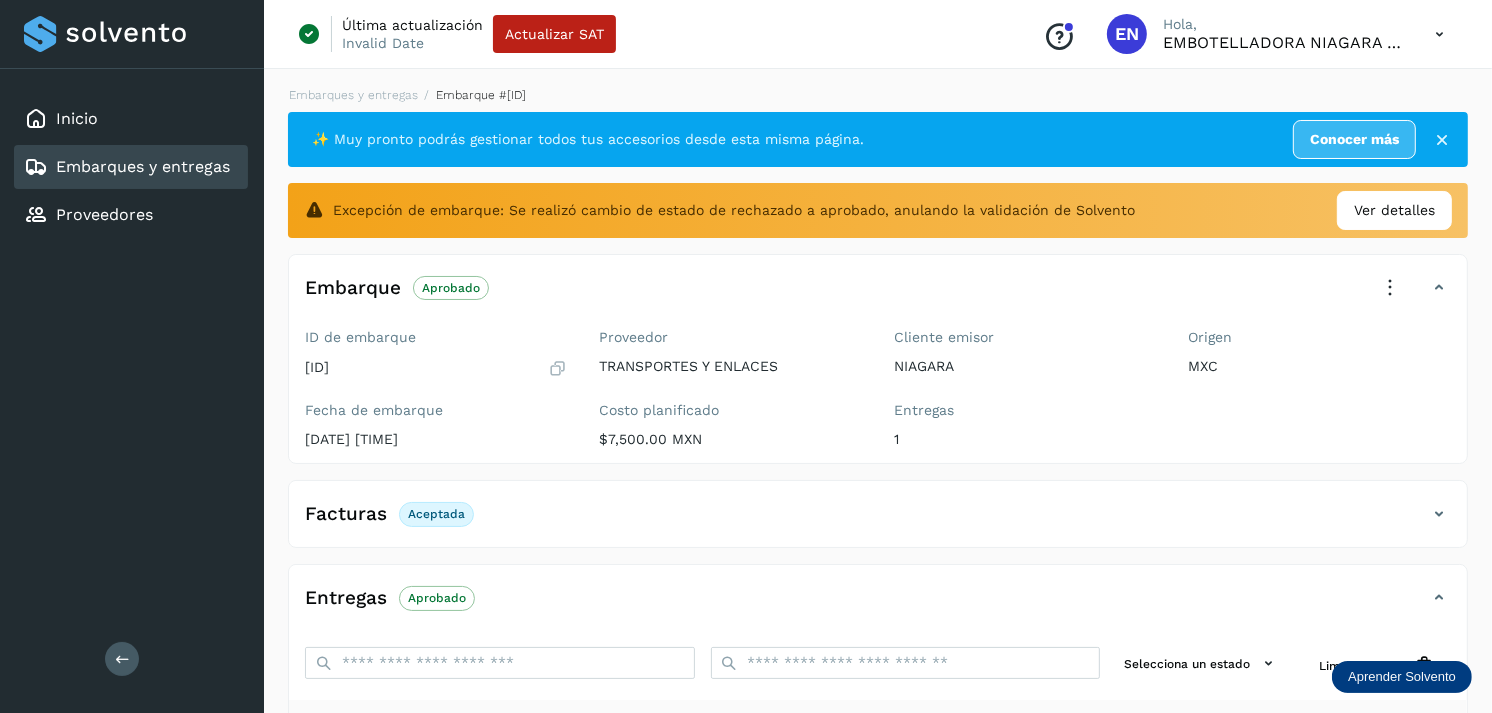 scroll, scrollTop: 312, scrollLeft: 0, axis: vertical 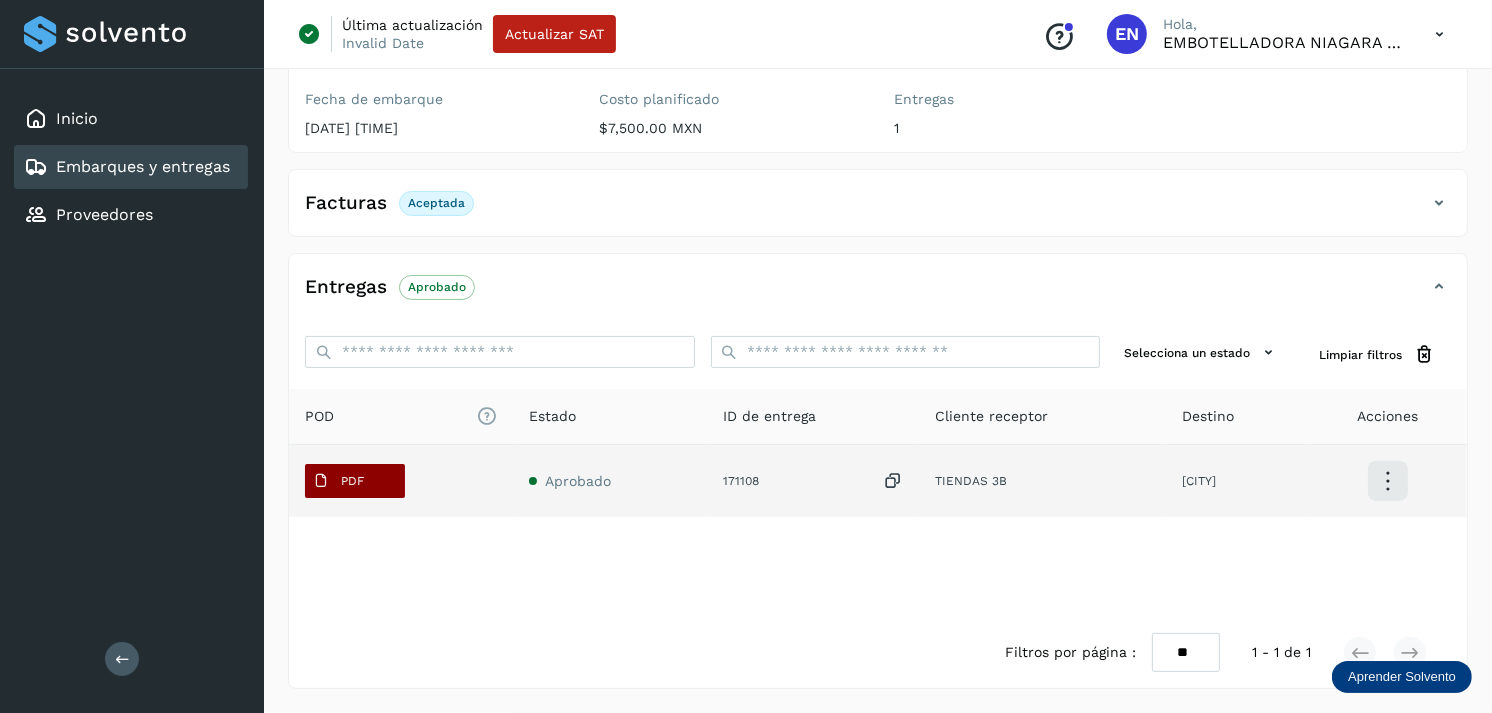 click on "PDF" at bounding box center (338, 481) 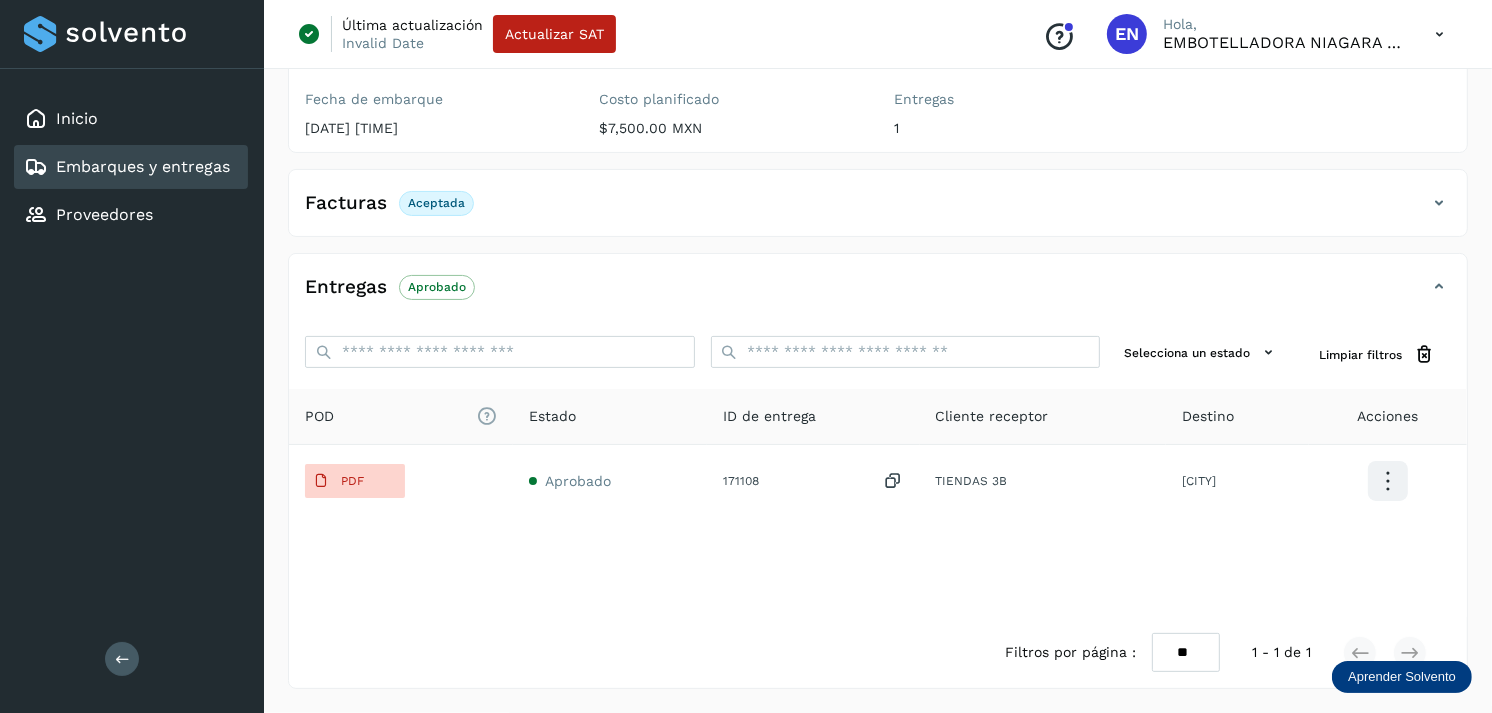 type 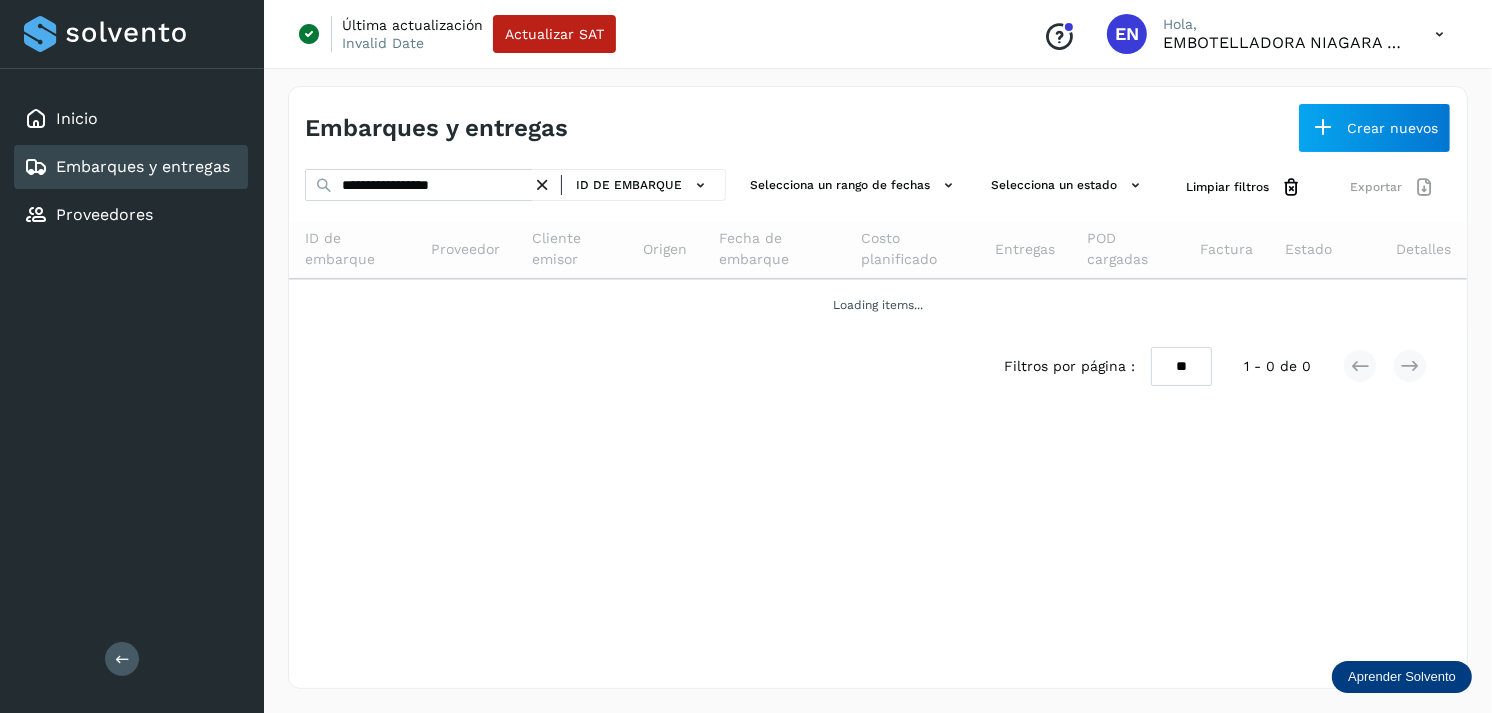 scroll, scrollTop: 0, scrollLeft: 0, axis: both 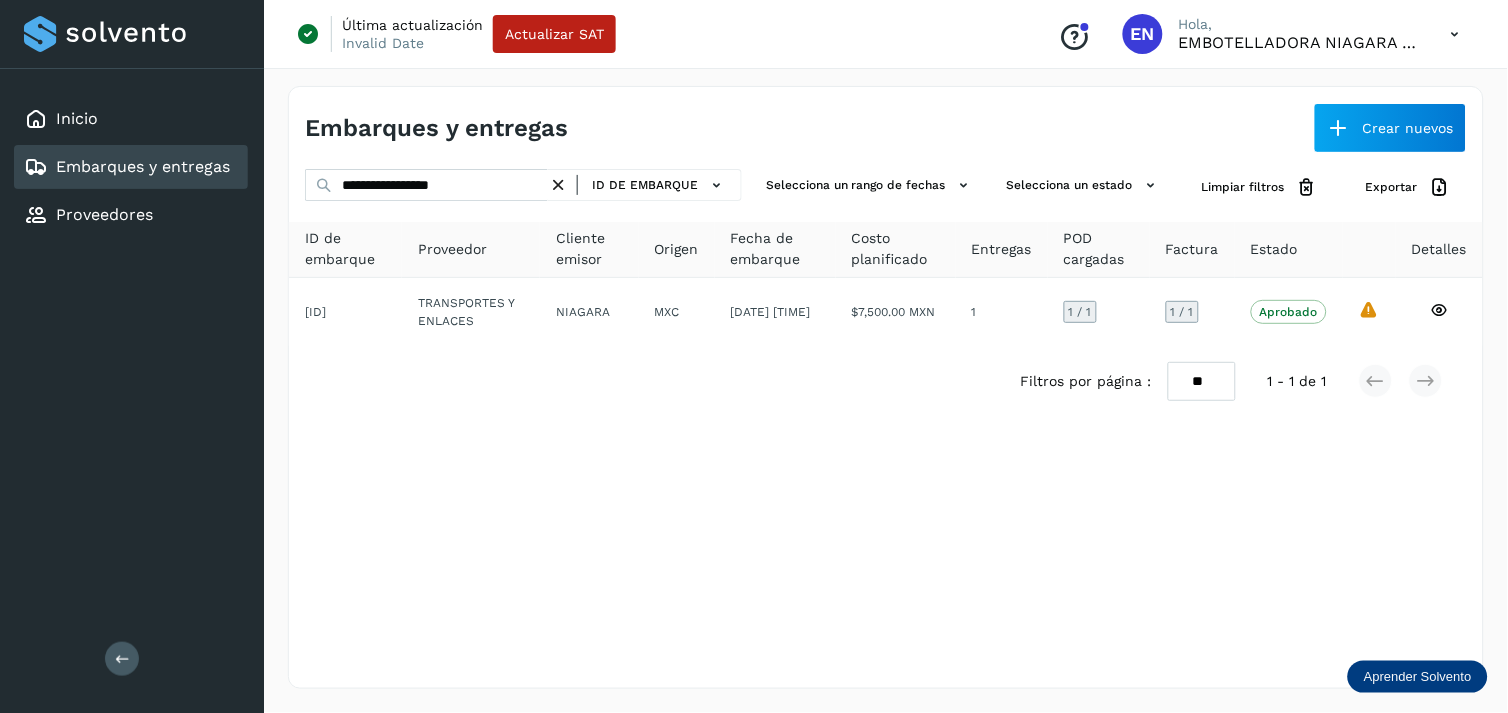 click at bounding box center (558, 185) 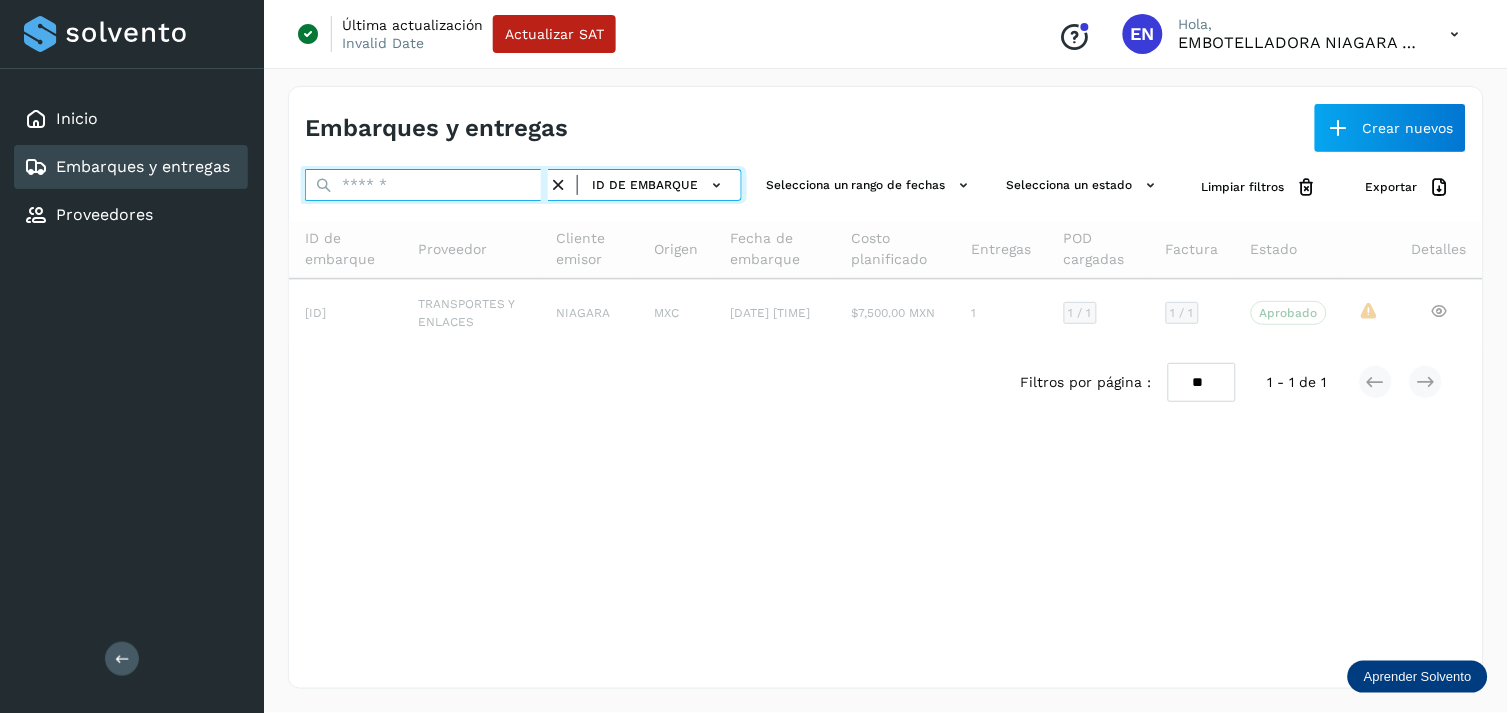 paste on "**********" 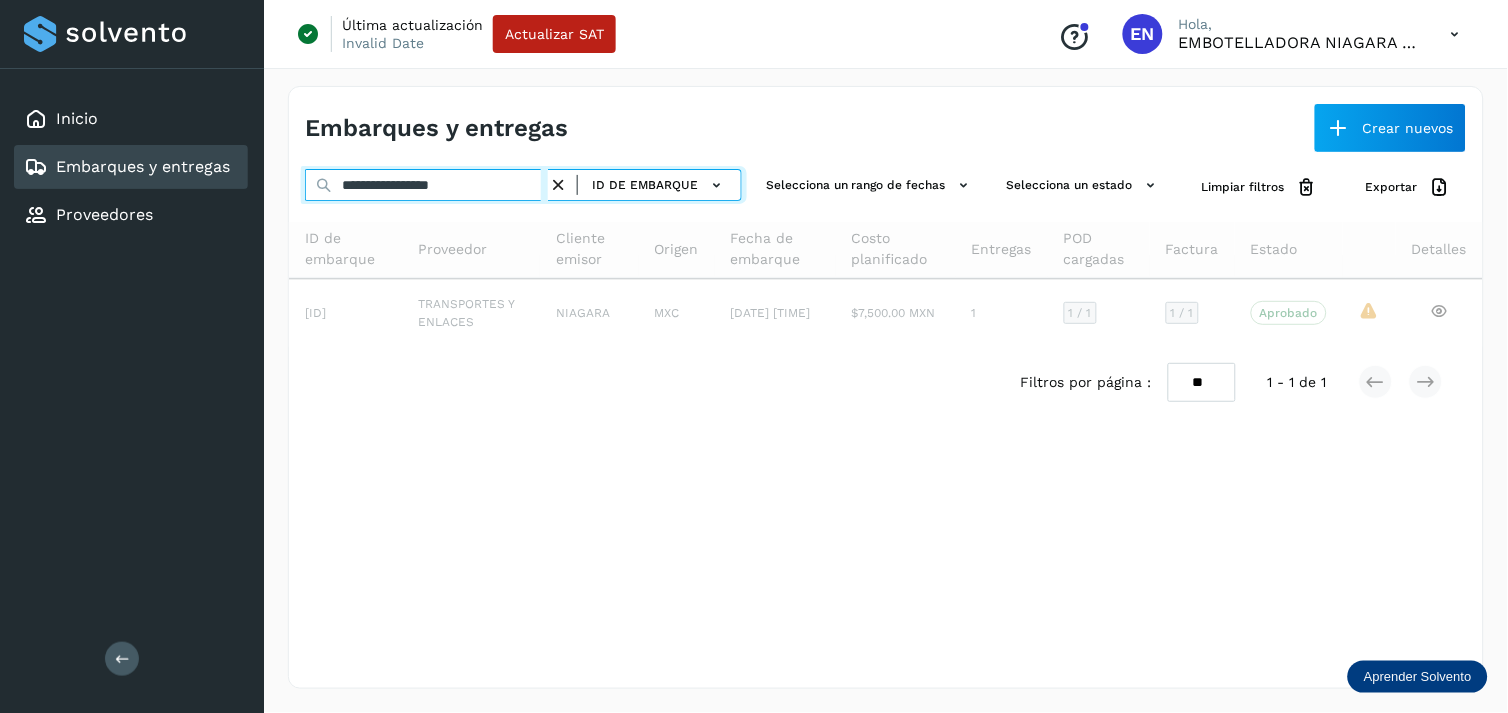 click on "**********" at bounding box center (426, 185) 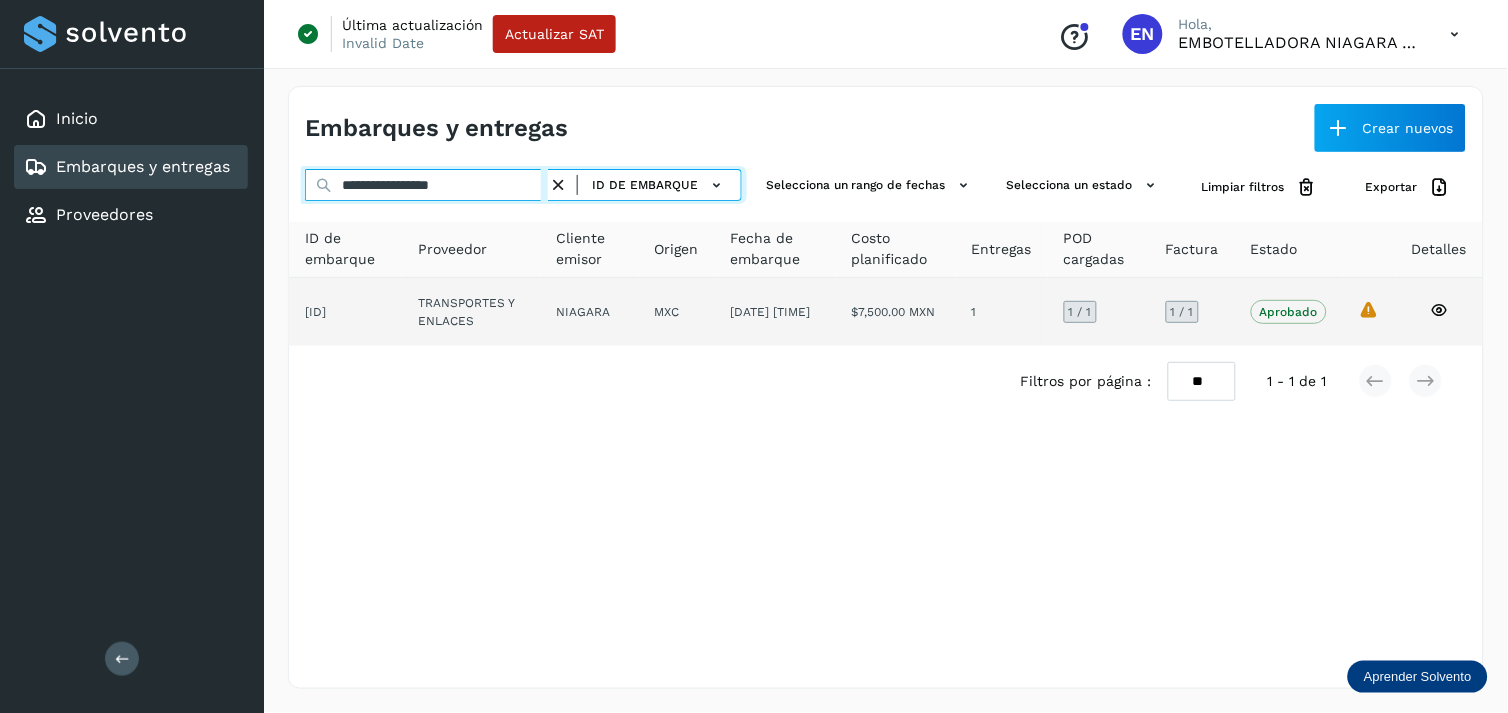 type on "**********" 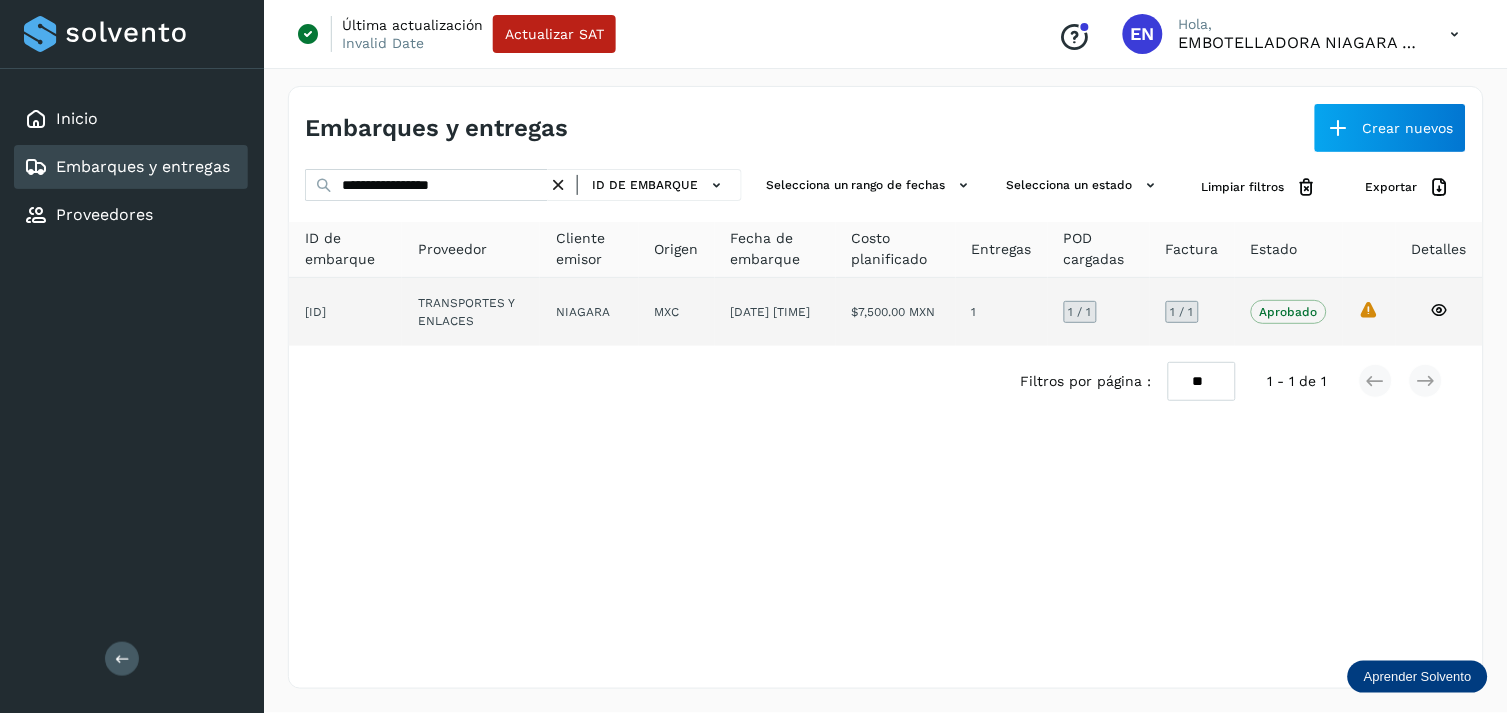 click on "NIAGARA" 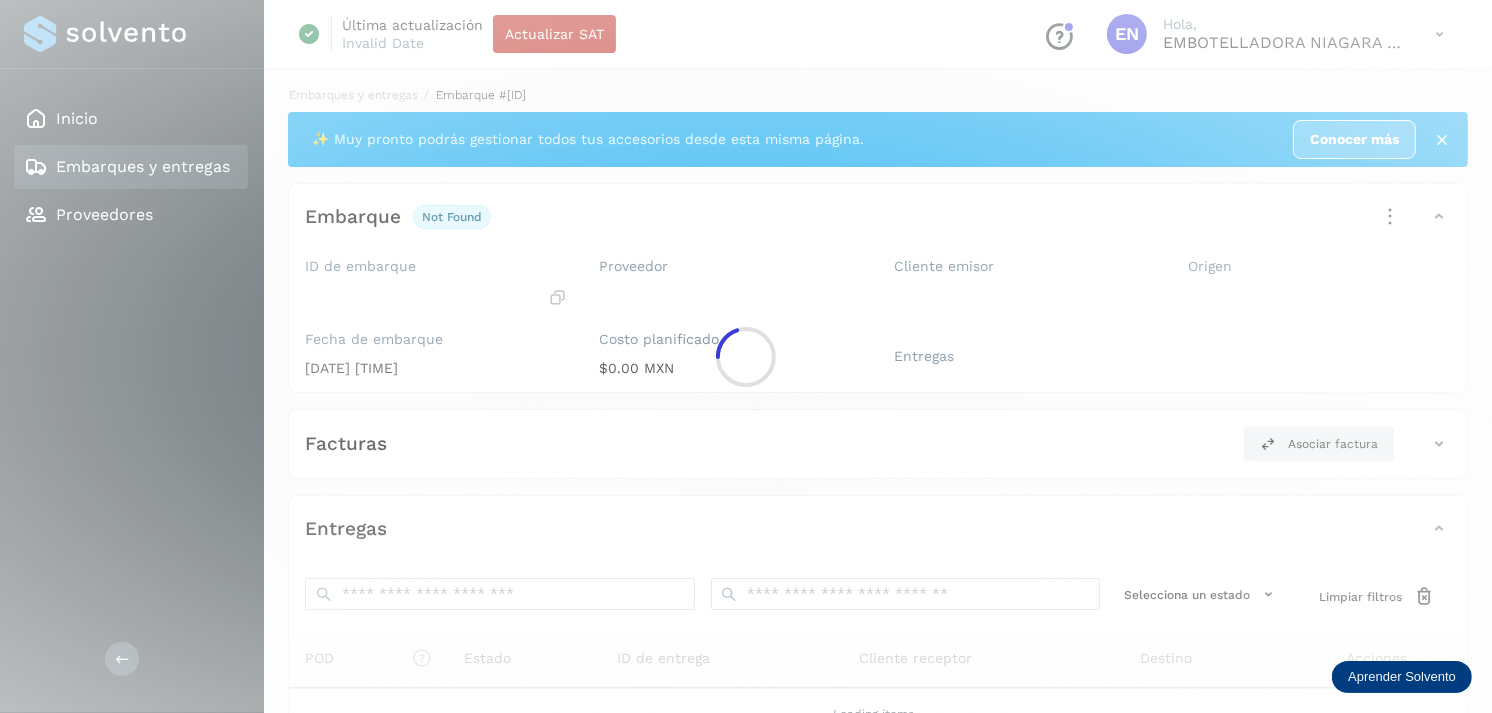 click 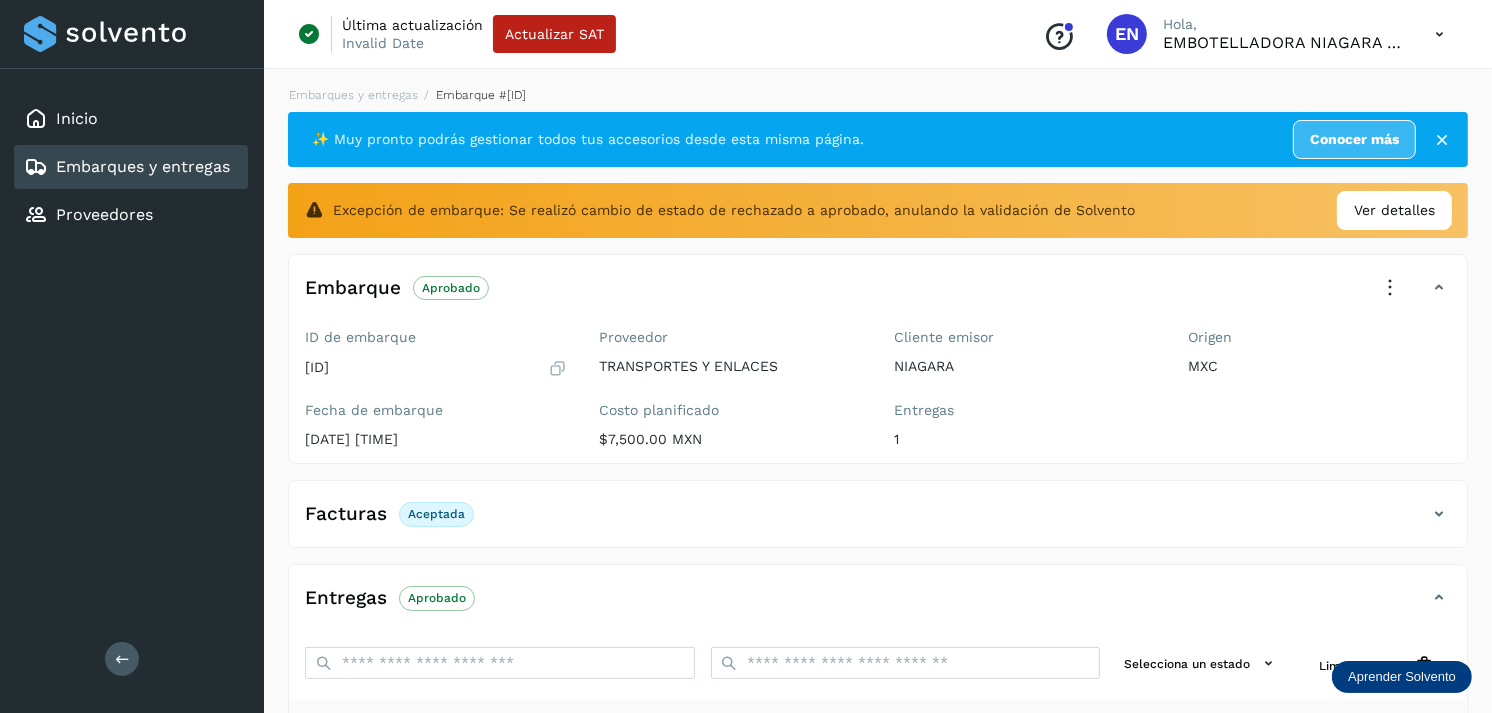 scroll, scrollTop: 312, scrollLeft: 0, axis: vertical 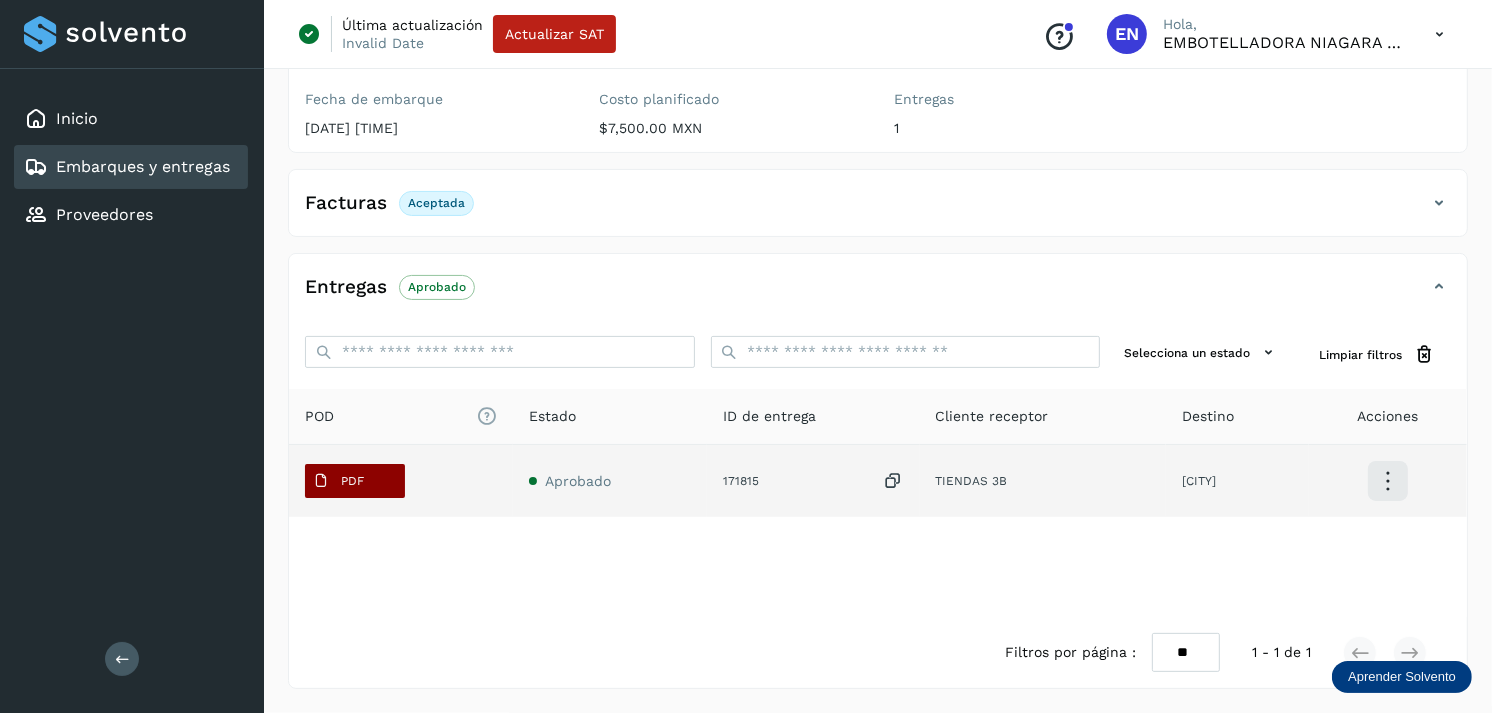 click at bounding box center [321, 481] 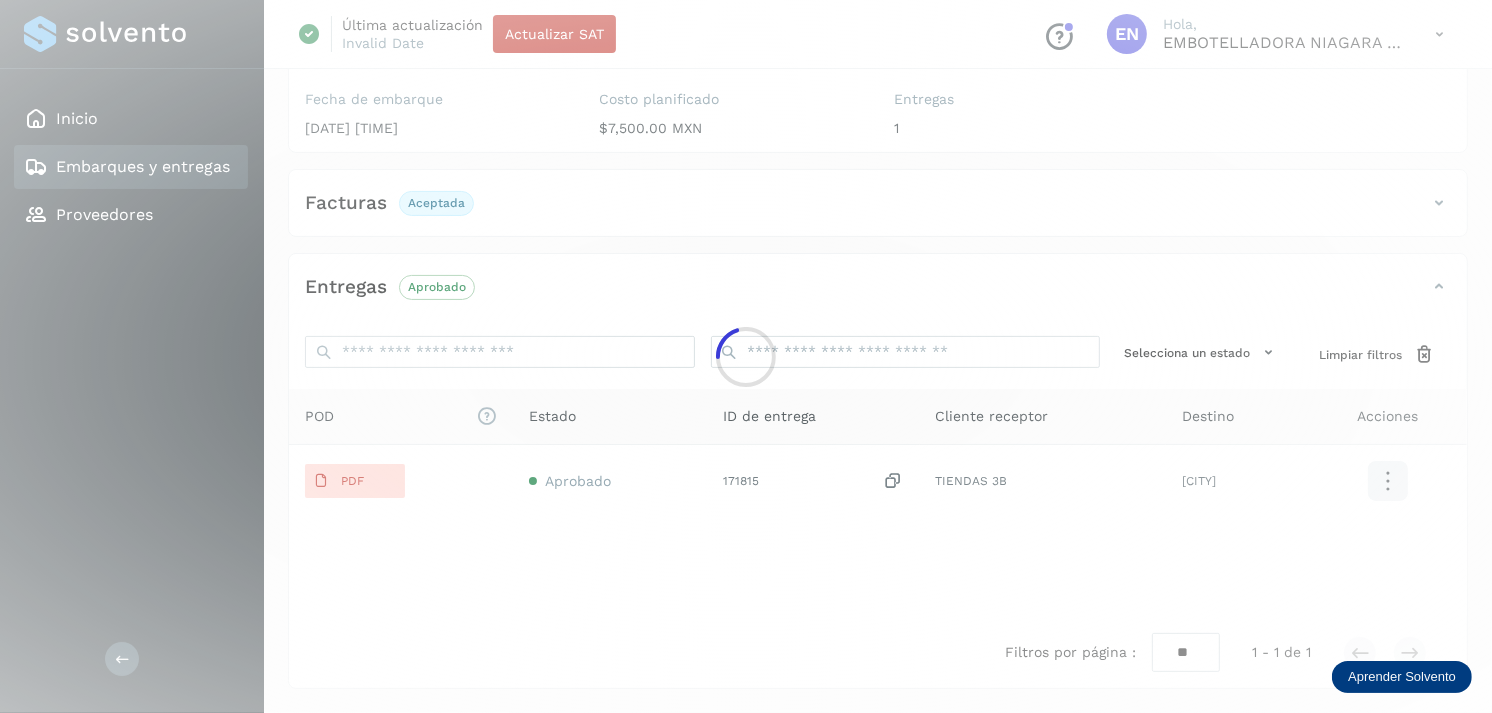 type 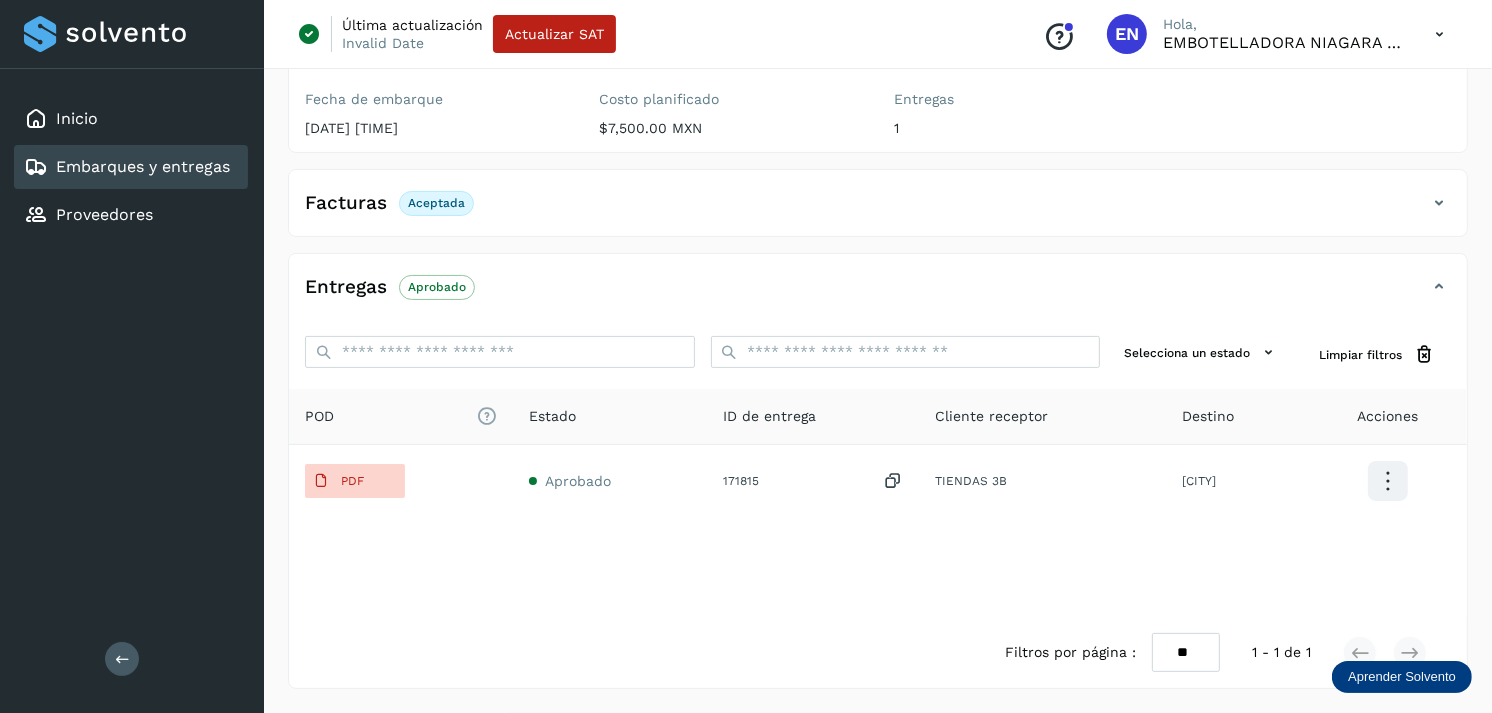 click on "Embarques y entregas" 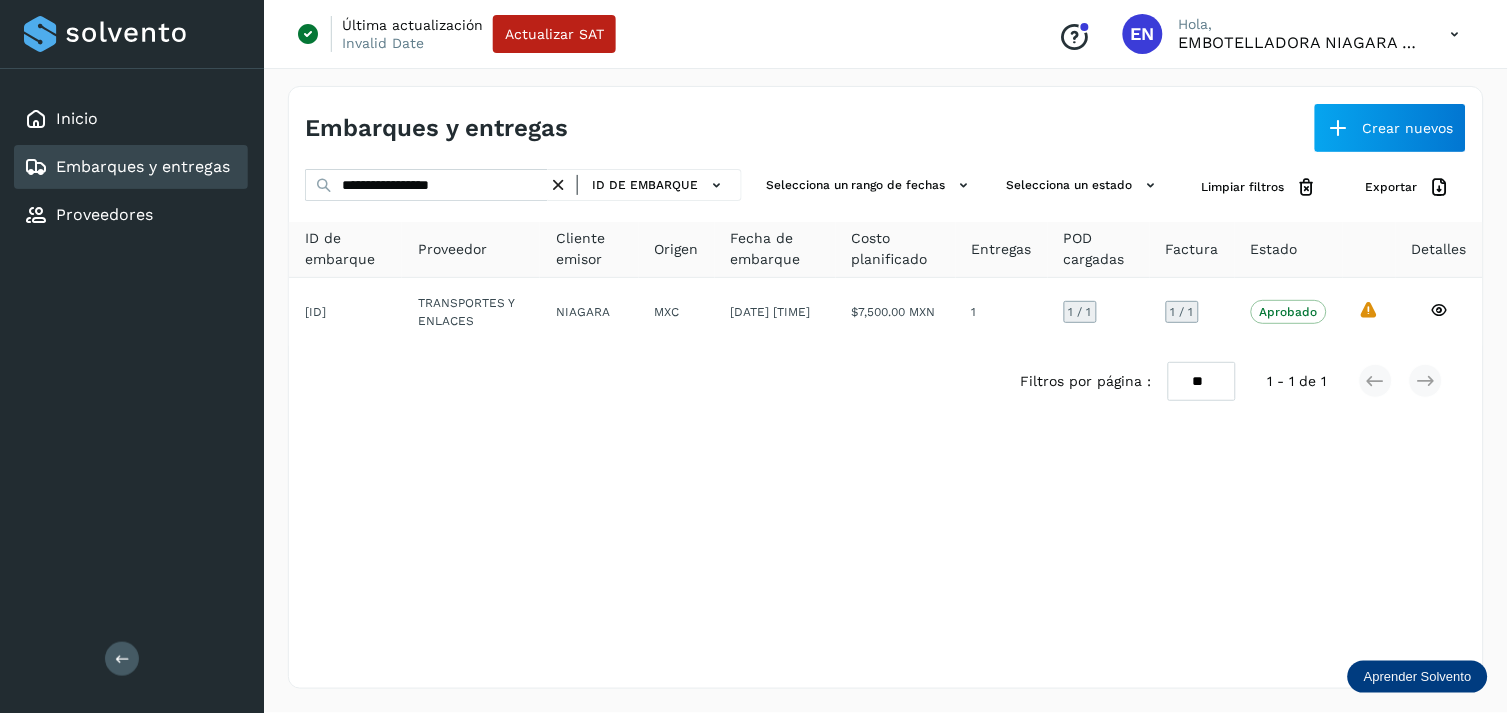 click at bounding box center [558, 185] 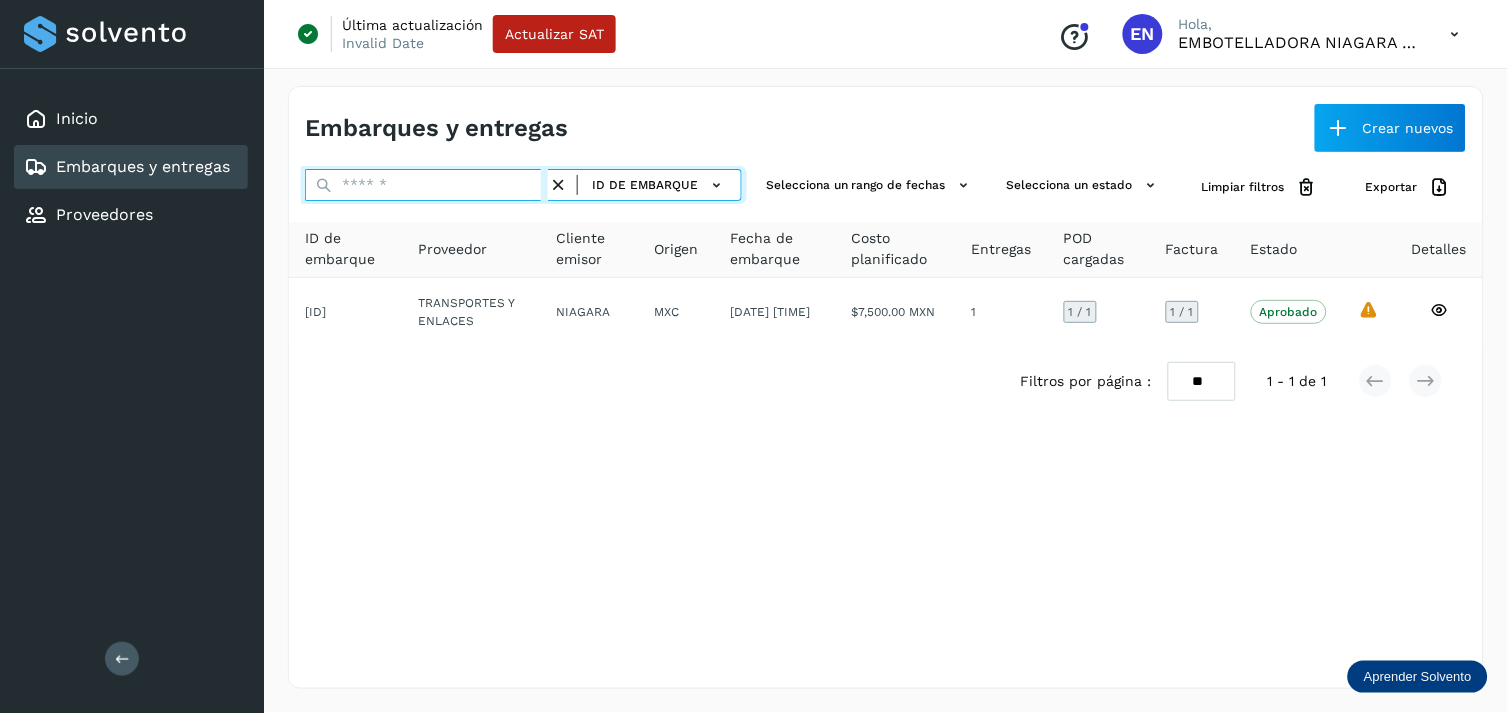click at bounding box center (426, 185) 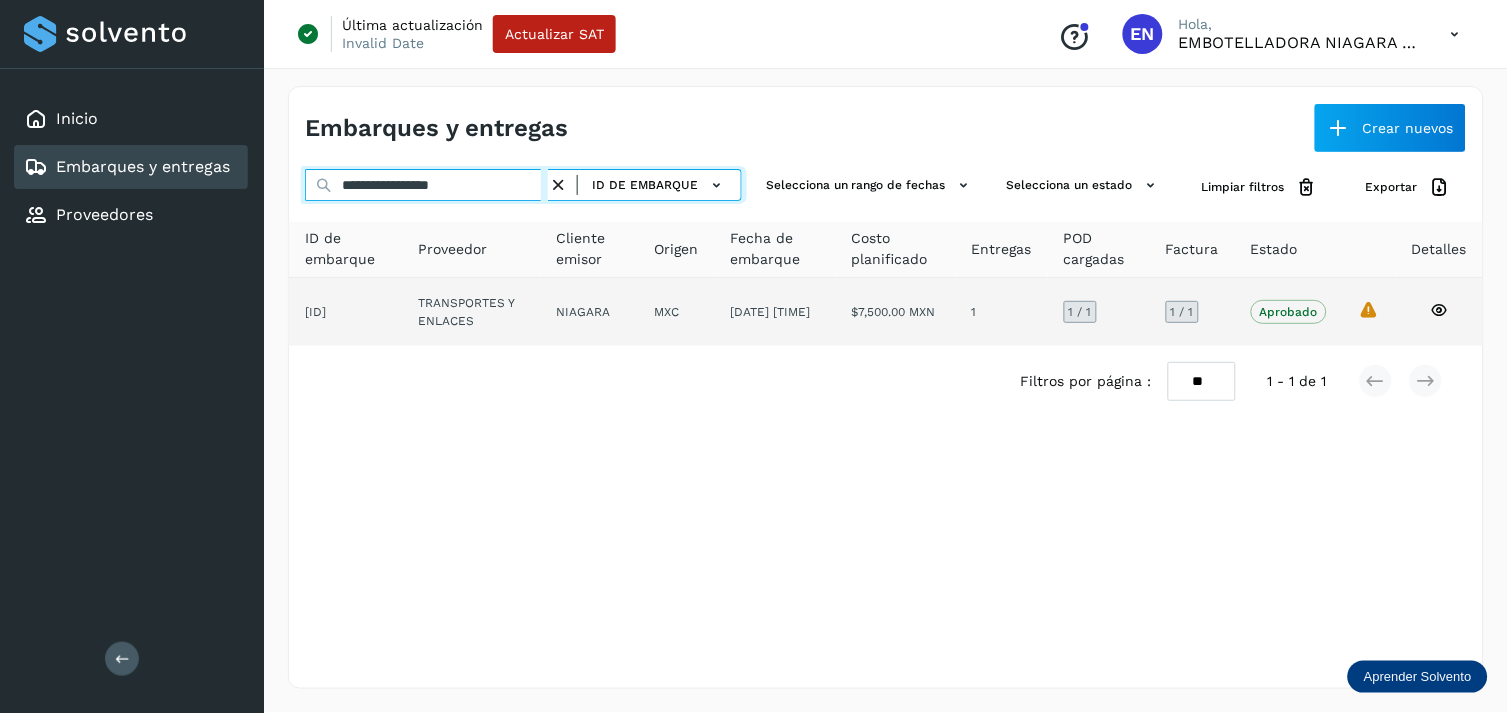 type on "**********" 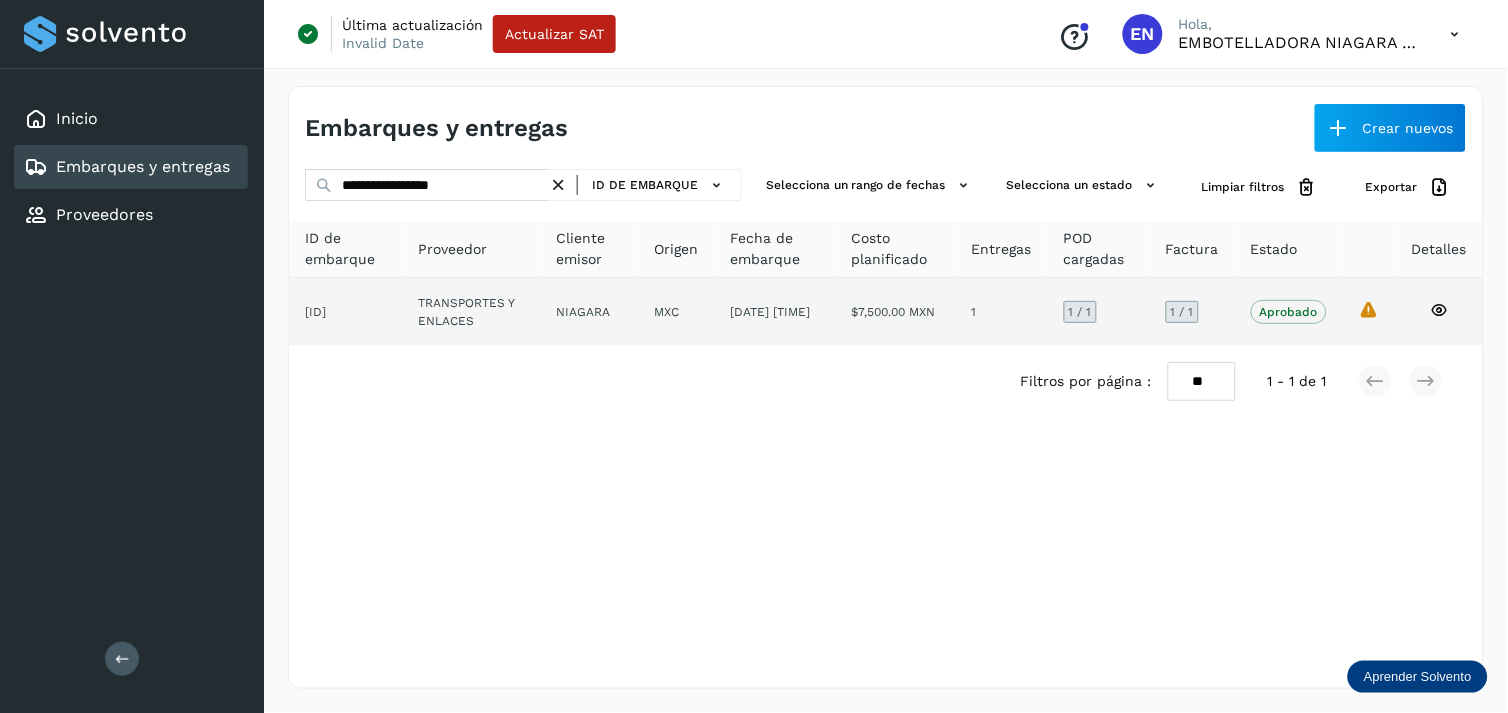 click on "NIAGARA" 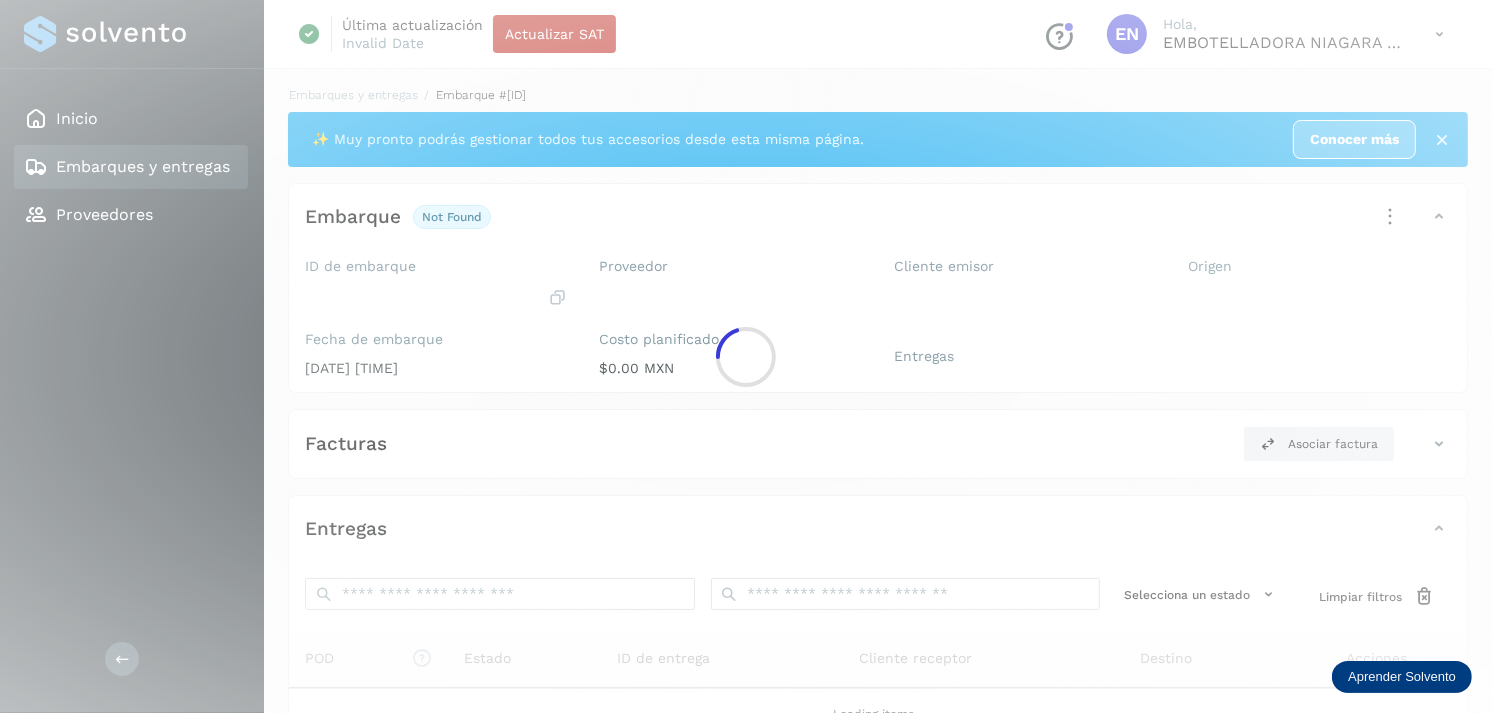 click 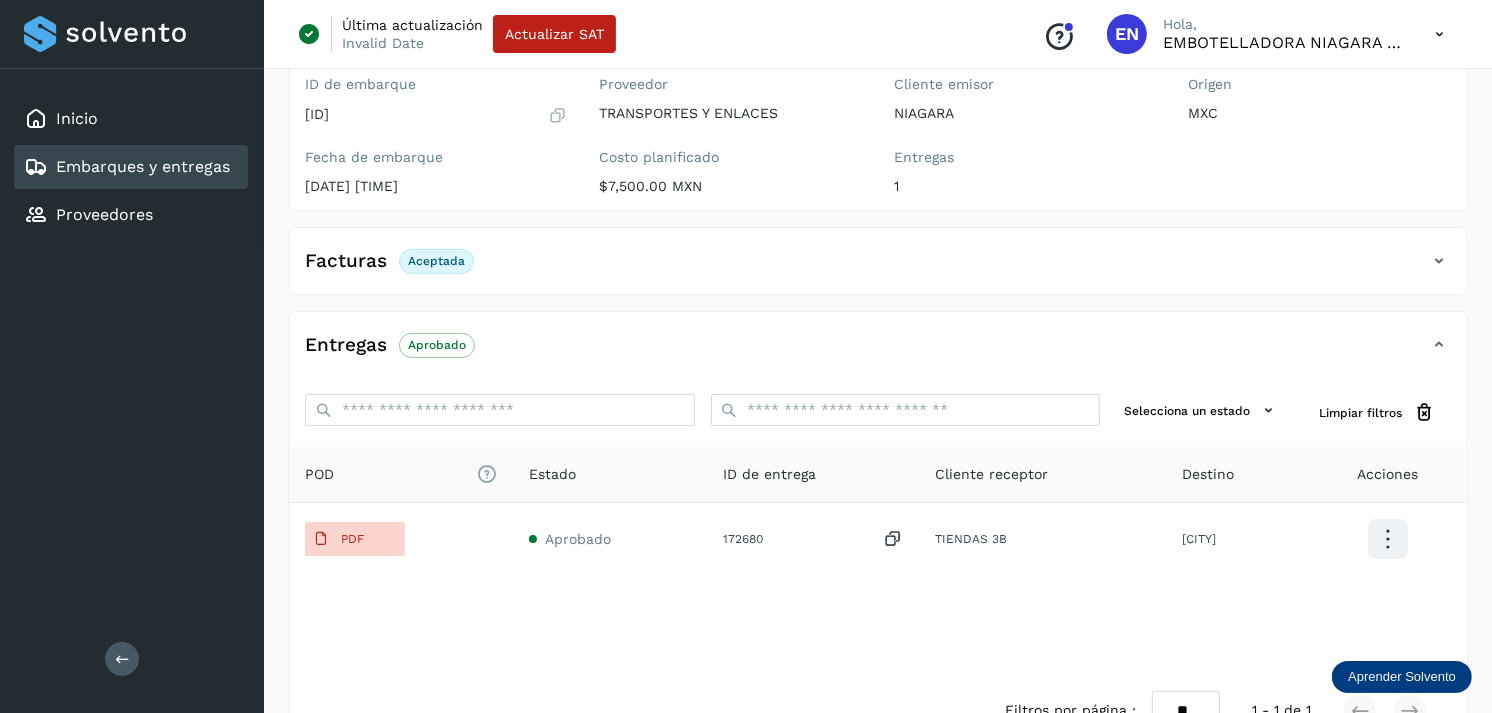 scroll, scrollTop: 312, scrollLeft: 0, axis: vertical 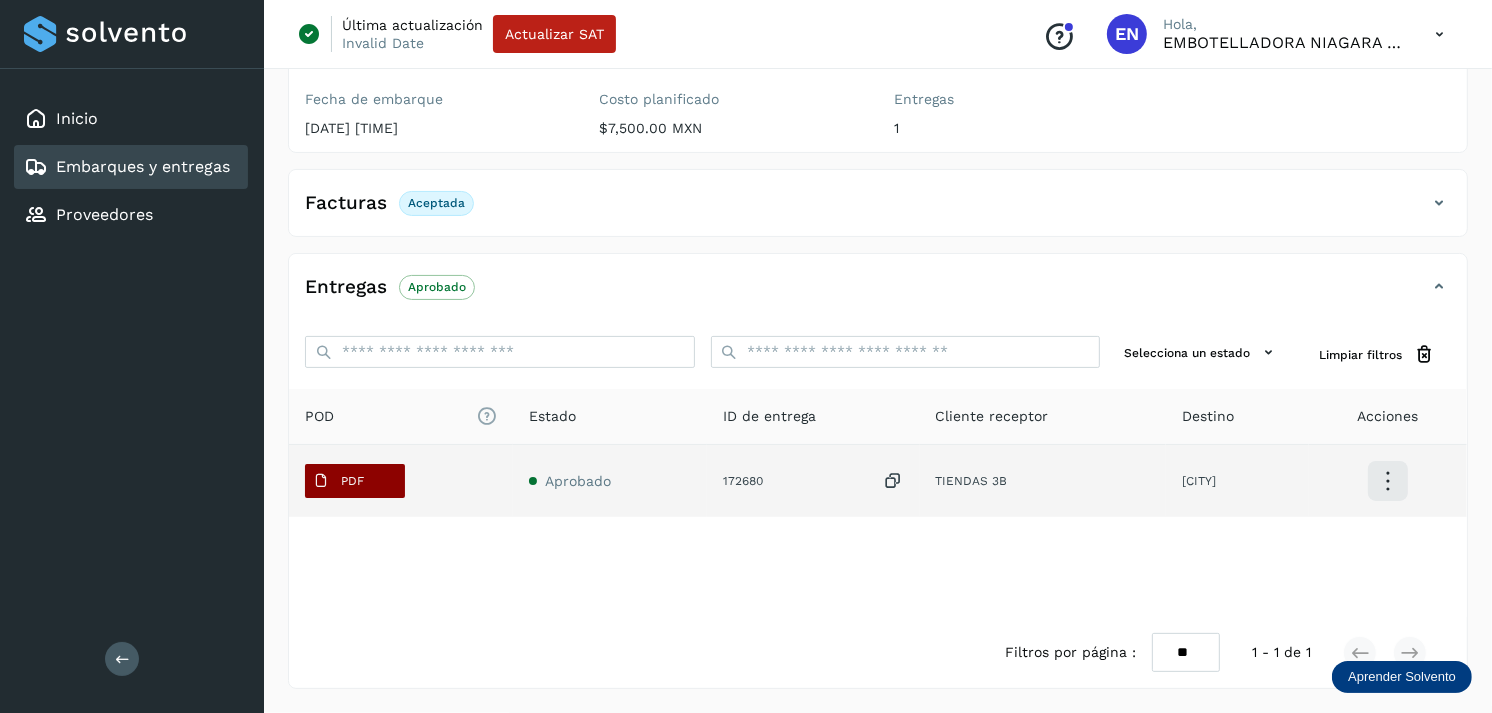 click on "PDF" at bounding box center [355, 481] 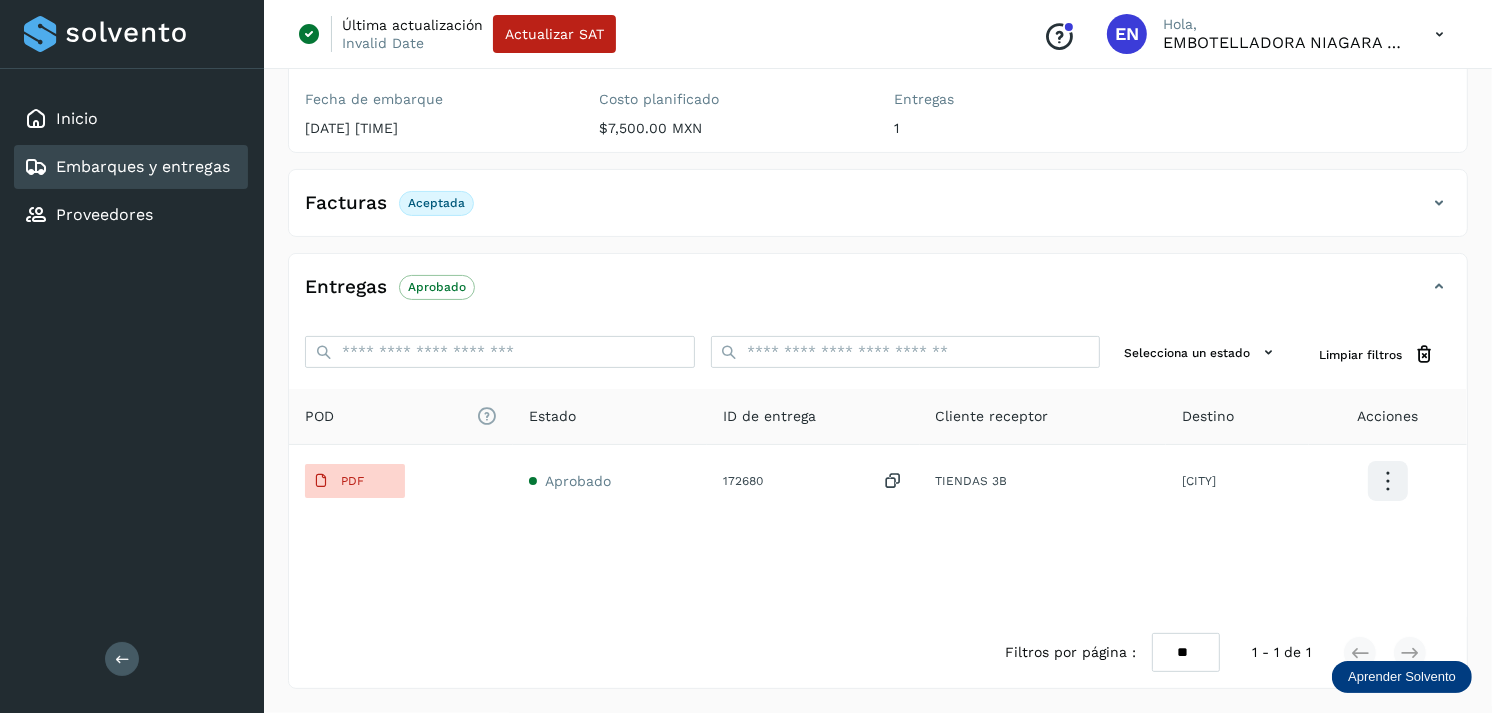 type 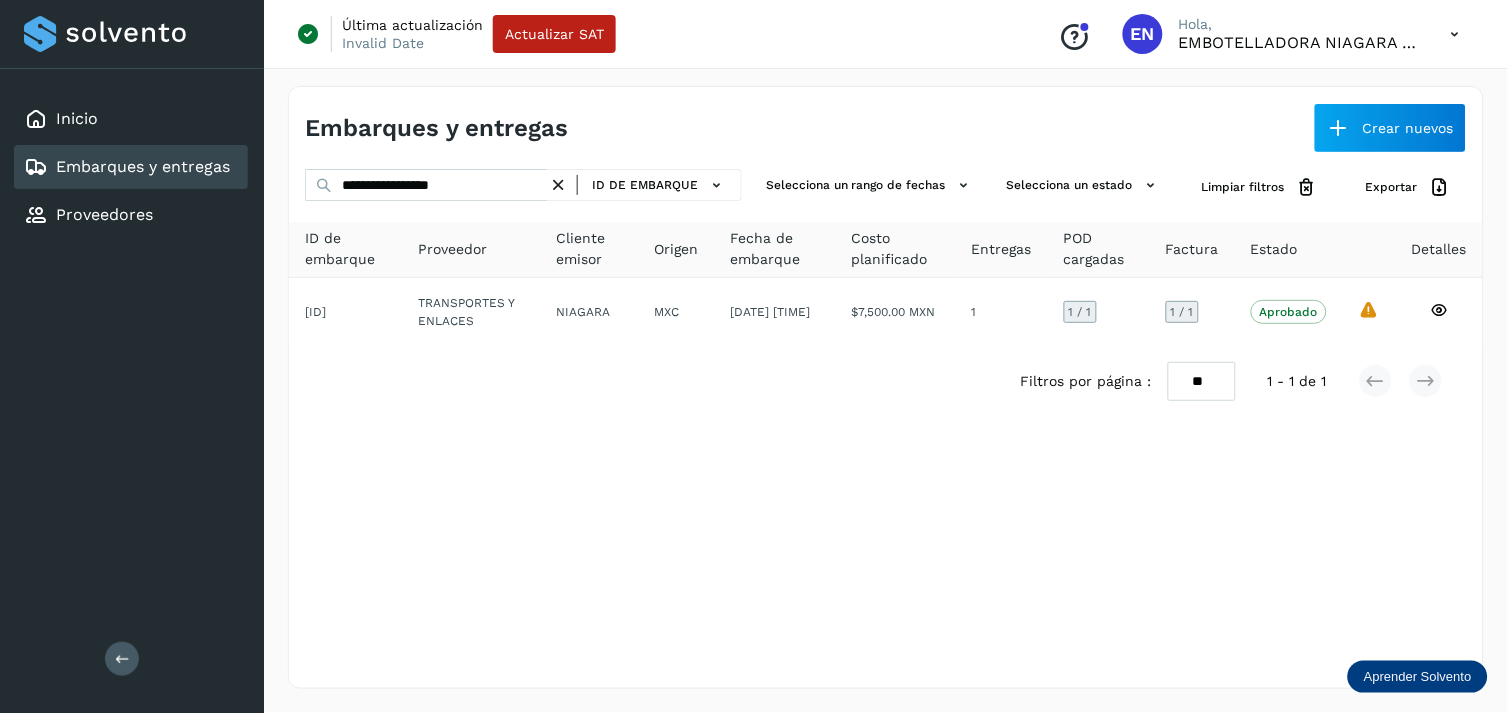 click at bounding box center (558, 185) 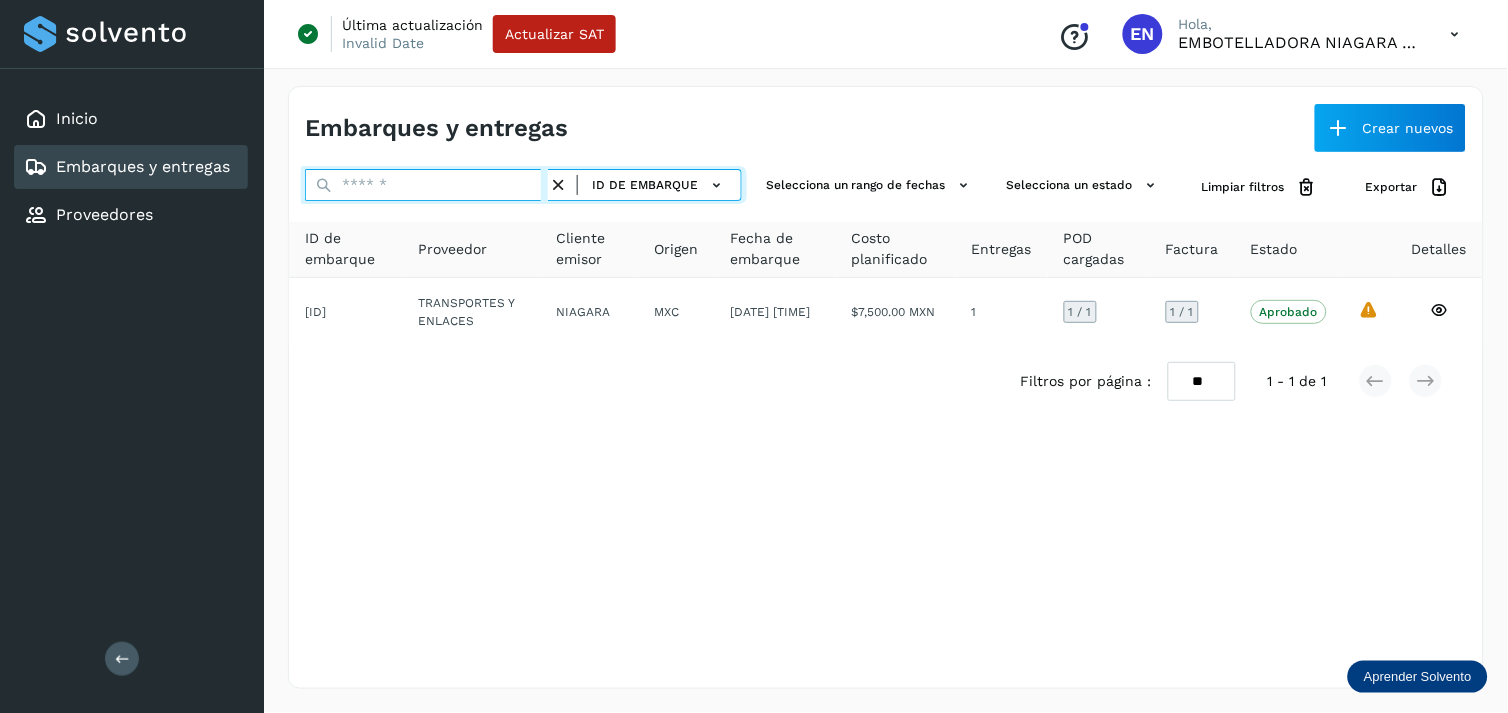 click at bounding box center (426, 185) 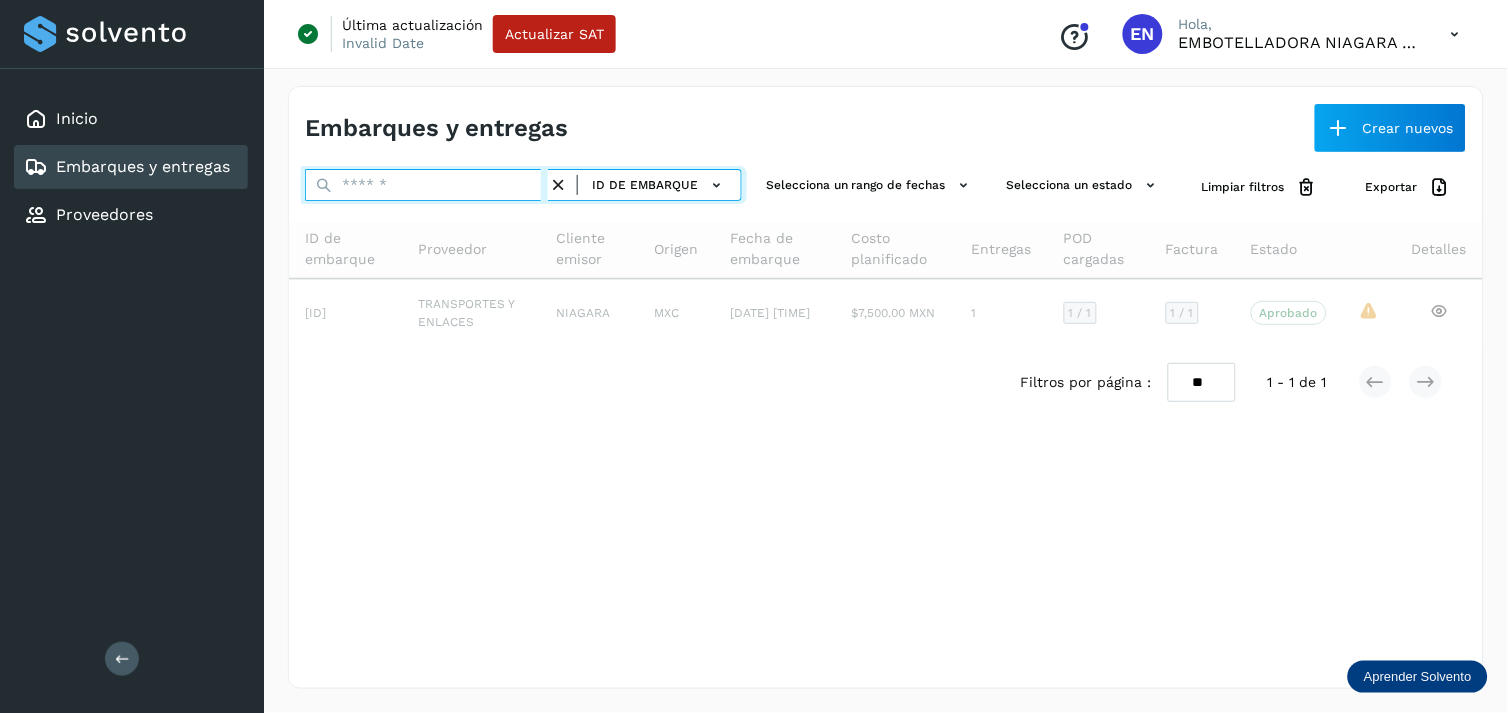 paste on "**********" 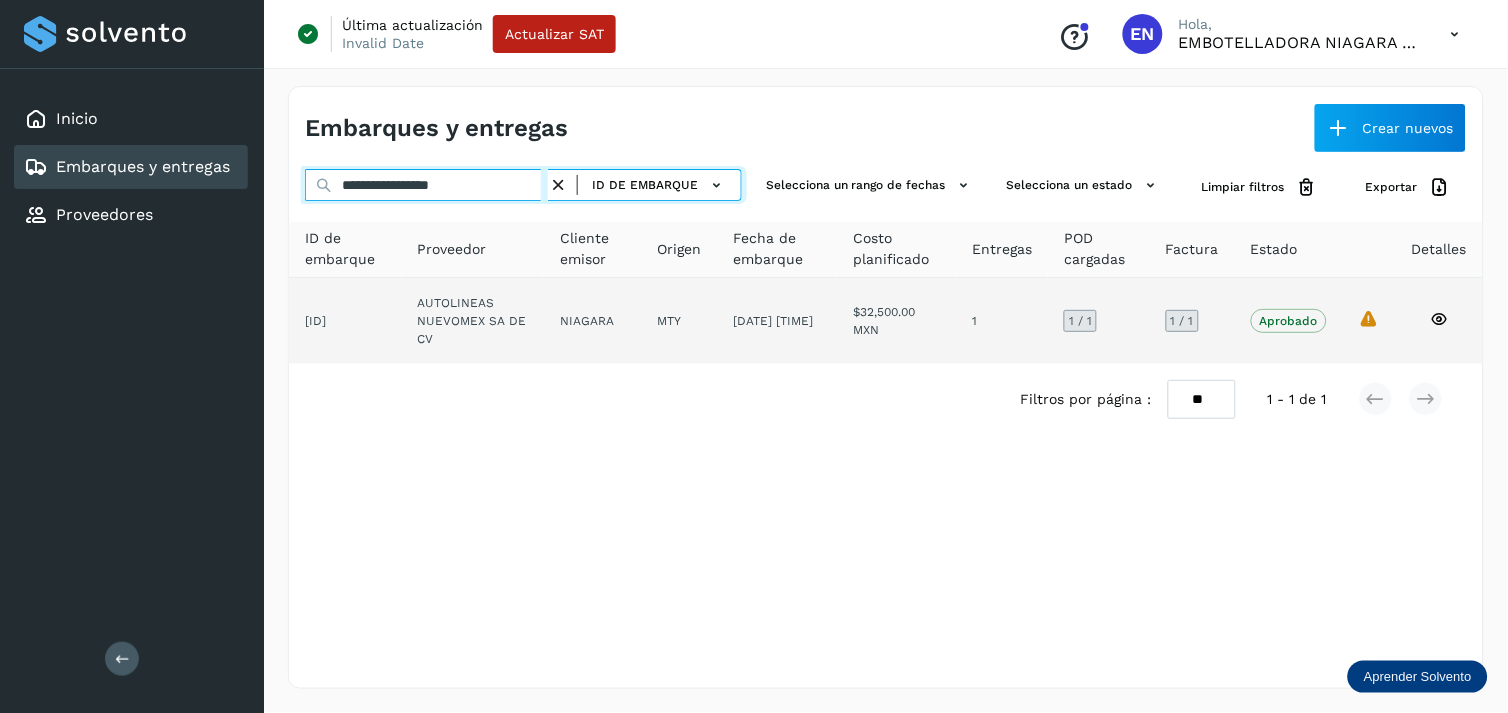type on "**********" 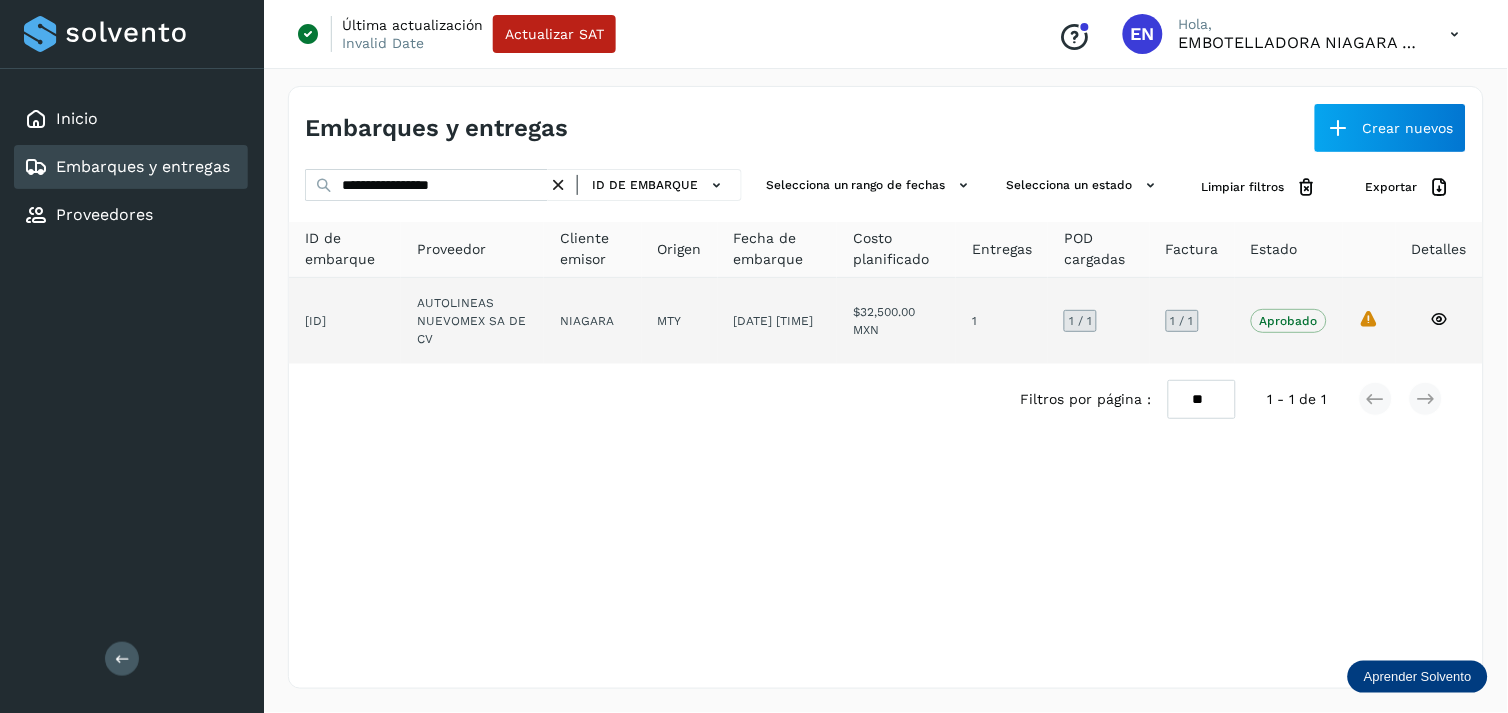 click on "NIAGARA" 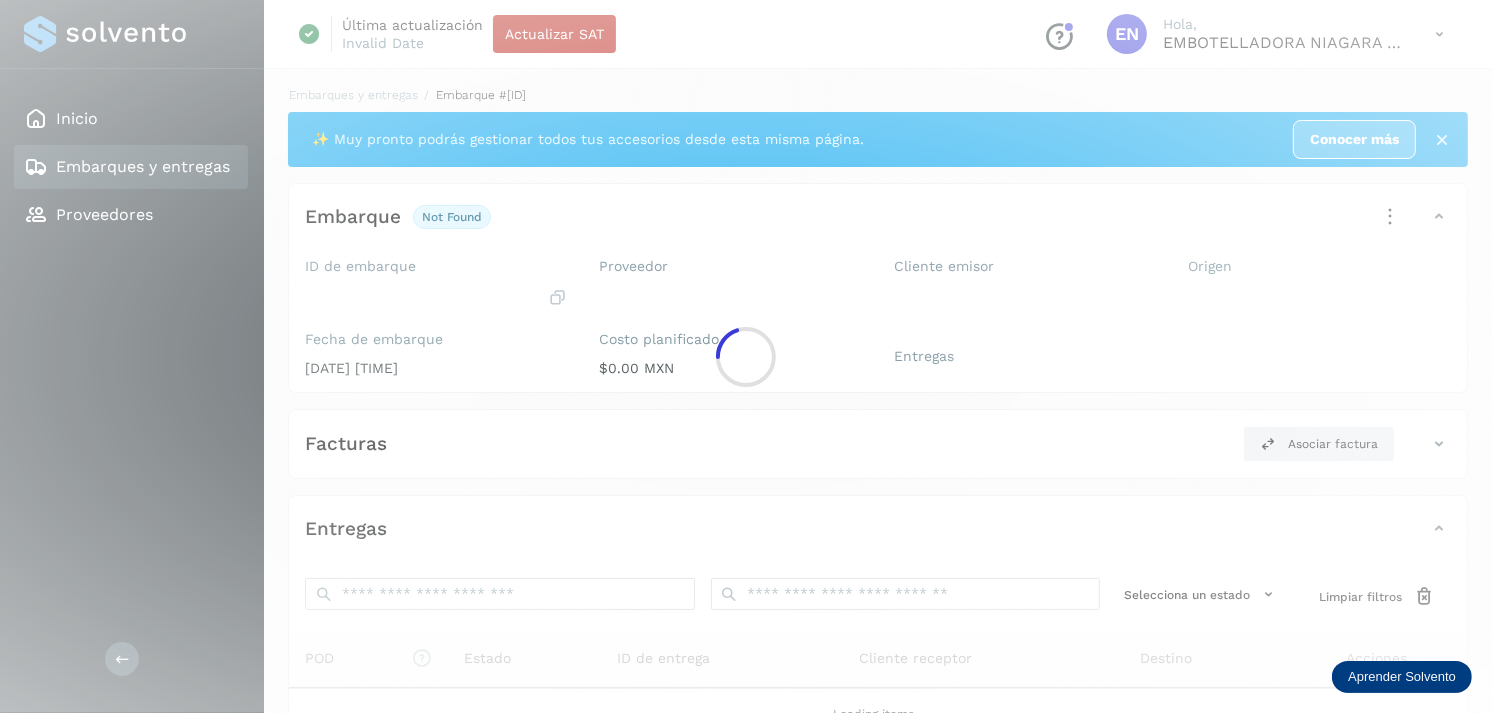 click 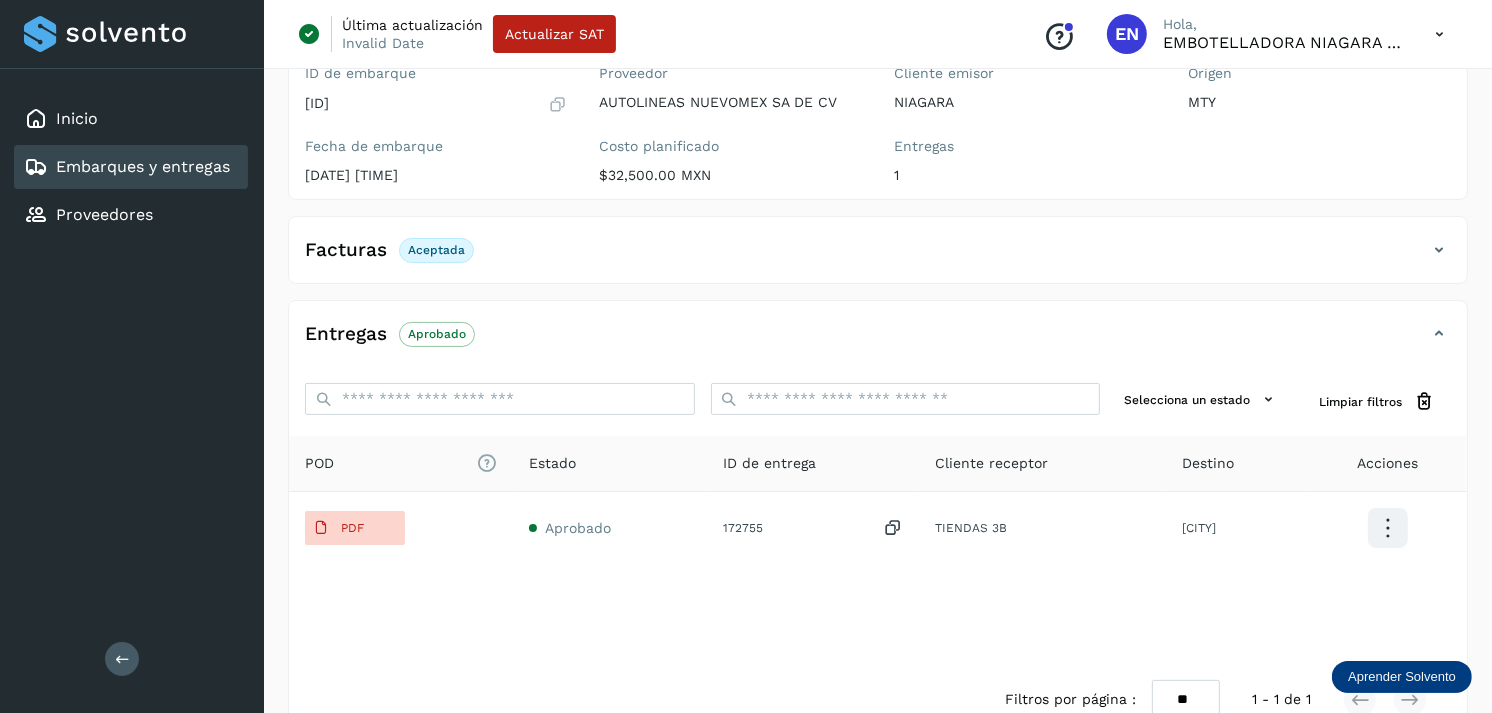 scroll, scrollTop: 312, scrollLeft: 0, axis: vertical 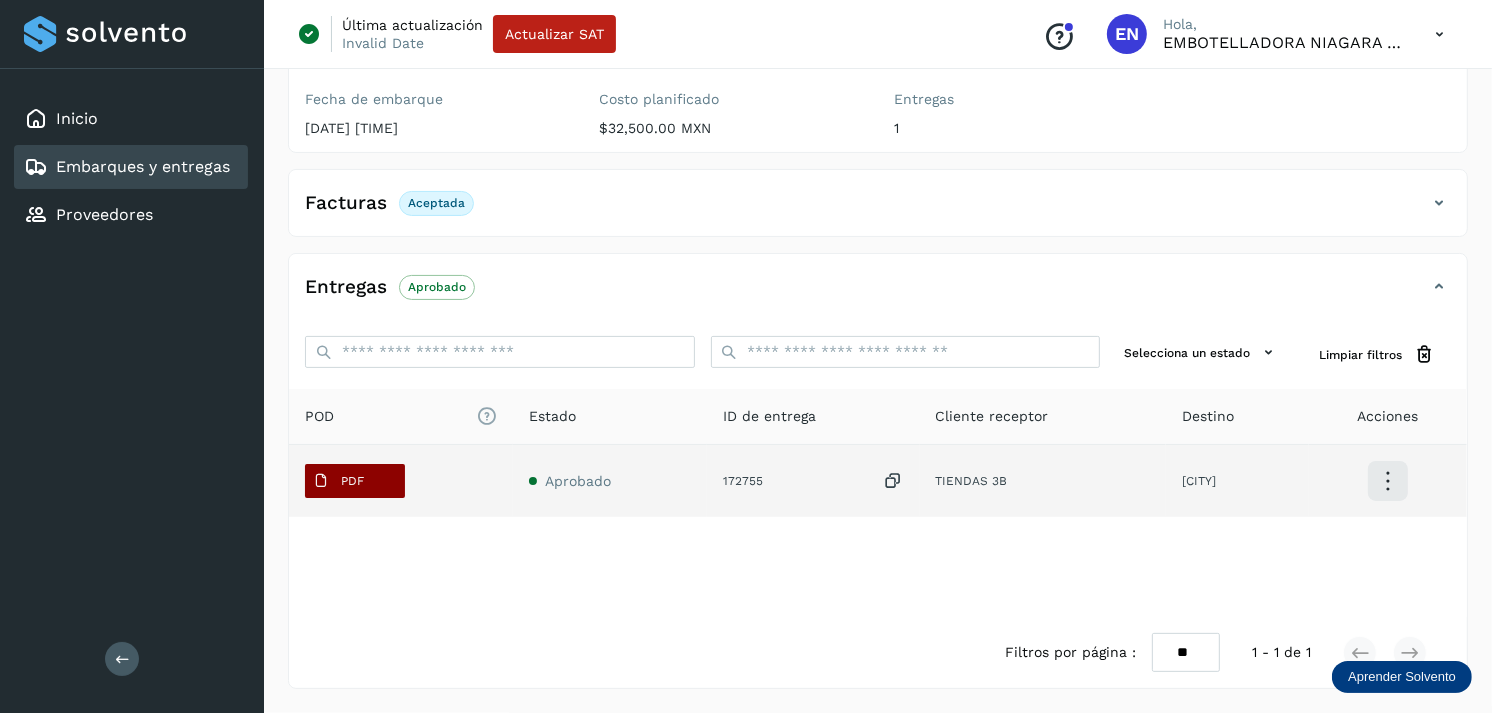 click on "PDF" at bounding box center [355, 481] 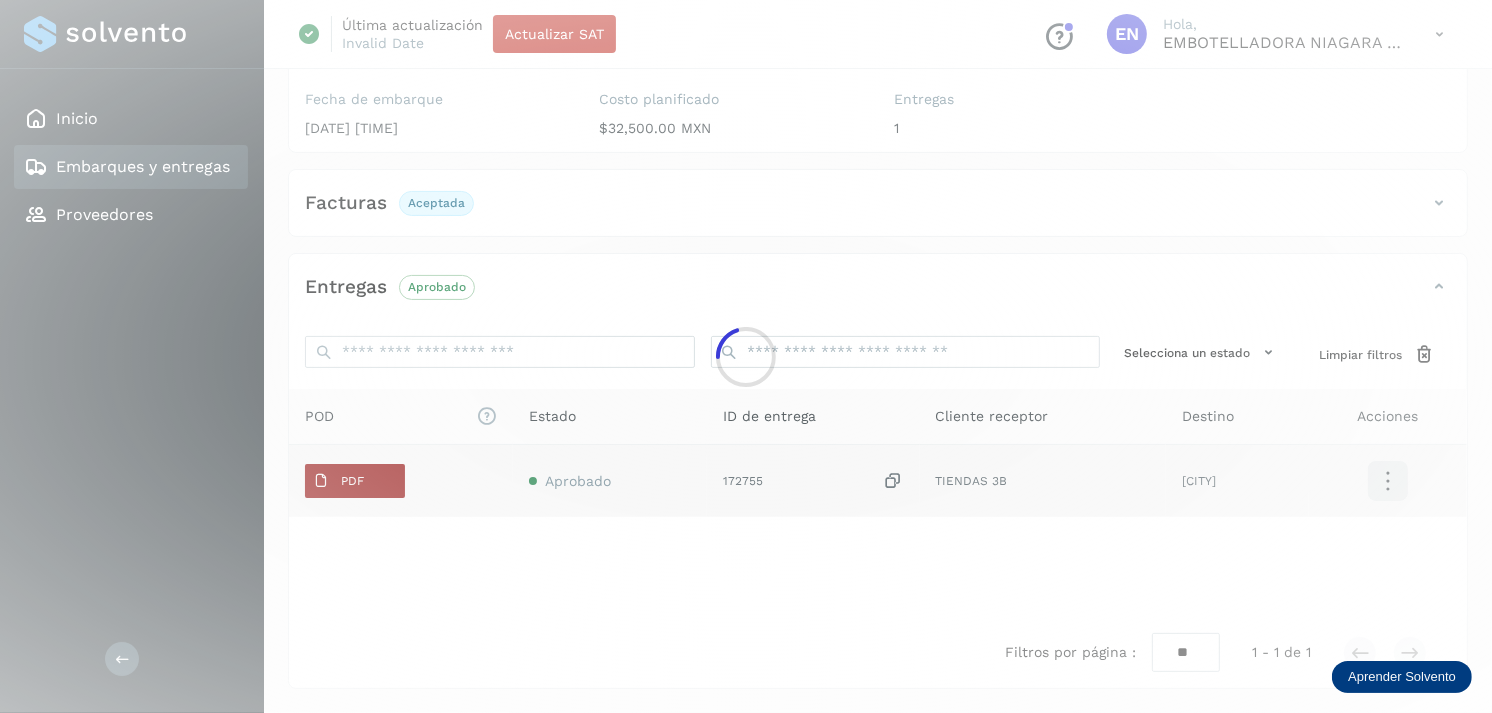 type 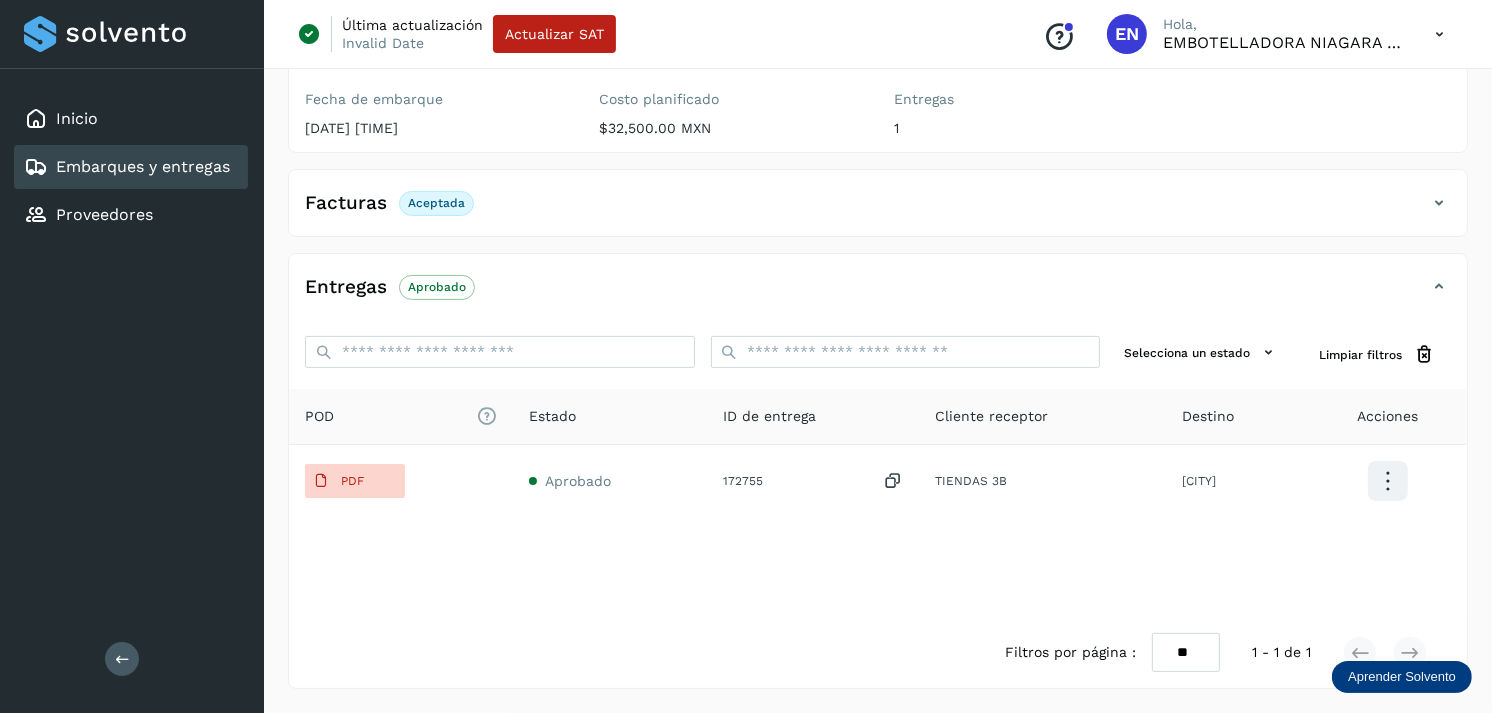 click on "Embarques y entregas" 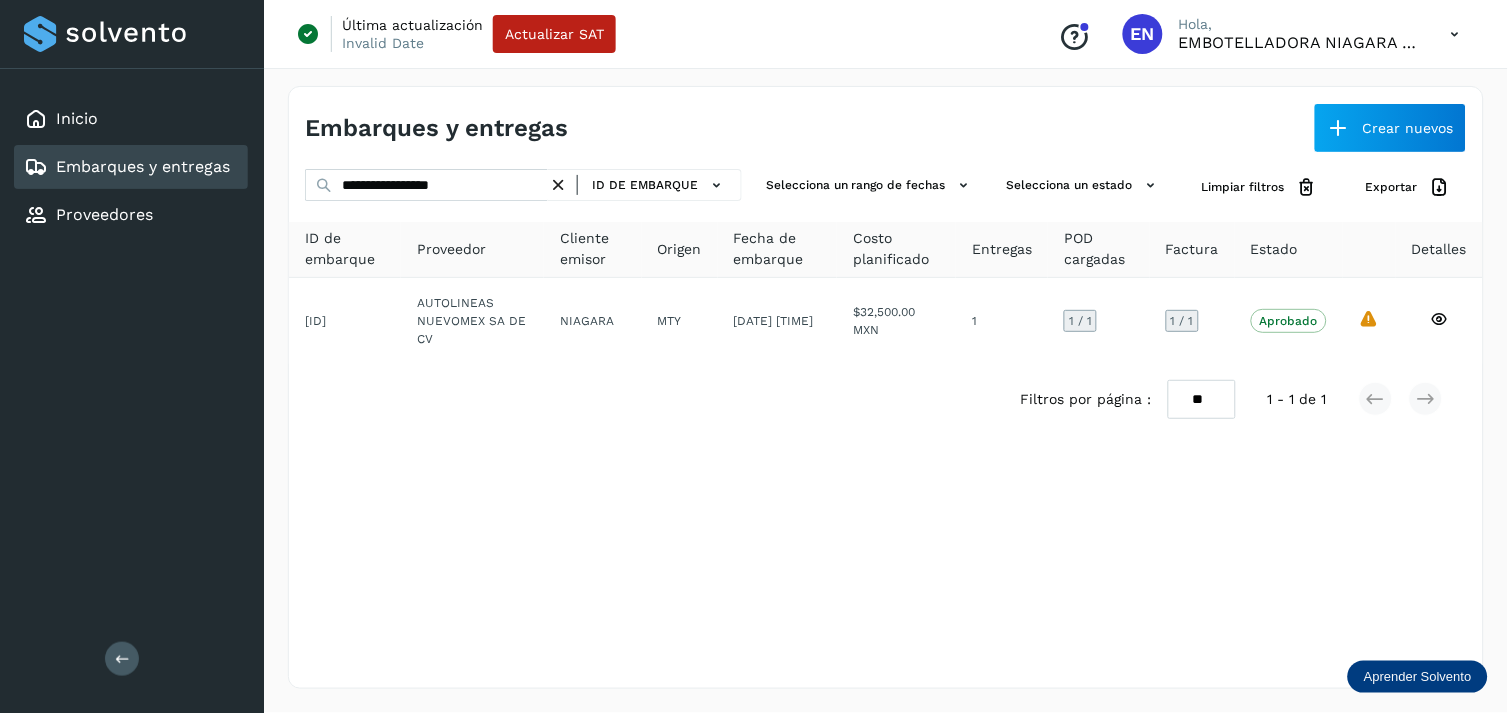 click at bounding box center (558, 185) 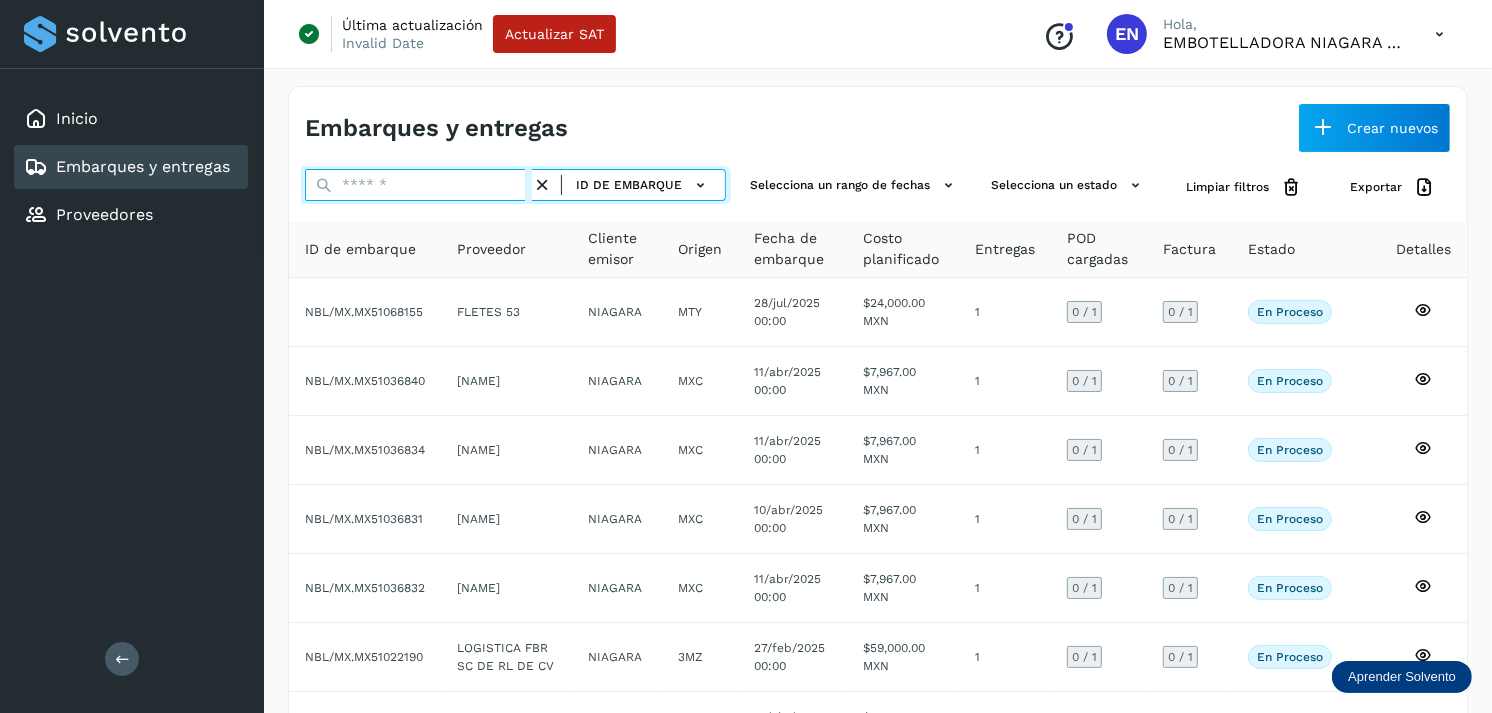 click at bounding box center (418, 185) 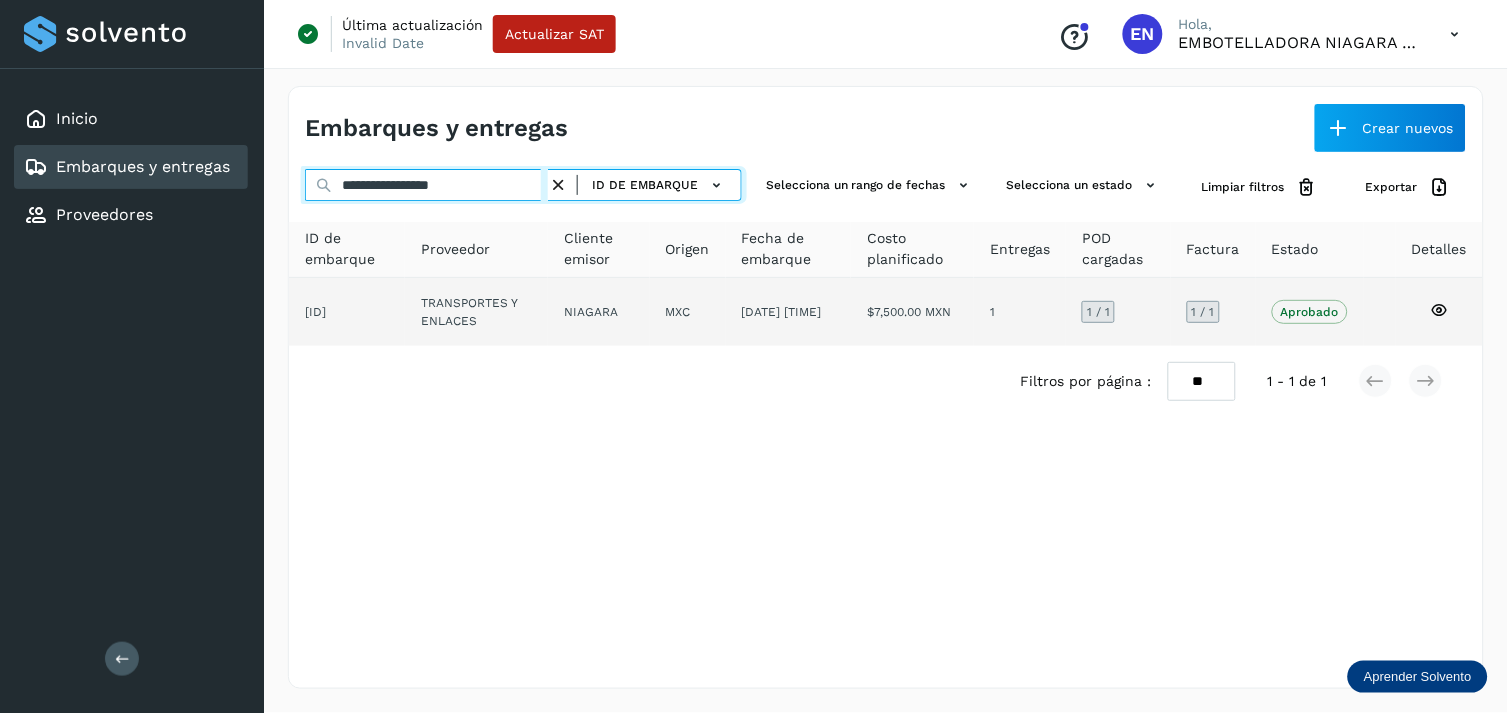type on "**********" 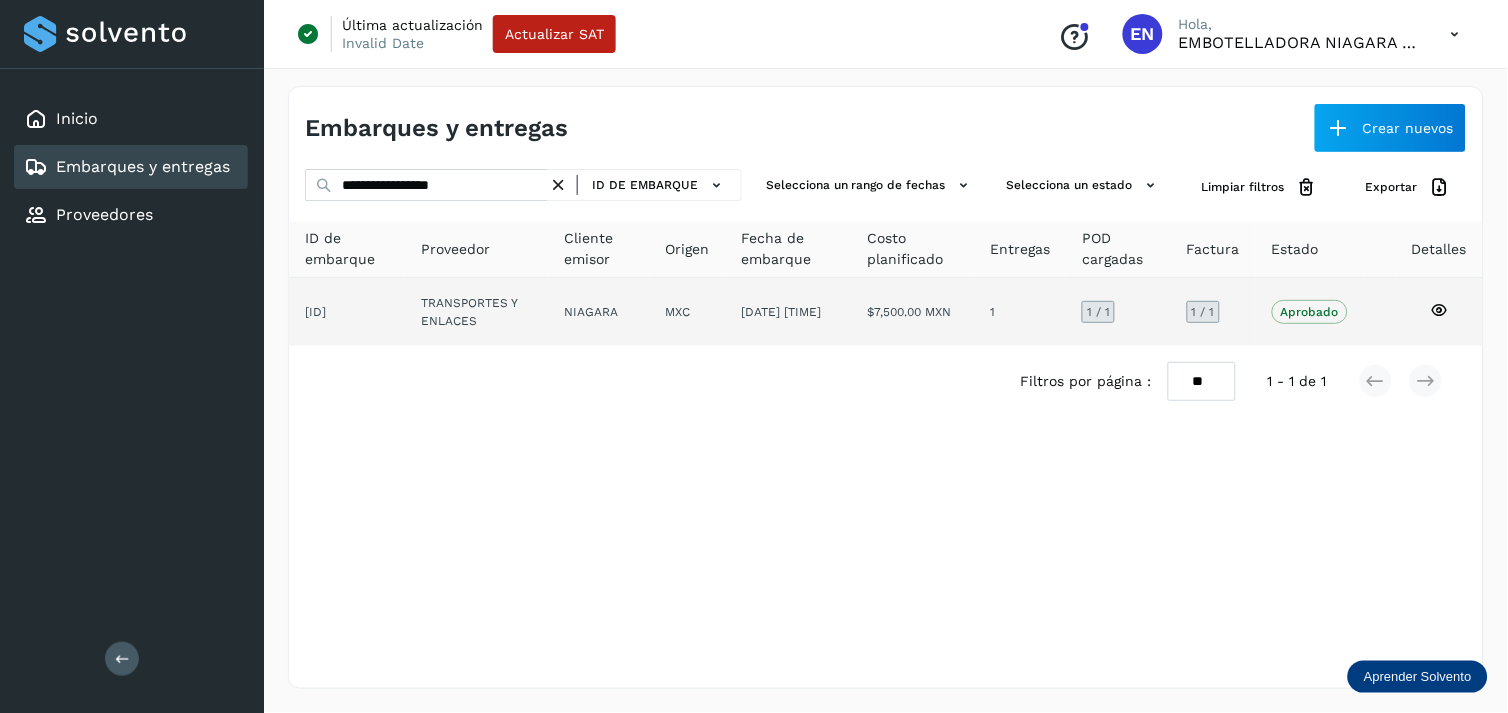click on "NIAGARA" 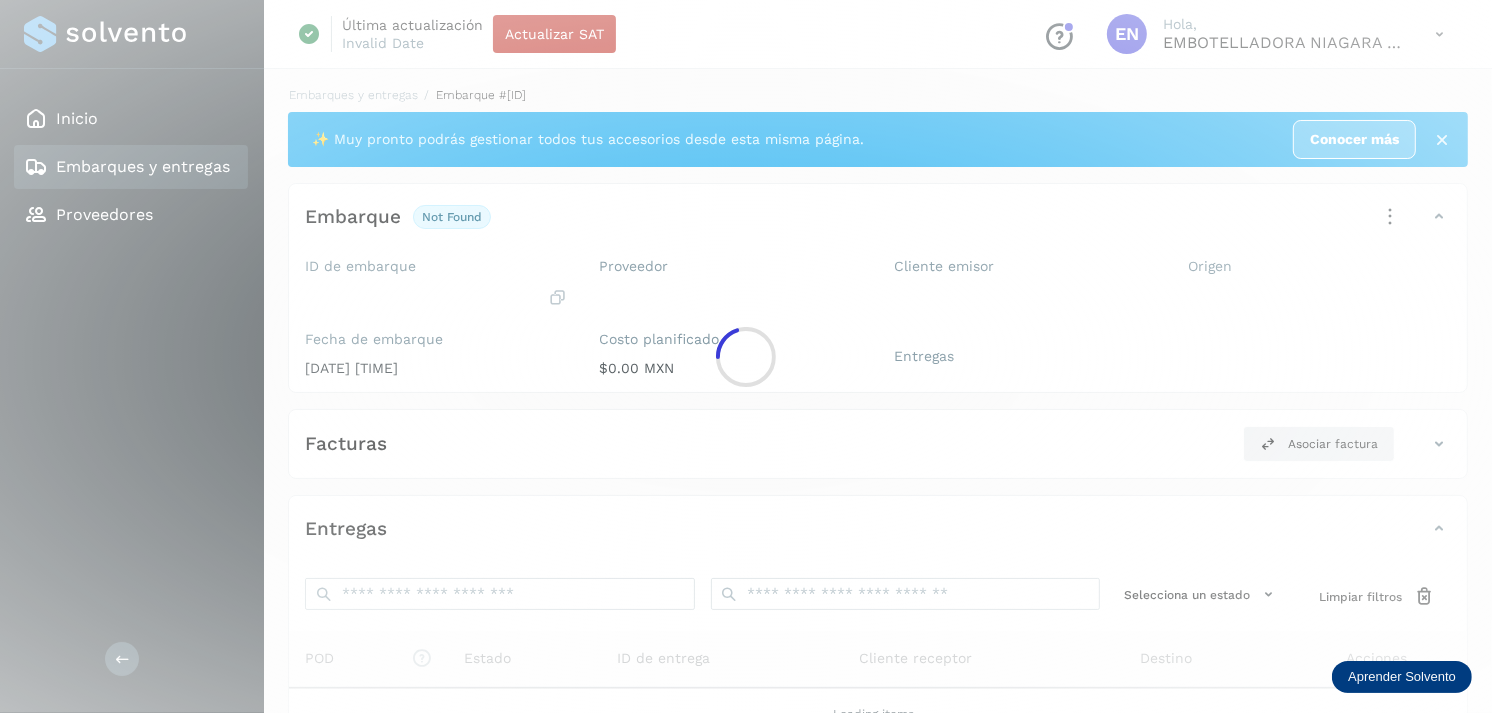 click 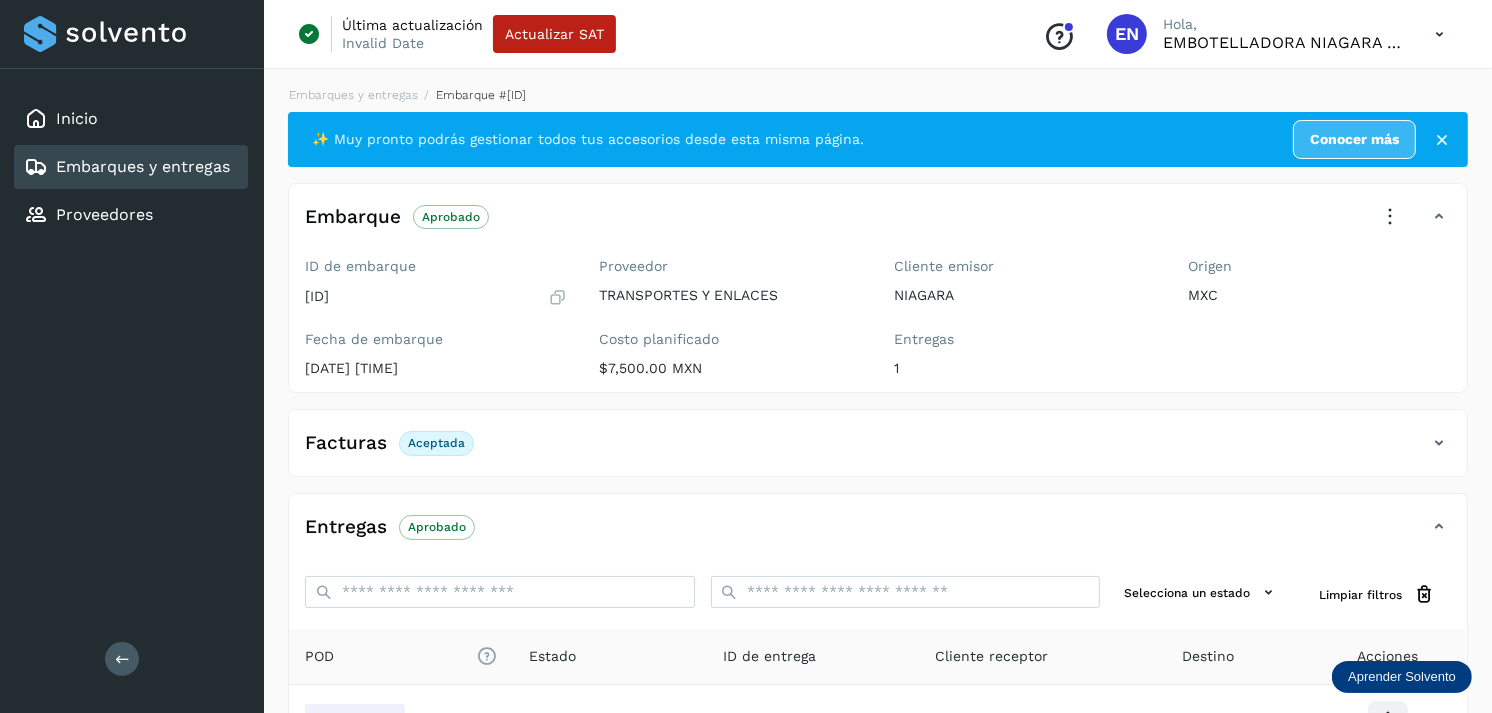 click on "Embarque Aprobado
Verifica el estado de la factura o entregas asociadas a este embarque" at bounding box center [878, 225] 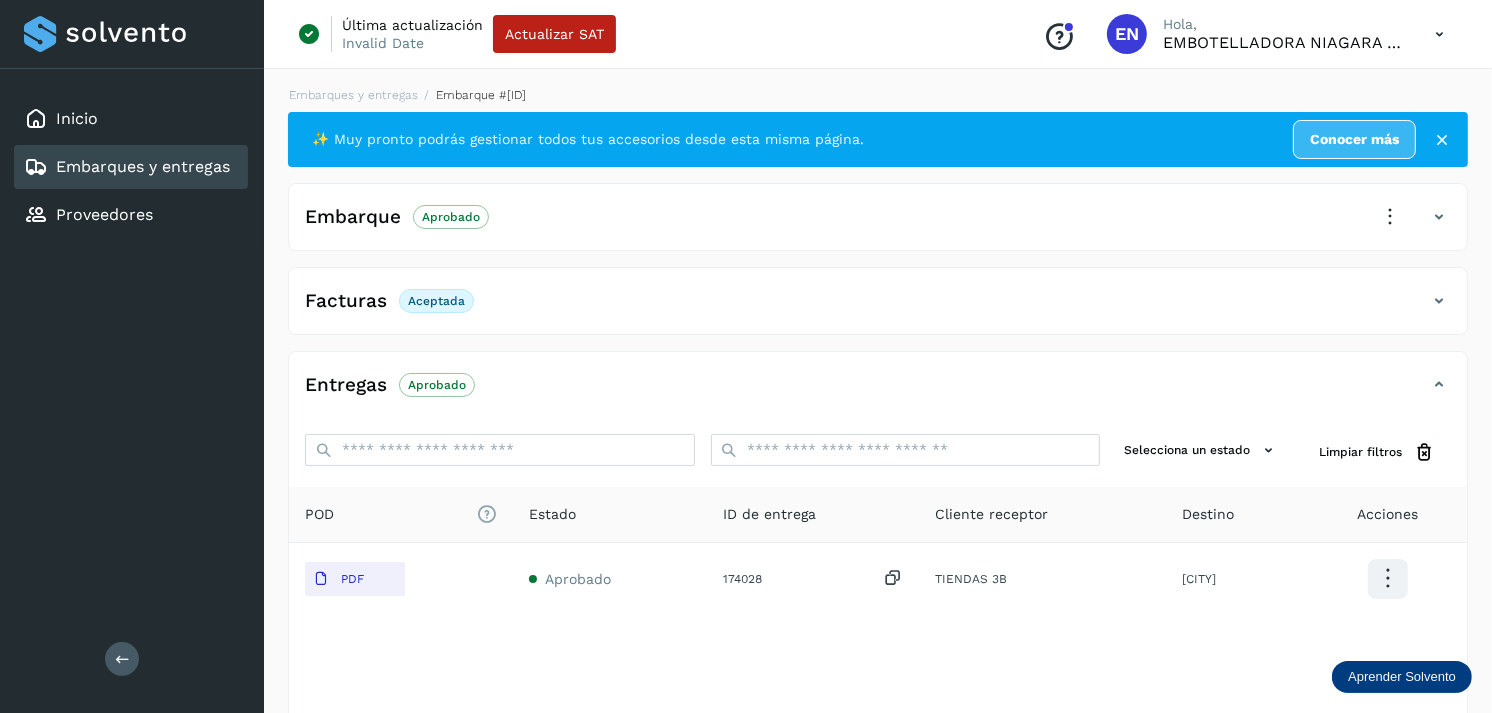 scroll, scrollTop: 97, scrollLeft: 0, axis: vertical 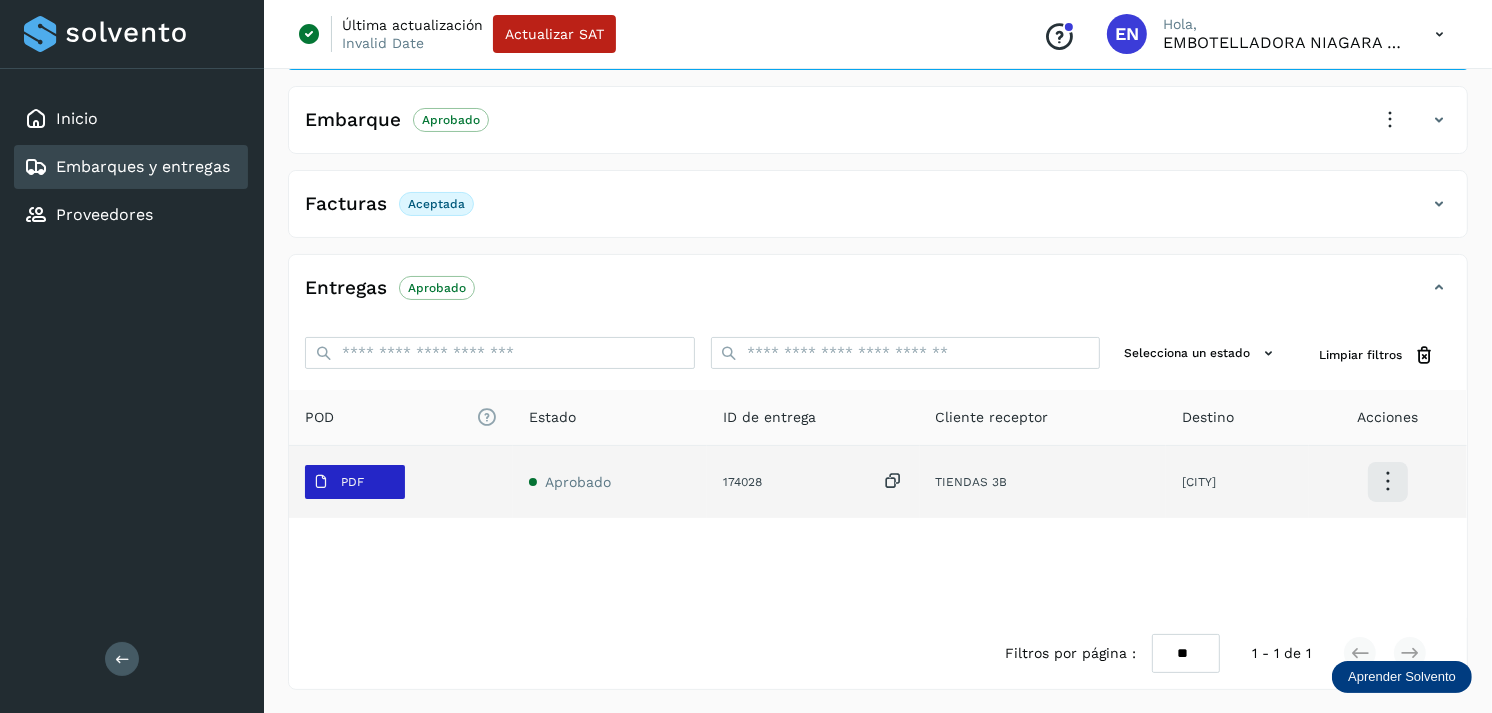 click on "PDF" at bounding box center [355, 482] 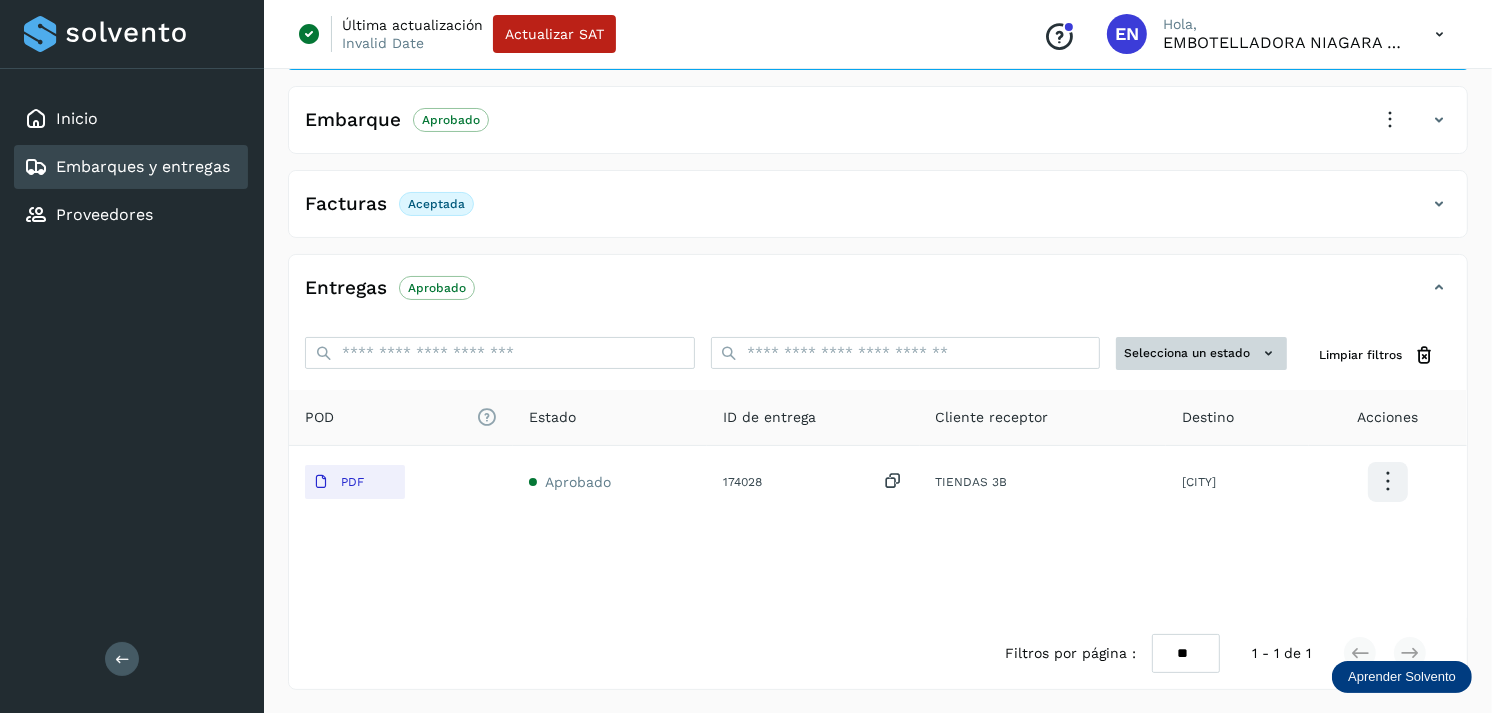 type 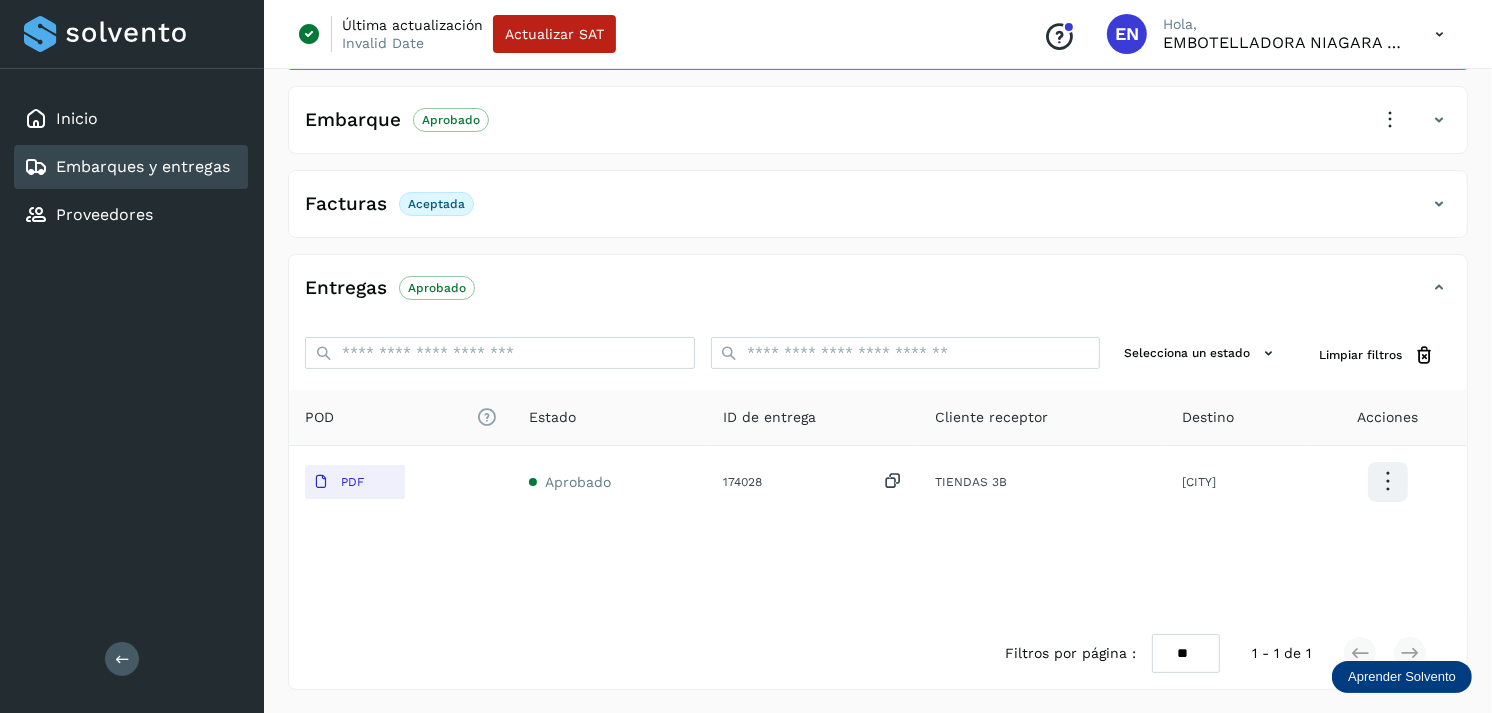 click on "Embarques y entregas" at bounding box center (143, 166) 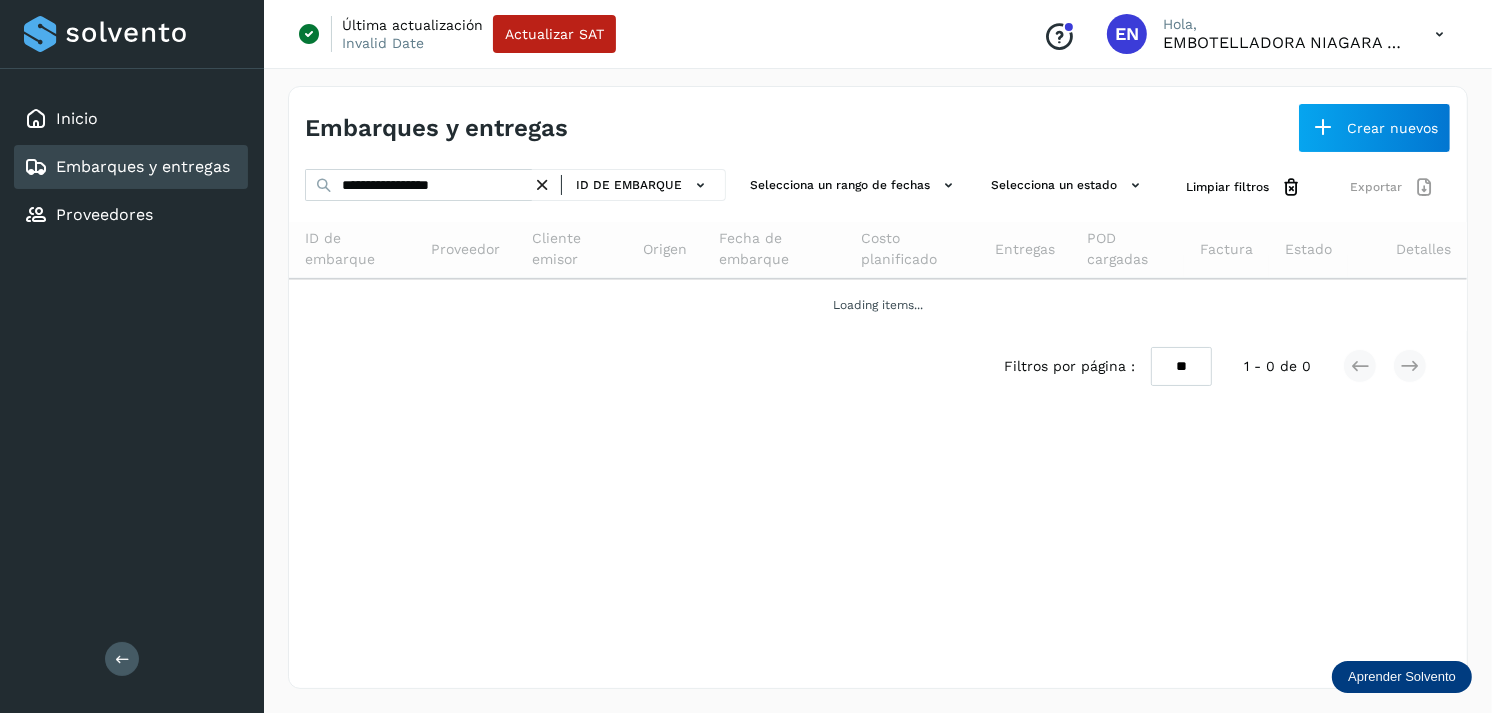 scroll, scrollTop: 0, scrollLeft: 0, axis: both 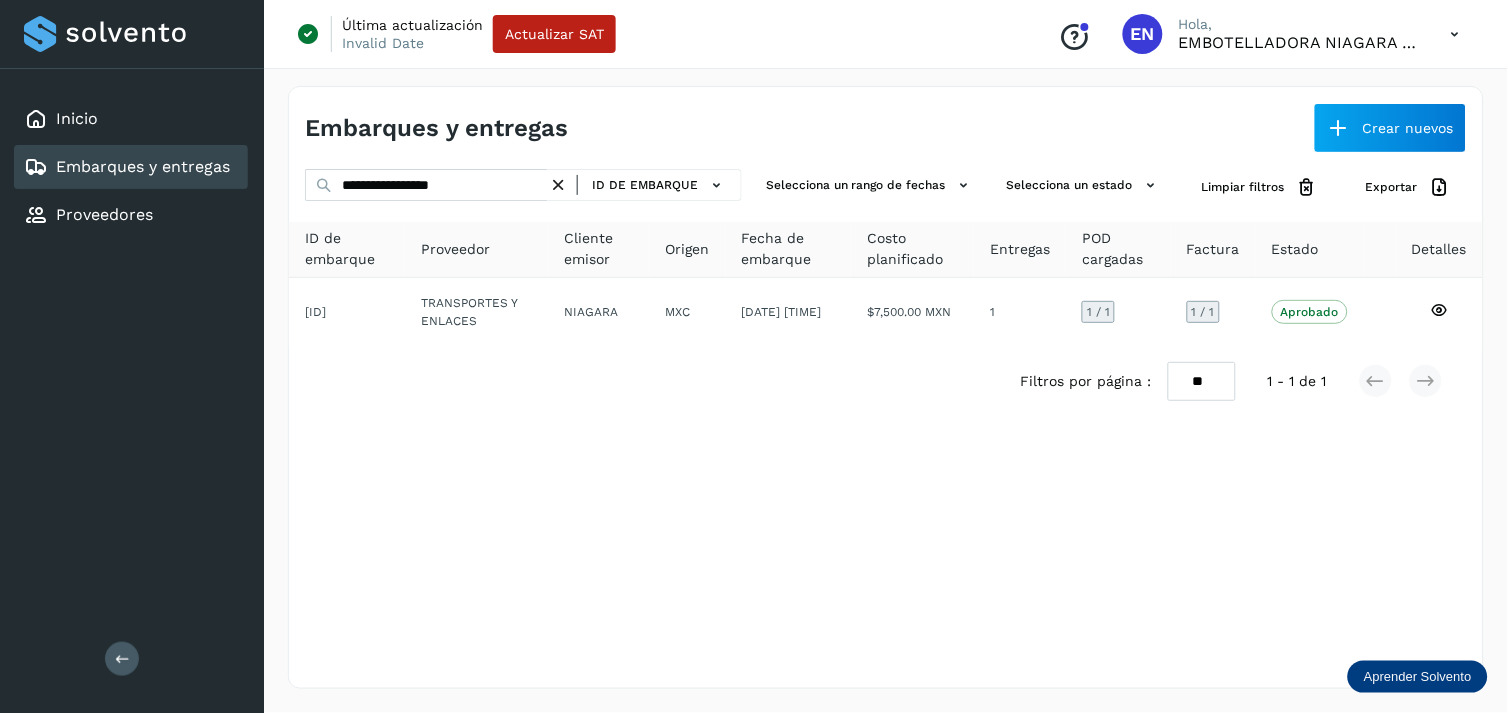 click on "ID de embarque" 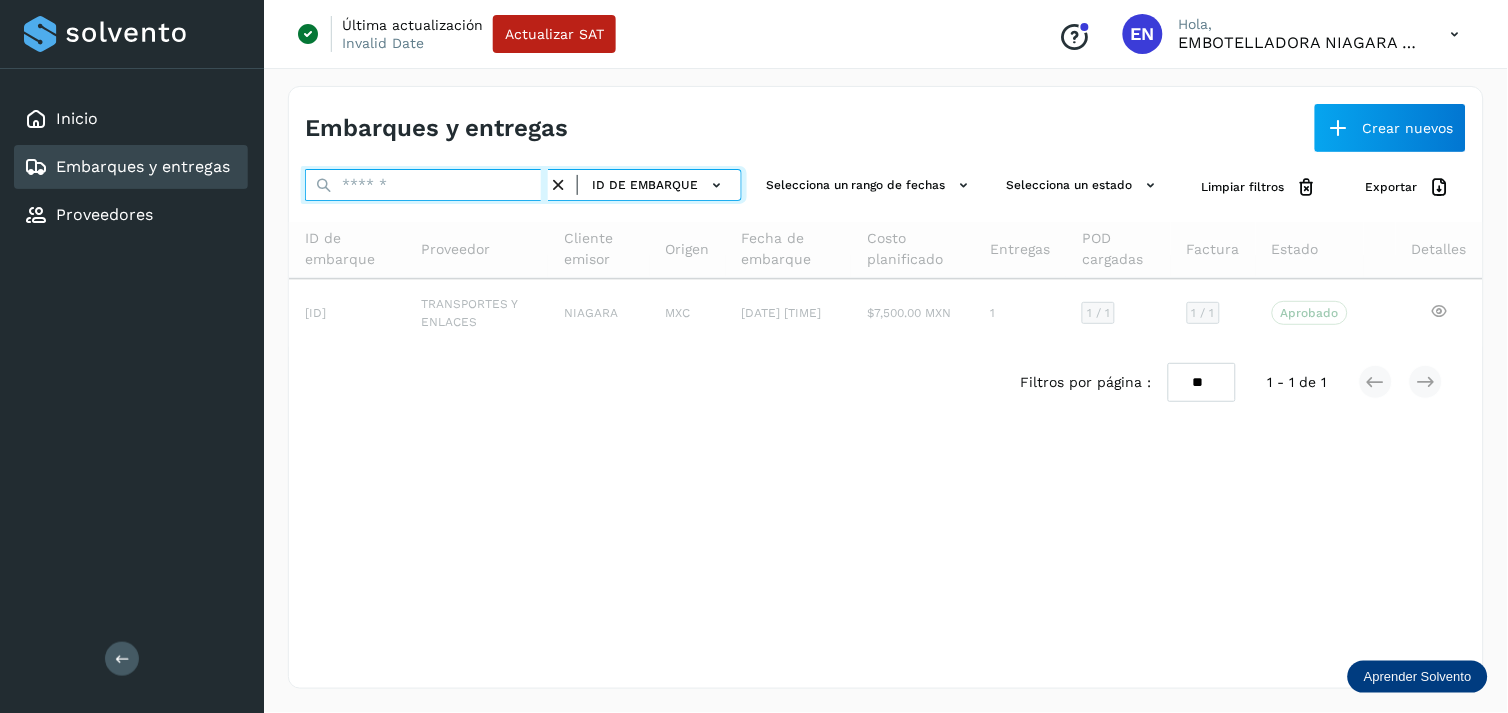 paste on "**********" 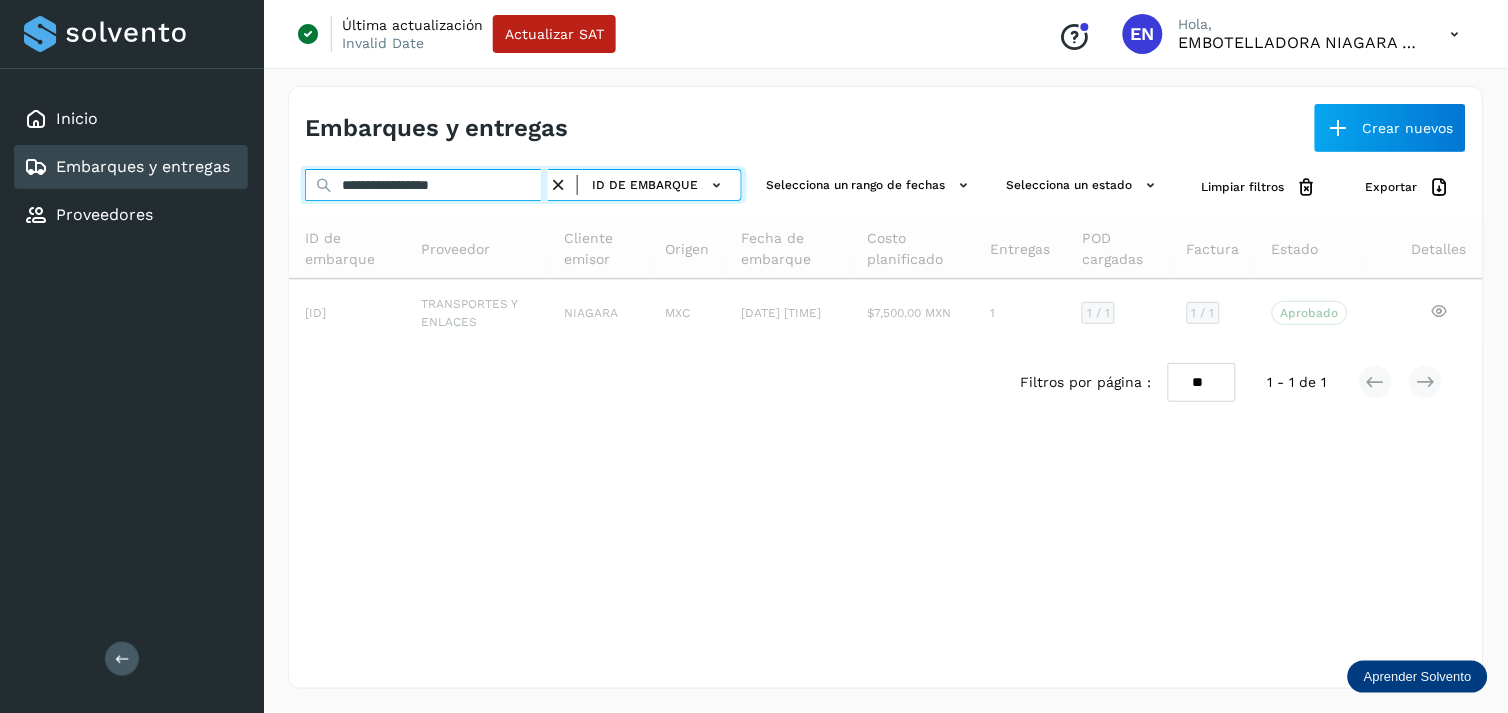 click on "**********" at bounding box center (426, 185) 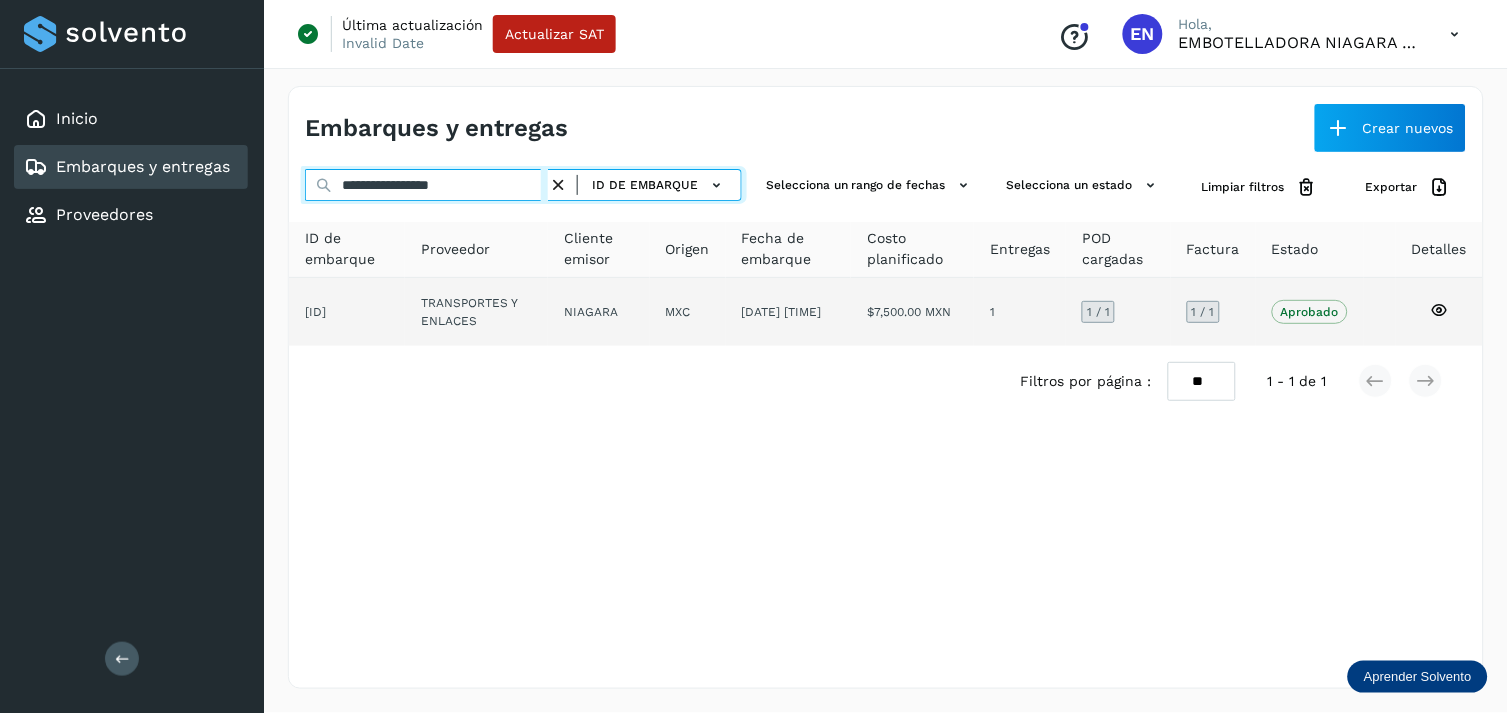 type on "**********" 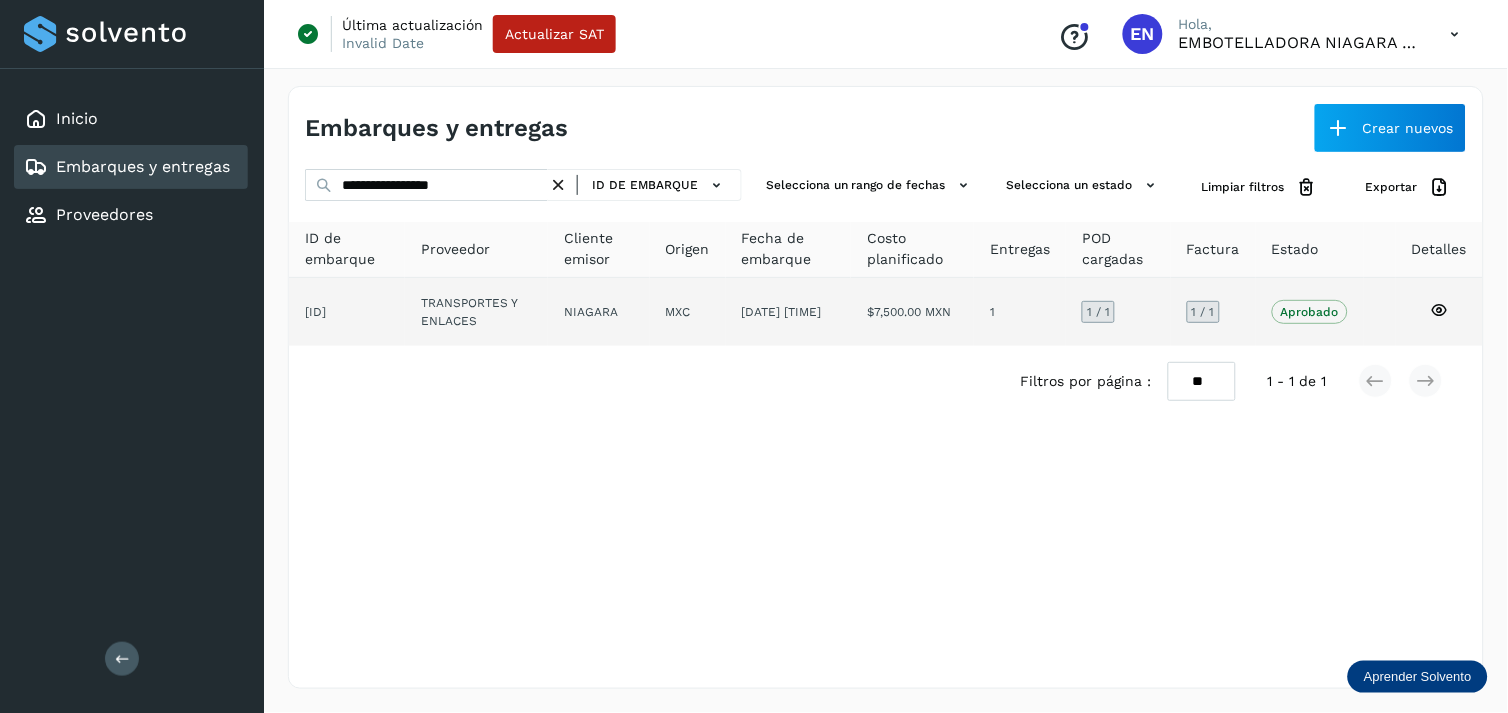 click on "TRANSPORTES Y ENLACES" 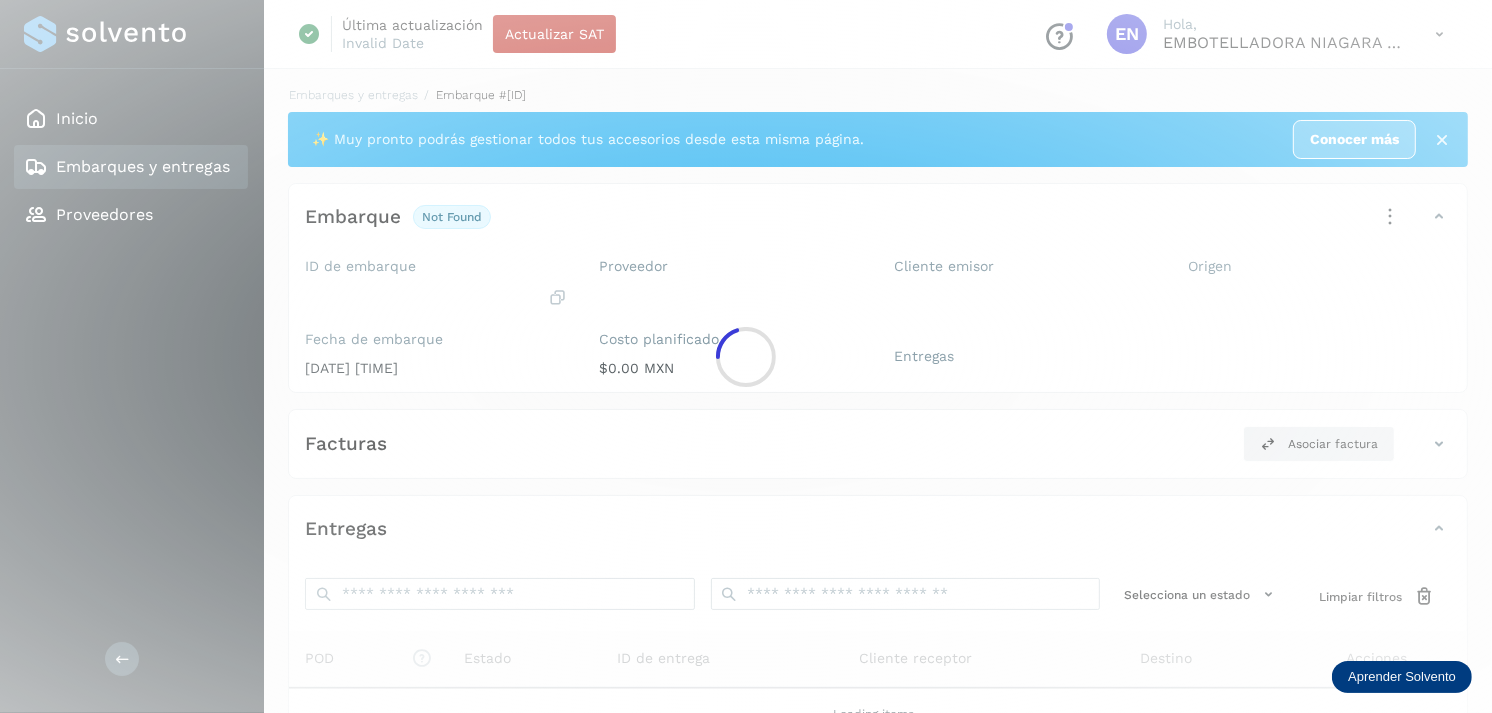 click 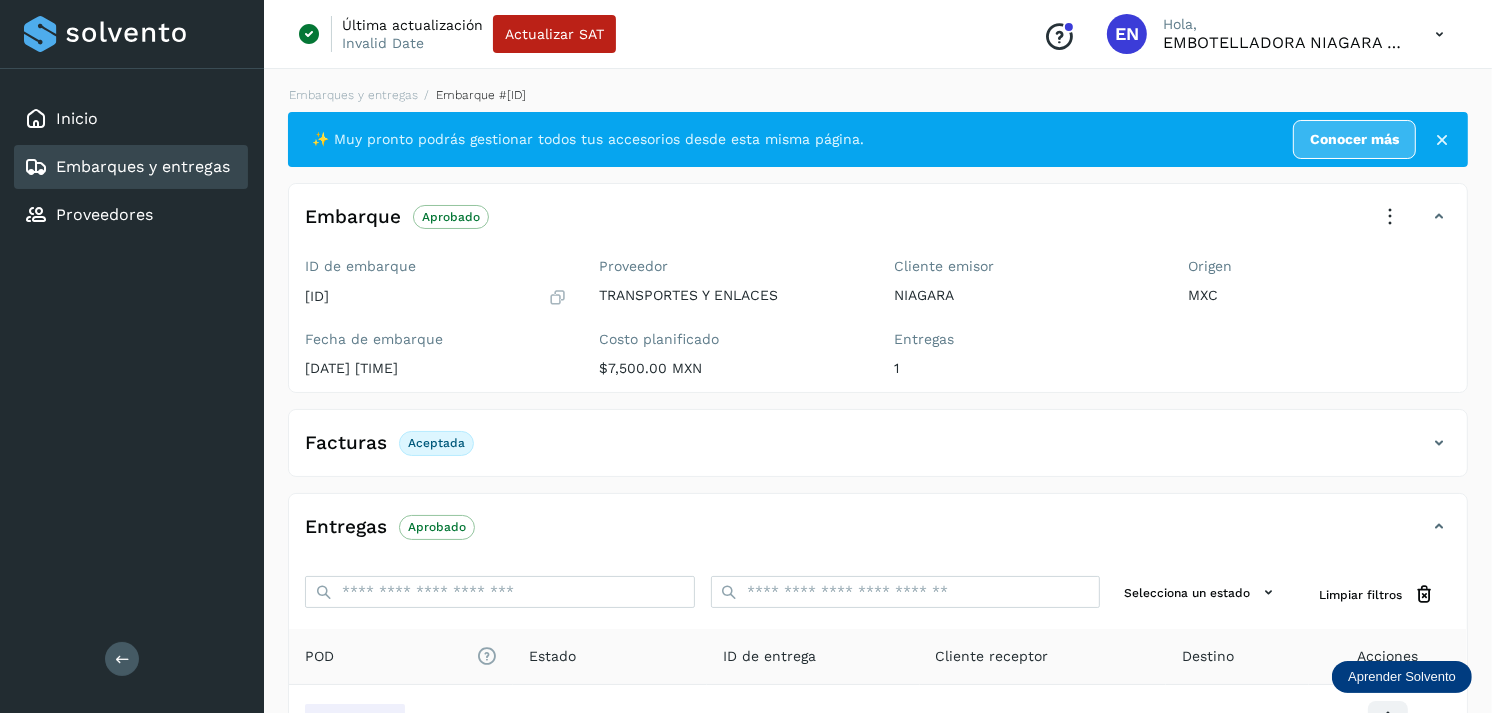 scroll, scrollTop: 241, scrollLeft: 0, axis: vertical 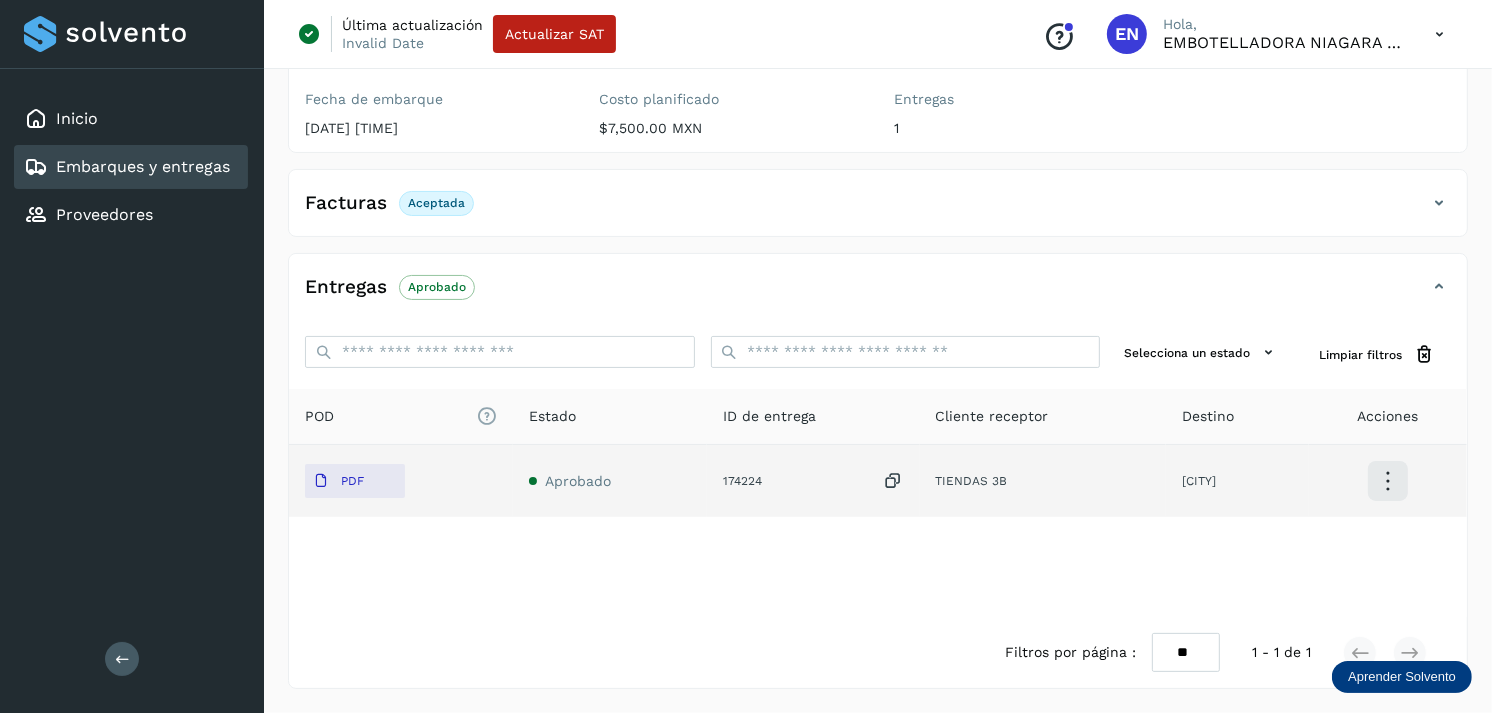 click on "PDF" 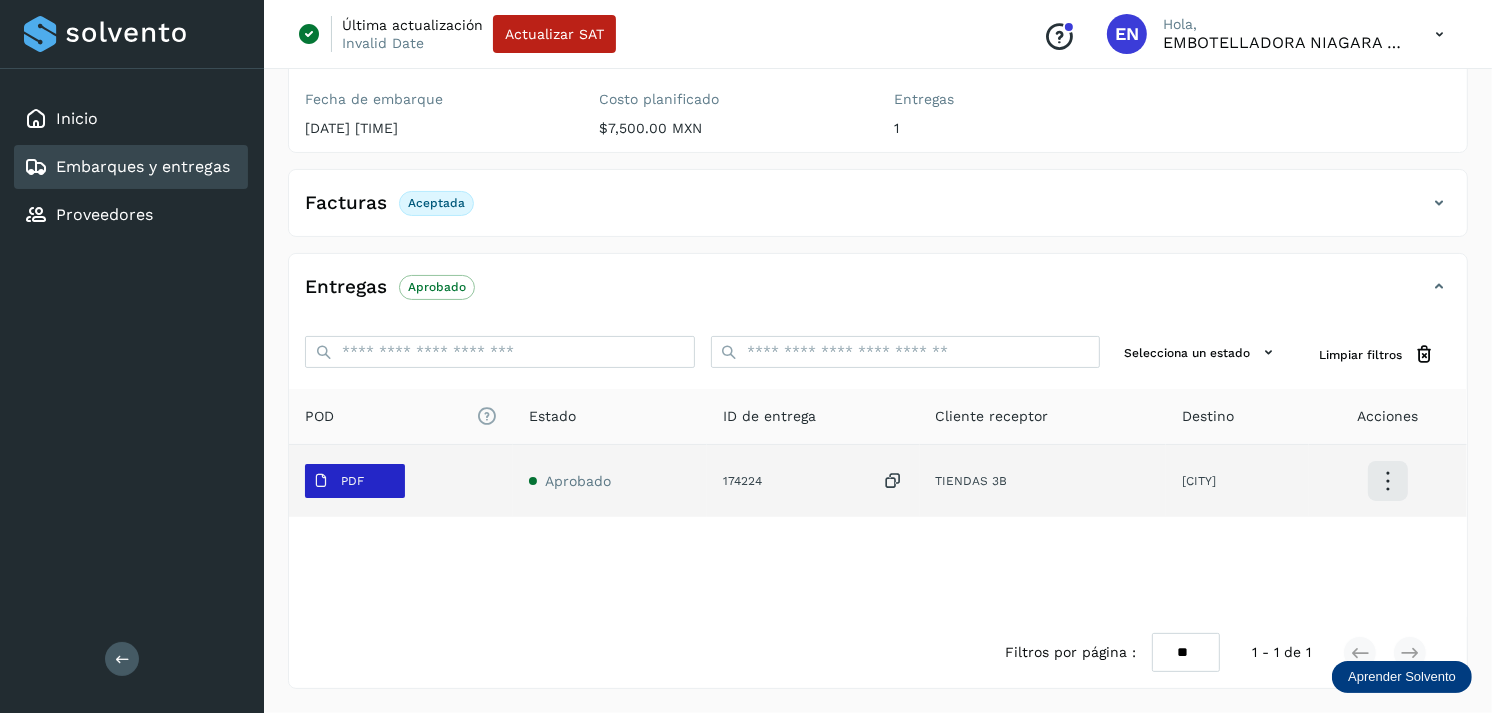 click on "PDF" at bounding box center (338, 481) 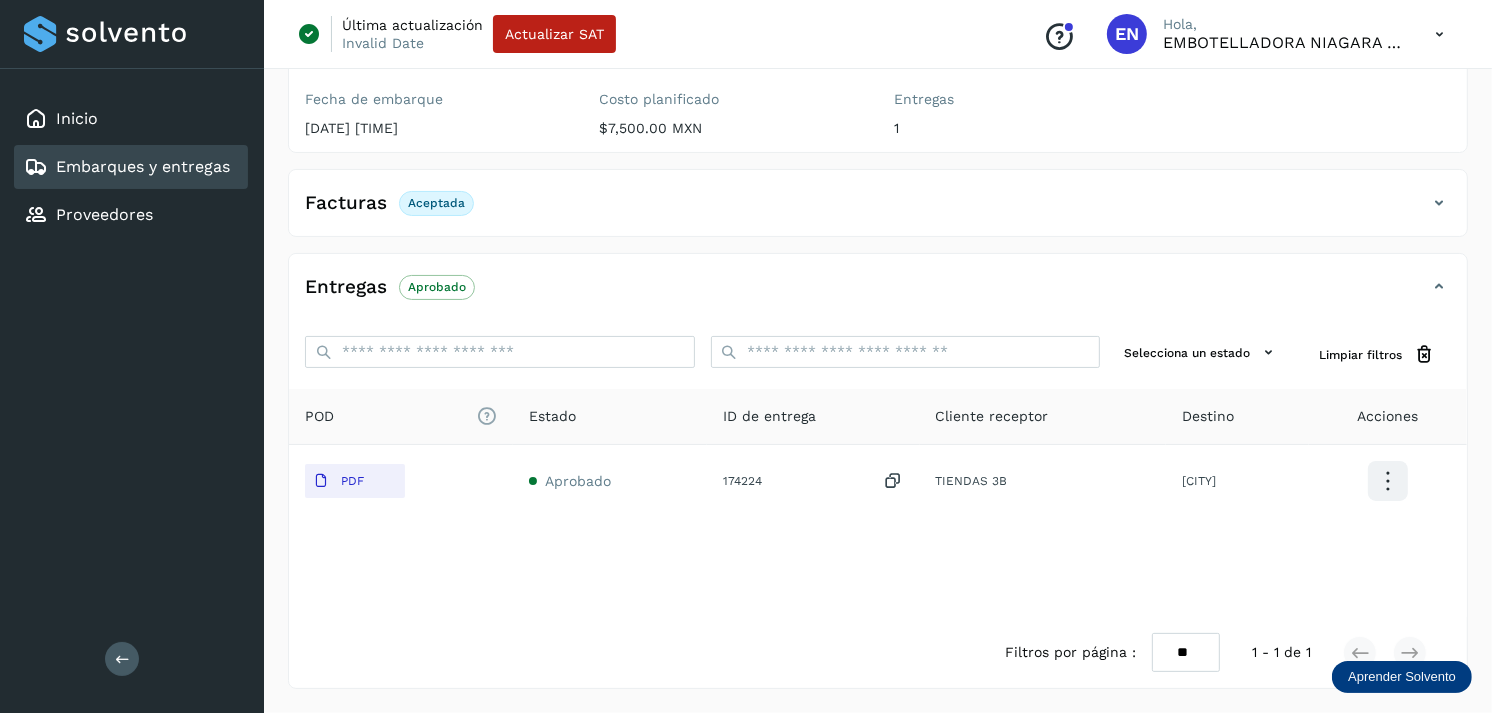 type 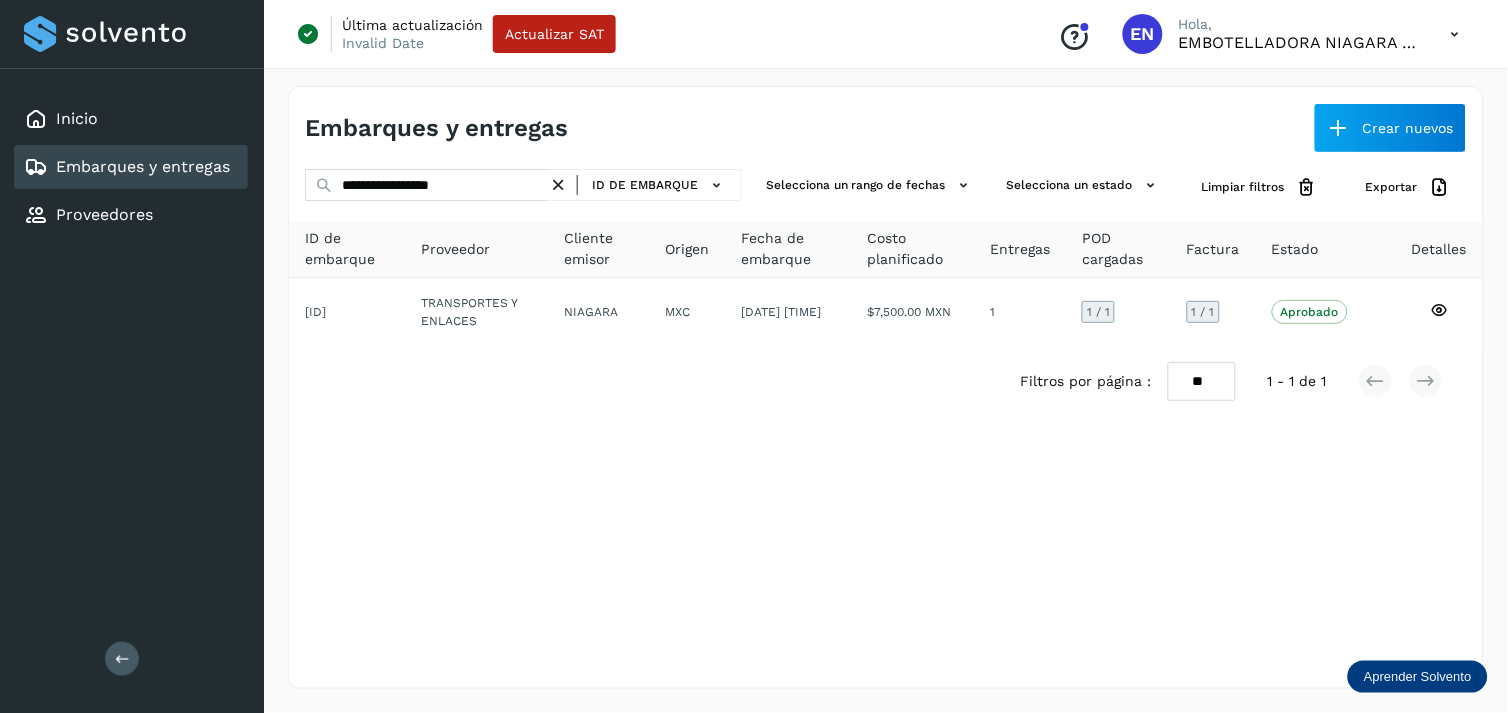click at bounding box center [558, 185] 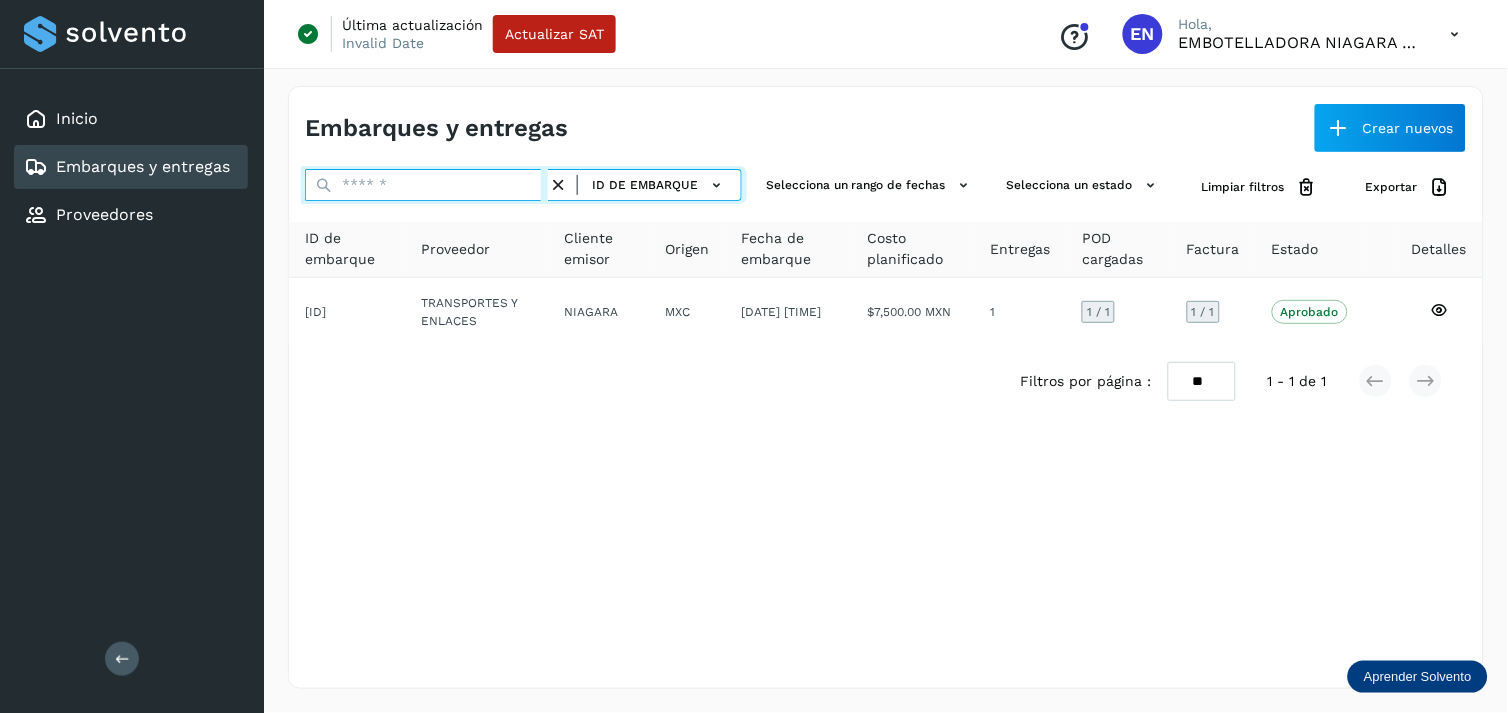 paste on "**********" 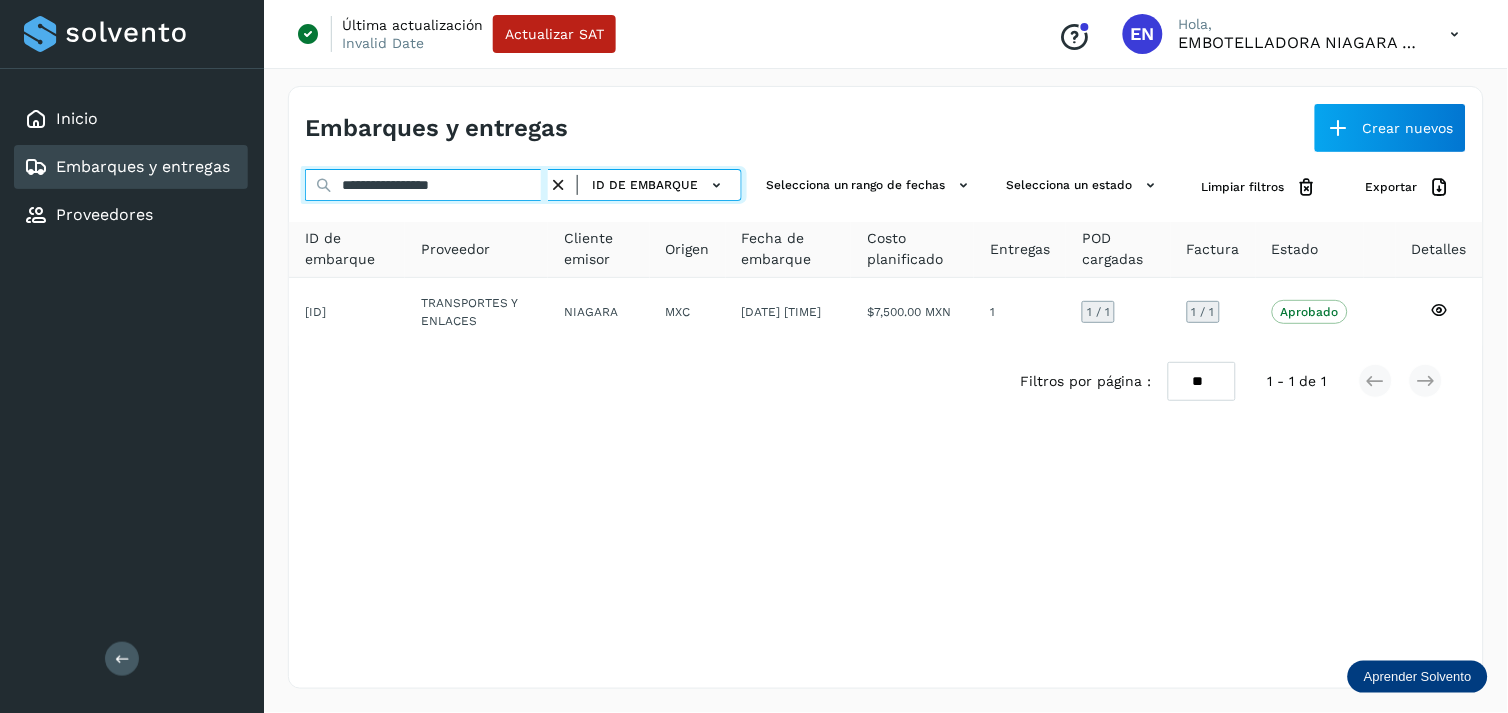 click on "**********" at bounding box center (426, 185) 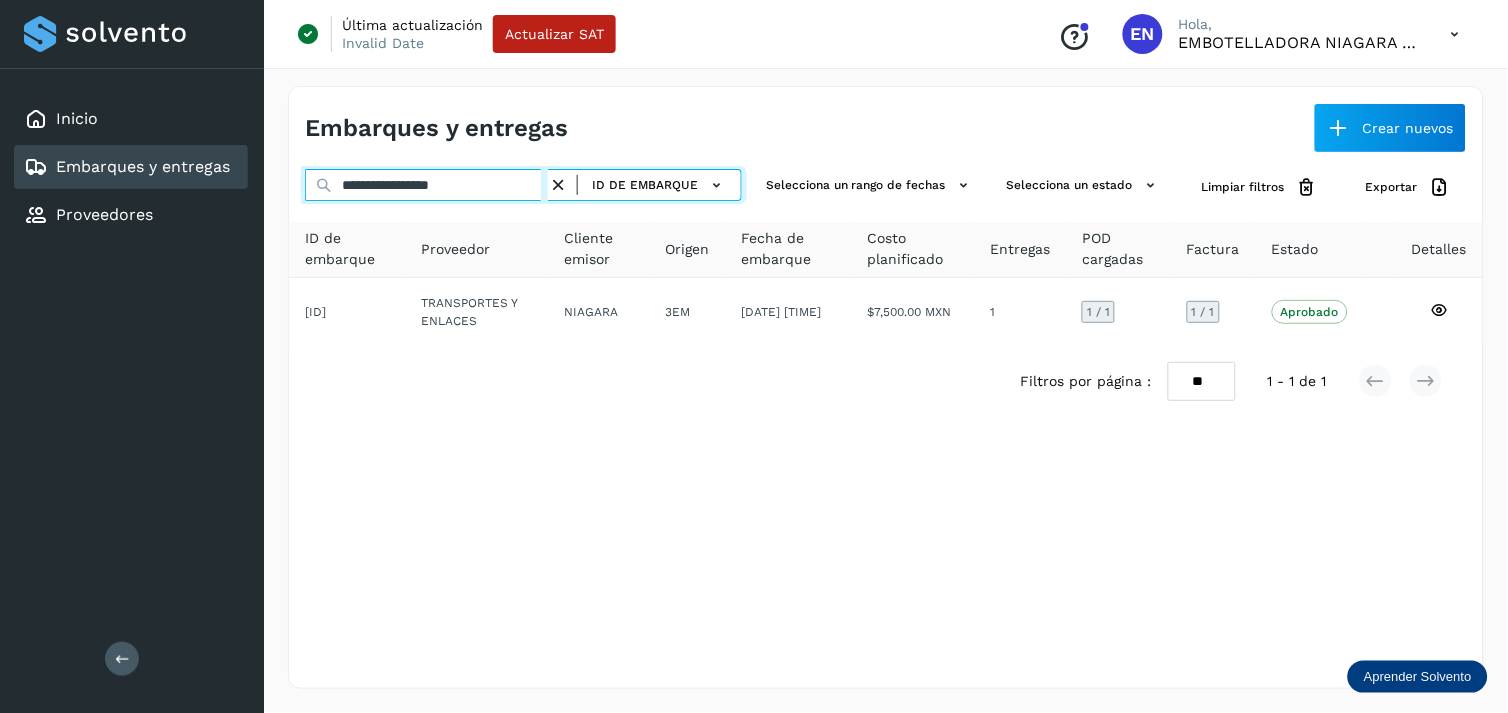 type on "**********" 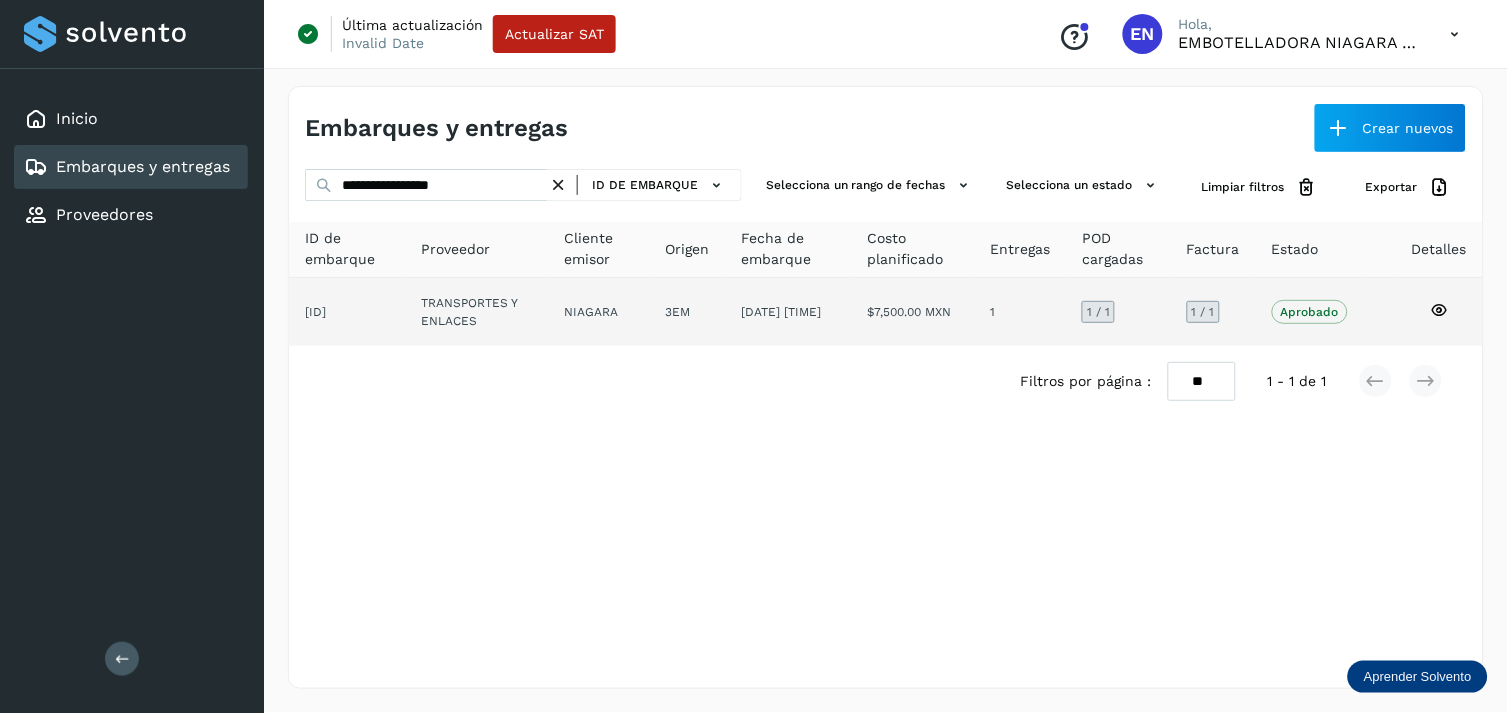 click on "NIAGARA" 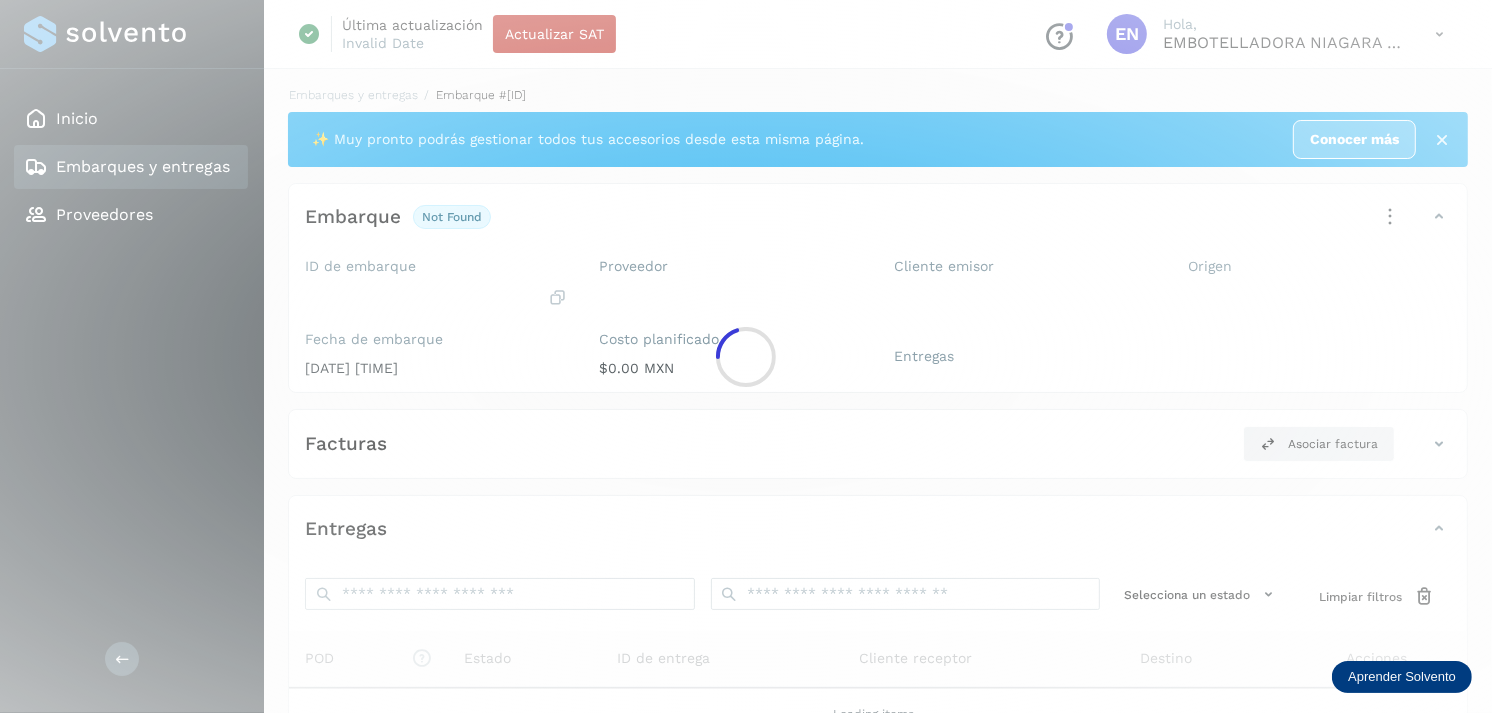 click 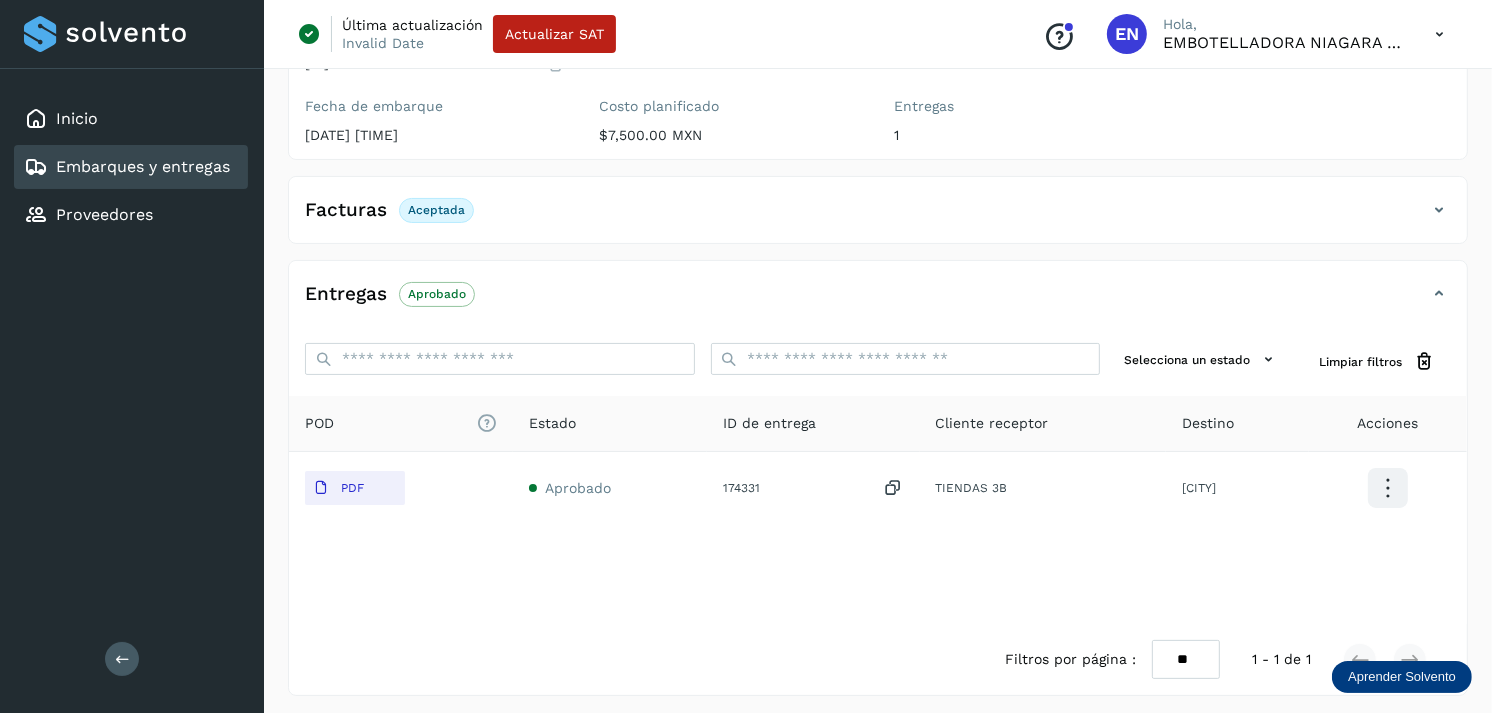 scroll, scrollTop: 241, scrollLeft: 0, axis: vertical 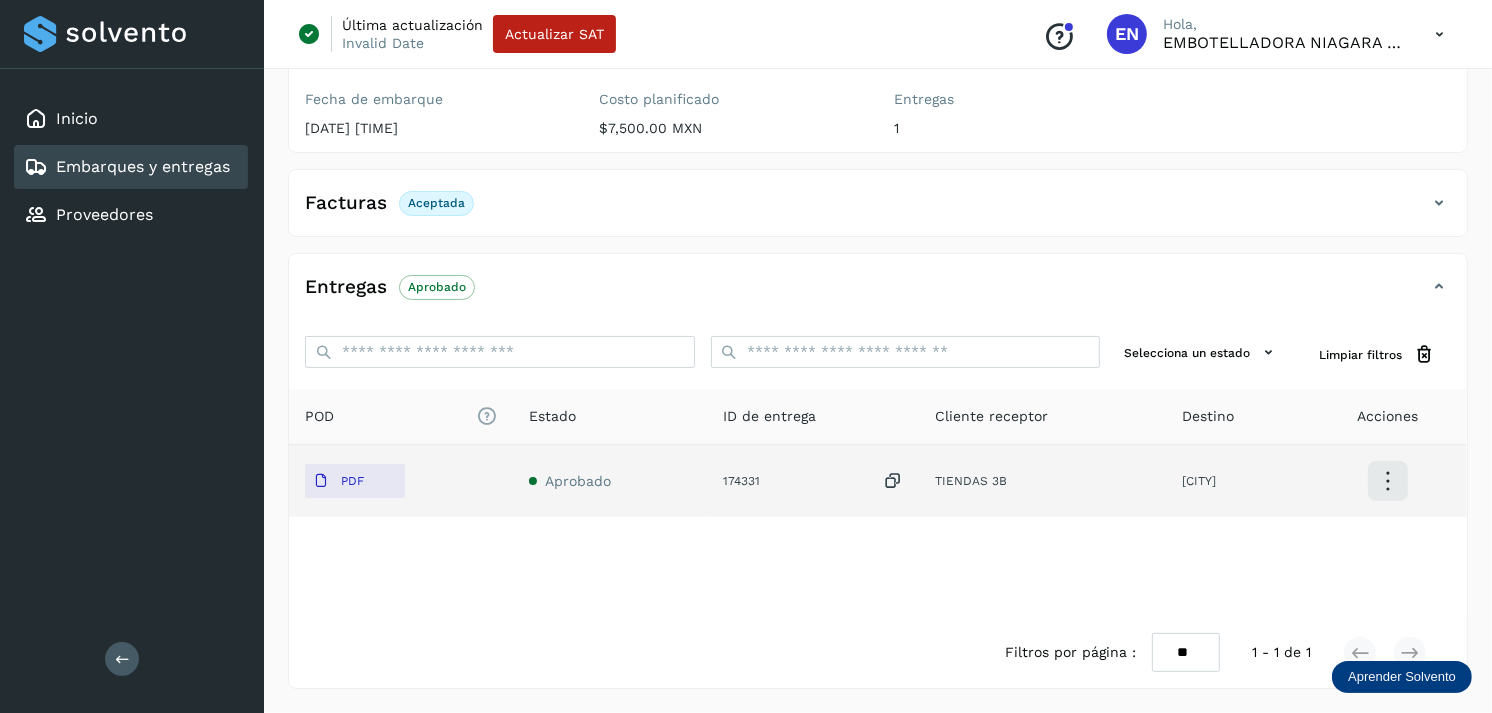 click on "PDF" 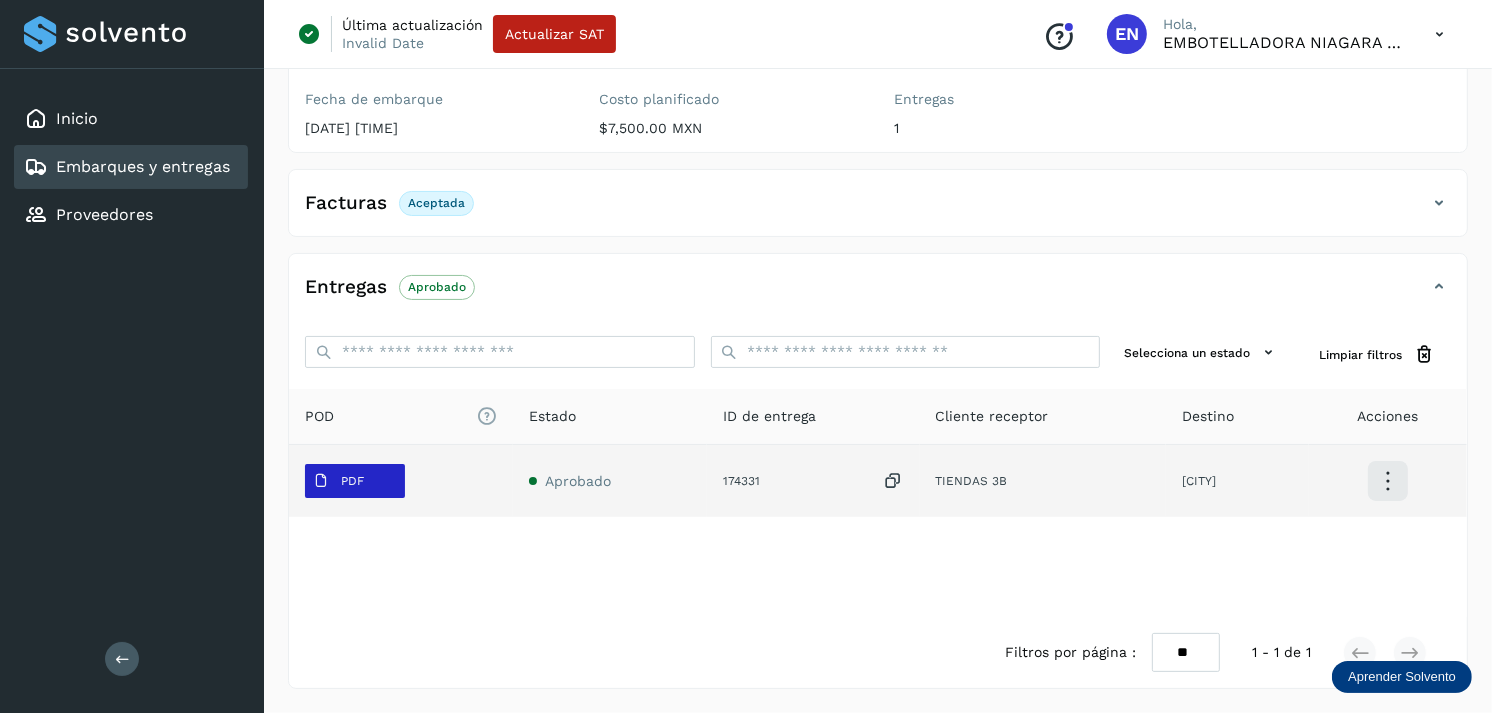 click on "PDF" at bounding box center [338, 481] 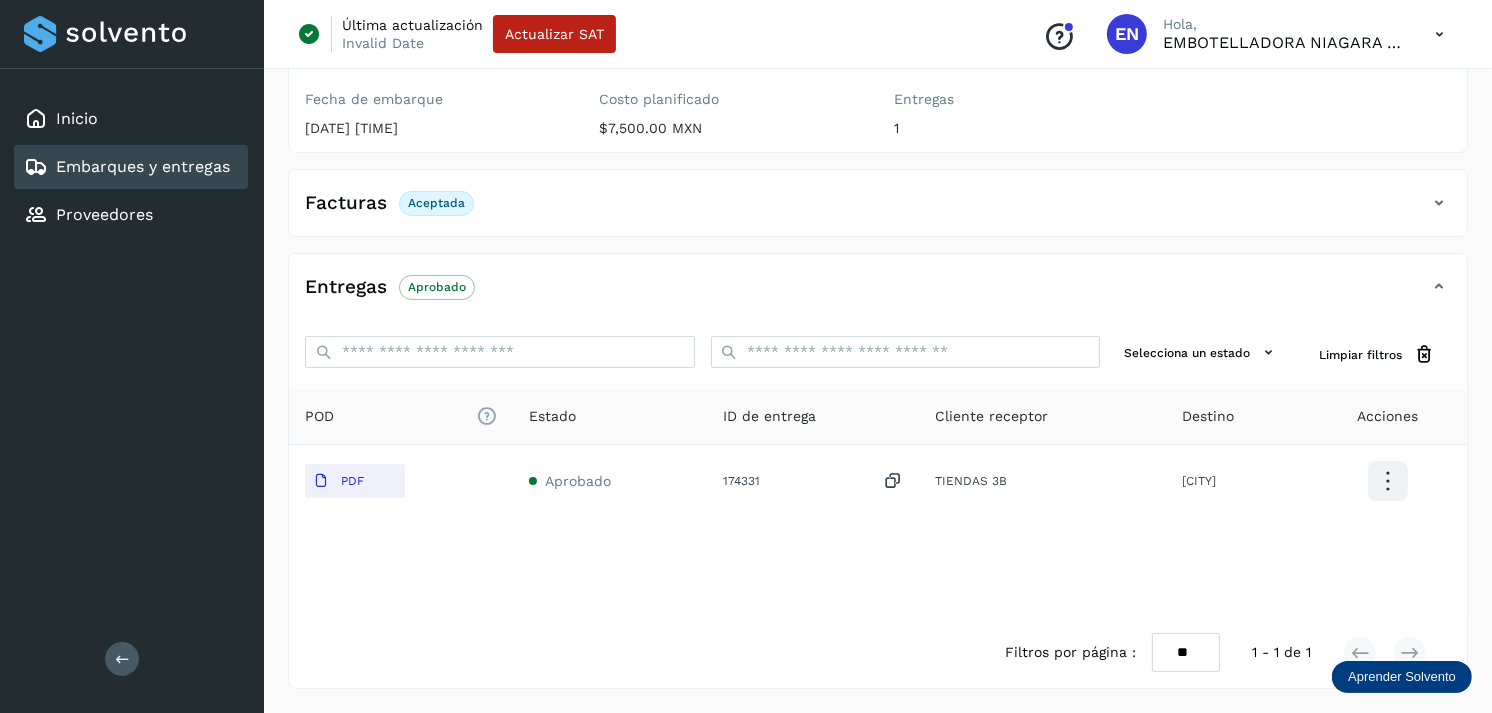 type 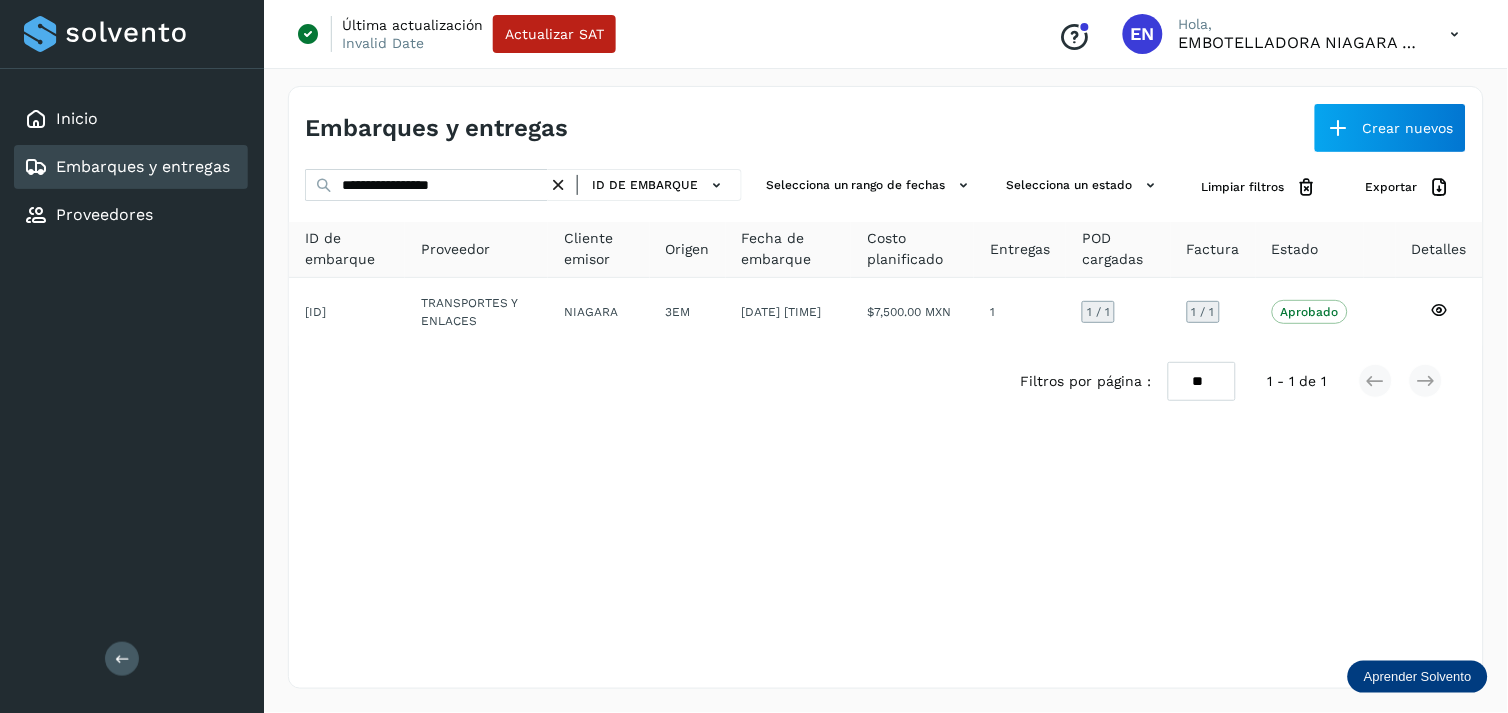click at bounding box center (558, 185) 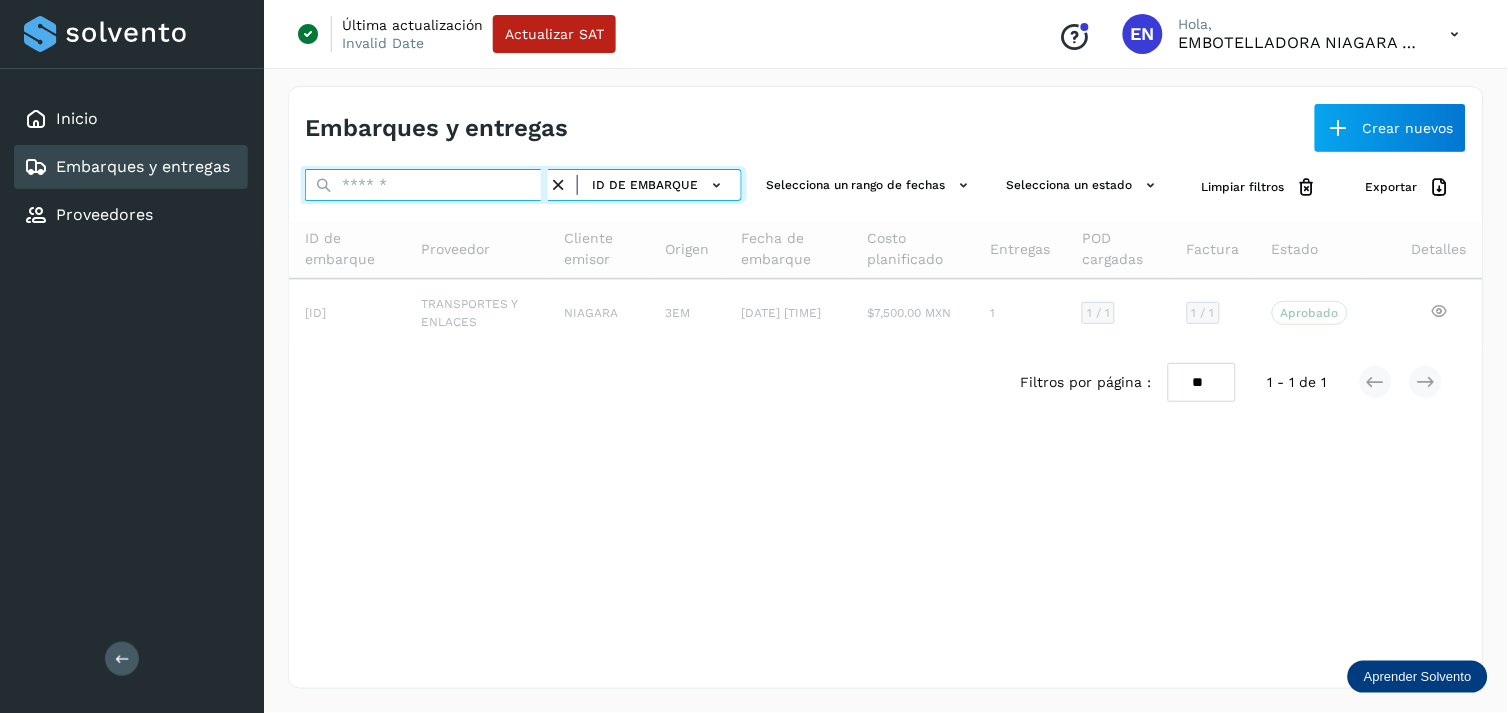 paste on "**********" 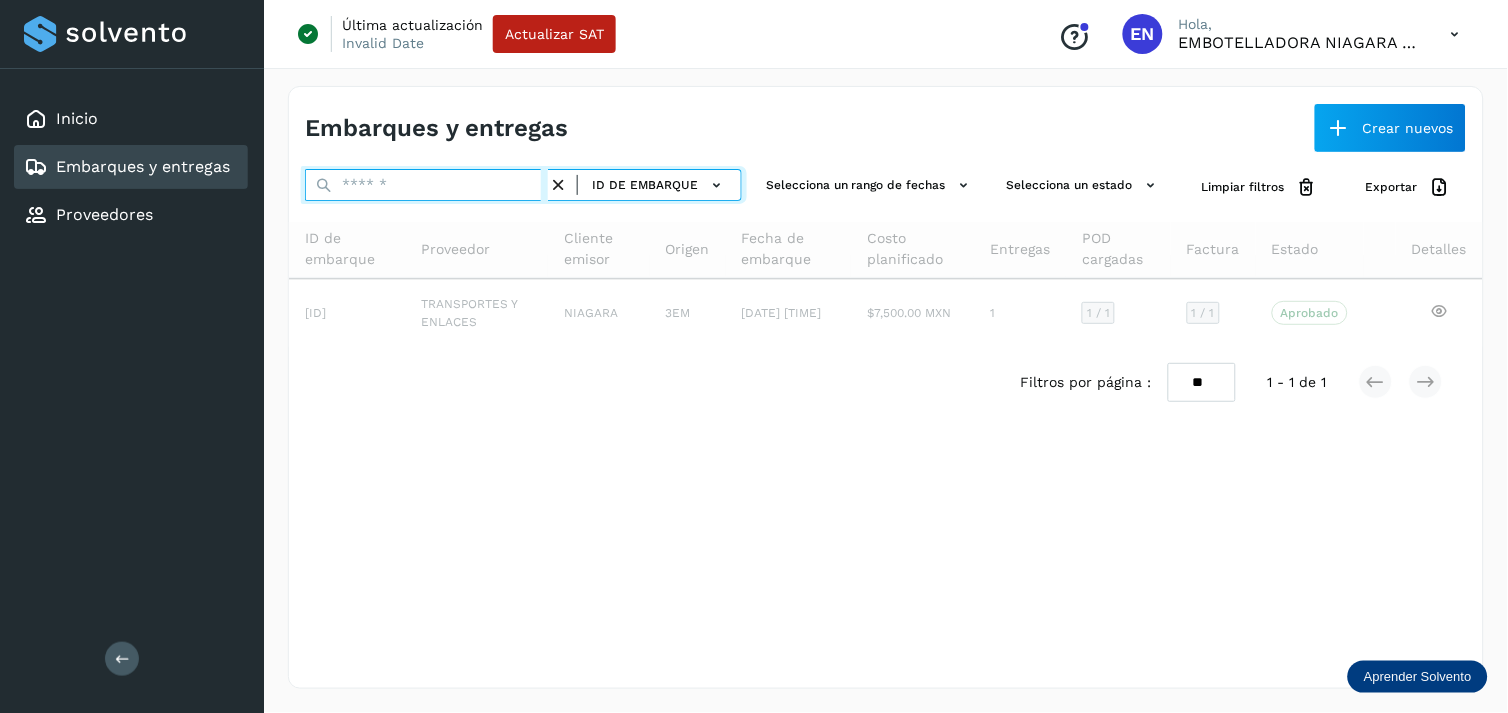 click at bounding box center (426, 185) 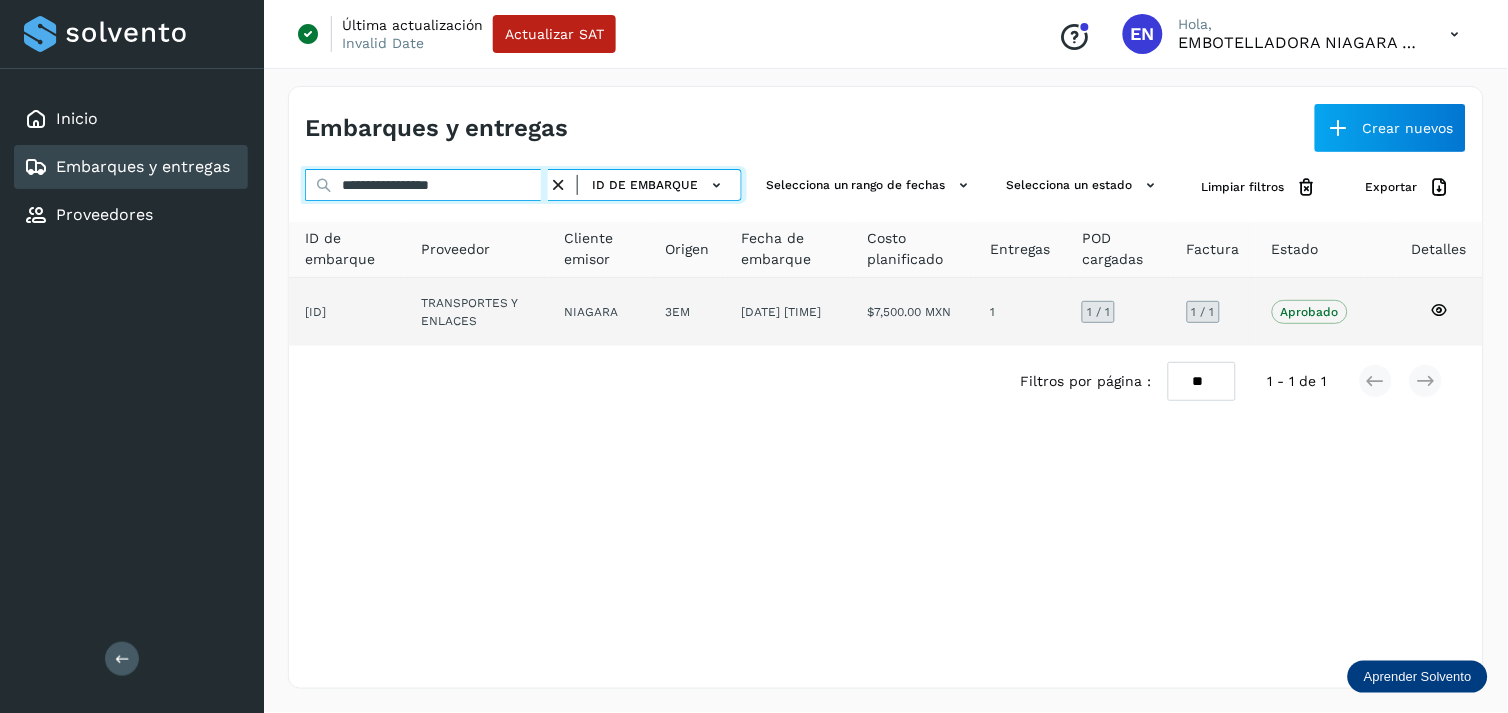type on "**********" 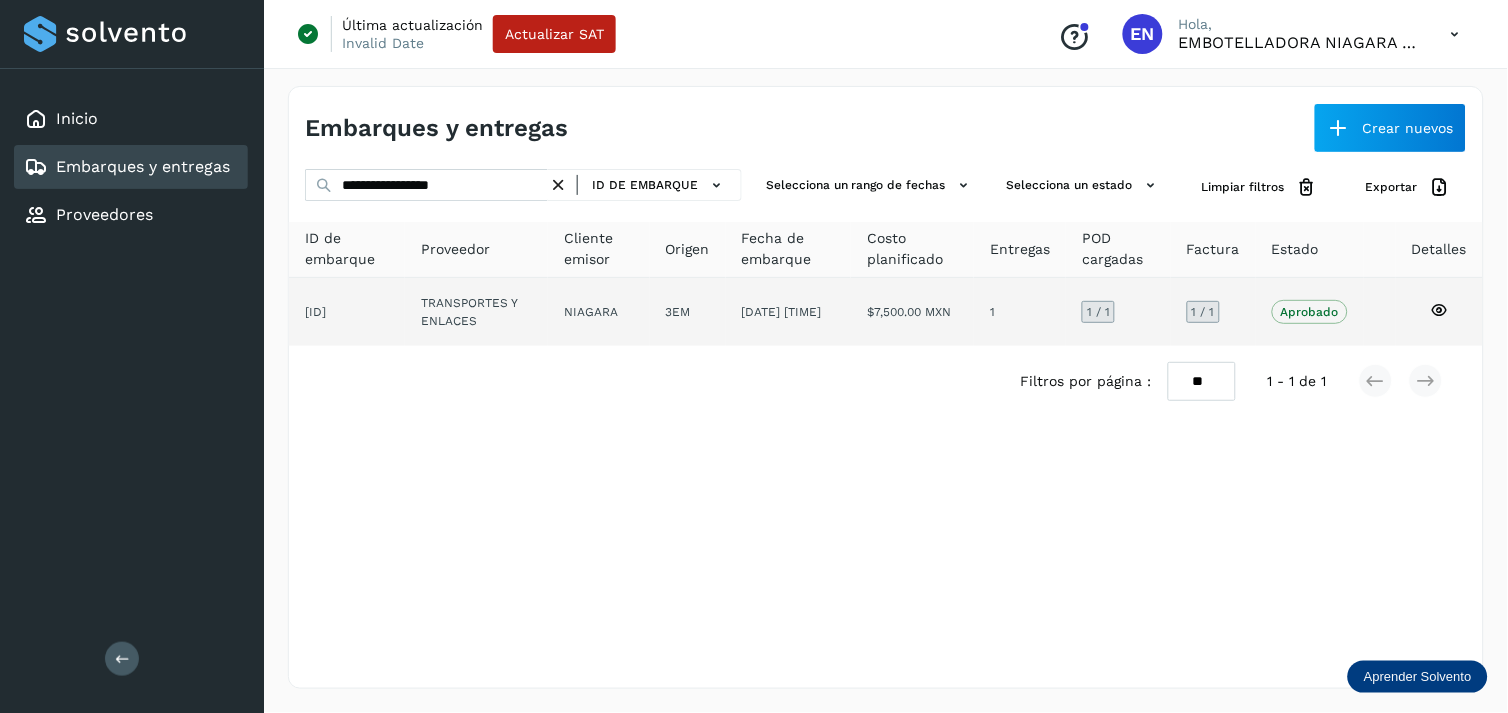 click on "NIAGARA" 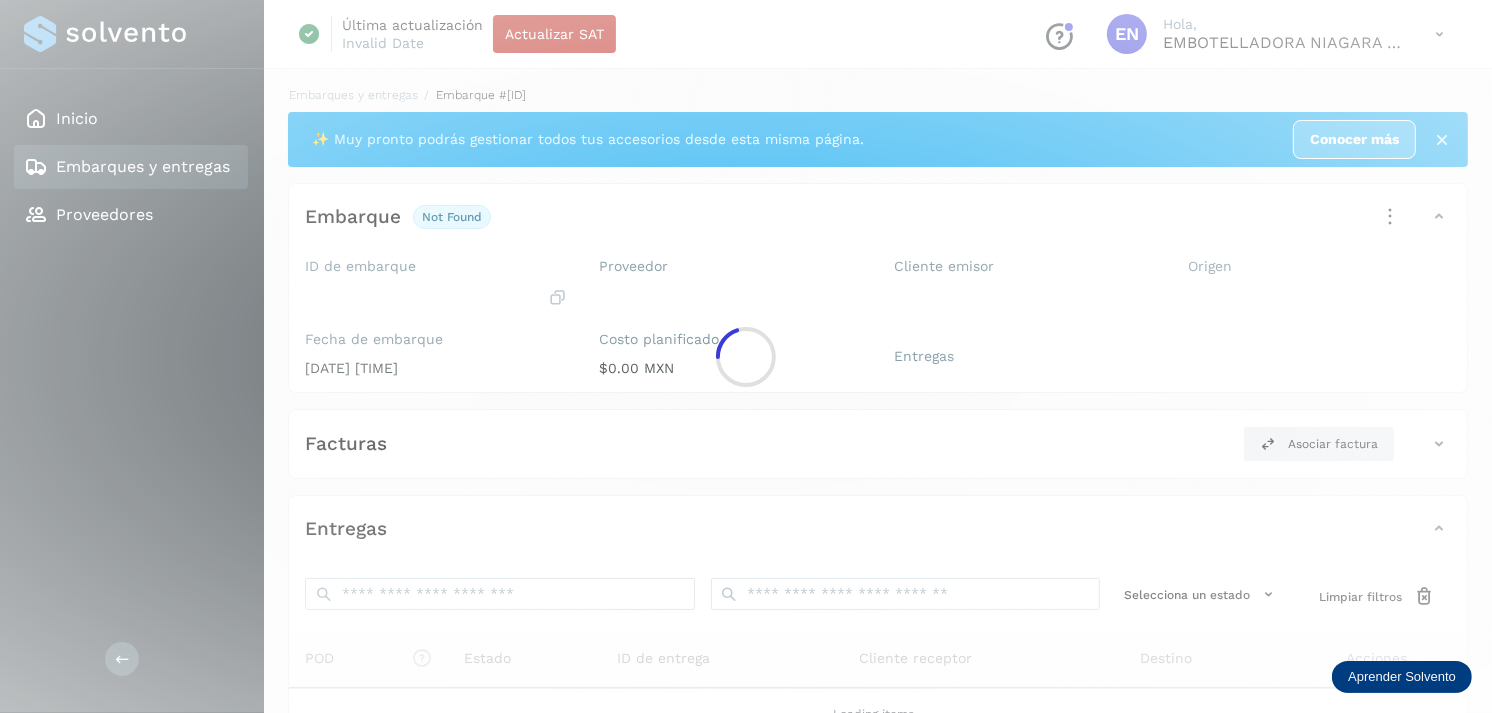 click 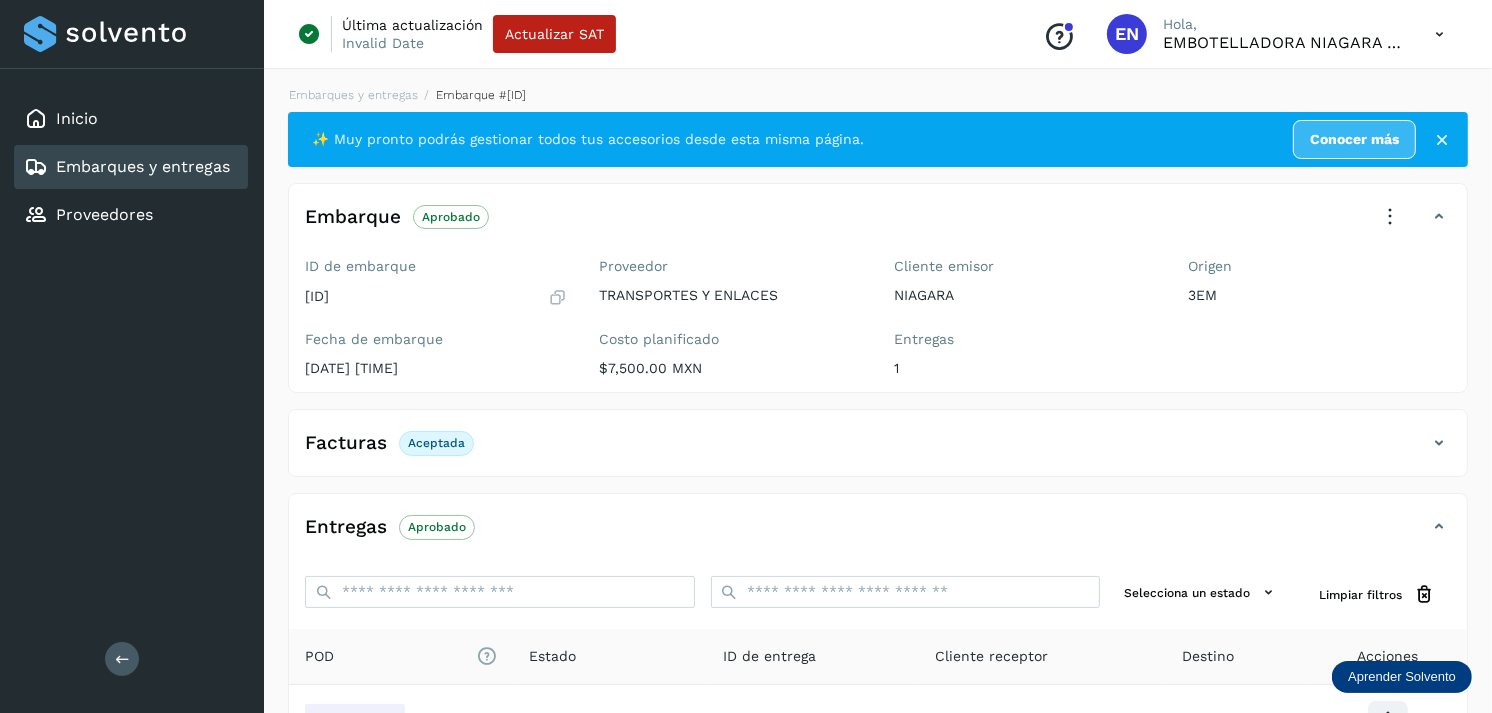 scroll, scrollTop: 241, scrollLeft: 0, axis: vertical 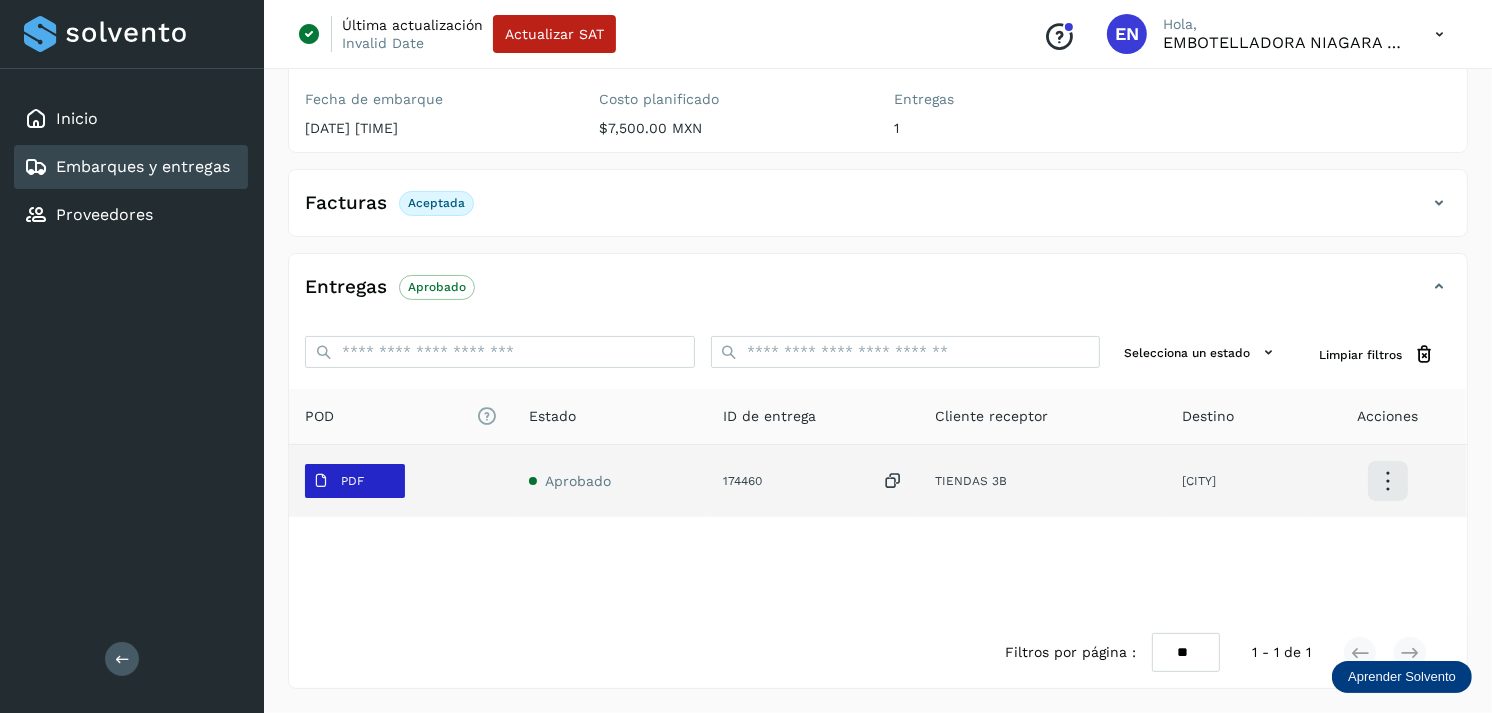 click on "PDF" at bounding box center [352, 481] 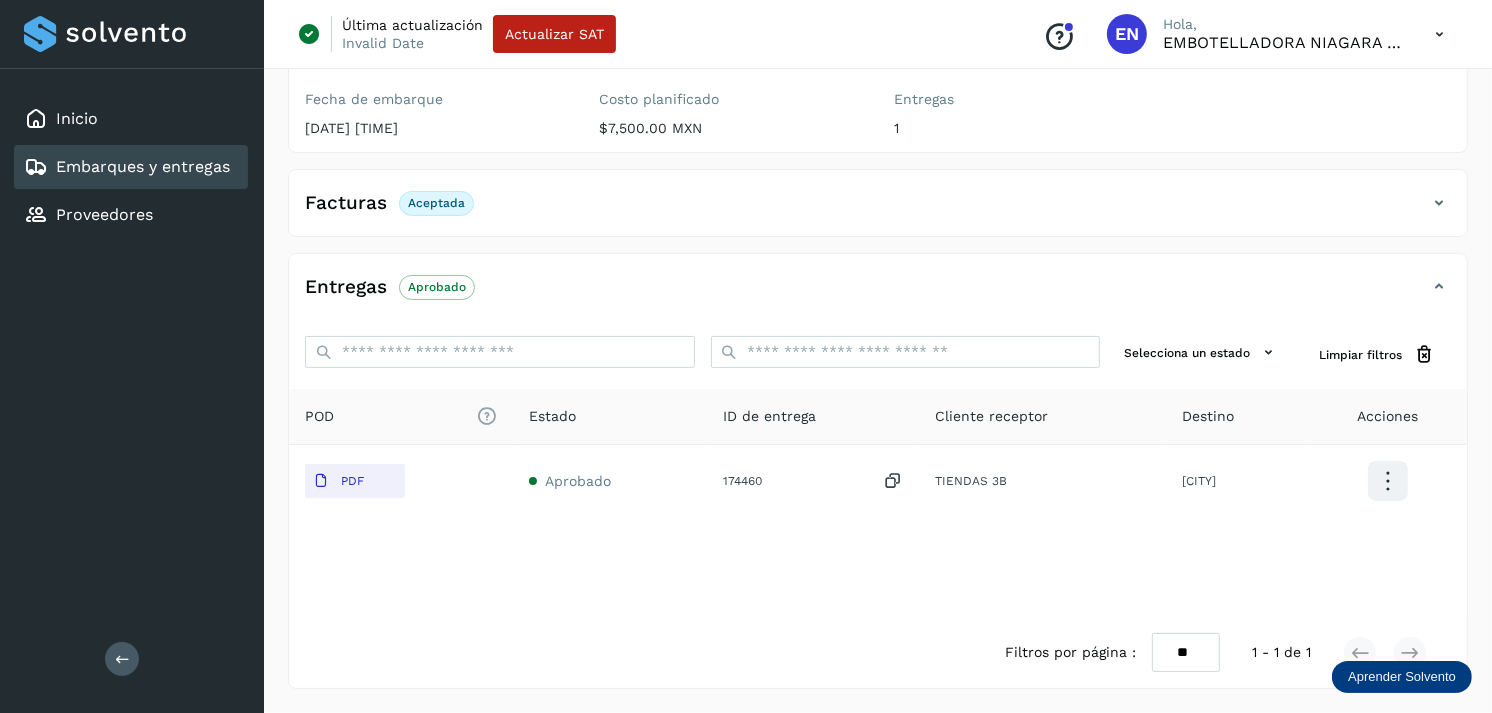 type 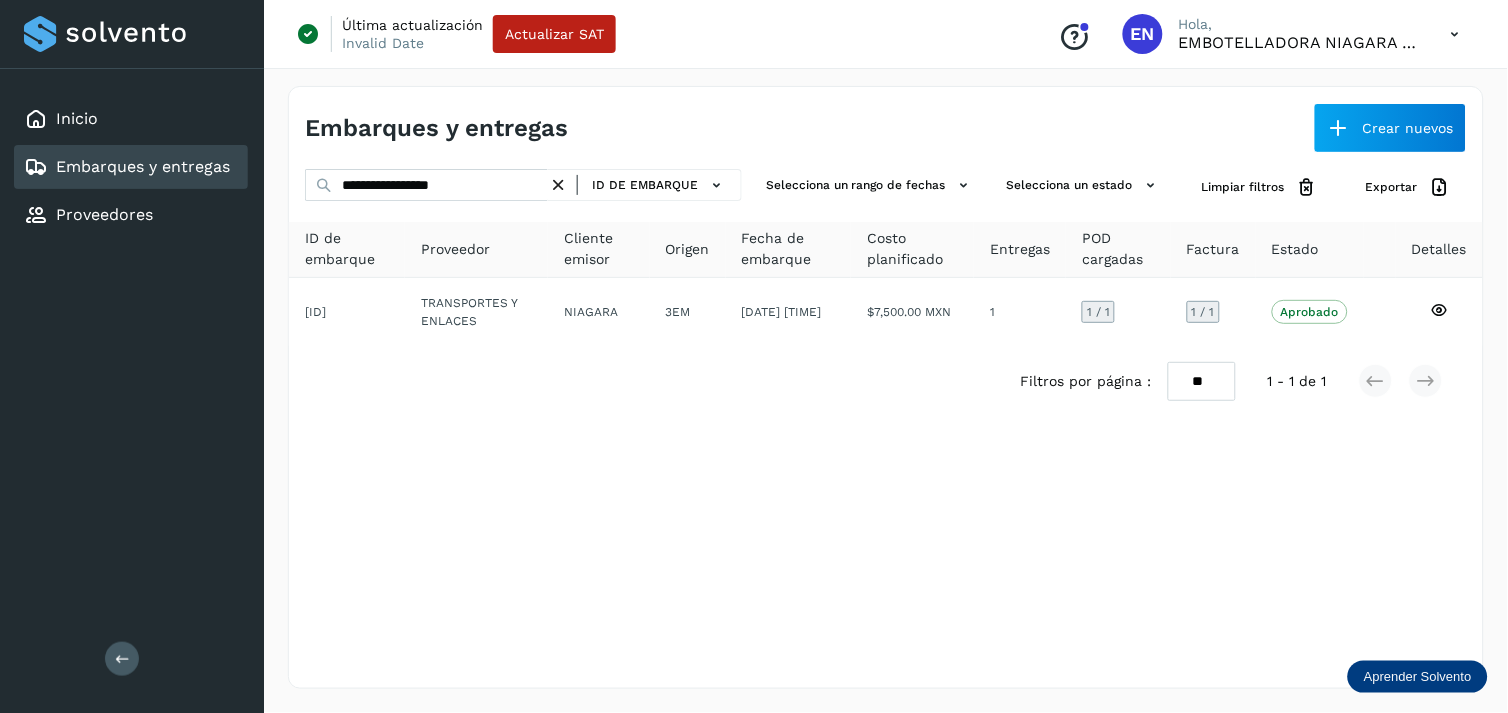 click on "ID de embarque" 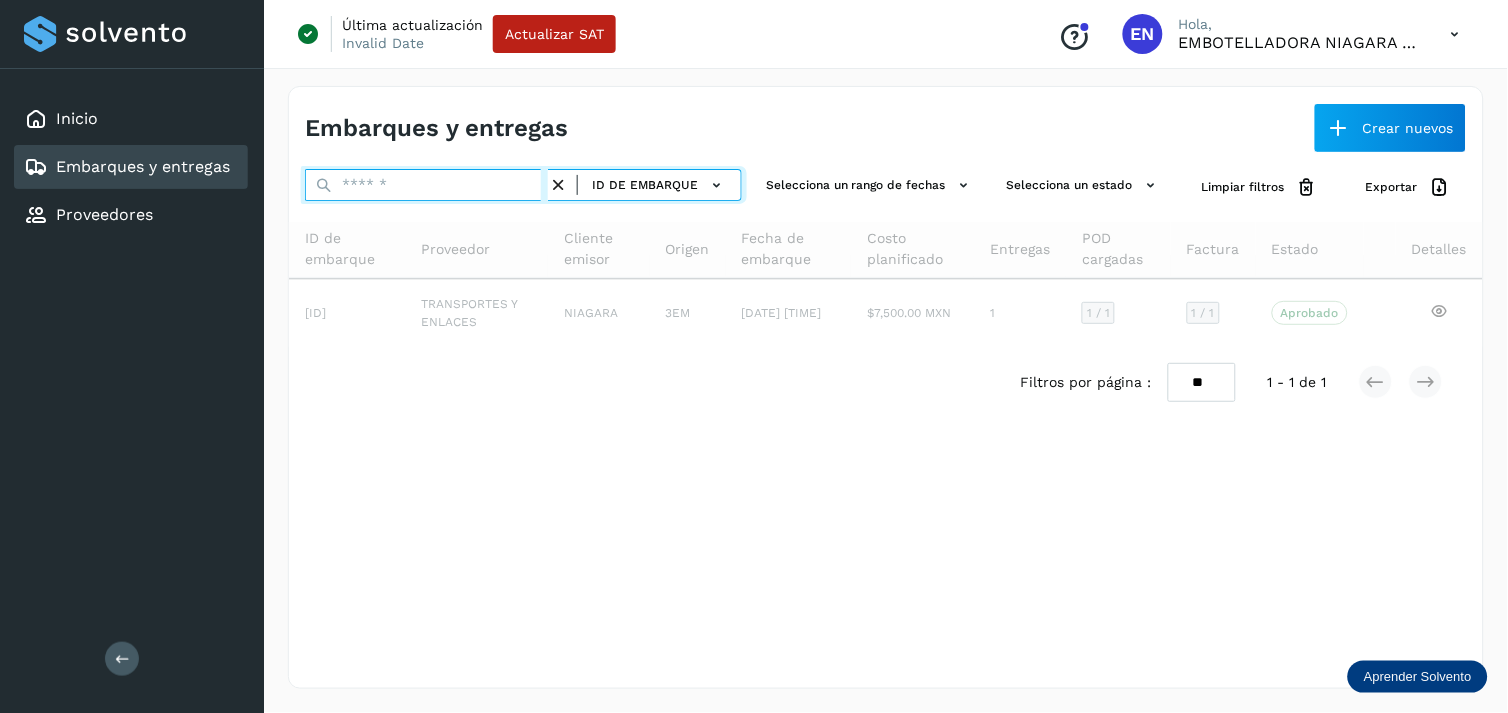 paste on "**********" 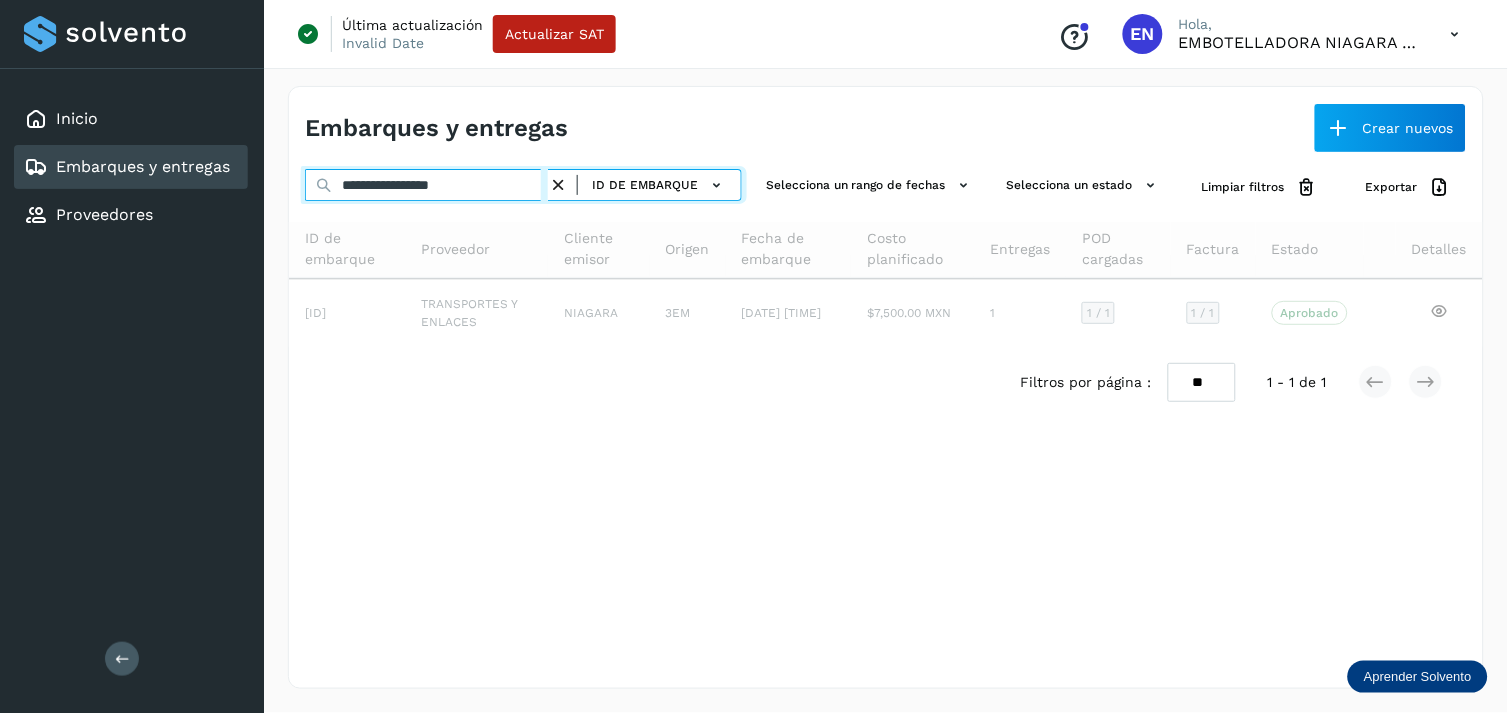 click on "**********" at bounding box center (426, 185) 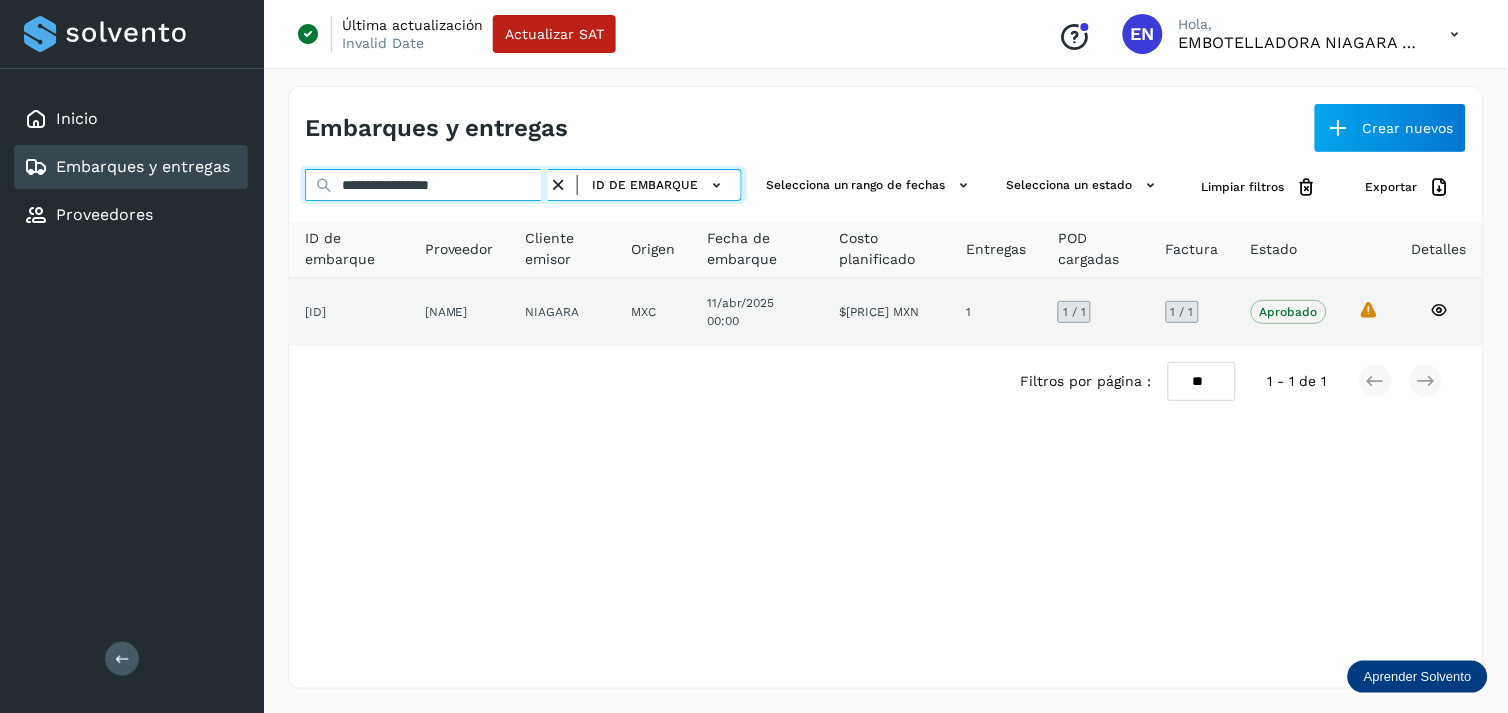 type on "**********" 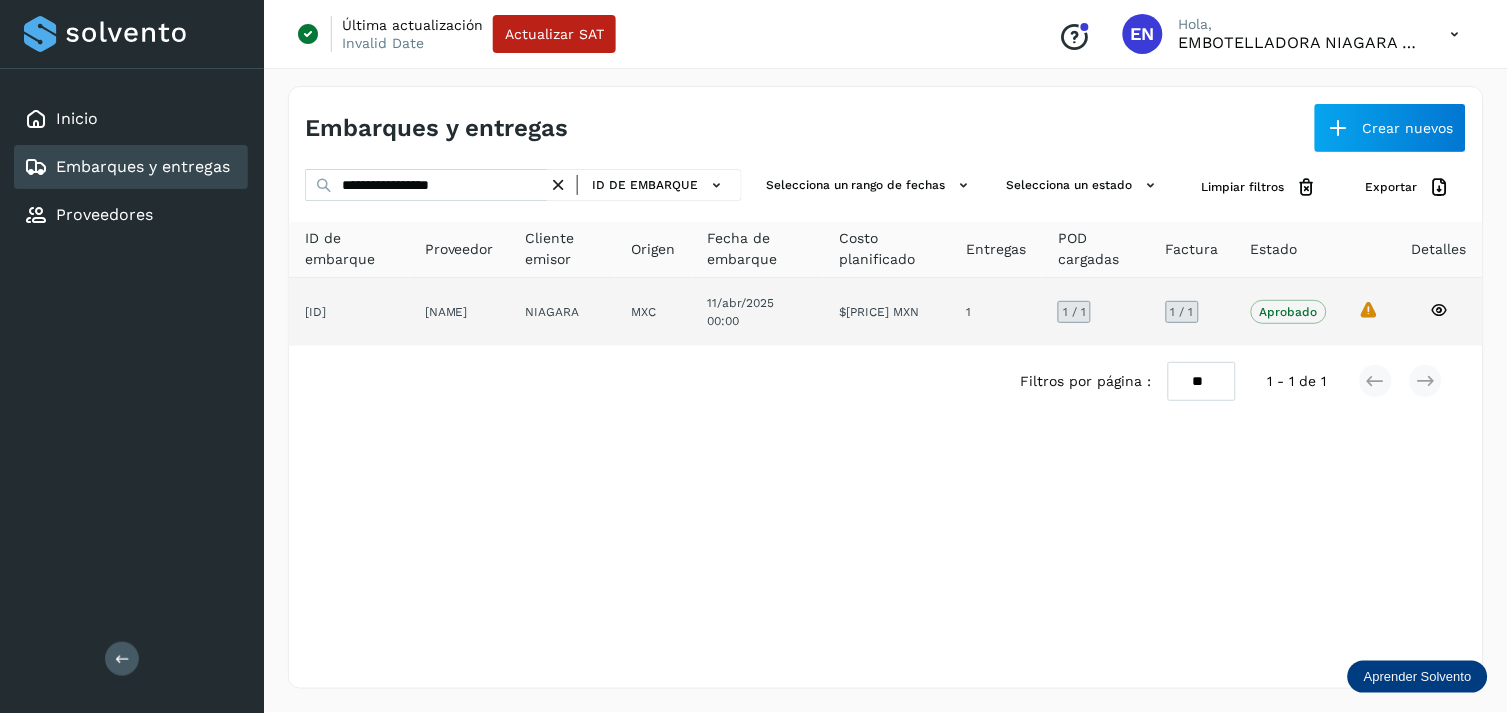 click on "[NAME]" 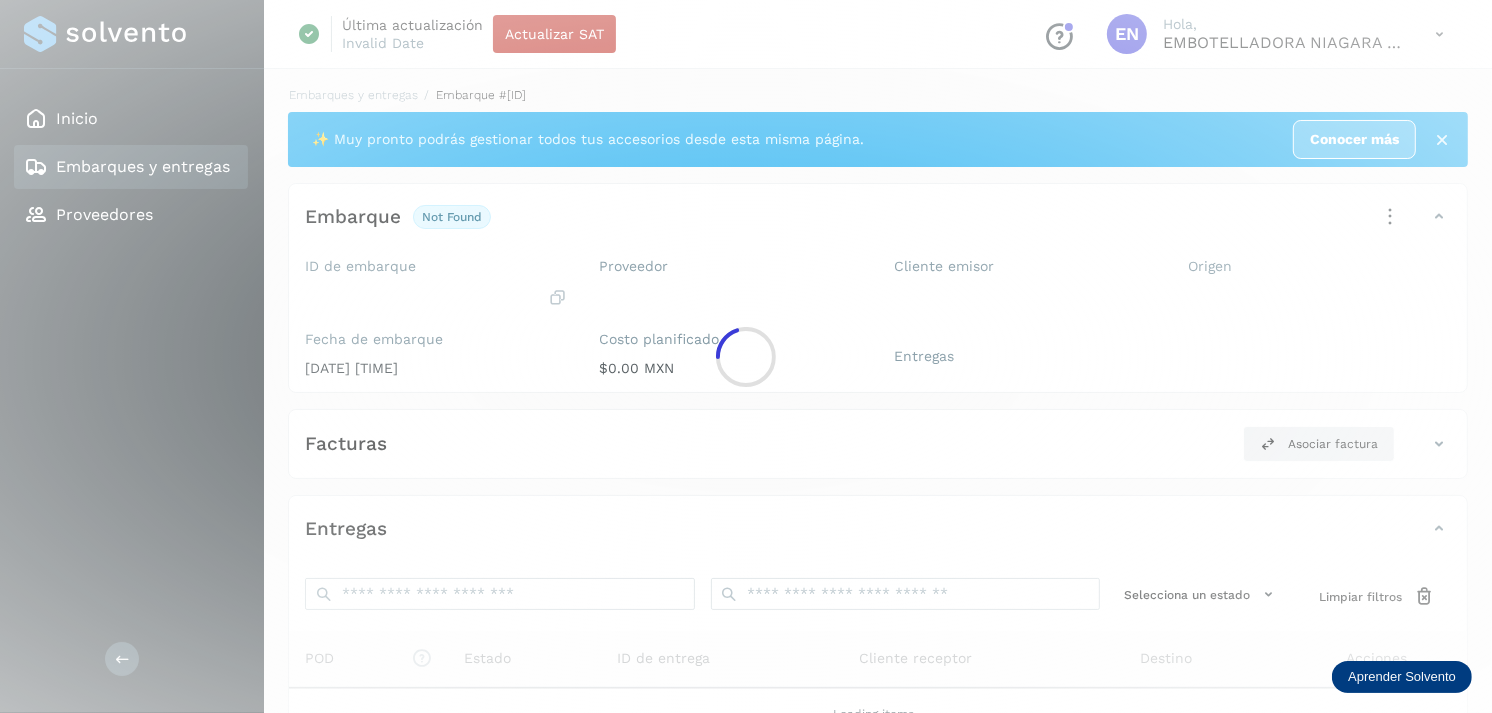 click 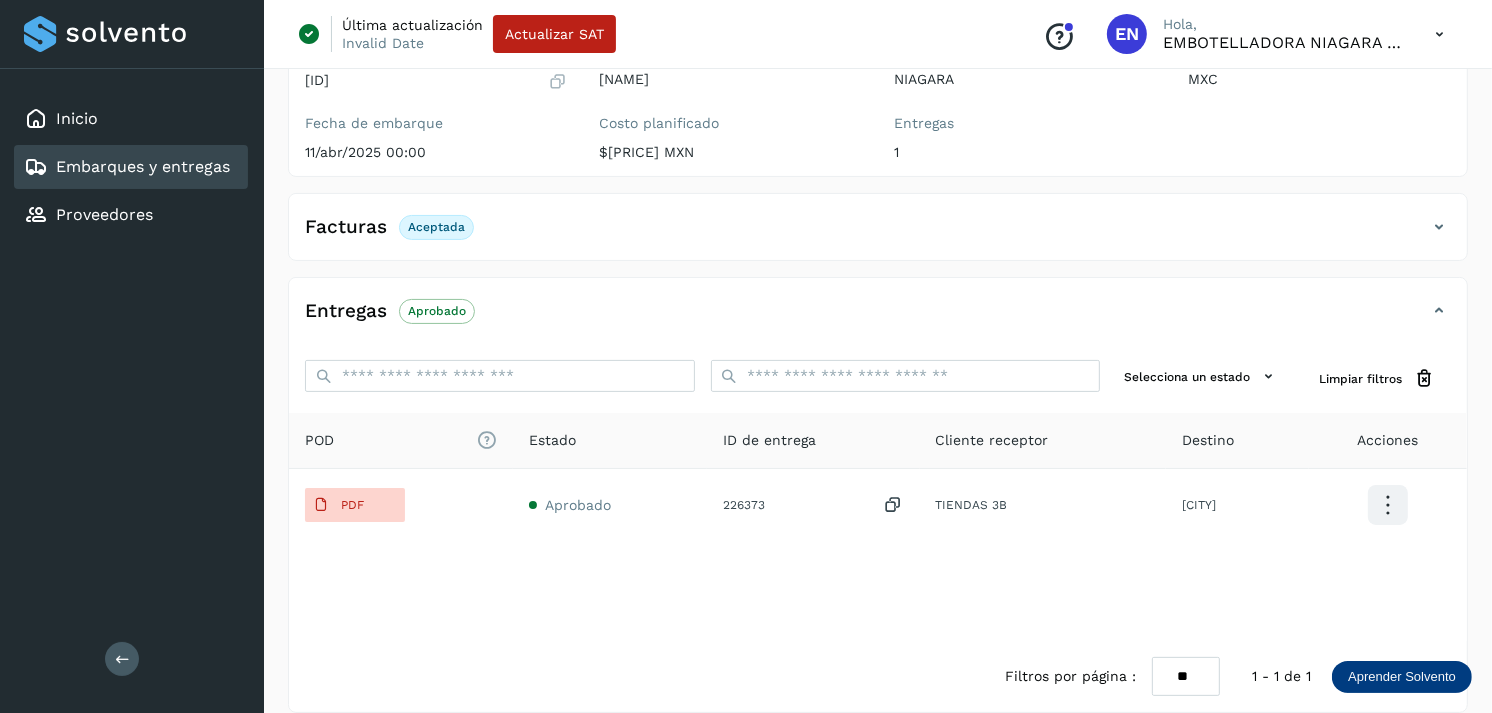 scroll, scrollTop: 312, scrollLeft: 0, axis: vertical 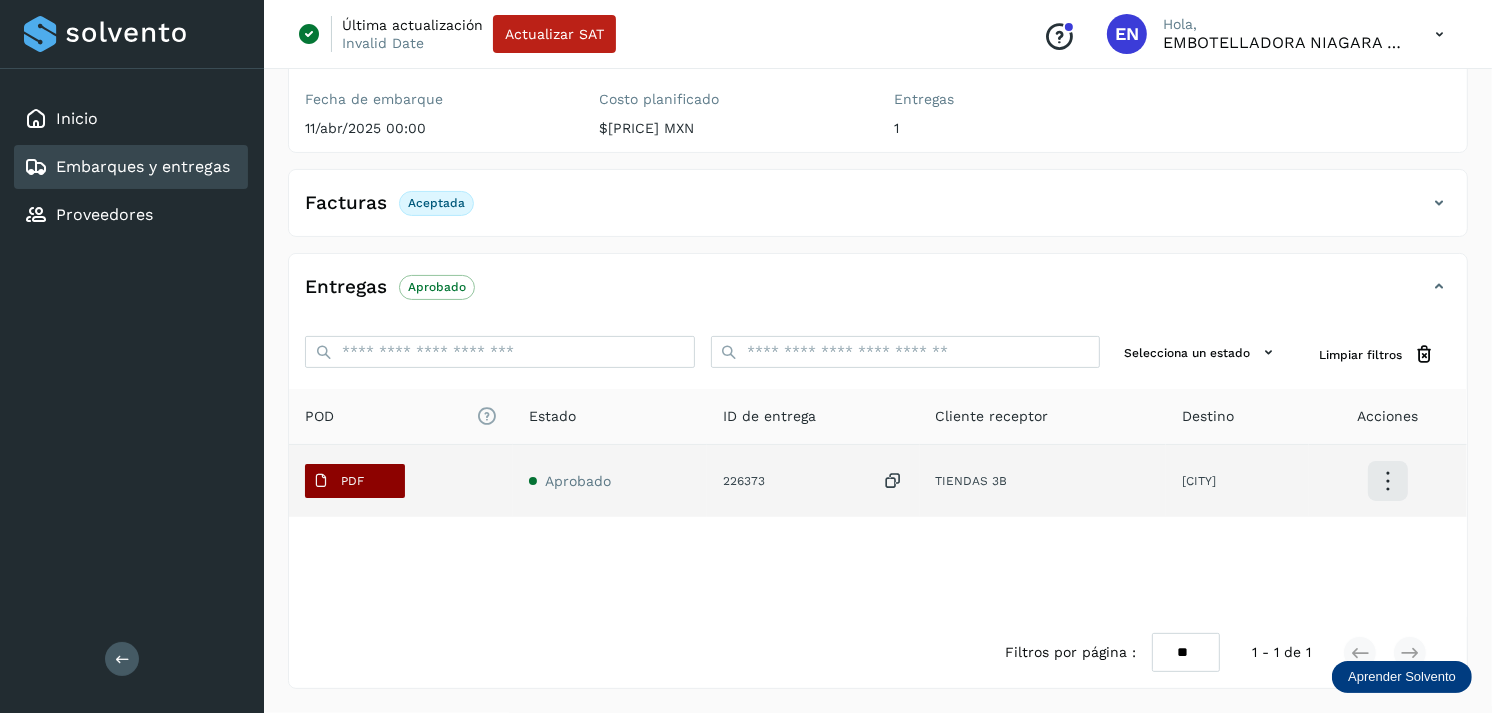 click on "PDF" at bounding box center (352, 481) 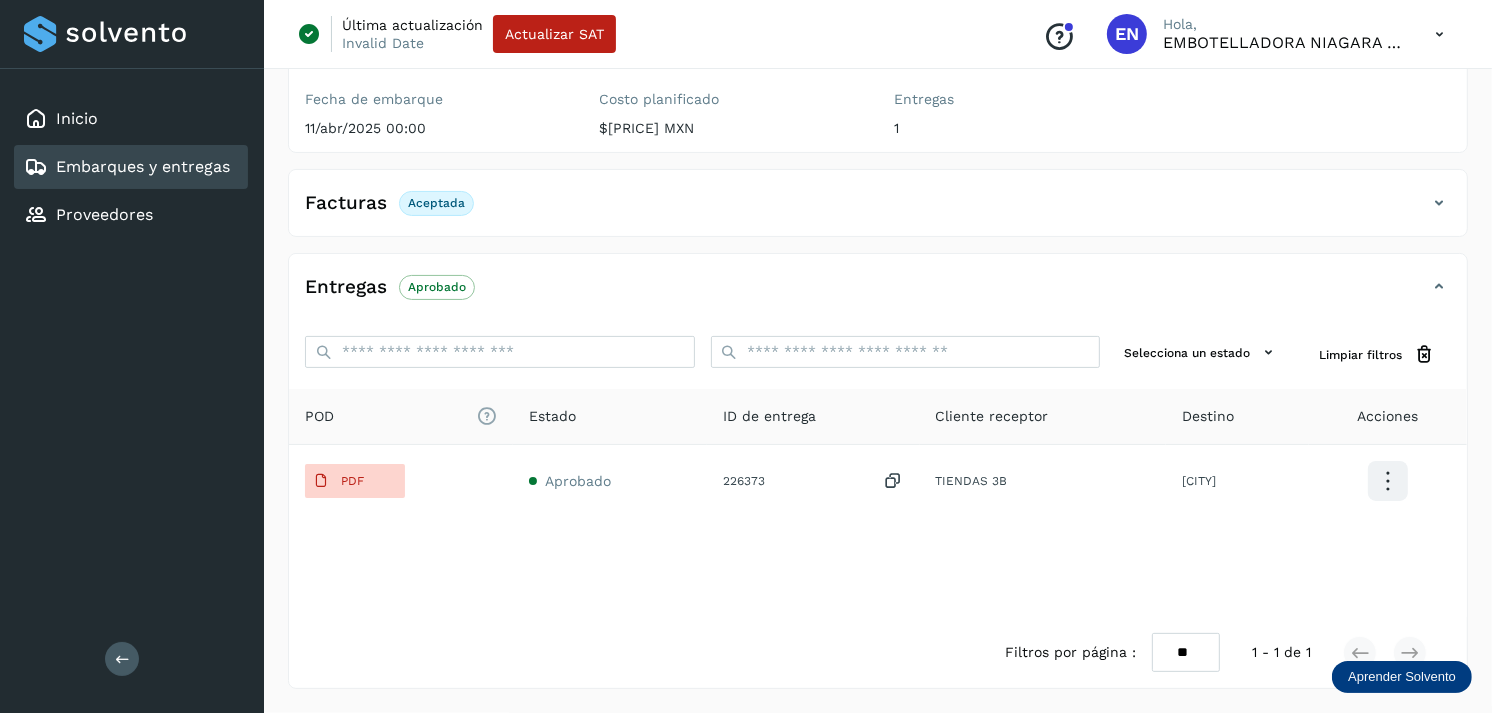type 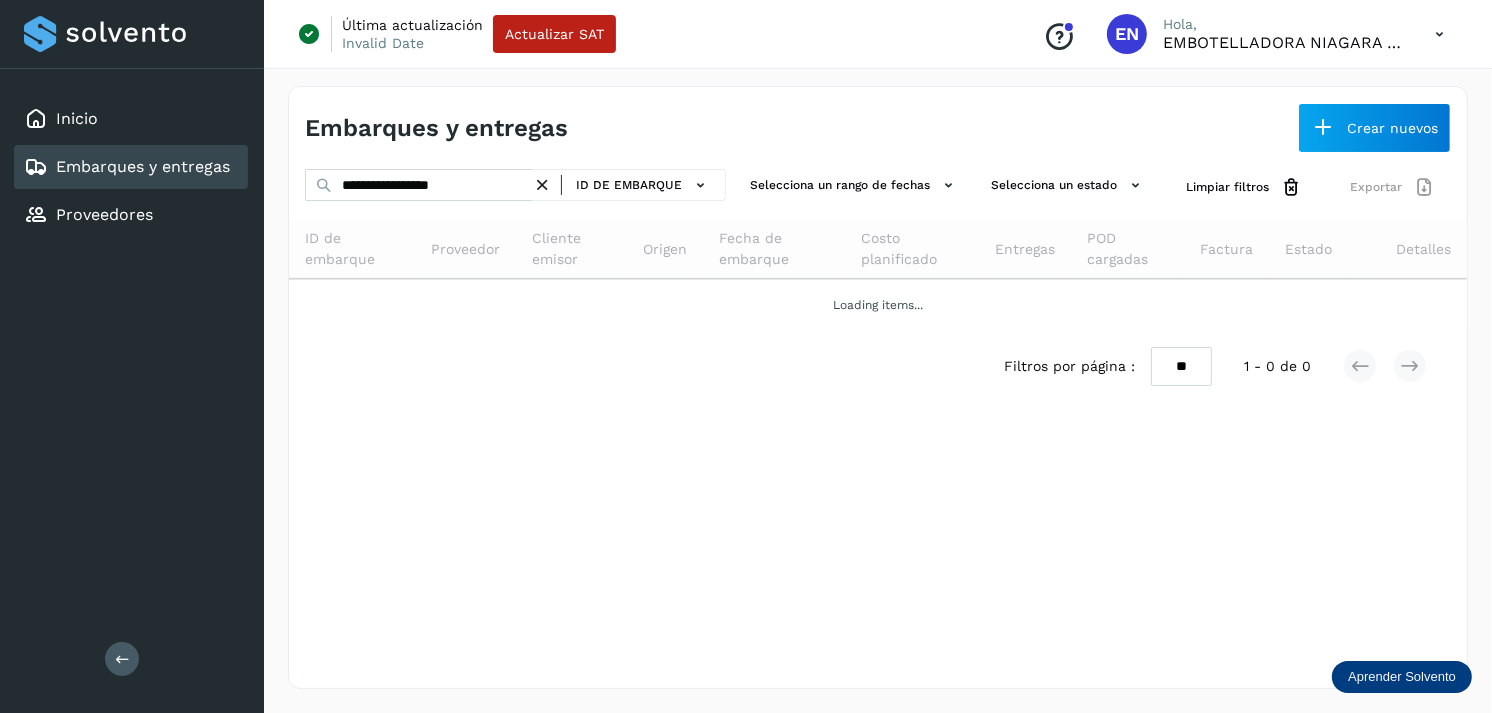 scroll, scrollTop: 0, scrollLeft: 0, axis: both 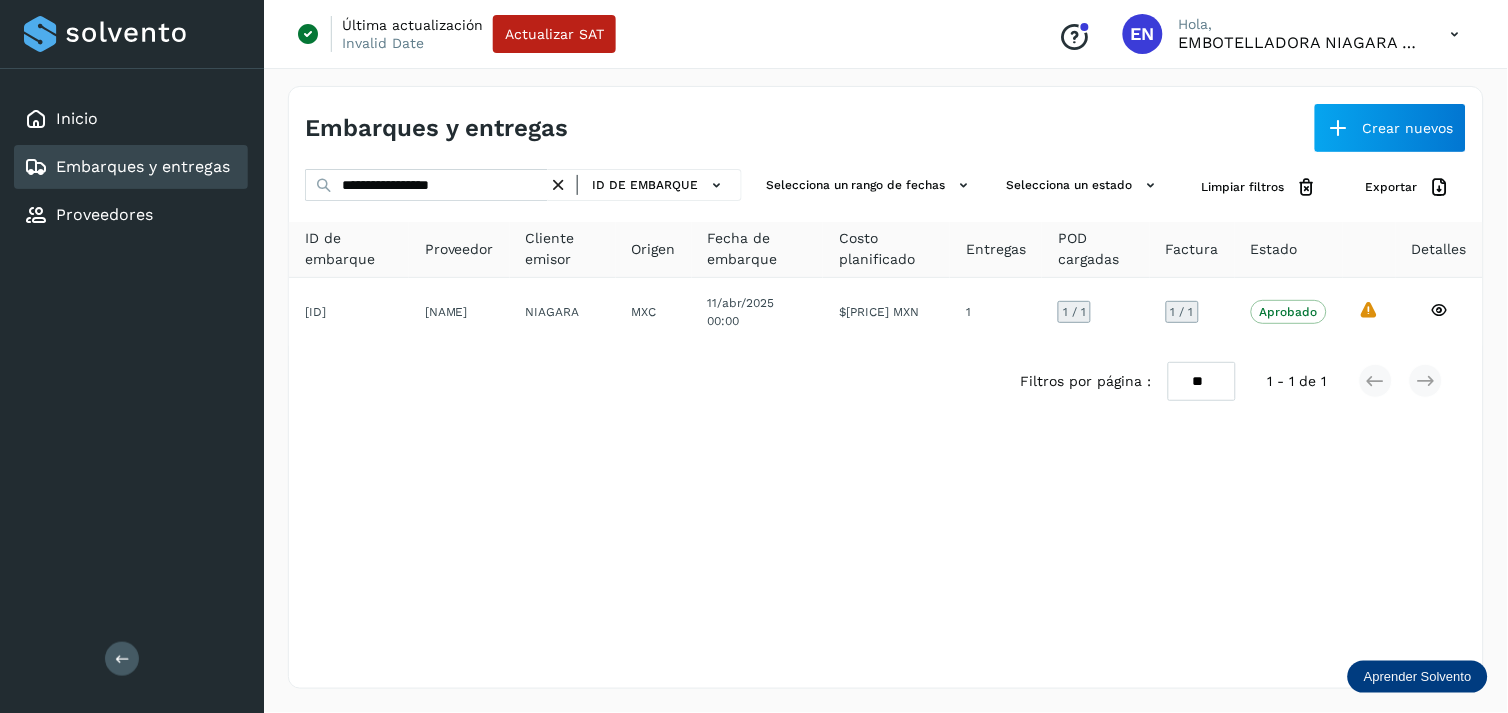 click at bounding box center (558, 185) 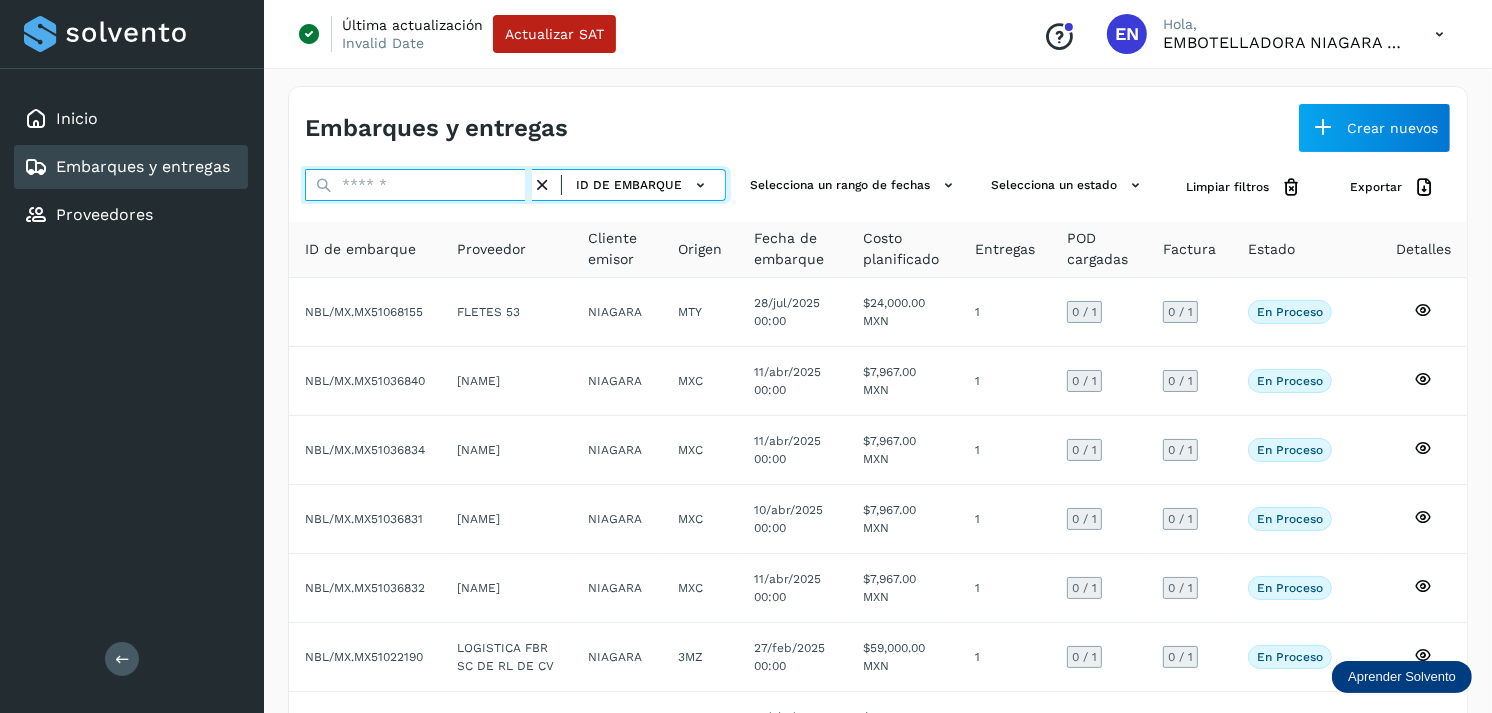 click at bounding box center [418, 185] 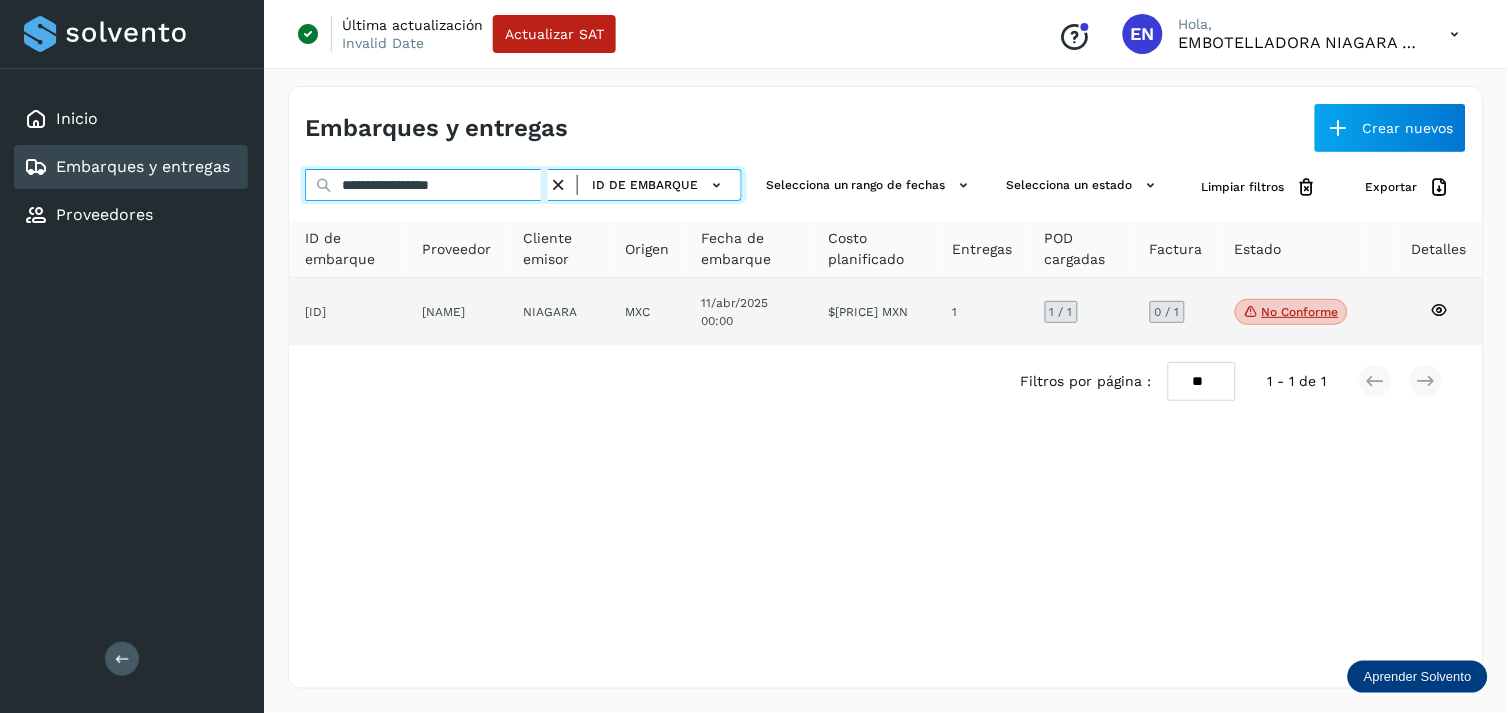 type on "**********" 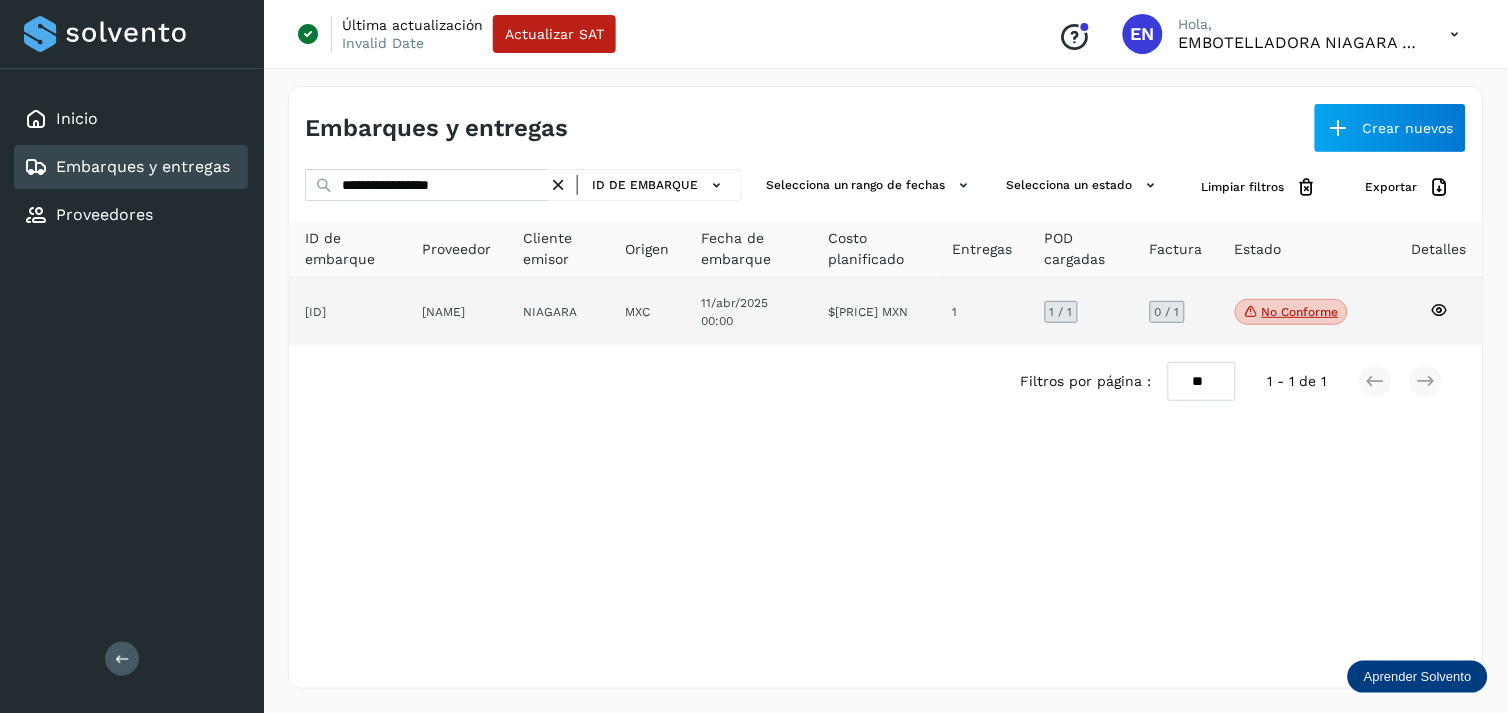 click on "[NAME]" 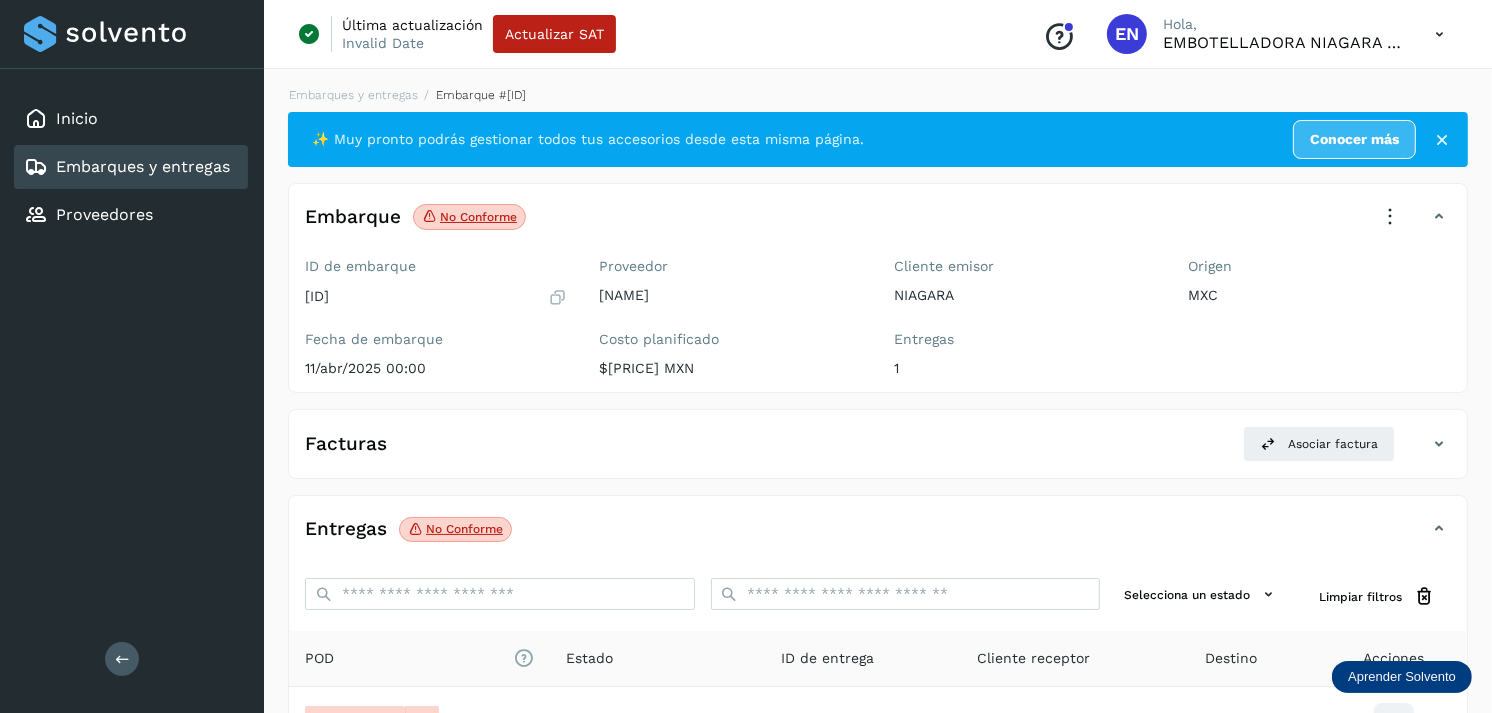 scroll, scrollTop: 243, scrollLeft: 0, axis: vertical 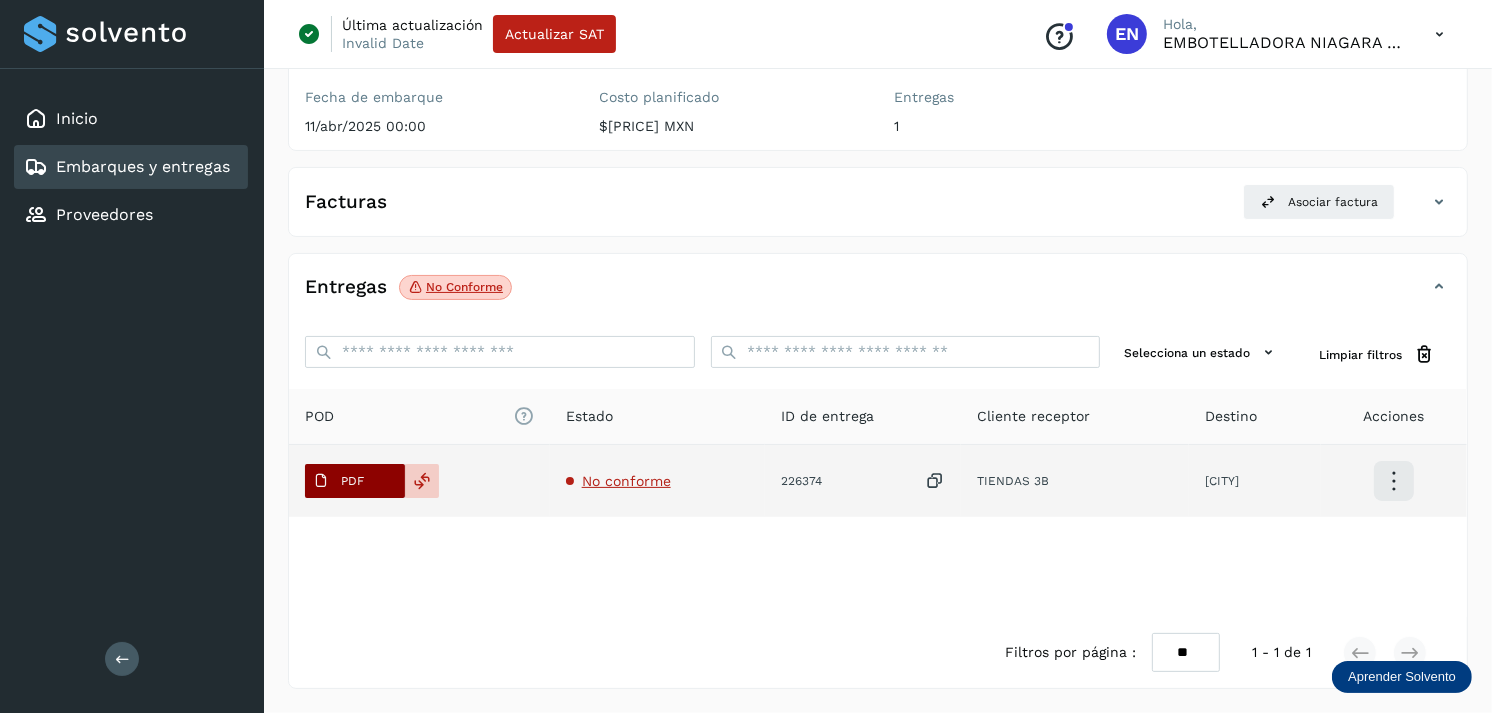click on "PDF" at bounding box center (352, 481) 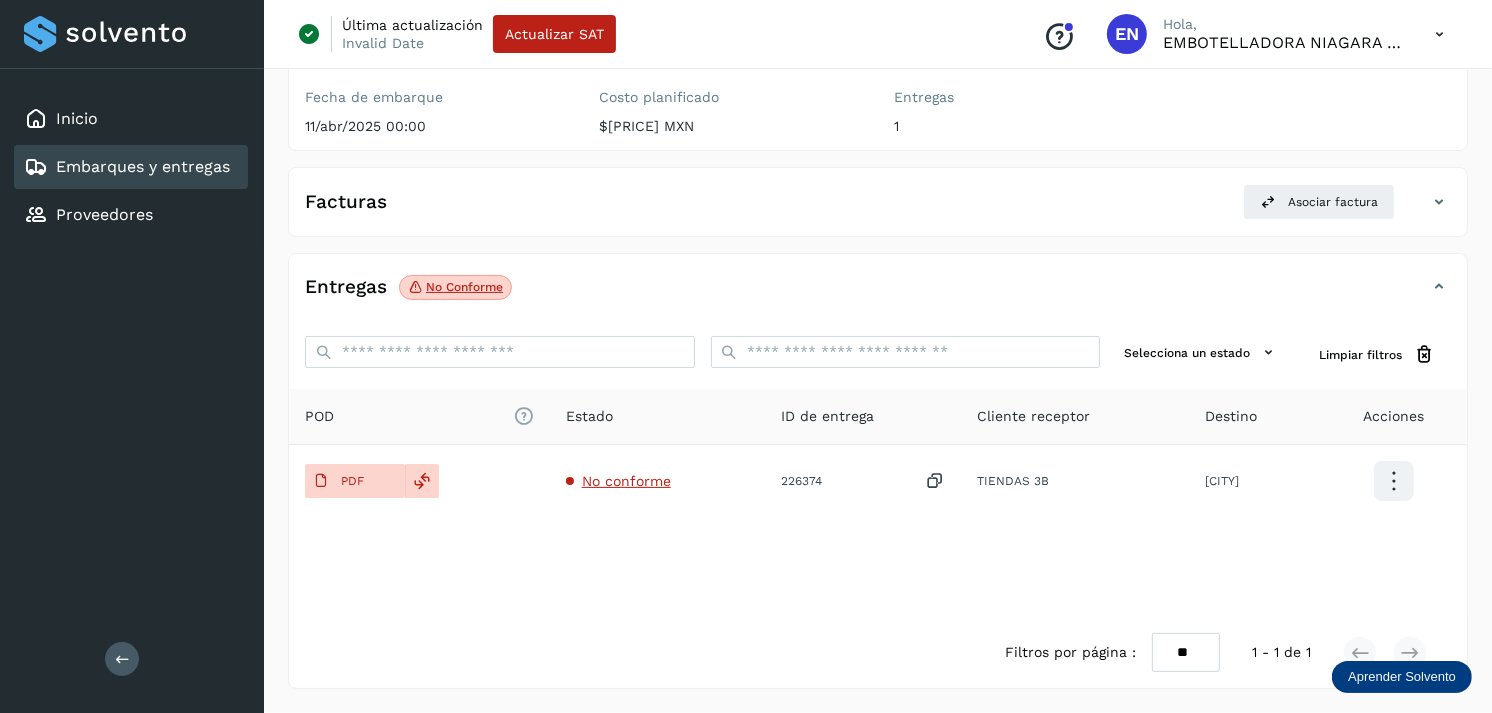 type 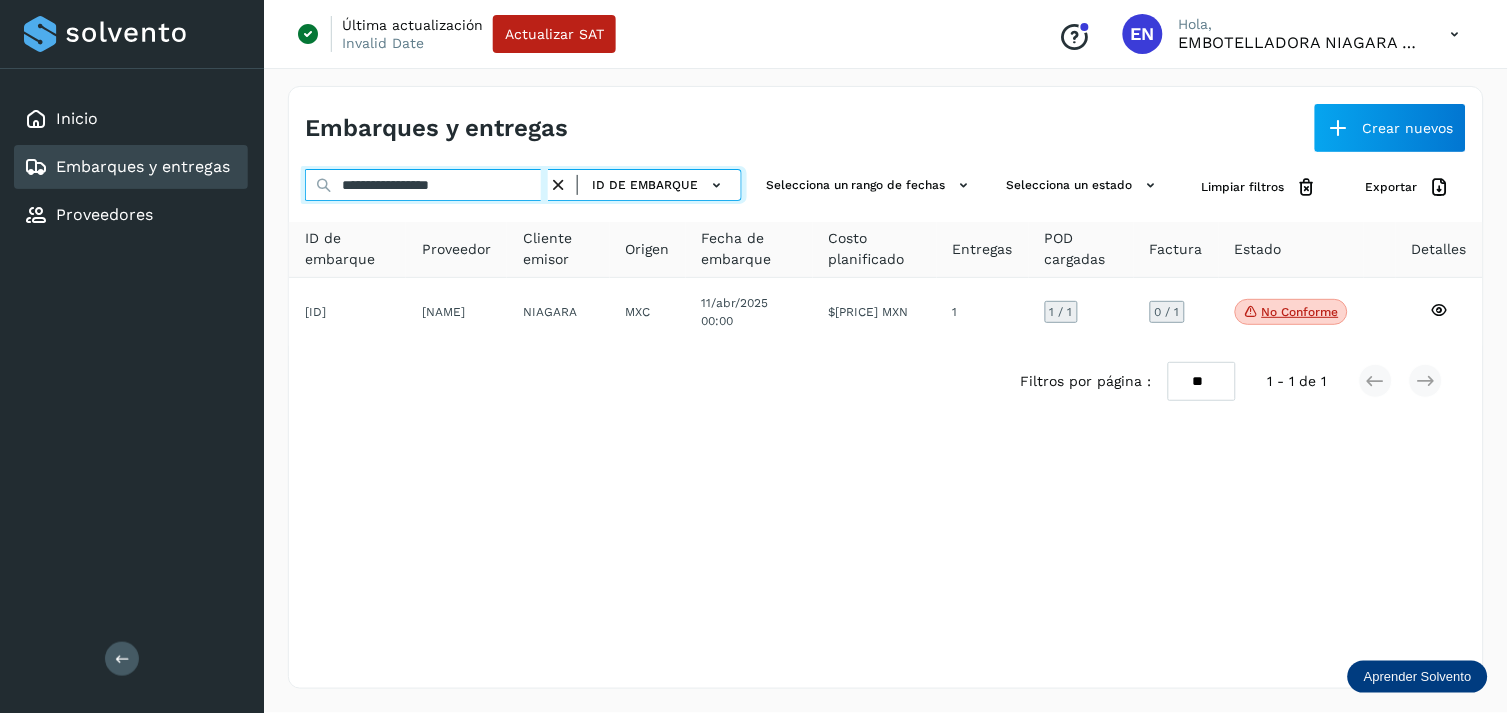 click on "**********" at bounding box center (426, 185) 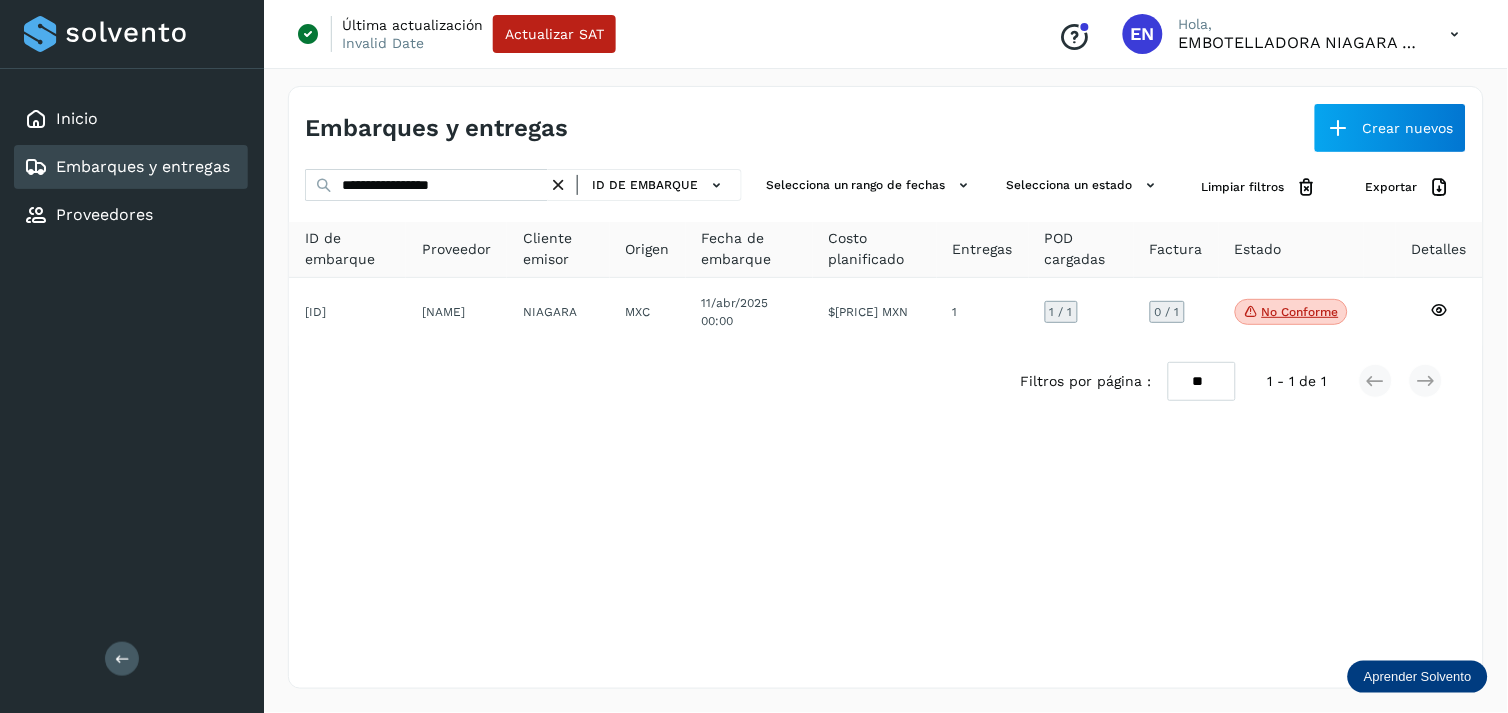 click at bounding box center (558, 185) 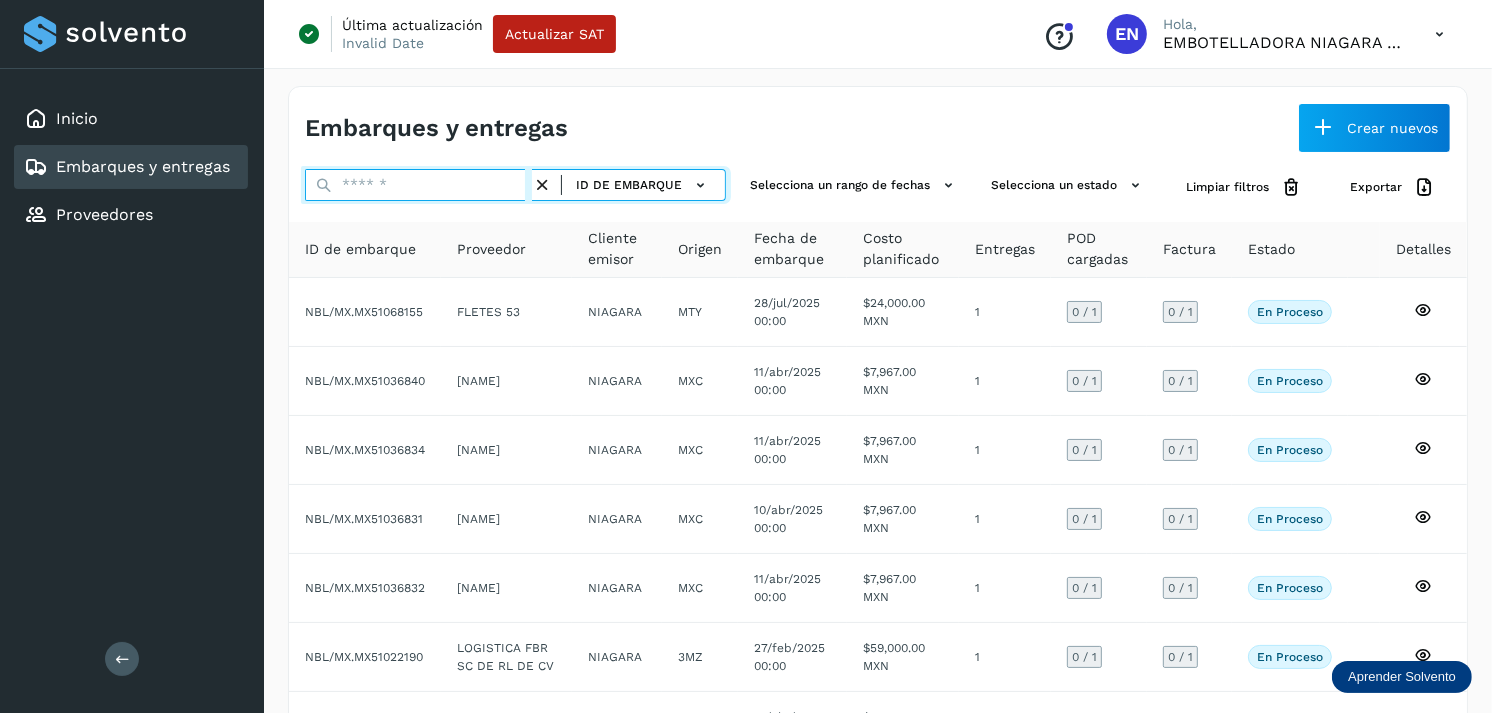 paste on "**********" 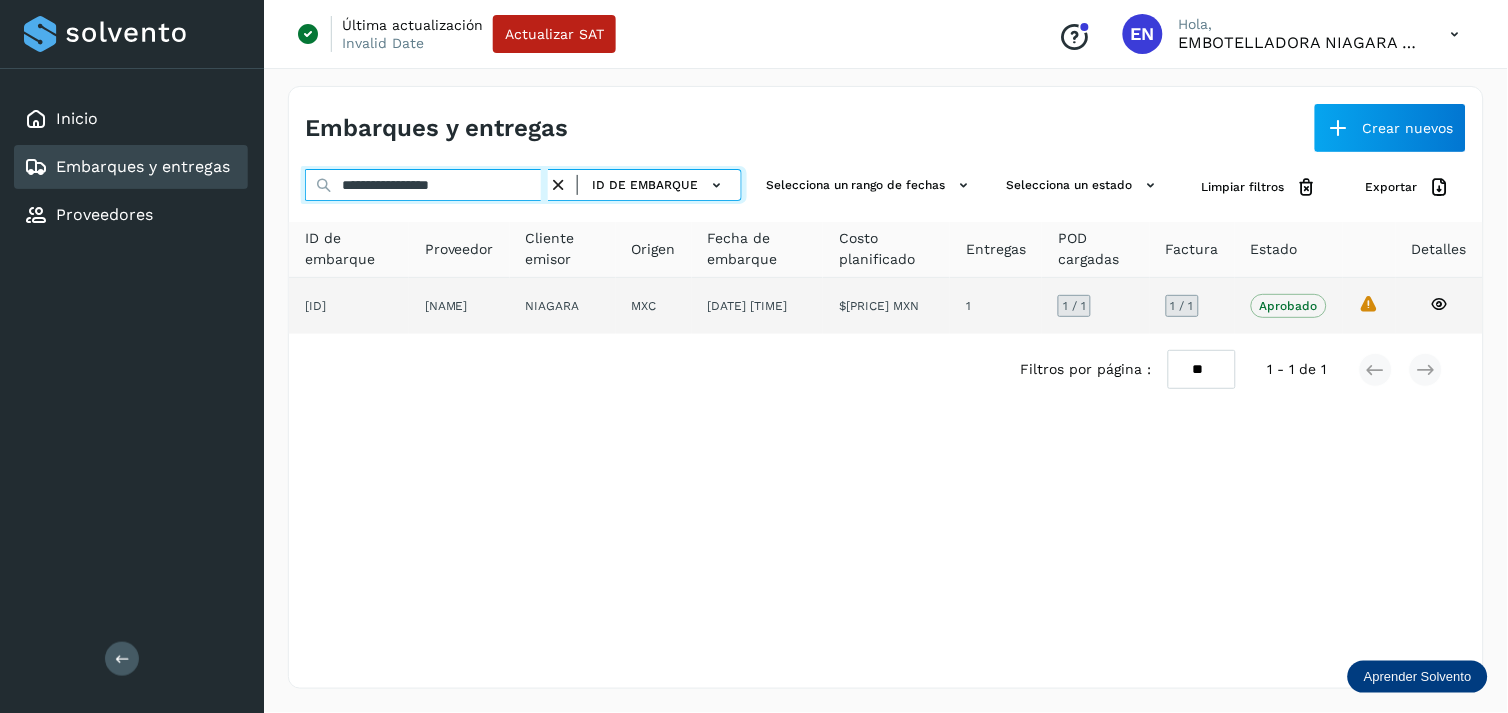 type on "**********" 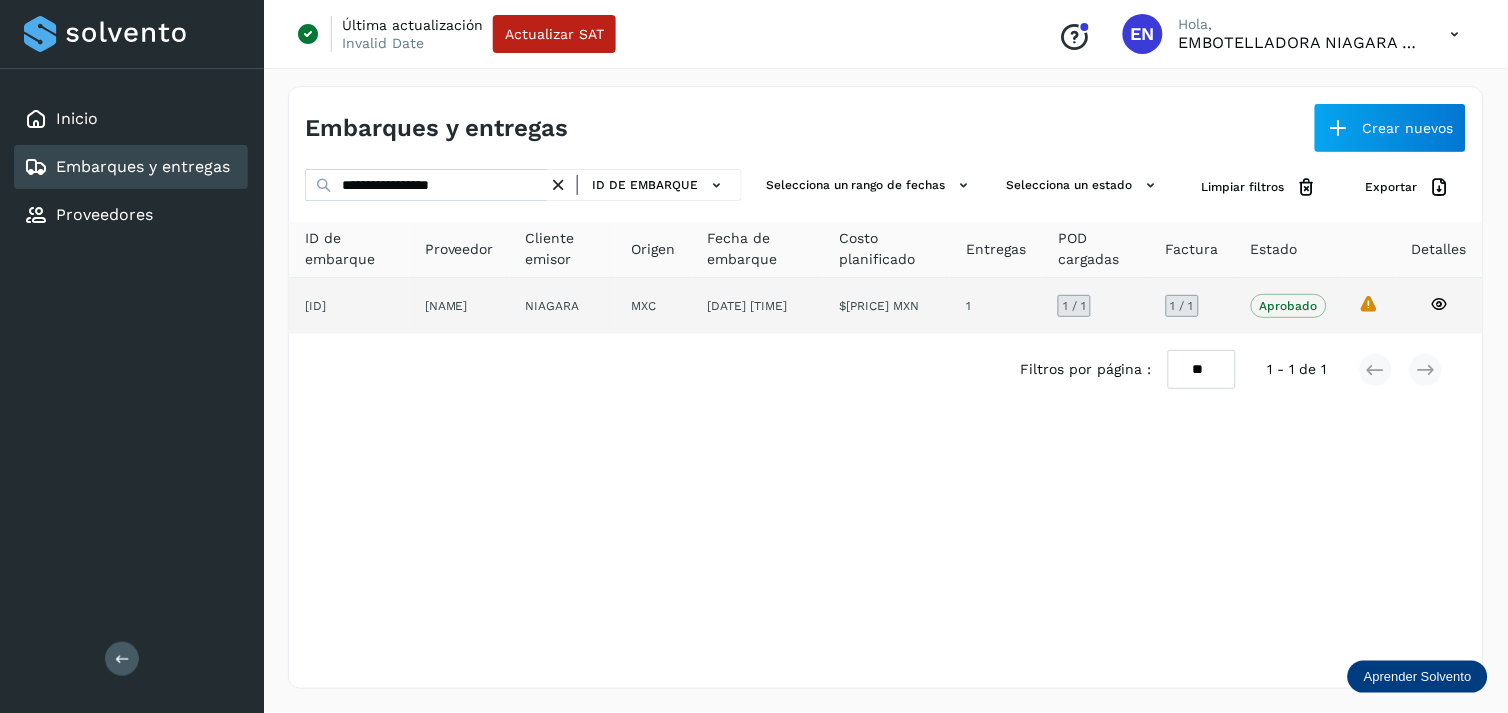 click on "[NAME]" 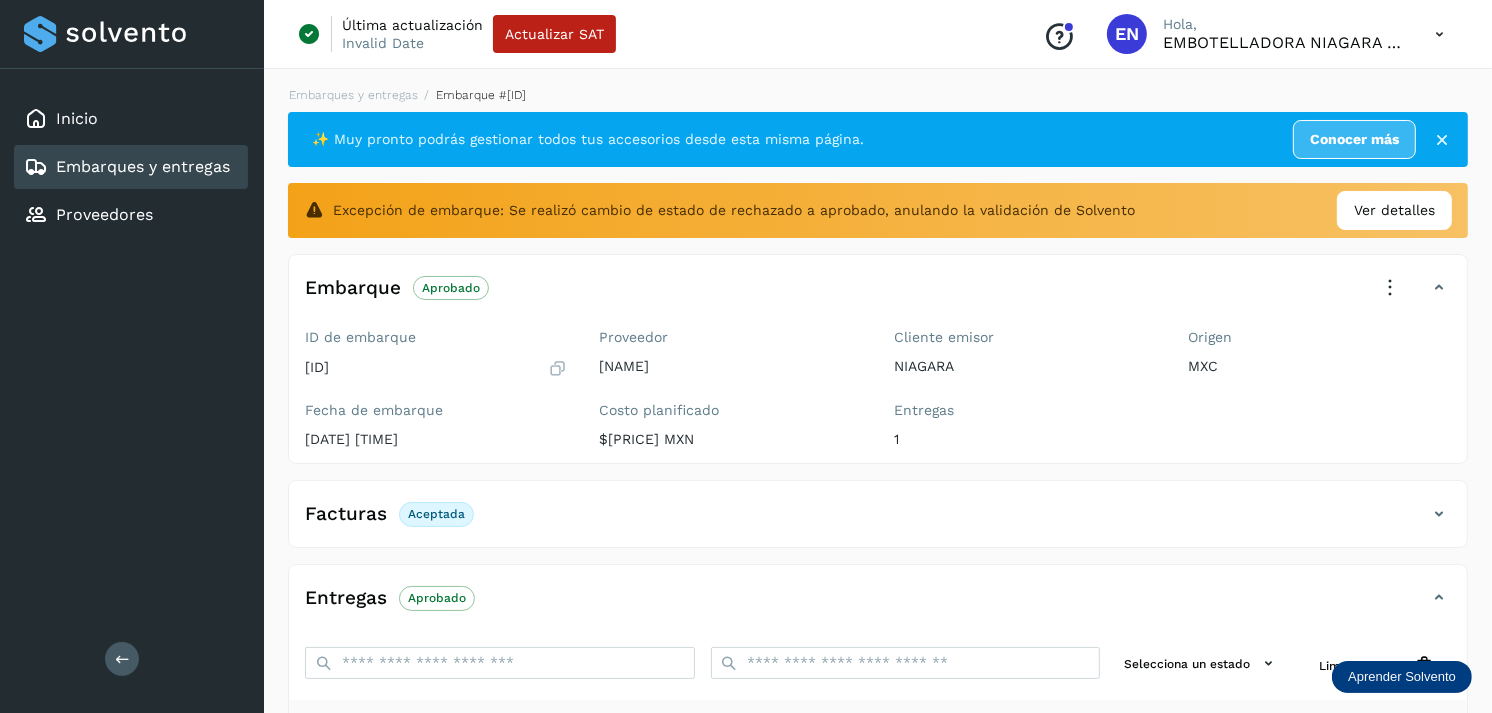 scroll, scrollTop: 312, scrollLeft: 0, axis: vertical 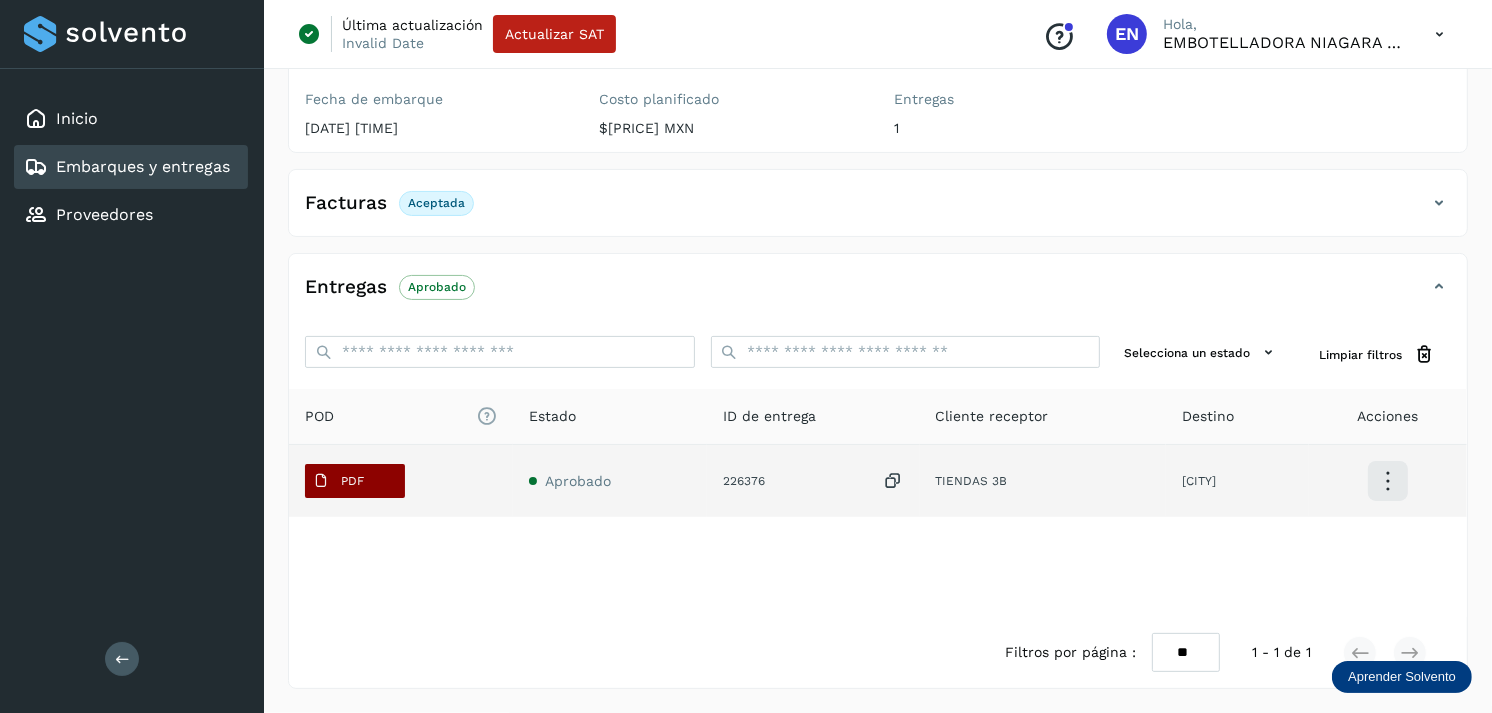 click on "PDF" at bounding box center (352, 481) 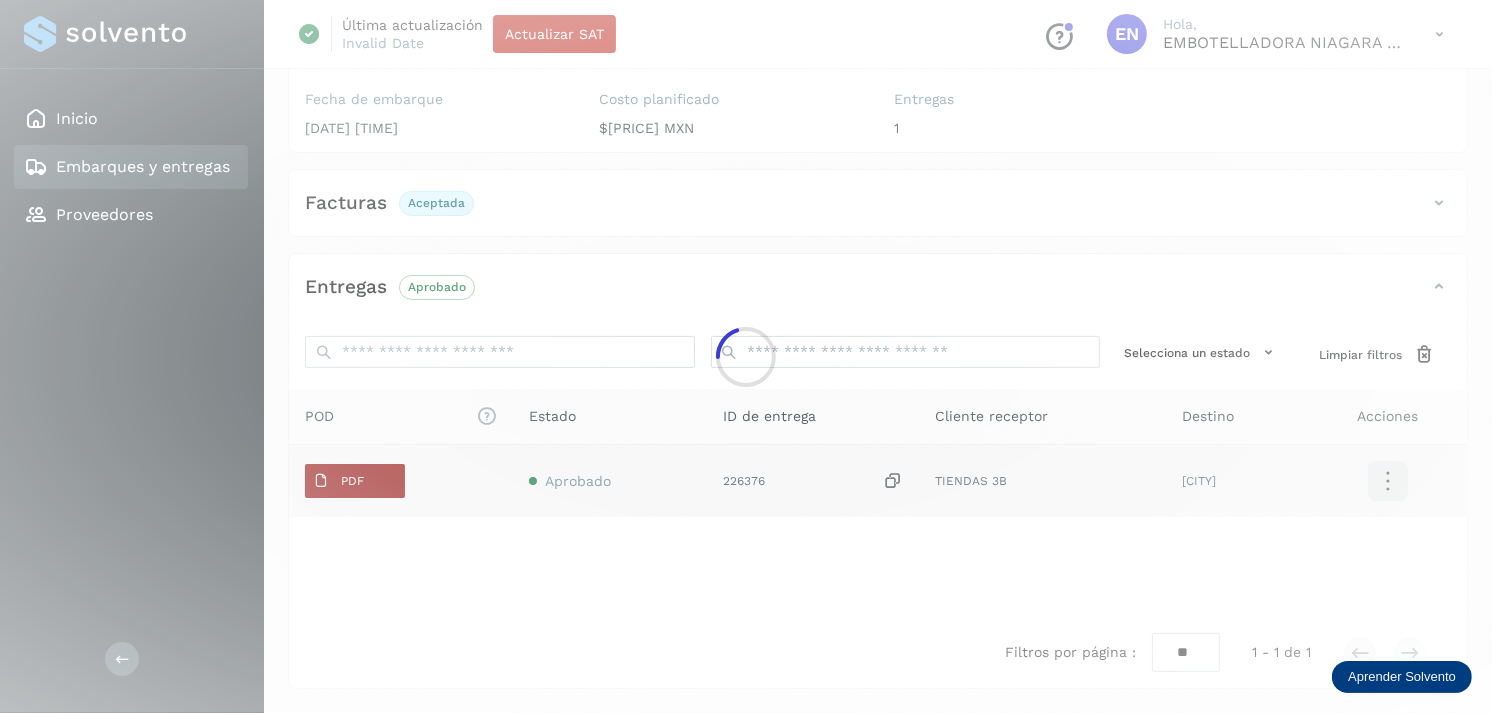 type 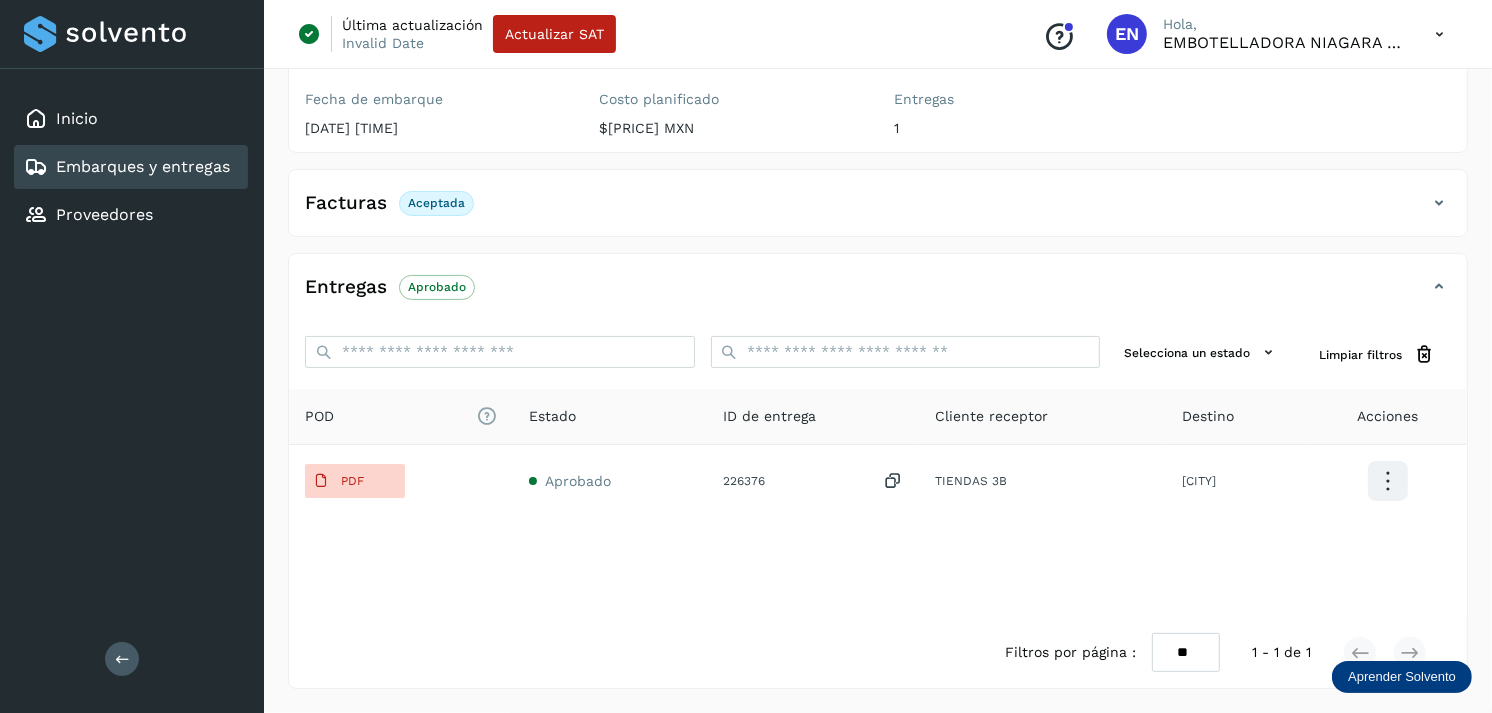click on "Embarques y entregas" at bounding box center (143, 166) 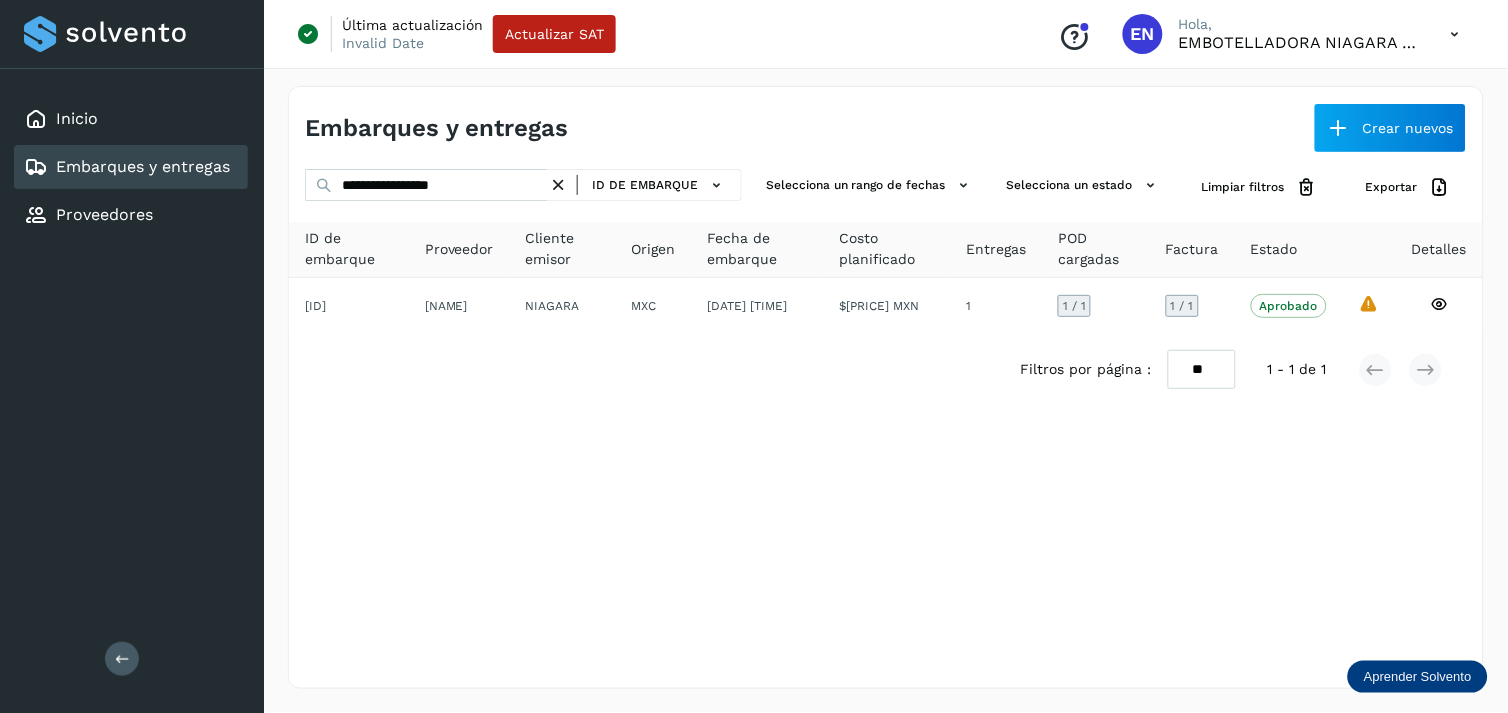 click at bounding box center [558, 185] 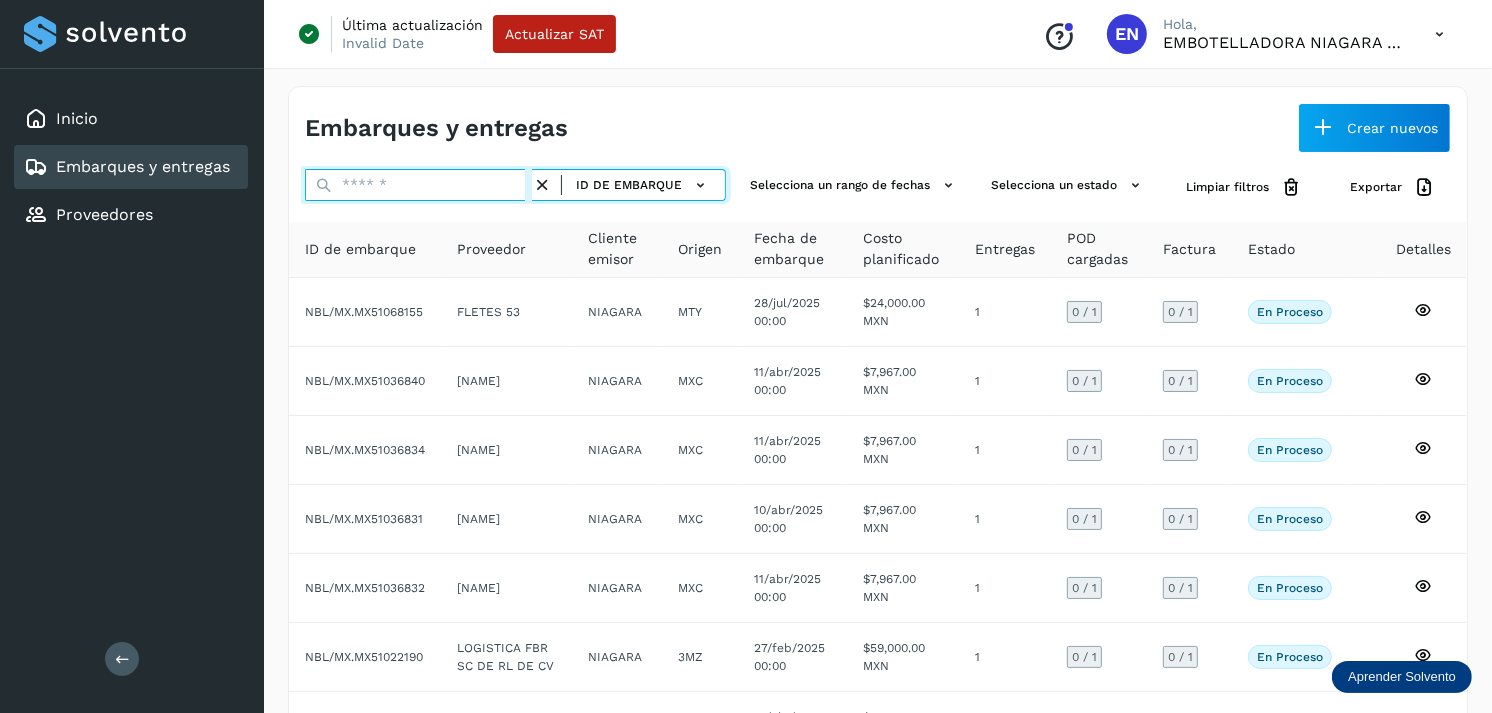 click at bounding box center [418, 185] 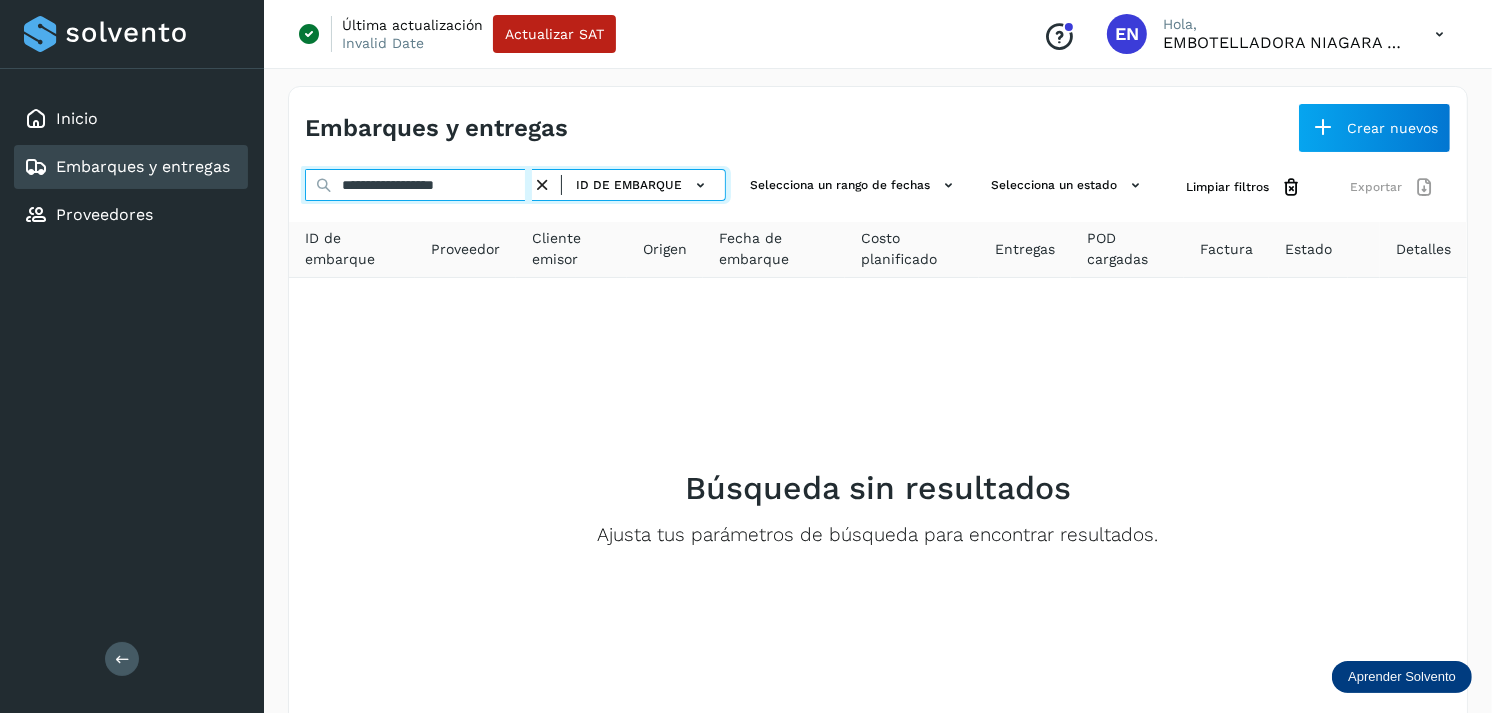 click on "**********" at bounding box center (418, 185) 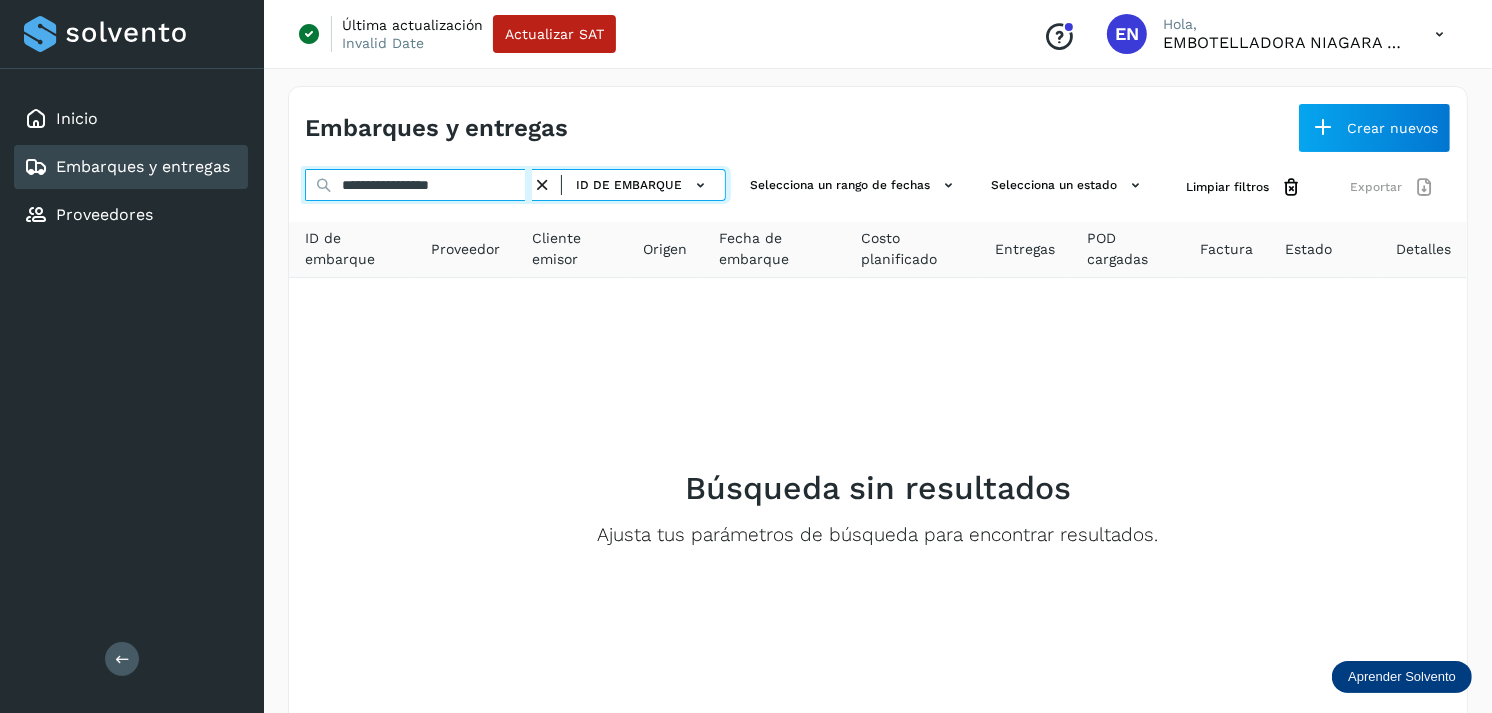 type on "**********" 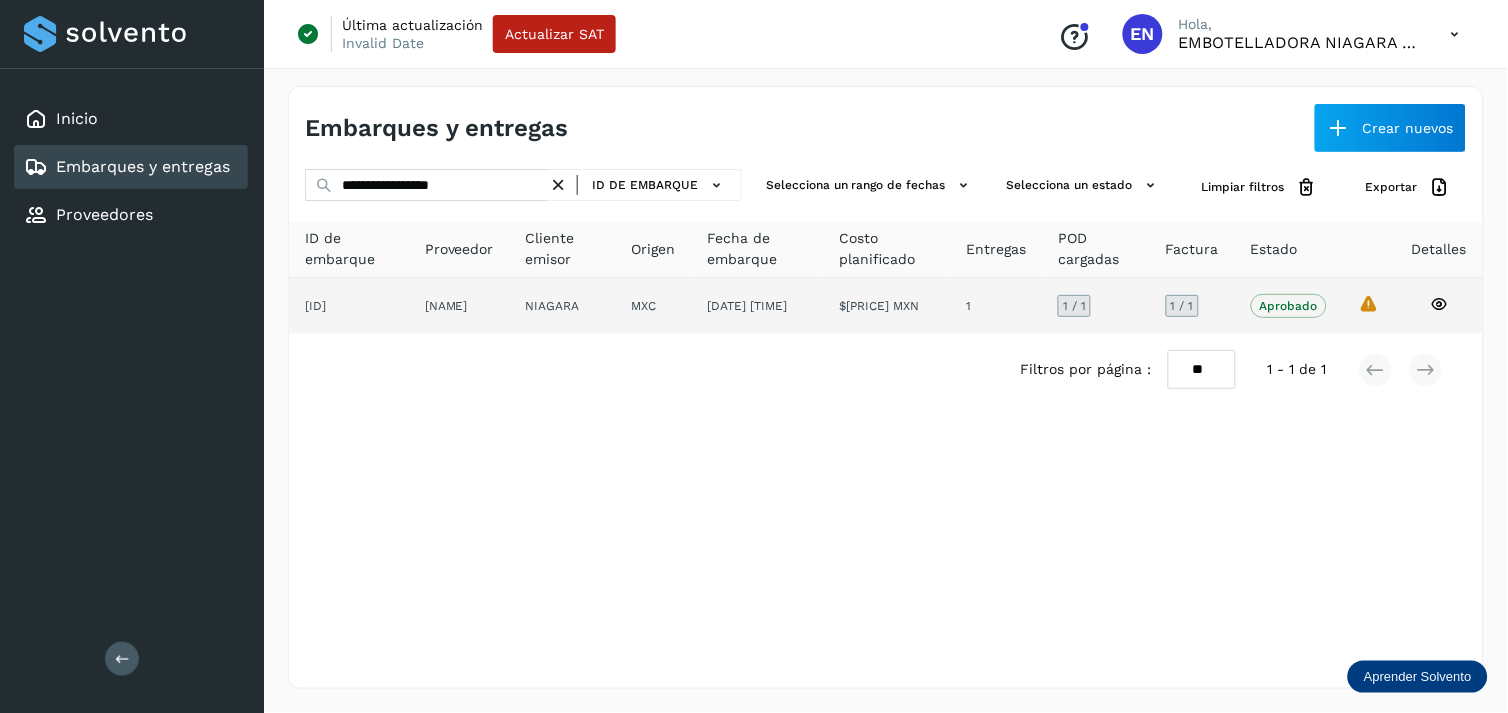 click on "[NAME]" 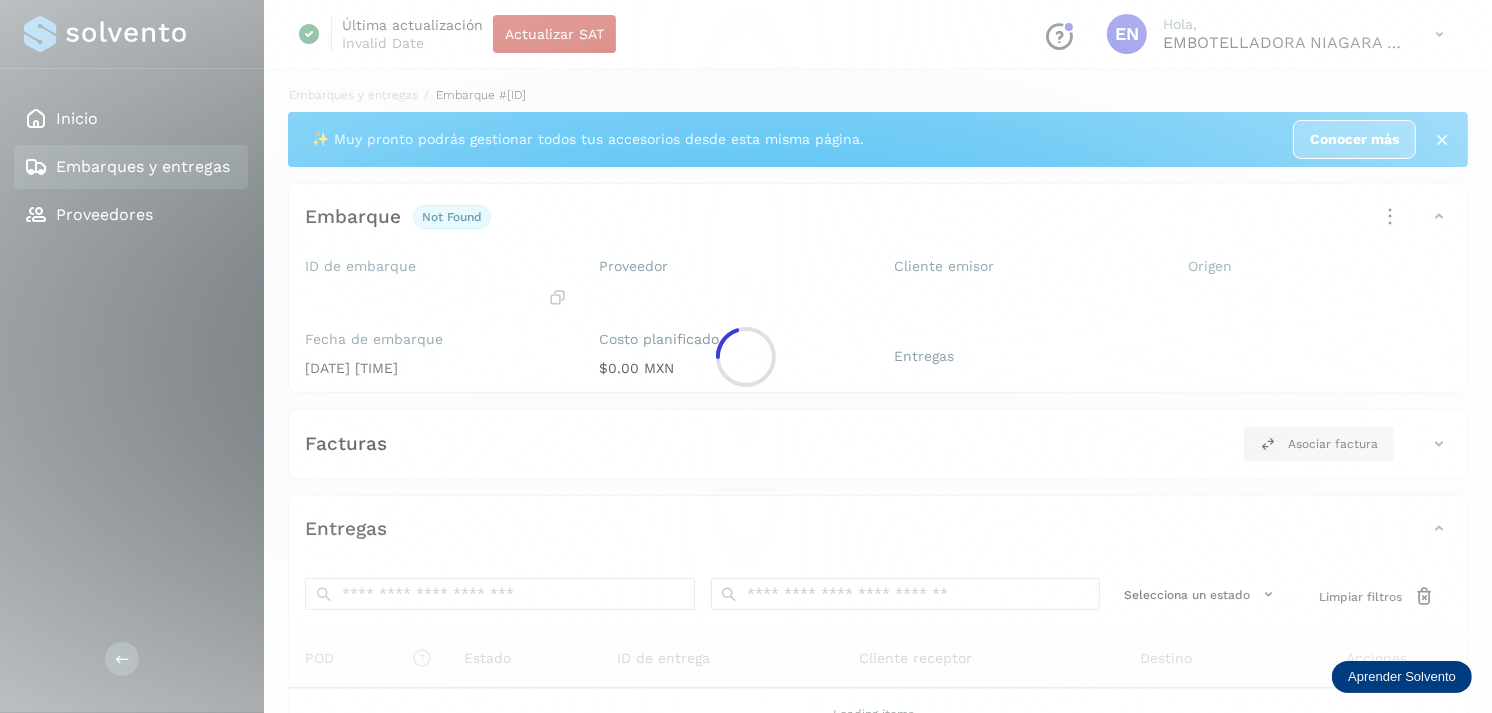 click 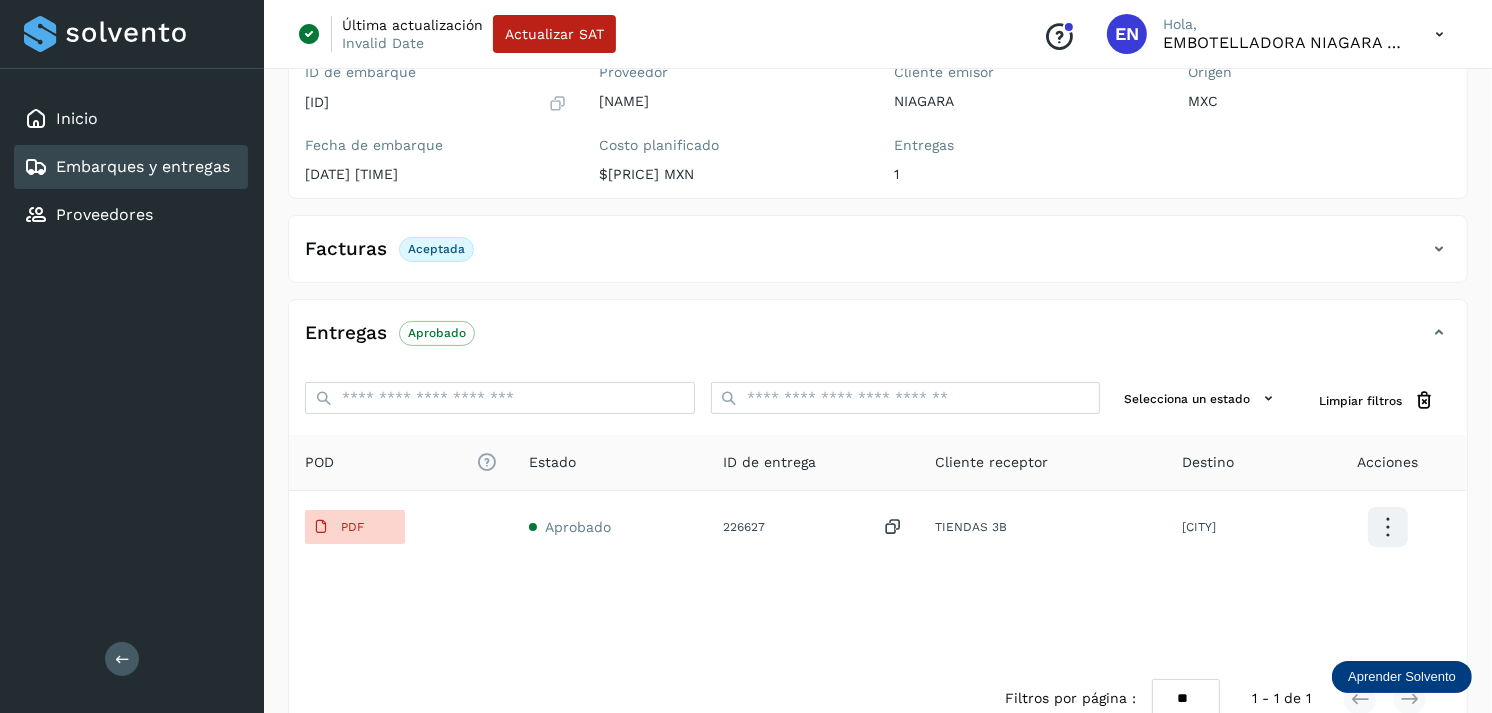 scroll, scrollTop: 312, scrollLeft: 0, axis: vertical 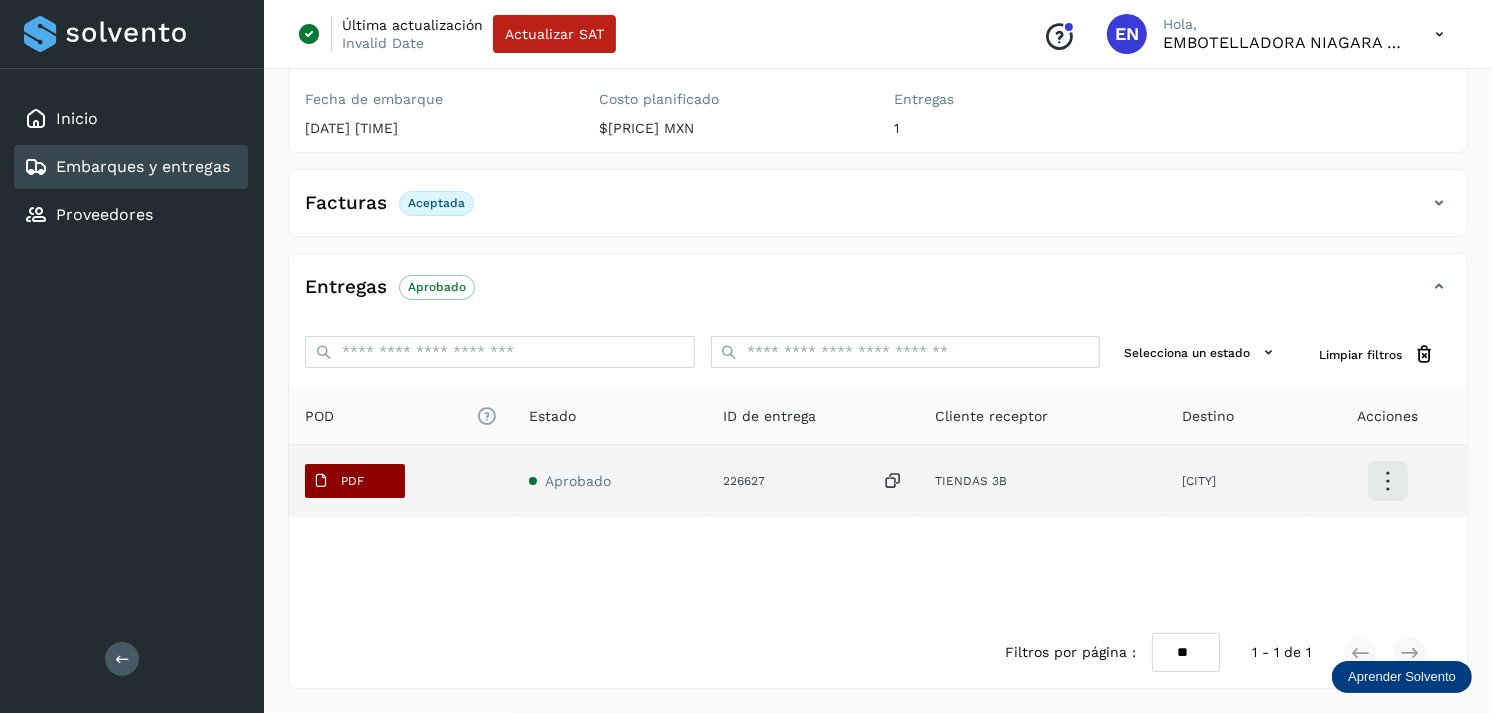 click on "PDF" at bounding box center (355, 481) 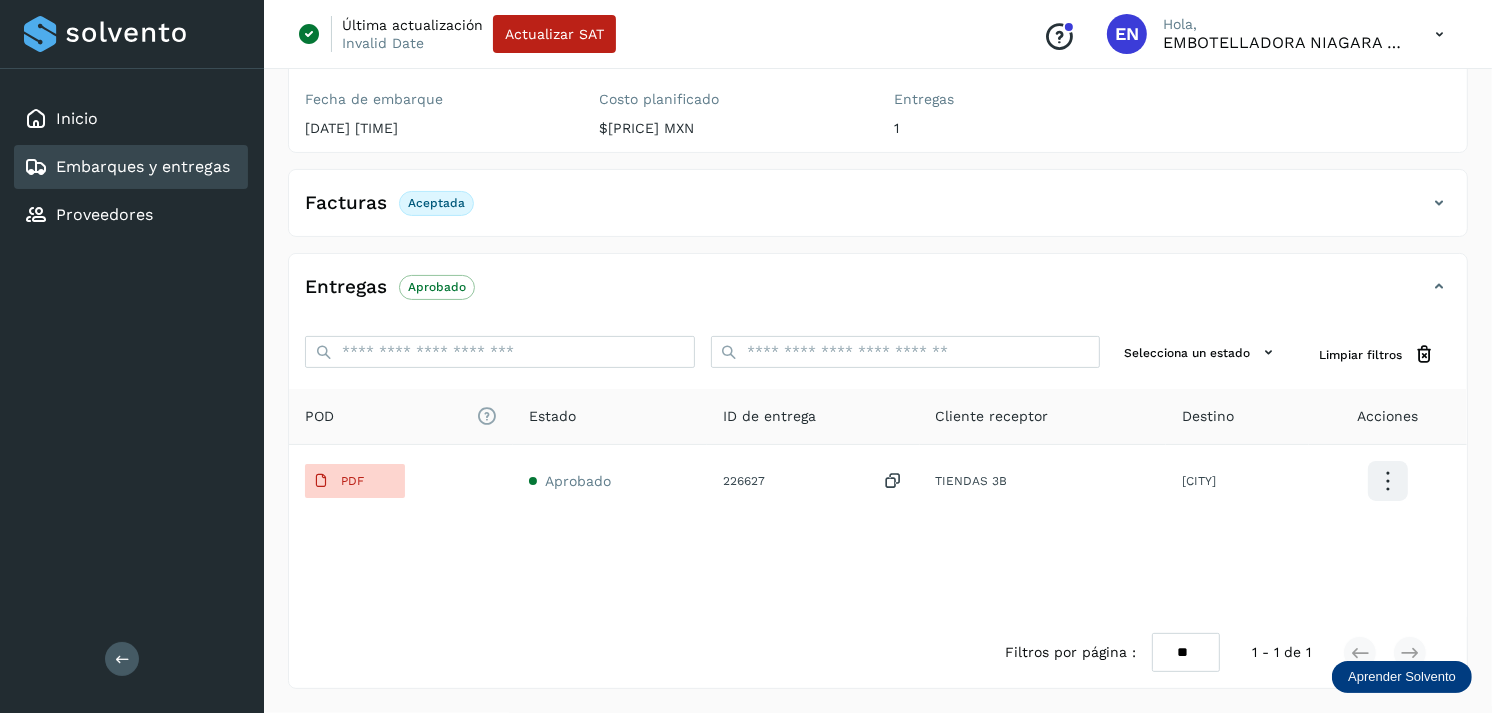 type 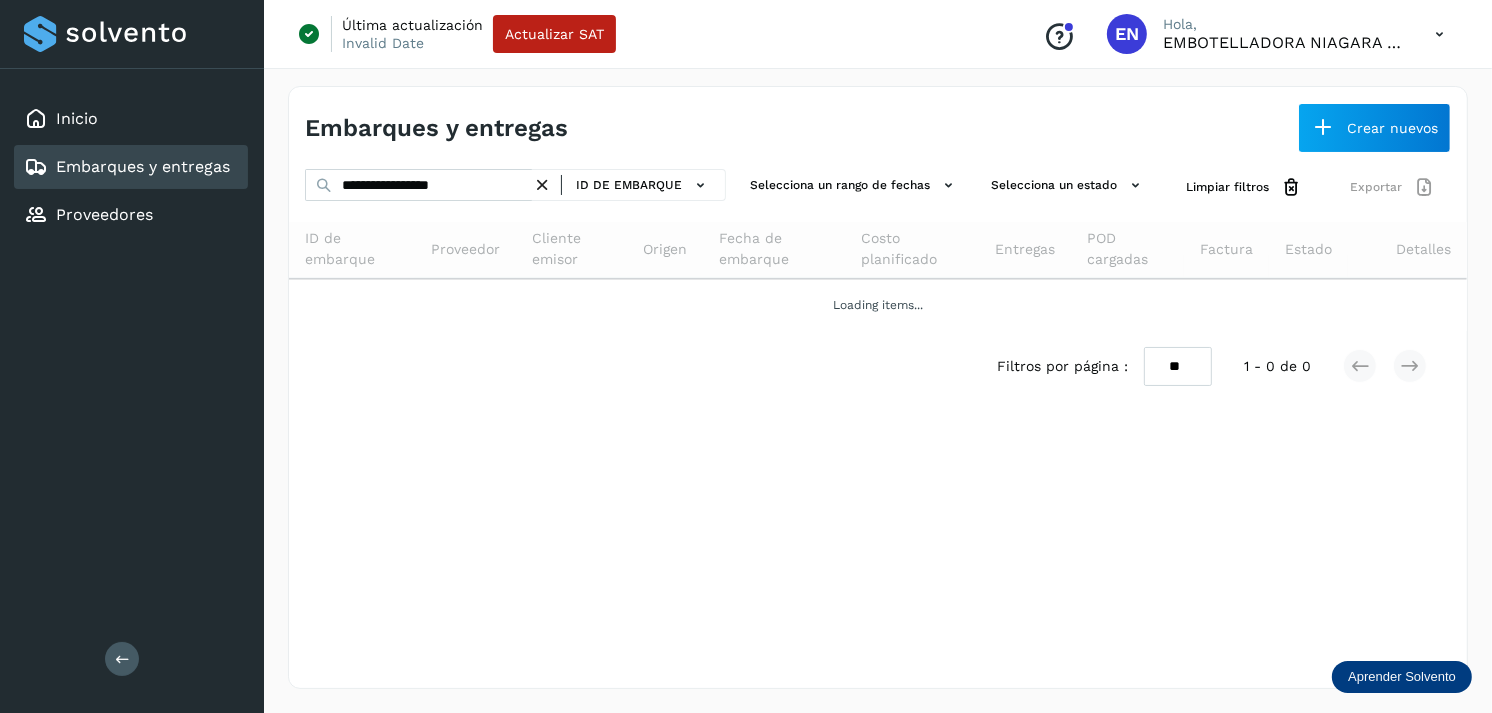 scroll, scrollTop: 0, scrollLeft: 0, axis: both 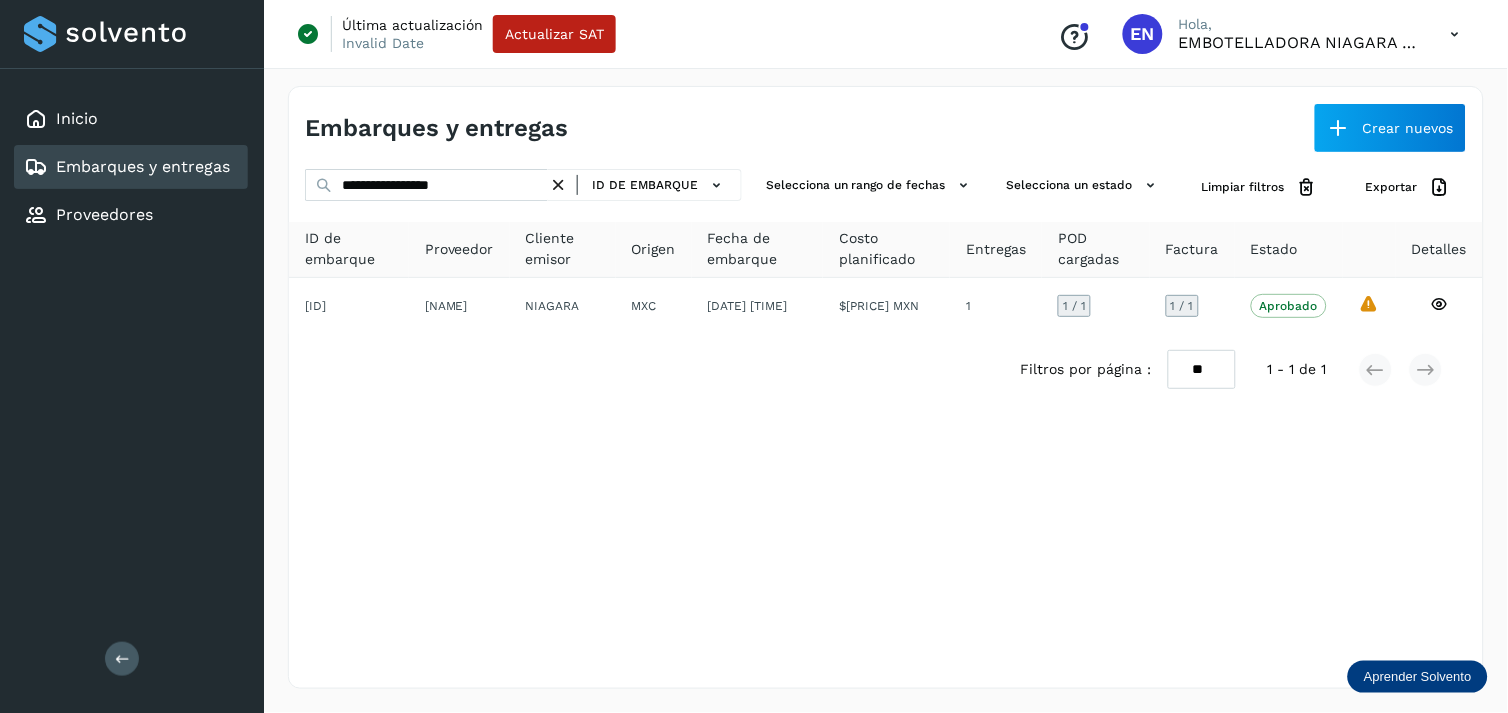 click on "ID de embarque" at bounding box center [645, 185] 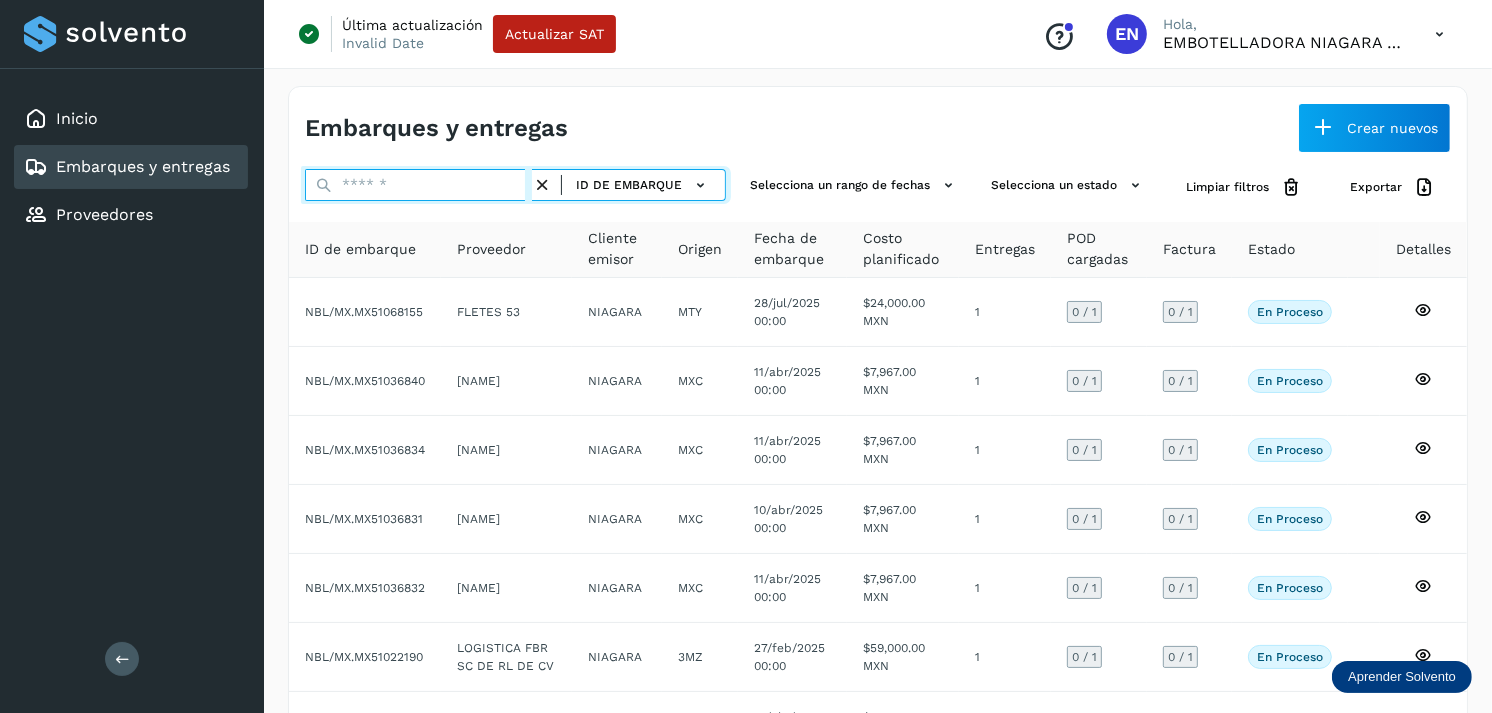 paste on "**********" 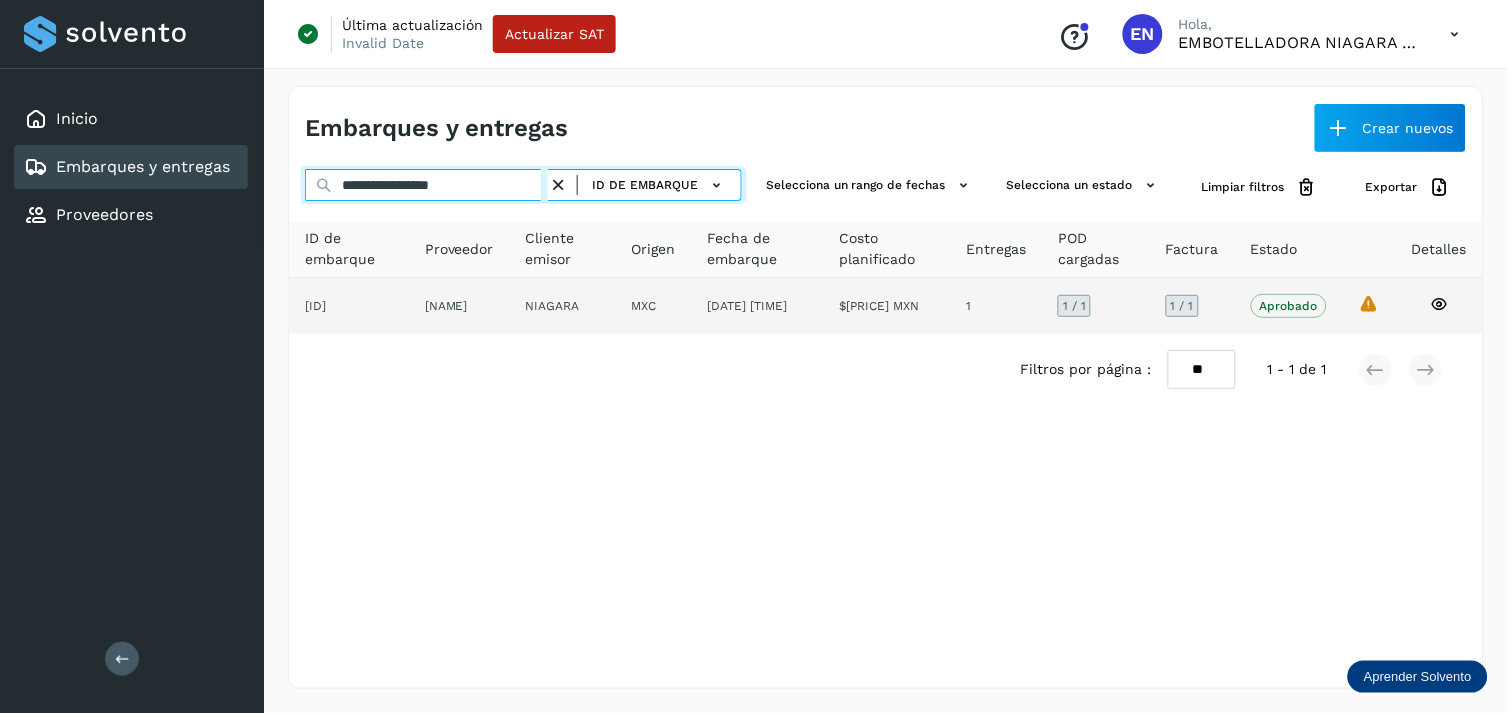 type on "**********" 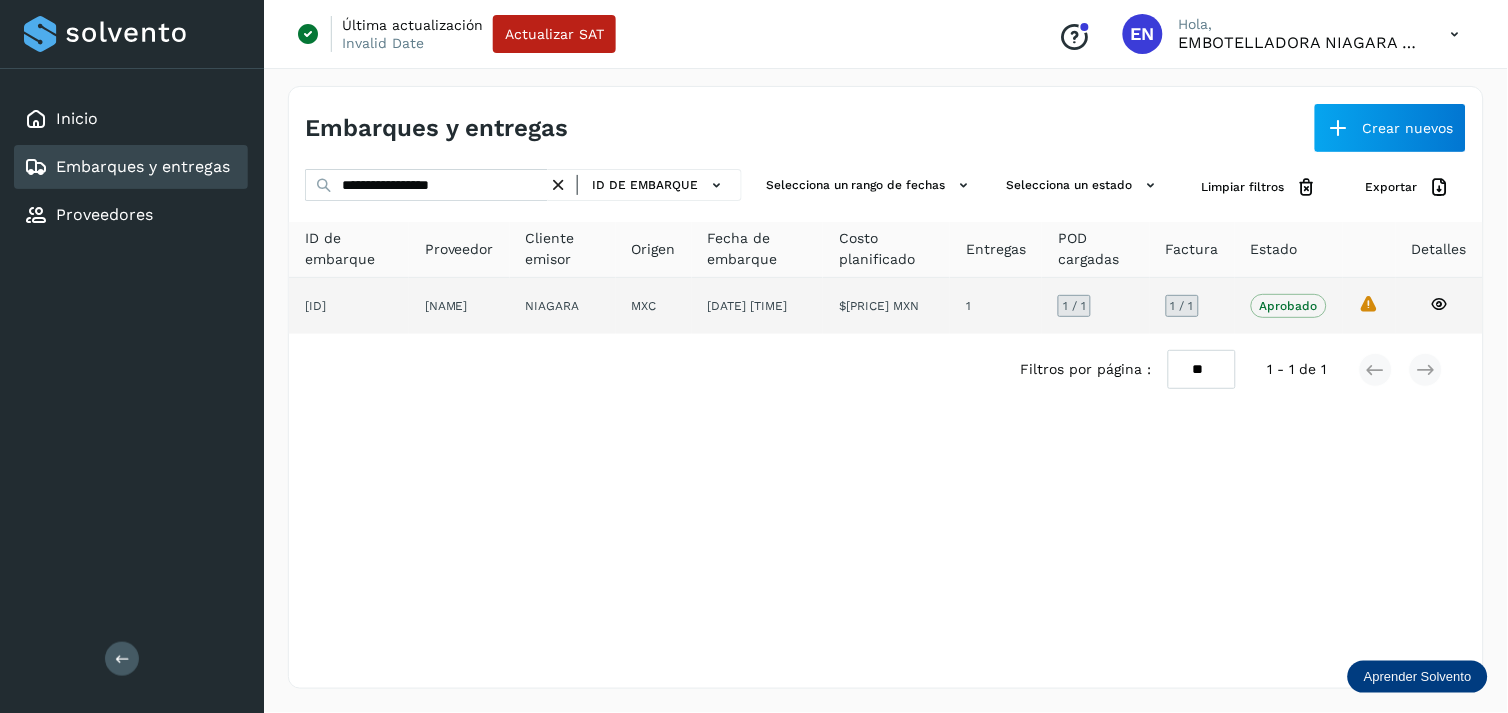 click on "[NAME]" 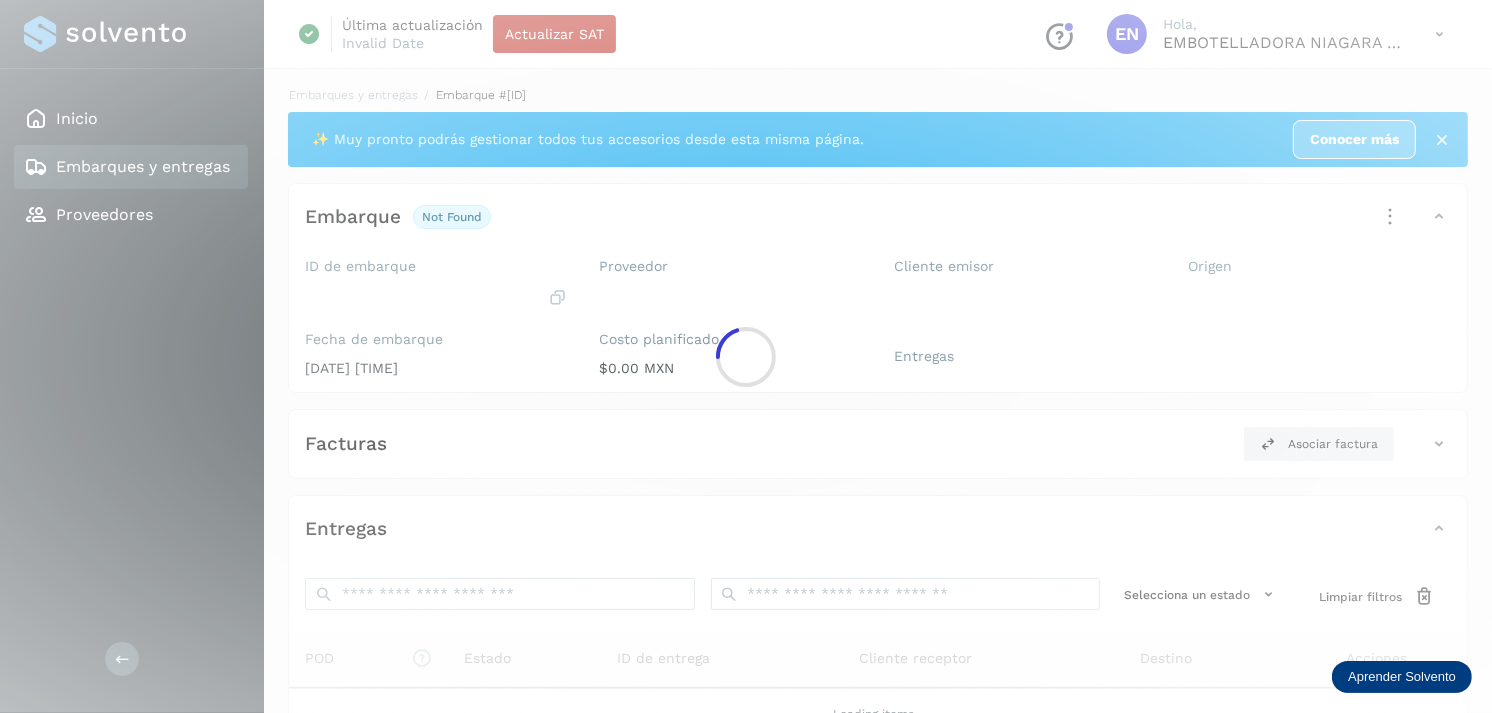 click 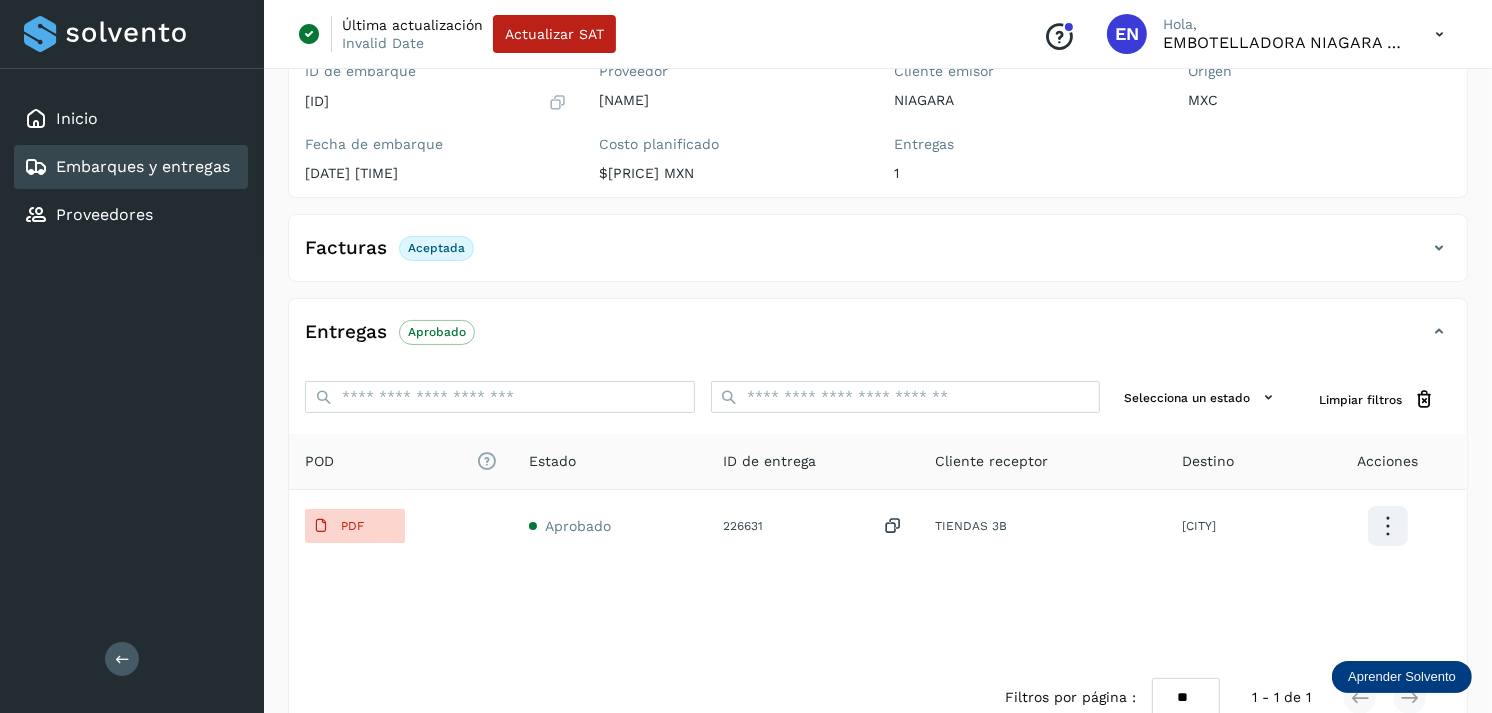 scroll, scrollTop: 312, scrollLeft: 0, axis: vertical 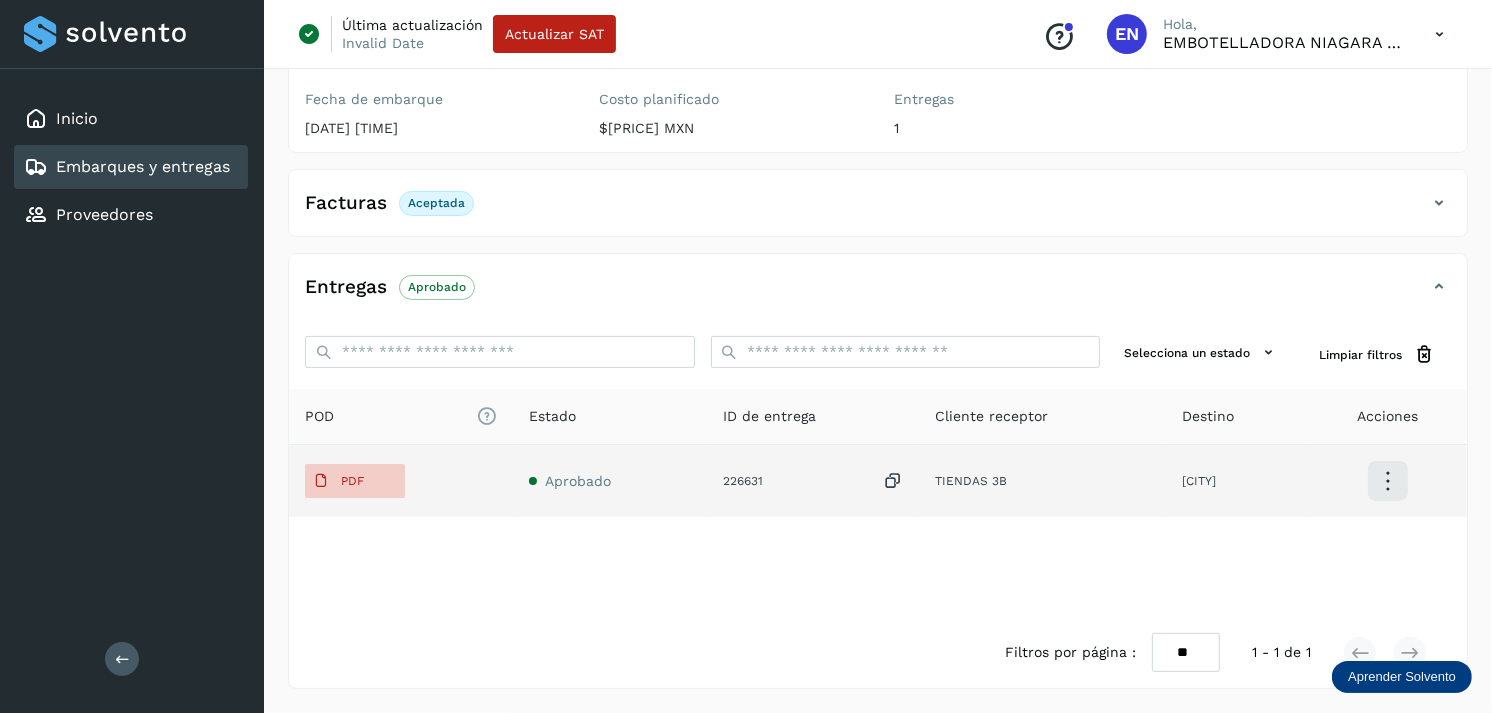 click on "PDF" 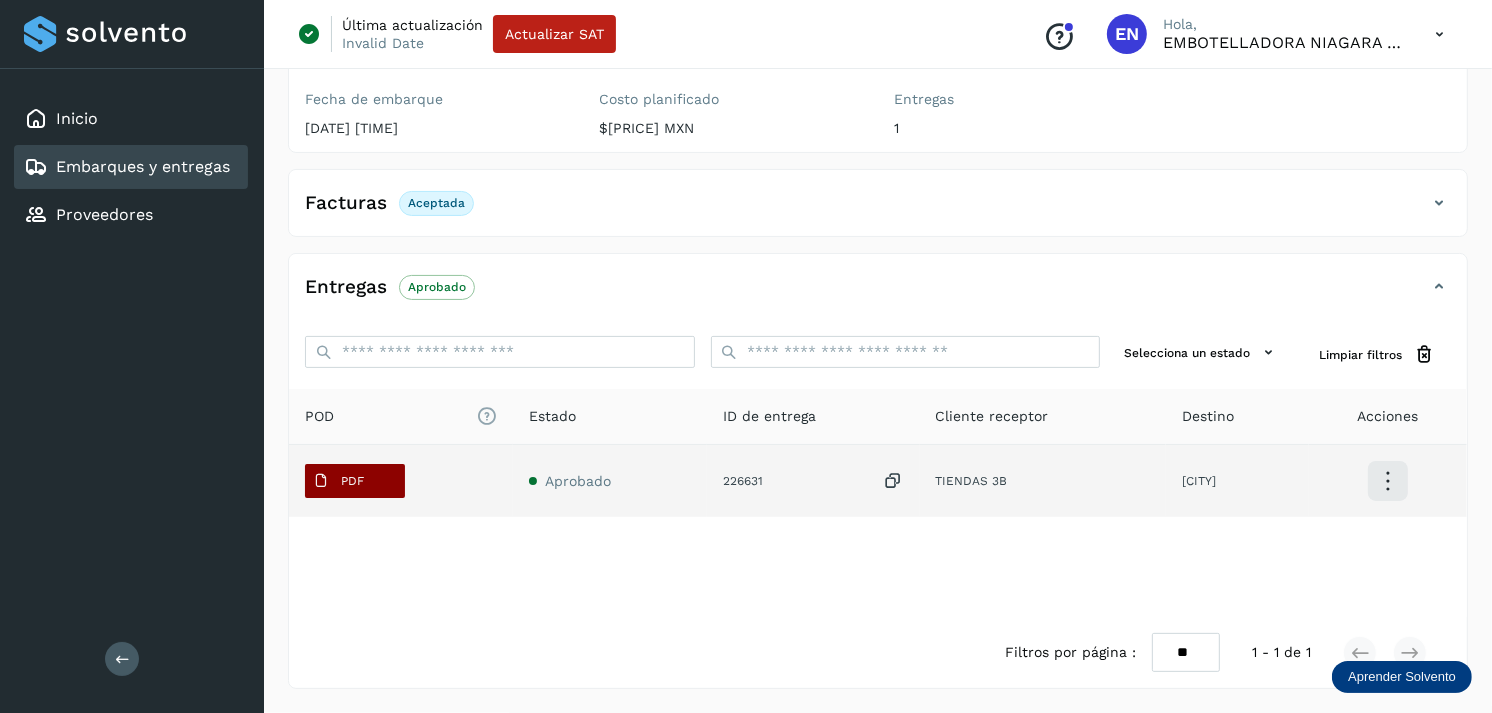 click at bounding box center [321, 481] 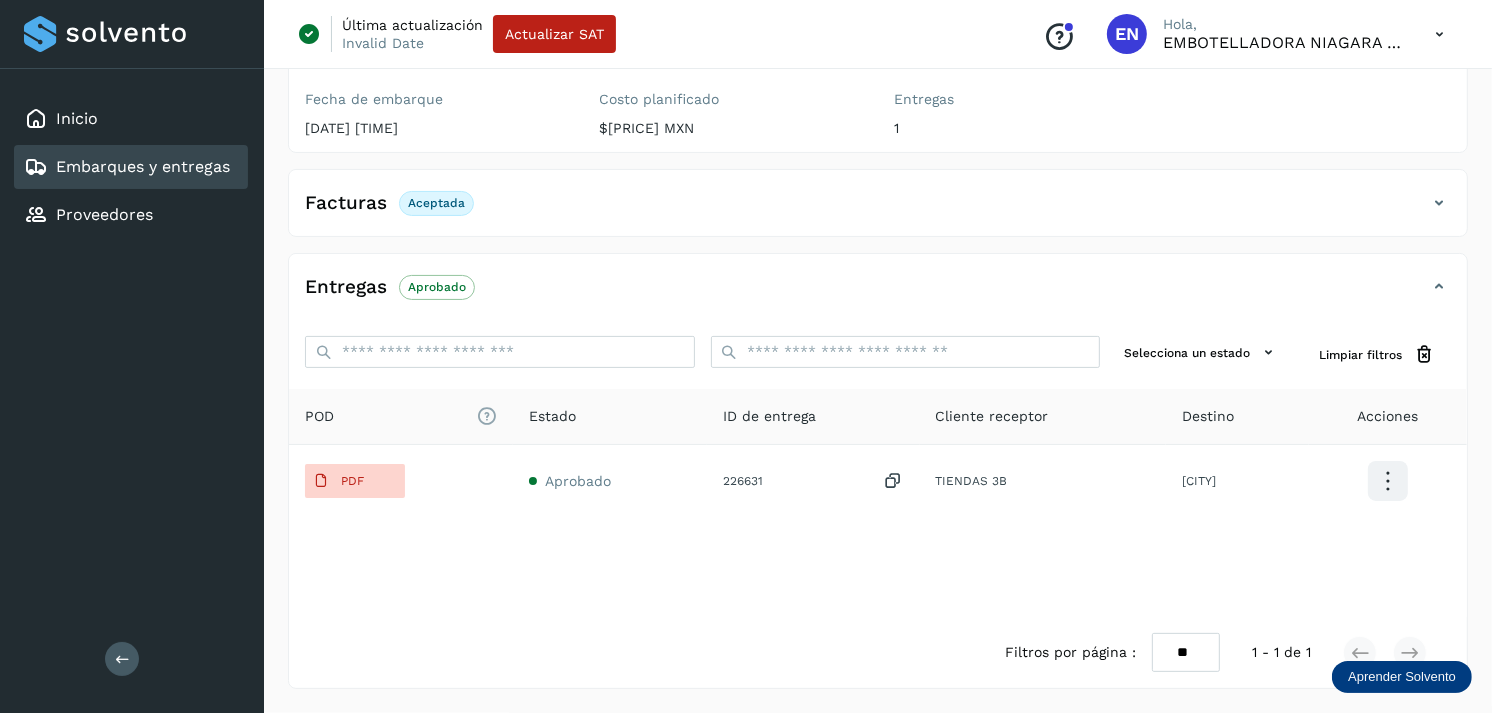 type 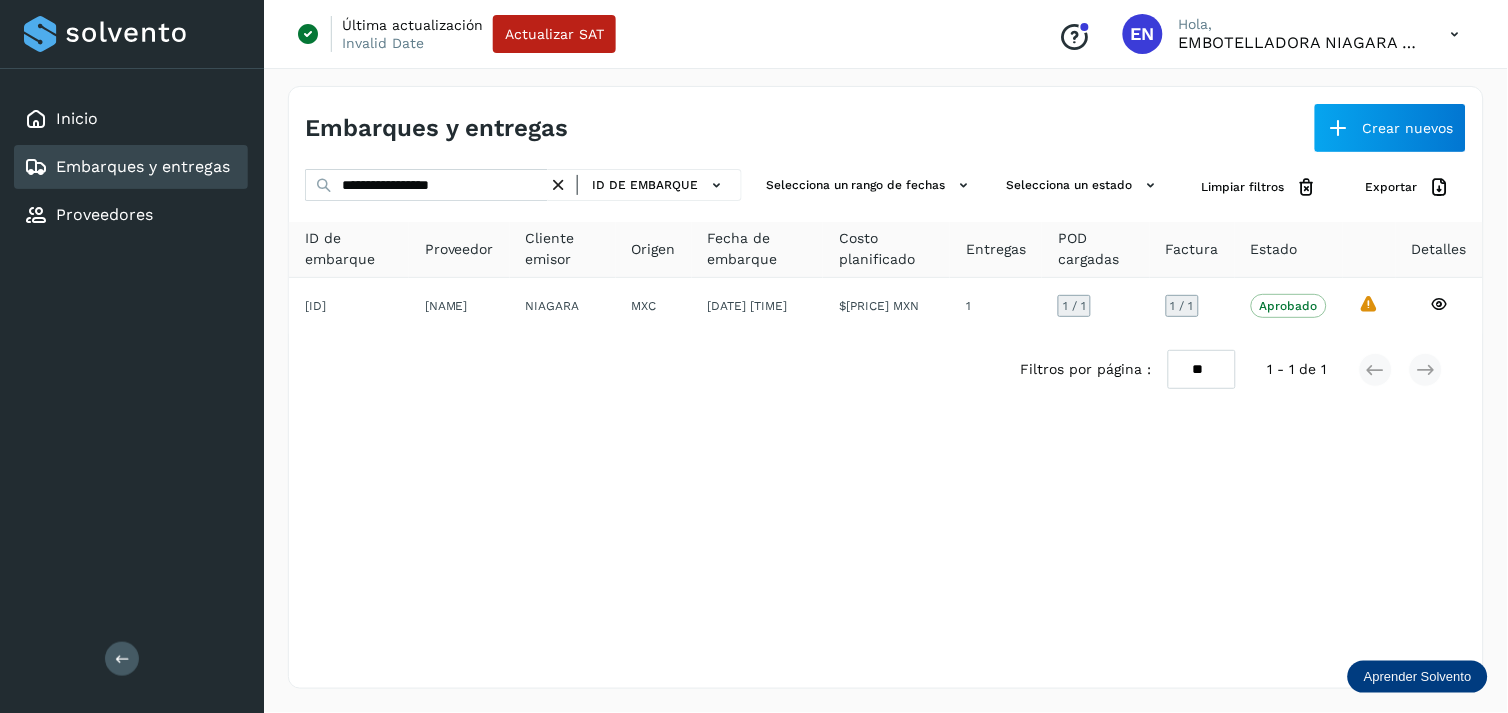 click at bounding box center [558, 185] 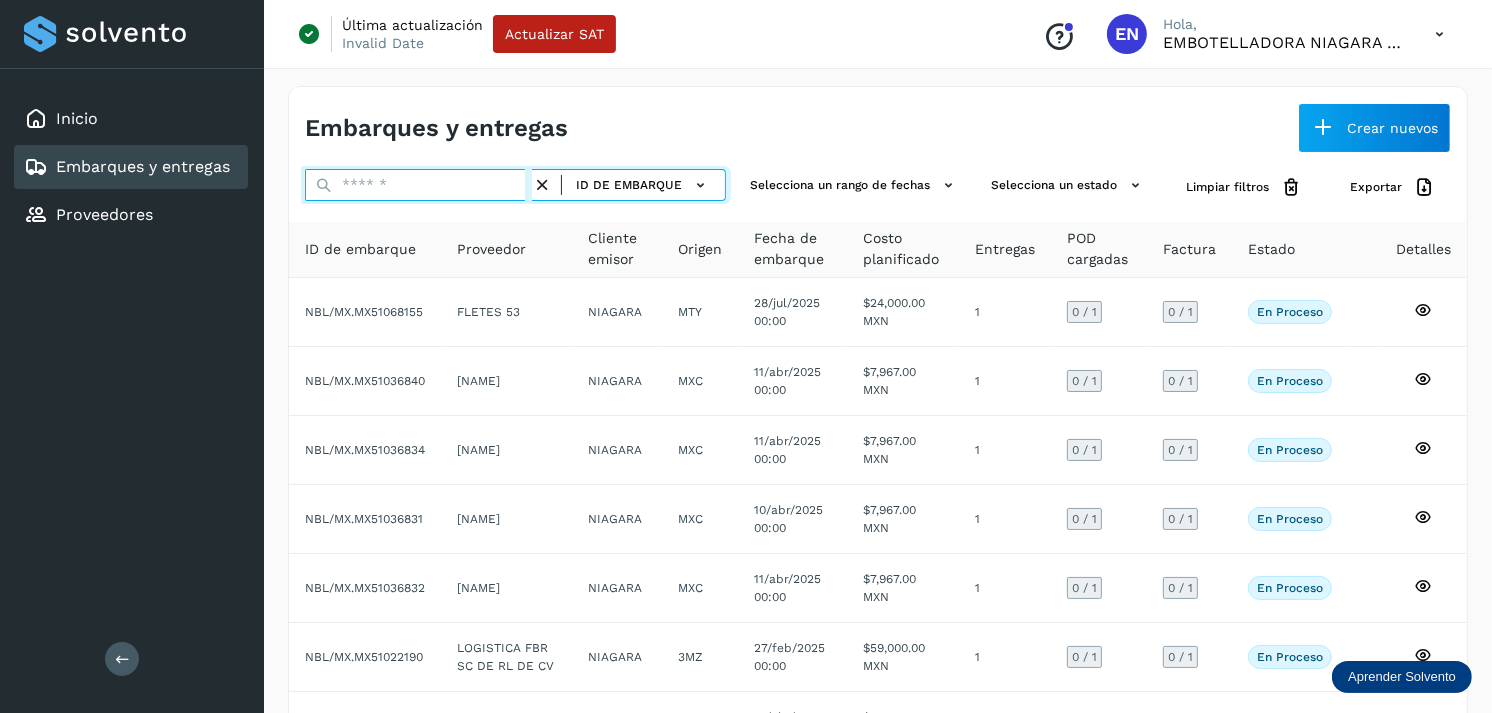 paste on "**********" 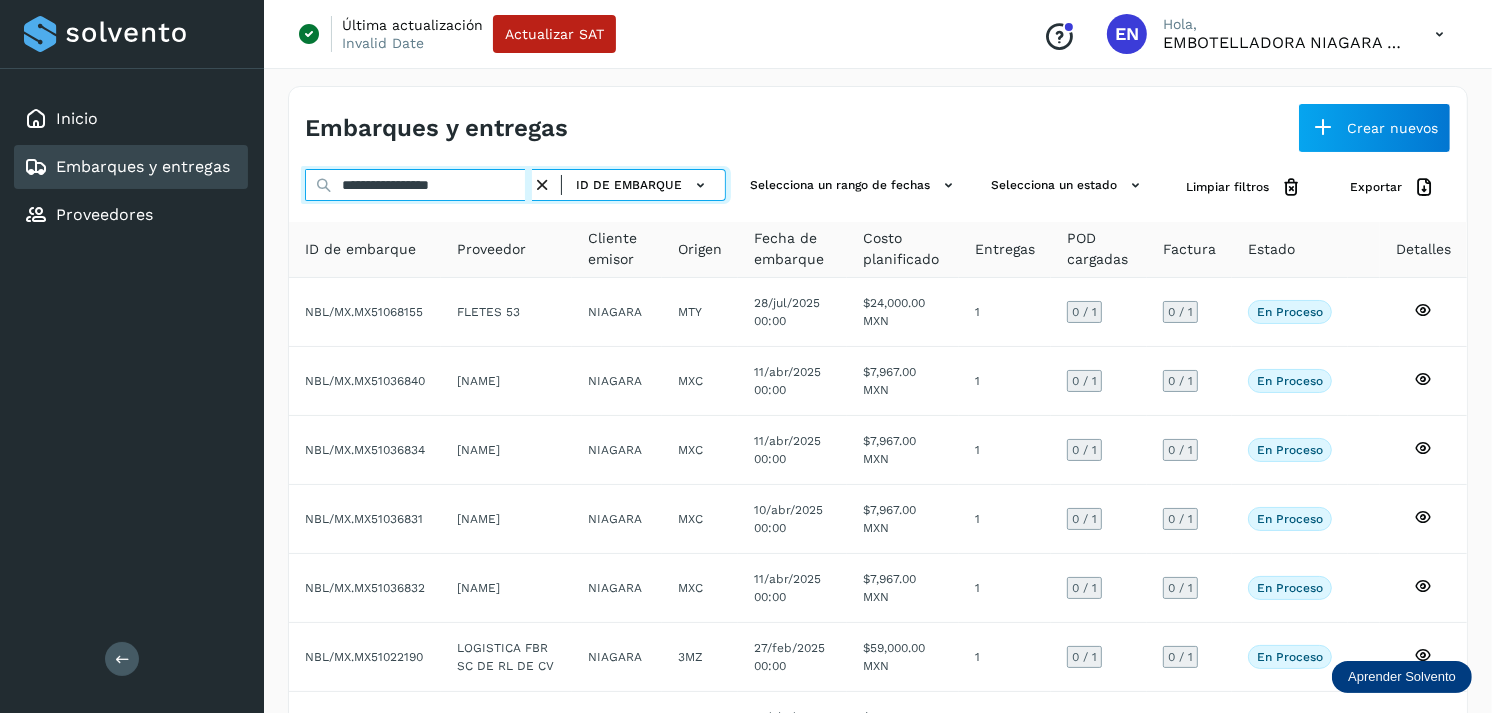 click on "**********" at bounding box center (418, 185) 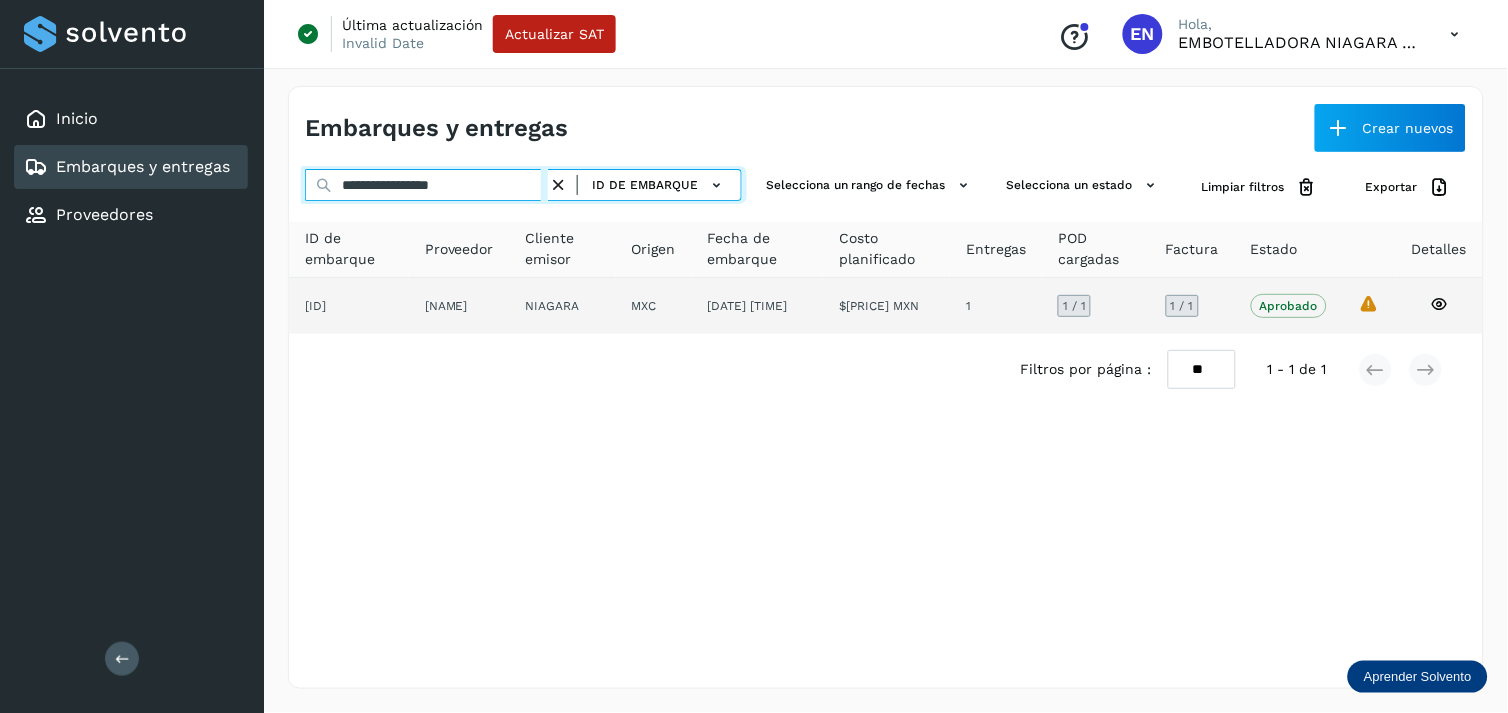 type on "**********" 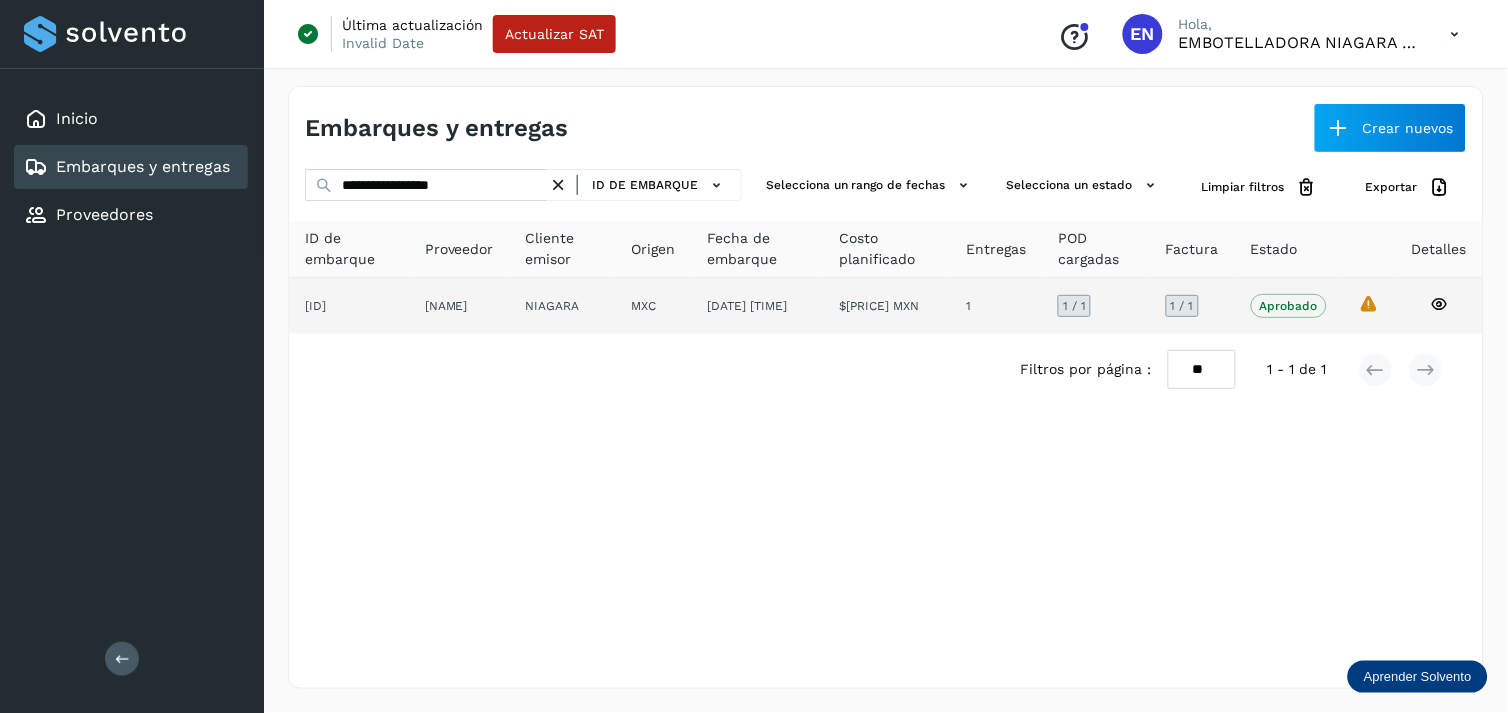 click on "[NAME]" 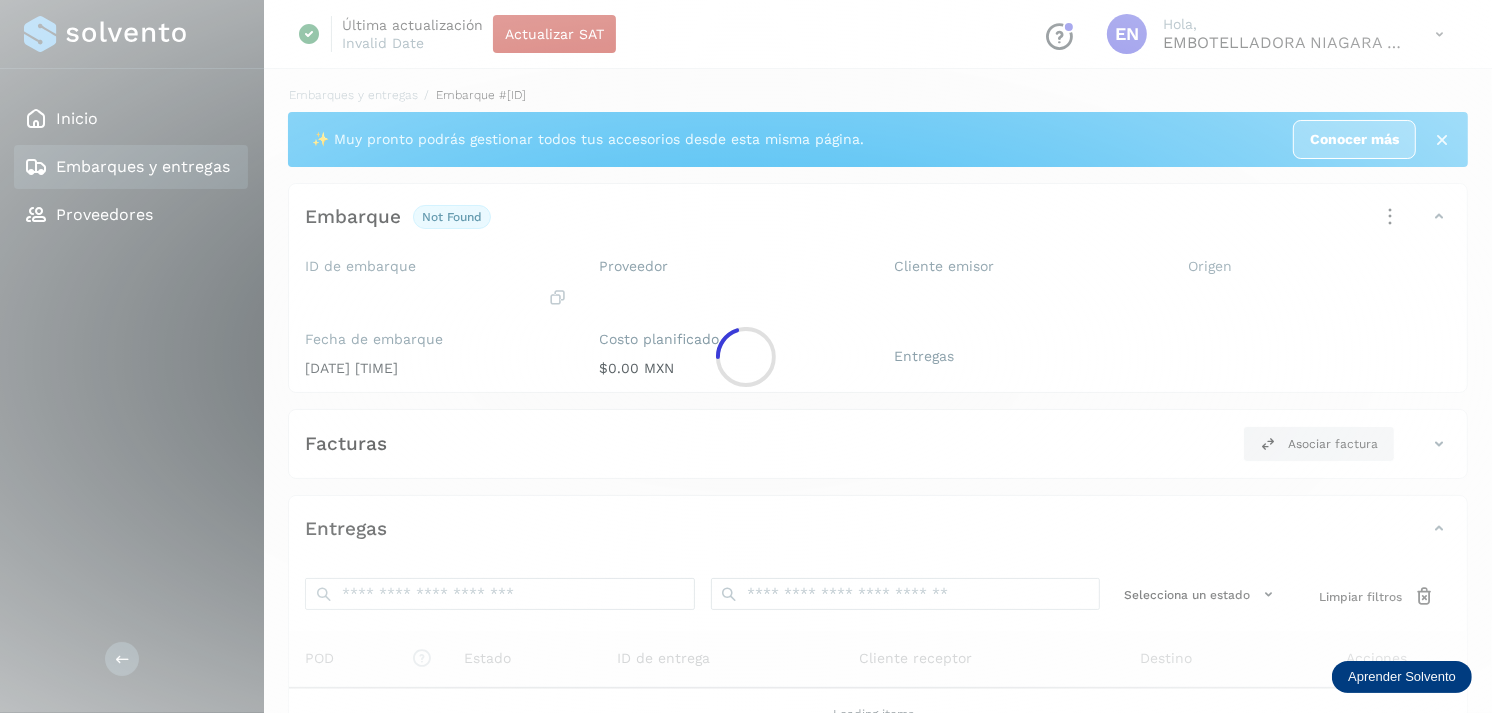 click 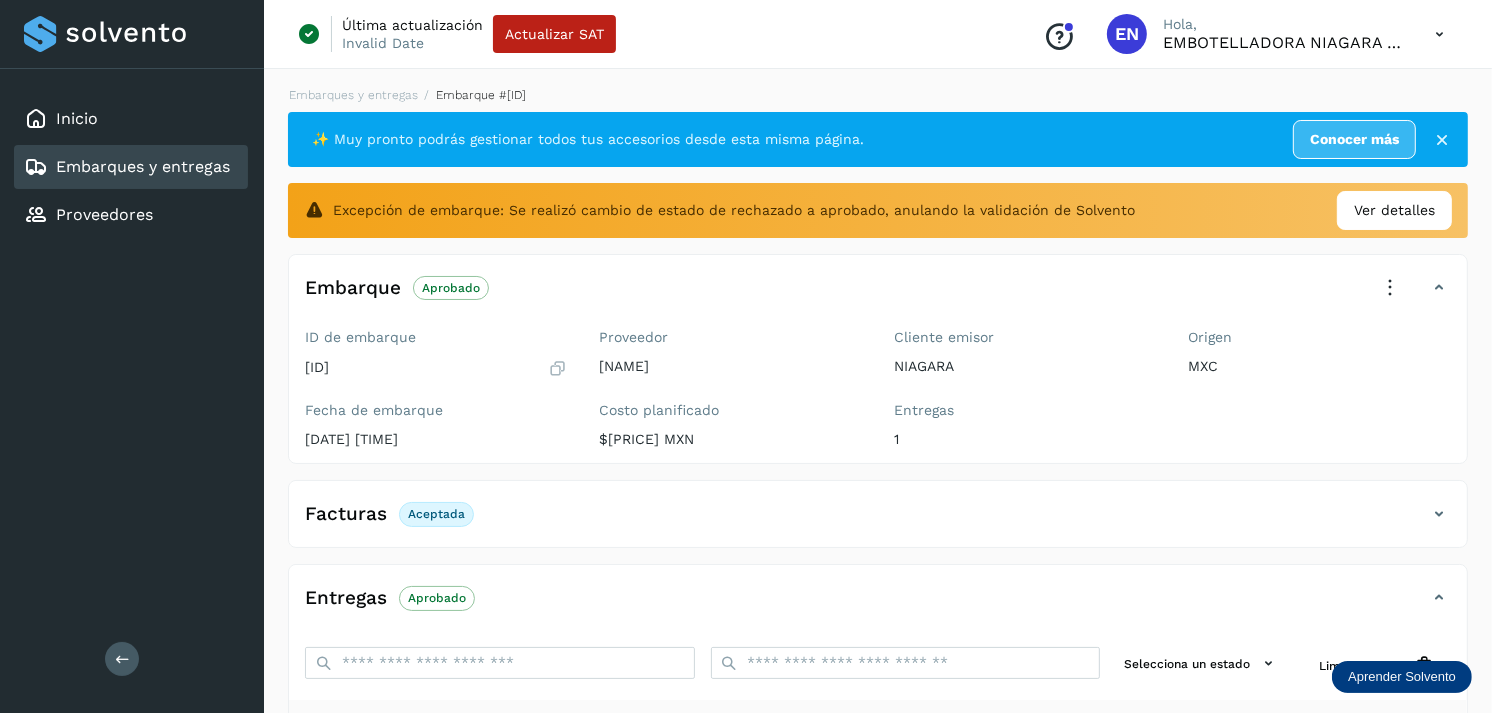 scroll, scrollTop: 312, scrollLeft: 0, axis: vertical 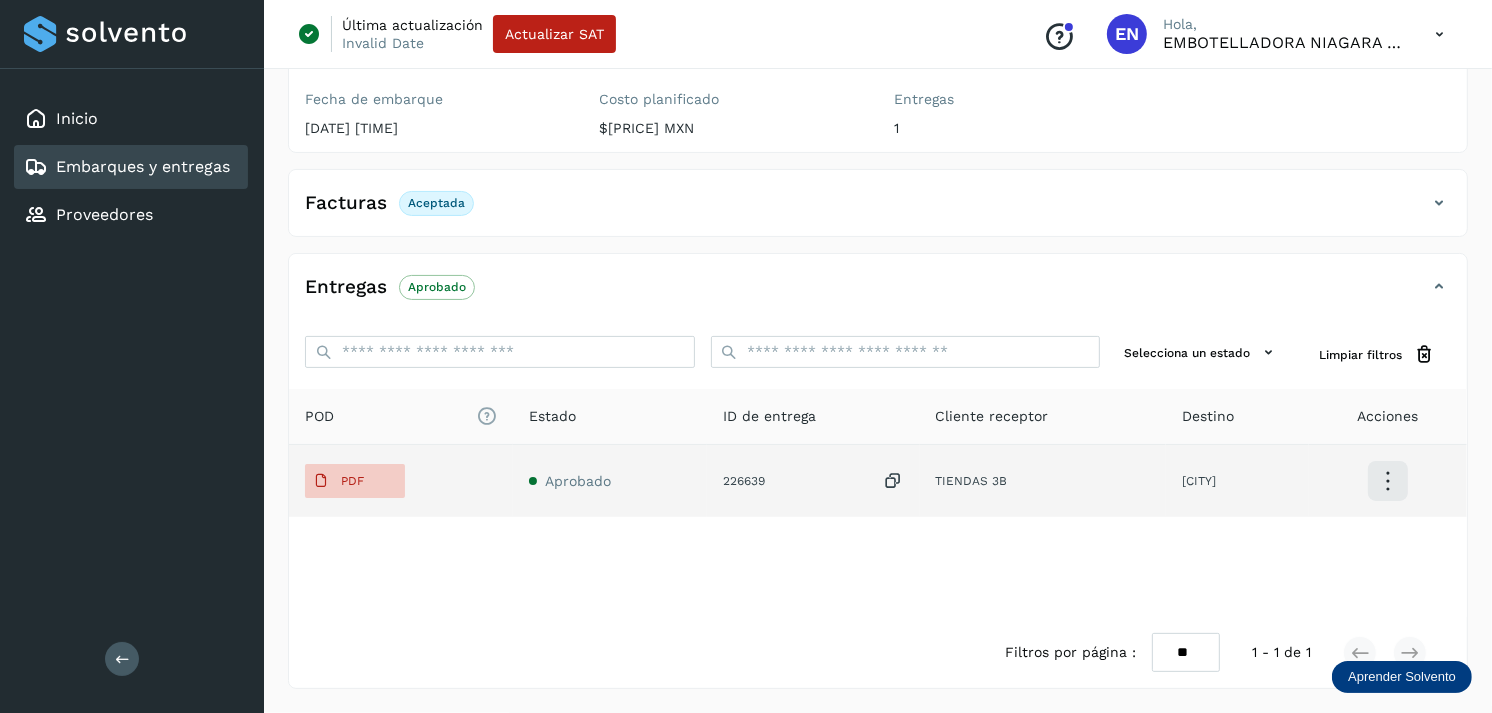 click on "PDF" 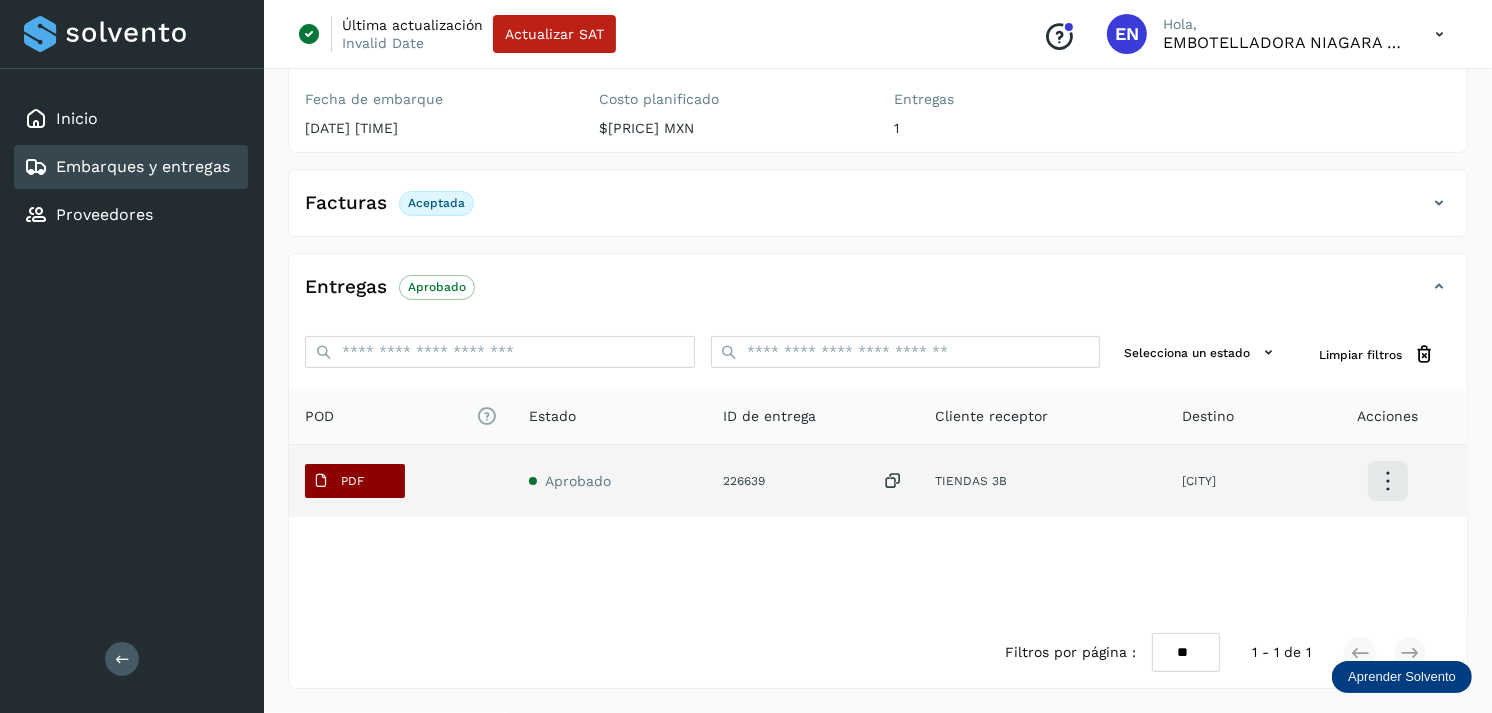 click on "PDF" at bounding box center [338, 481] 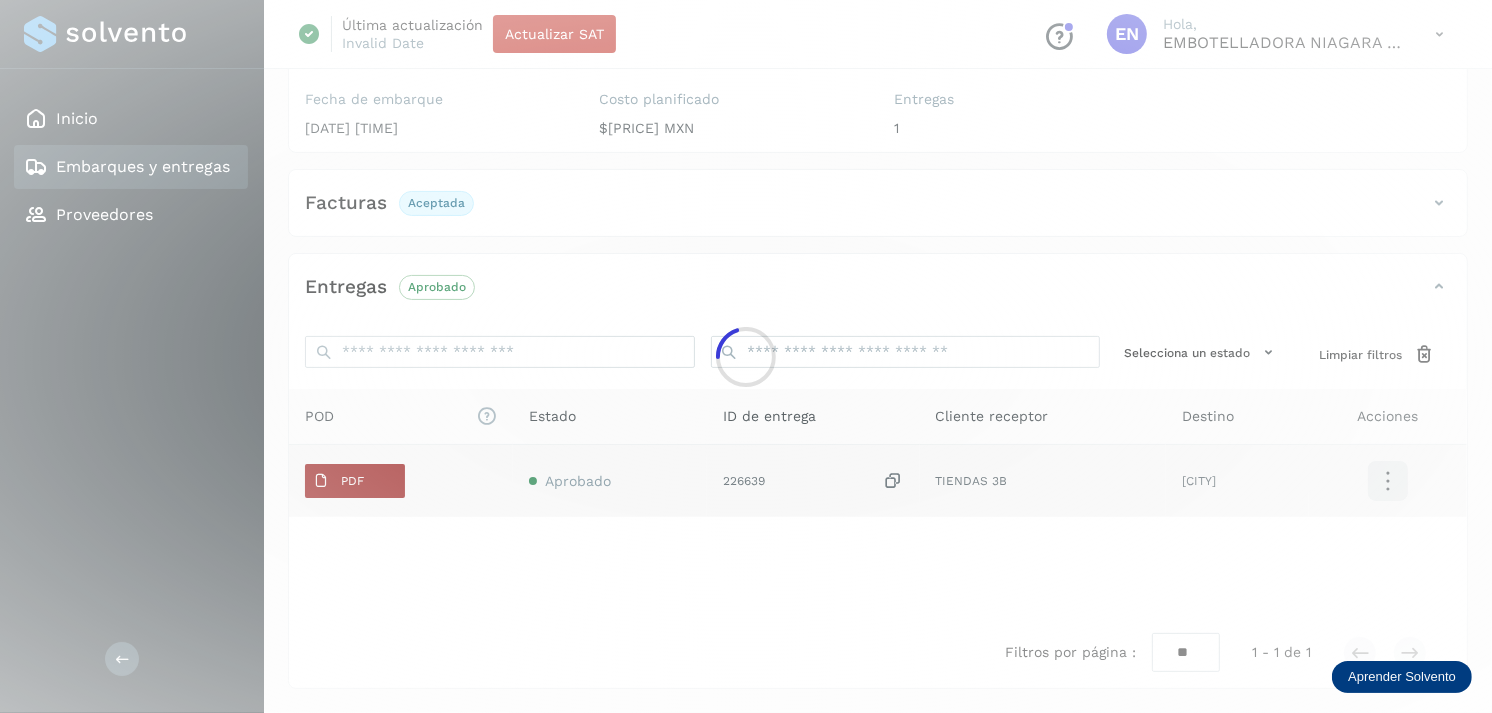 type 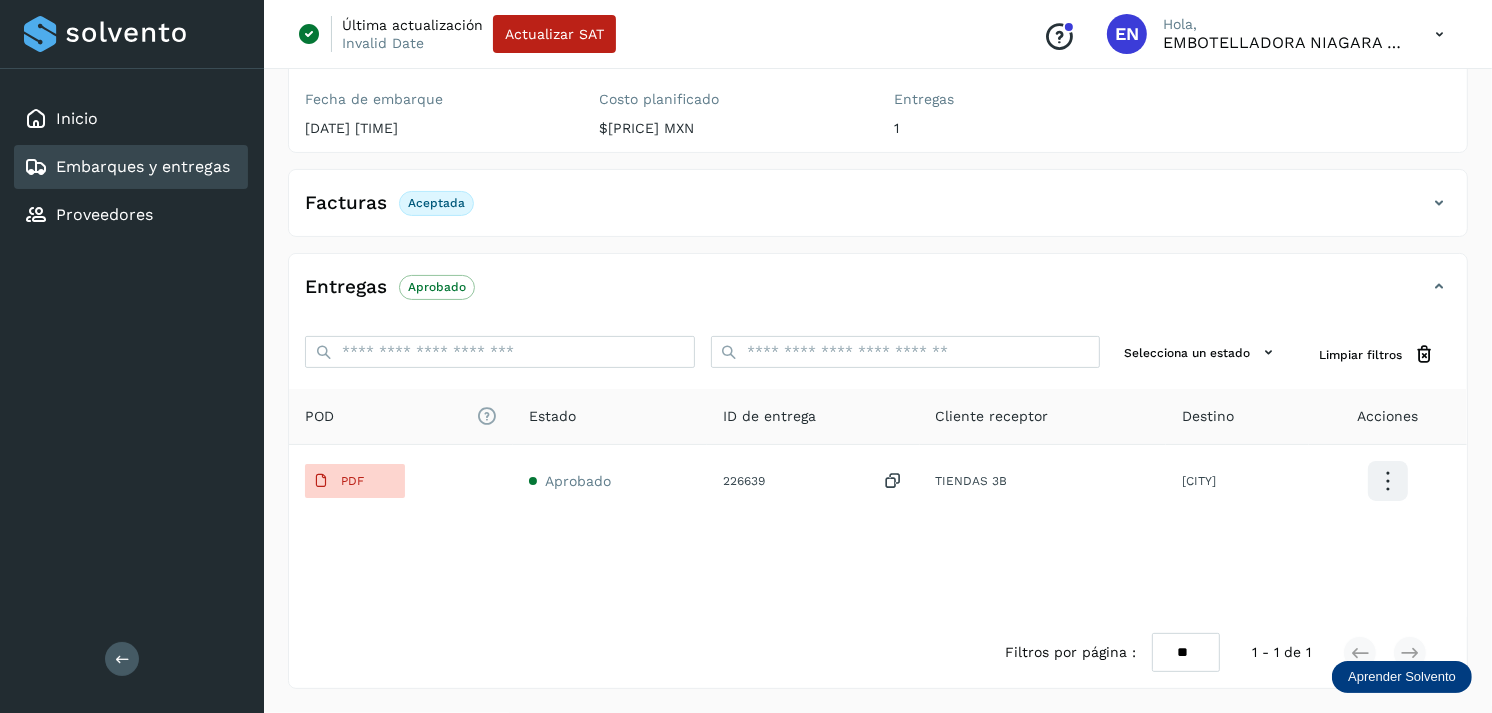 click on "Embarques y entregas" at bounding box center [127, 167] 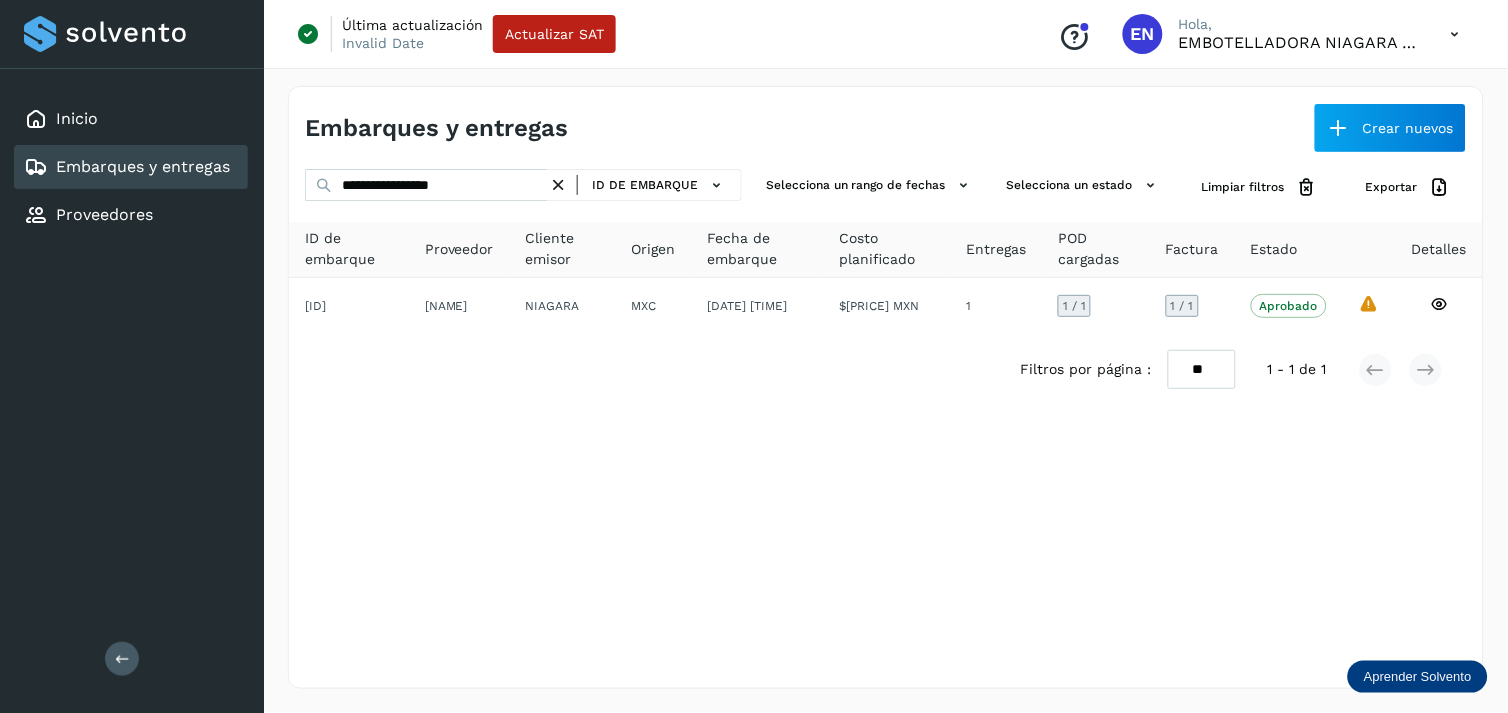 click at bounding box center (558, 185) 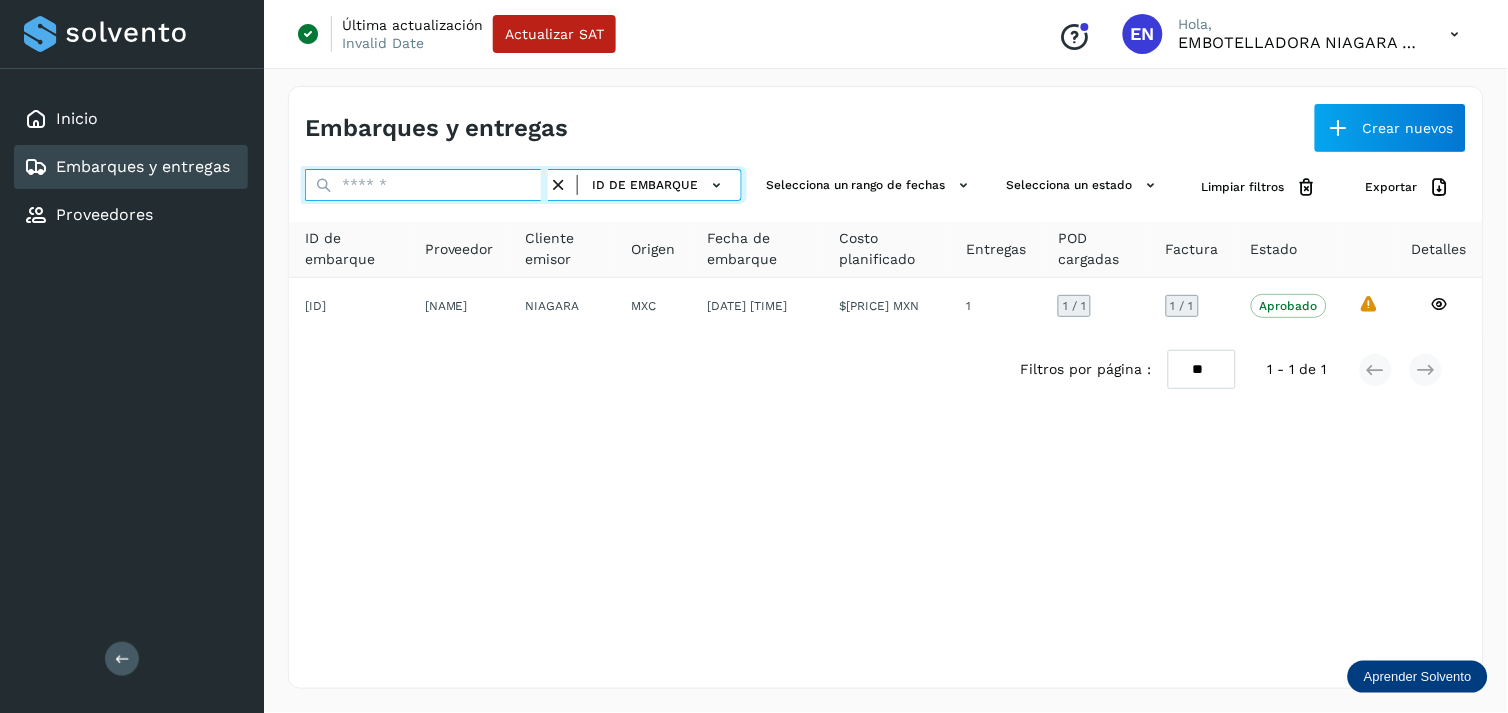 paste on "**********" 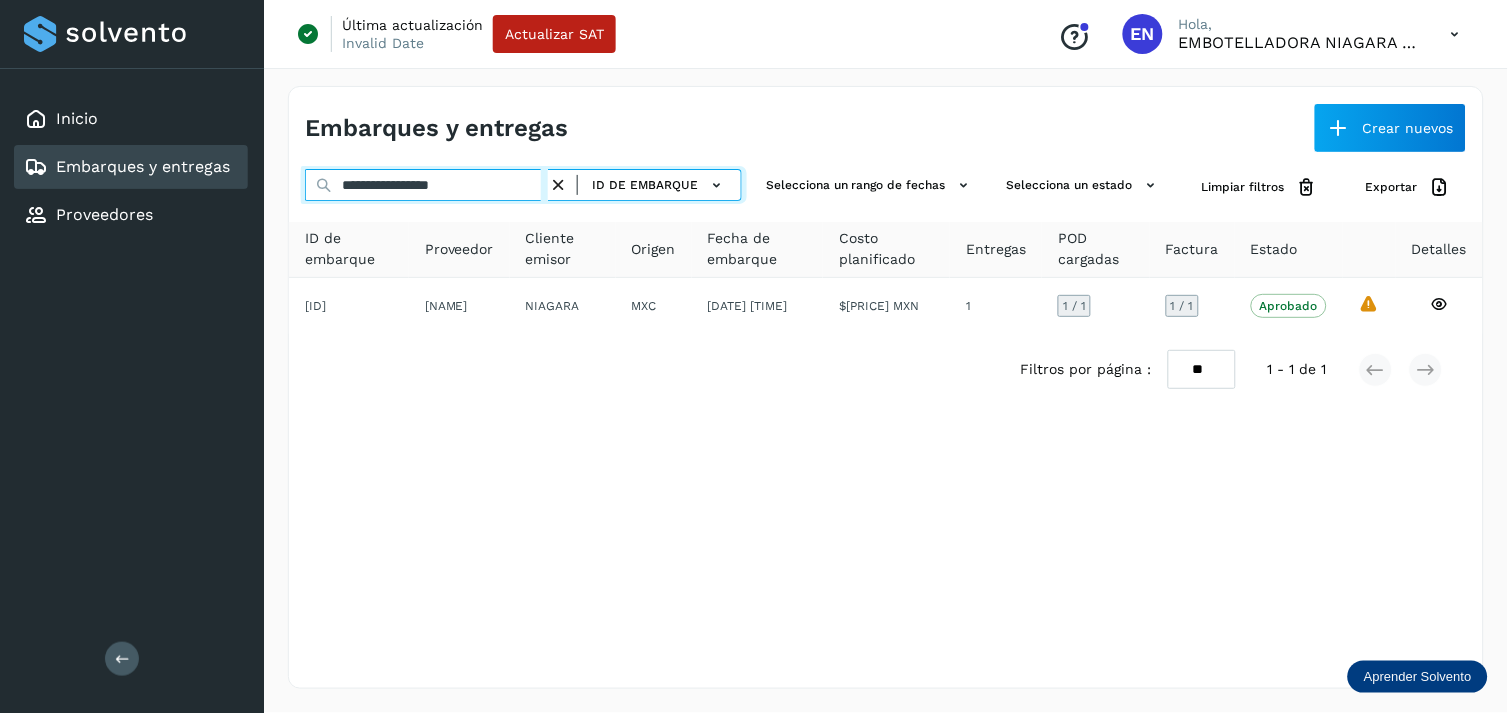 click on "**********" at bounding box center (426, 185) 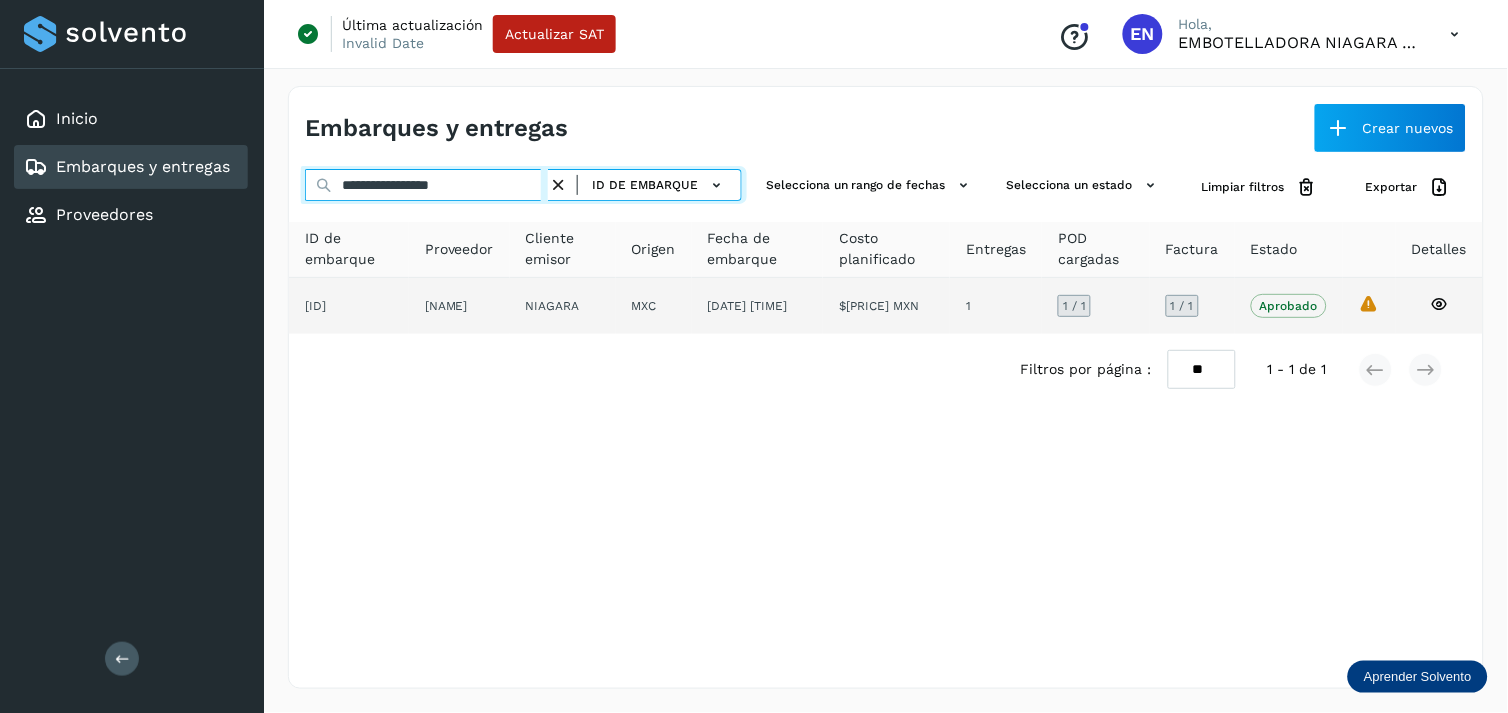 type on "**********" 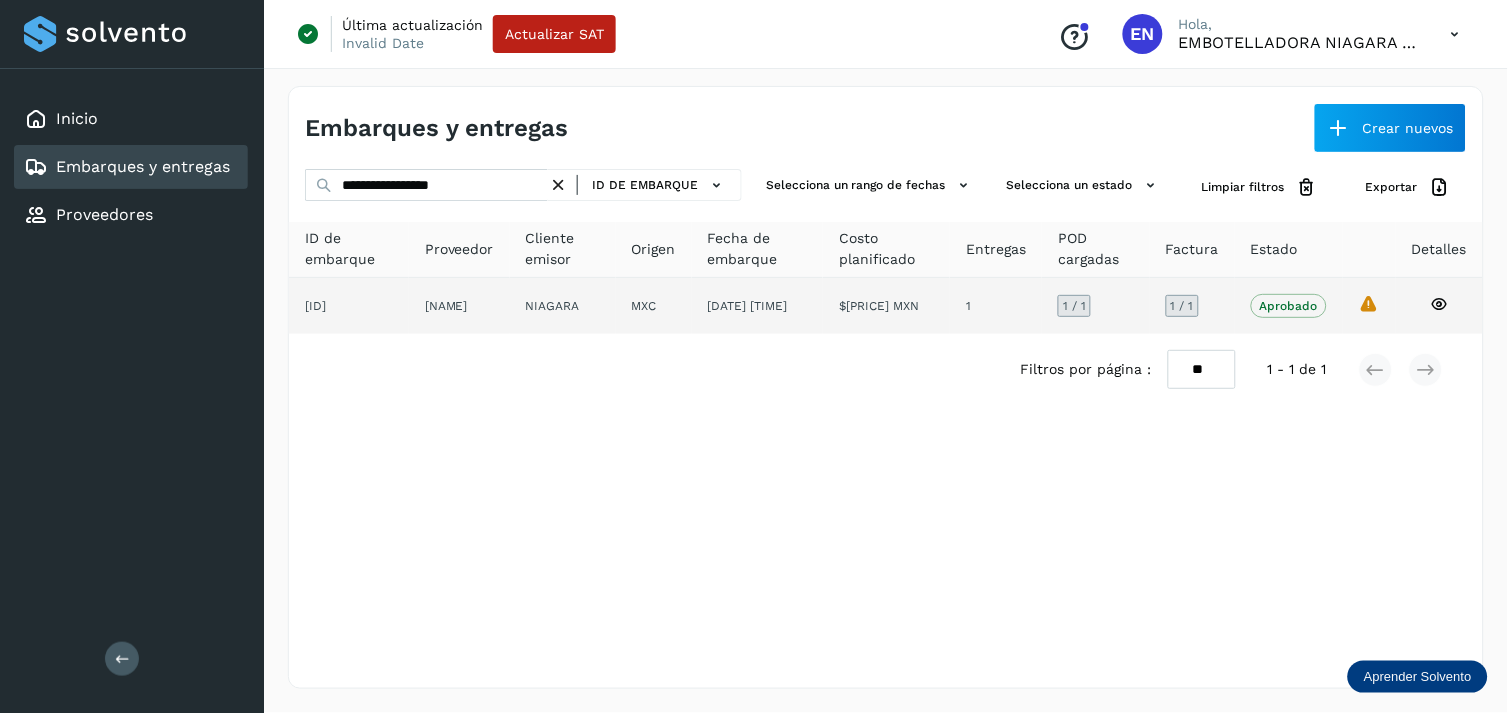 click on "[NAME]" 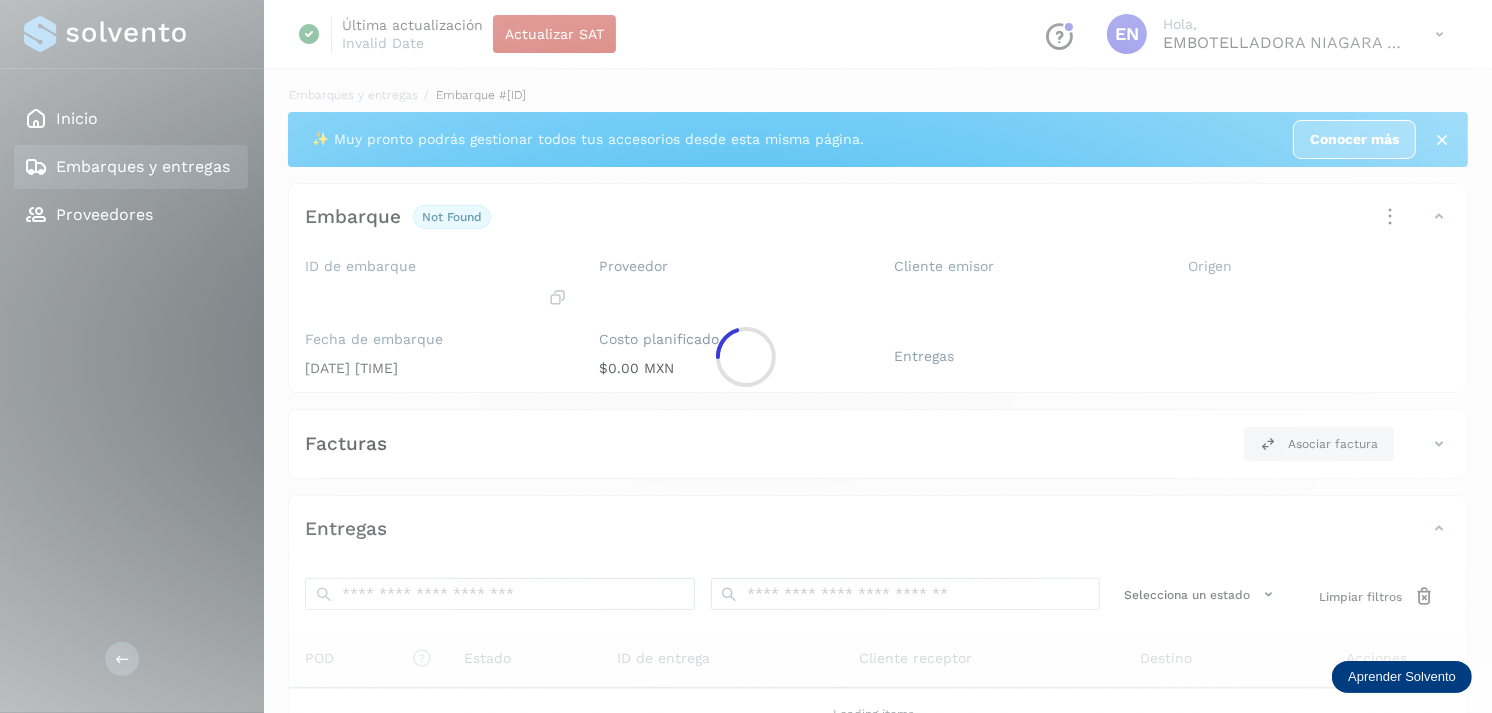 click 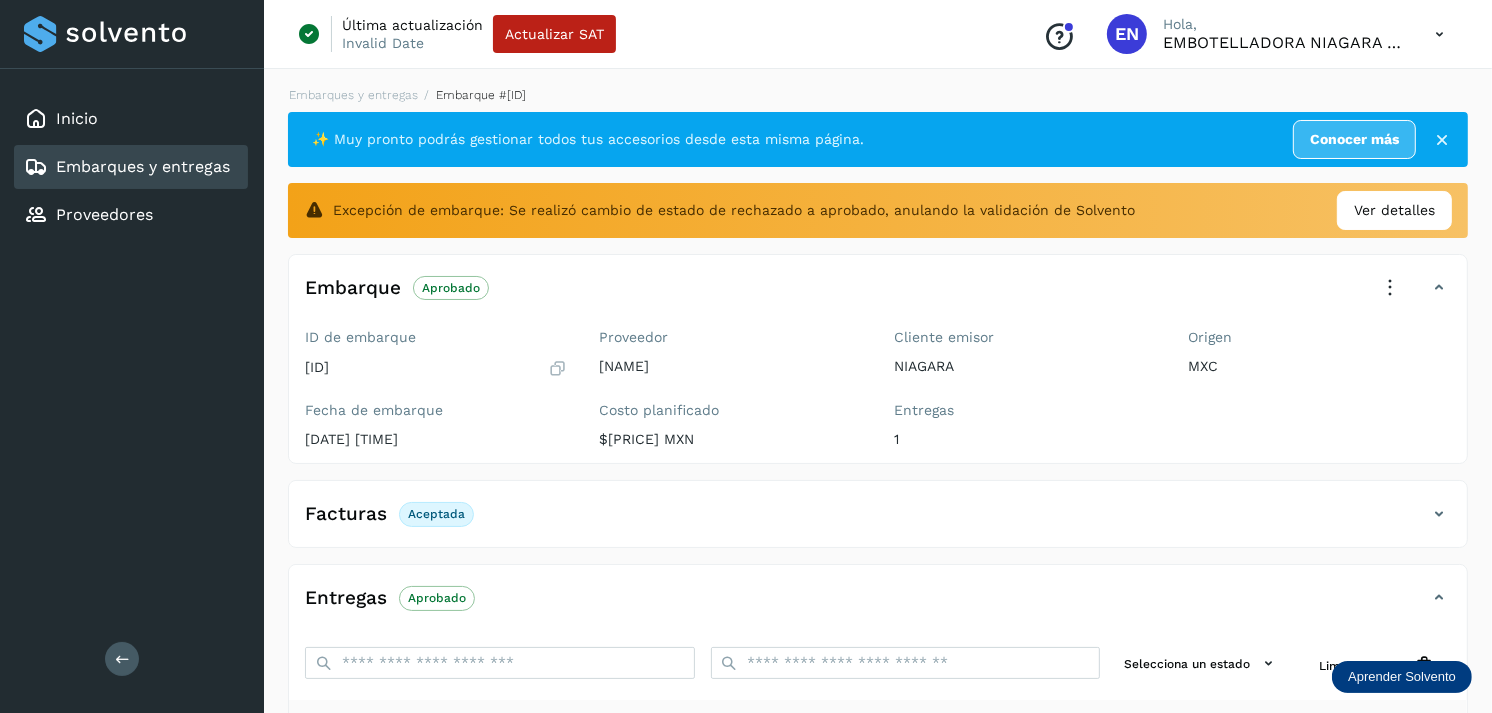 scroll, scrollTop: 312, scrollLeft: 0, axis: vertical 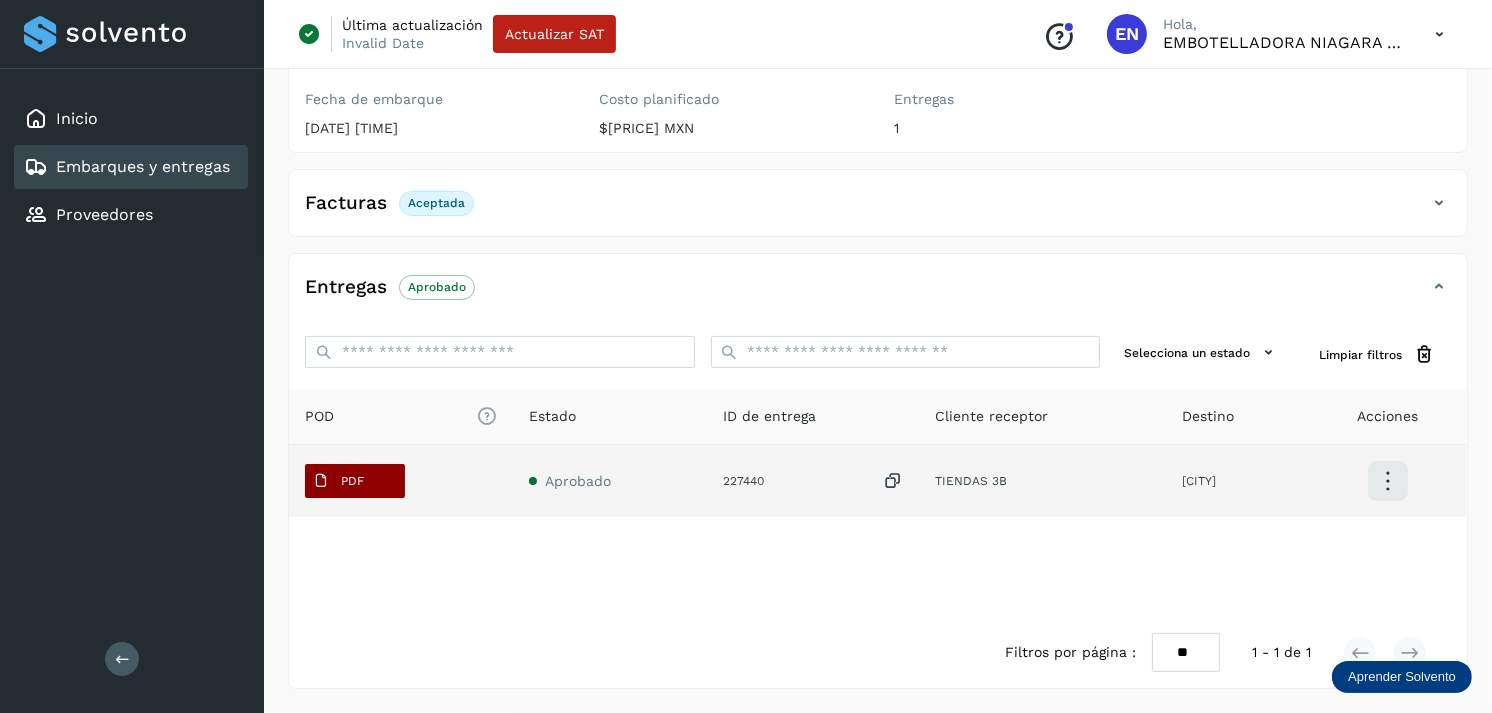 click on "PDF" at bounding box center [338, 481] 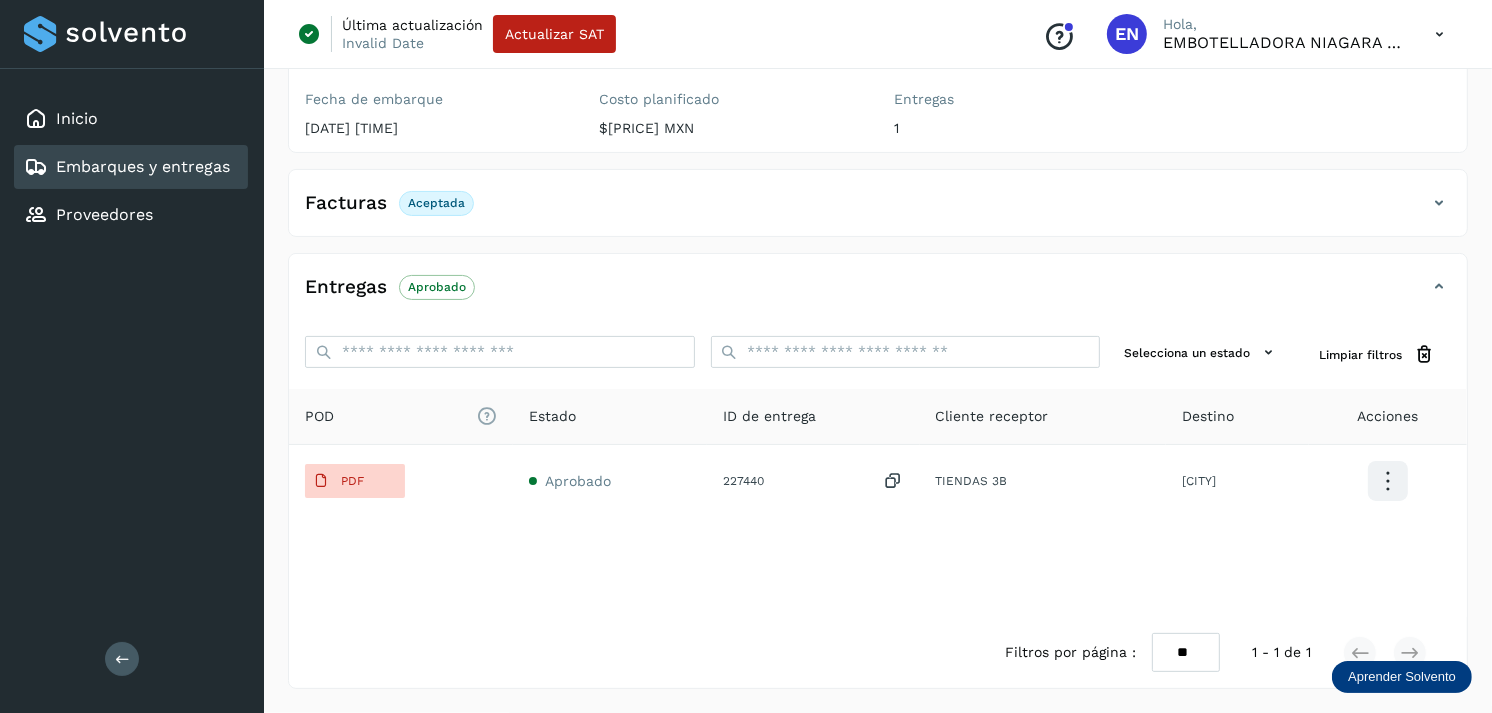 type 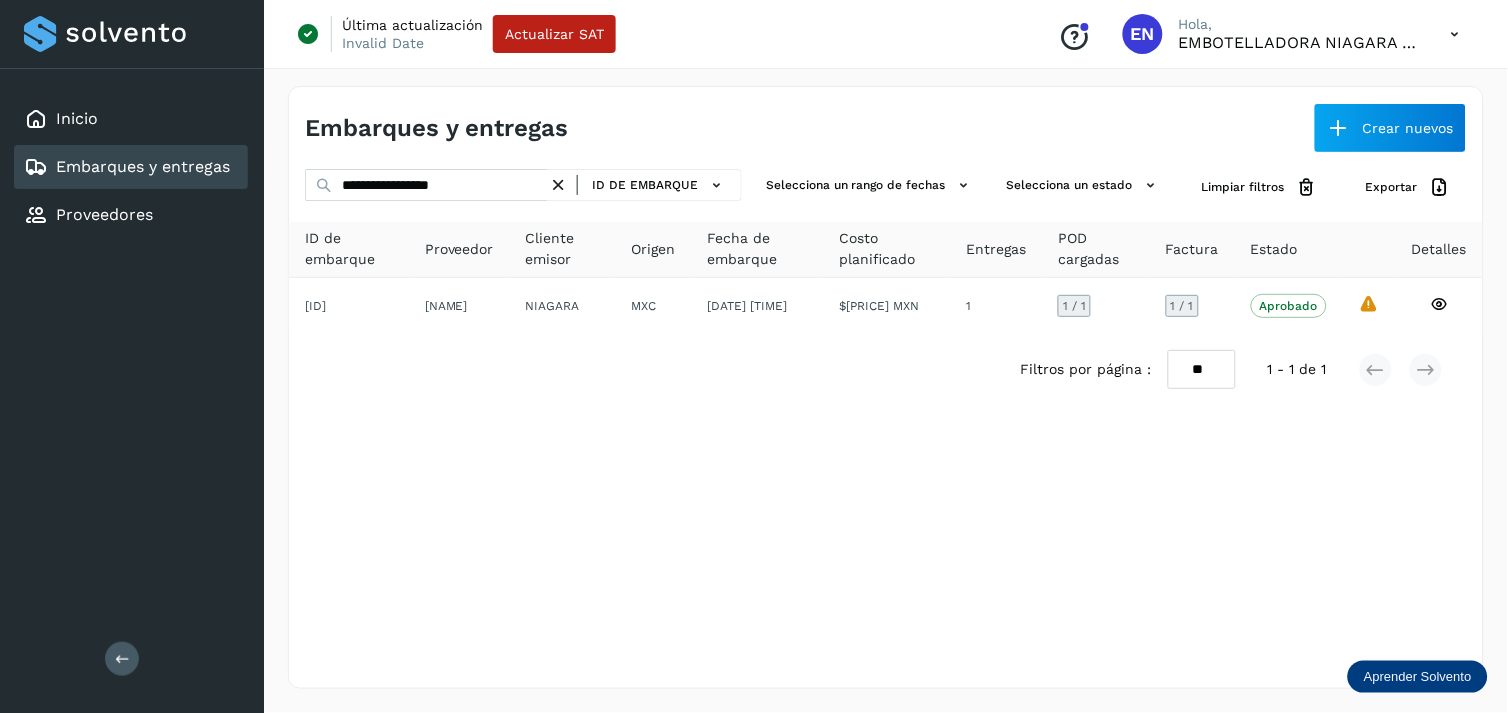 click at bounding box center [558, 185] 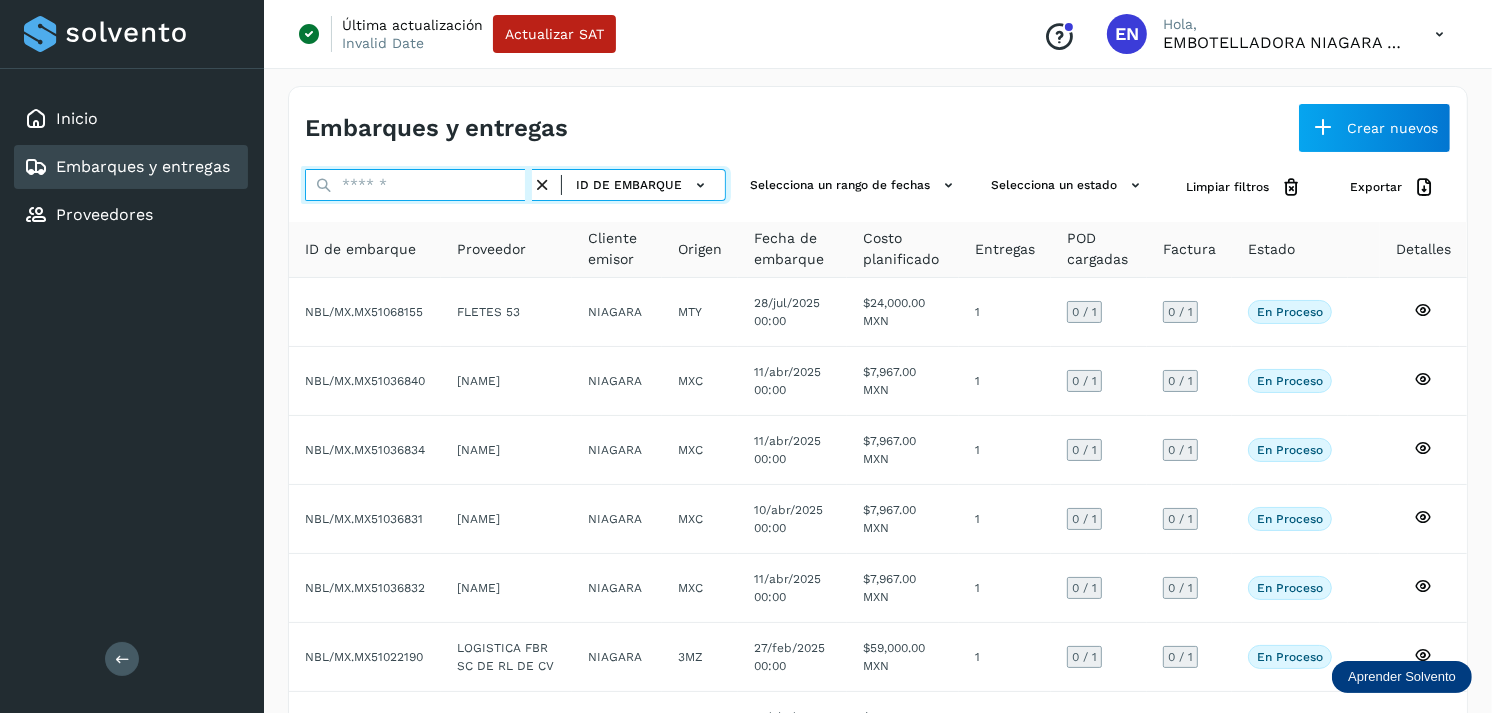 paste on "**********" 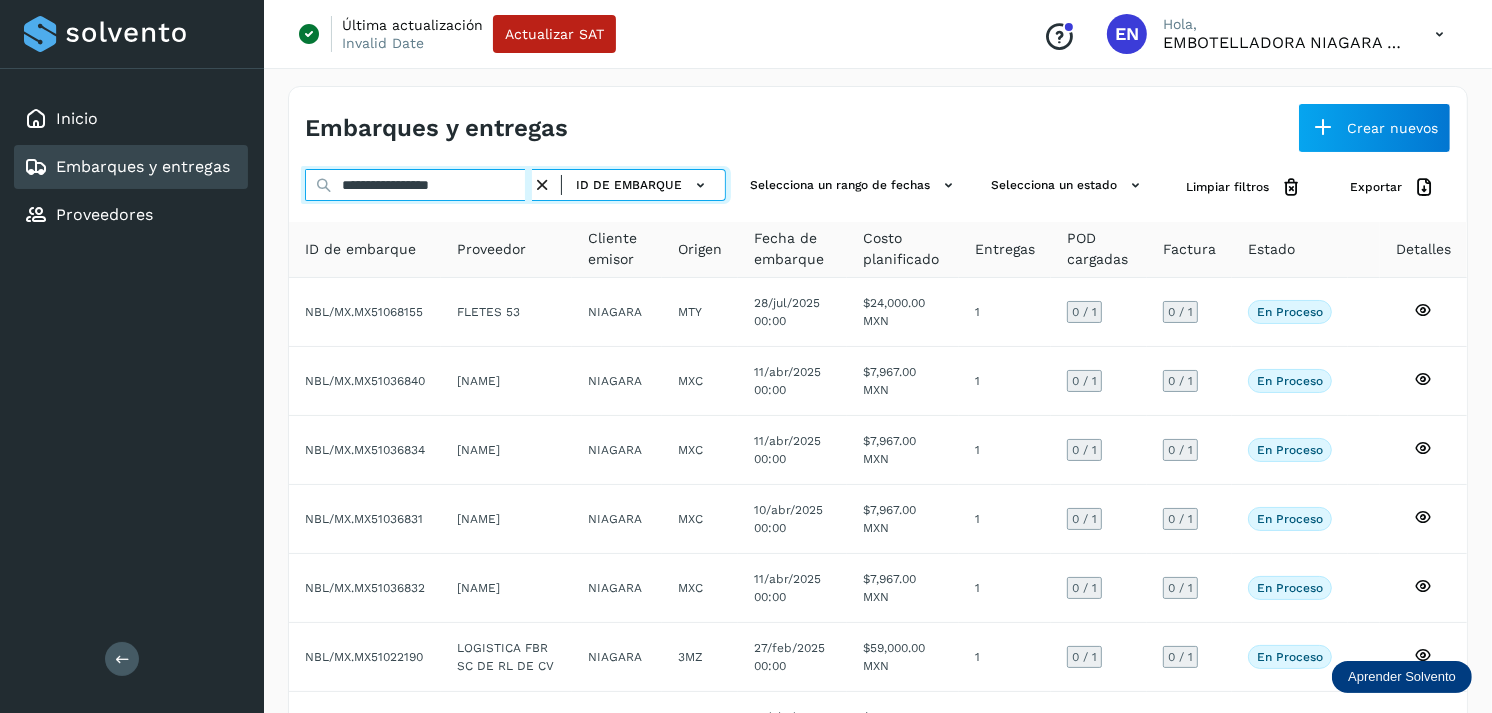 click on "**********" at bounding box center [418, 185] 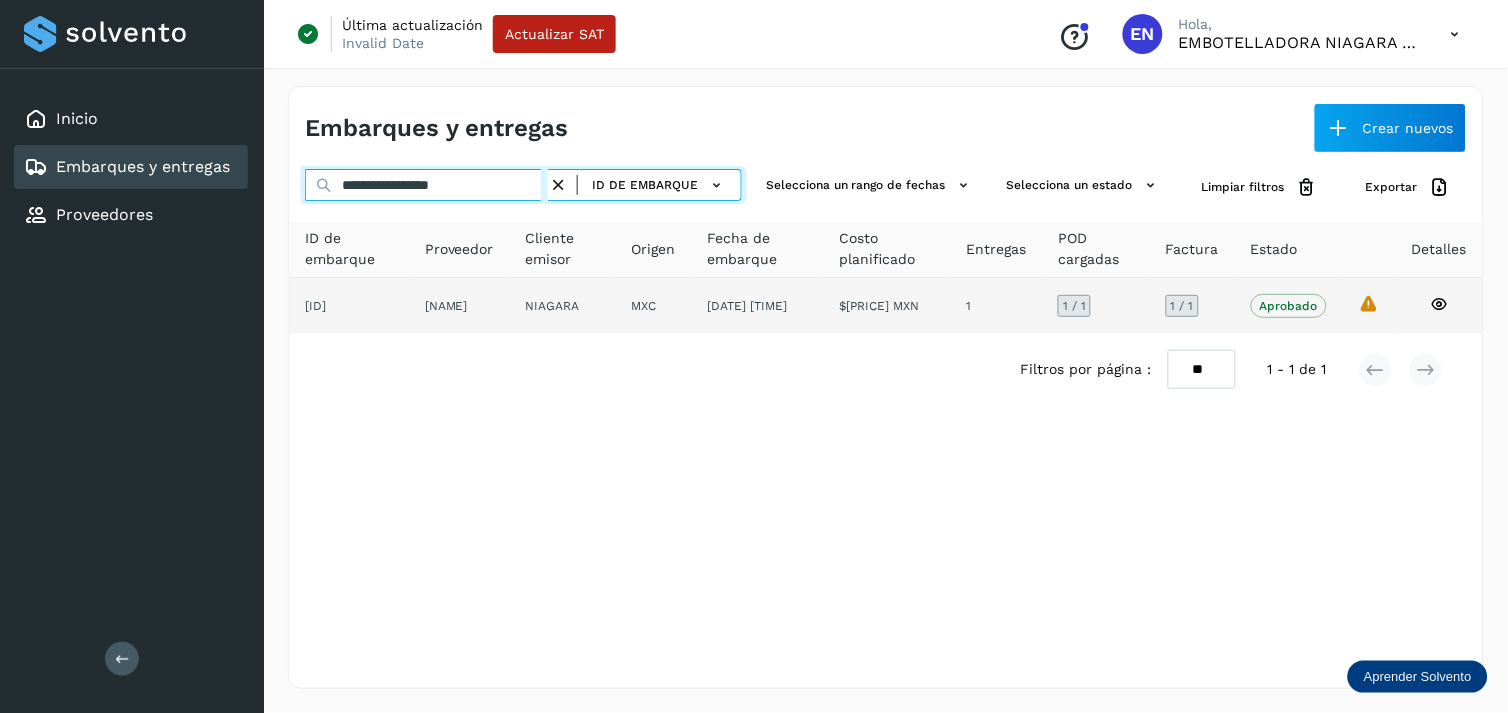 type on "**********" 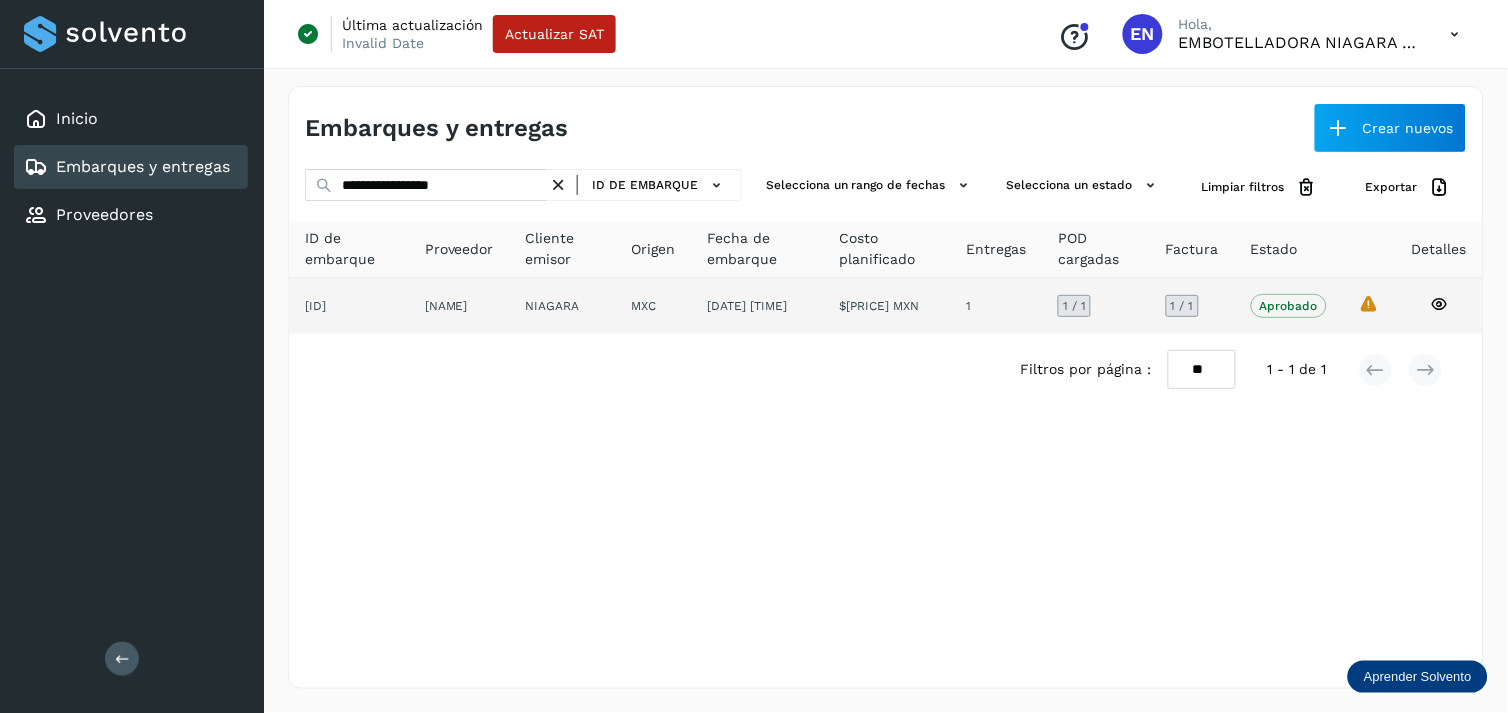 click on "NIAGARA" 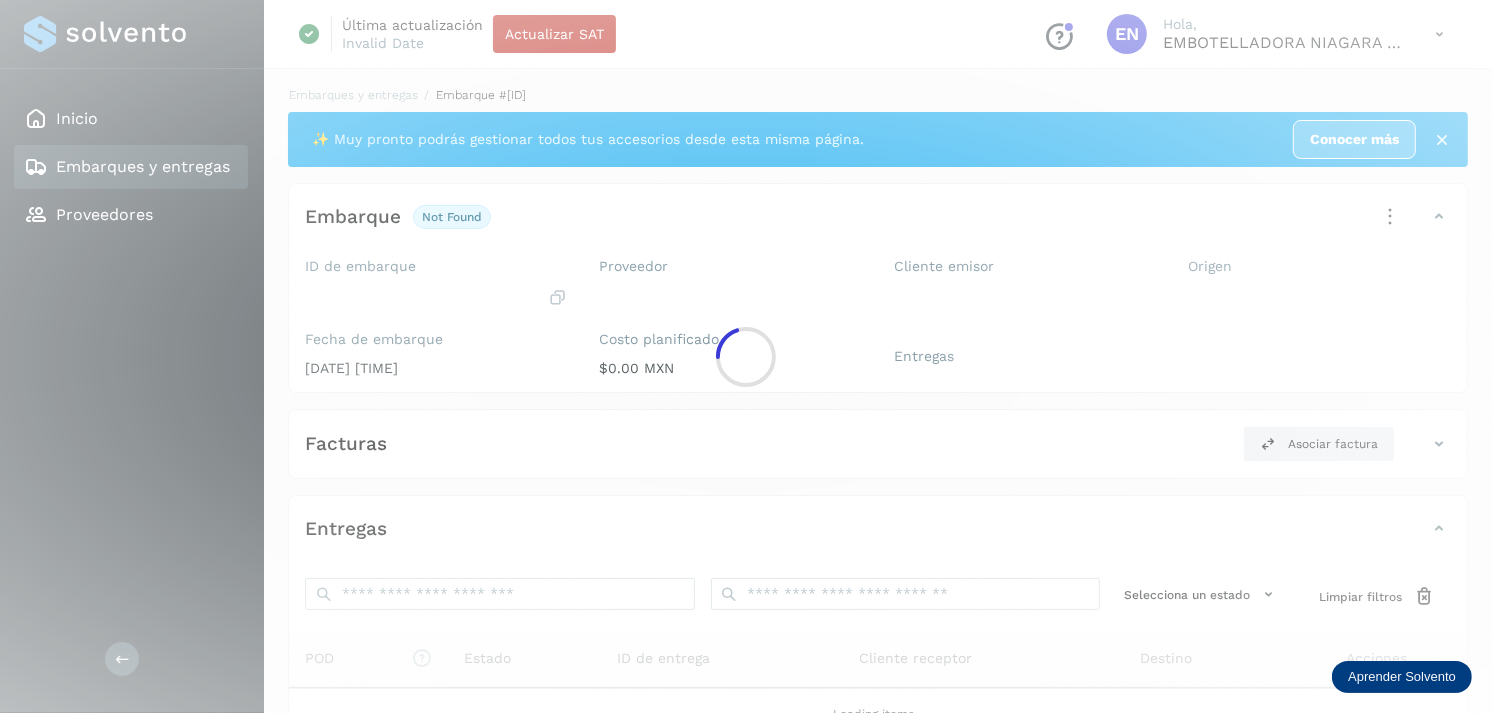 click 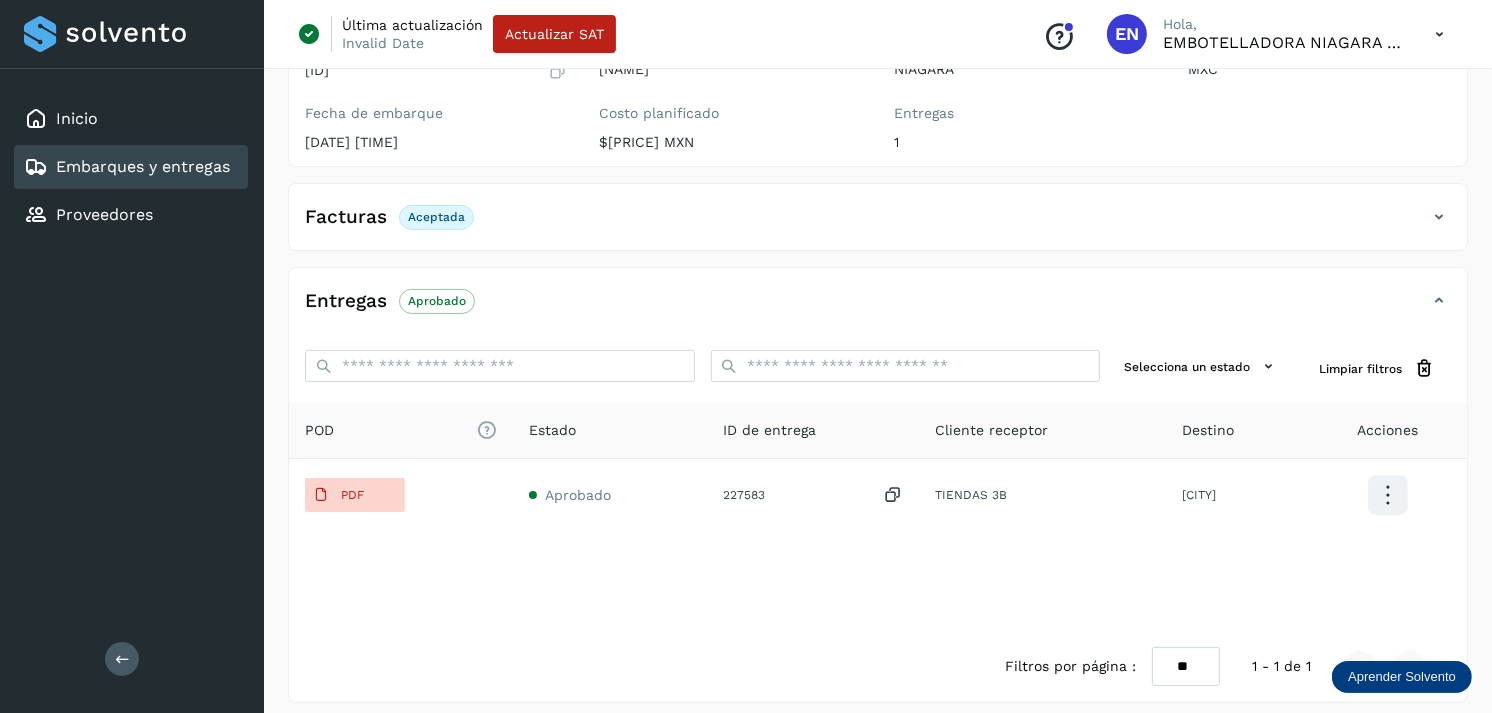 scroll, scrollTop: 312, scrollLeft: 0, axis: vertical 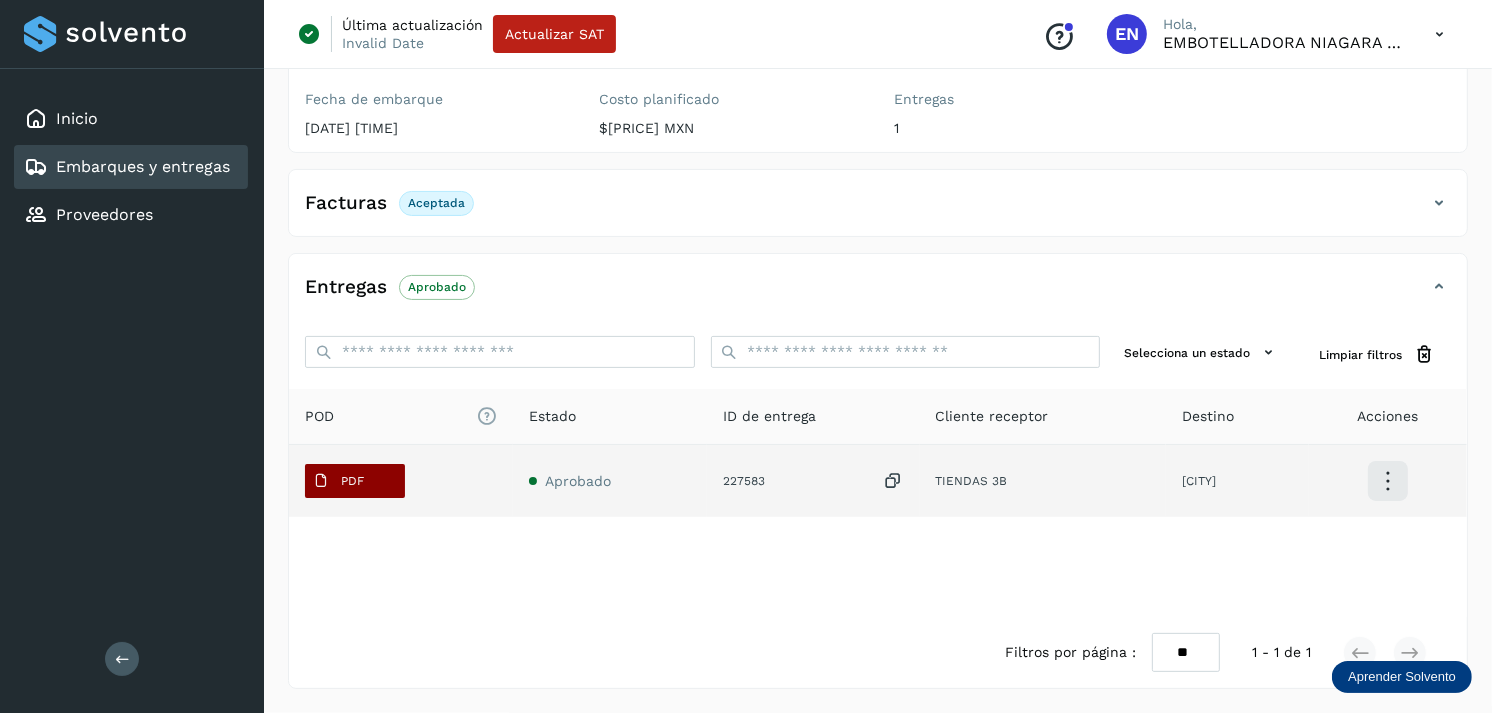 click on "PDF" at bounding box center [338, 481] 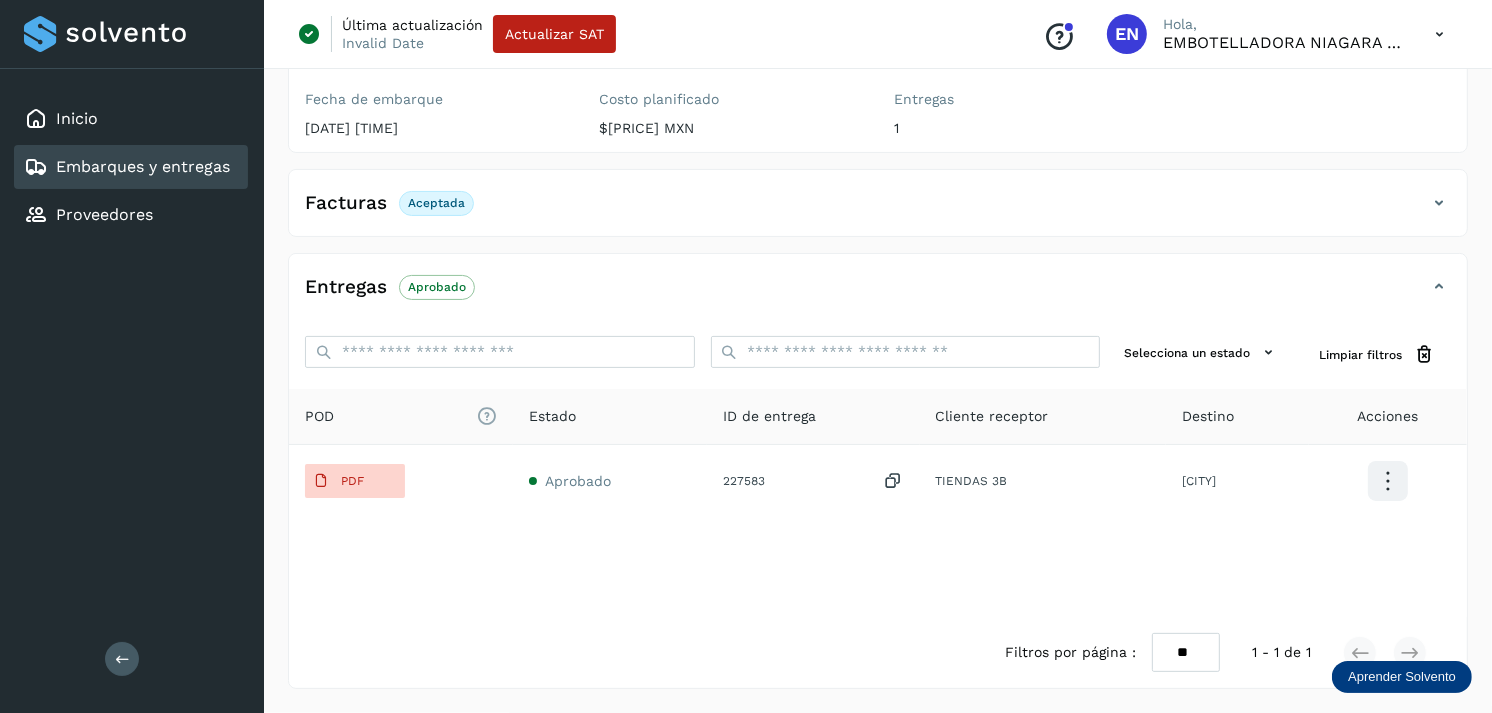 type 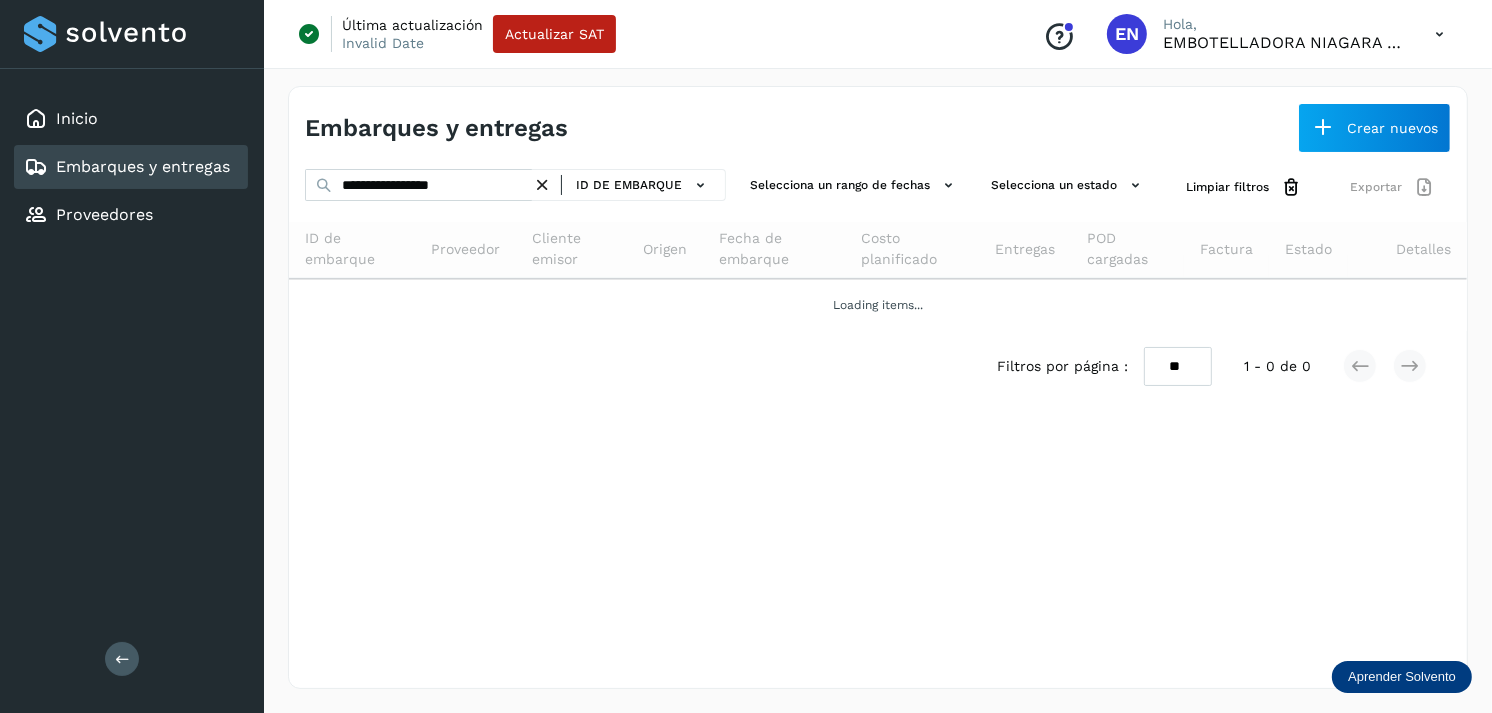 scroll, scrollTop: 0, scrollLeft: 0, axis: both 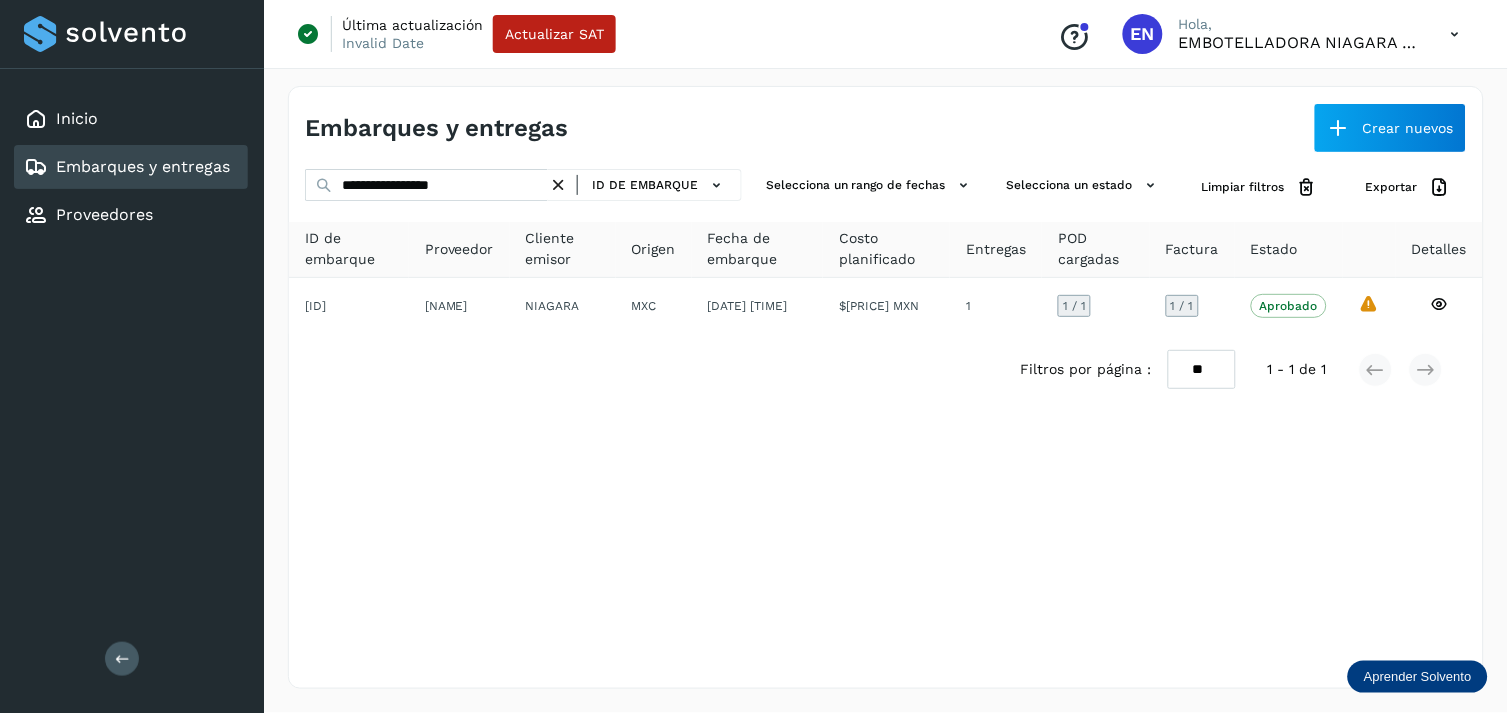 click at bounding box center [558, 185] 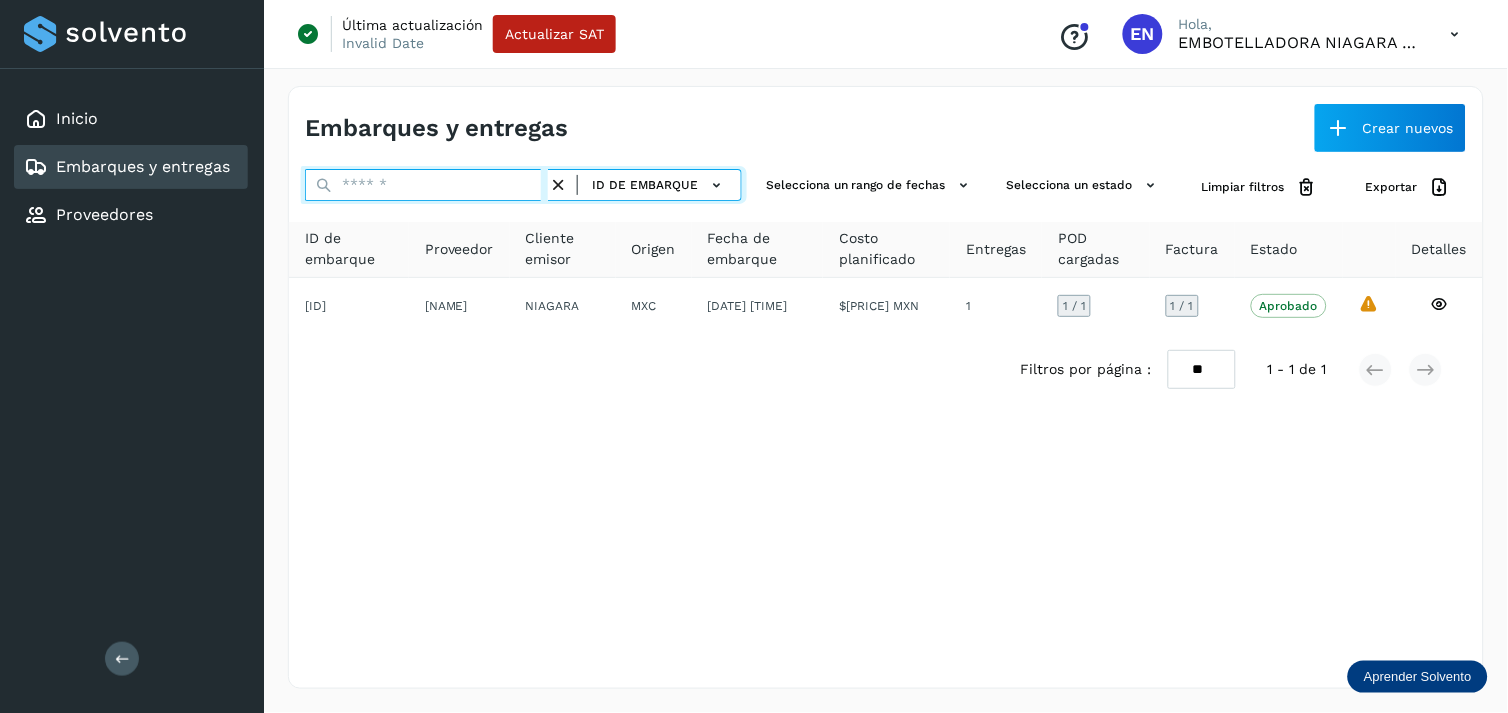 paste on "**********" 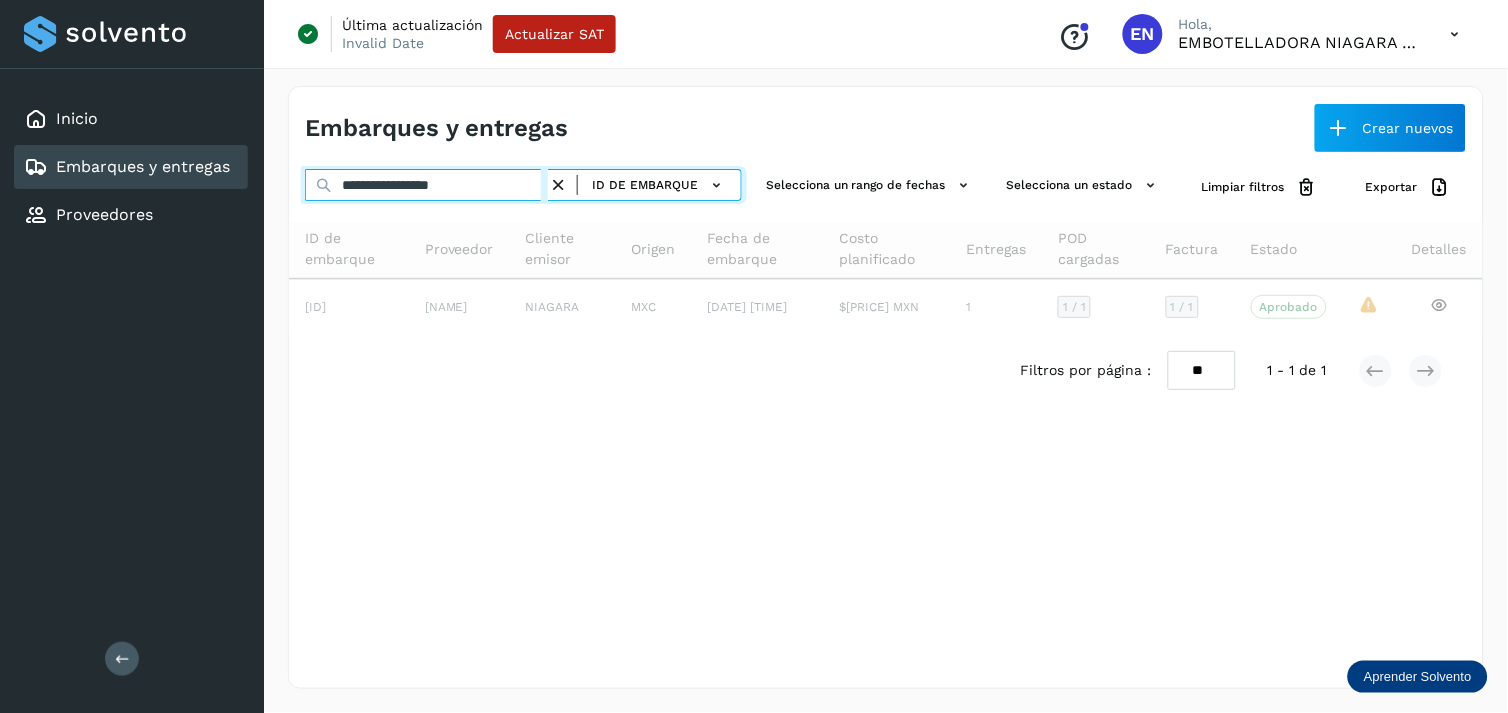 click on "**********" at bounding box center [426, 185] 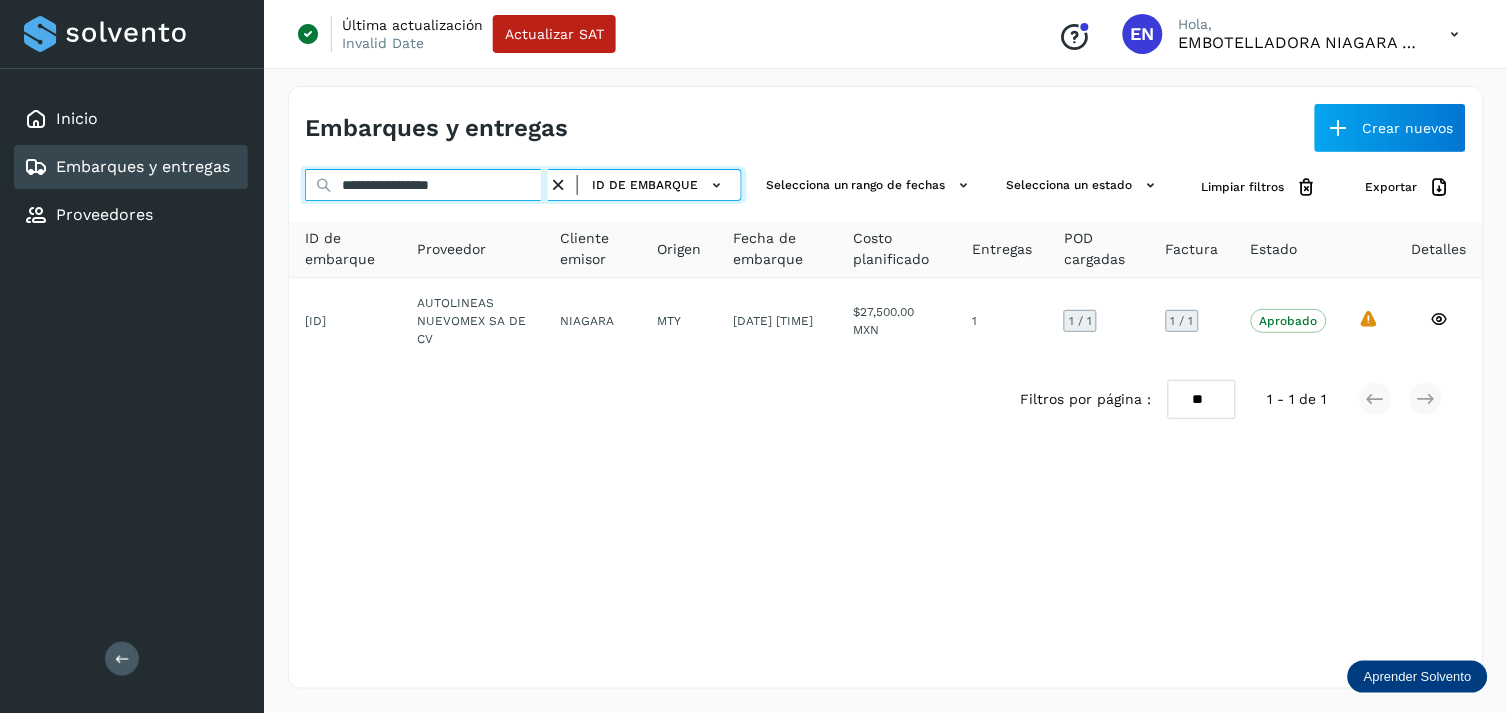 type on "**********" 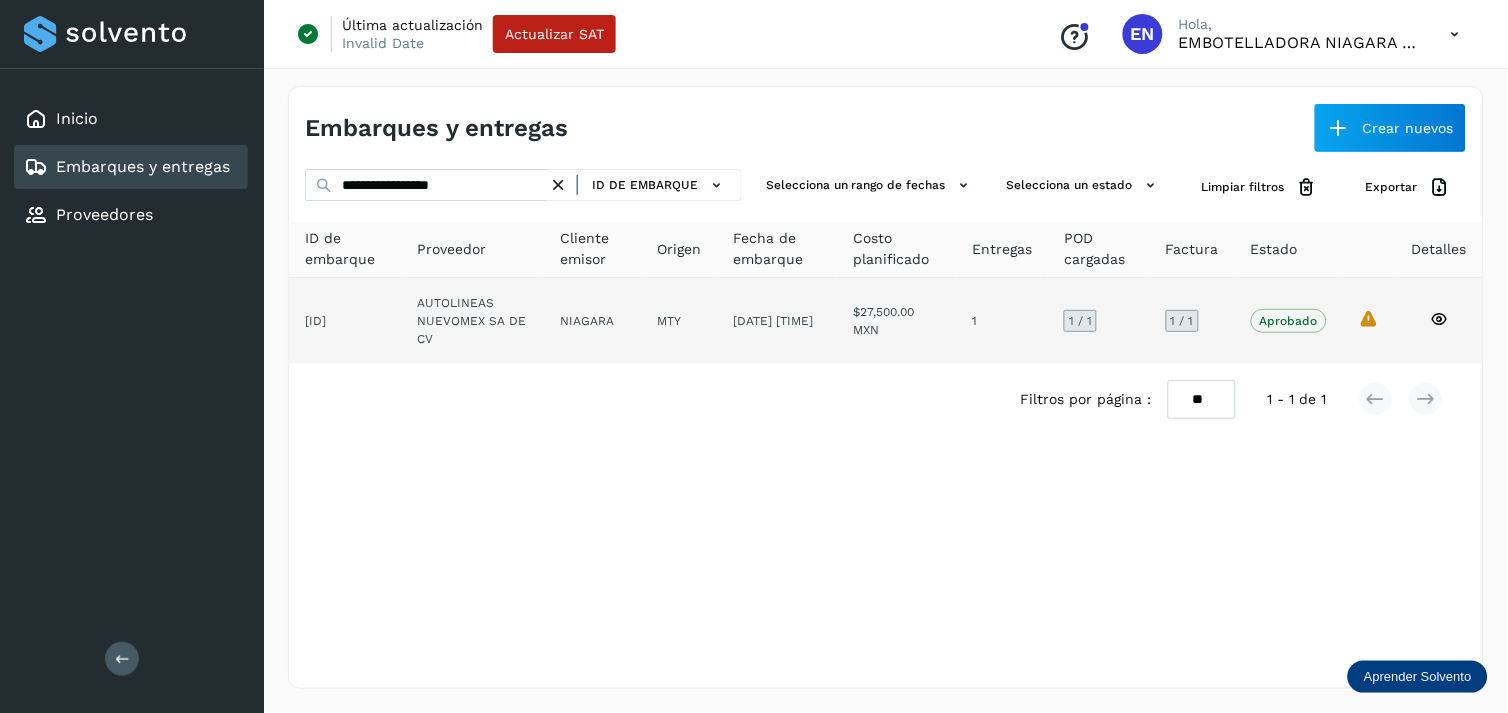 drag, startPoint x: 608, startPoint y: 364, endPoint x: 656, endPoint y: 342, distance: 52.801514 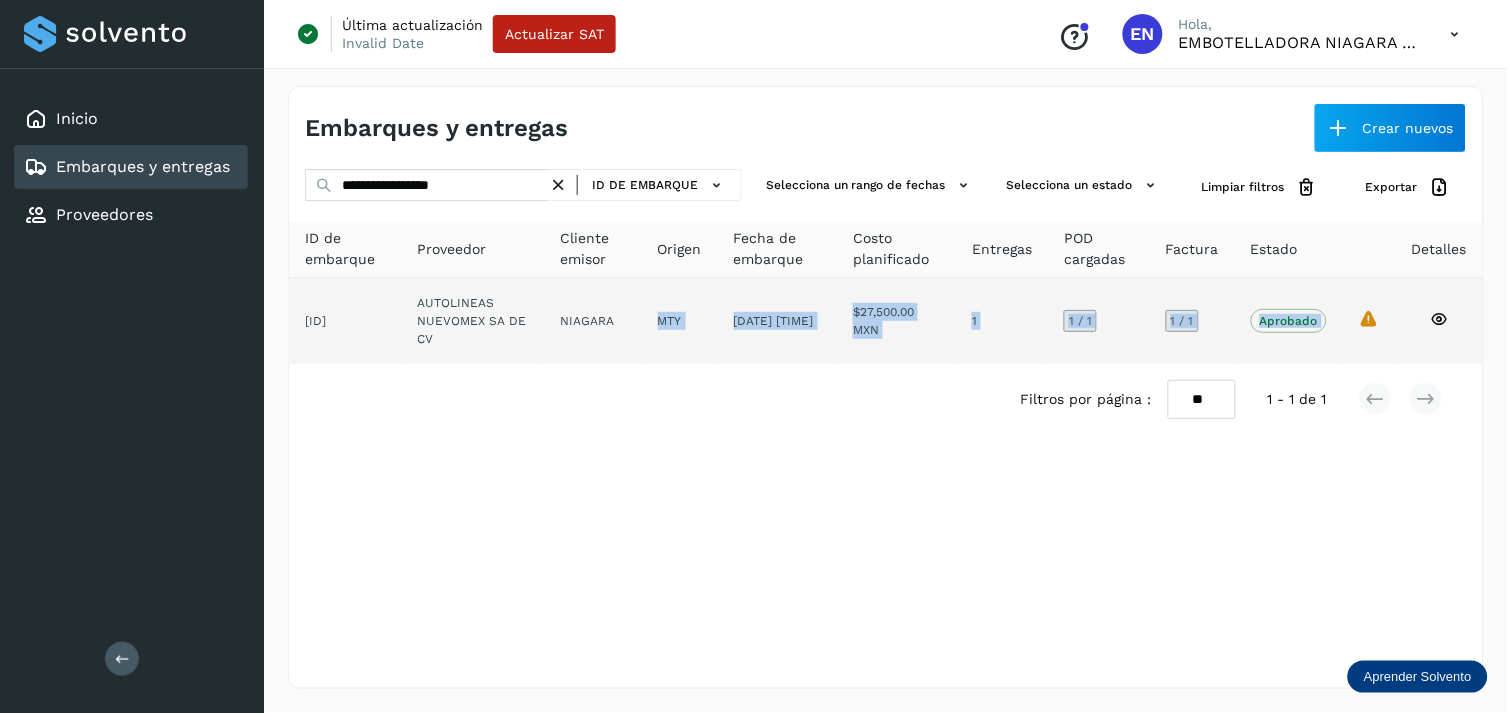 click on "NIAGARA" 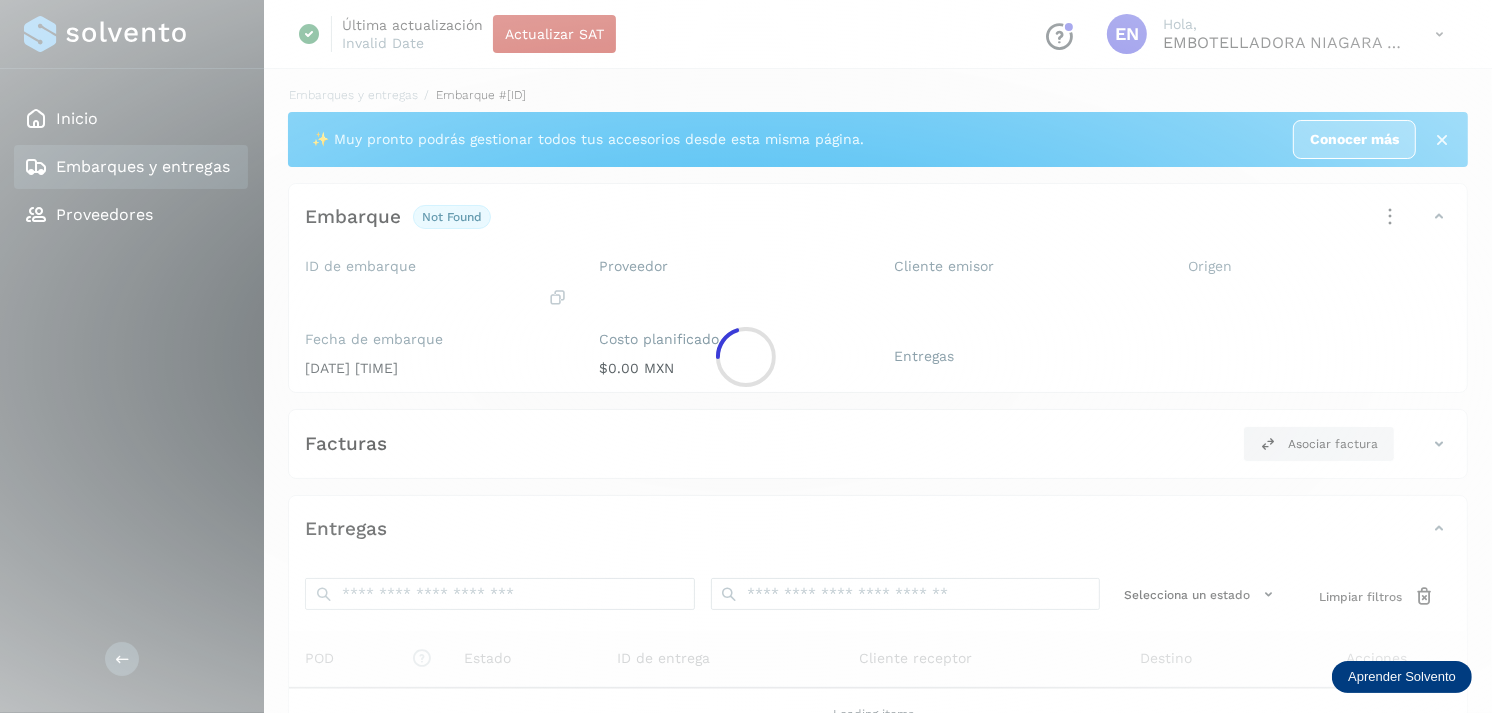 click 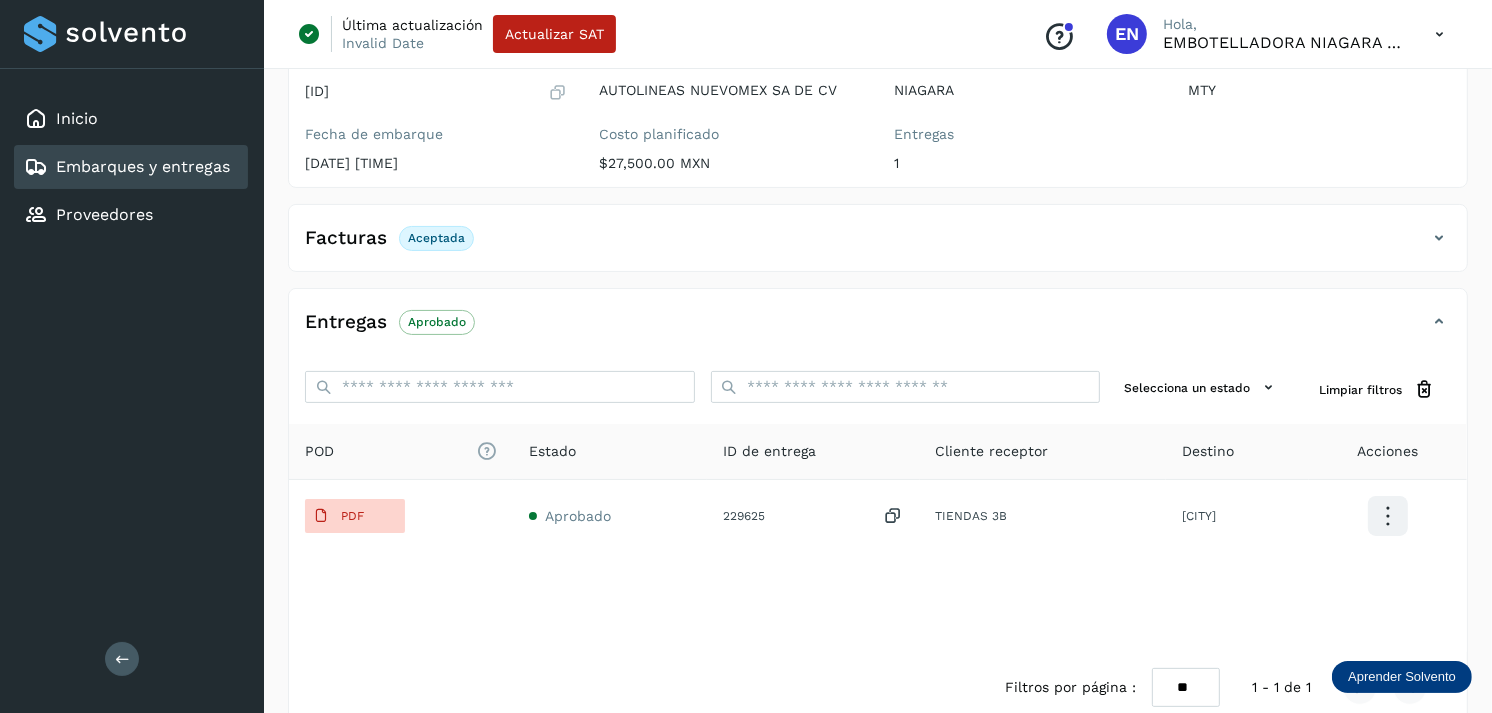 scroll, scrollTop: 312, scrollLeft: 0, axis: vertical 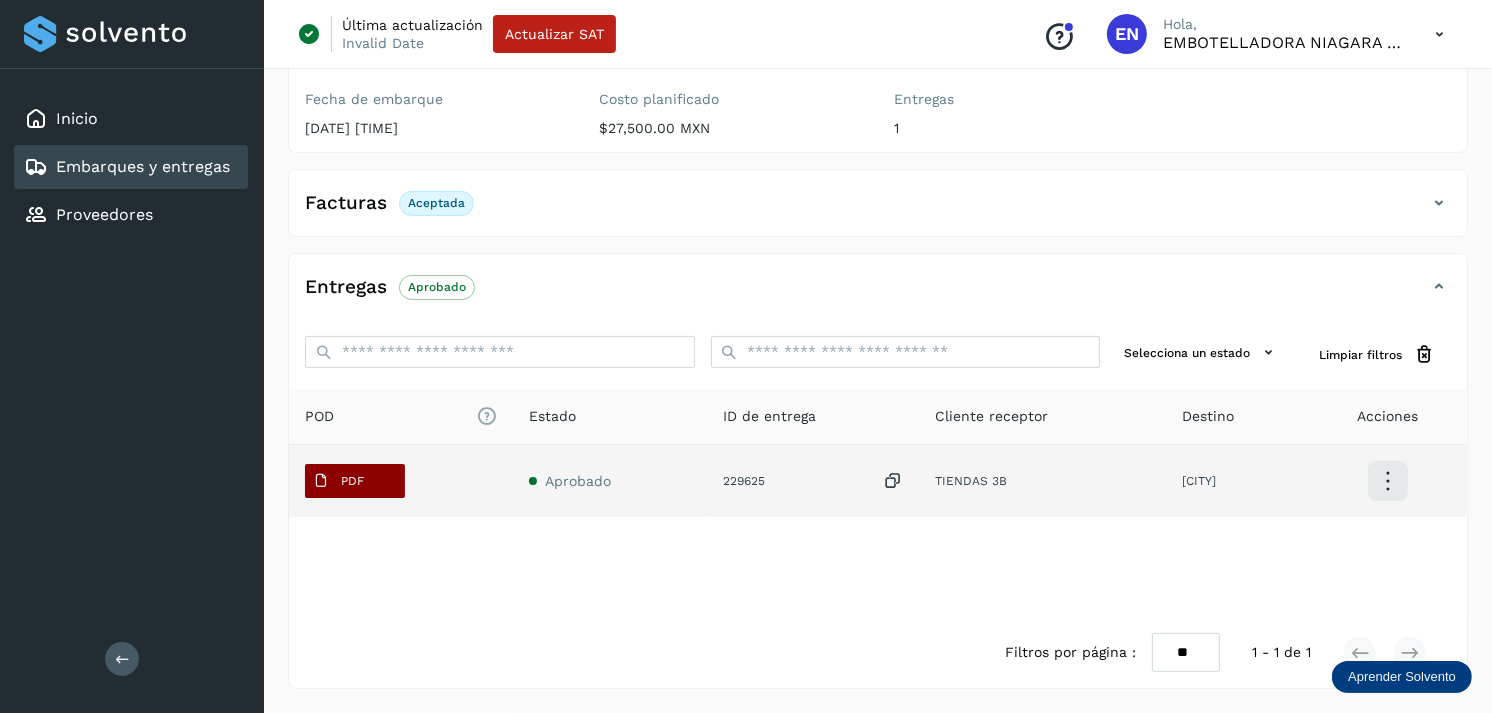 click at bounding box center (321, 481) 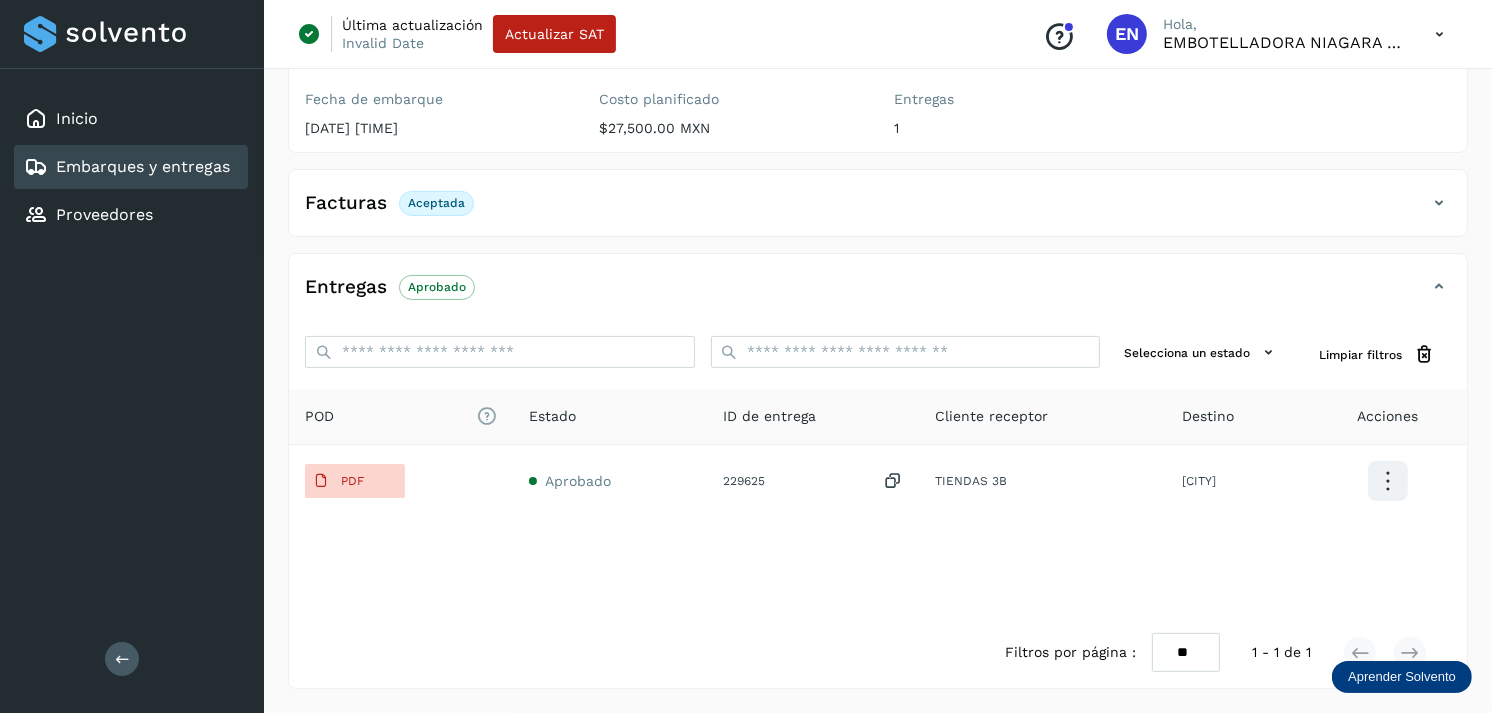 type 